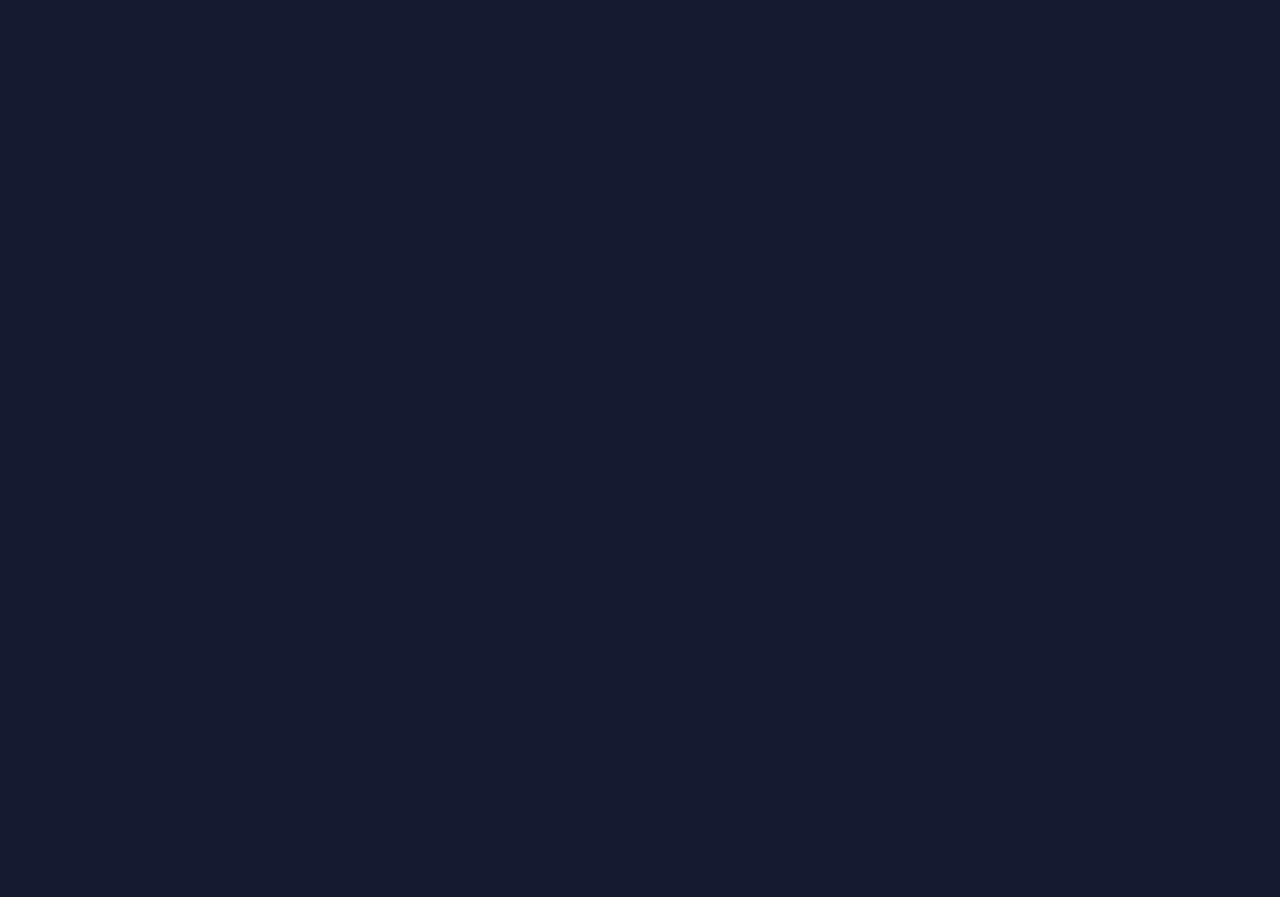 scroll, scrollTop: 0, scrollLeft: 0, axis: both 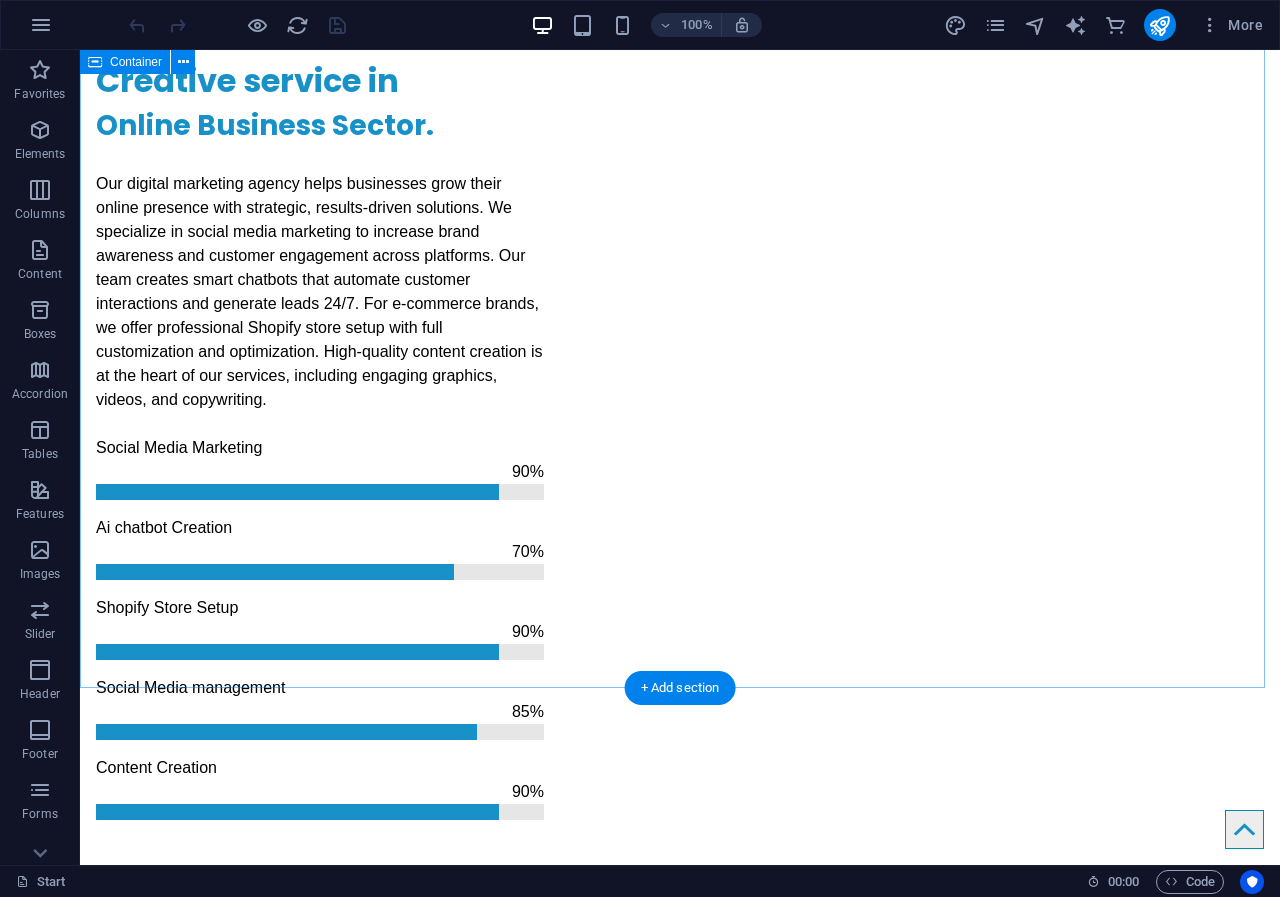click on "Drop content here or Add elements Paste clipboard About Im ArifDigital Digital Marketing Service provider. Welcome to I marifdigital , a digital marketing agency where creativity and strategy come together to grow your business online. We are a team of passionate marketers, designers, and tech experts dedicated to helping brands stand out, connect with their audience, and achieve real results. From social media marketing that boosts visibility and engagement to intelligent chatbot creation that automates customer communication, we offer a full suite of innovative services. Submit I have read and understand the privacy policy. Unreadable? Load new" at bounding box center [680, 1674] 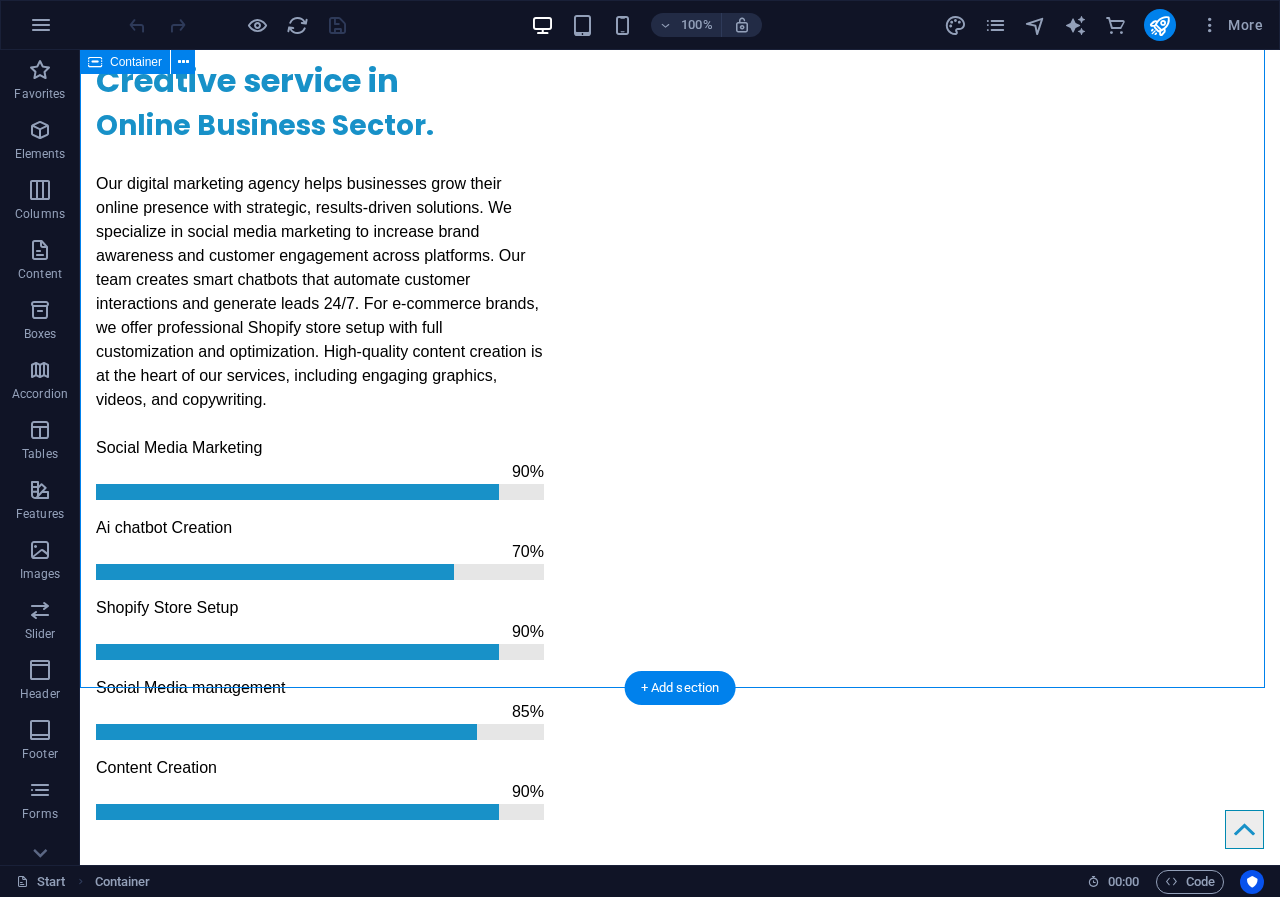 click on "Drop content here or Add elements Paste clipboard About Im ArifDigital Digital Marketing Service provider. Welcome to I marifdigital , a digital marketing agency where creativity and strategy come together to grow your business online. We are a team of passionate marketers, designers, and tech experts dedicated to helping brands stand out, connect with their audience, and achieve real results. From social media marketing that boosts visibility and engagement to intelligent chatbot creation that automates customer communication, we offer a full suite of innovative services. Submit I have read and understand the privacy policy. Unreadable? Load new" at bounding box center (680, 1674) 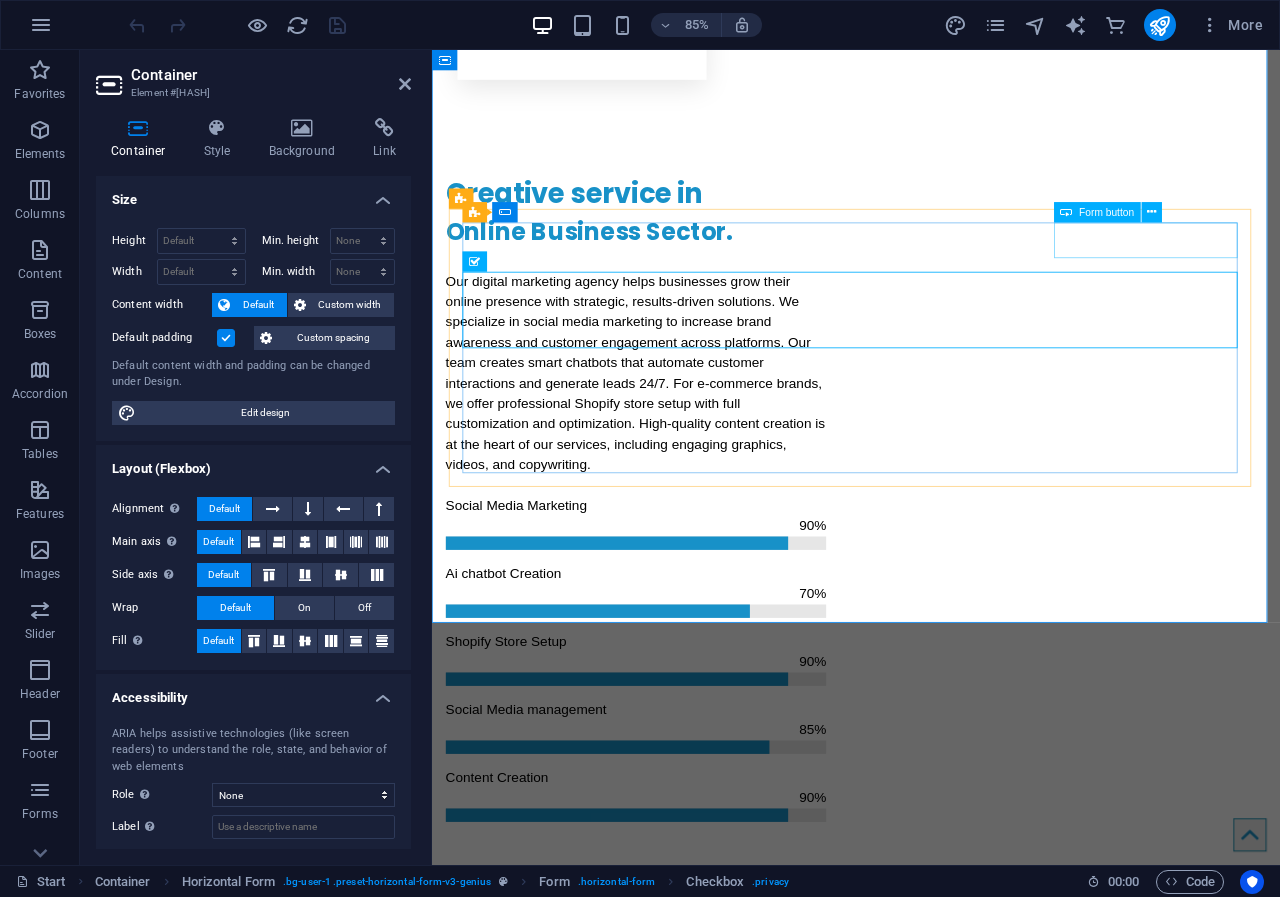 click on "Submit" at bounding box center (931, 2089) 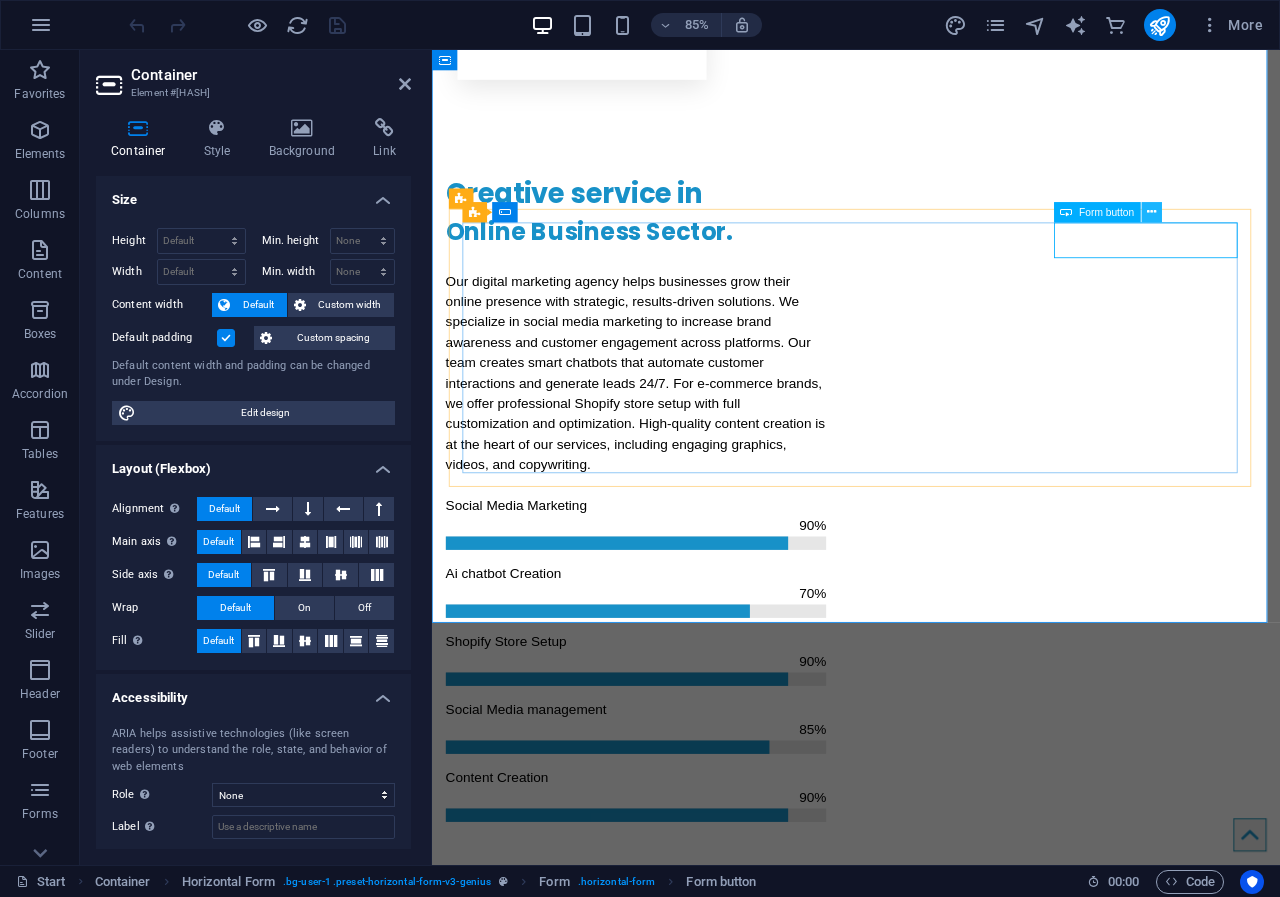 click at bounding box center [1151, 212] 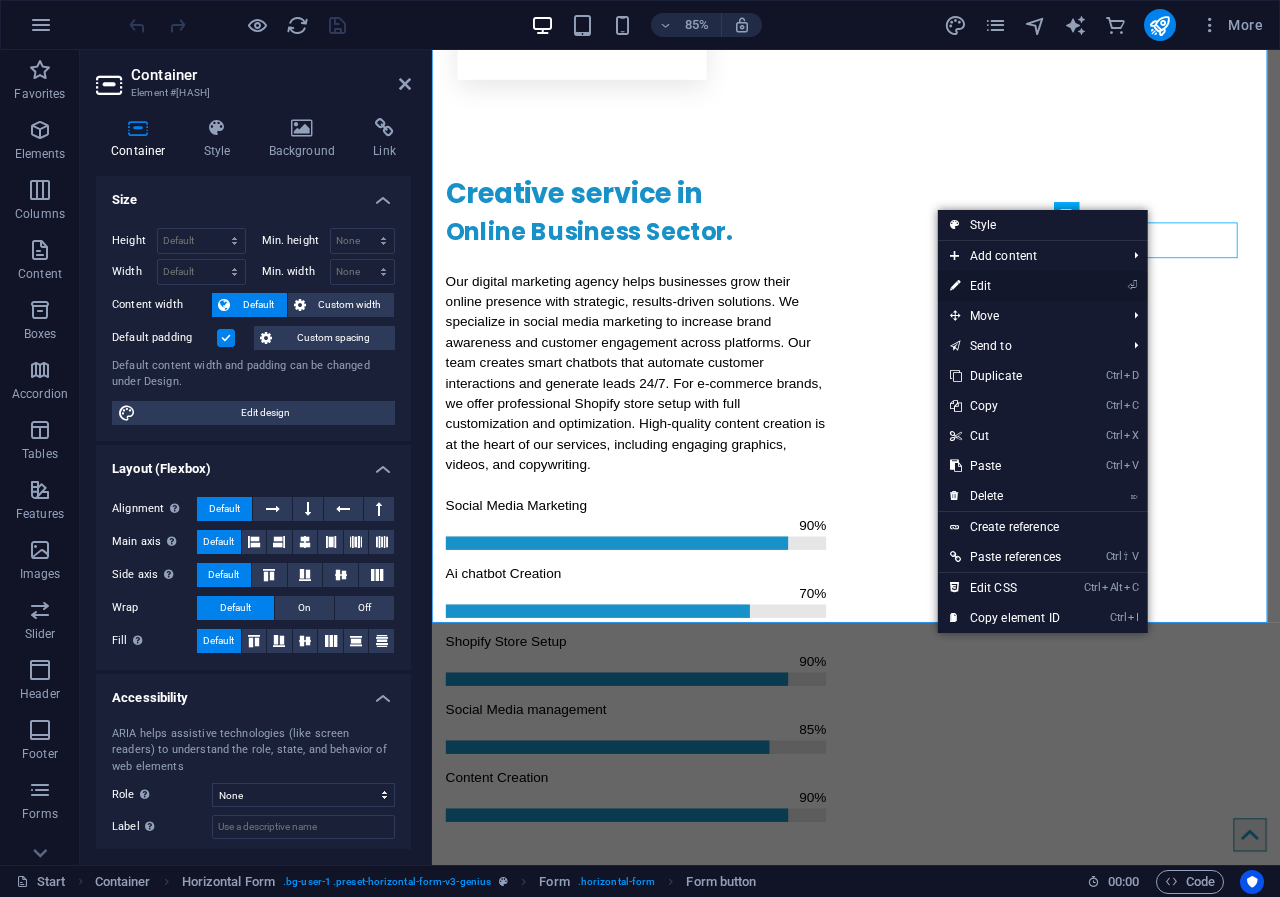 drag, startPoint x: 997, startPoint y: 284, endPoint x: 772, endPoint y: 264, distance: 225.88715 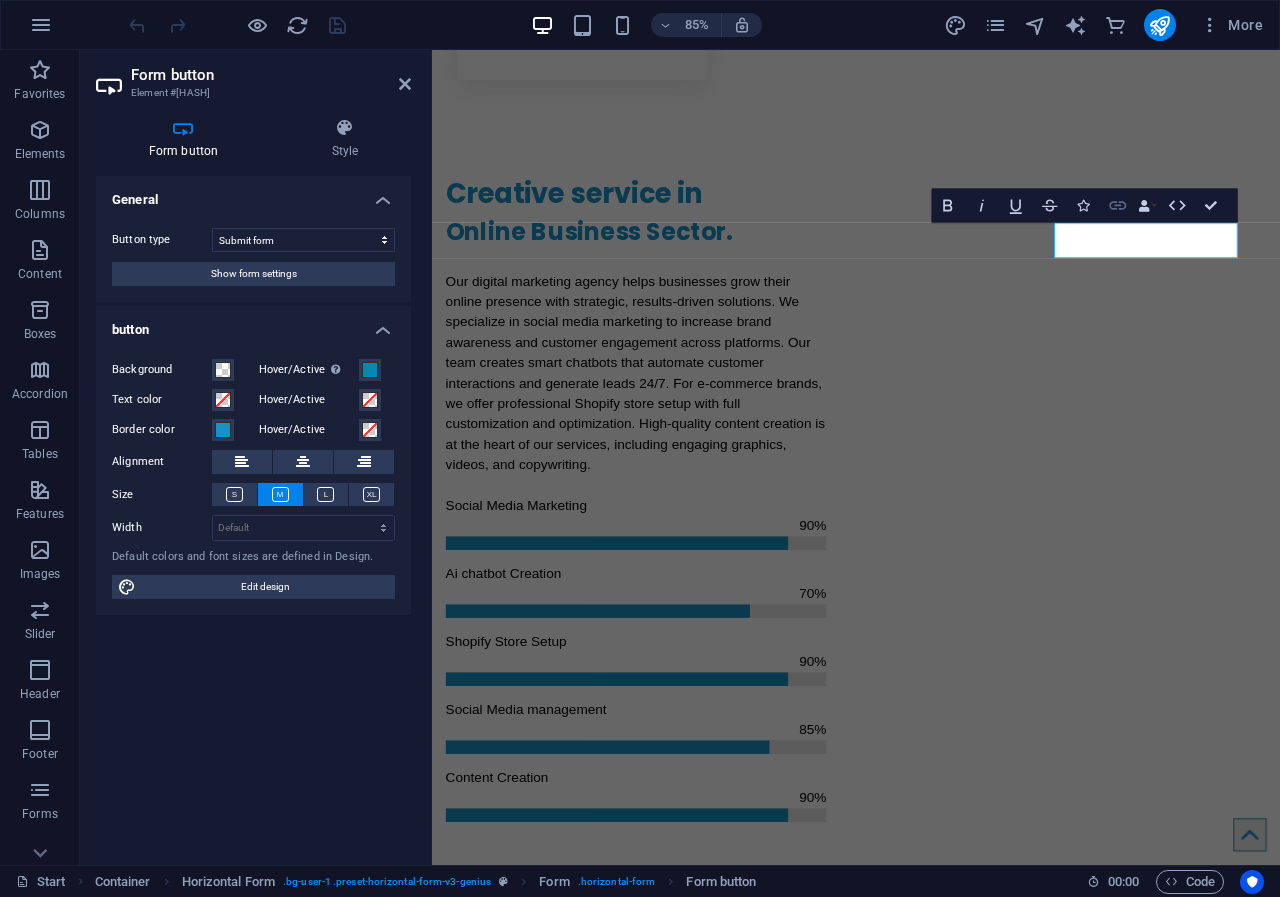 click 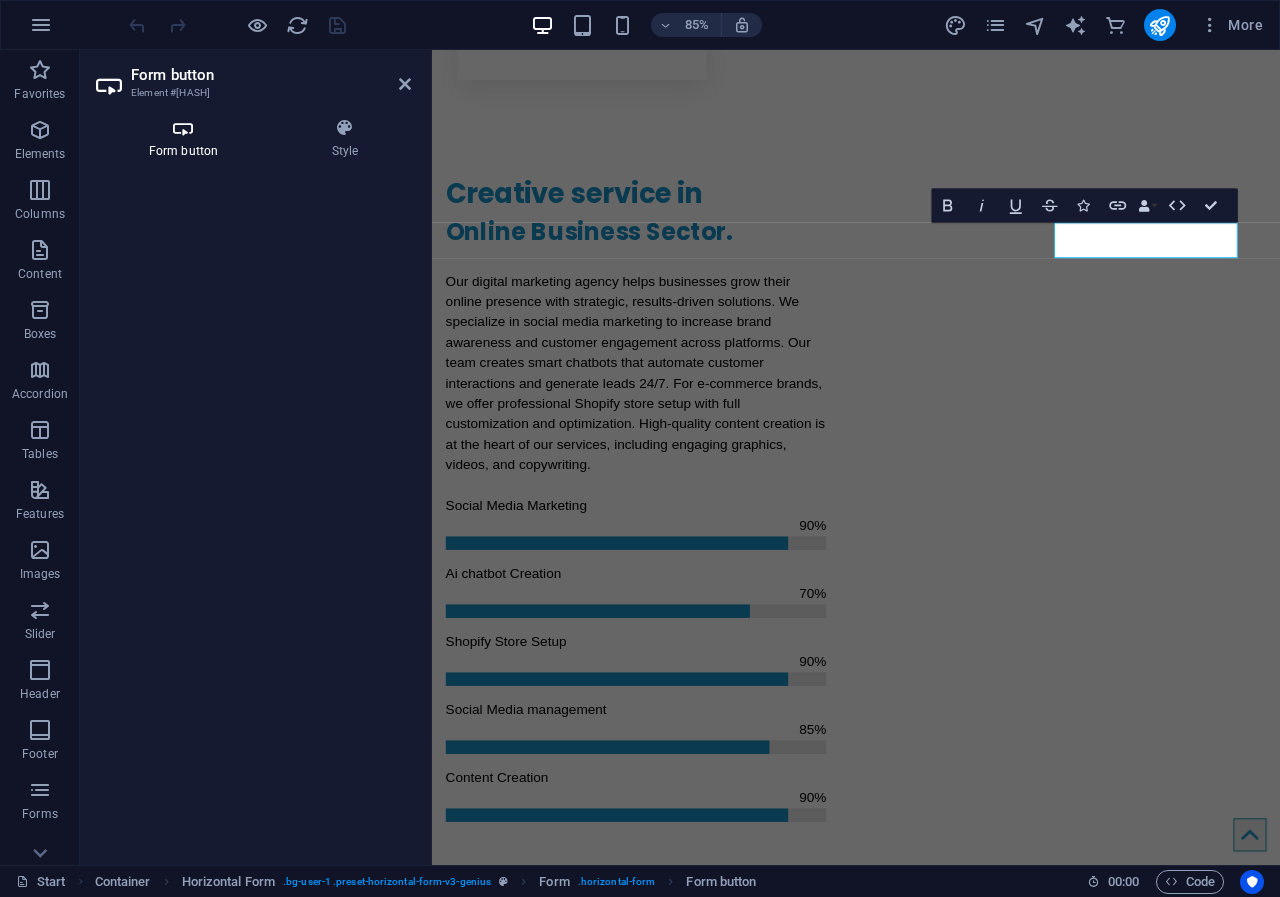 click at bounding box center [183, 128] 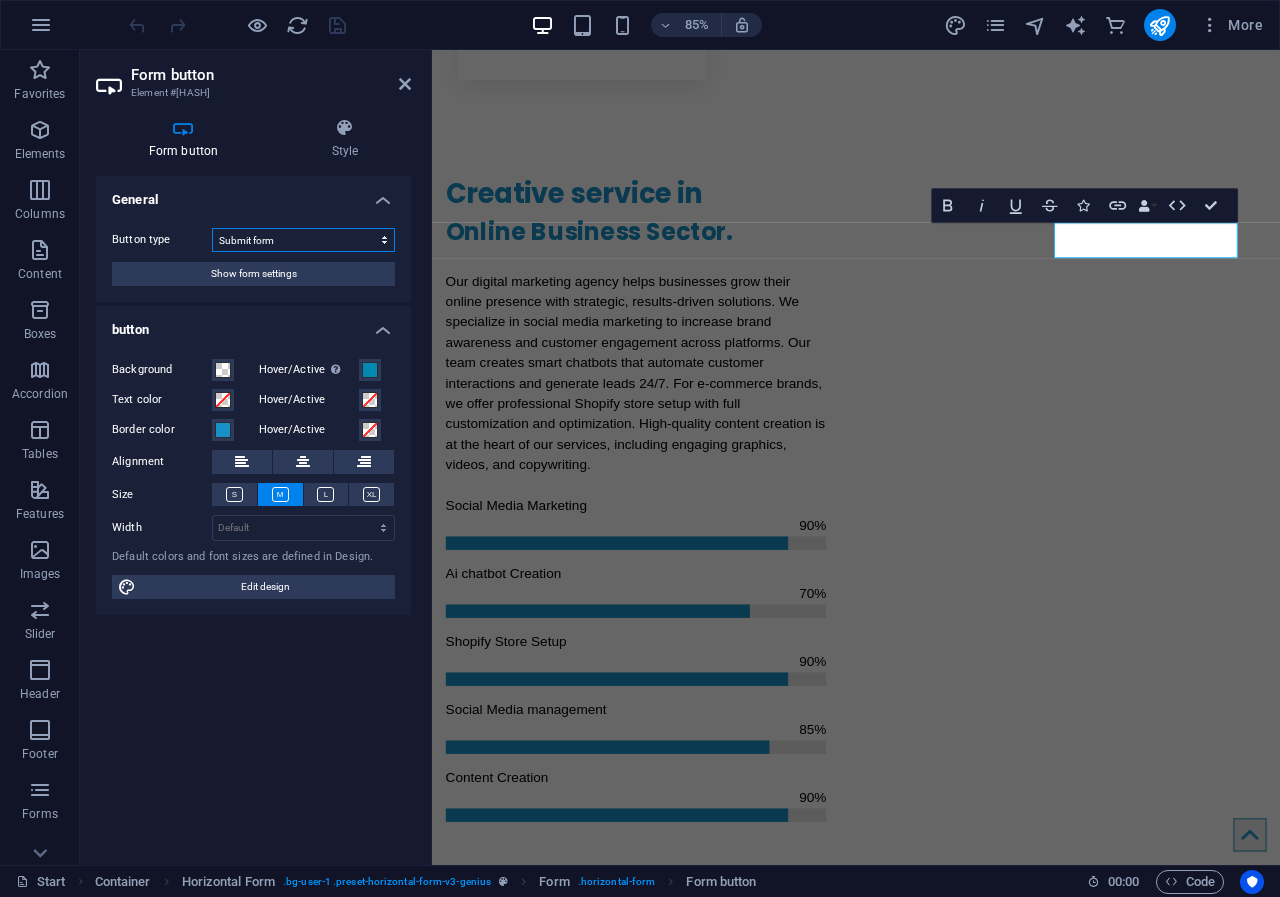 click on "Submit form Reset form No action" at bounding box center [303, 240] 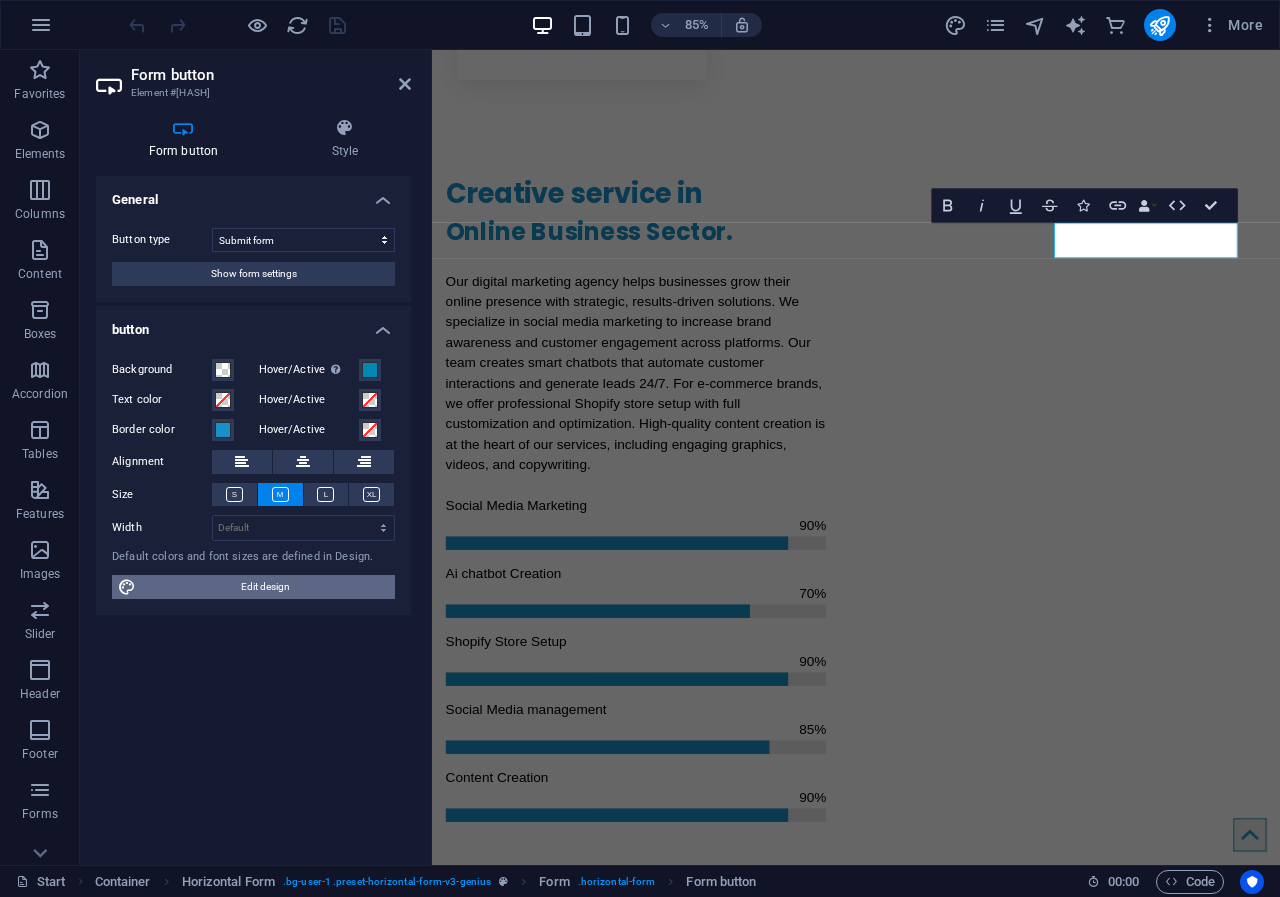 click on "Edit design" at bounding box center [265, 587] 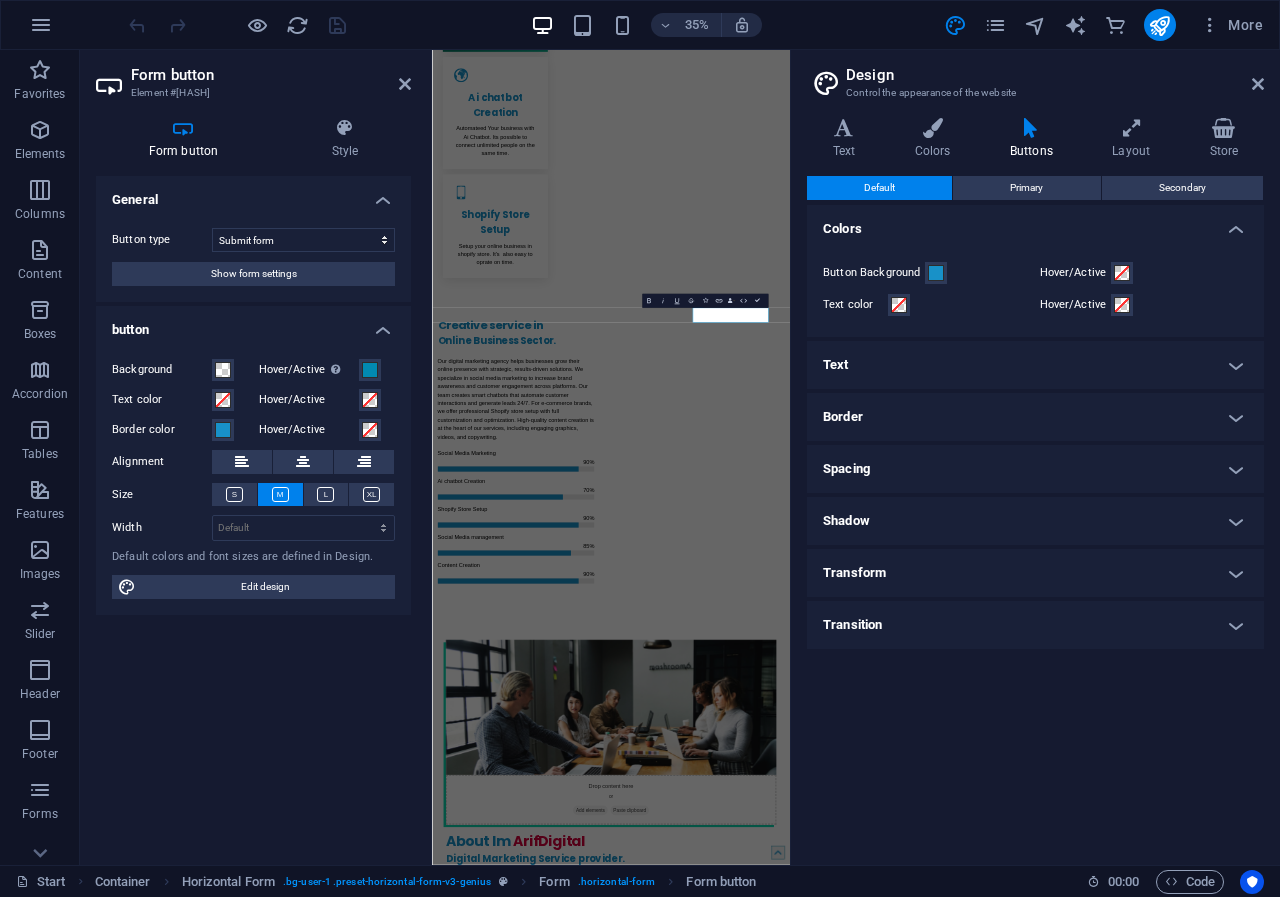scroll, scrollTop: 2317, scrollLeft: 0, axis: vertical 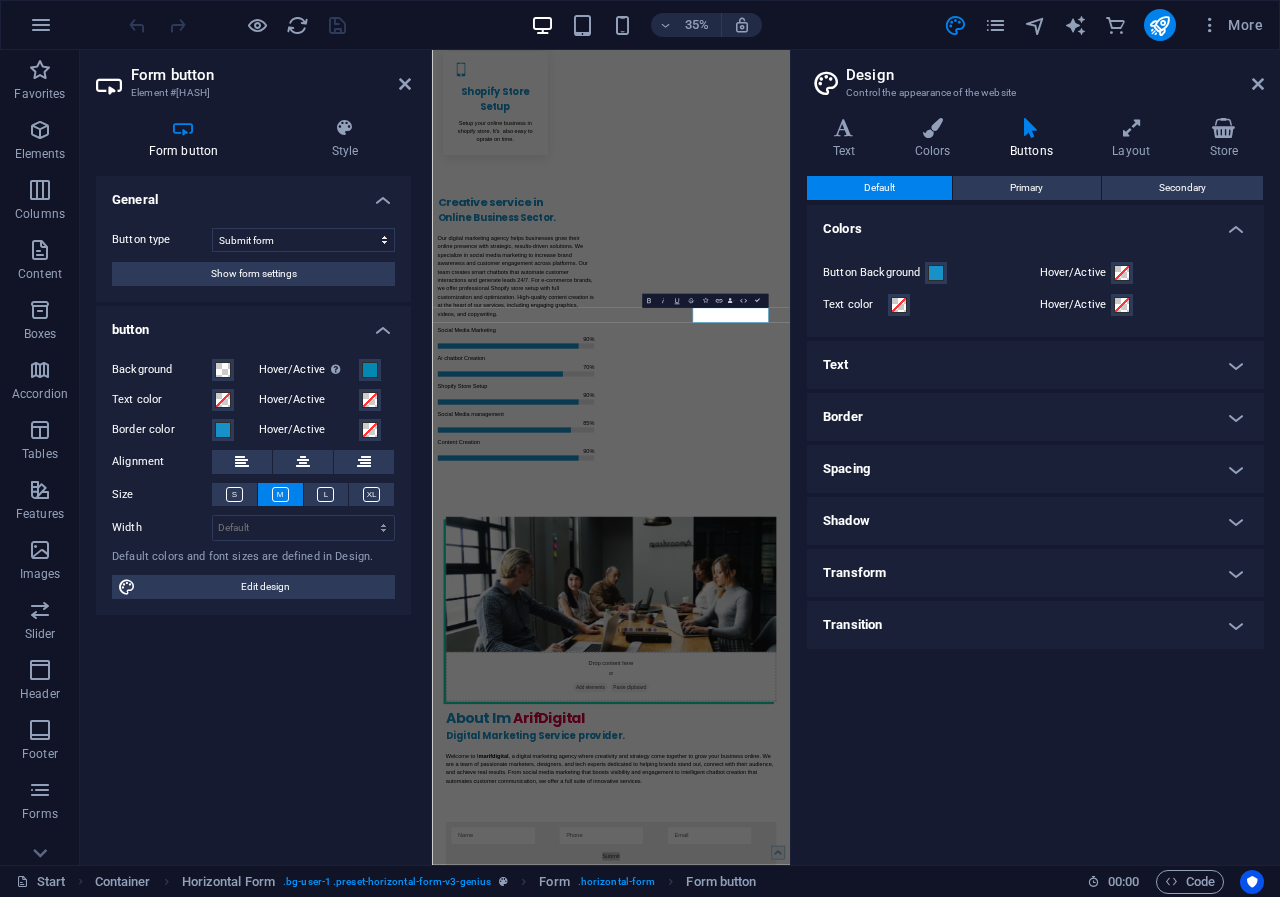 click on "Text" at bounding box center (1035, 365) 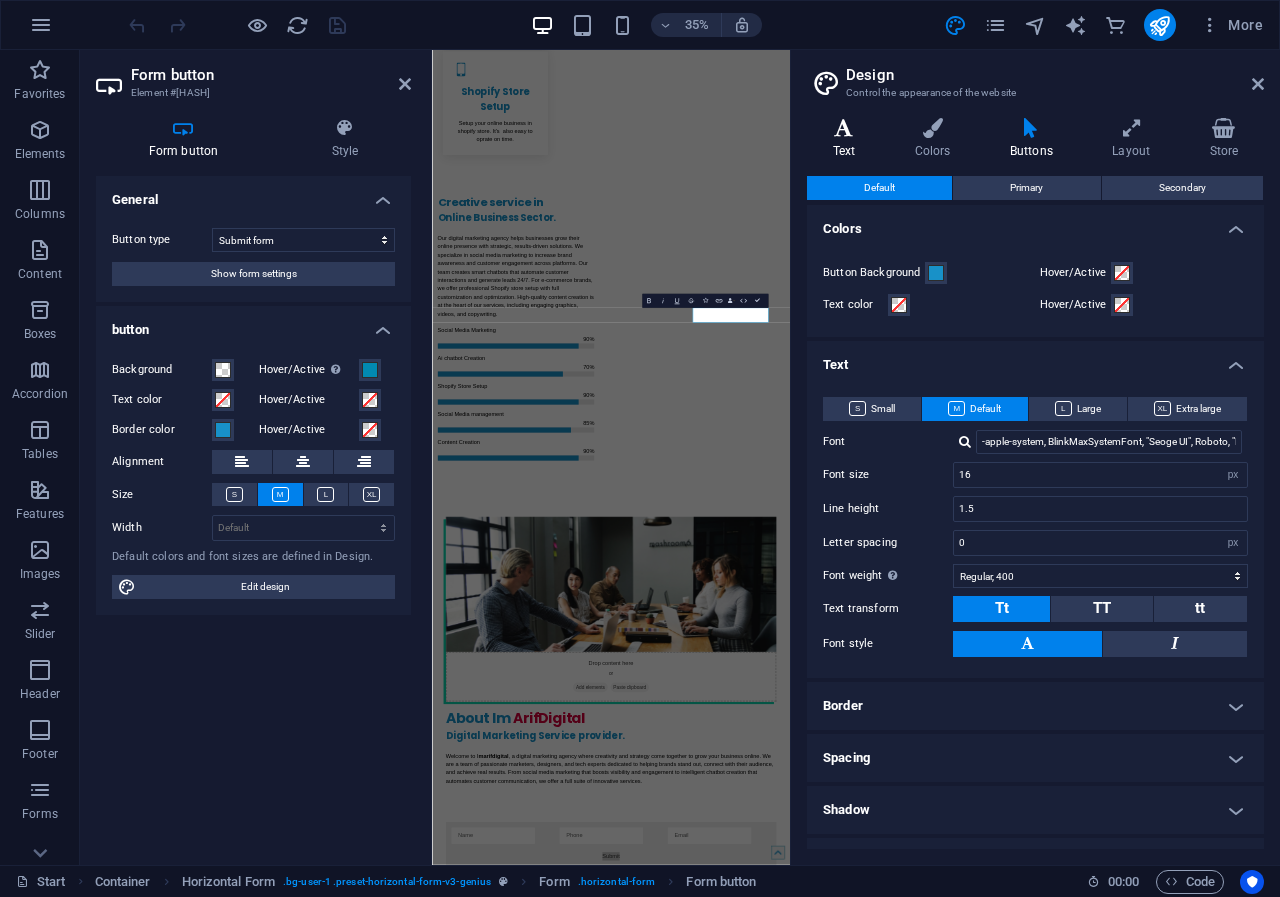 click on "Text" at bounding box center (848, 139) 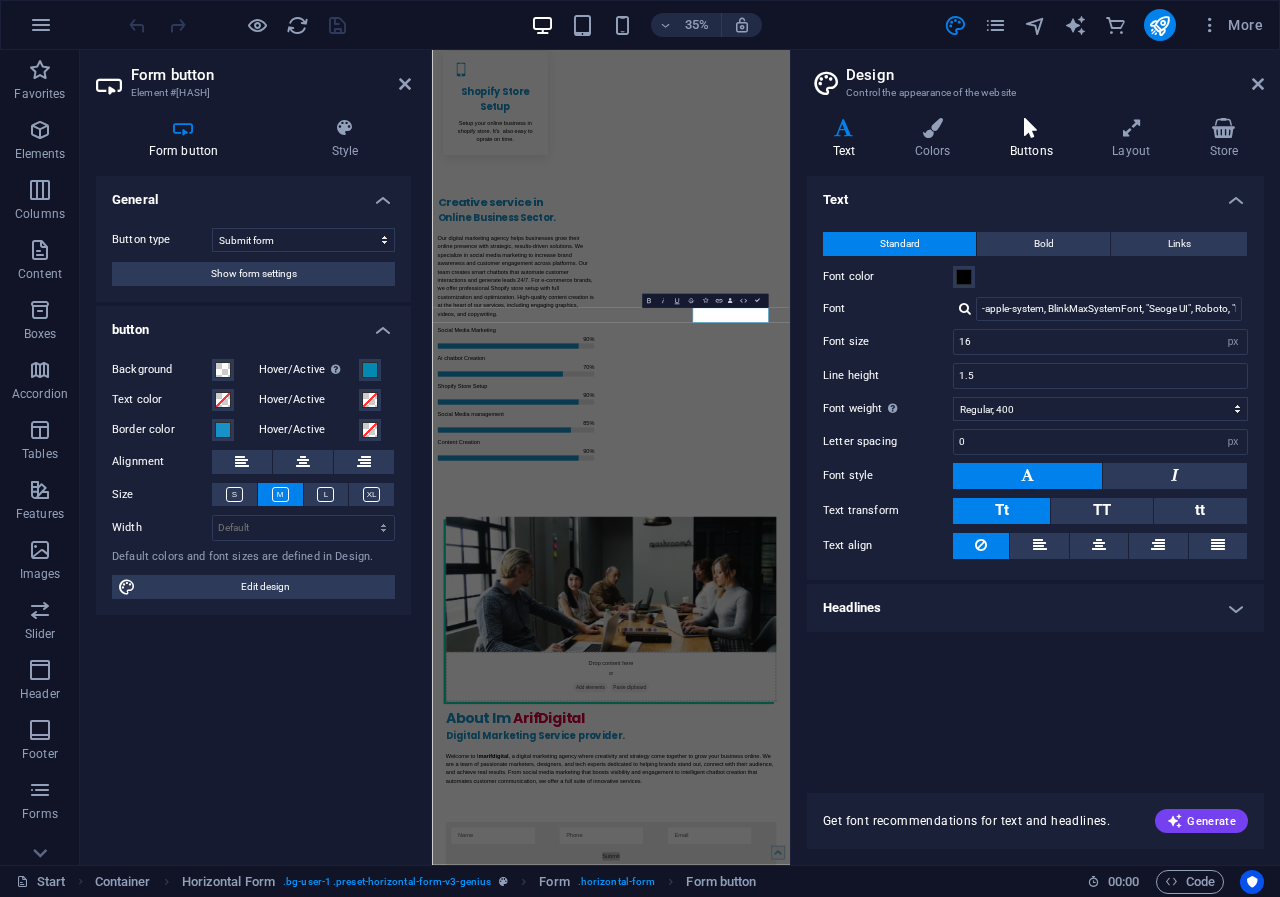 click at bounding box center [1031, 128] 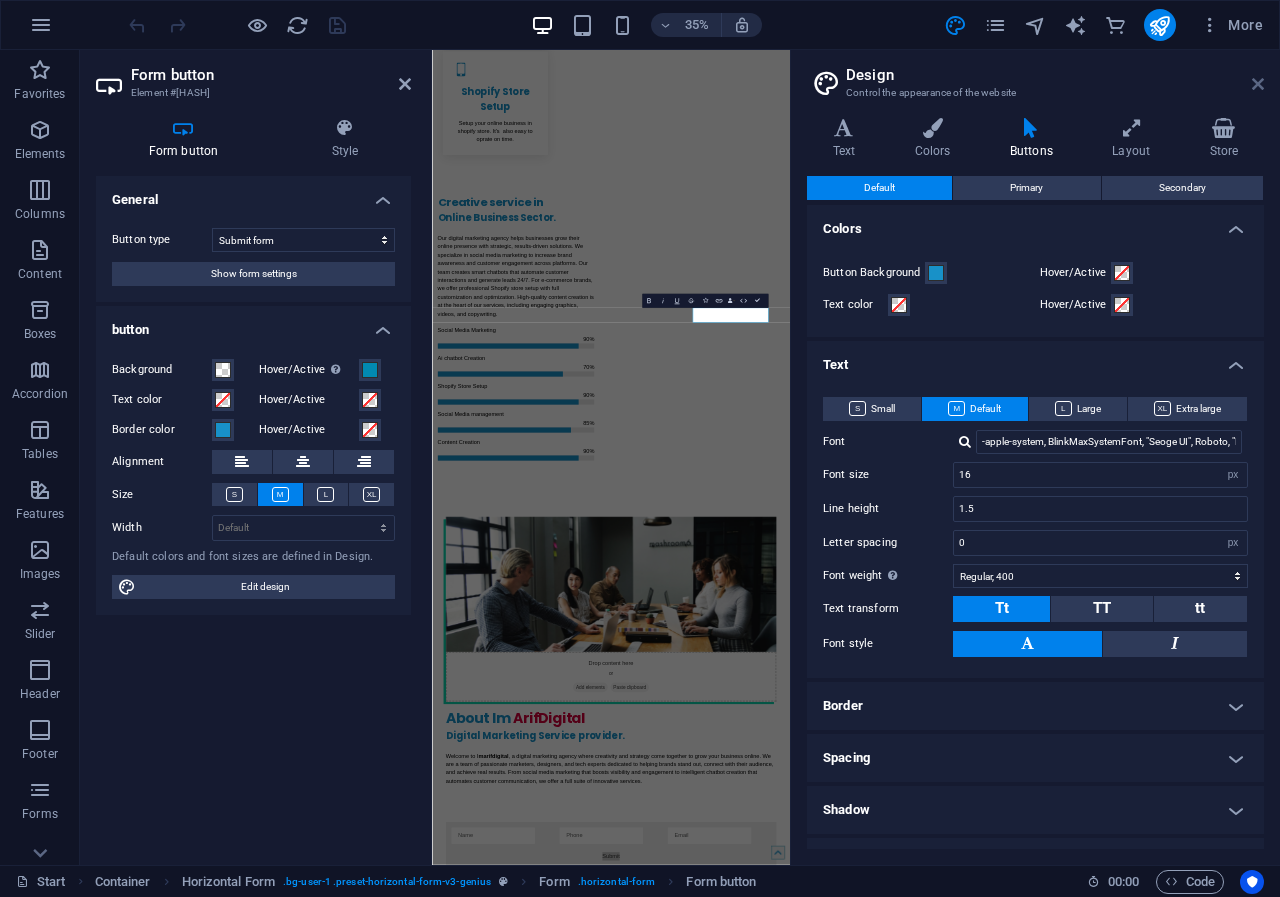 click at bounding box center [1258, 84] 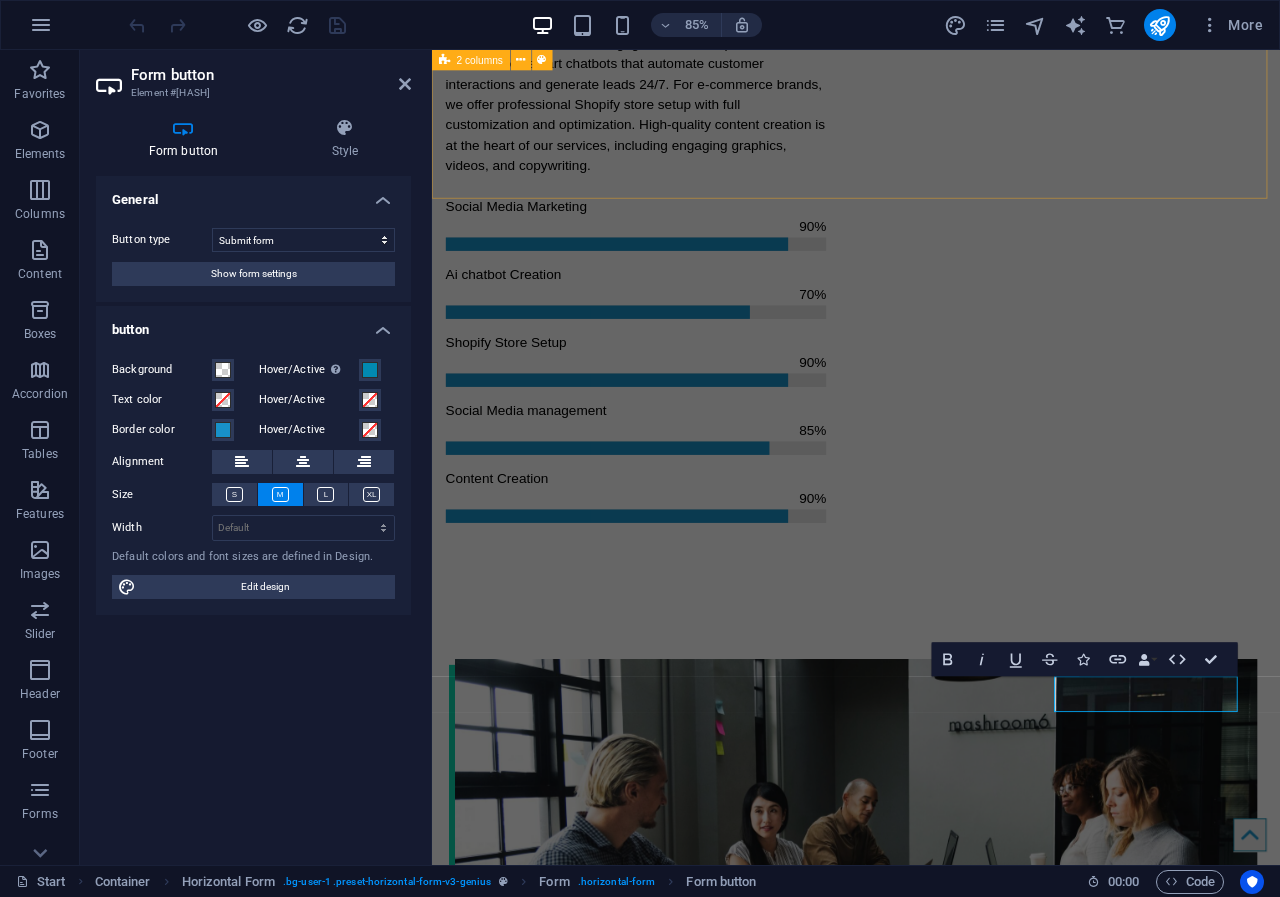 scroll, scrollTop: 1432, scrollLeft: 0, axis: vertical 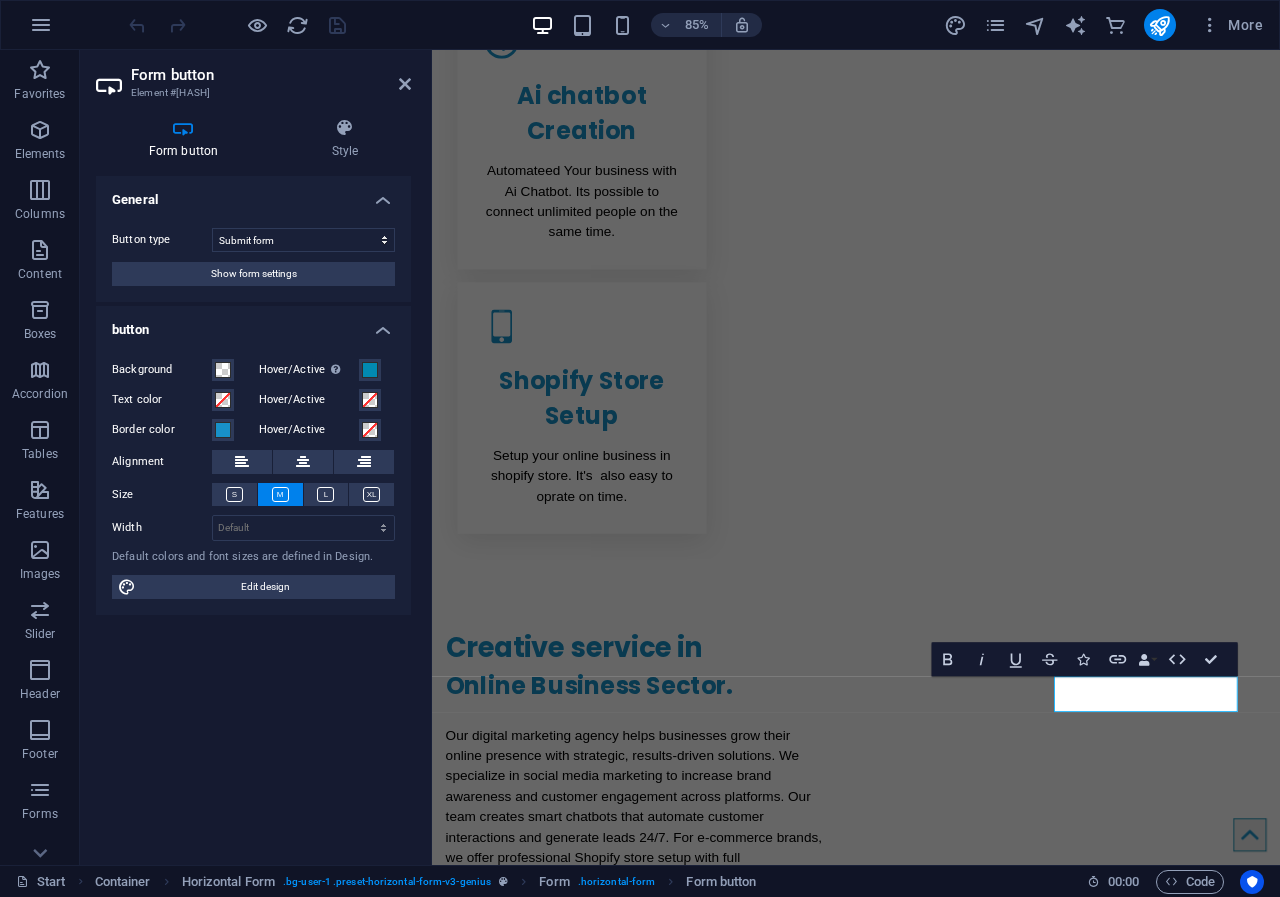 click on "General Button type Submit form Reset form No action Show form settings button Background Hover/Active Switch to preview mode to test the active/hover state Text color Hover/Active Border color Hover/Active Alignment Size Width Default px rem % em vh vw Default colors and font sizes are defined in Design. Edit design" at bounding box center (253, 512) 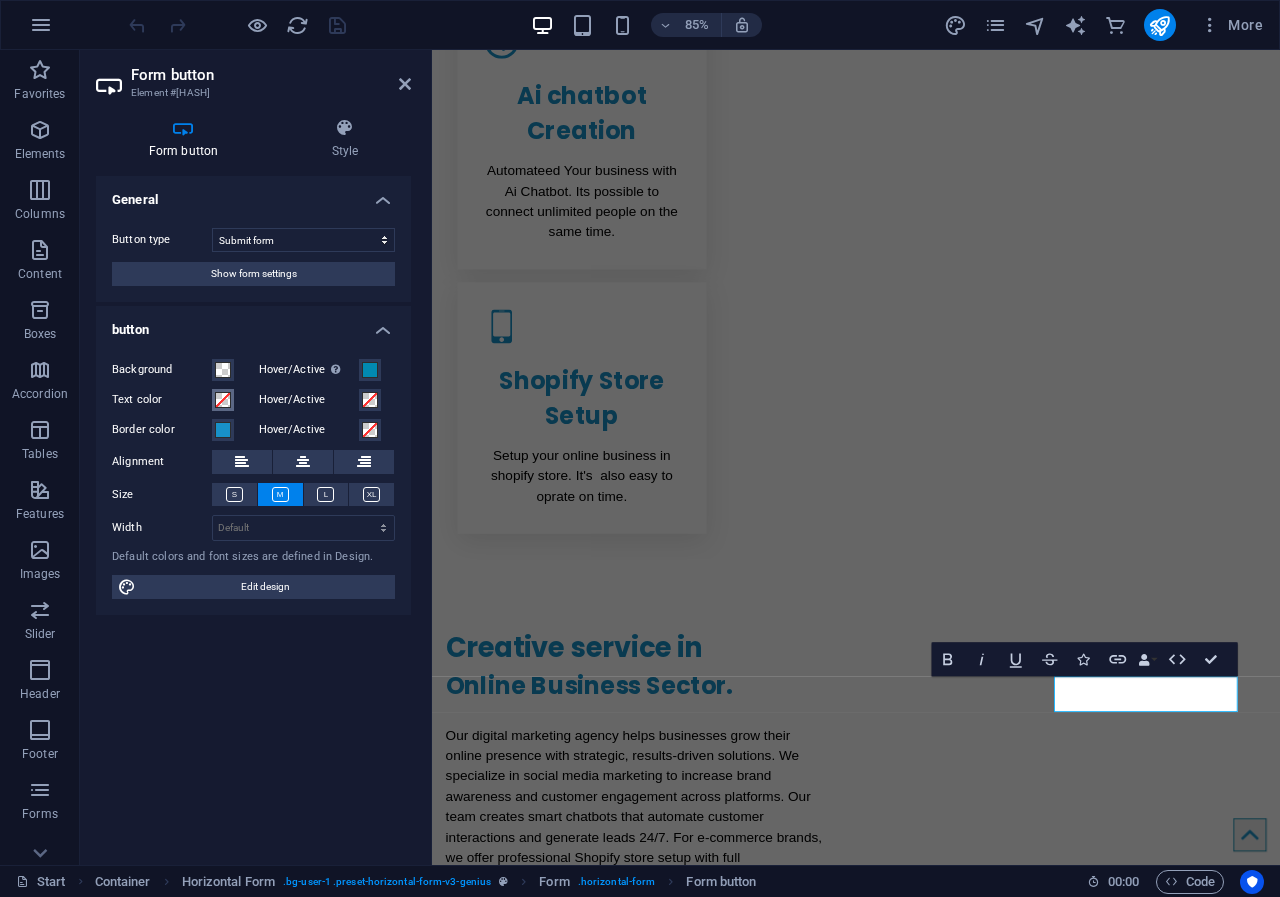 click at bounding box center [223, 400] 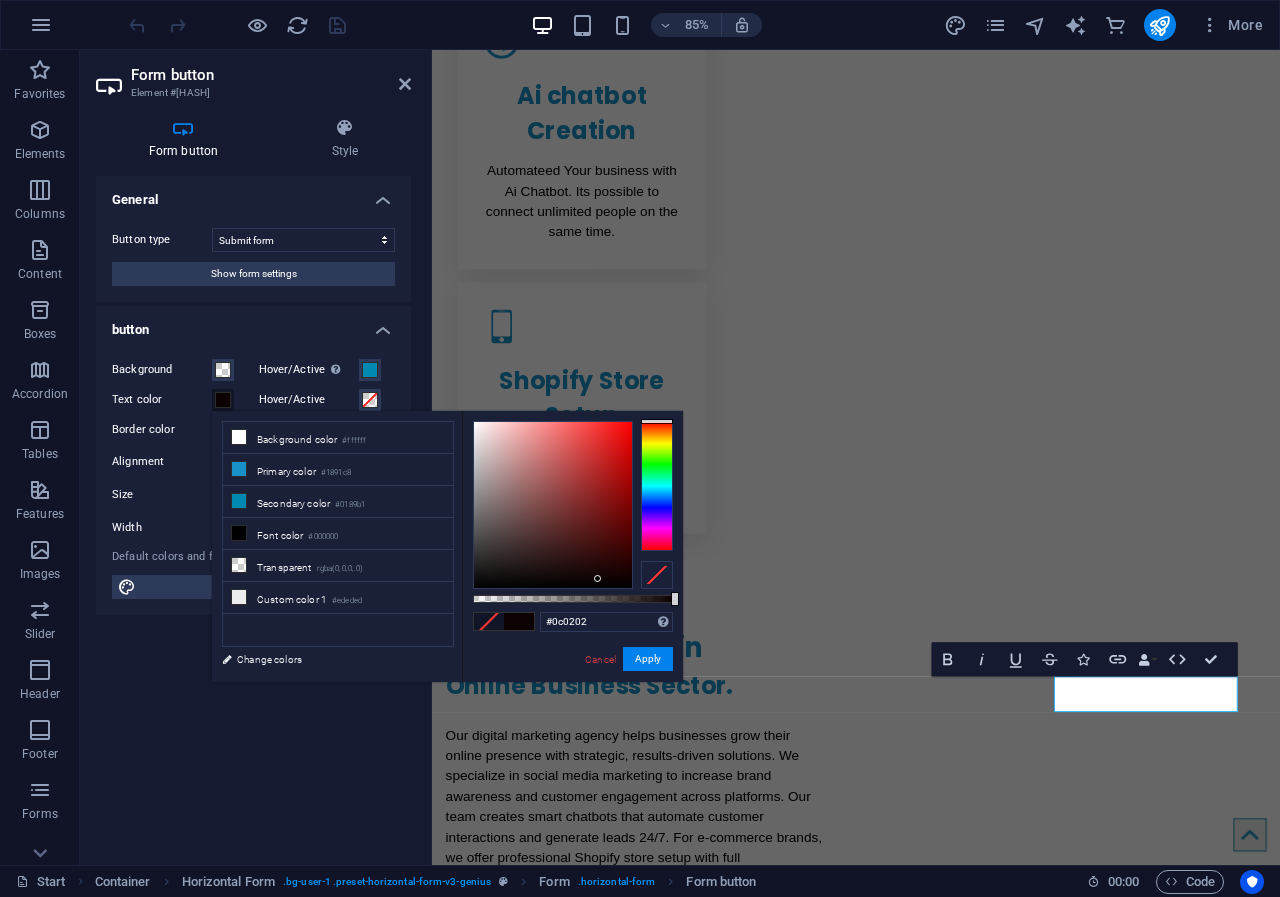 drag, startPoint x: 582, startPoint y: 579, endPoint x: 598, endPoint y: 579, distance: 16 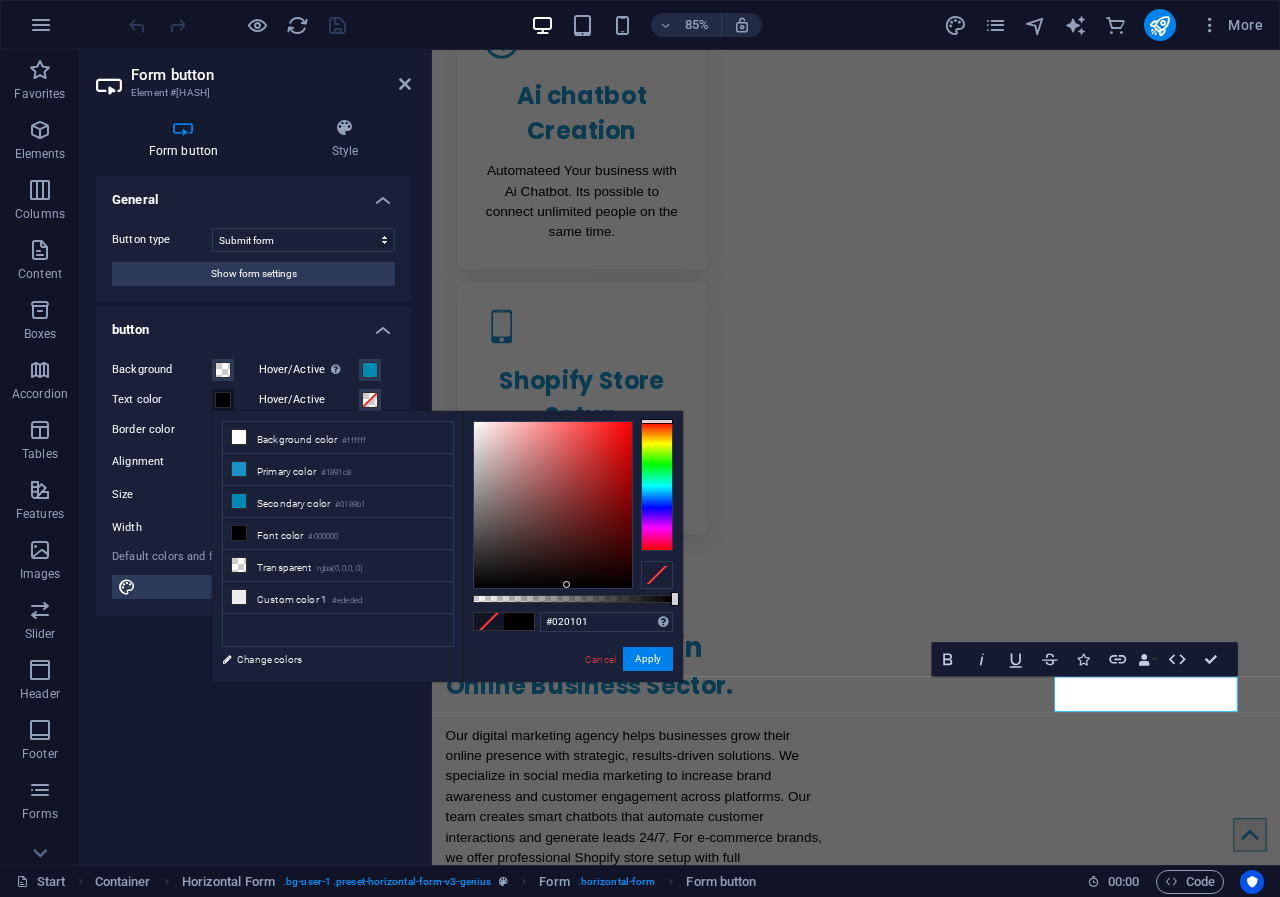 type on "#040101" 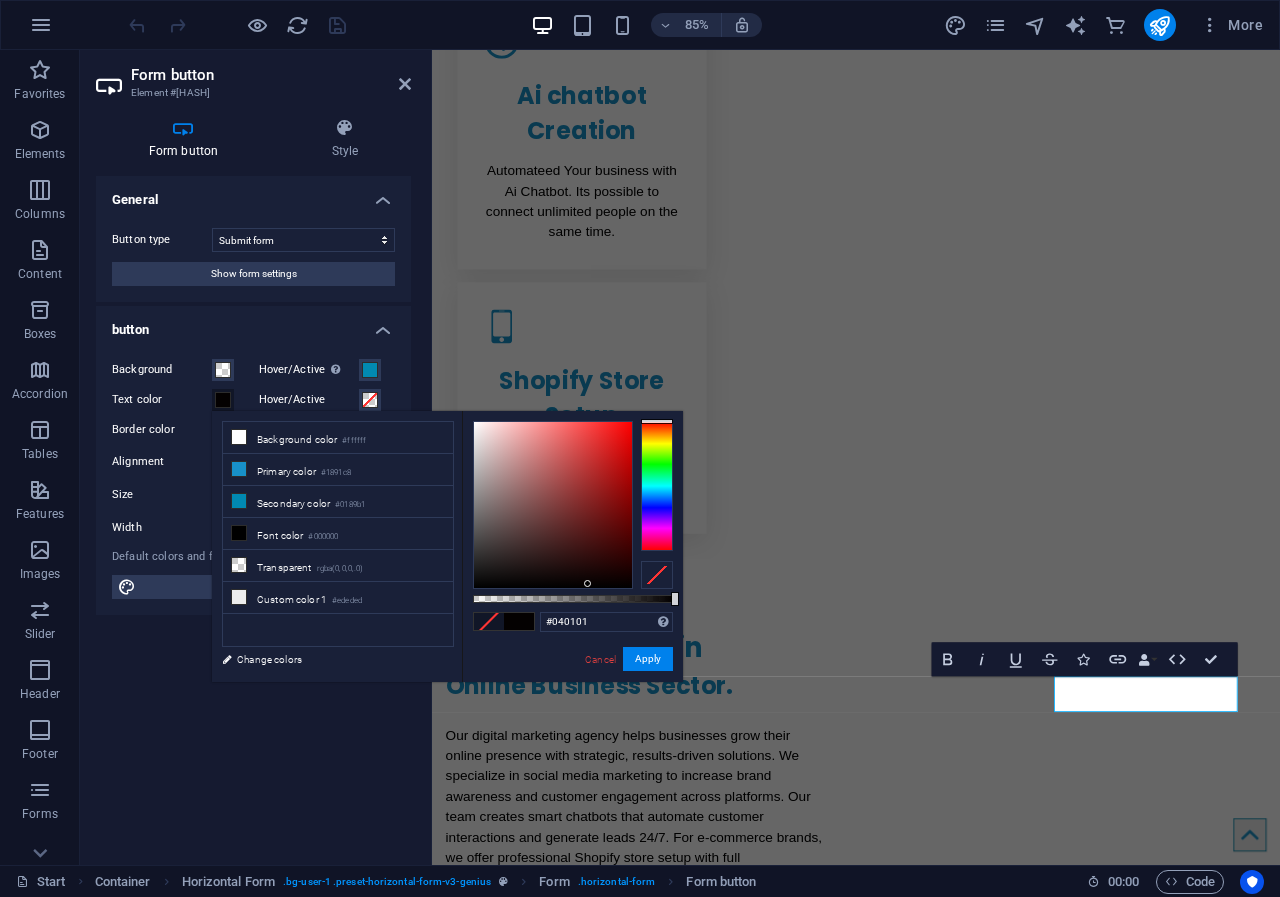 click at bounding box center (587, 583) 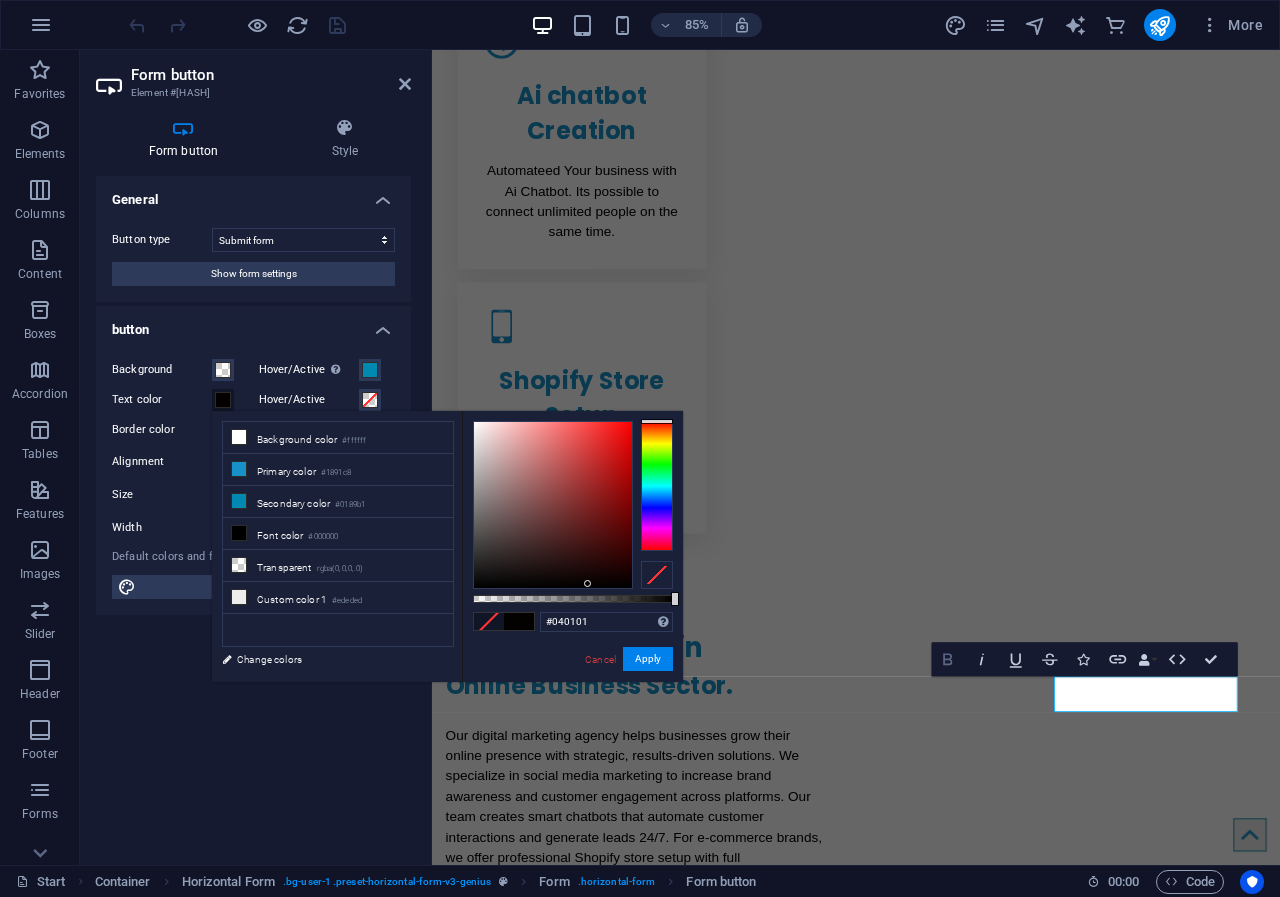 click 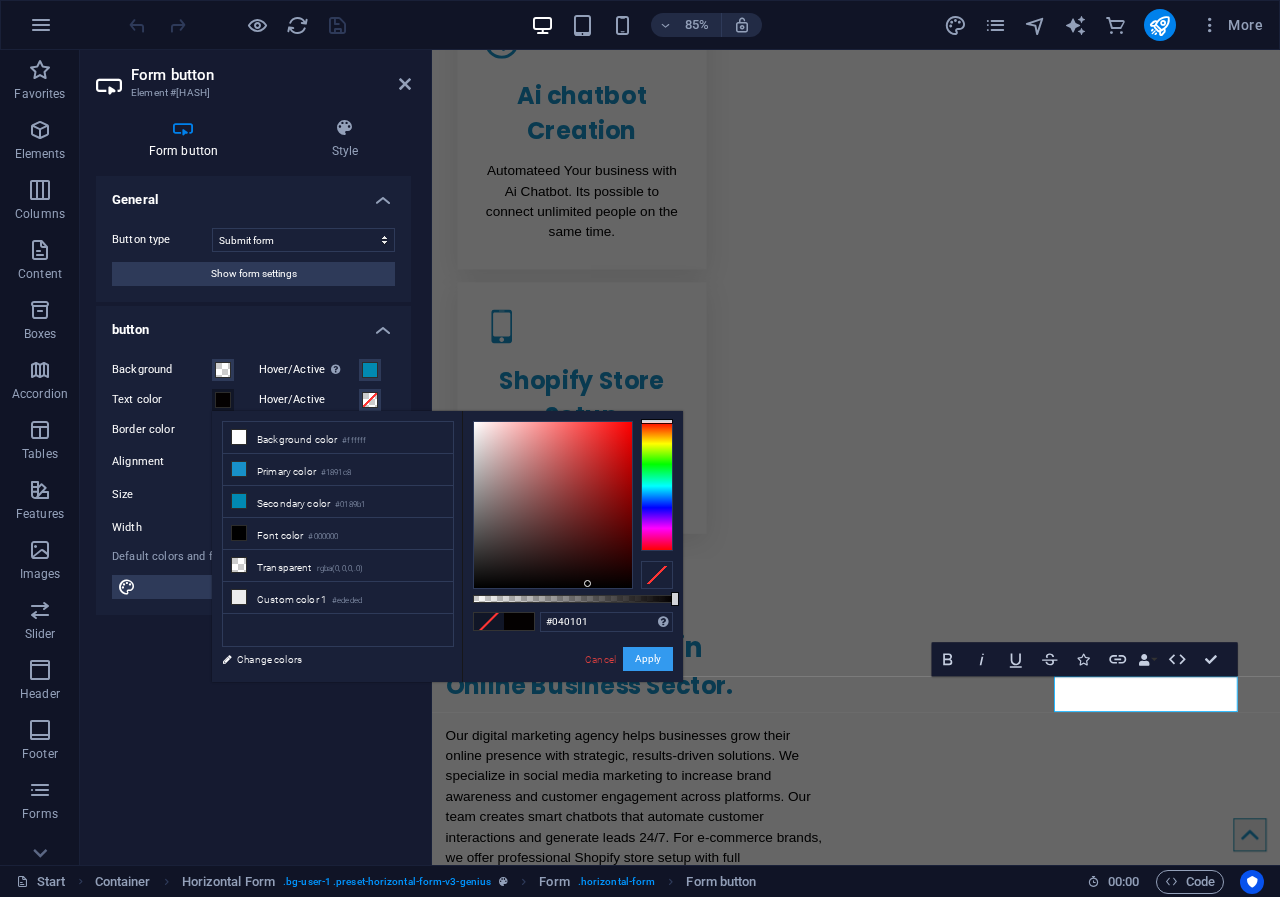 click on "Apply" at bounding box center [648, 659] 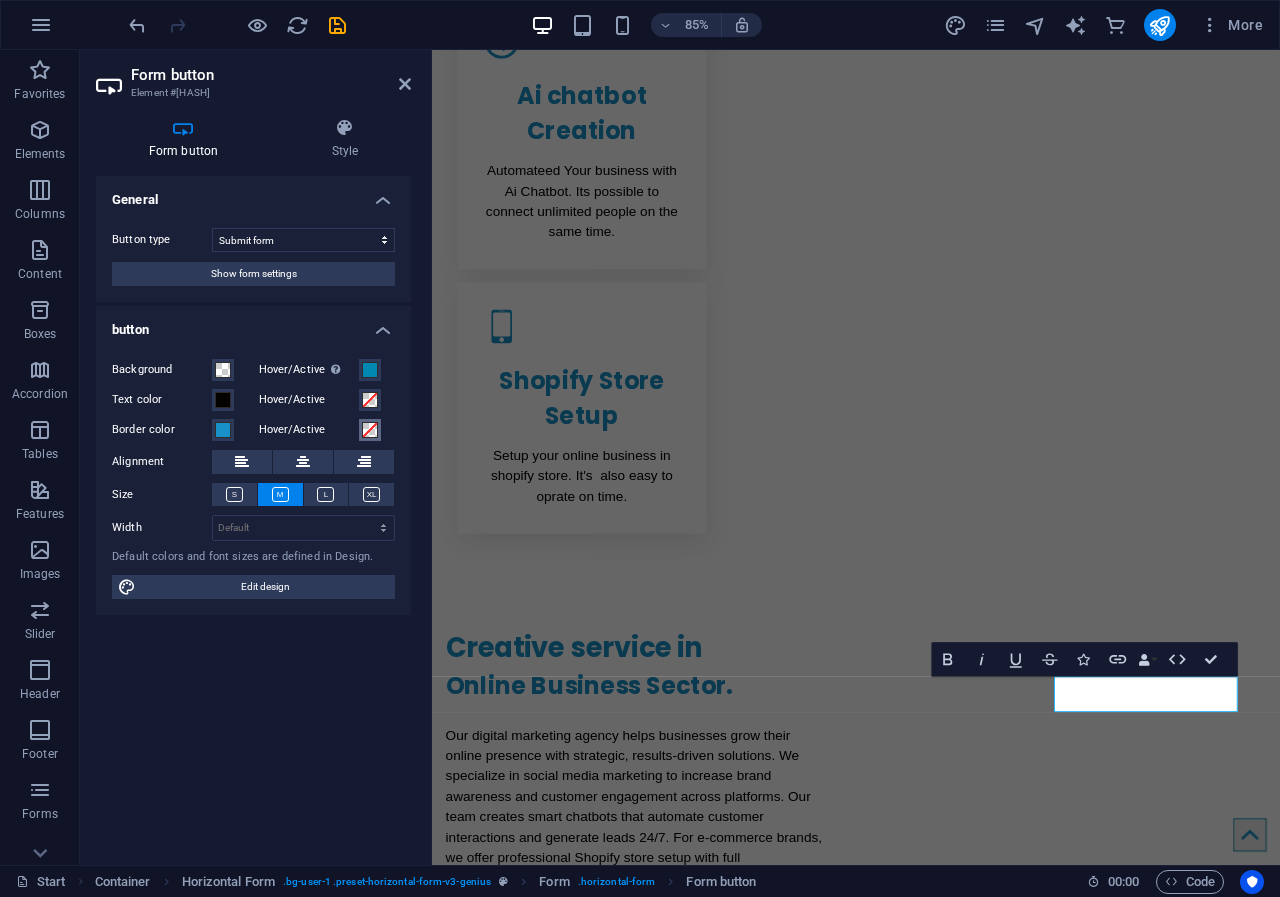 click at bounding box center [370, 430] 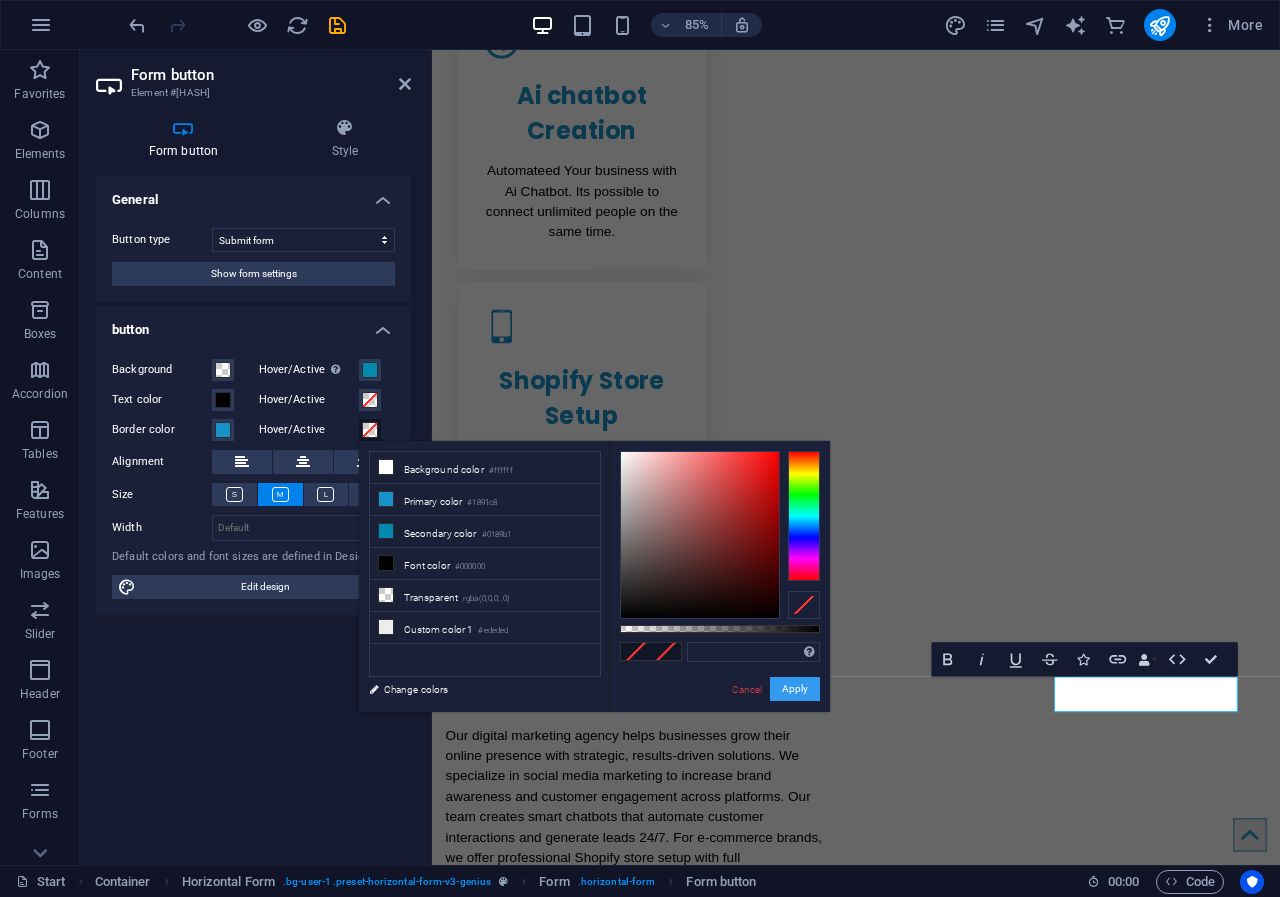 click on "Apply" at bounding box center (795, 689) 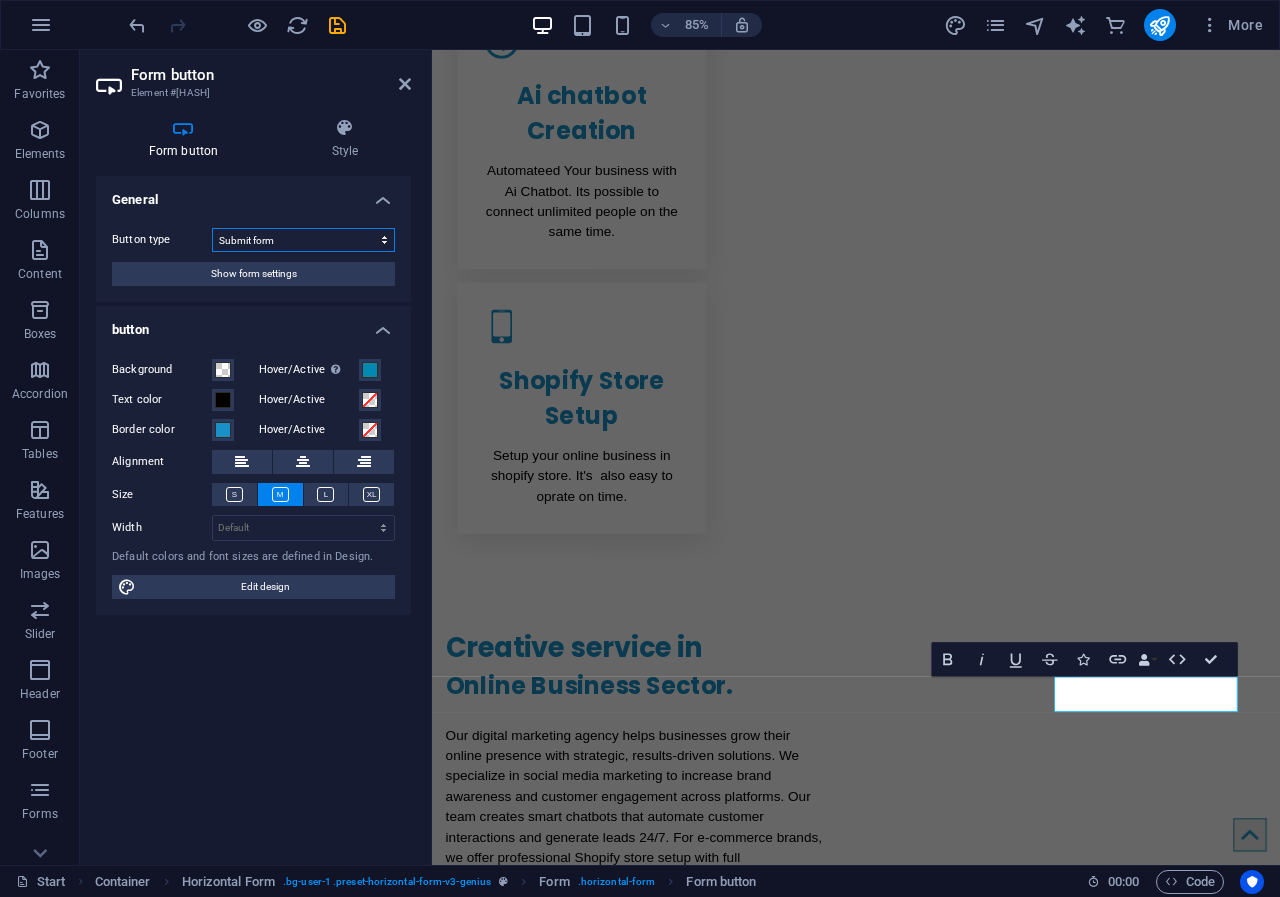 click on "Submit form Reset form No action" at bounding box center (303, 240) 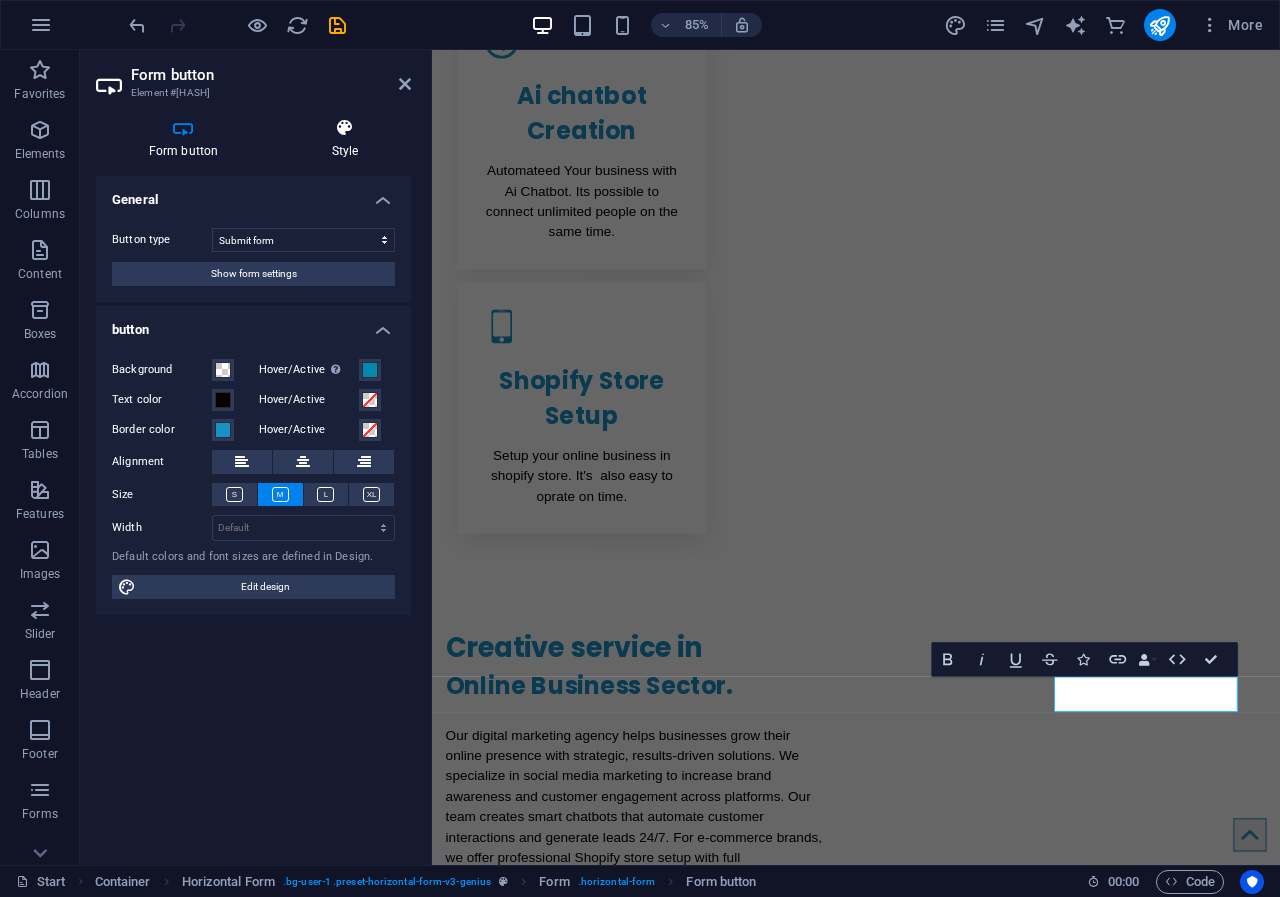 click at bounding box center (345, 128) 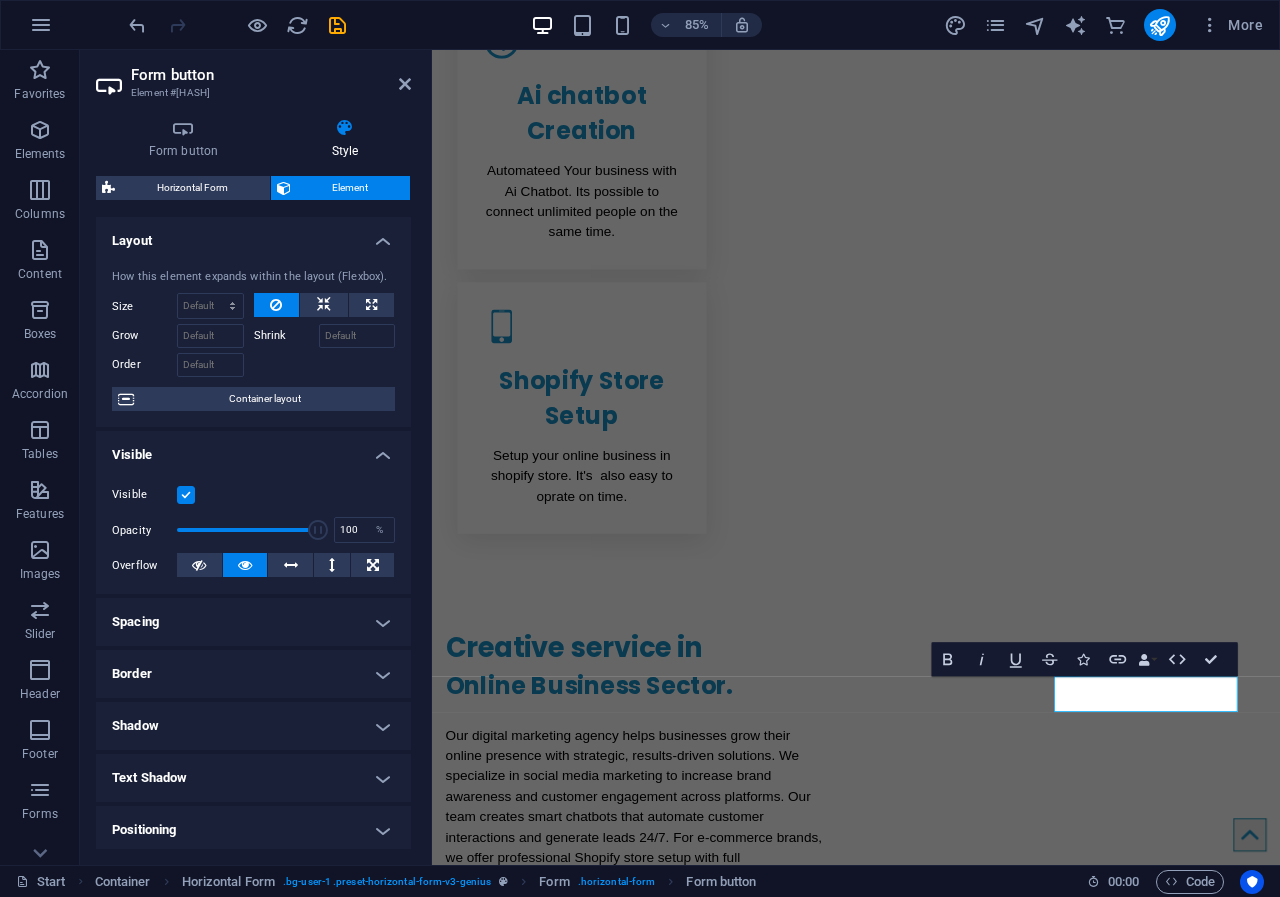 drag, startPoint x: 411, startPoint y: 375, endPoint x: 415, endPoint y: 438, distance: 63.126858 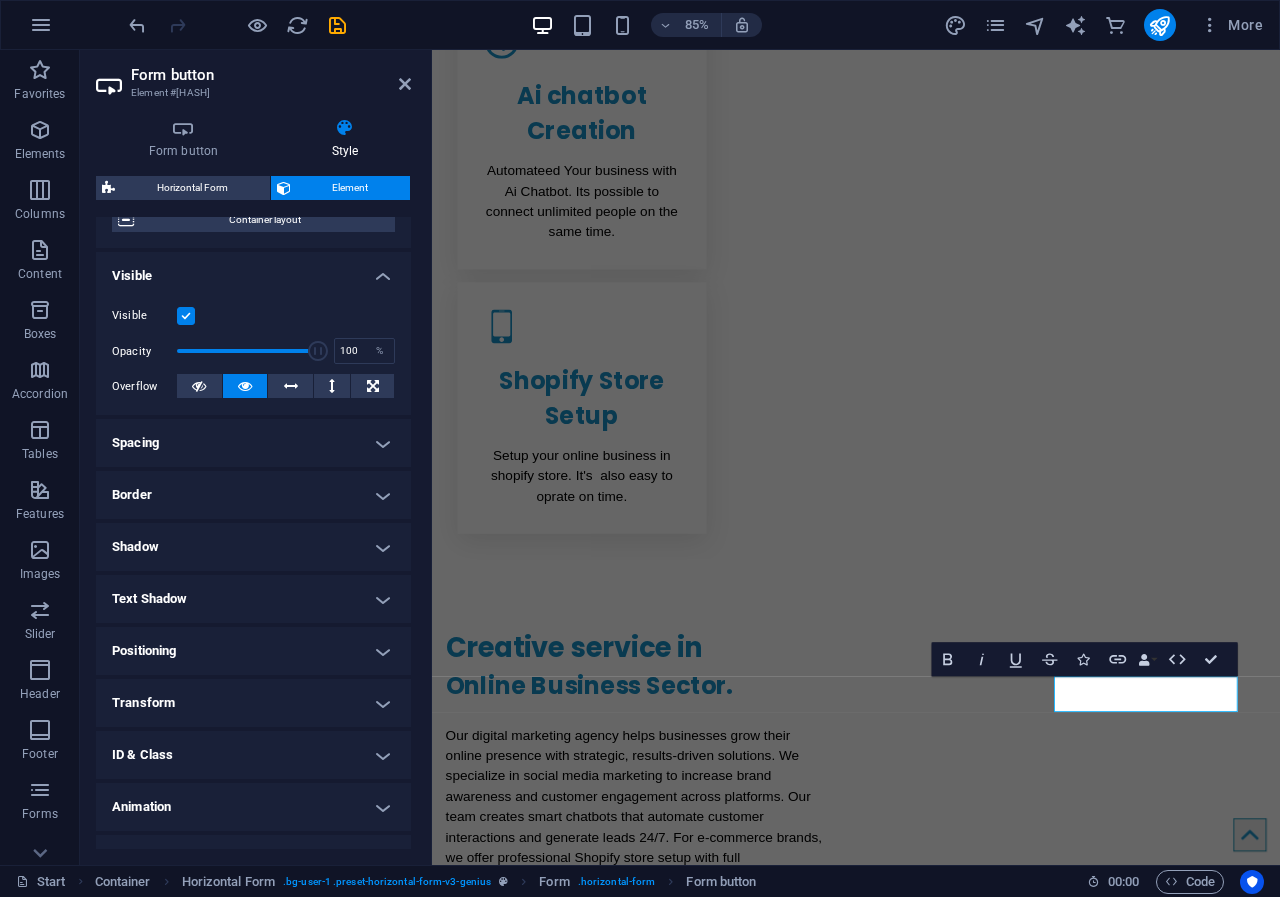 scroll, scrollTop: 213, scrollLeft: 0, axis: vertical 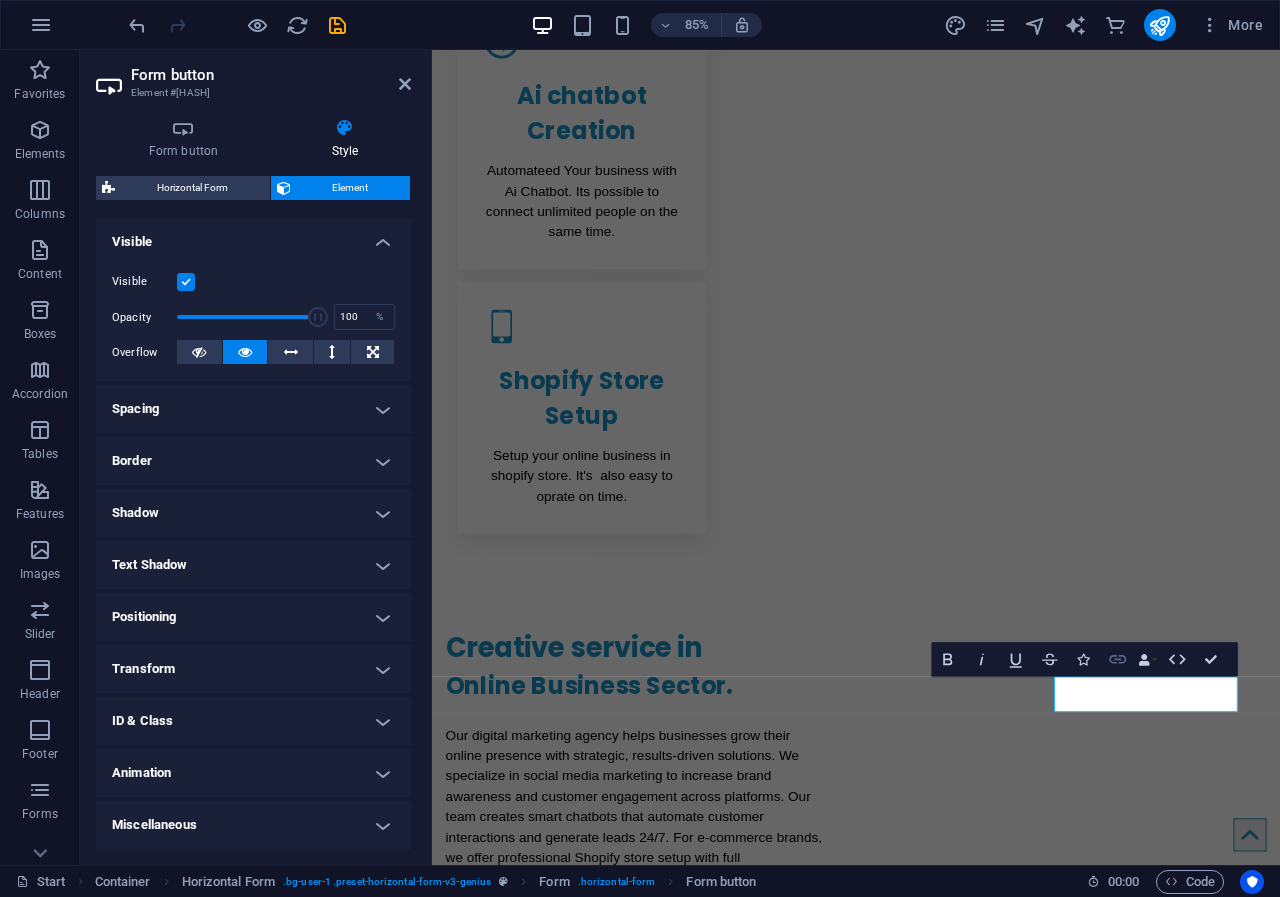 click 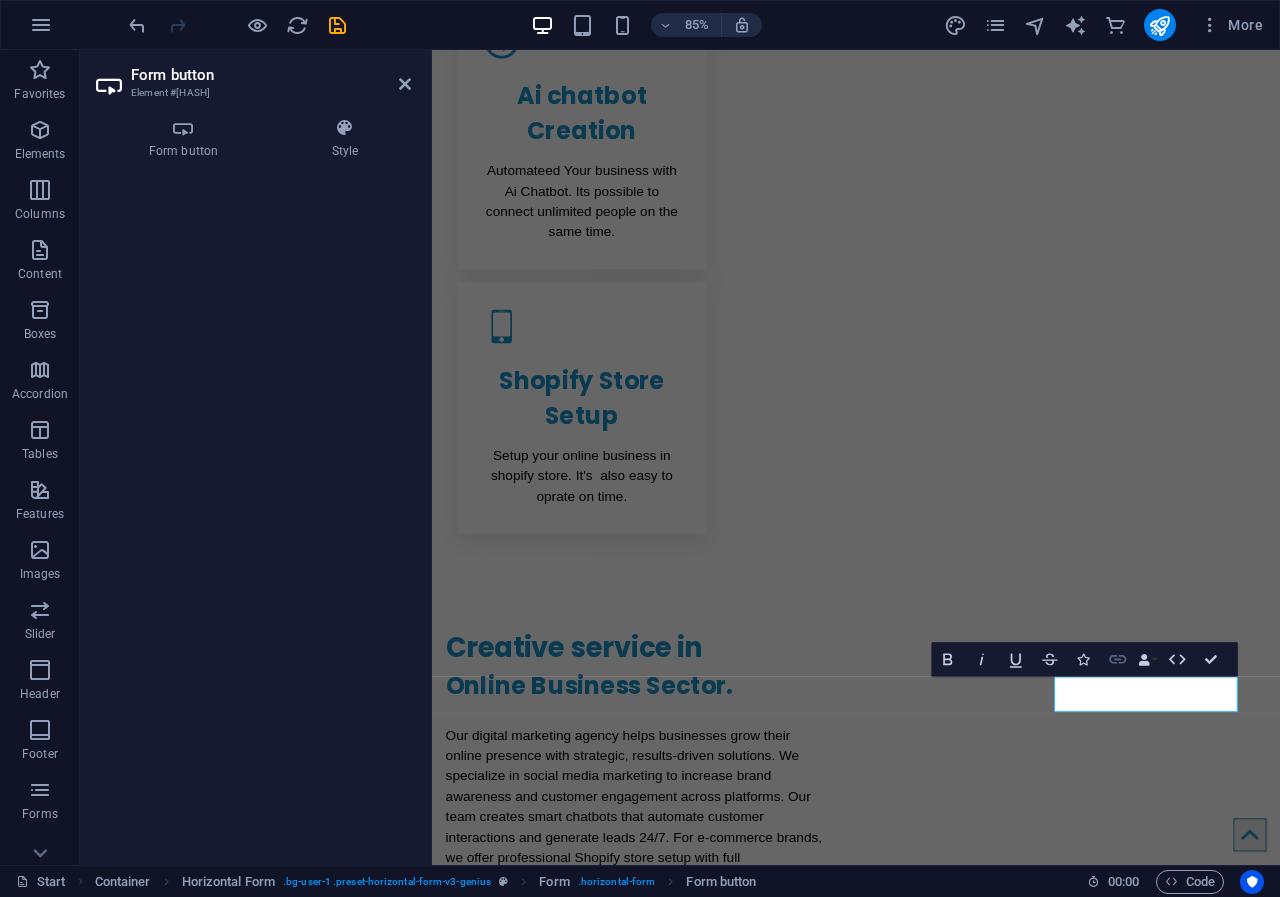 click 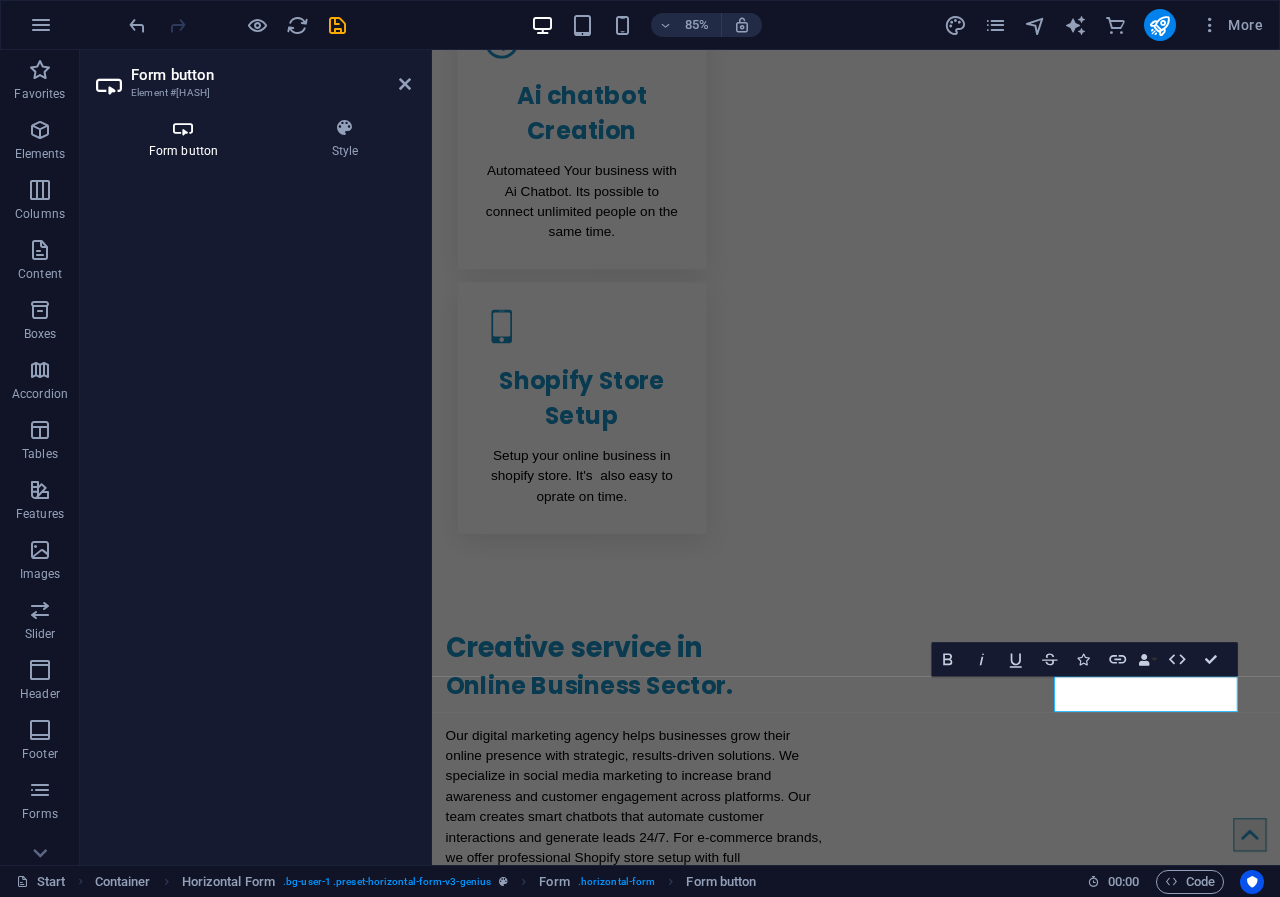click at bounding box center [183, 128] 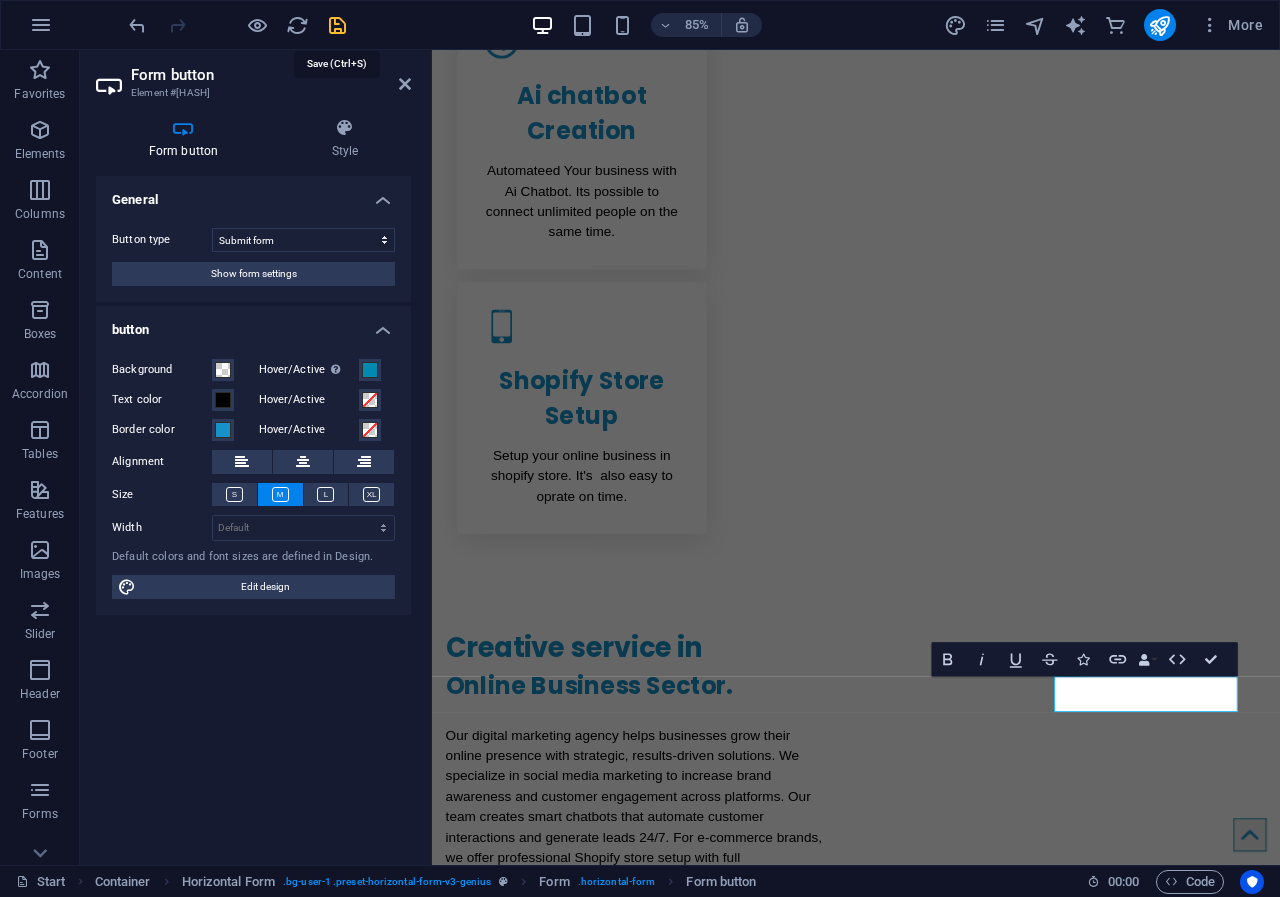 click at bounding box center [337, 25] 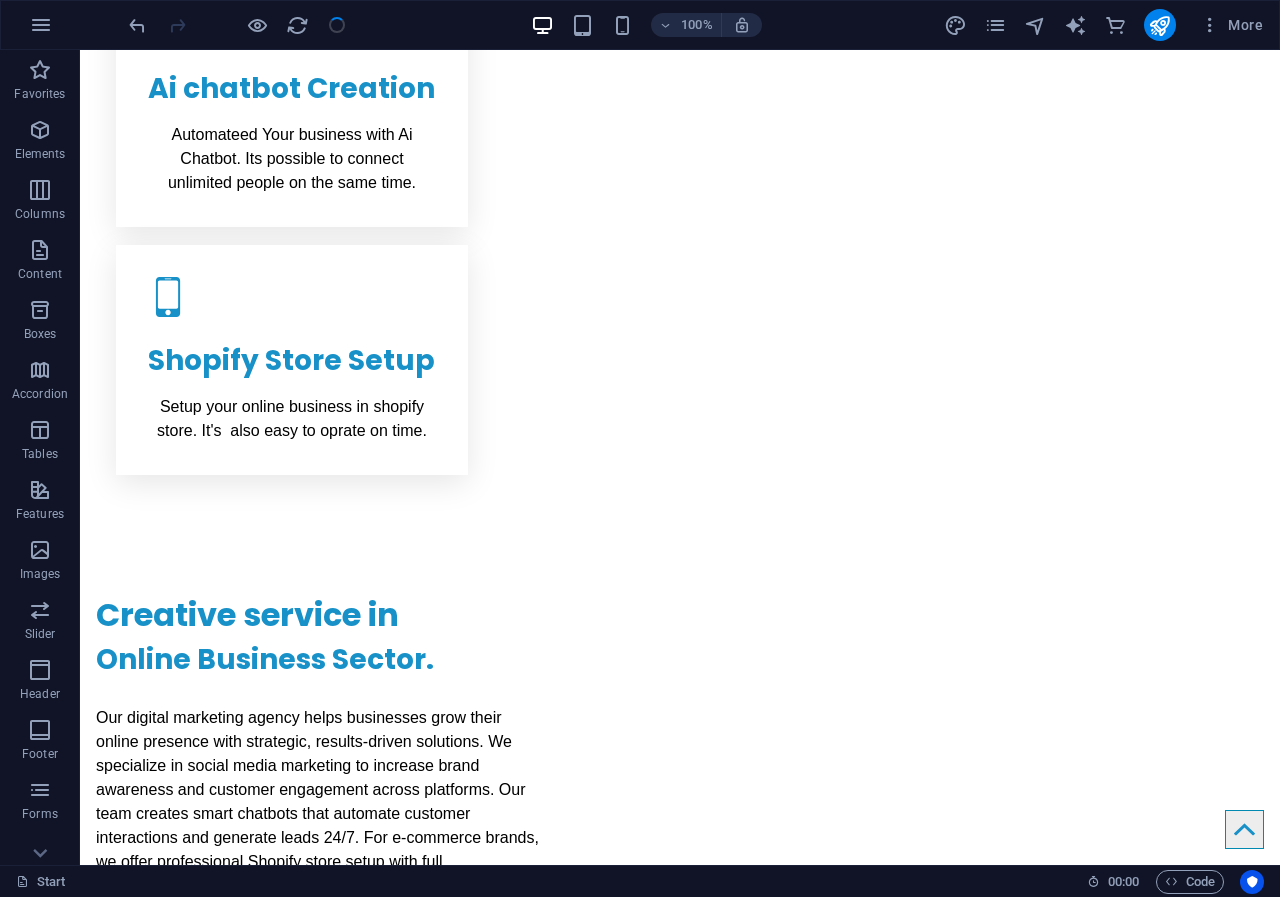 scroll, scrollTop: 1396, scrollLeft: 0, axis: vertical 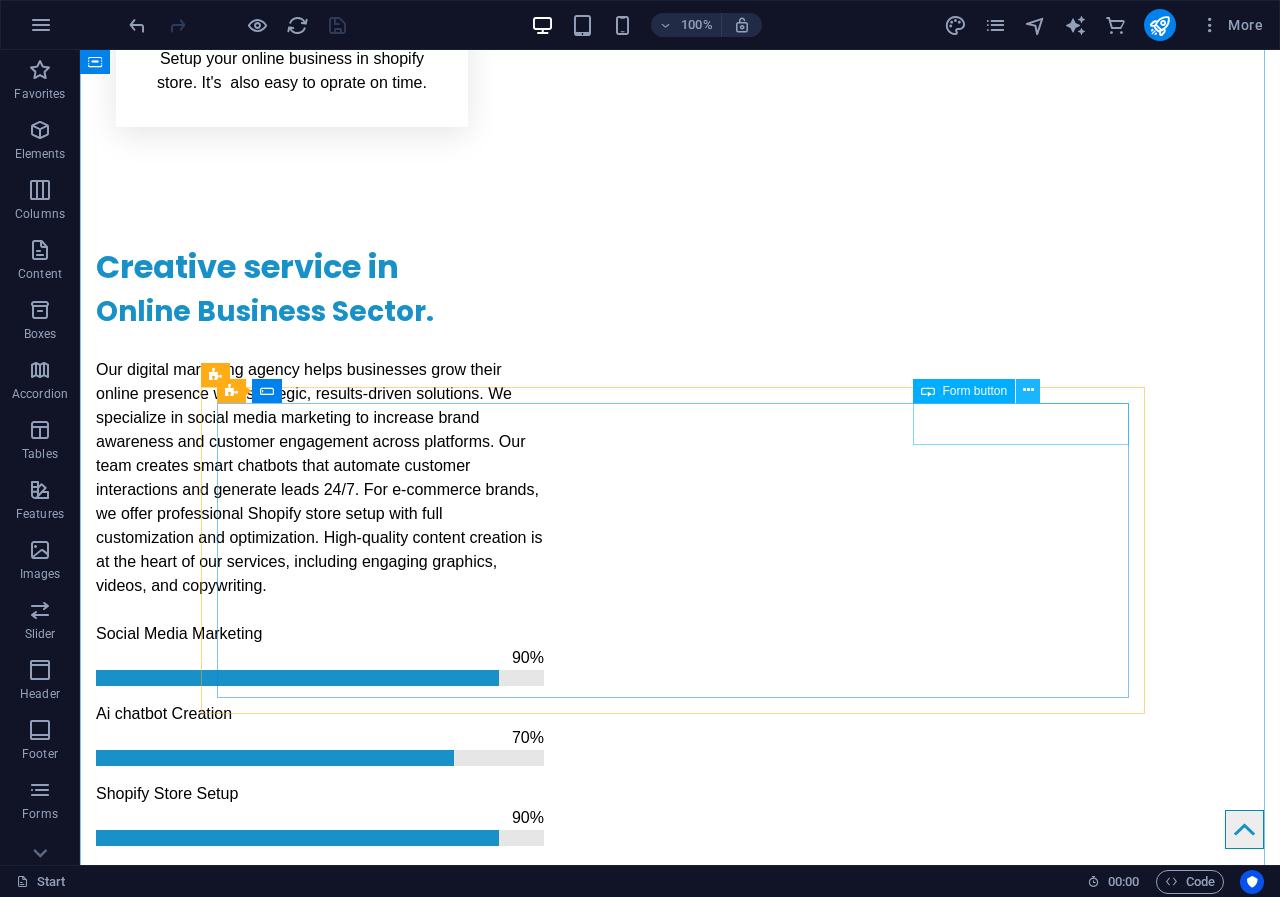 click at bounding box center [1028, 390] 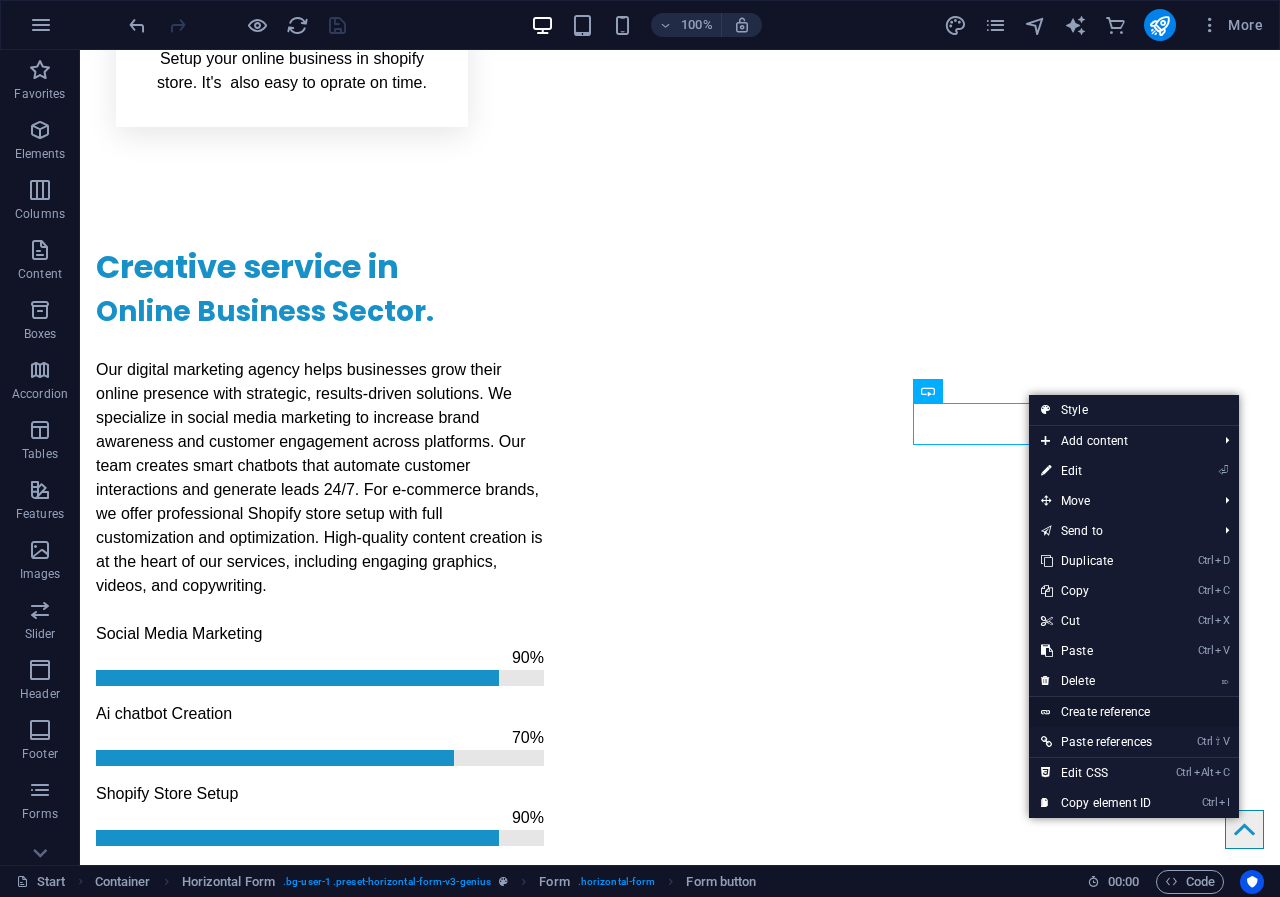 click on "Create reference" at bounding box center (1134, 712) 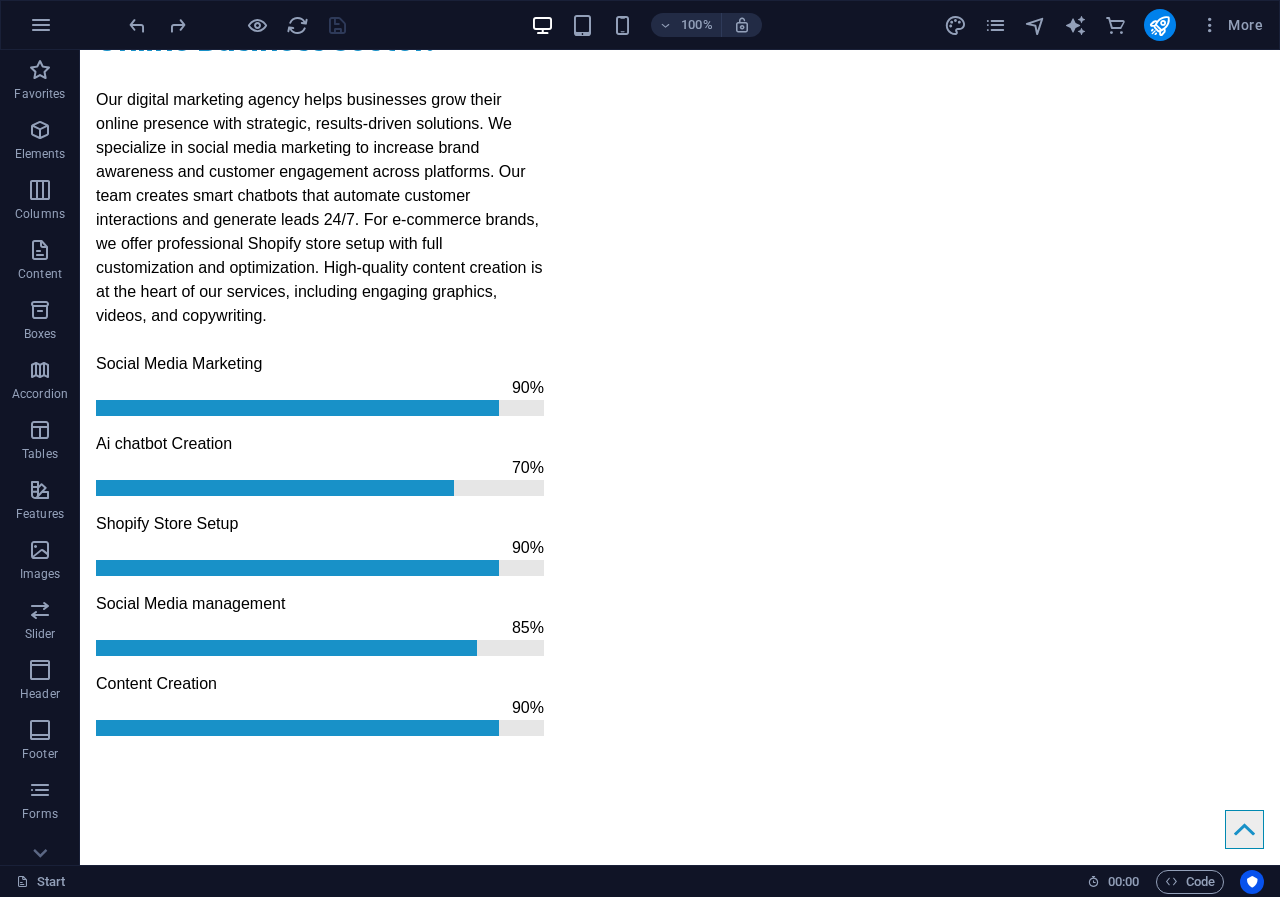 scroll, scrollTop: 2059, scrollLeft: 0, axis: vertical 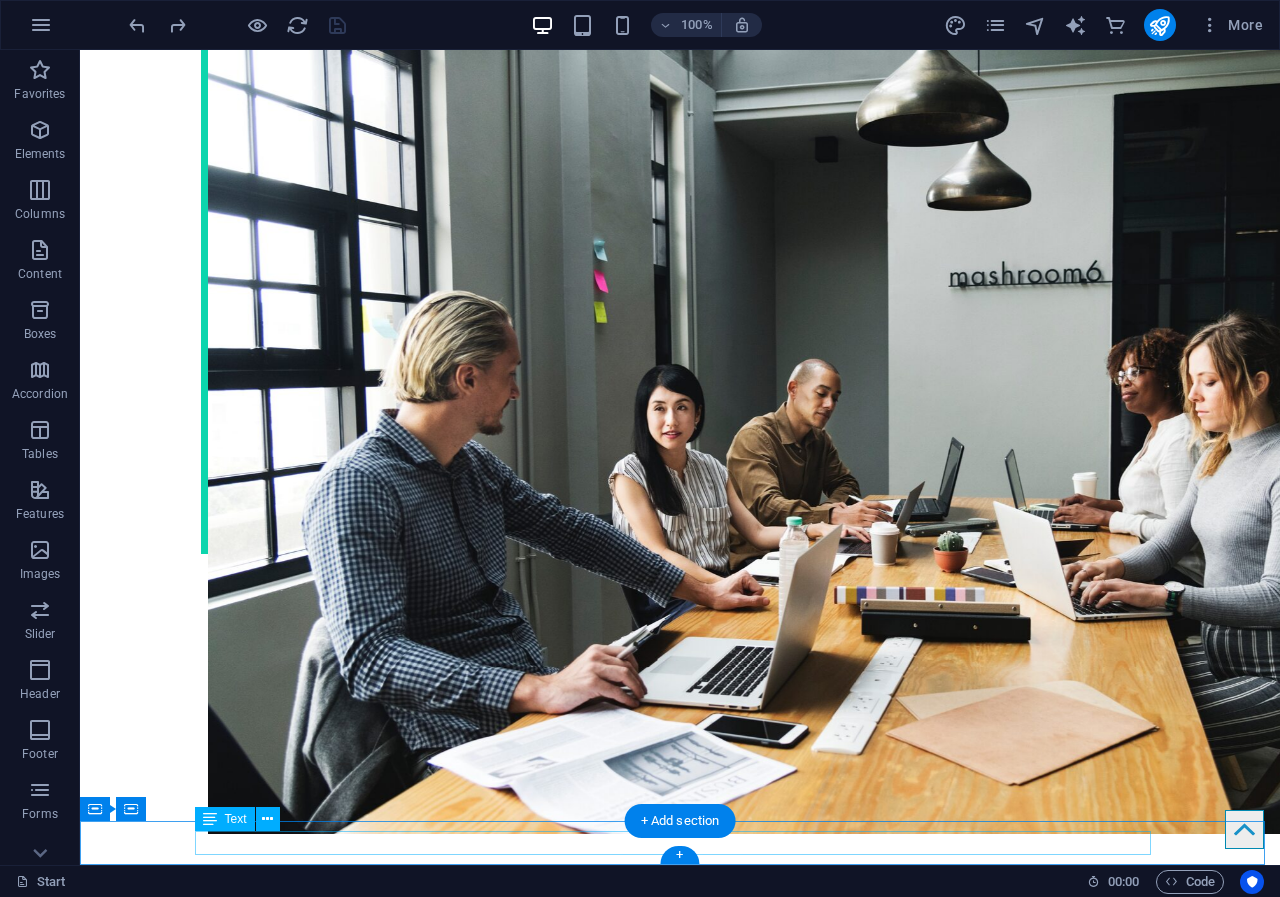 click on "Allright Resrved imarifdigital@2025 5d3adc6aa4086fa9dd0c1eb3e3c608@cpanel.local  |  Legal Notice  |  Privacy Policy" at bounding box center (680, 4267) 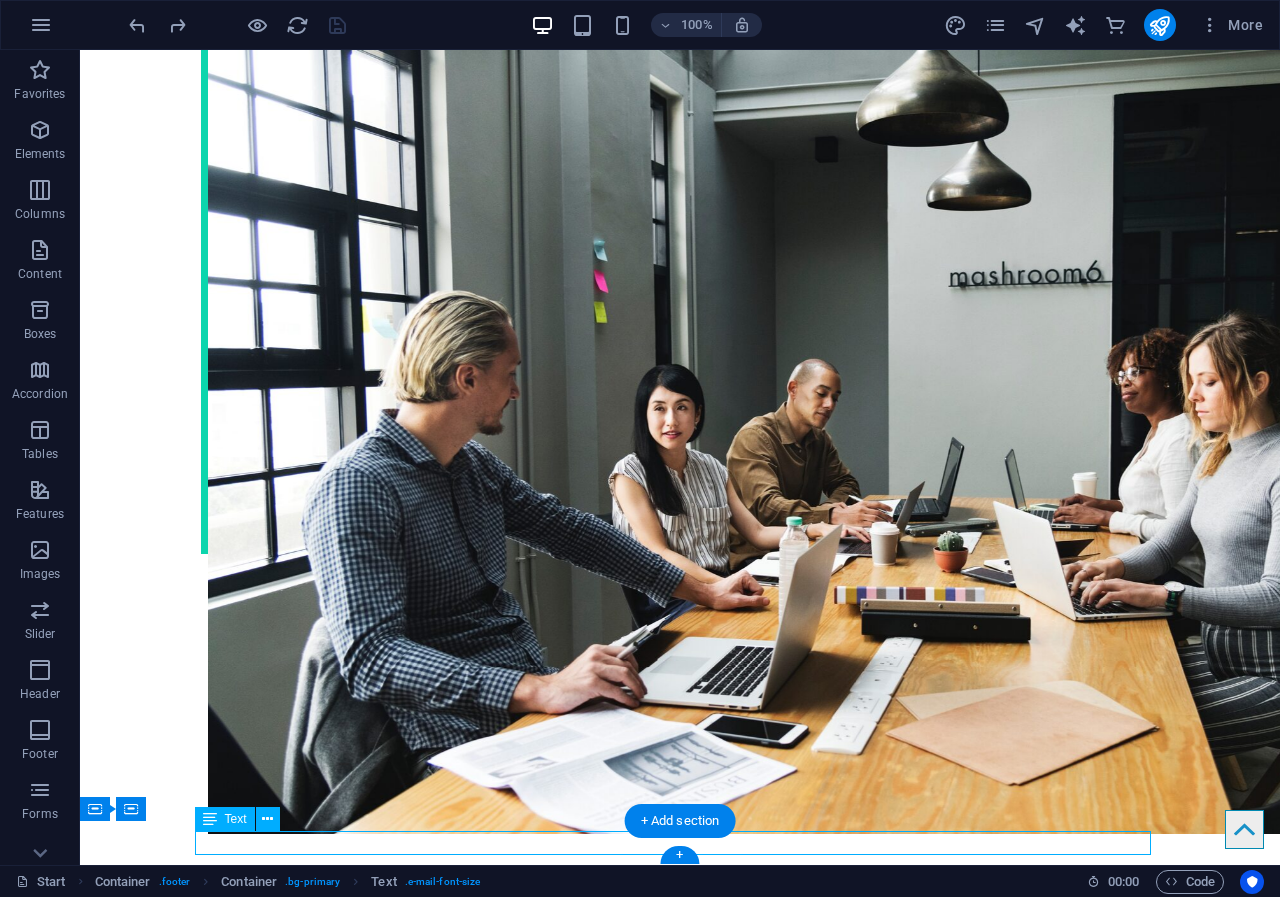 click on "Allright Resrved imarifdigital@2025 5d3adc6aa4086fa9dd0c1eb3e3c608@cpanel.local  |  Legal Notice  |  Privacy Policy" at bounding box center (680, 4267) 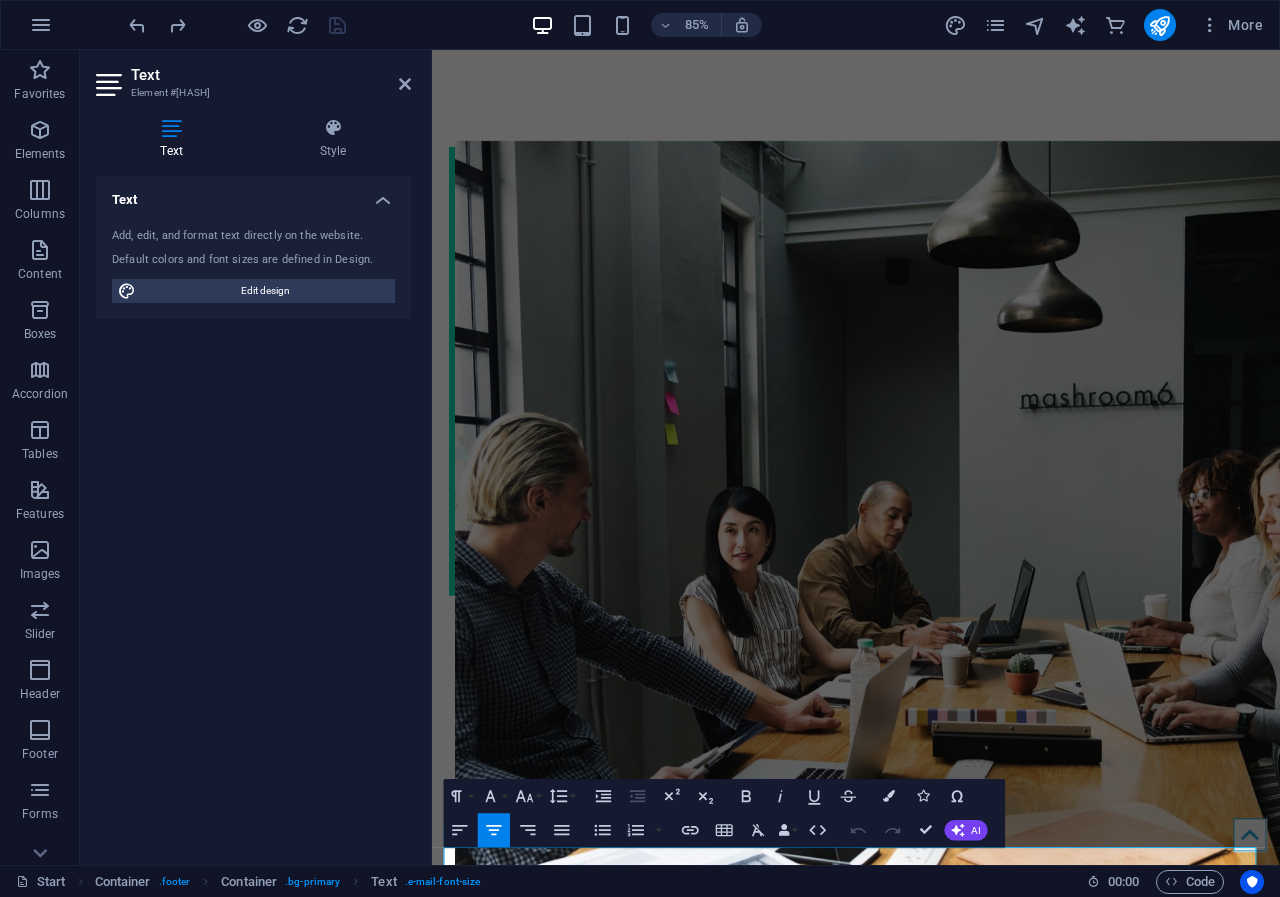 scroll, scrollTop: 2786, scrollLeft: 0, axis: vertical 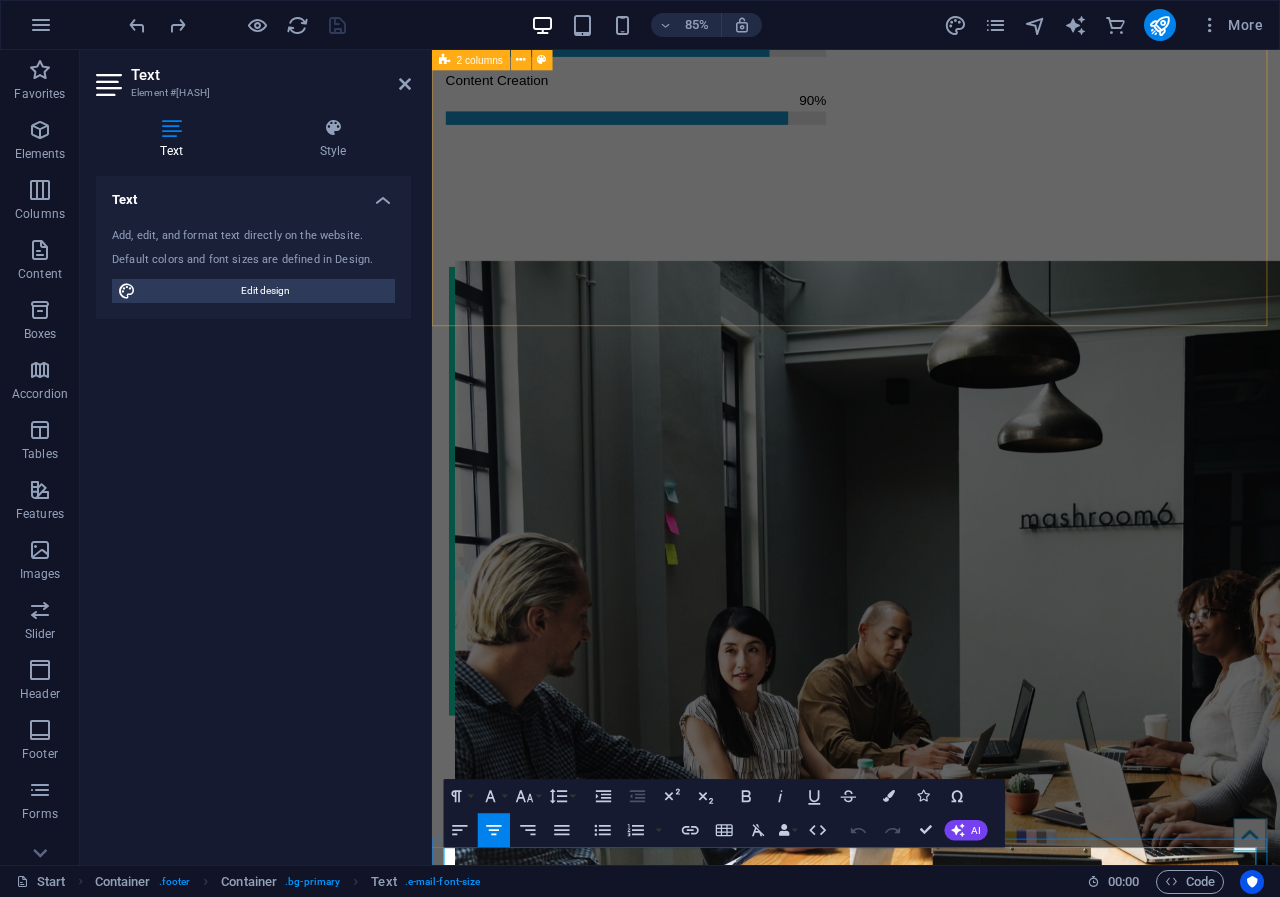 drag, startPoint x: 800, startPoint y: 999, endPoint x: 1110, endPoint y: 998, distance: 310.00162 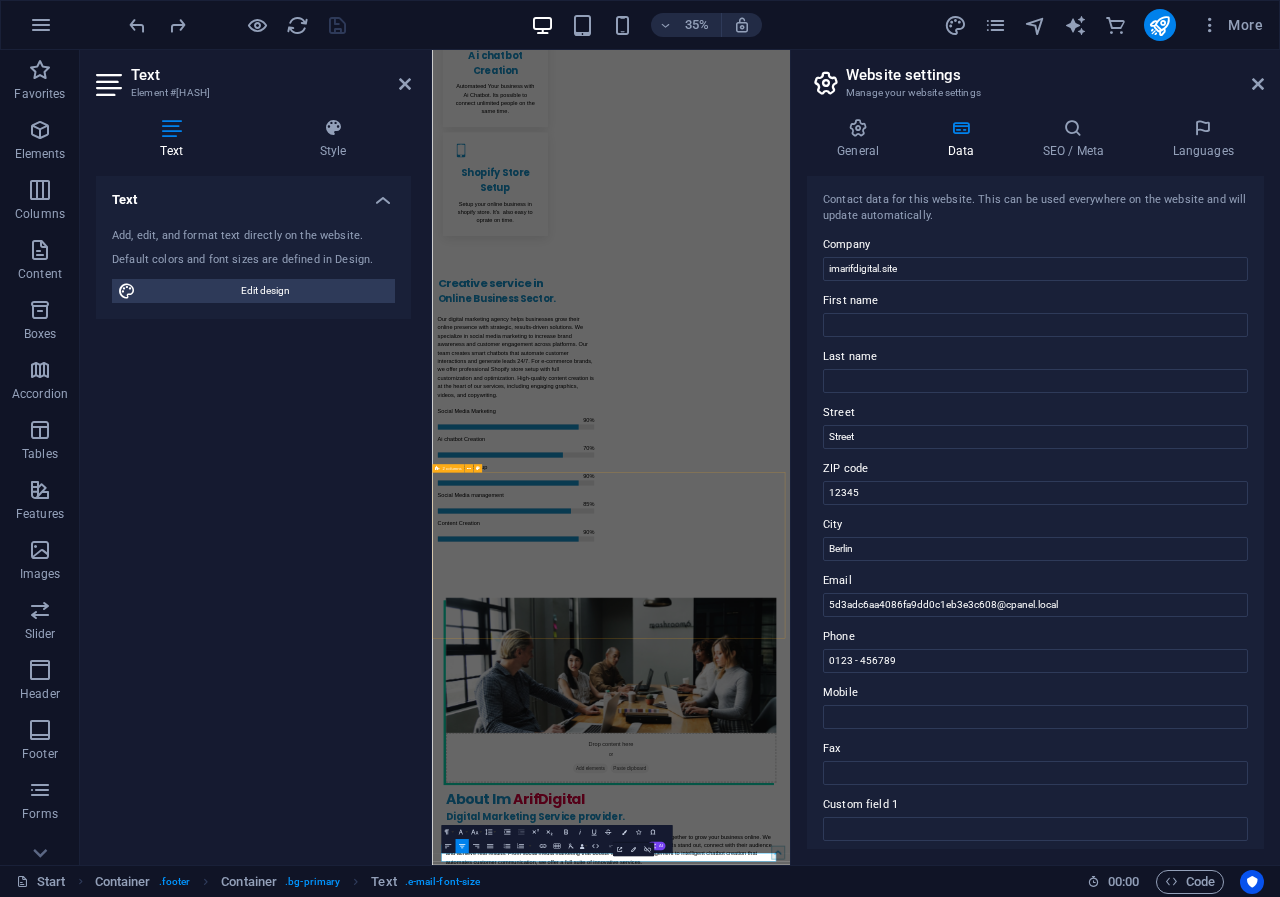 scroll, scrollTop: 2317, scrollLeft: 0, axis: vertical 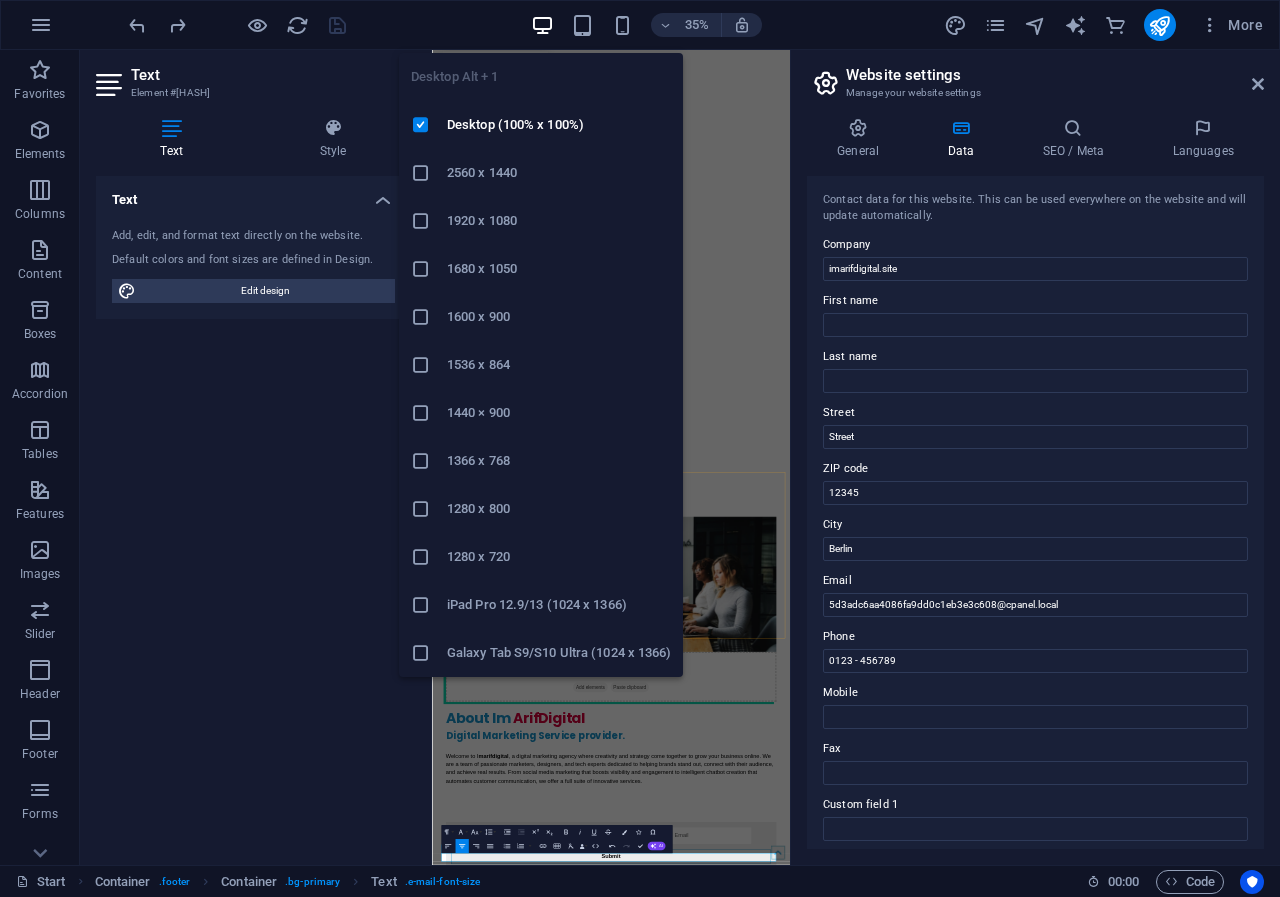 click at bounding box center [542, 25] 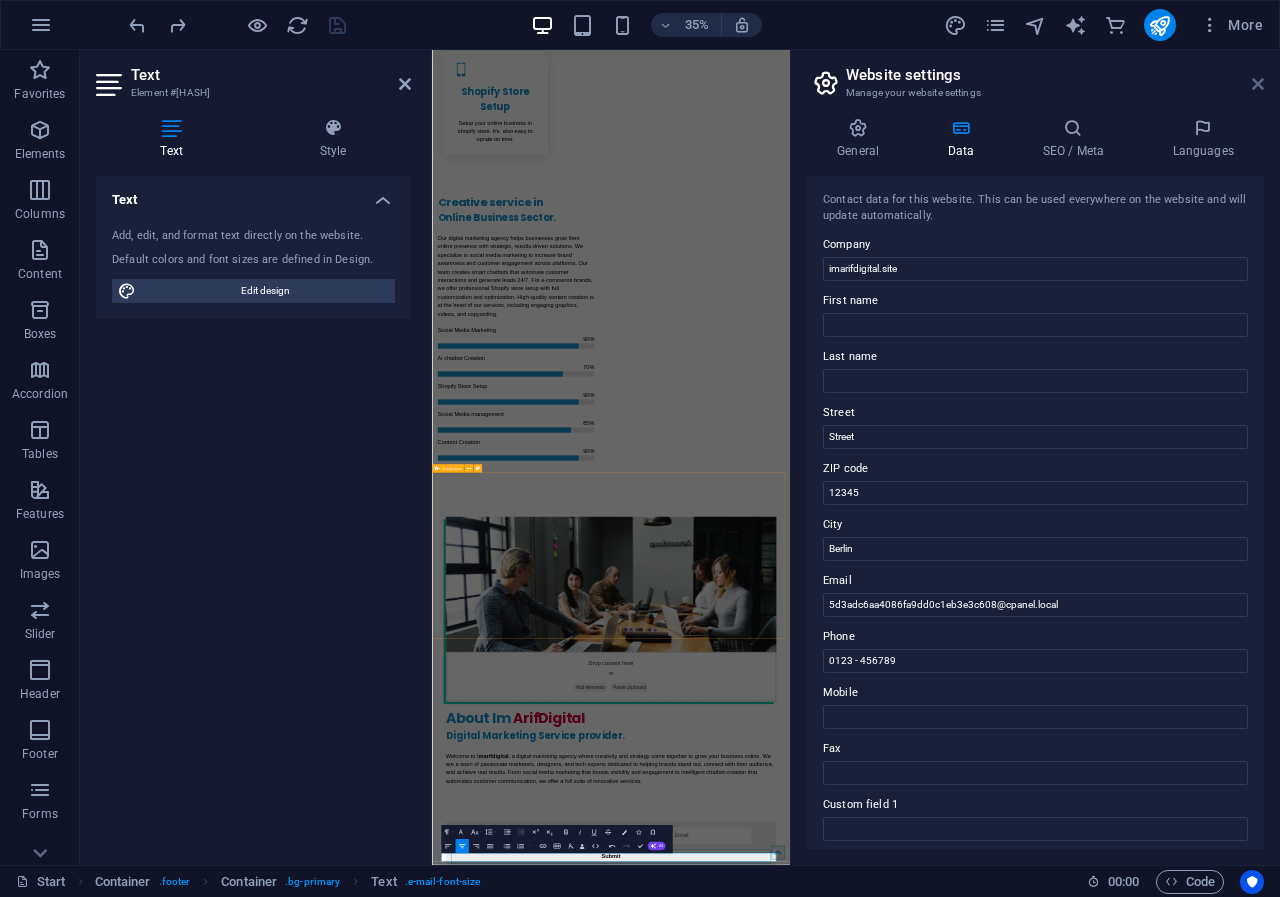 click at bounding box center [1258, 84] 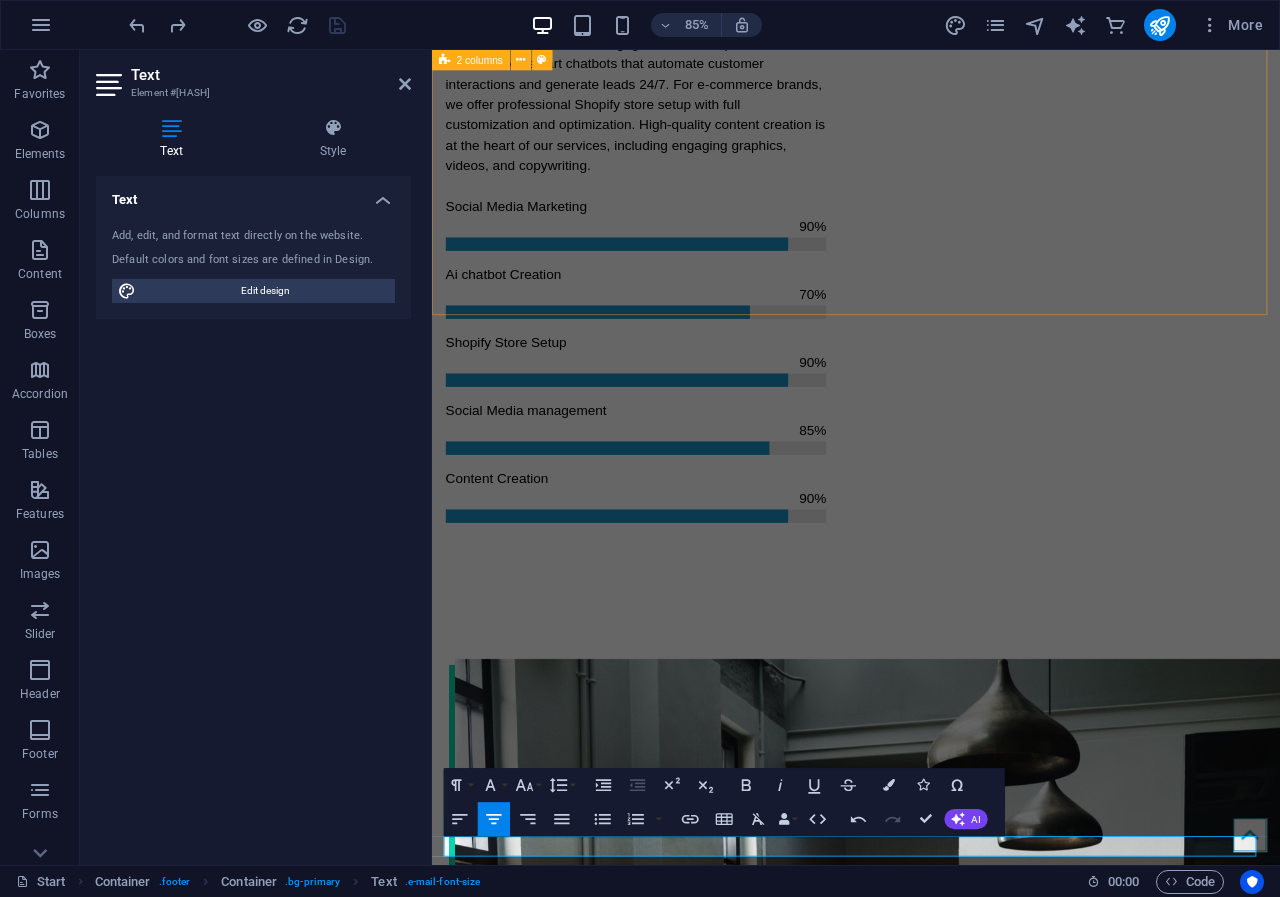 scroll, scrollTop: 2799, scrollLeft: 0, axis: vertical 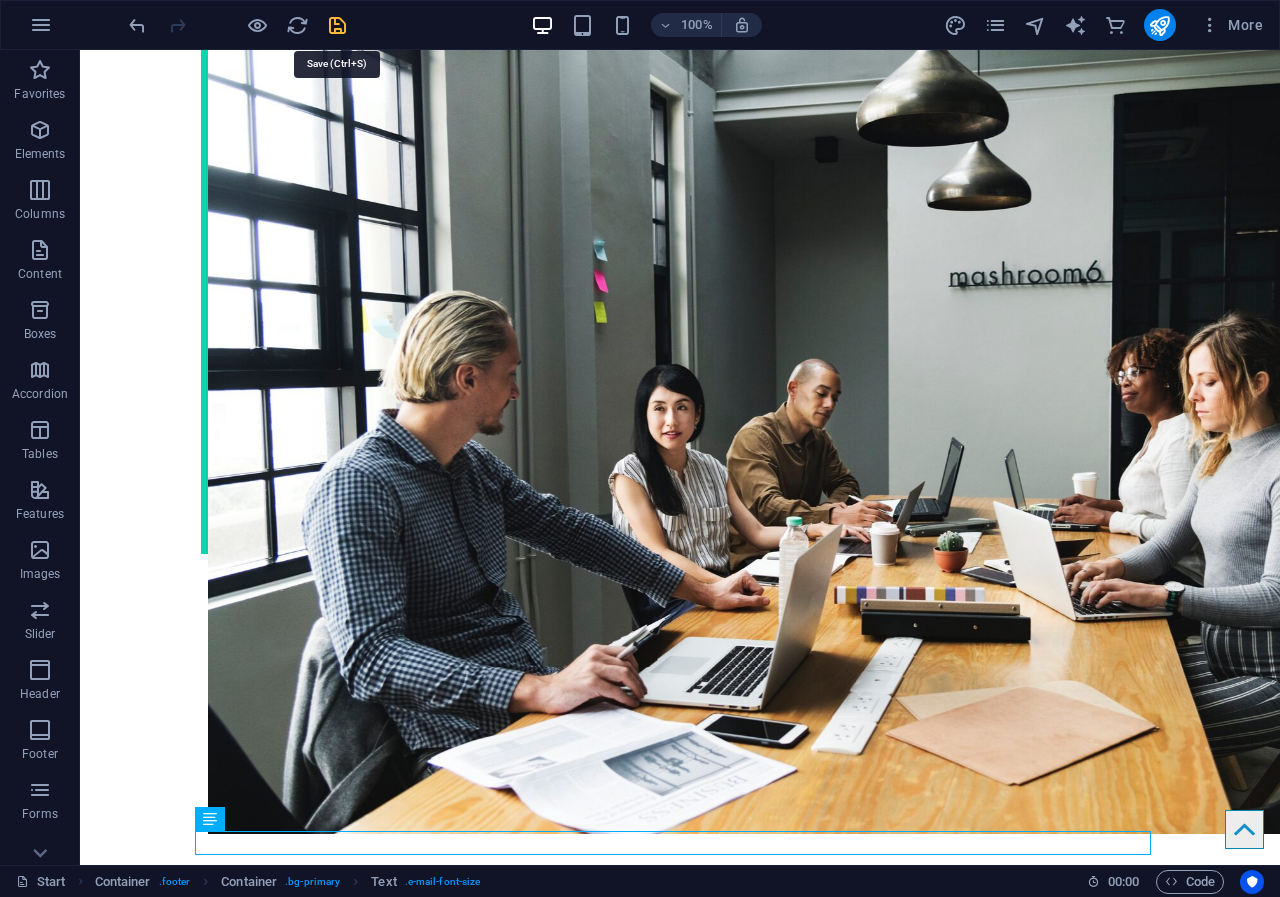 click at bounding box center (337, 25) 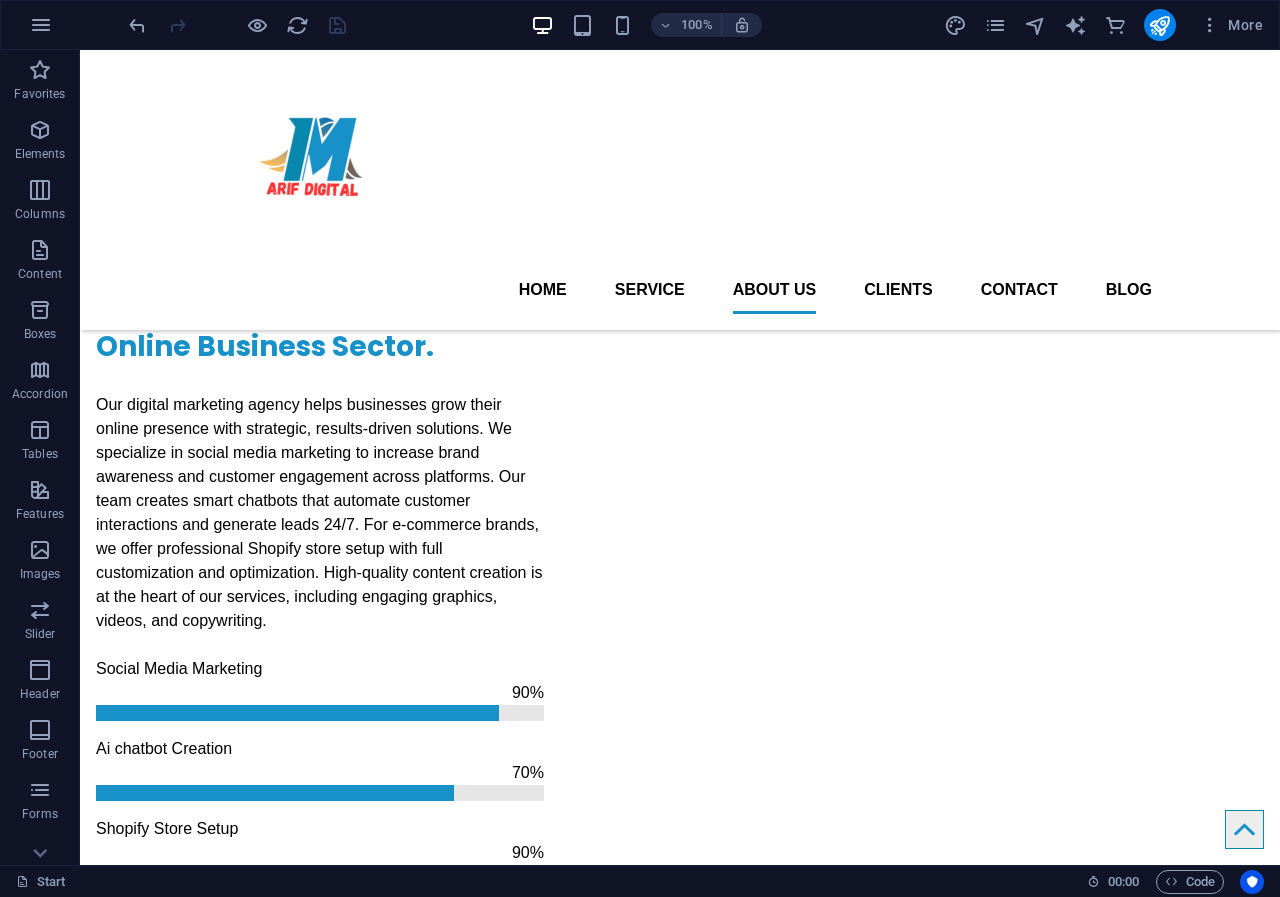 scroll, scrollTop: 1687, scrollLeft: 0, axis: vertical 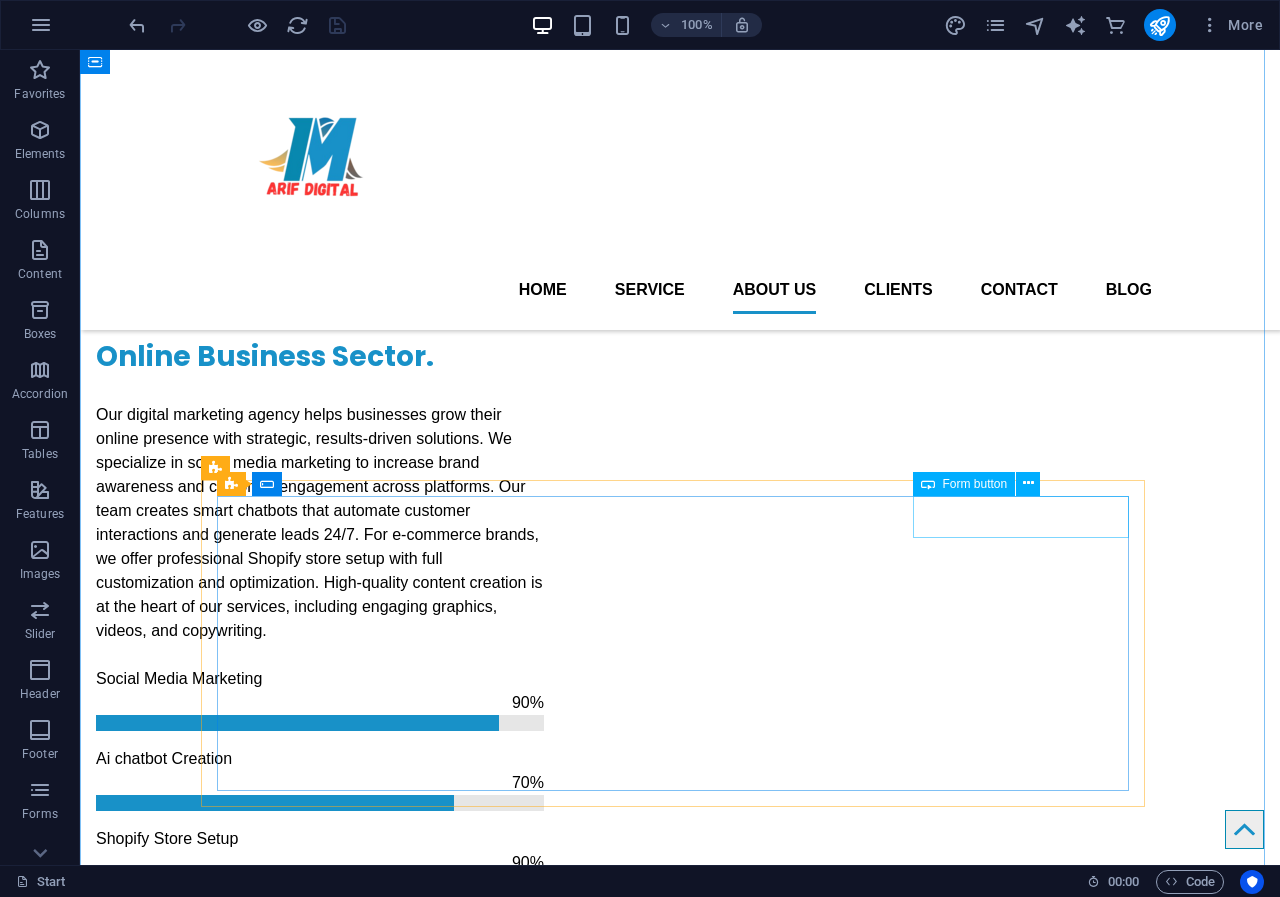 click at bounding box center [928, 484] 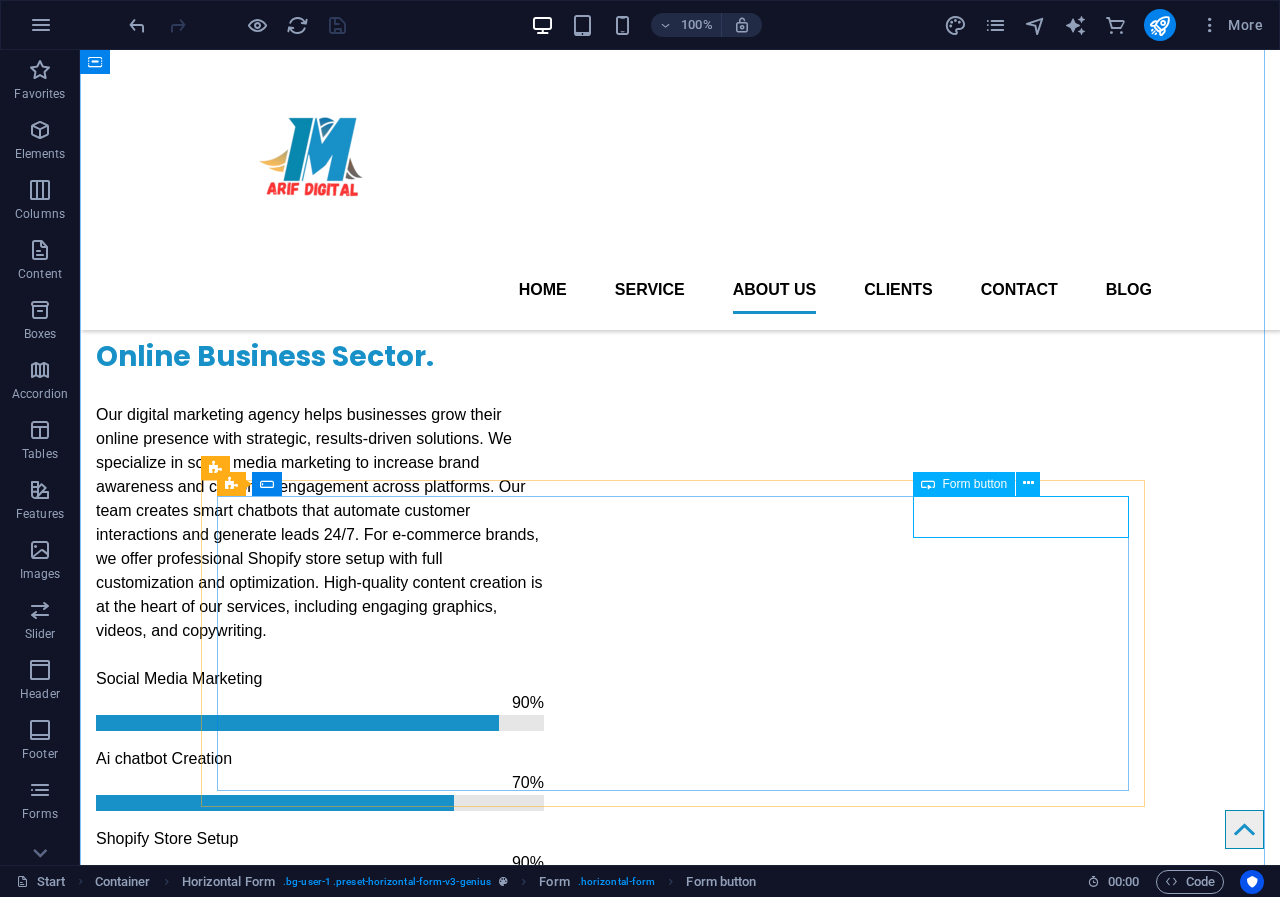 click on "Submit" at bounding box center (680, 2182) 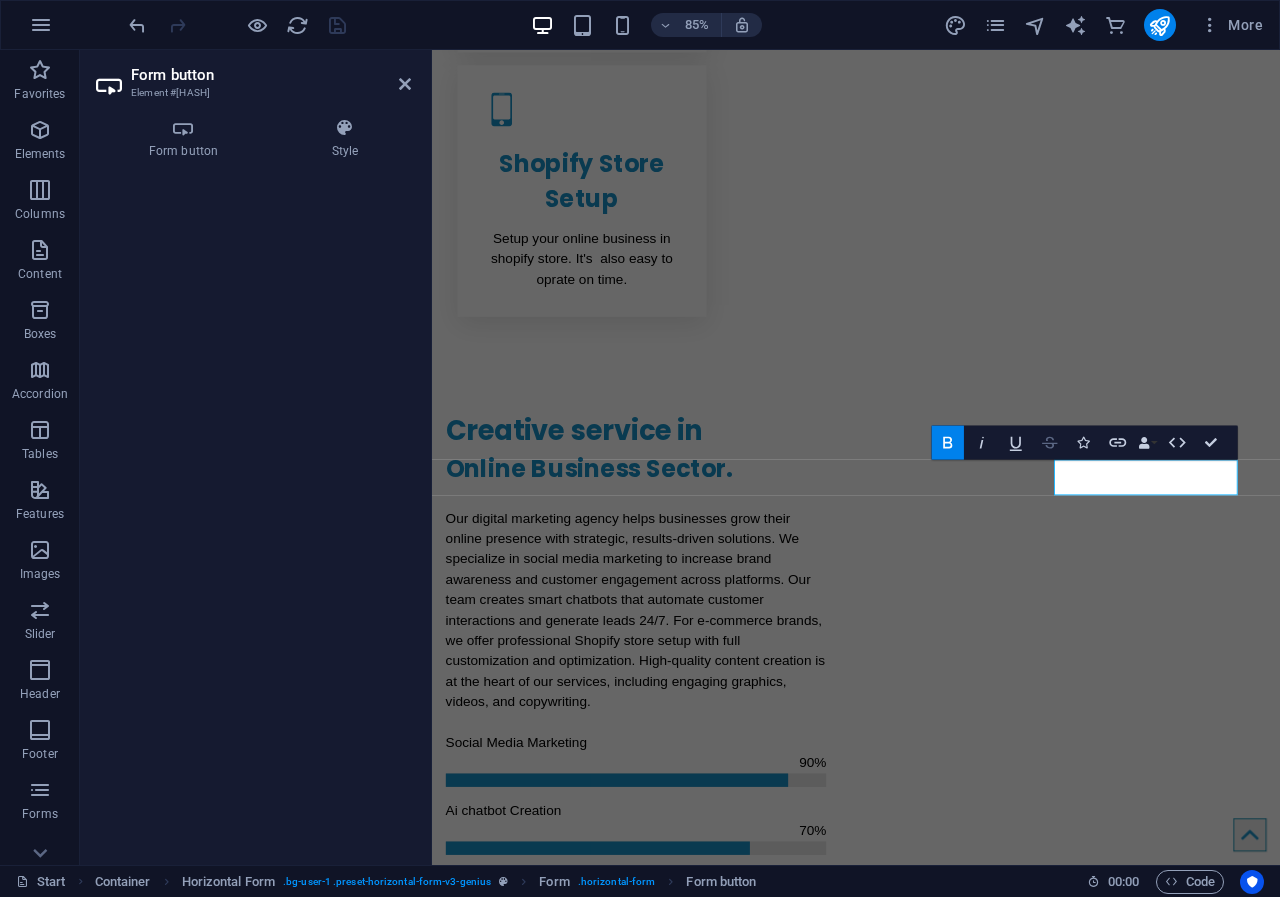 click 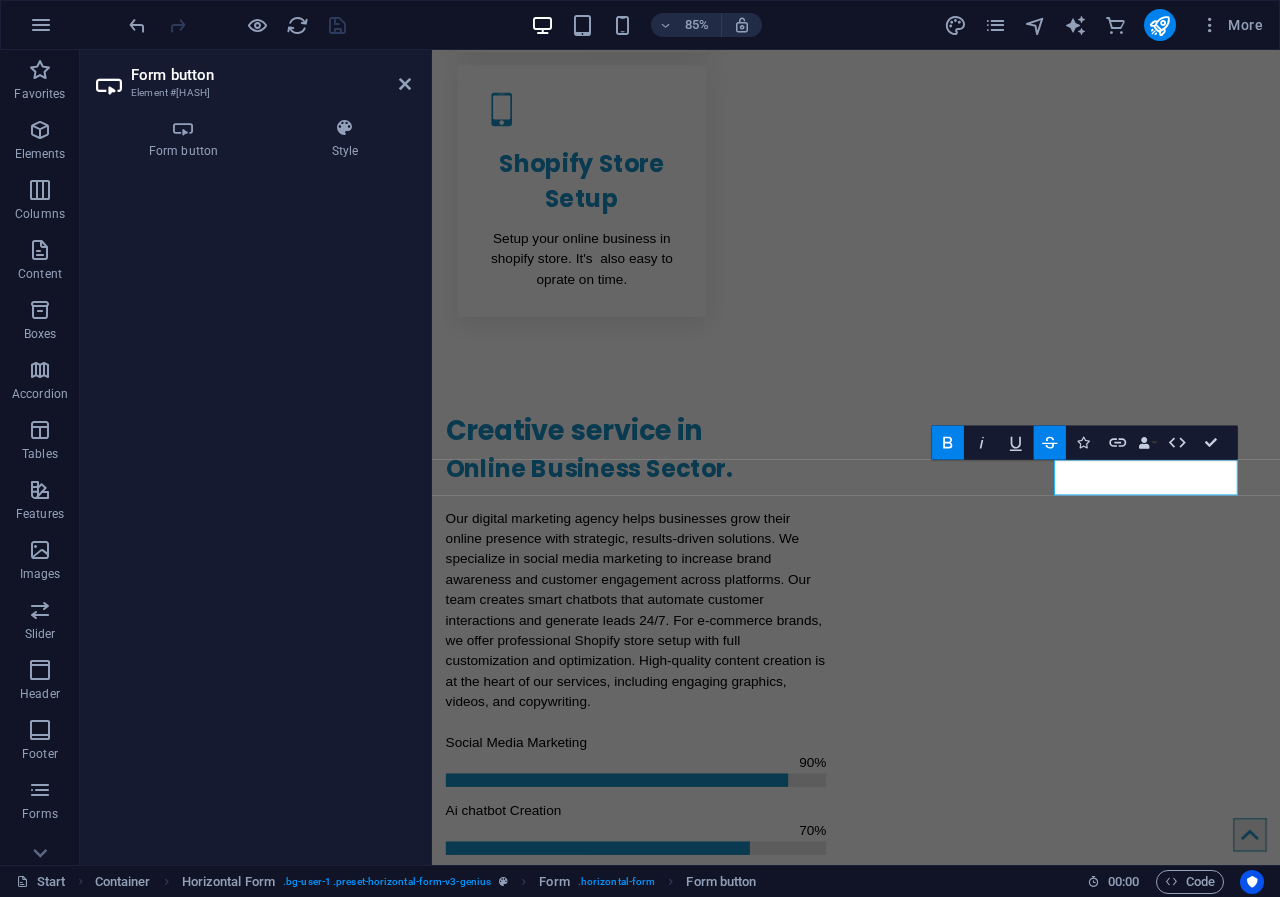click 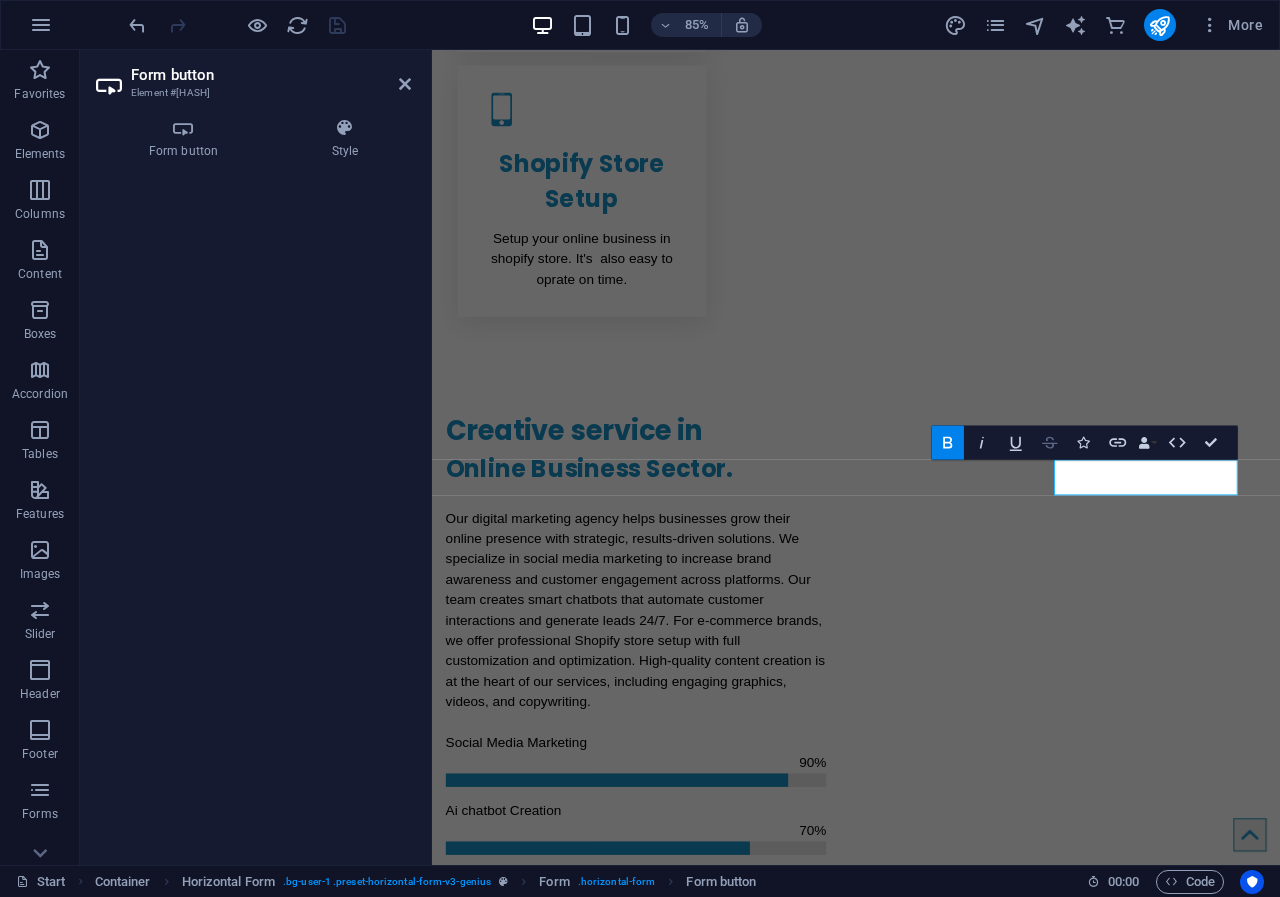 click 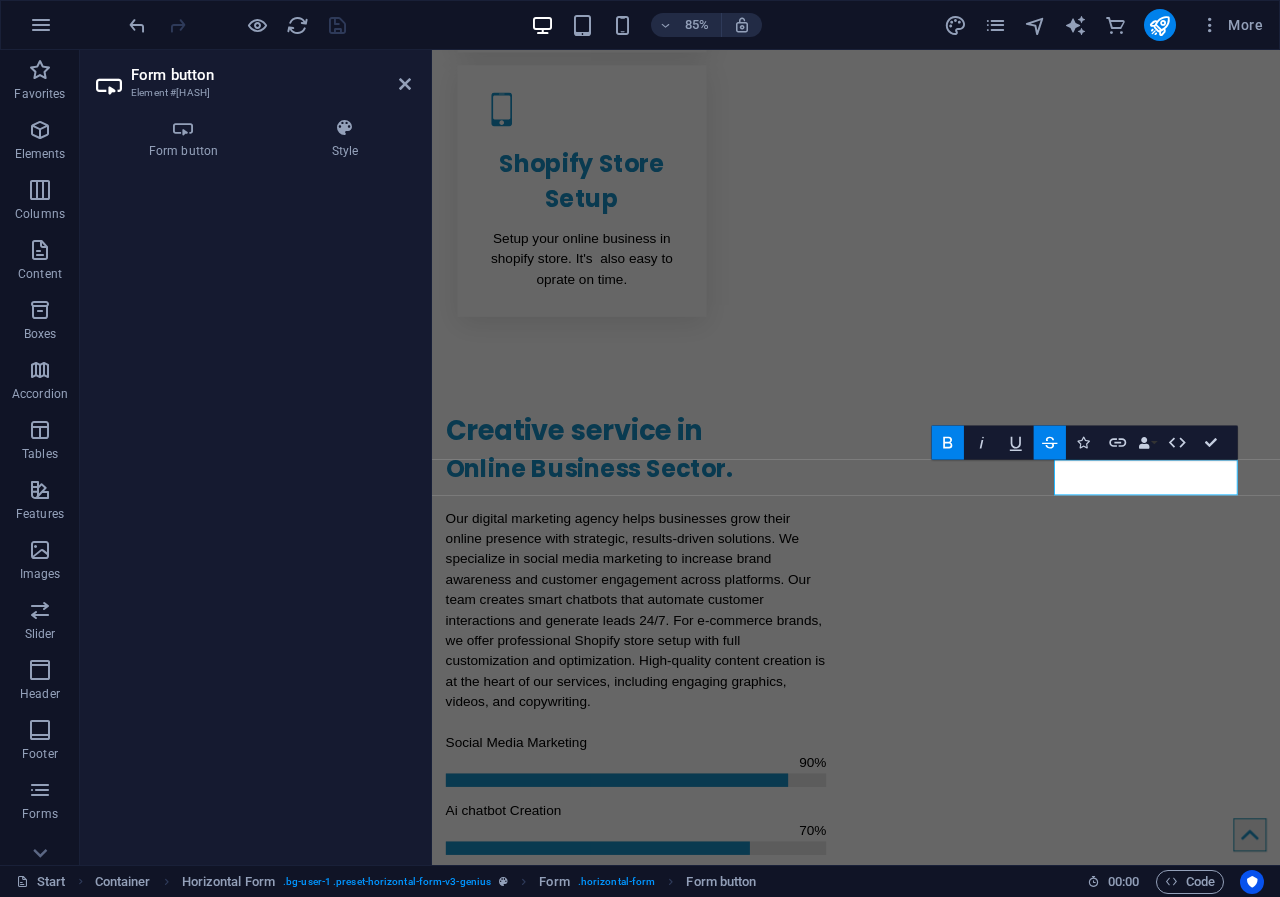 click 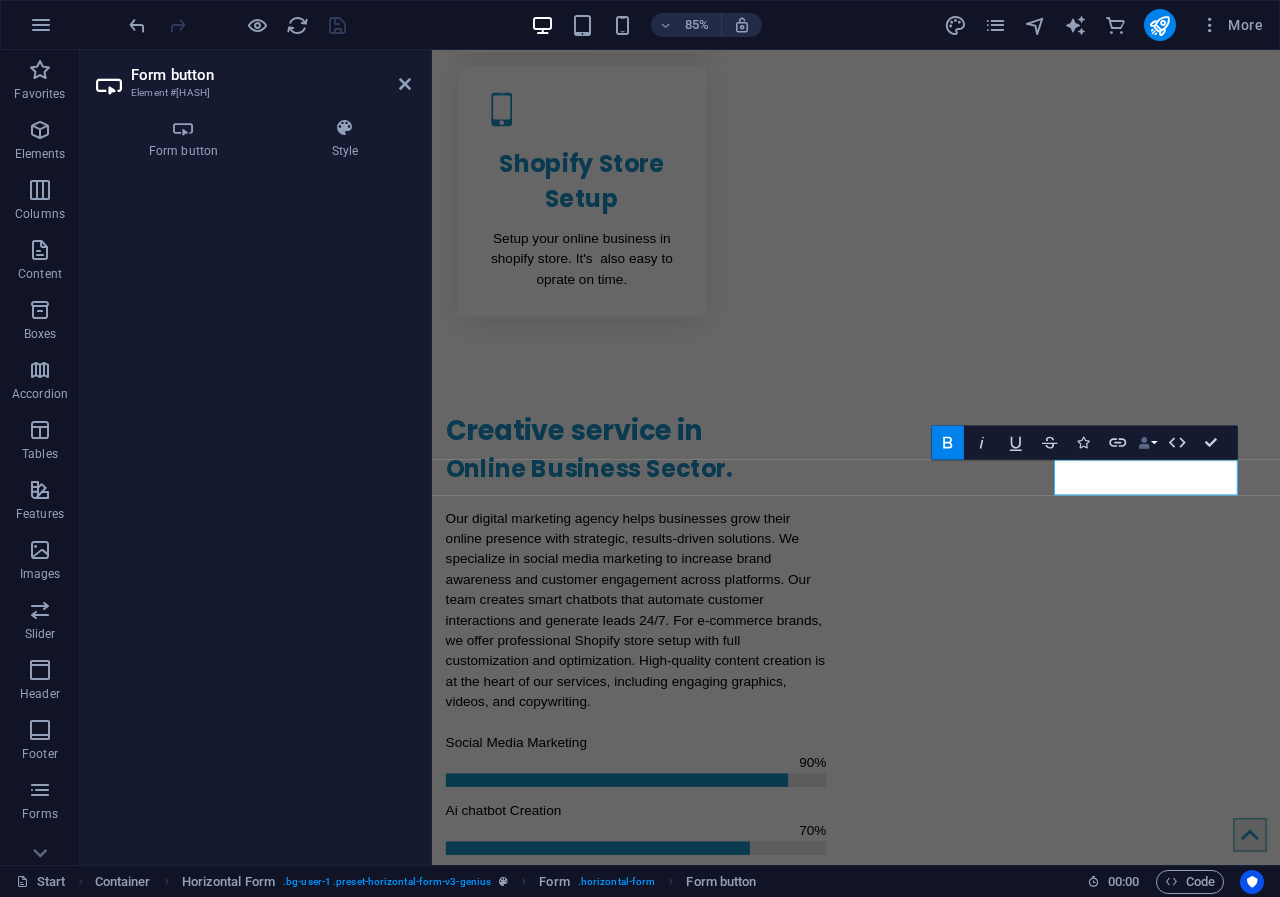 click at bounding box center (1144, 443) 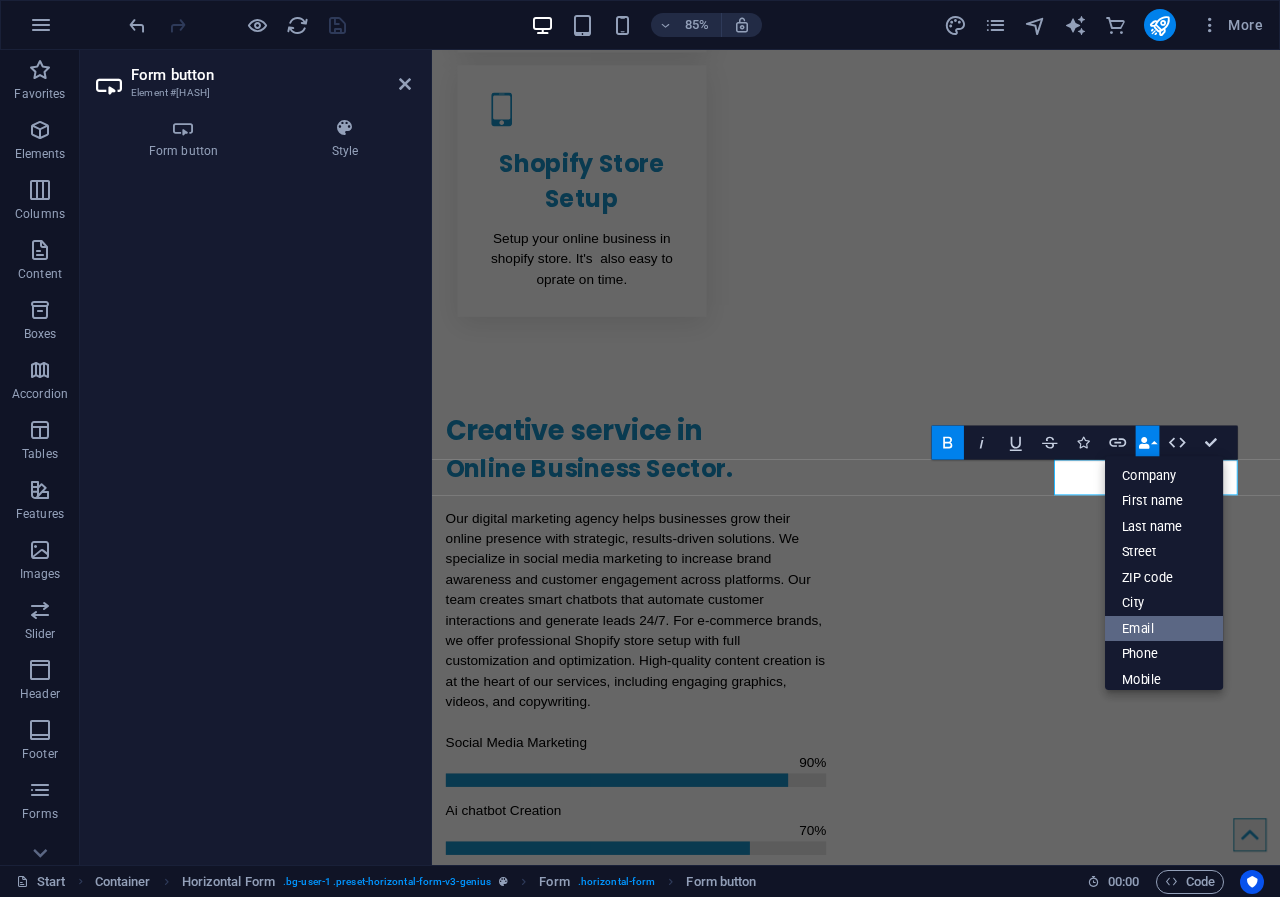 click on "Email" at bounding box center (1164, 629) 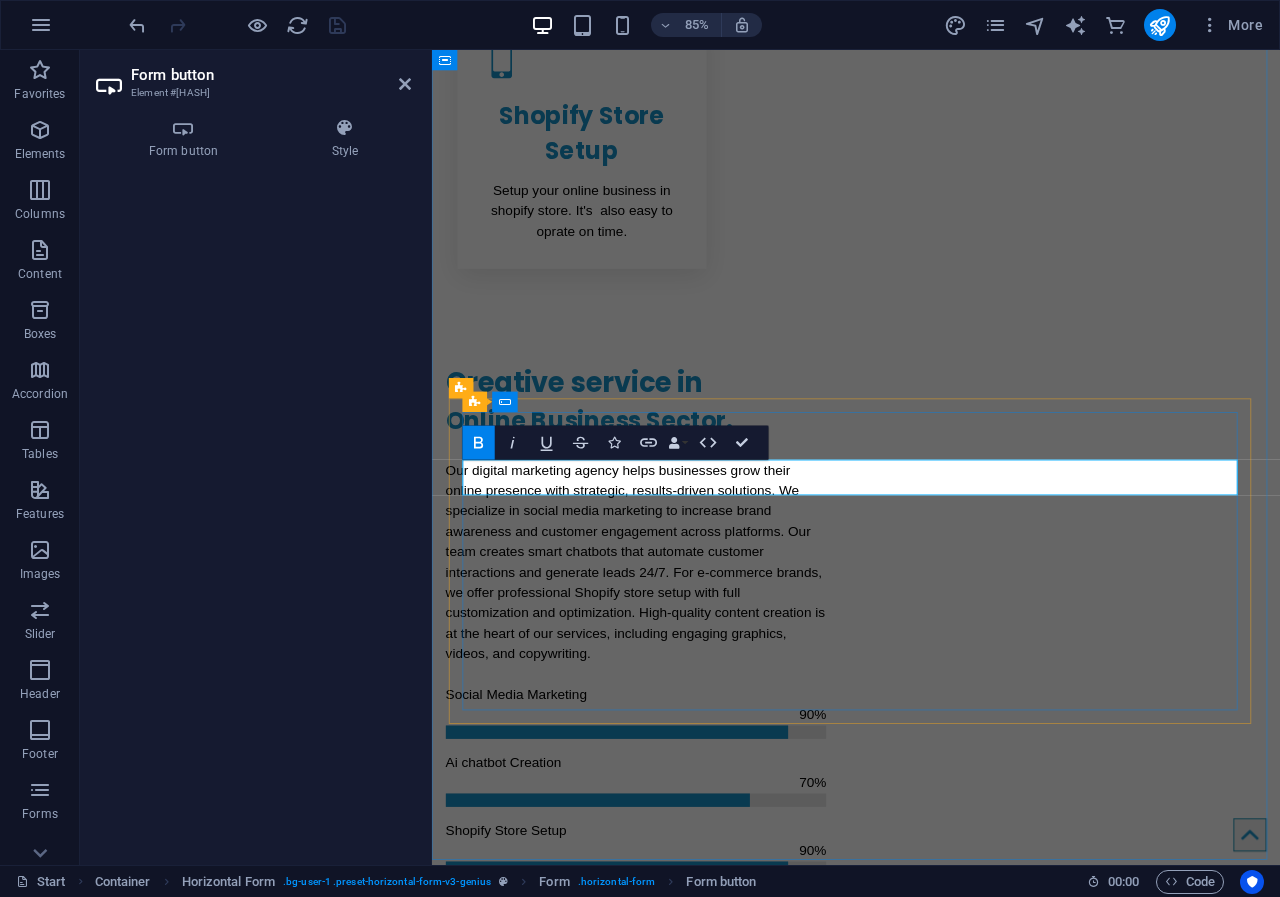 type on "Submit" 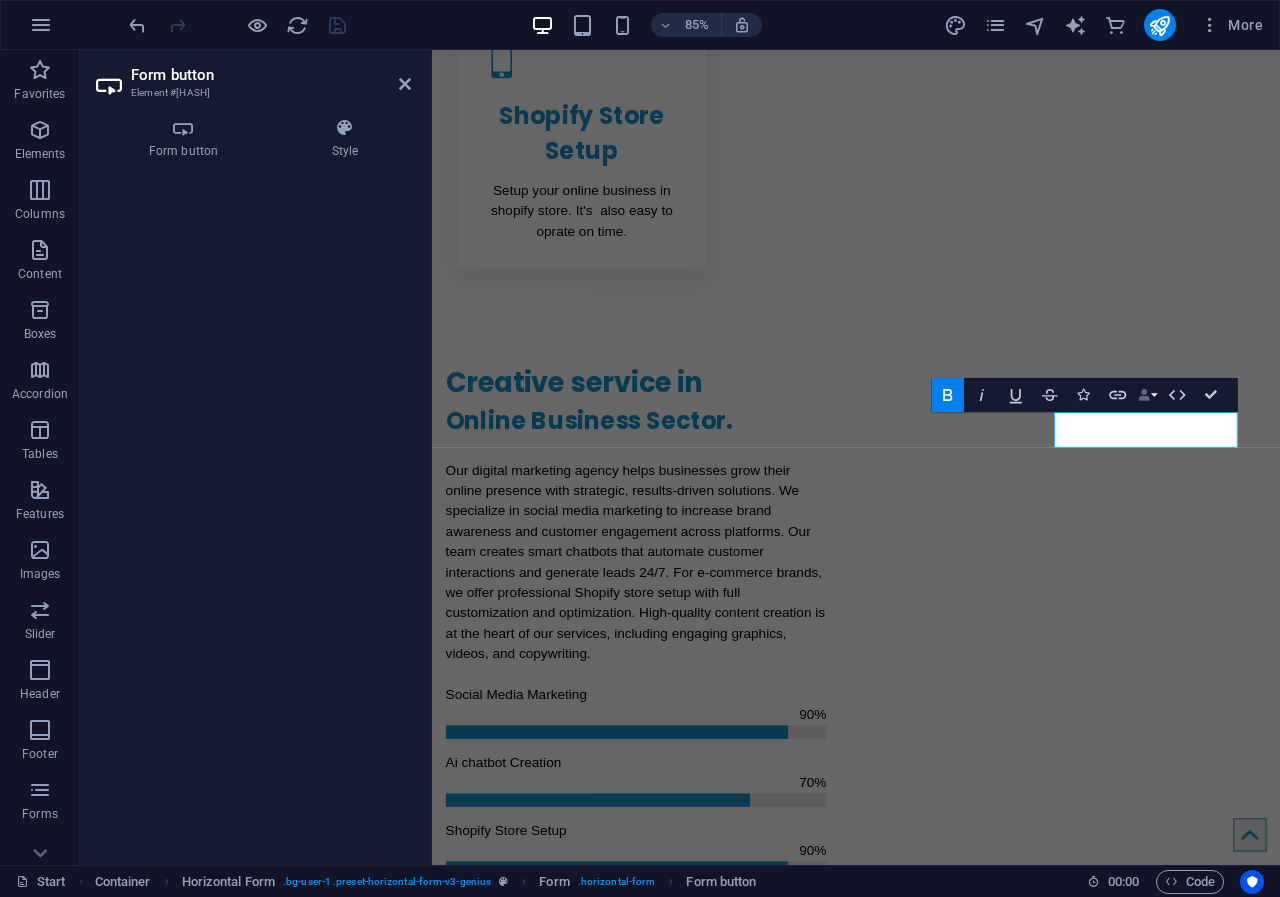 click on "Data Bindings" at bounding box center [1147, 395] 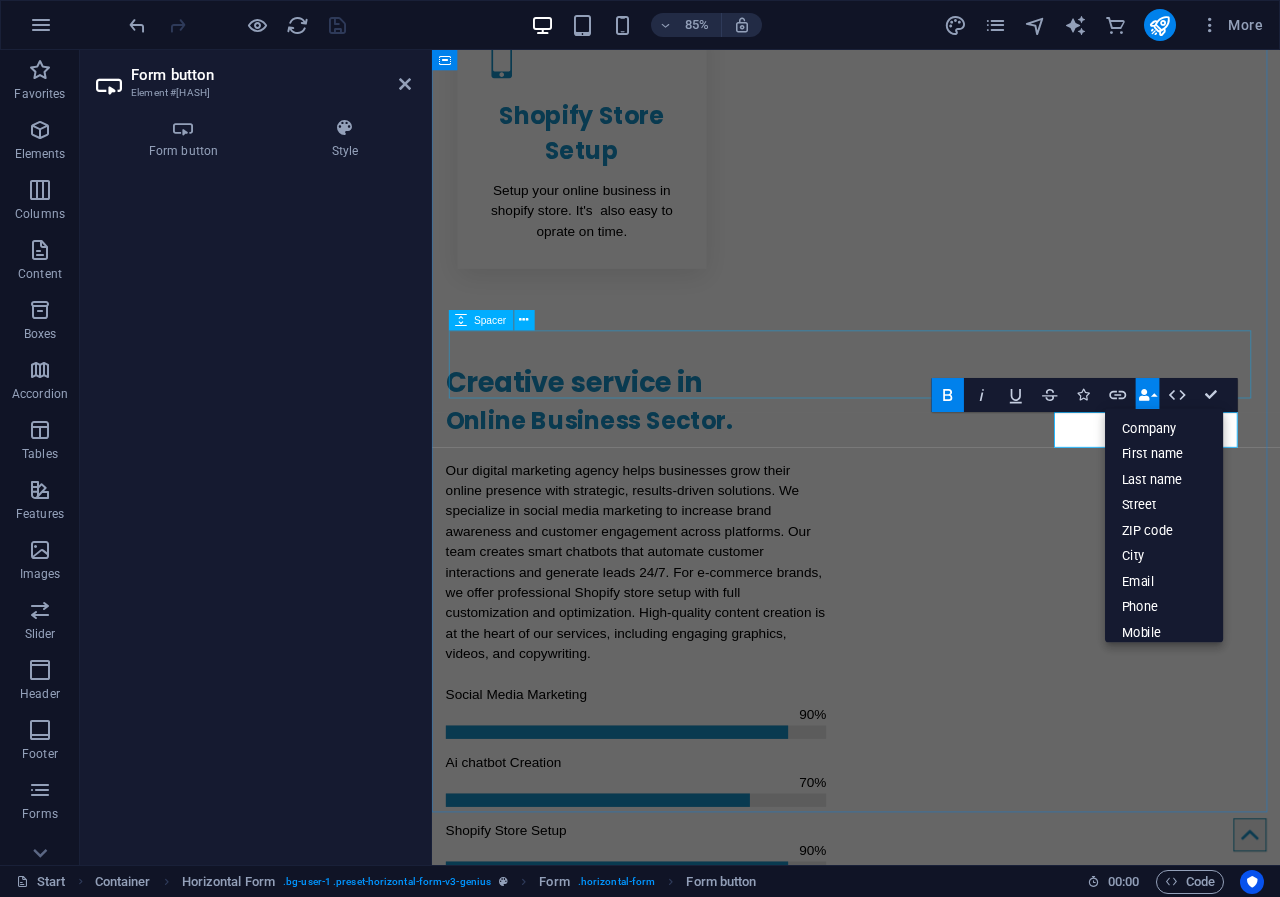 click at bounding box center (931, 2173) 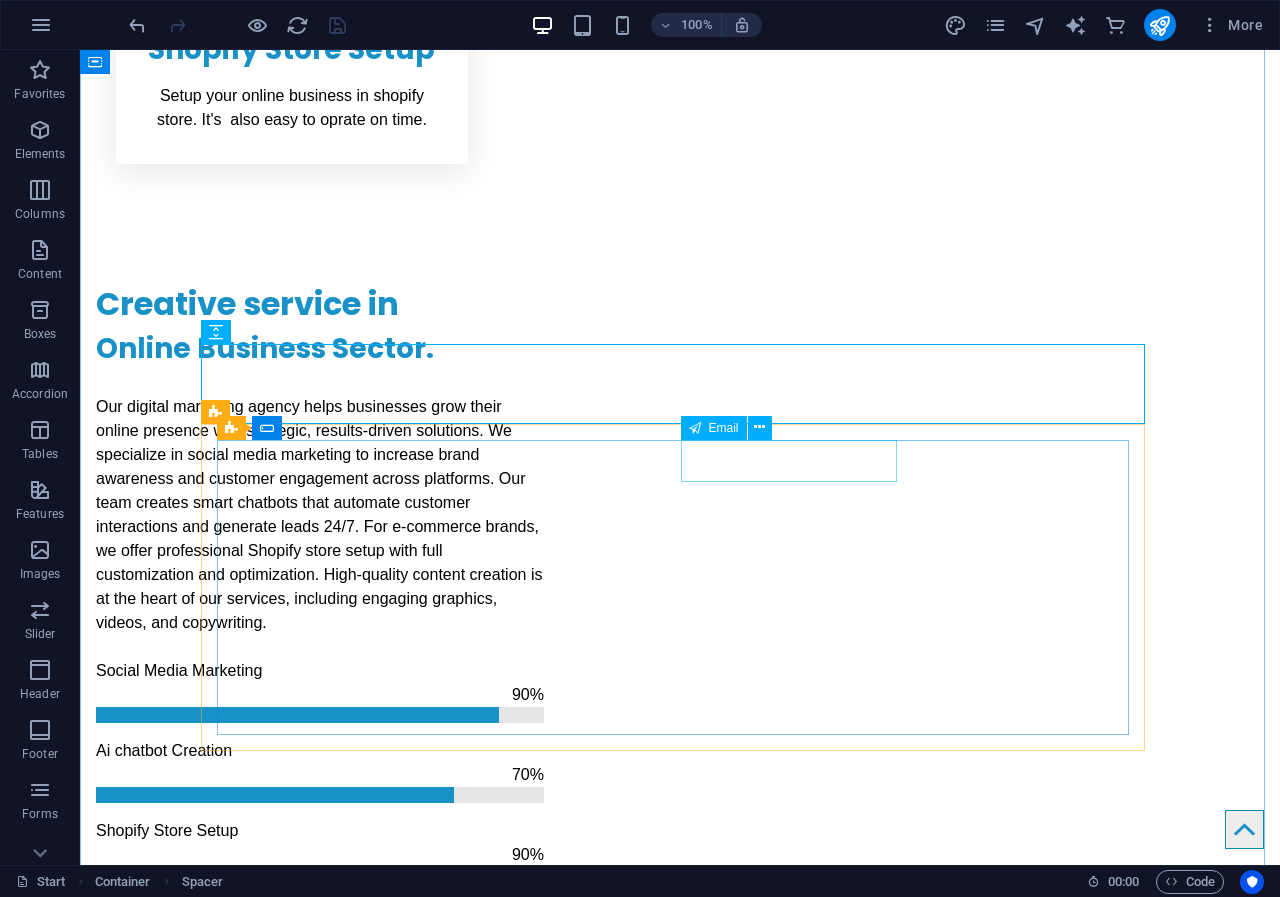 click on "Email" at bounding box center (714, 428) 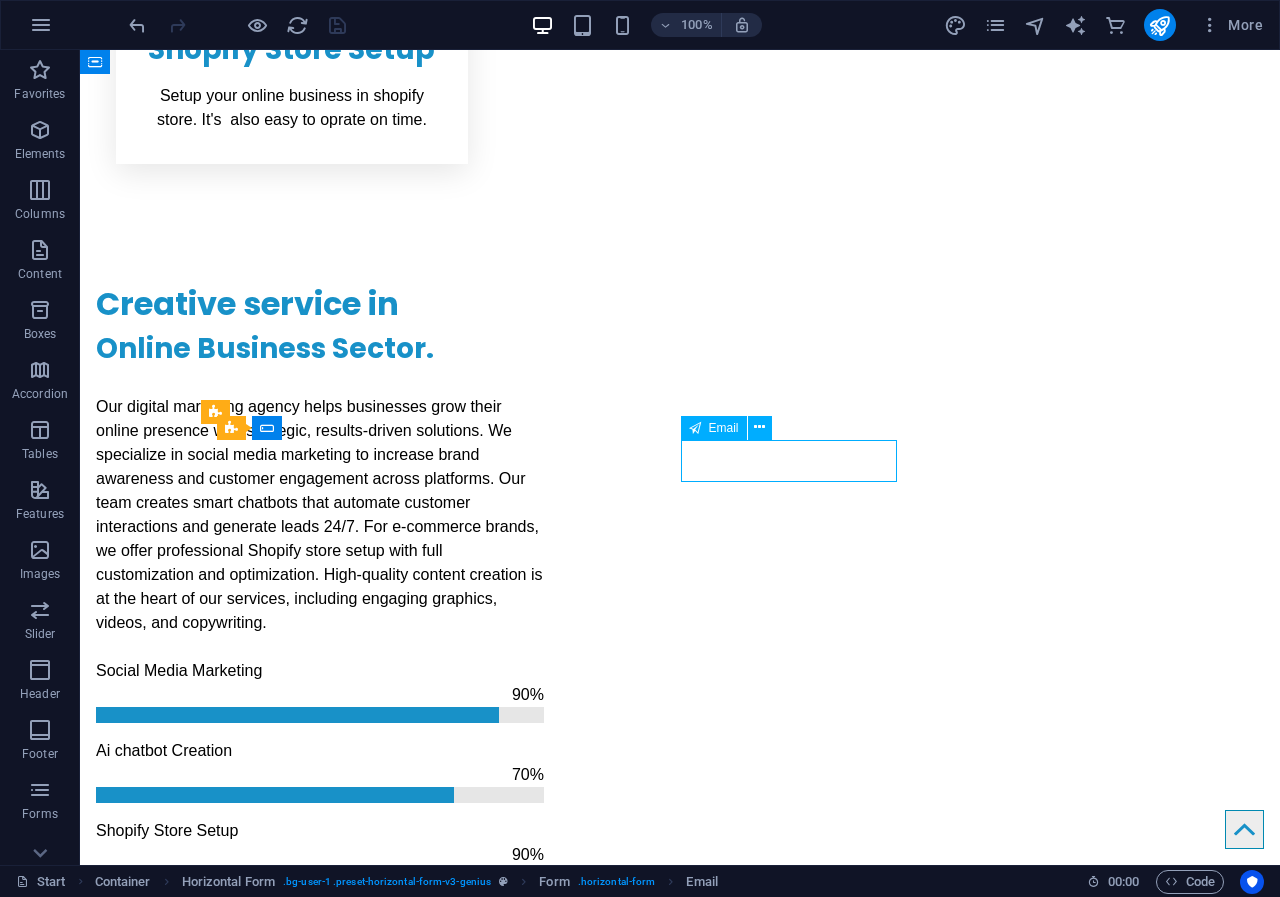 click on "Email" at bounding box center [714, 428] 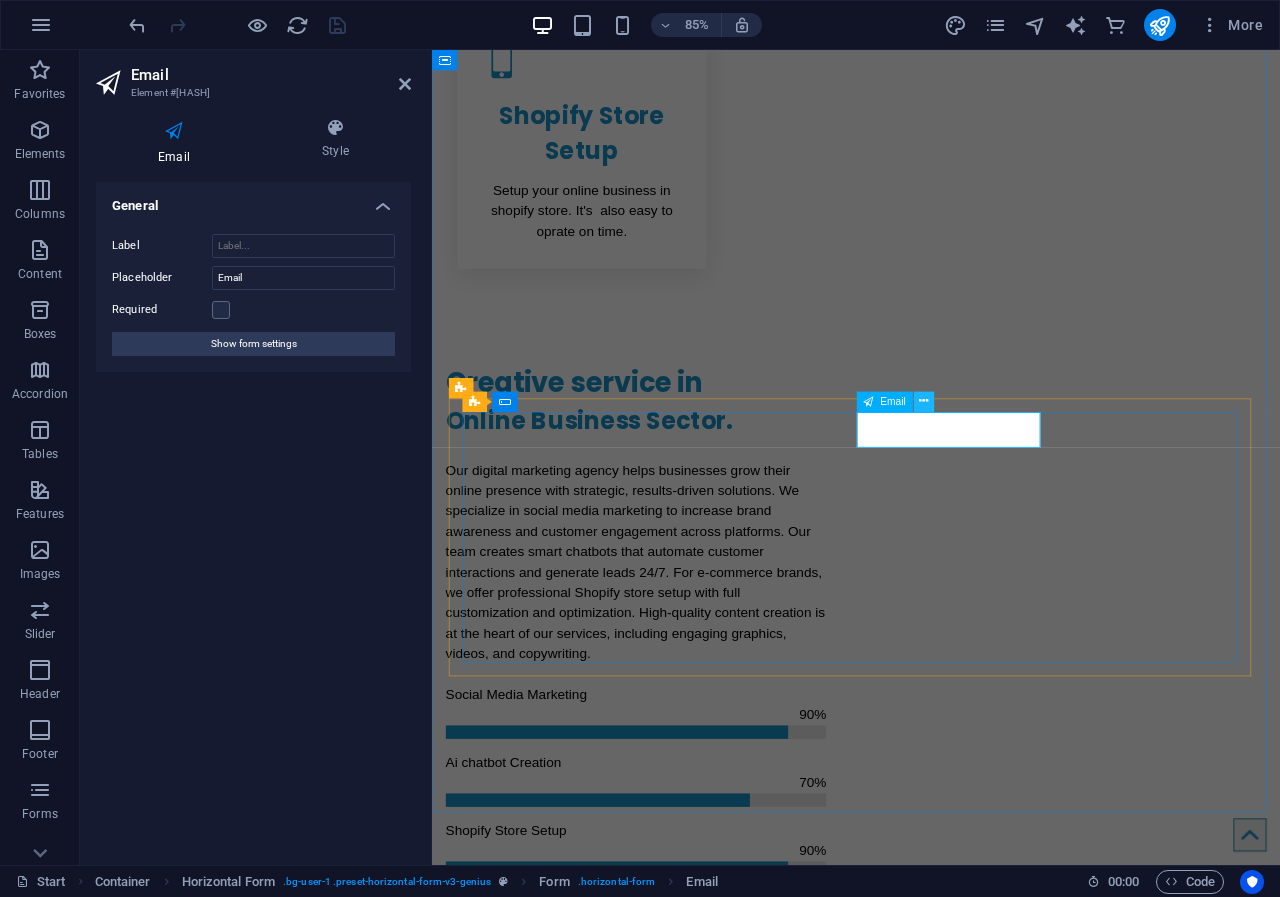 click at bounding box center [923, 402] 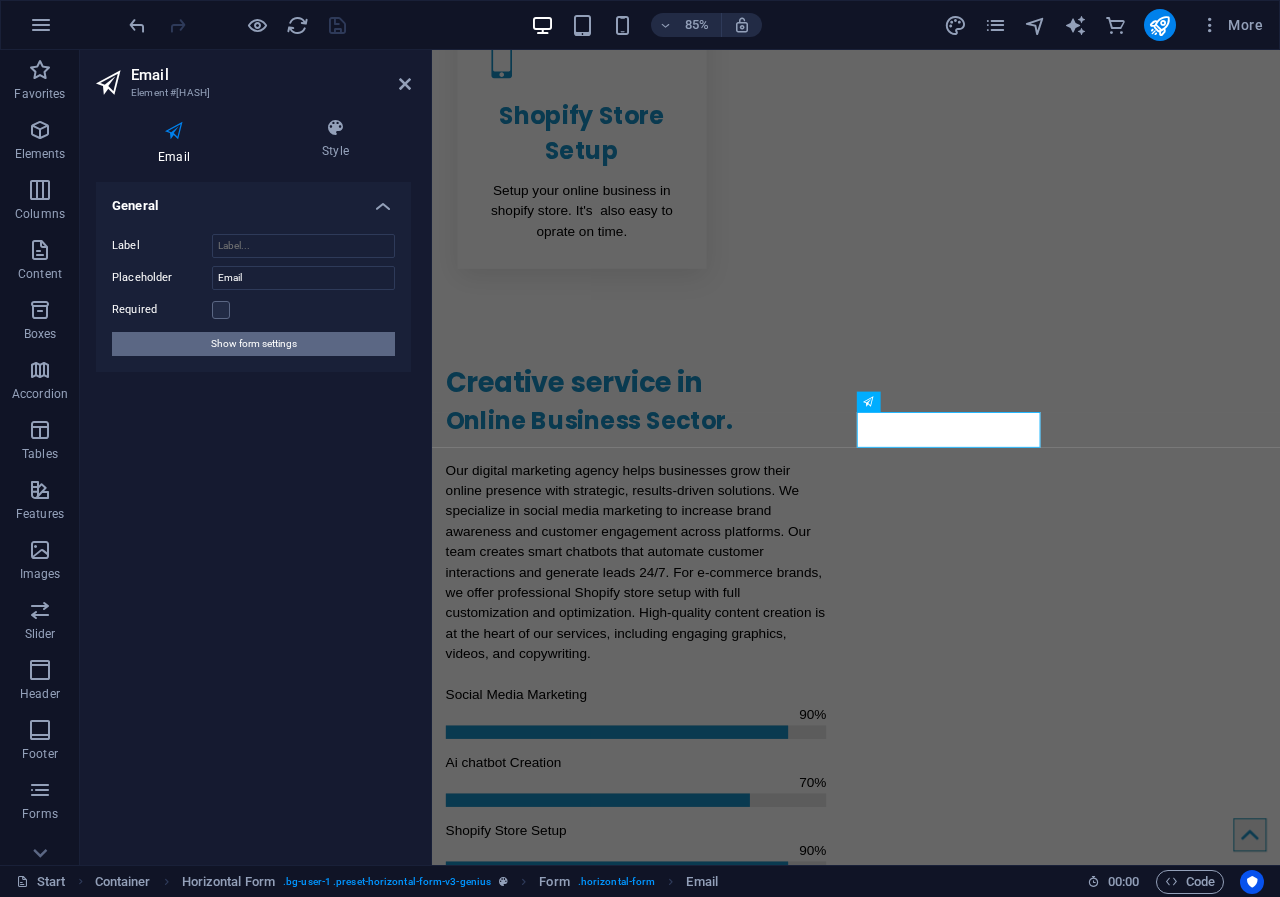 click on "Show form settings" at bounding box center (254, 344) 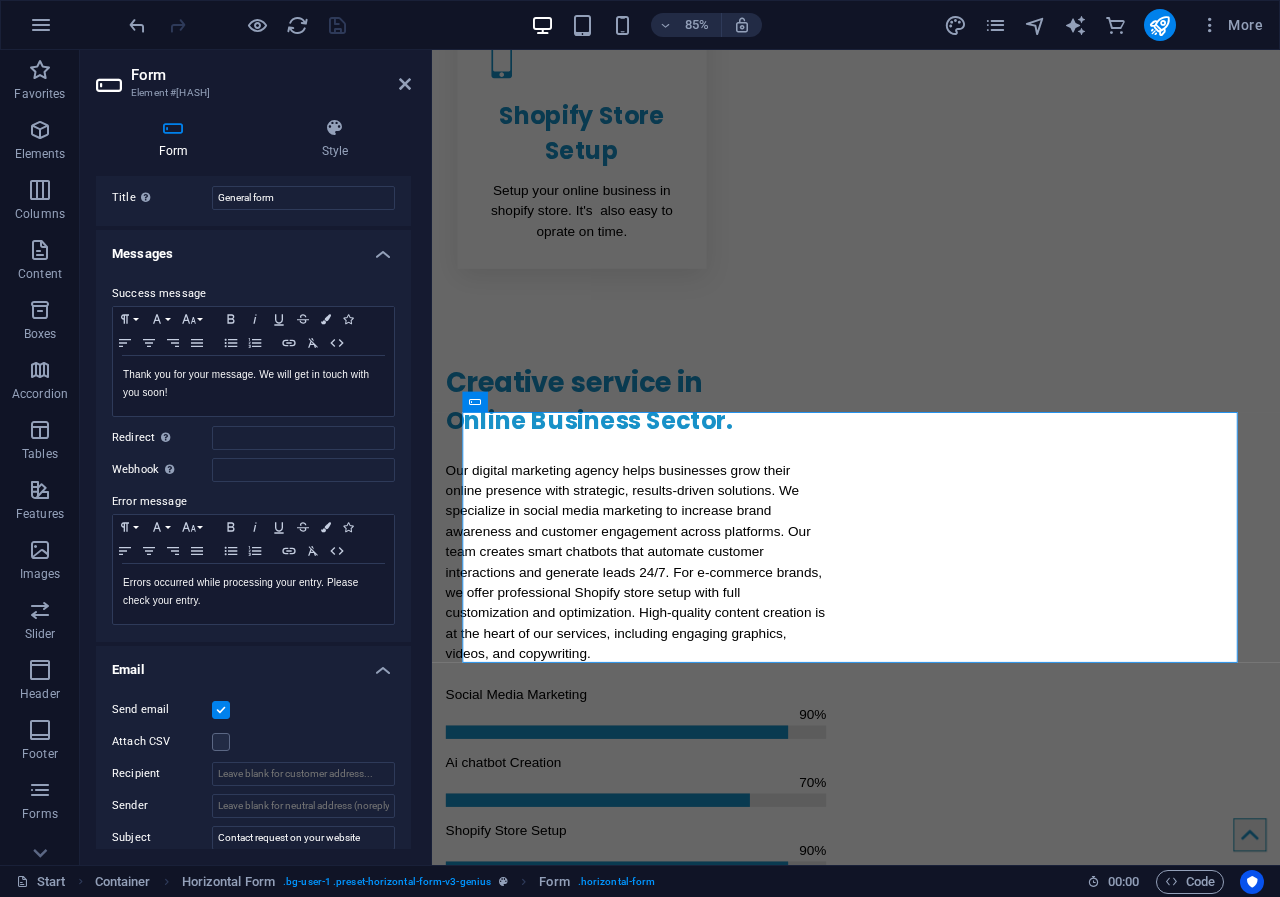 scroll, scrollTop: 0, scrollLeft: 0, axis: both 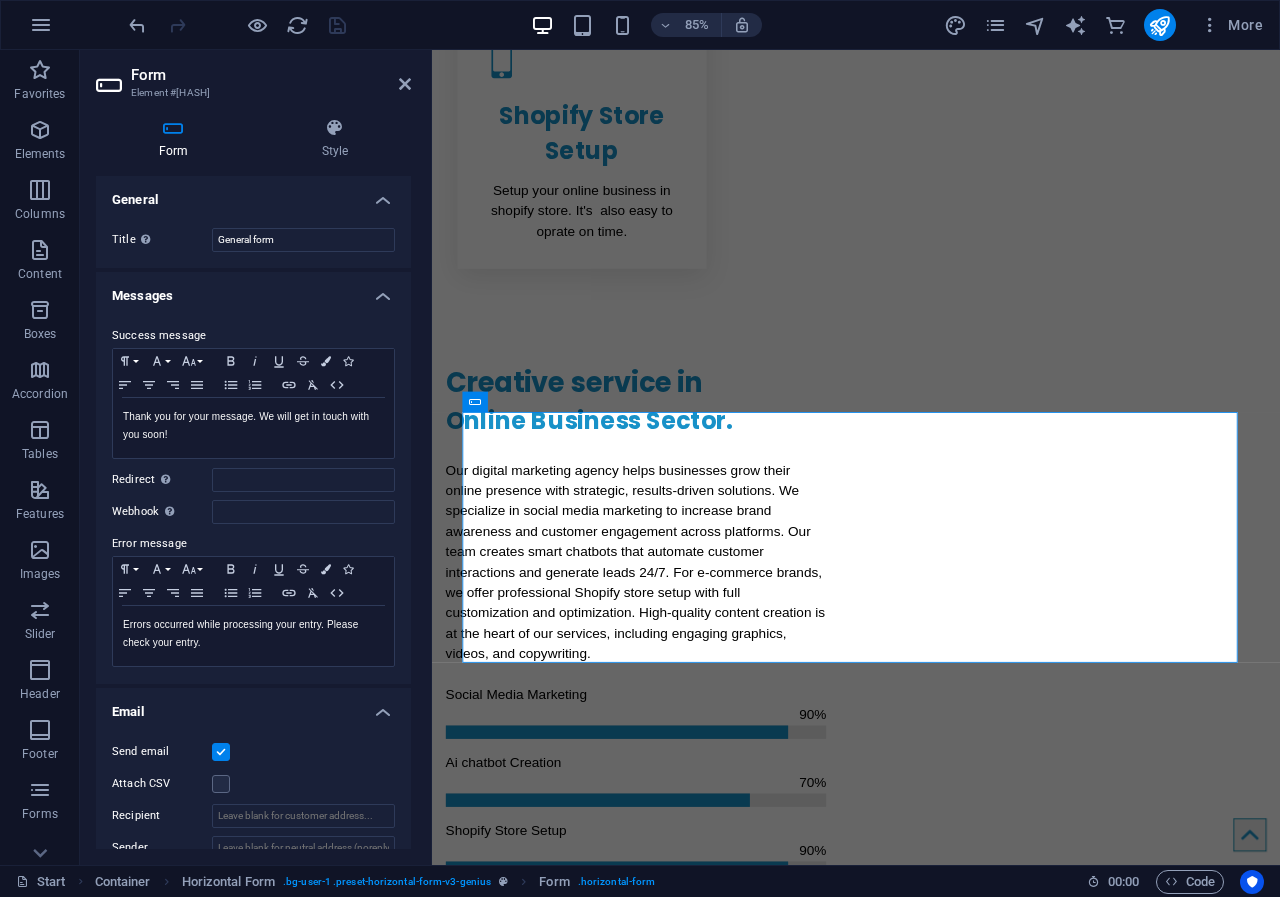 drag, startPoint x: 411, startPoint y: 390, endPoint x: 409, endPoint y: 455, distance: 65.03076 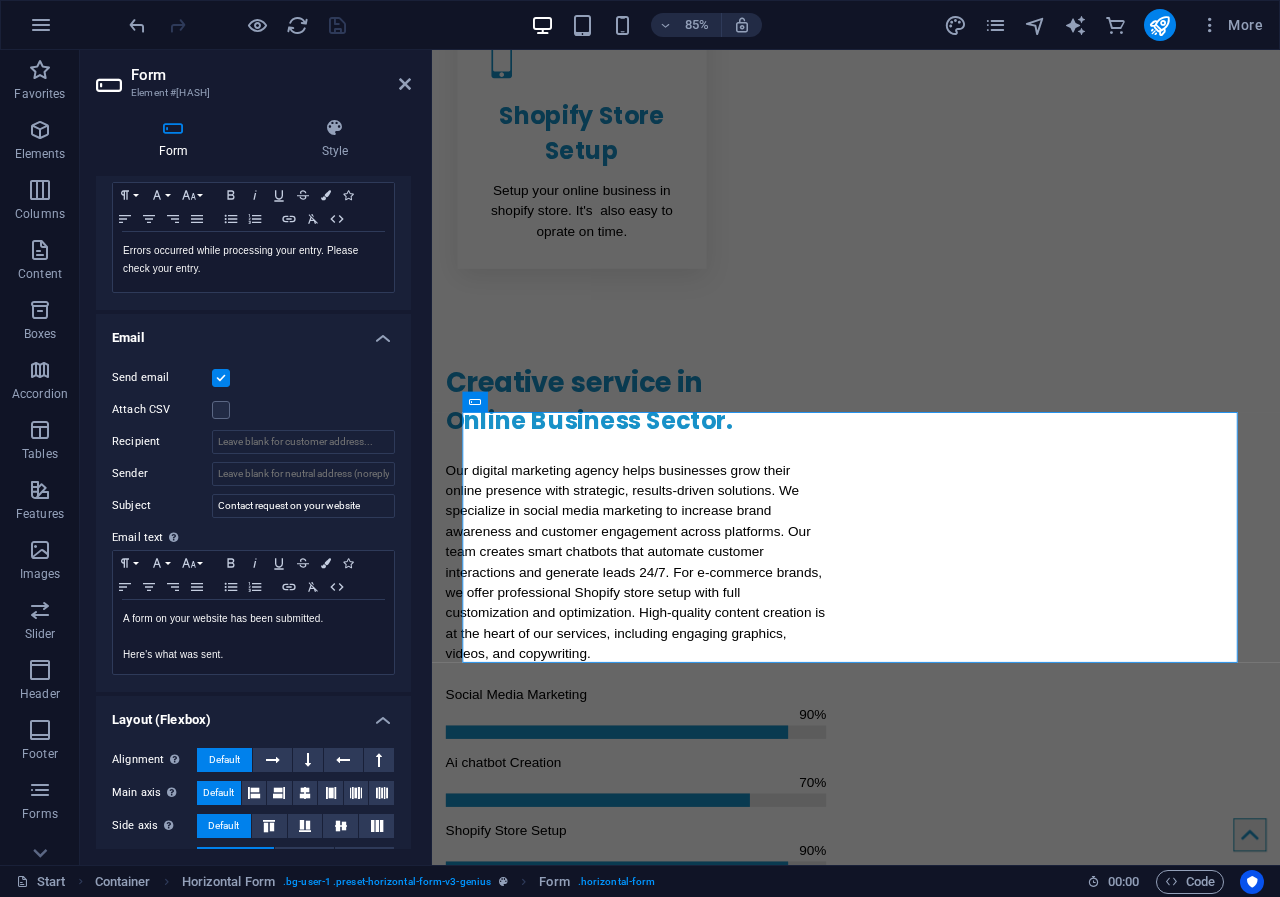 scroll, scrollTop: 384, scrollLeft: 0, axis: vertical 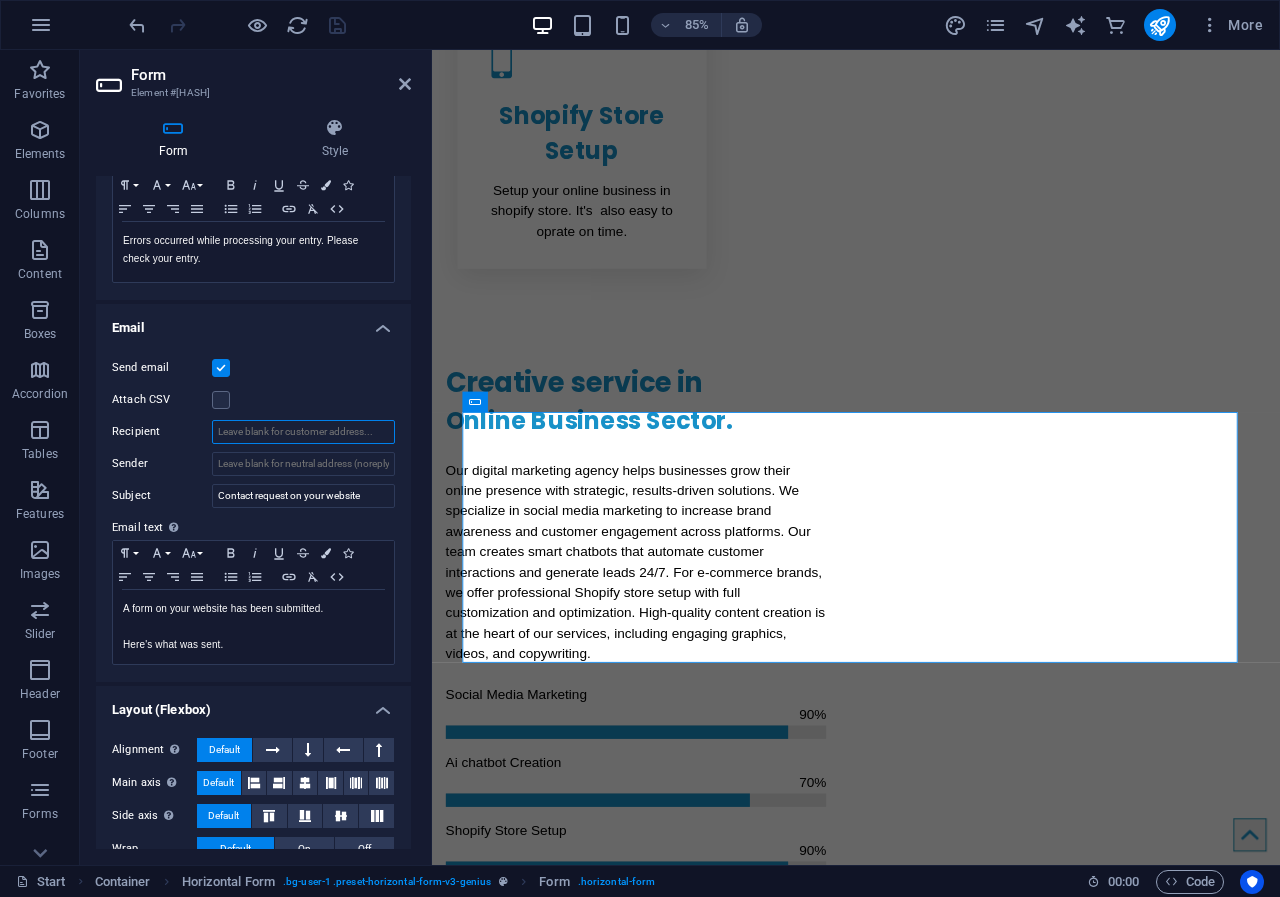click on "Recipient" at bounding box center (303, 432) 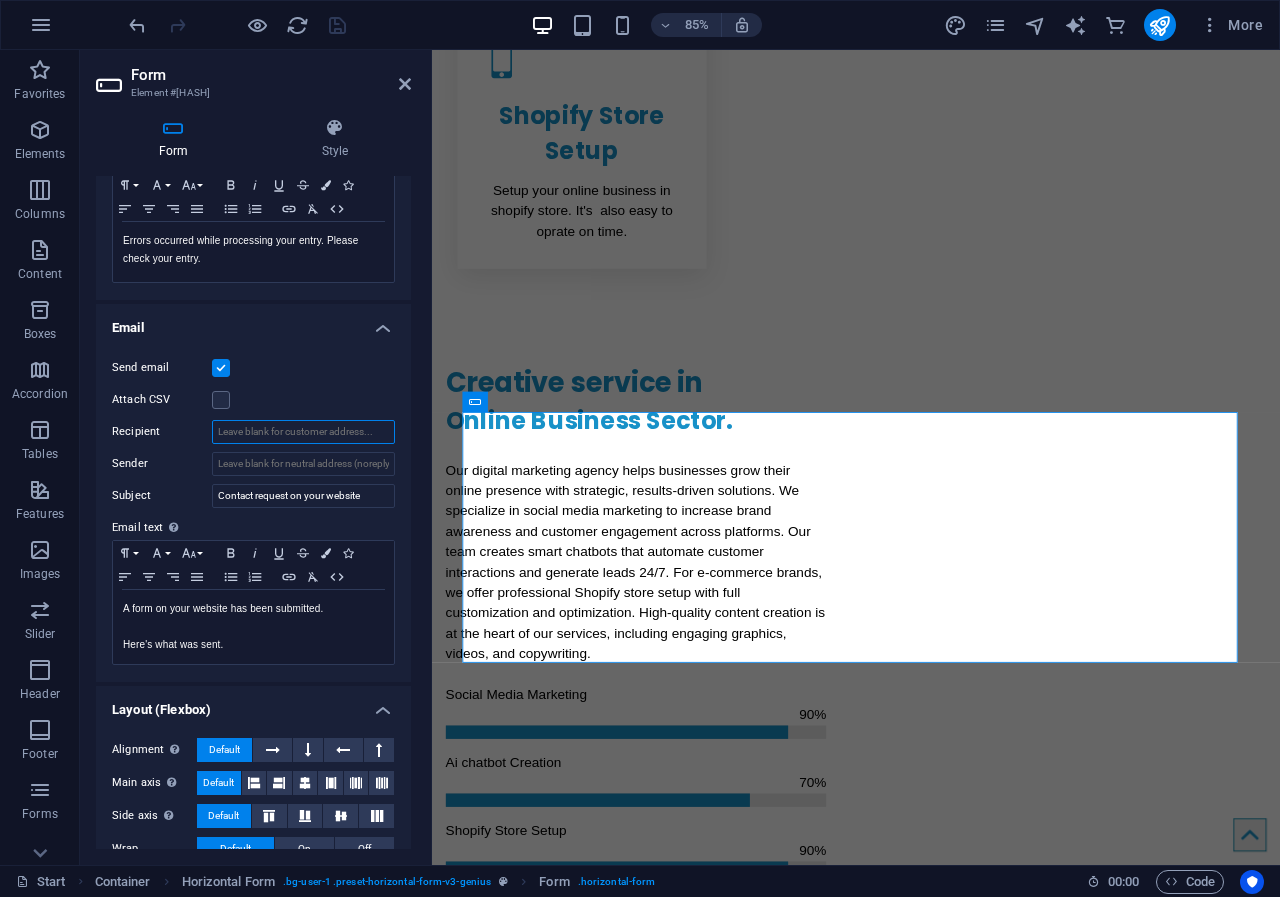 click on "Recipient" at bounding box center (303, 432) 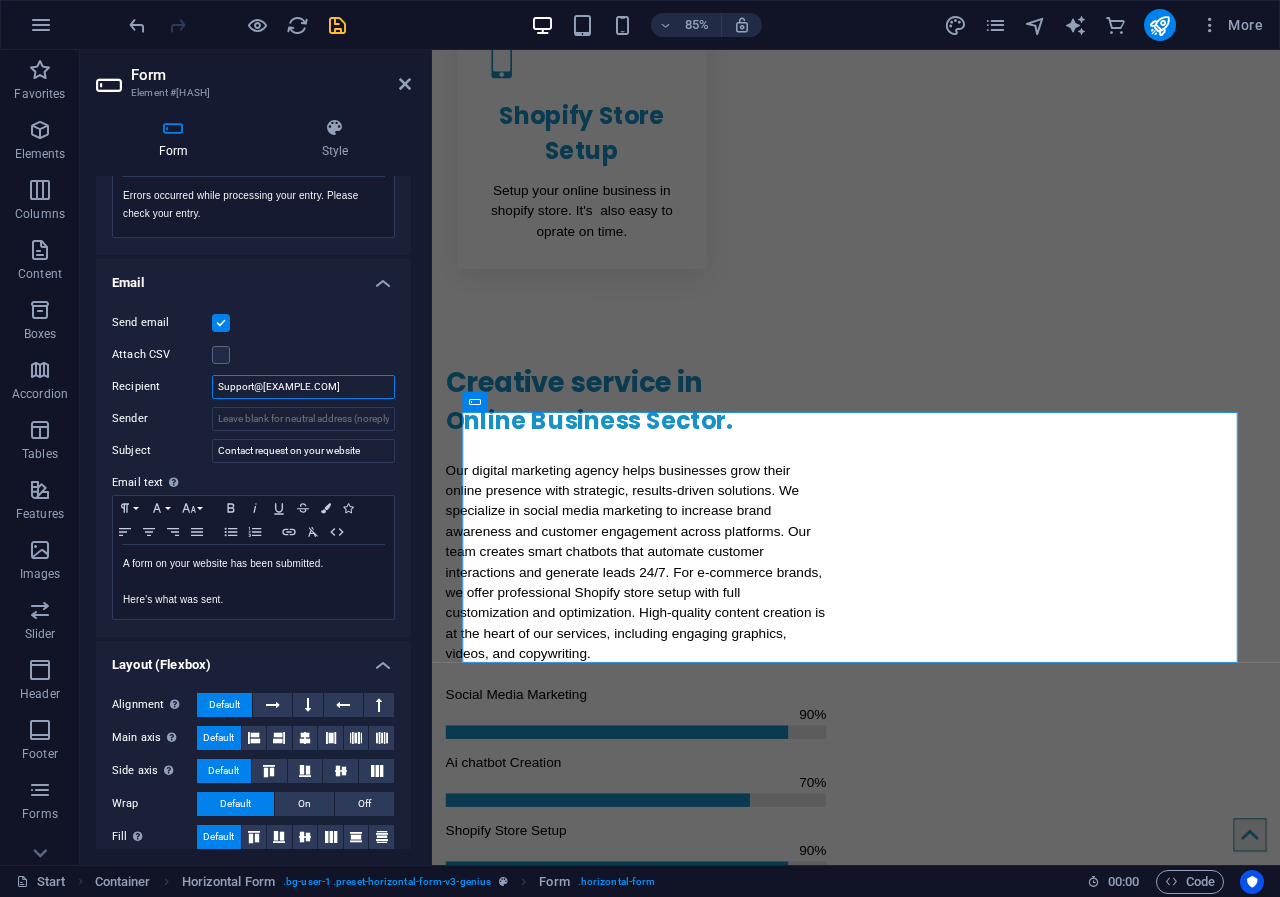 scroll, scrollTop: 446, scrollLeft: 0, axis: vertical 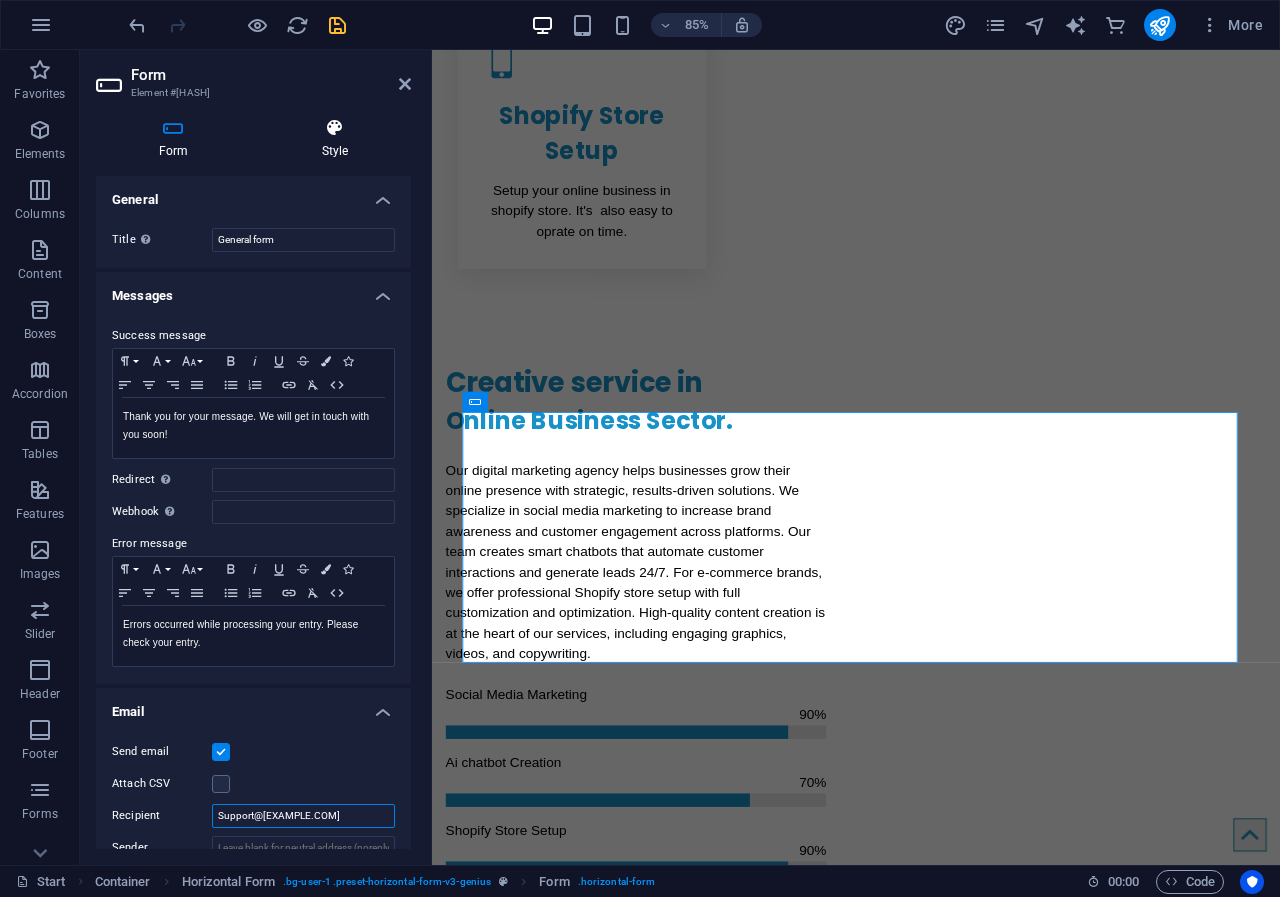 type on "Support@imarifdigita.site" 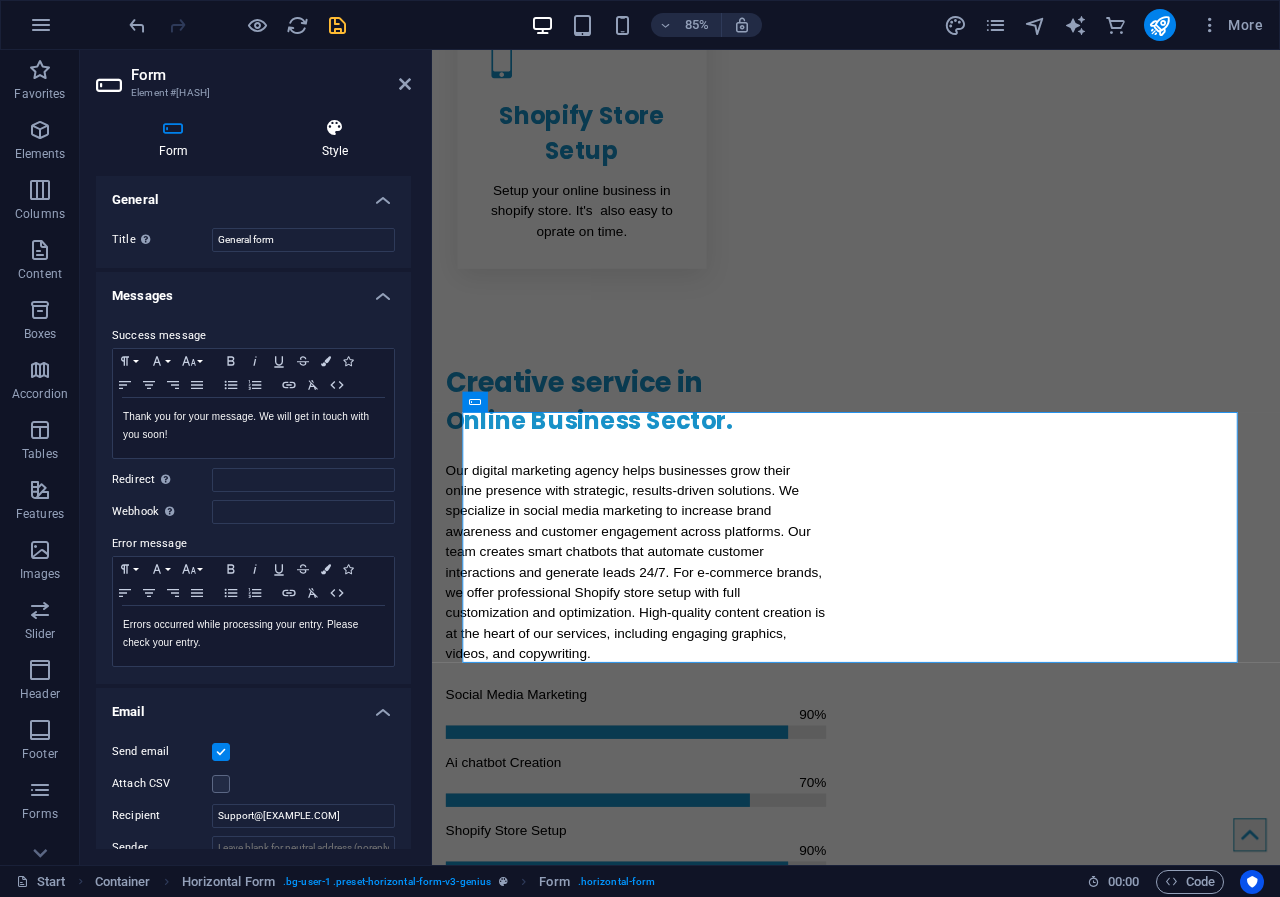 click at bounding box center [335, 128] 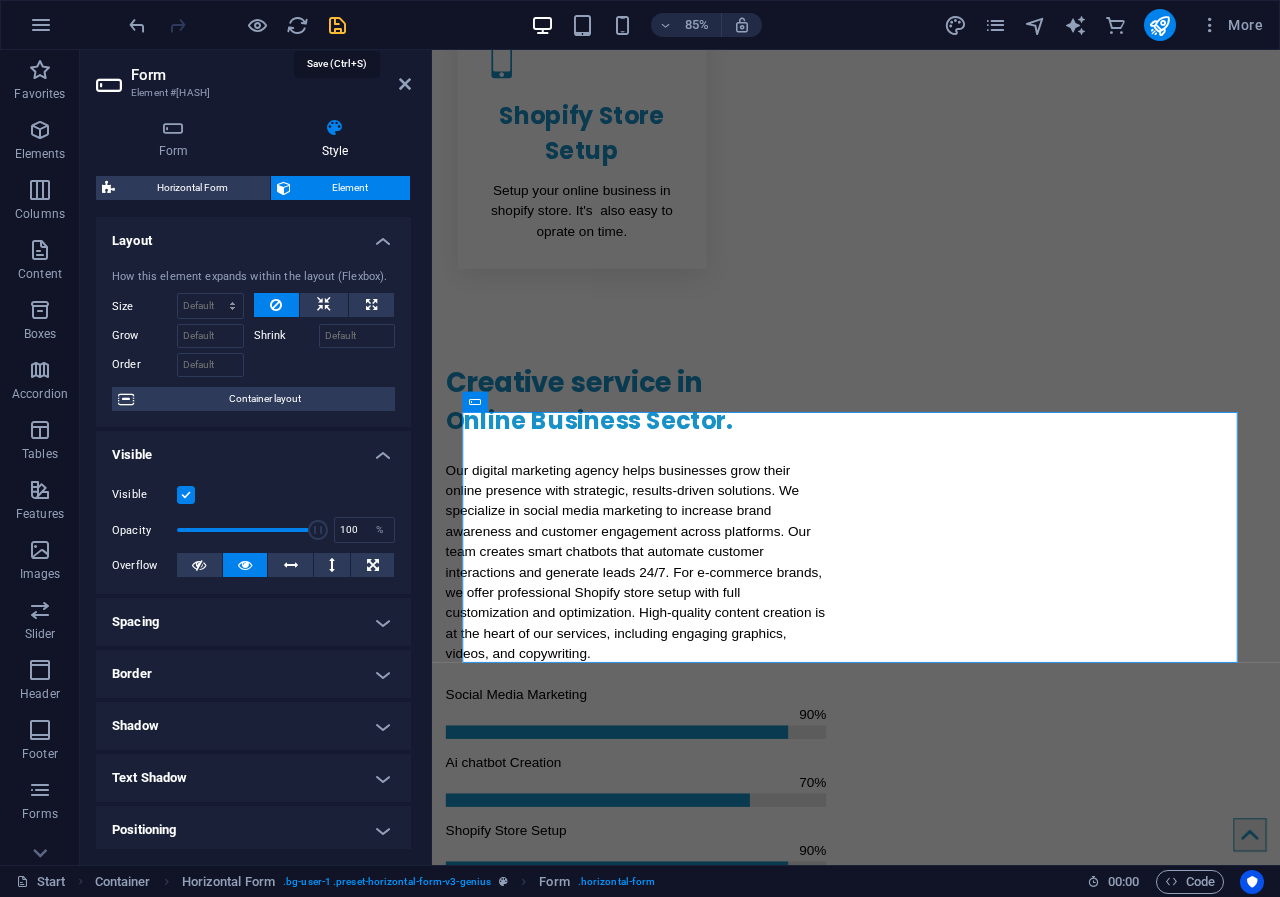 click at bounding box center (337, 25) 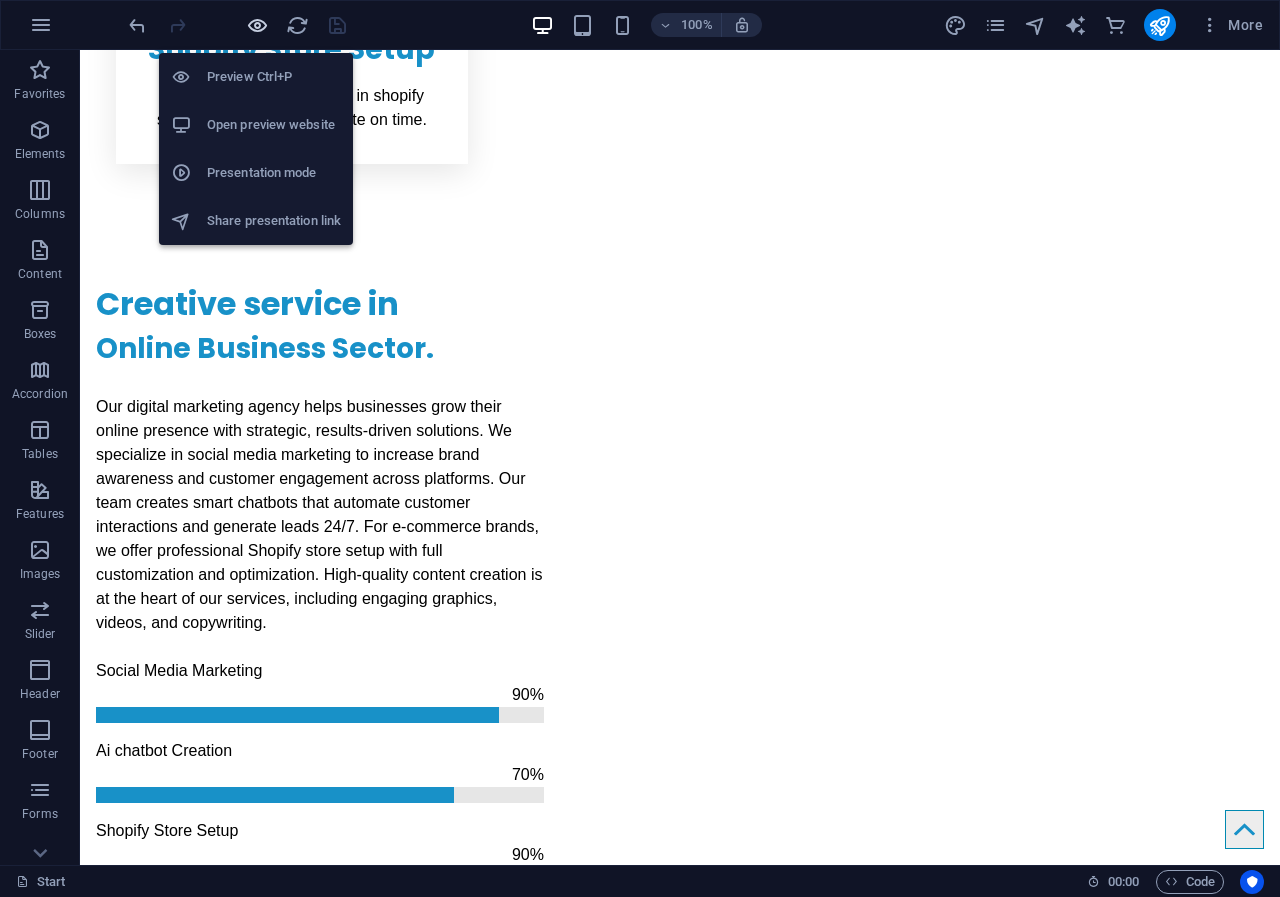 click at bounding box center (257, 25) 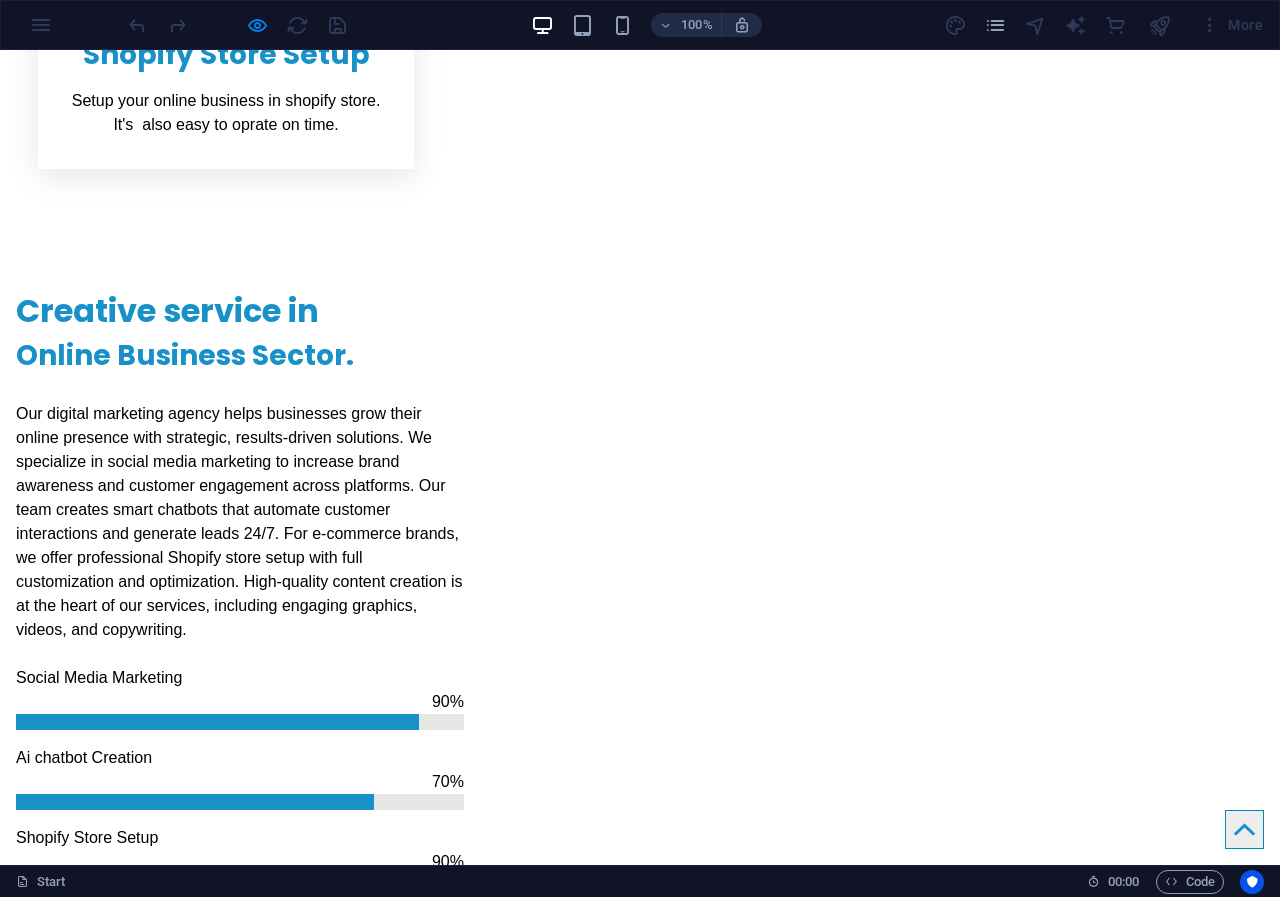click at bounding box center [303, 1979] 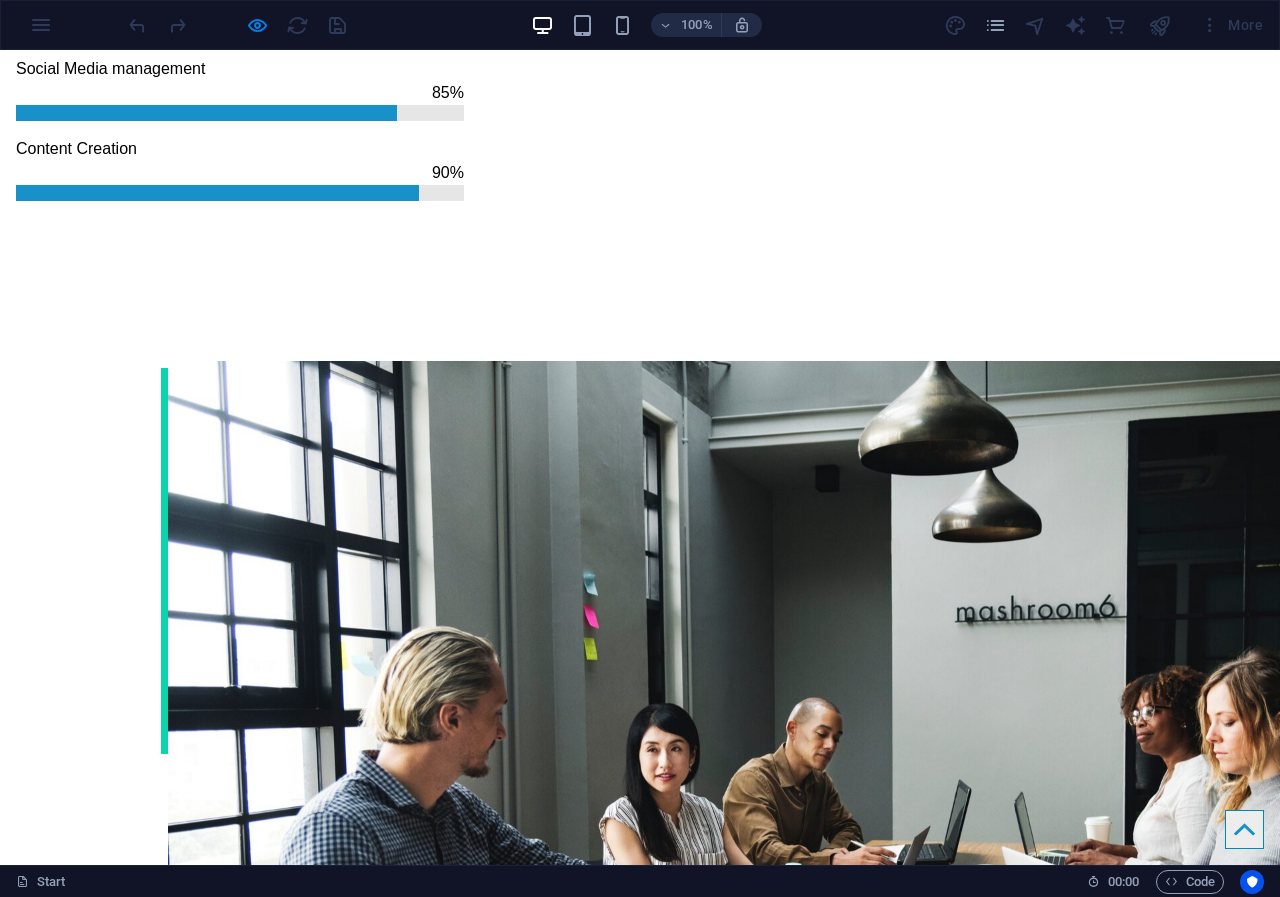 scroll, scrollTop: 2687, scrollLeft: 0, axis: vertical 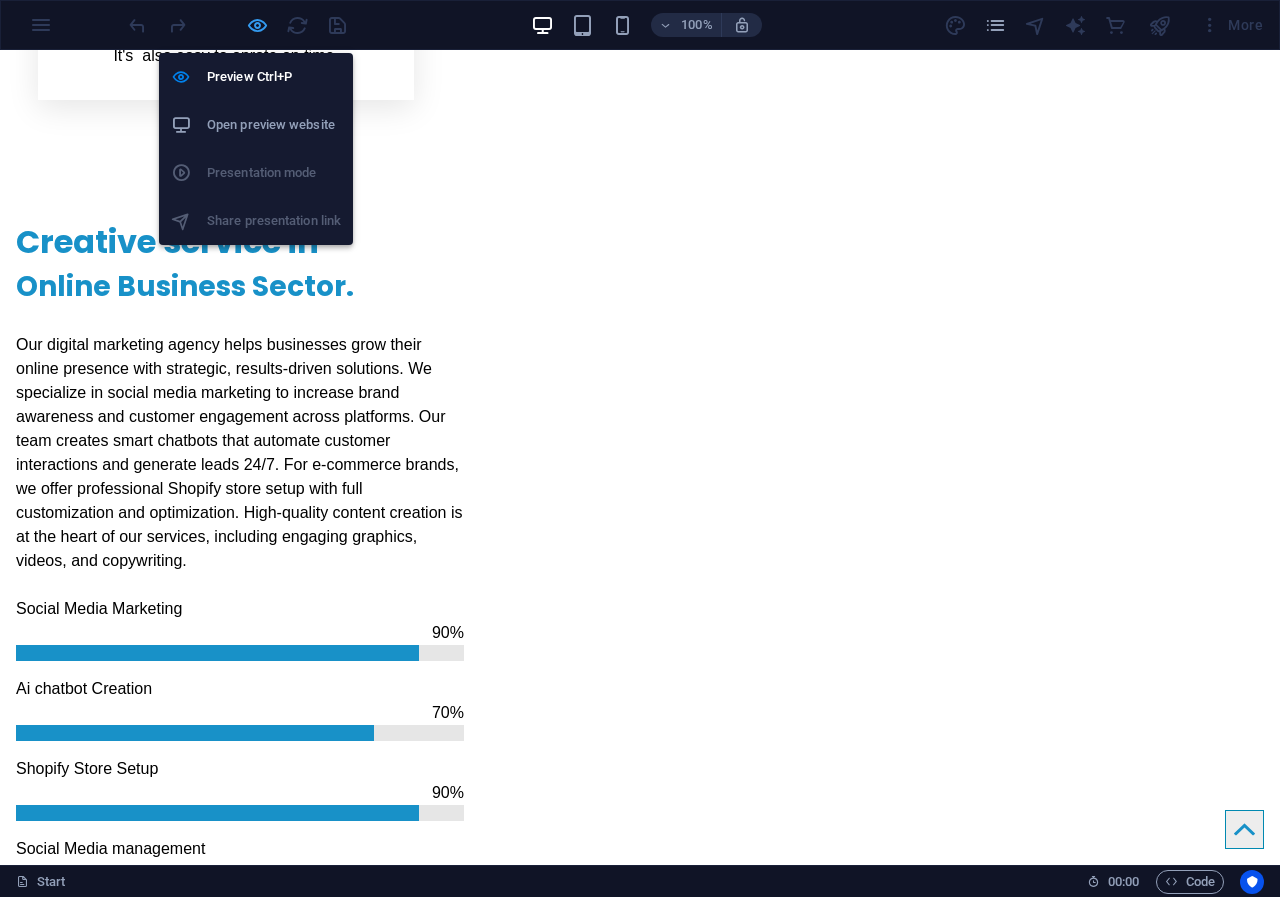 click at bounding box center (257, 25) 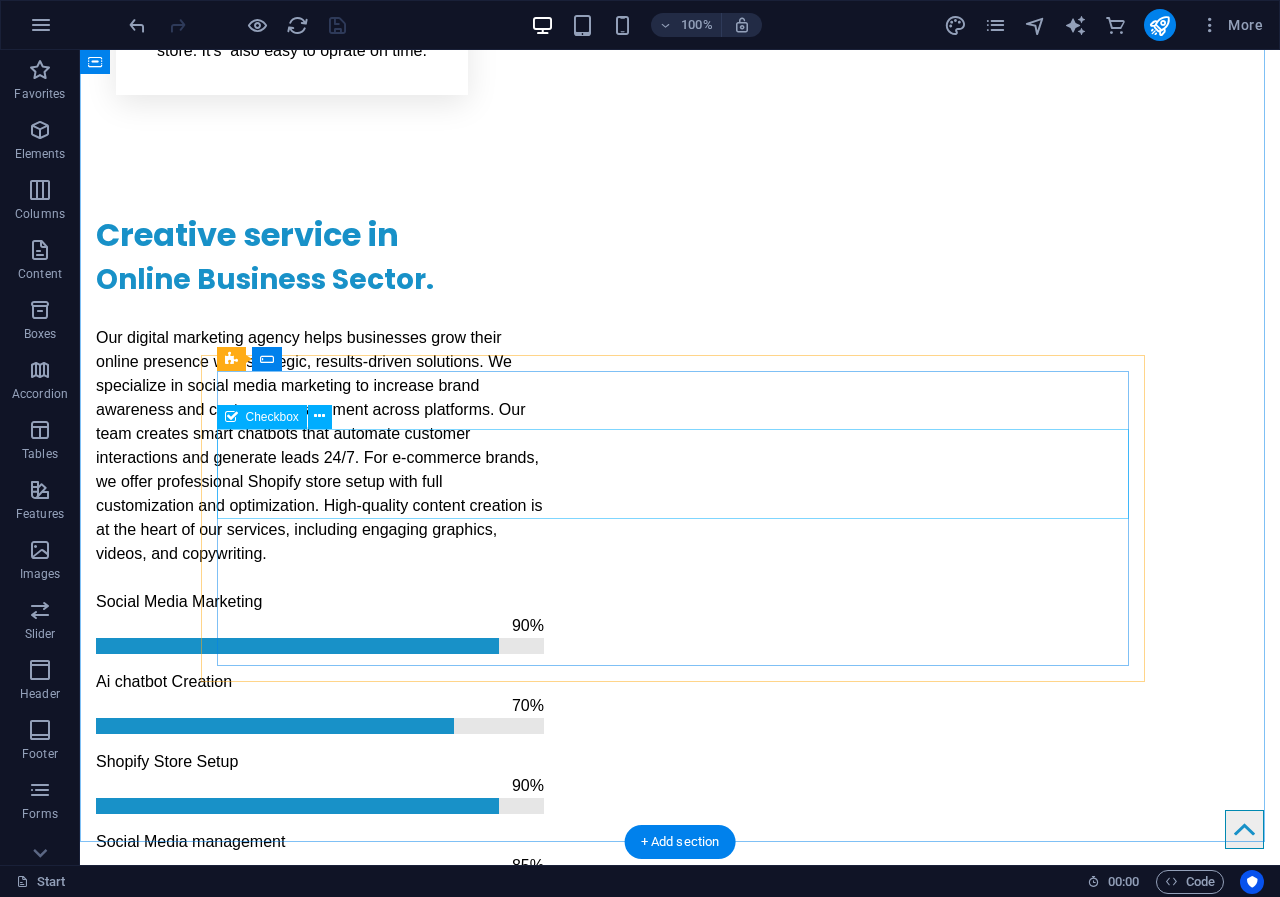click on "I have read and understand the privacy policy." at bounding box center (680, 2187) 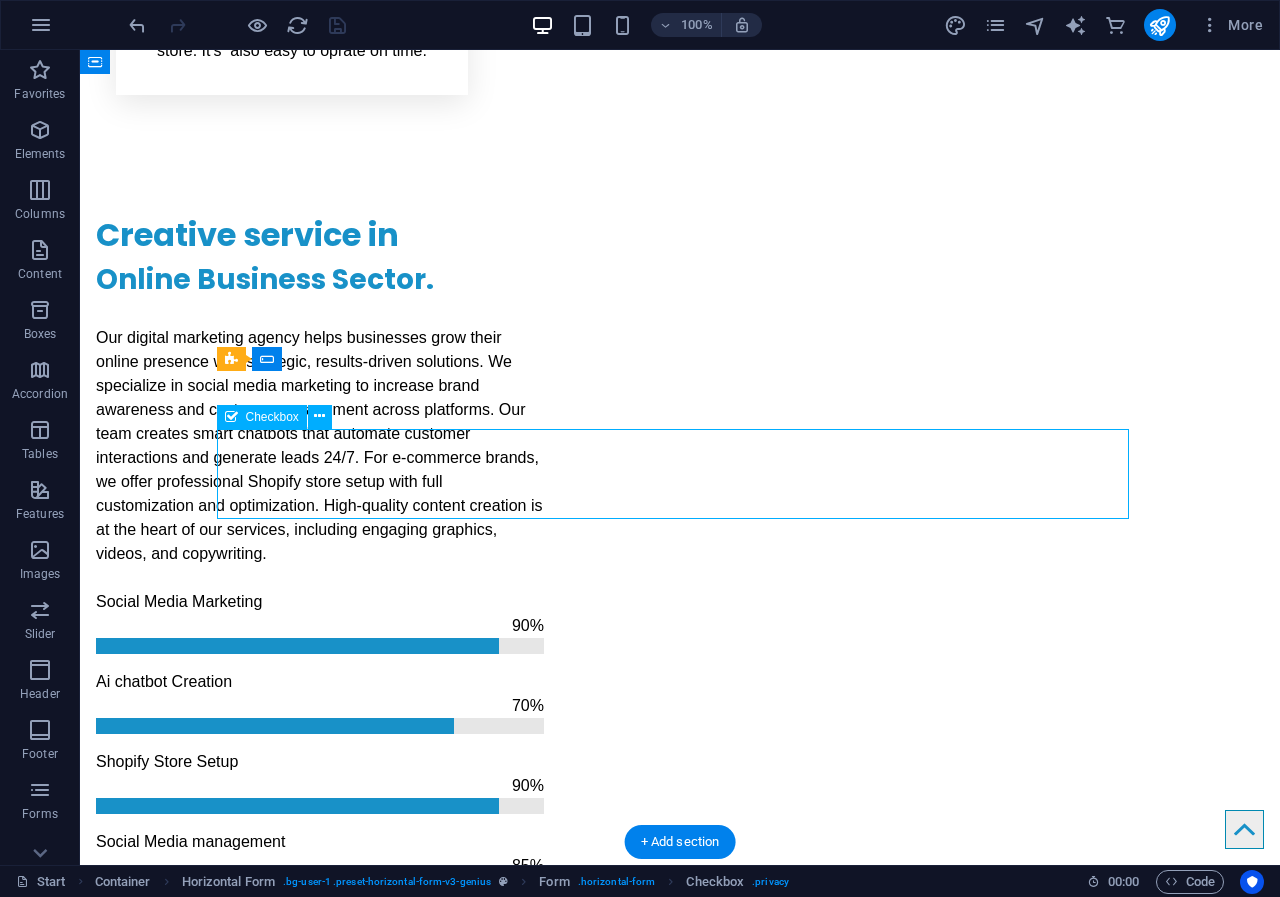 click on "I have read and understand the privacy policy." at bounding box center (680, 2187) 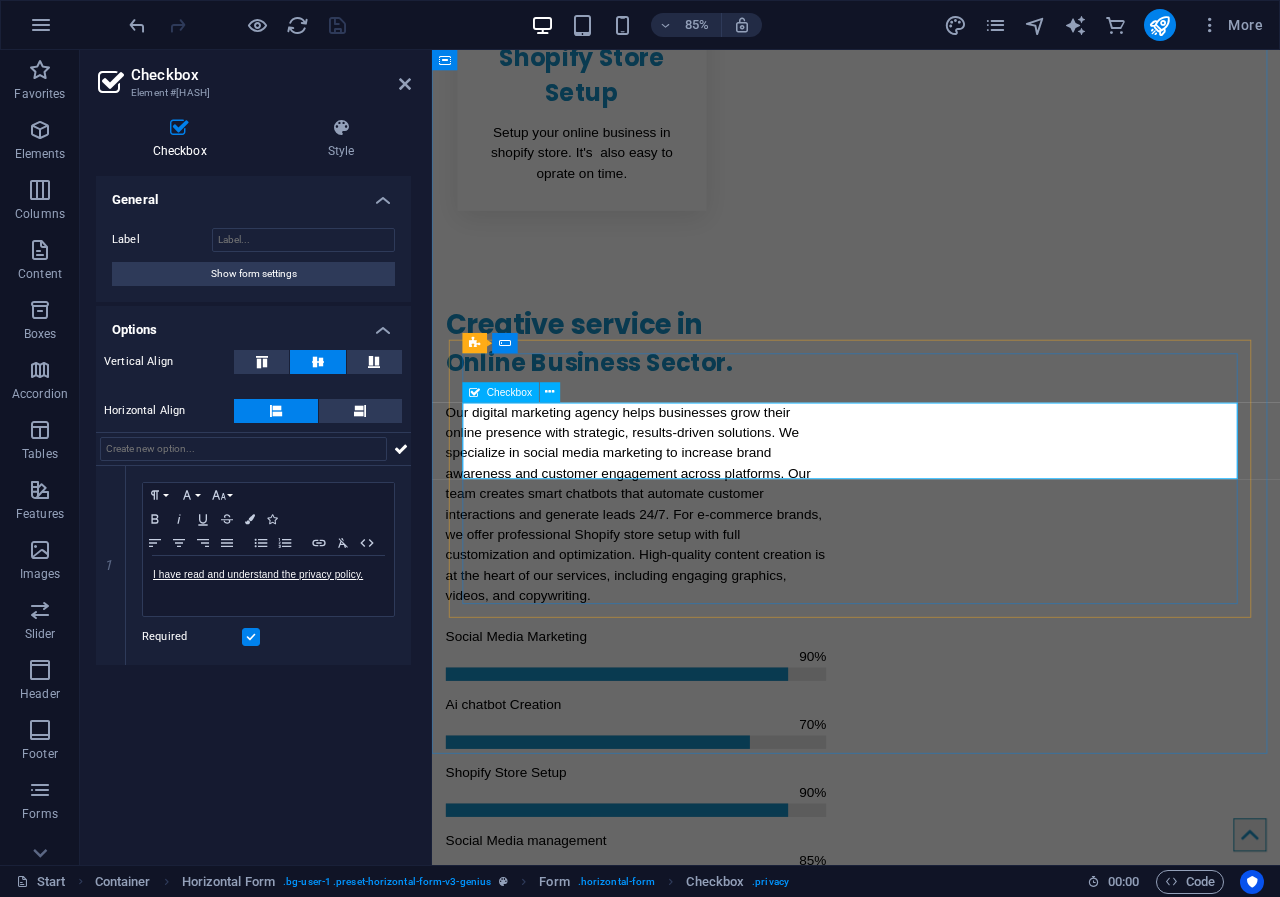click on "I have read and understand the privacy policy." at bounding box center [554, 2324] 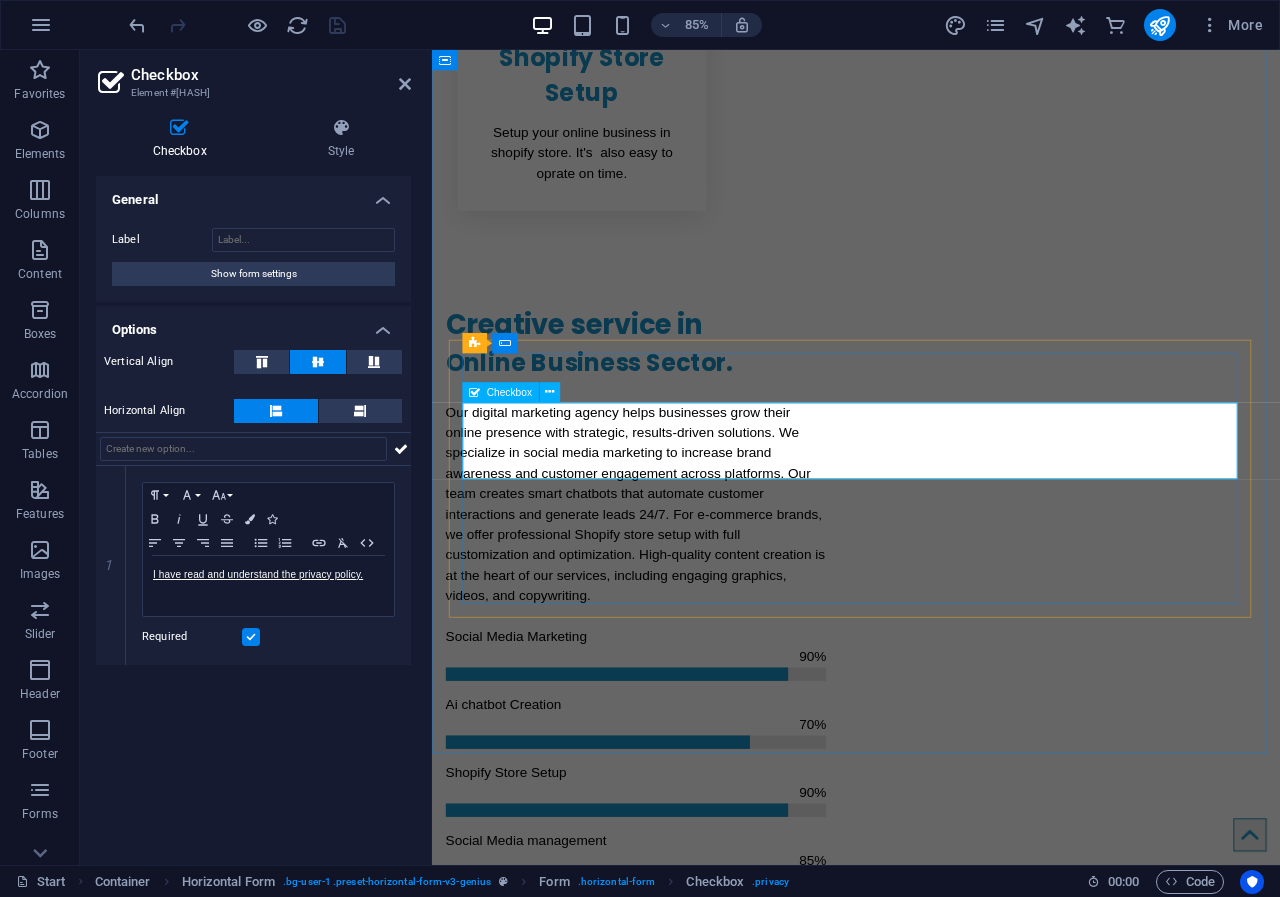 click on "I have read and understand the privacy policy." at bounding box center [554, 2324] 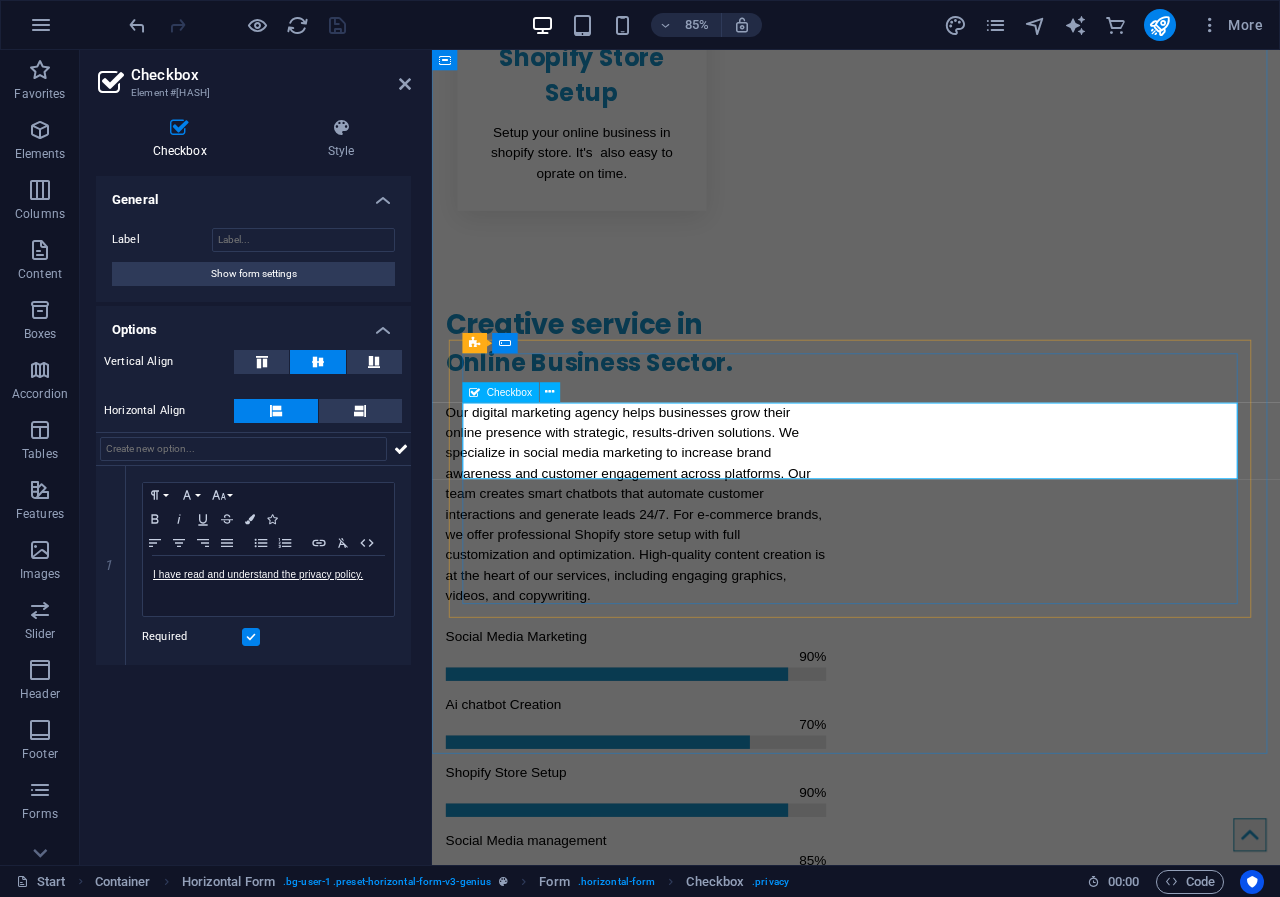 checkbox on "false" 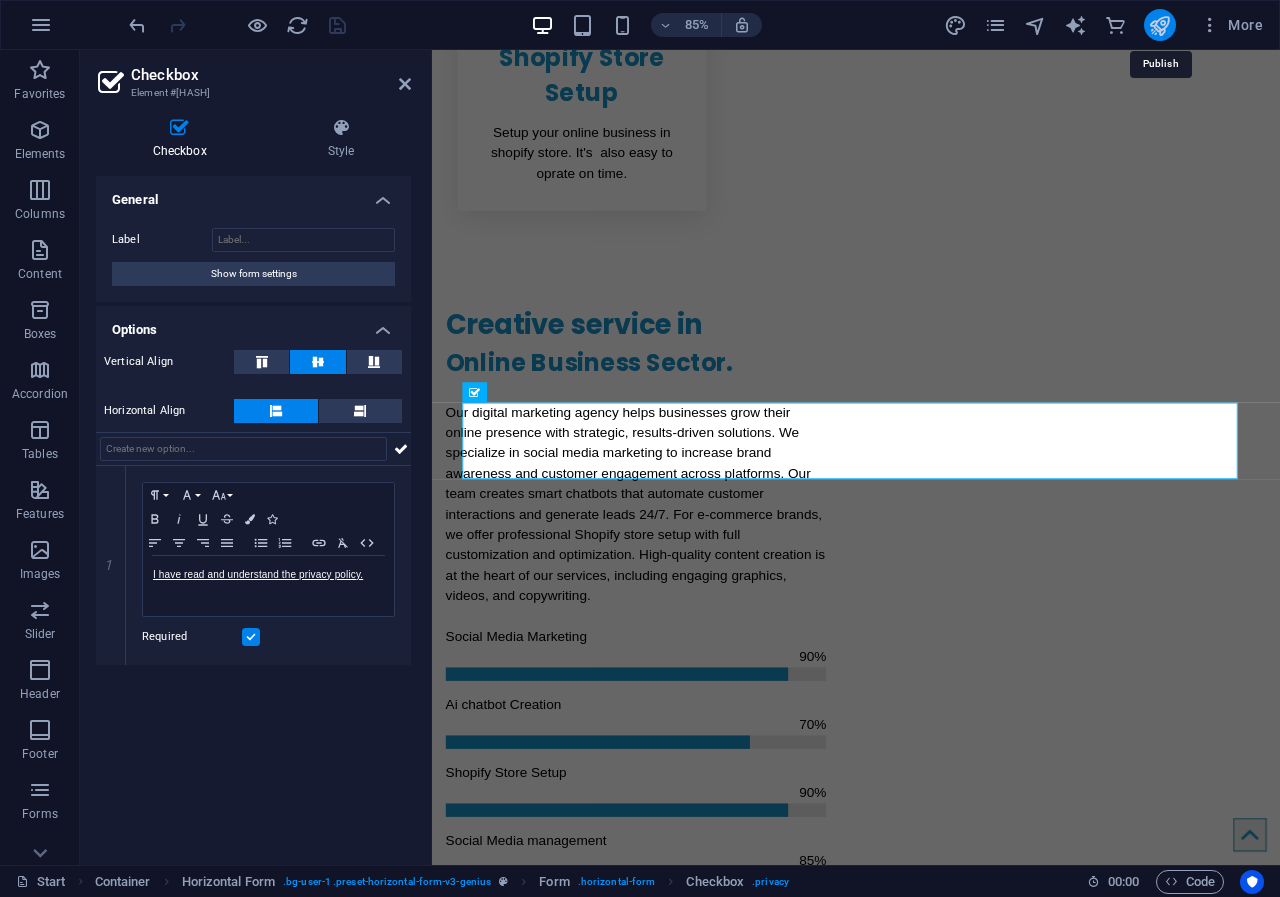 click at bounding box center [1159, 25] 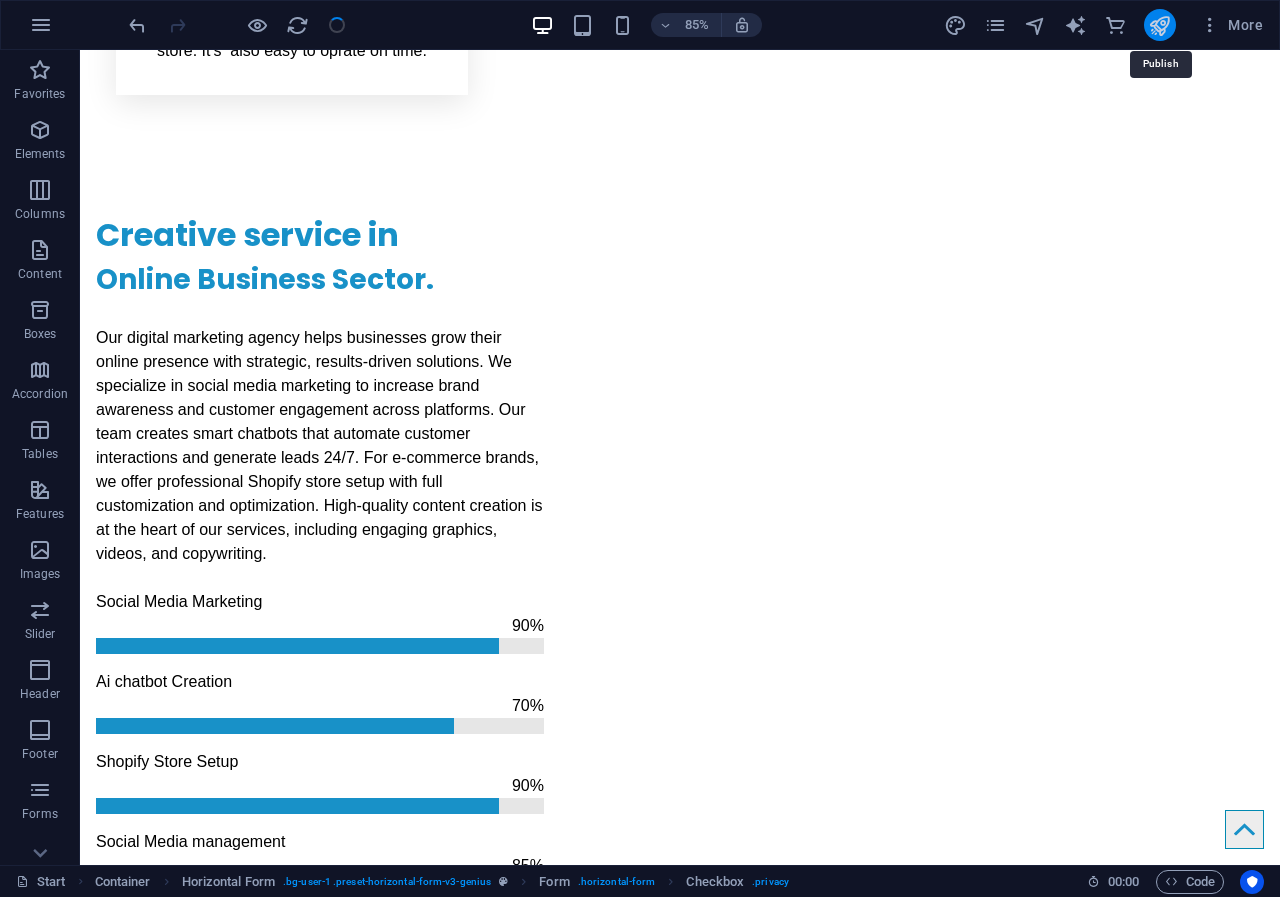 scroll, scrollTop: 1776, scrollLeft: 0, axis: vertical 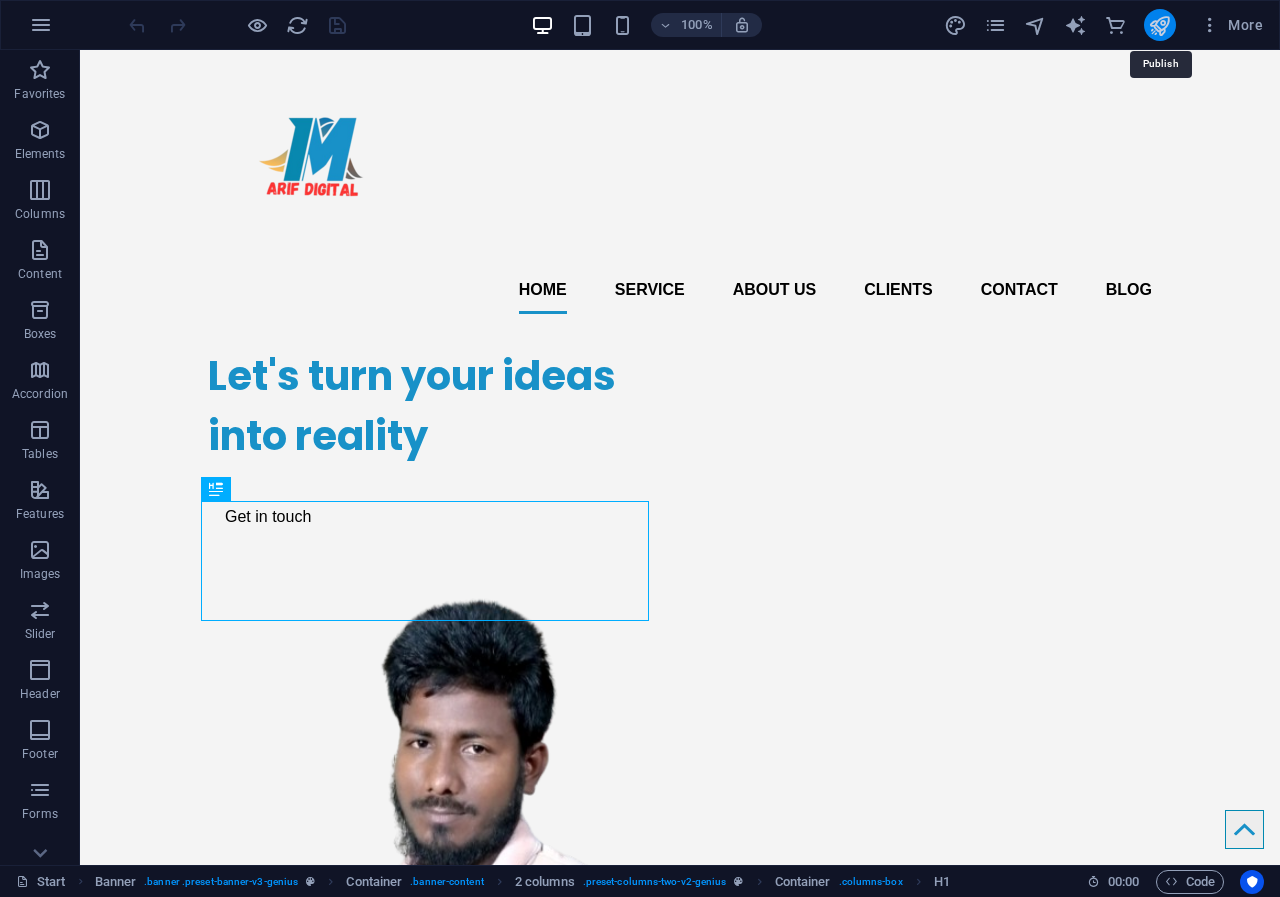 click at bounding box center (1159, 25) 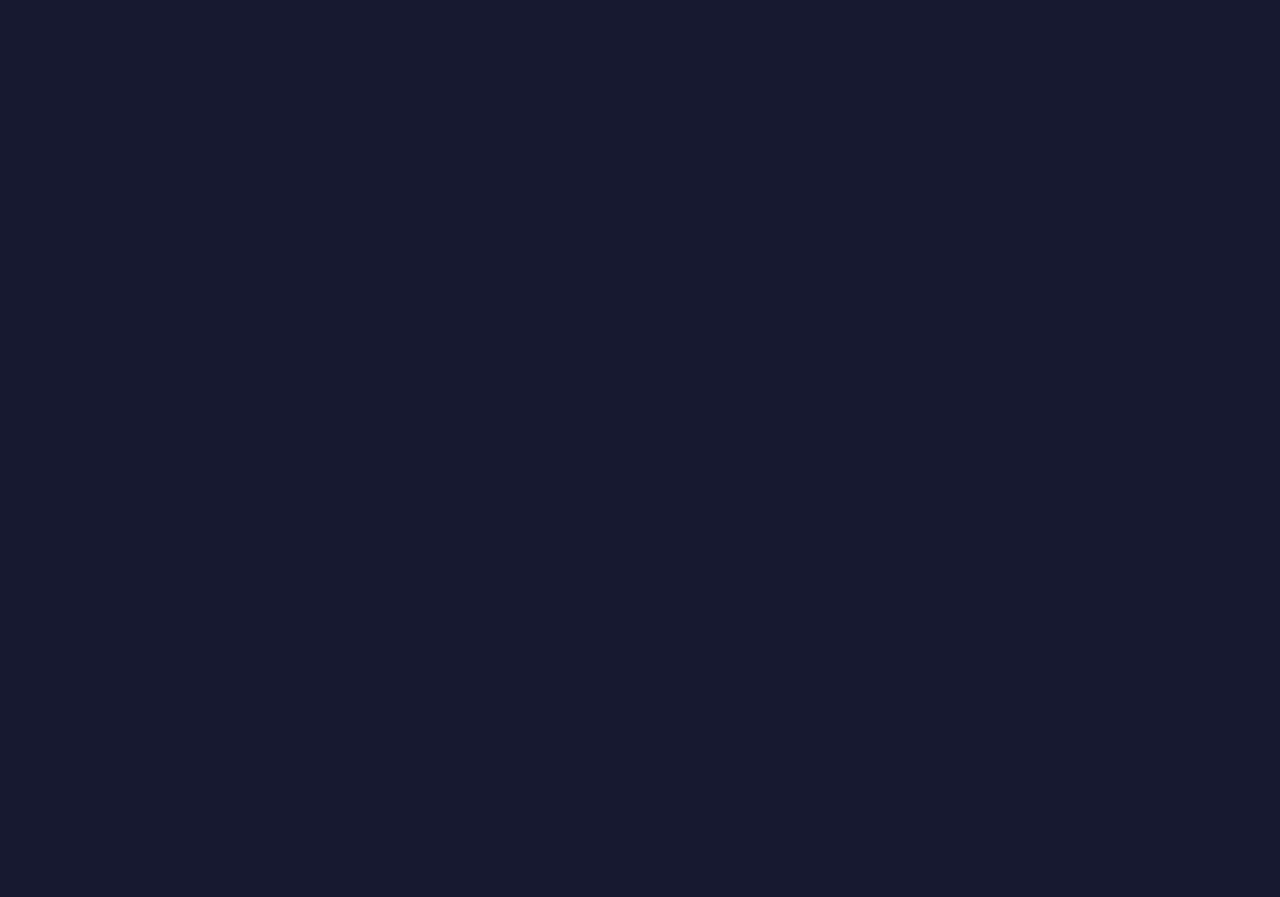 scroll, scrollTop: 0, scrollLeft: 0, axis: both 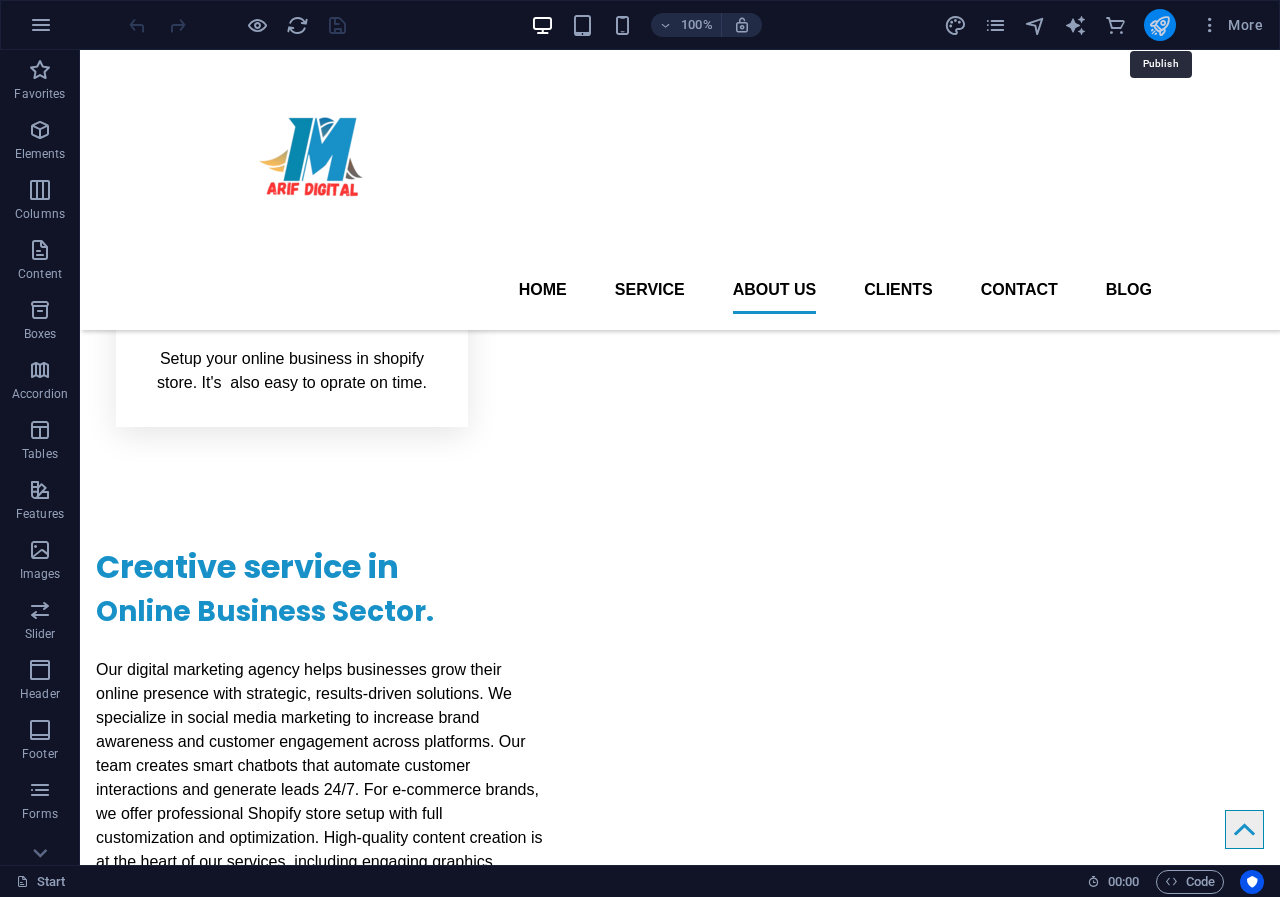click at bounding box center [1159, 25] 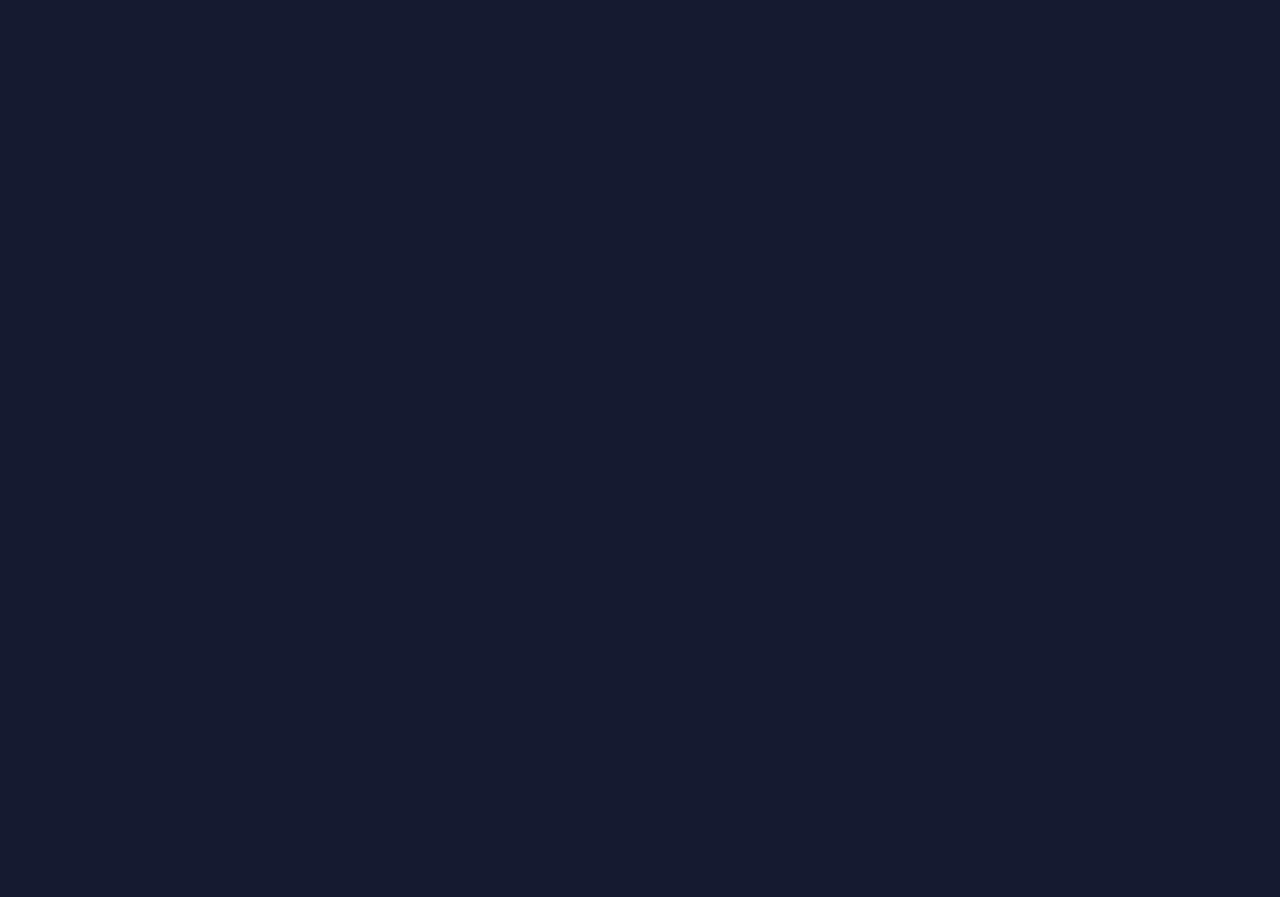 scroll, scrollTop: 0, scrollLeft: 0, axis: both 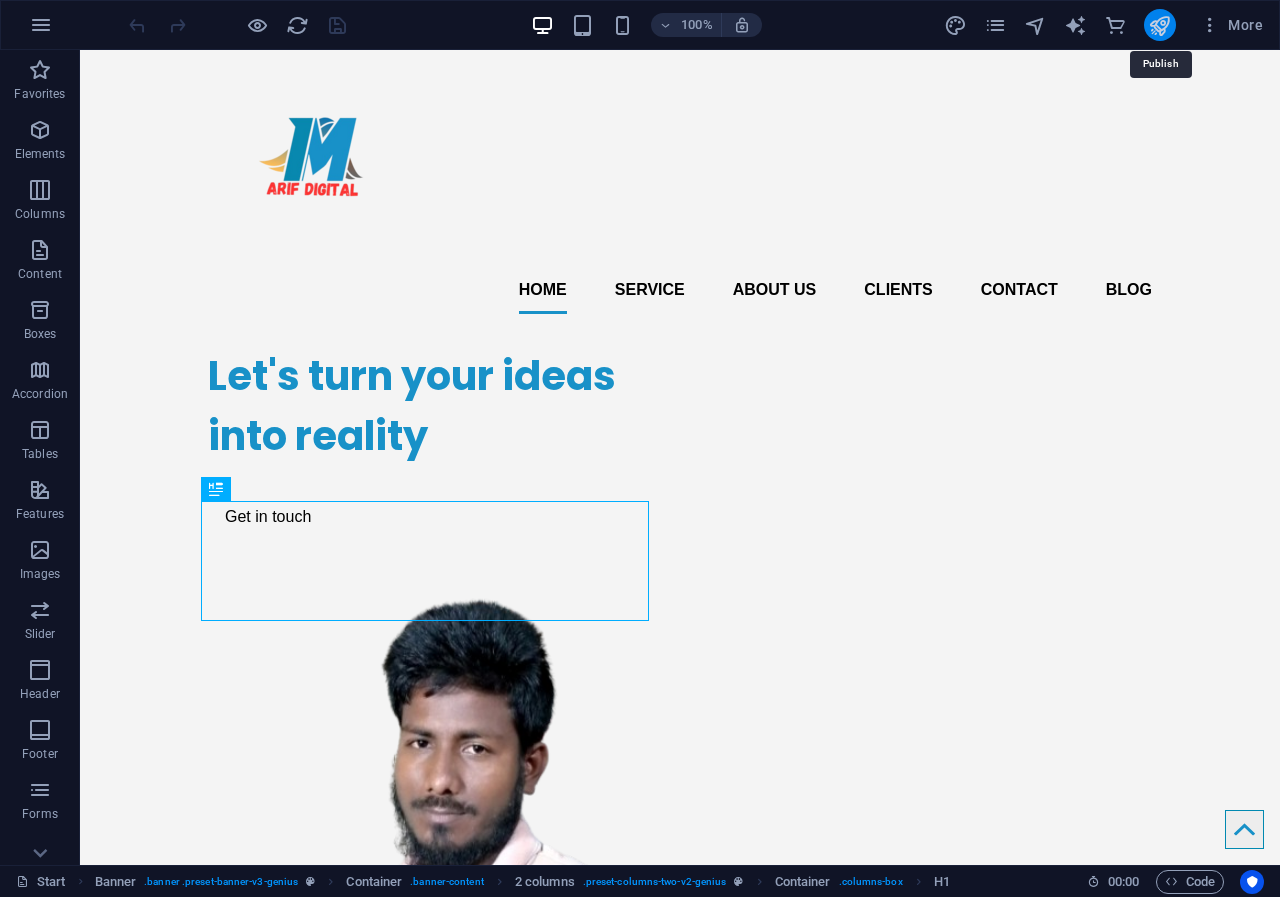 click at bounding box center [1159, 25] 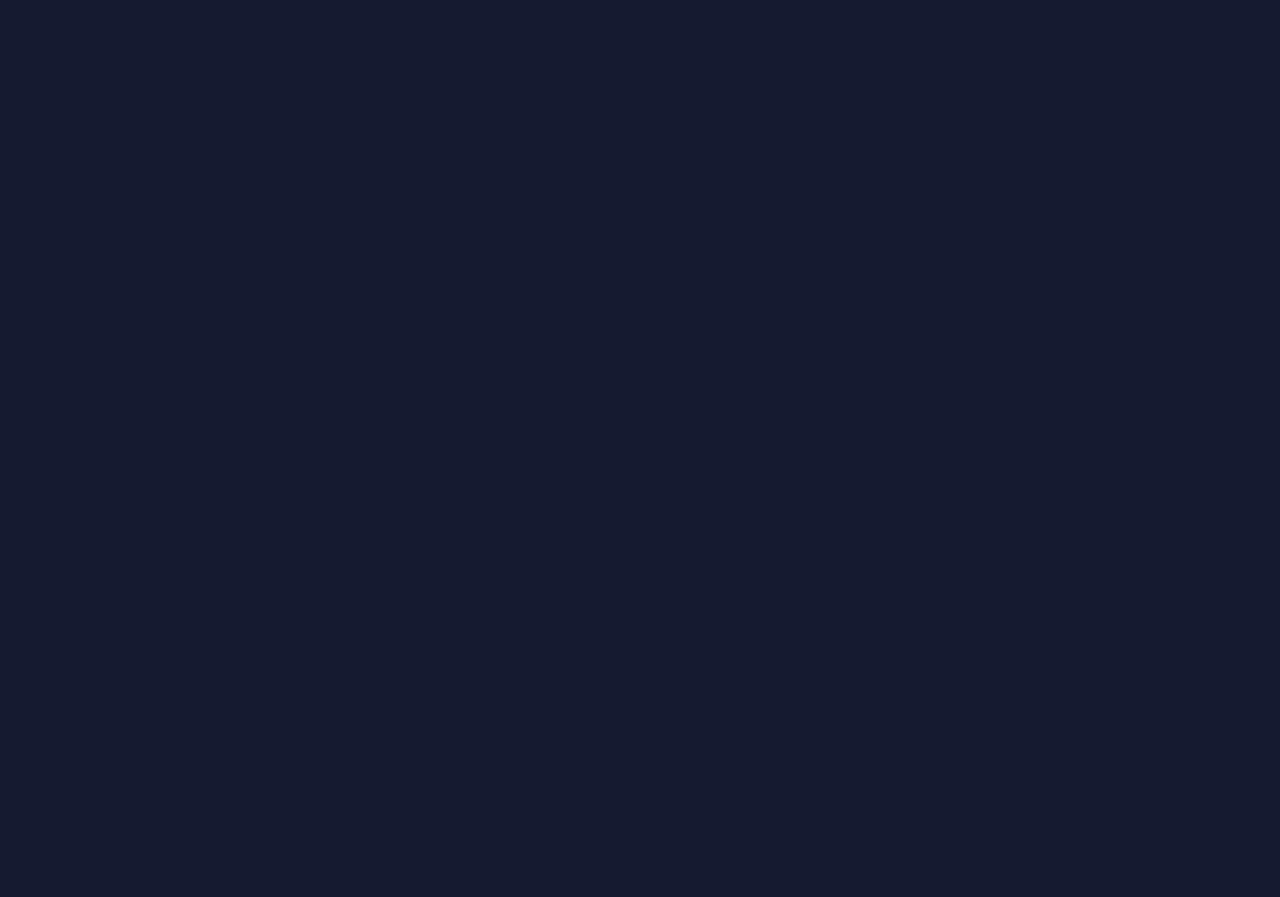 scroll, scrollTop: 0, scrollLeft: 0, axis: both 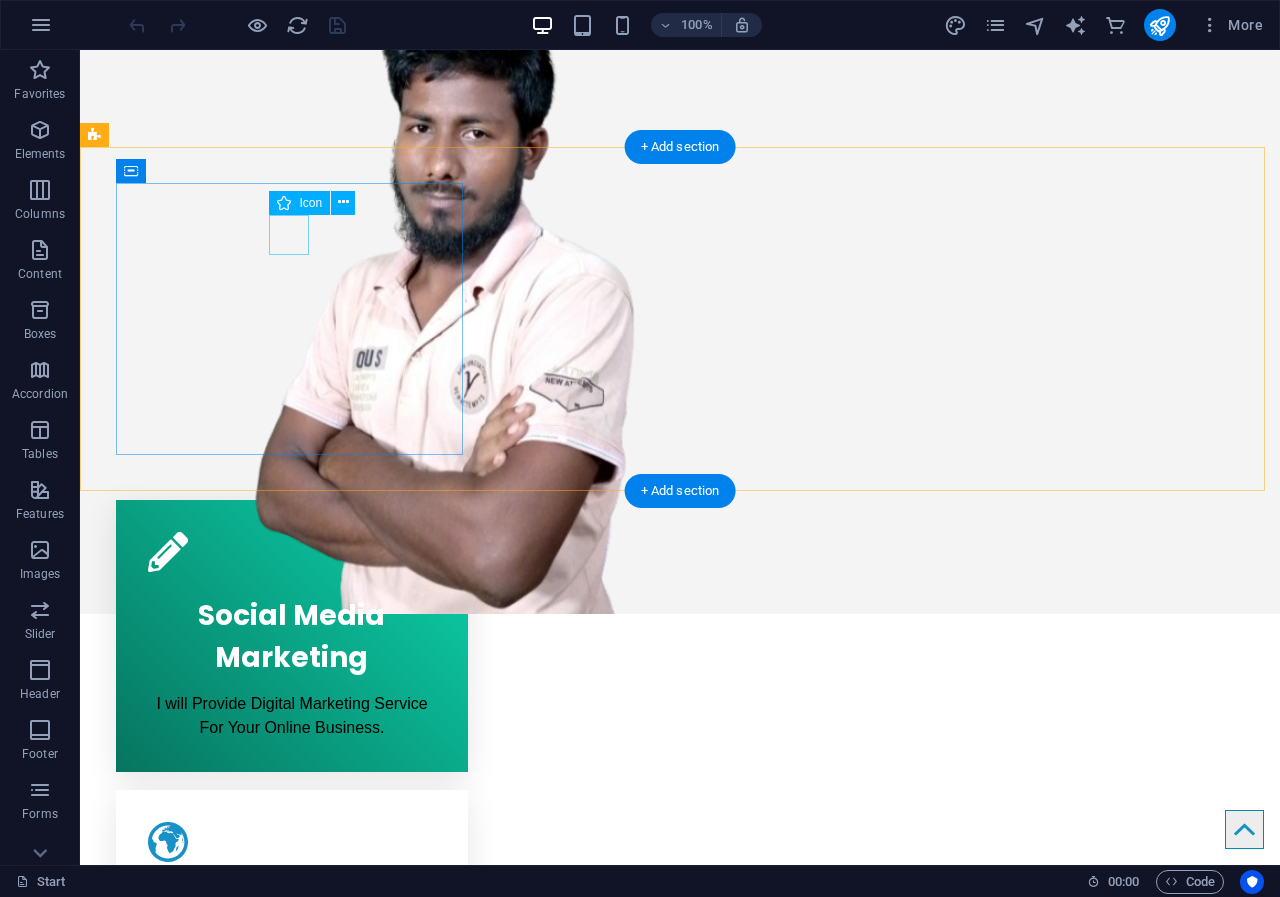 click at bounding box center (292, 552) 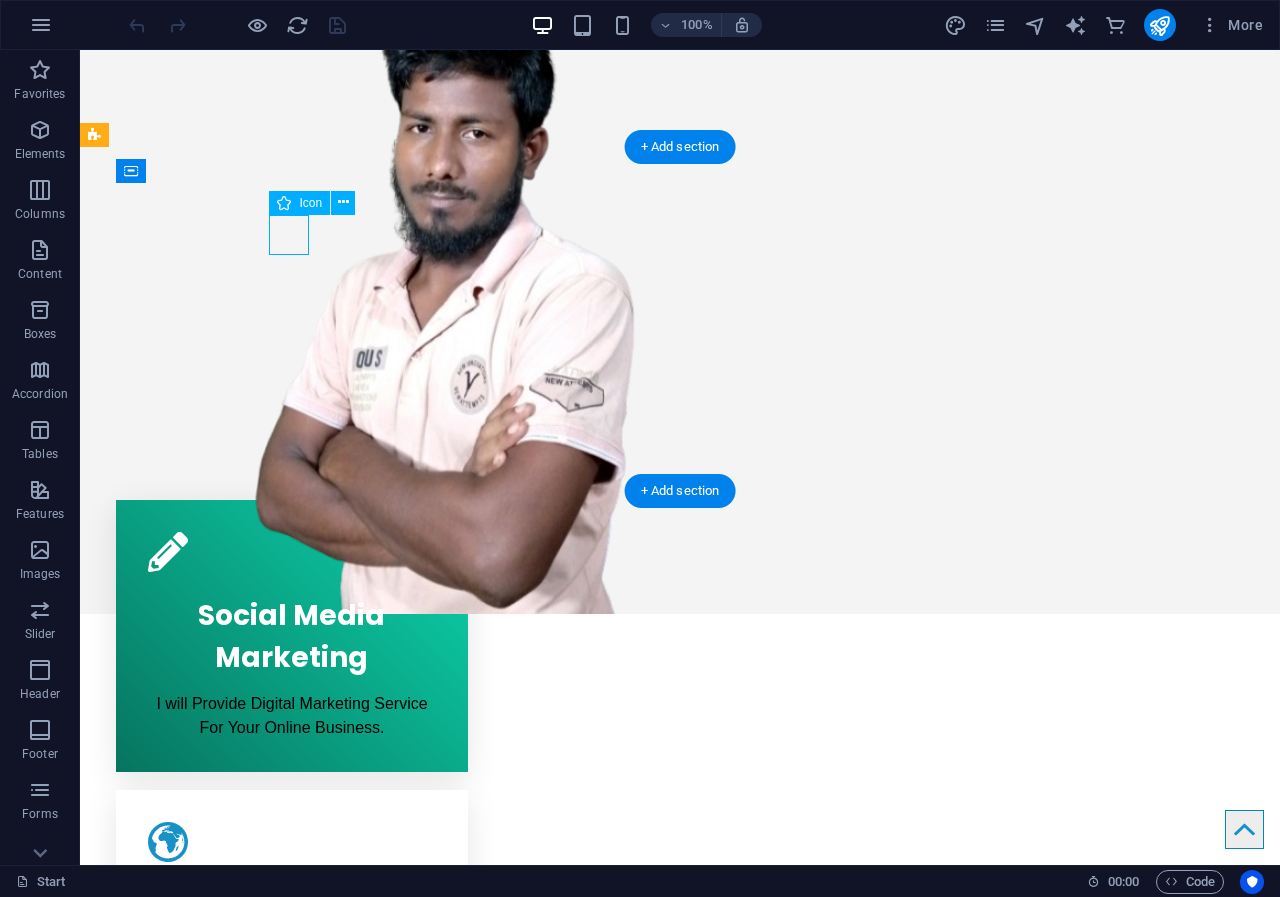 click at bounding box center [292, 552] 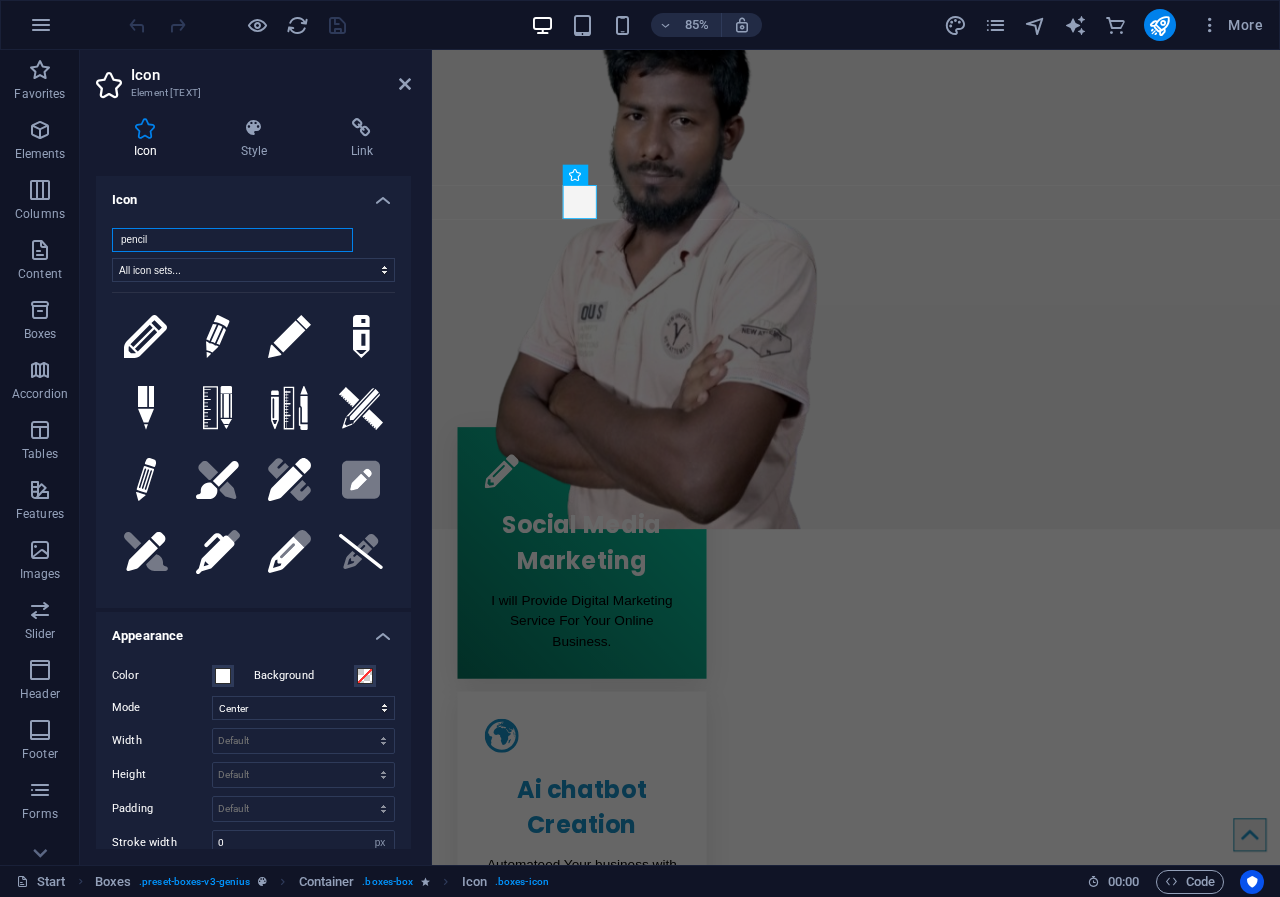 click on "pencil" at bounding box center (232, 240) 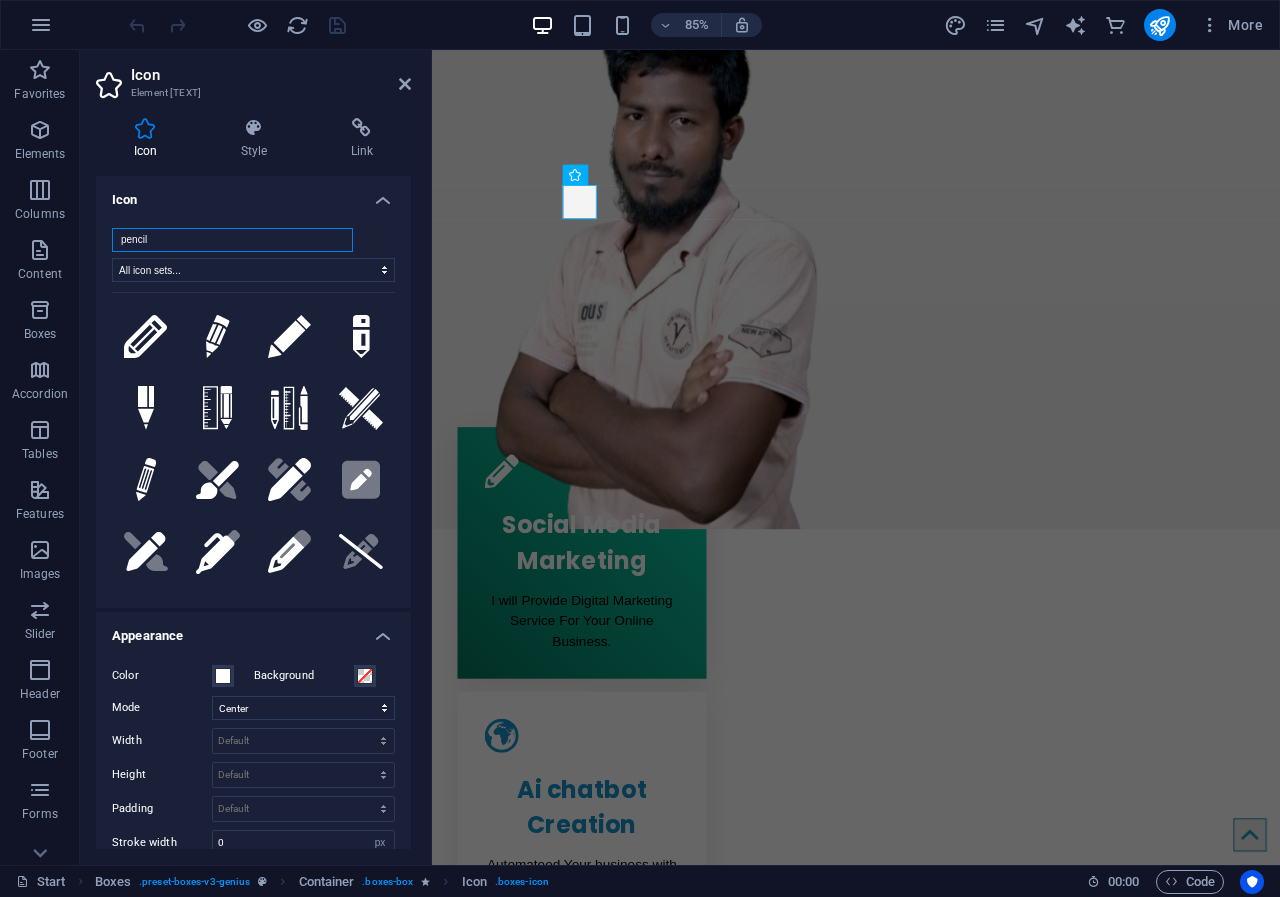 drag, startPoint x: 169, startPoint y: 235, endPoint x: 114, endPoint y: 243, distance: 55.578773 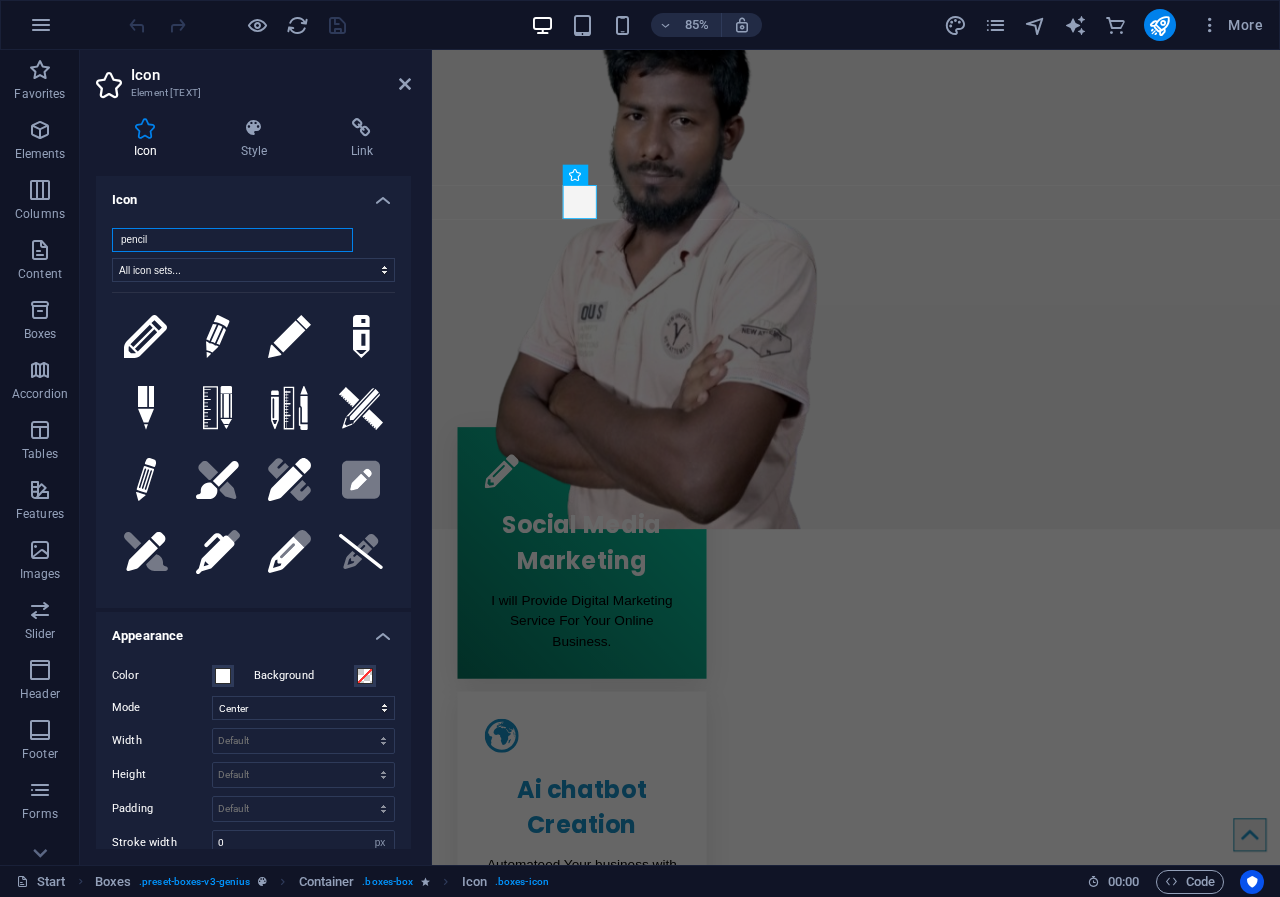 click on "pencil" at bounding box center (232, 240) 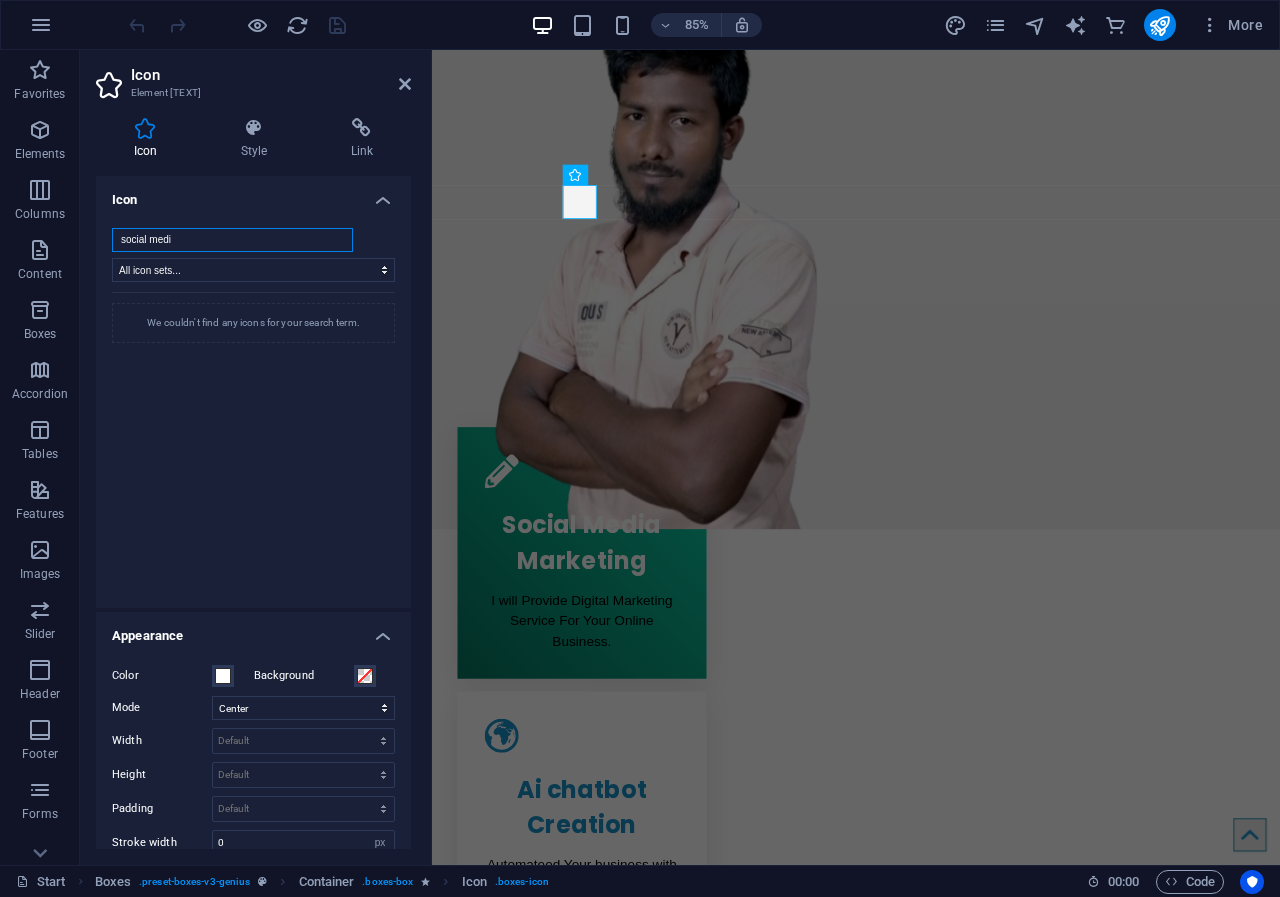 type on "social media" 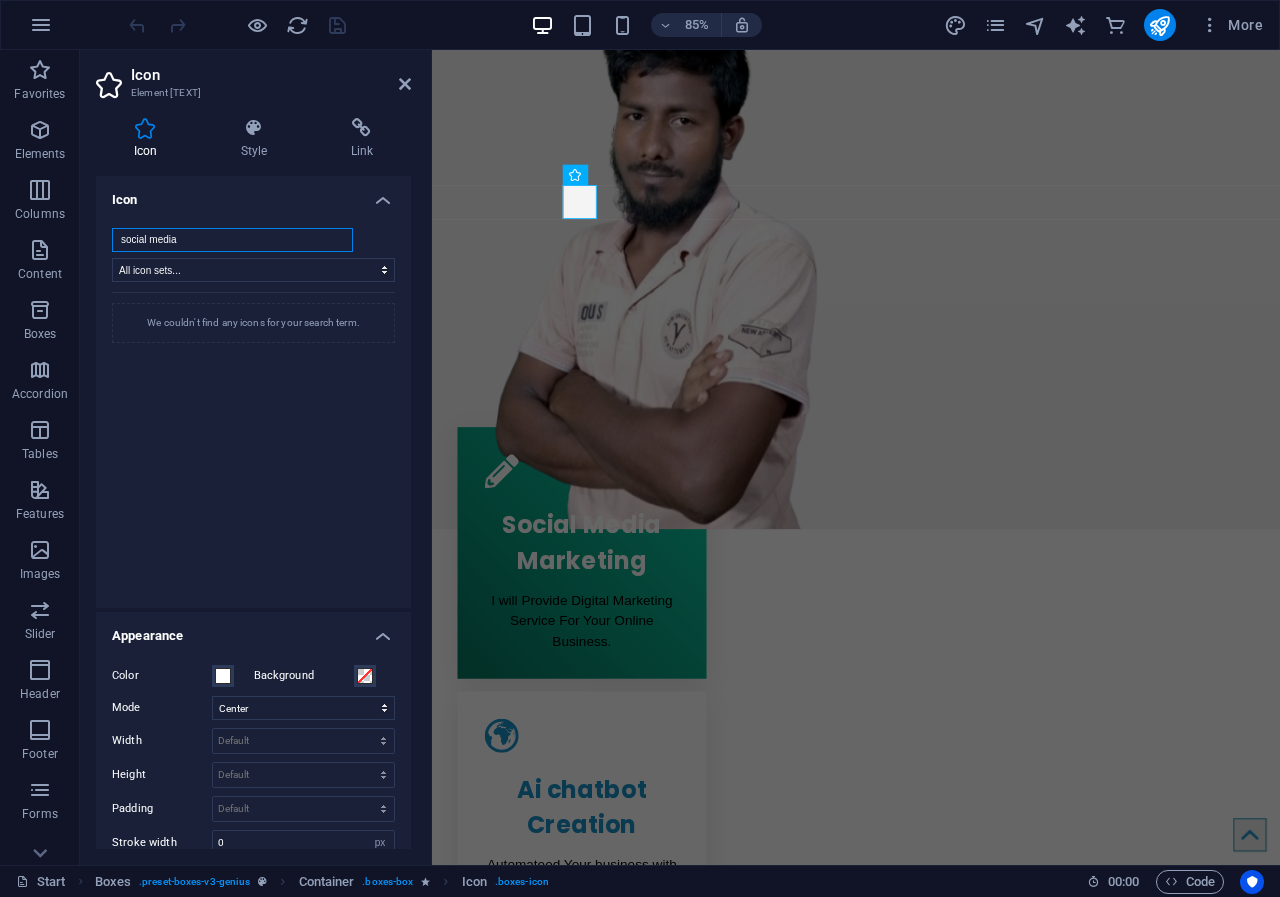 drag, startPoint x: 208, startPoint y: 242, endPoint x: 117, endPoint y: 244, distance: 91.02197 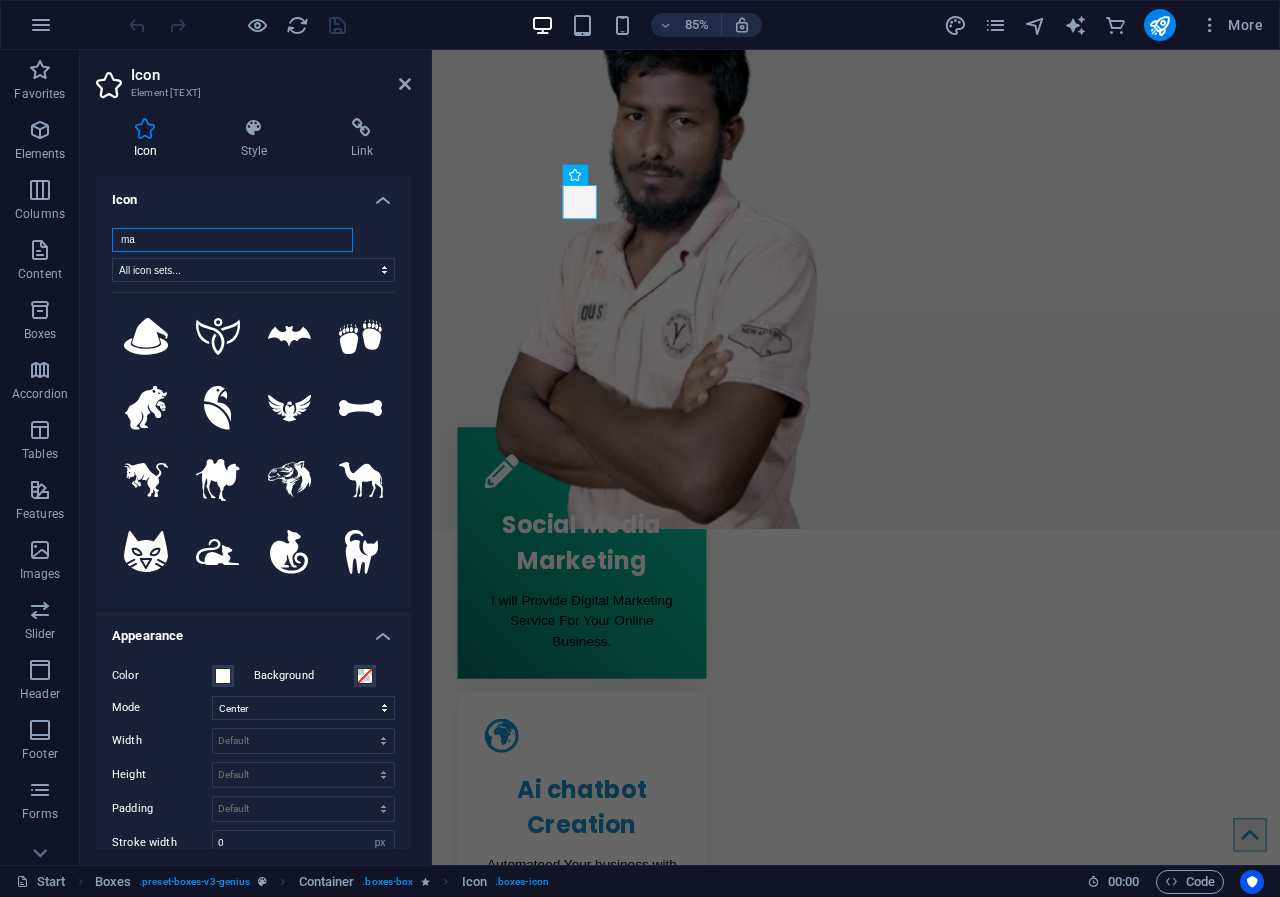 type on "m" 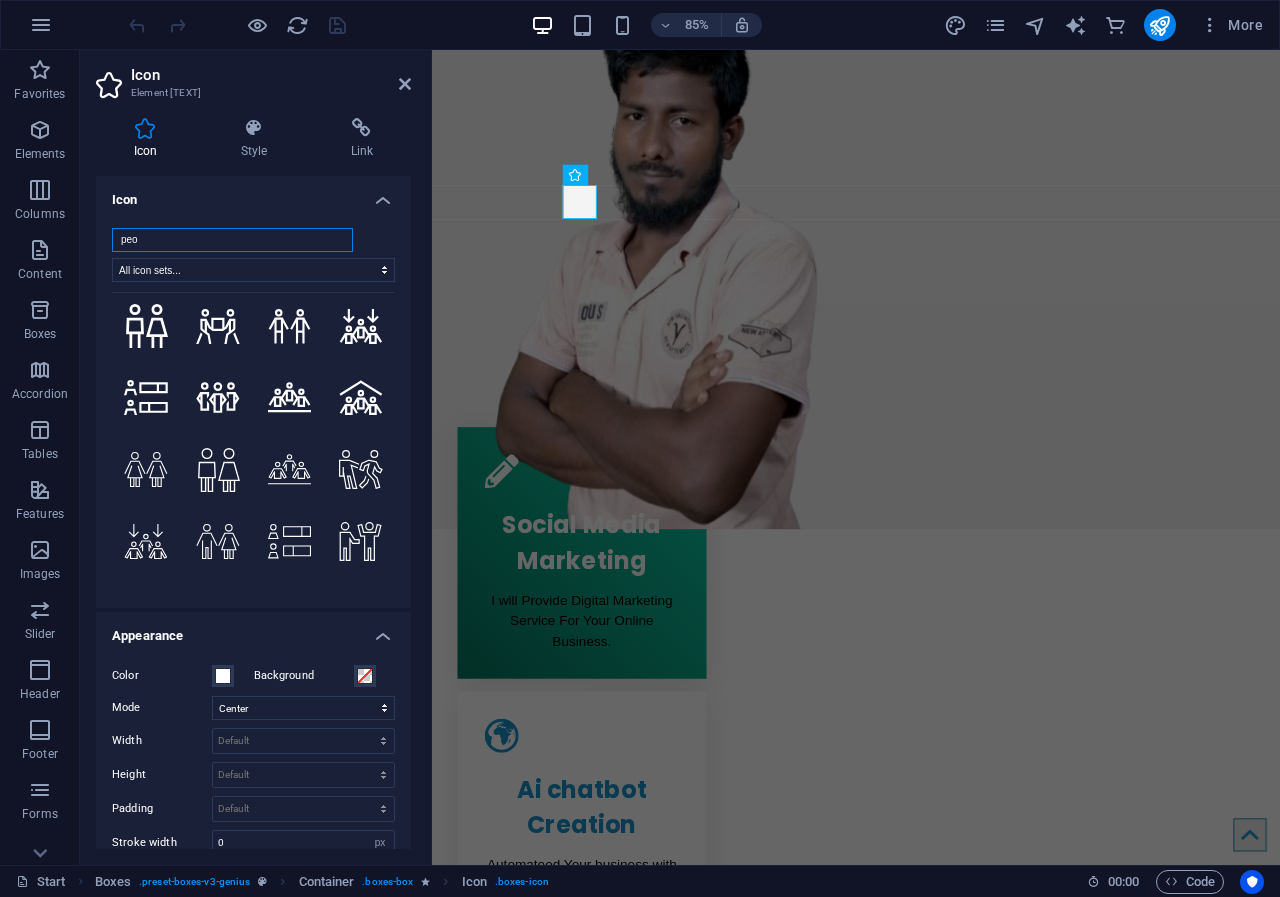 scroll, scrollTop: 2158, scrollLeft: 0, axis: vertical 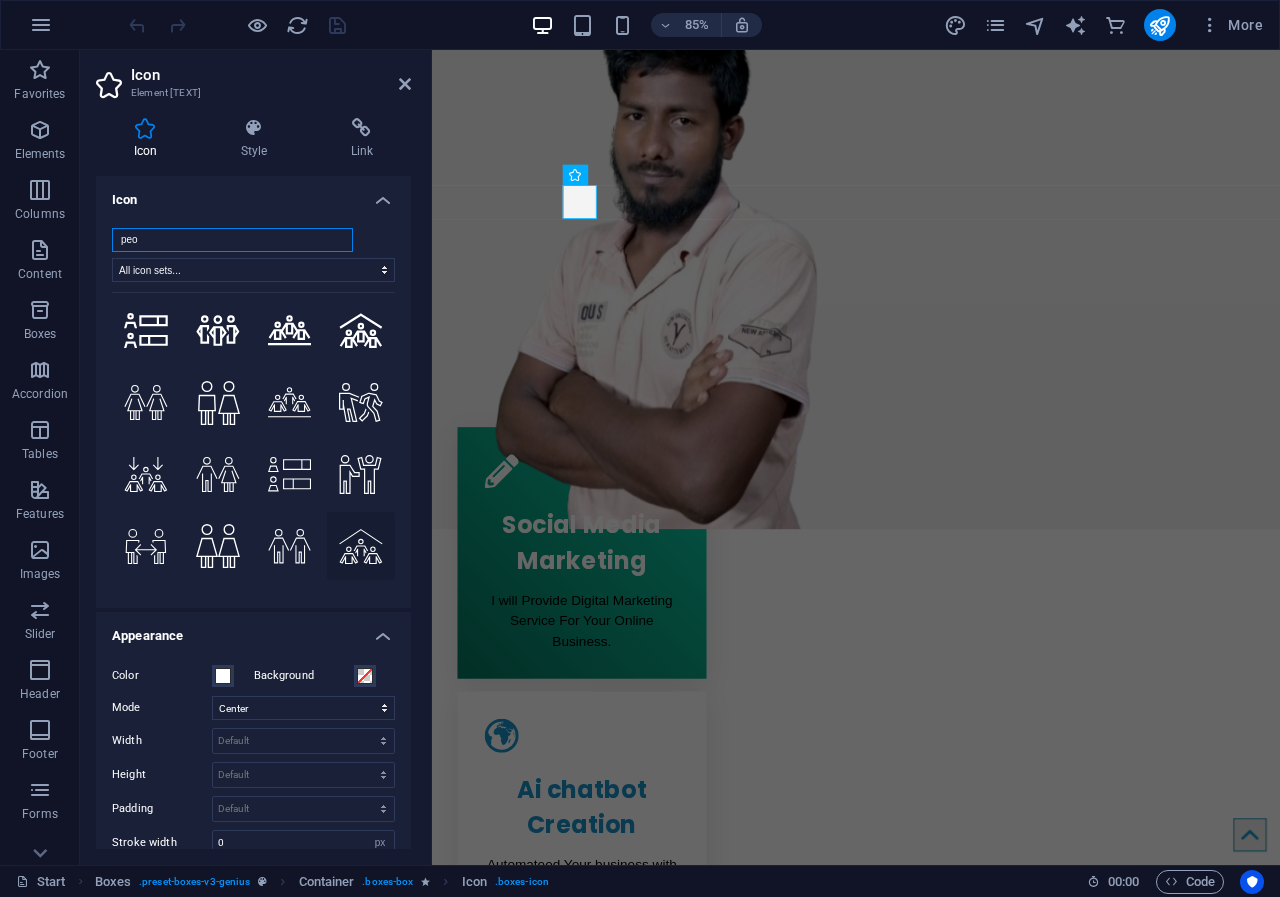 type on "peo" 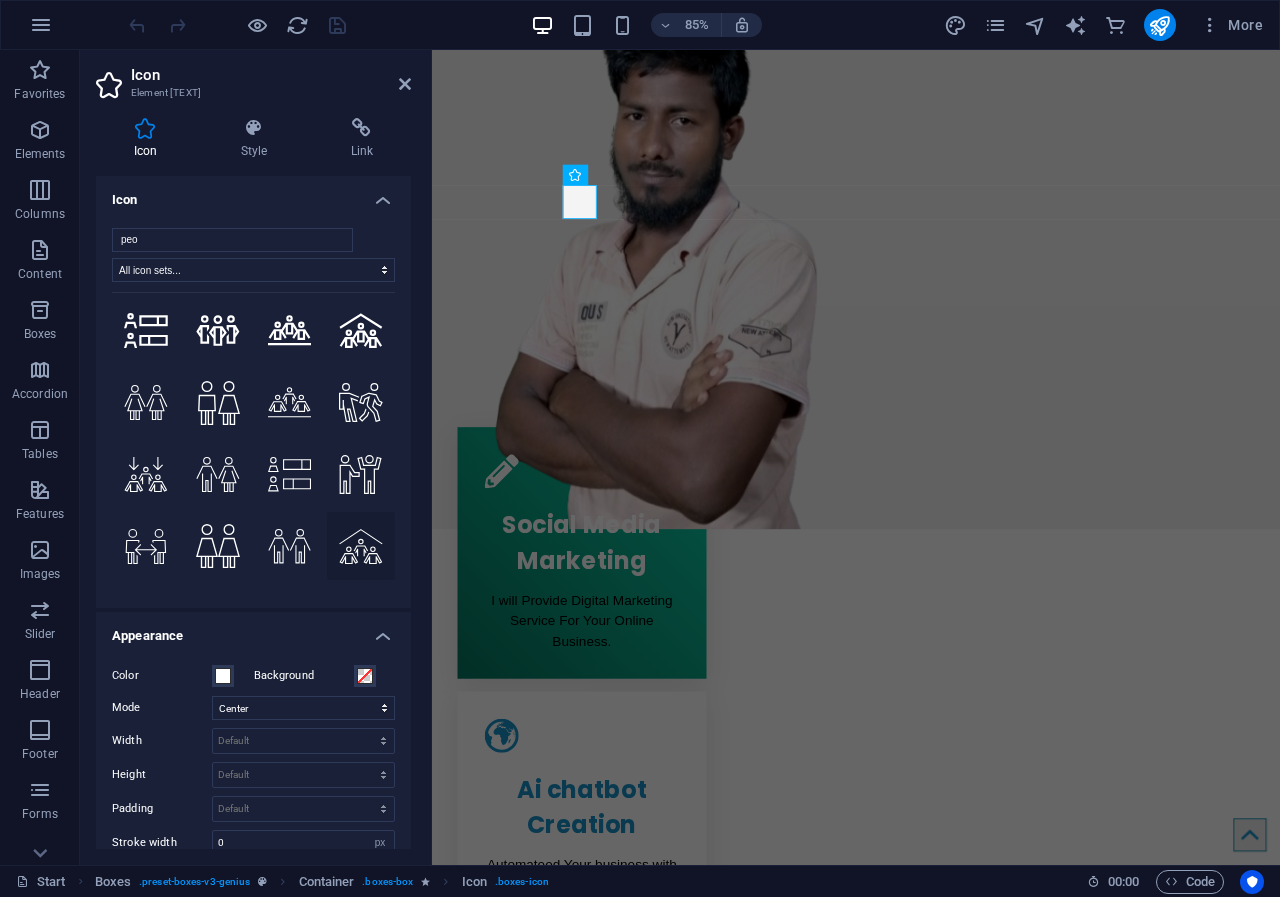 click 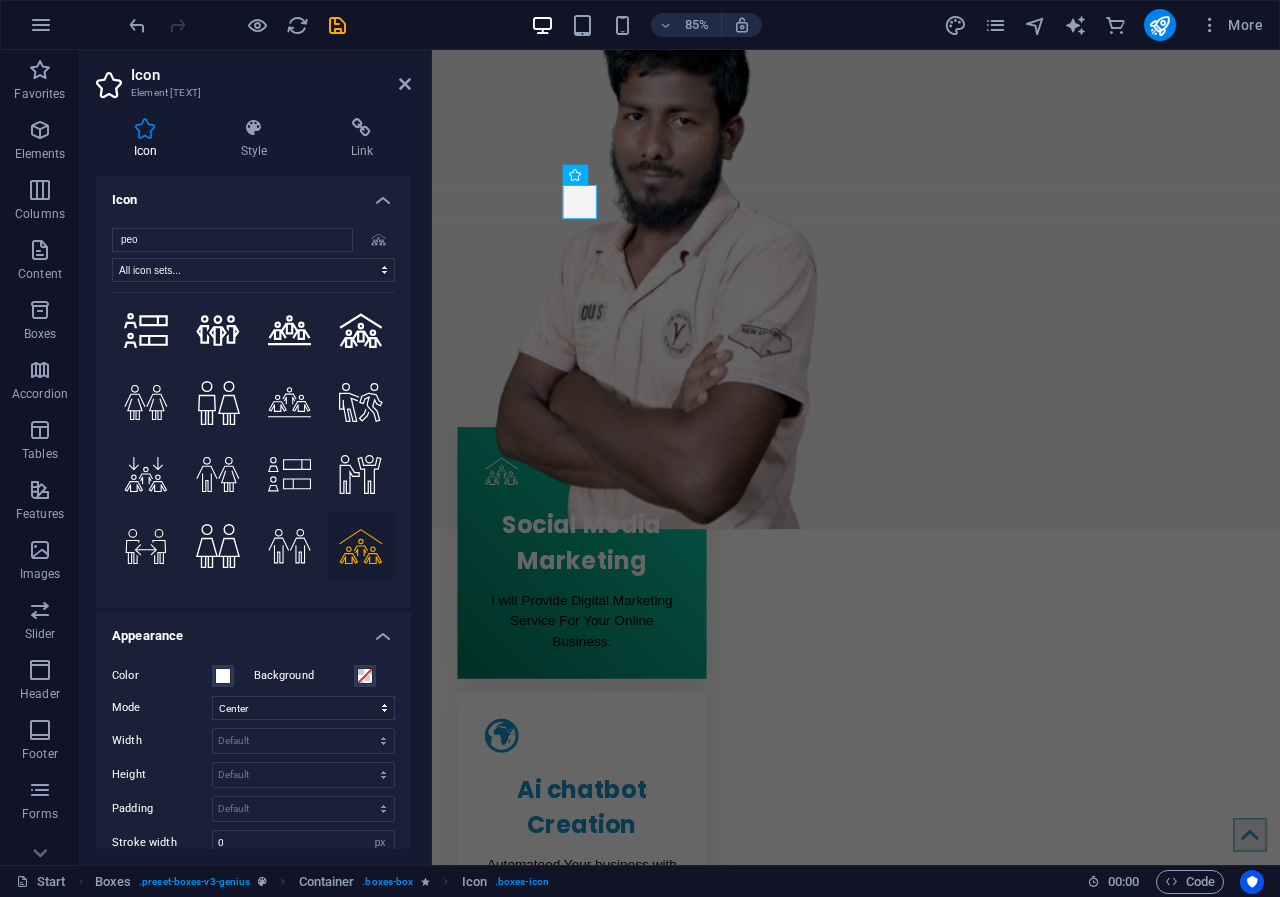 drag, startPoint x: 392, startPoint y: 563, endPoint x: 390, endPoint y: 527, distance: 36.05551 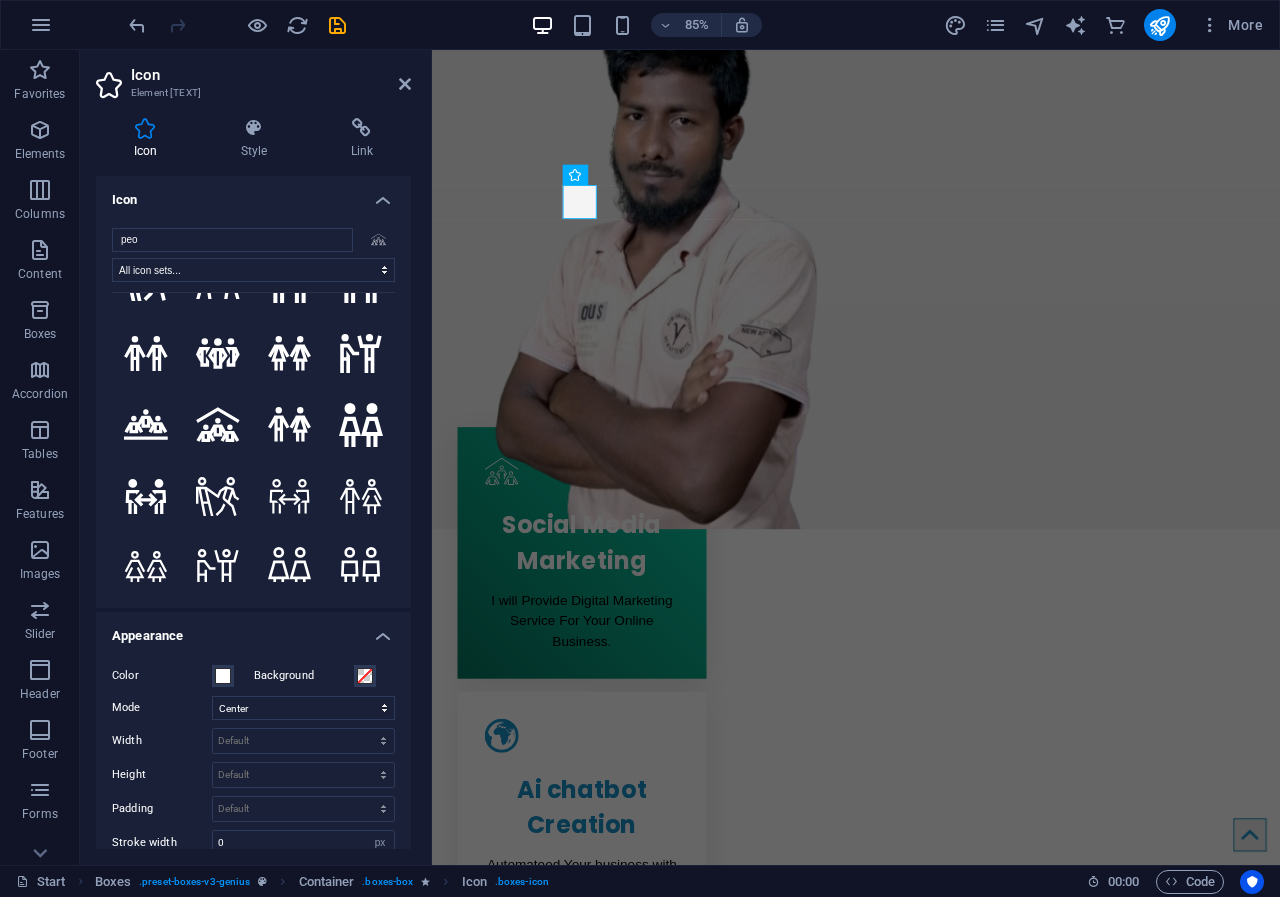 scroll, scrollTop: 1744, scrollLeft: 0, axis: vertical 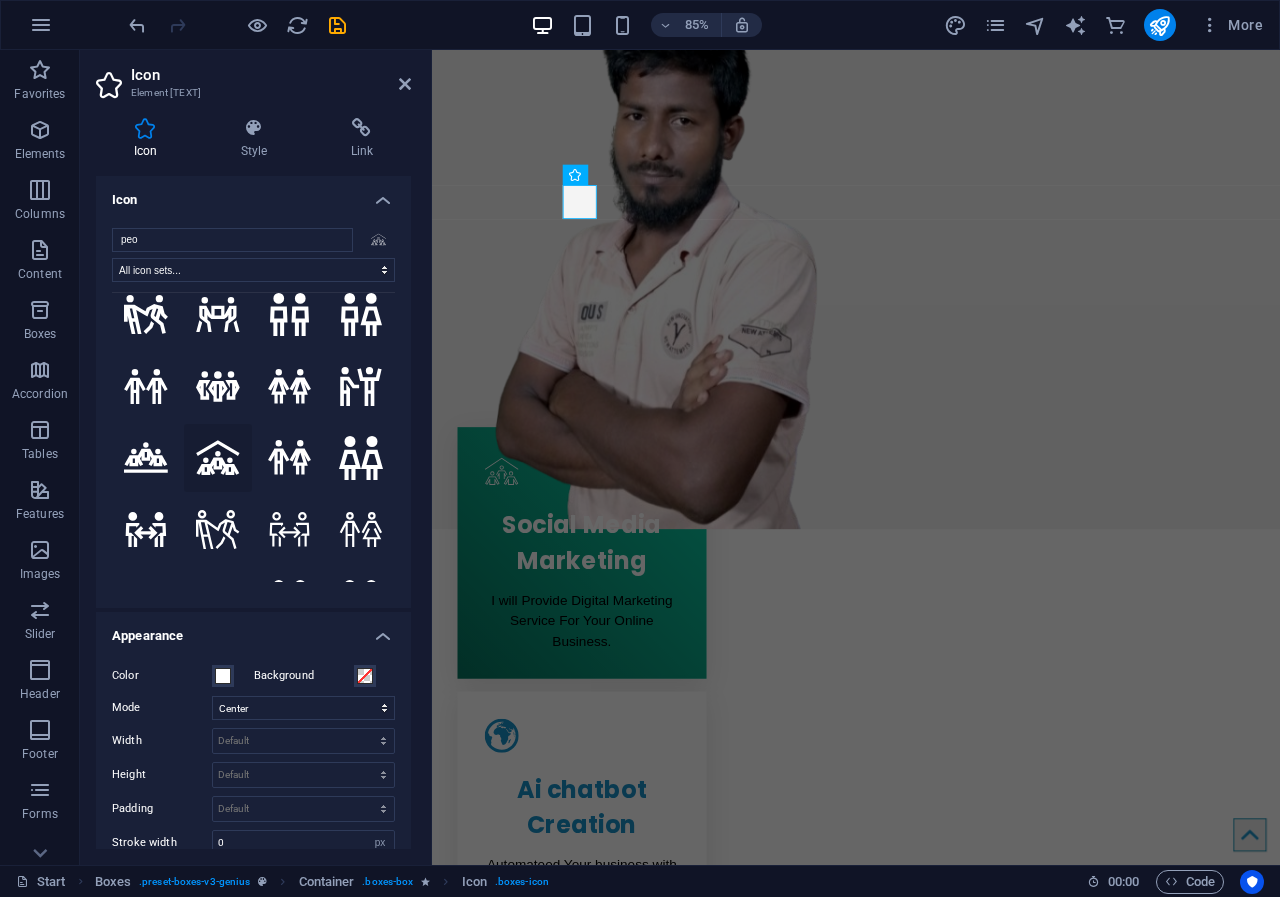click 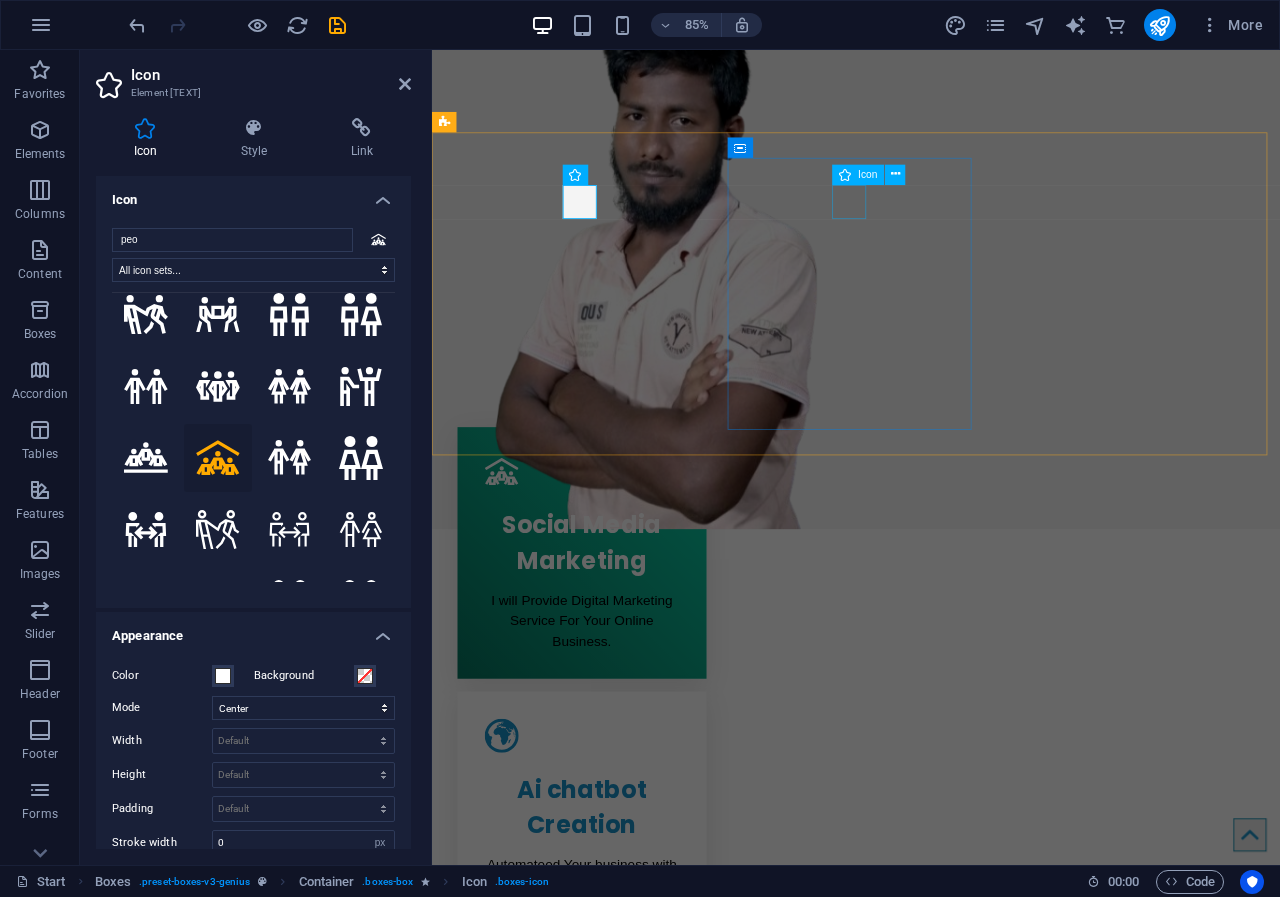 click at bounding box center [608, 857] 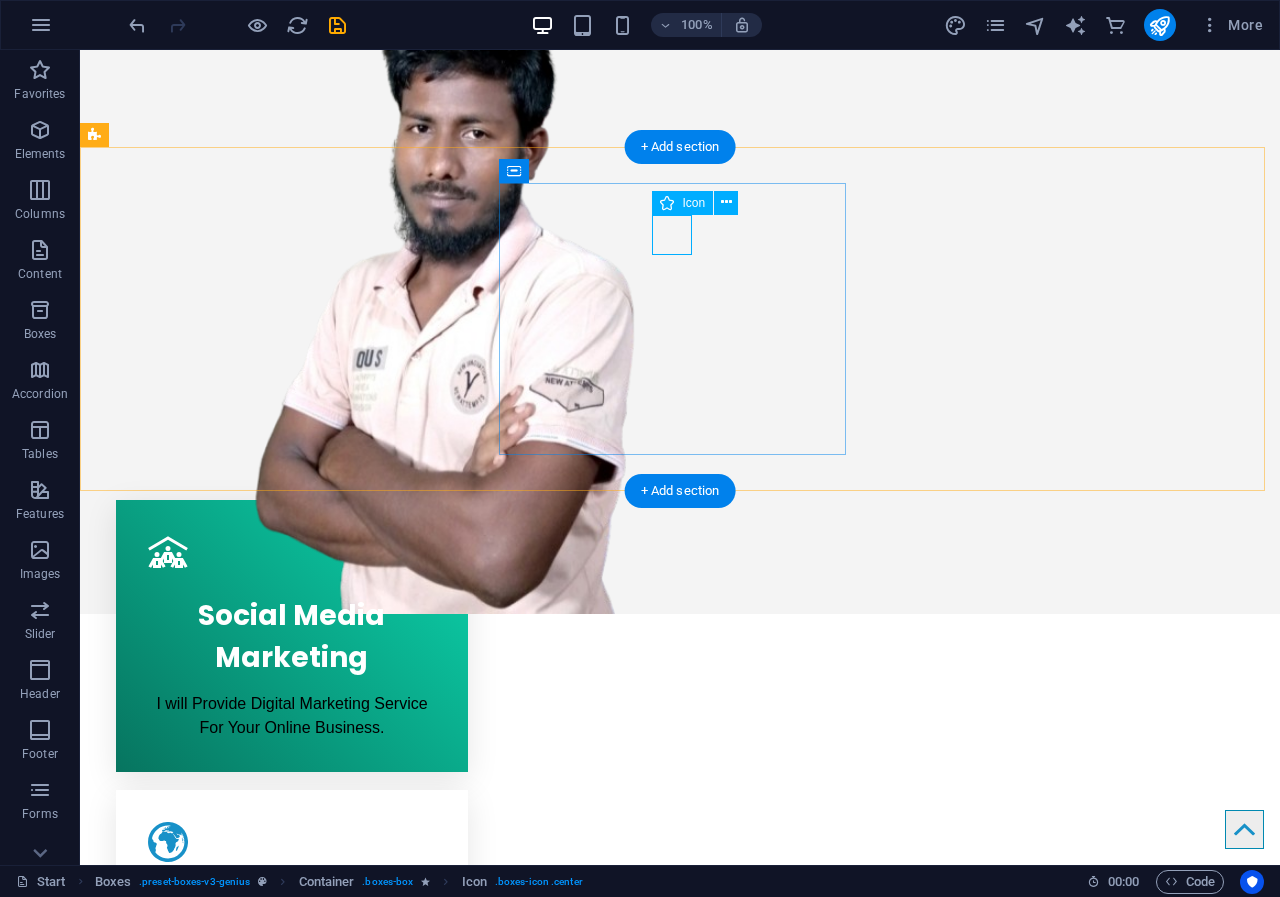 click at bounding box center (292, 842) 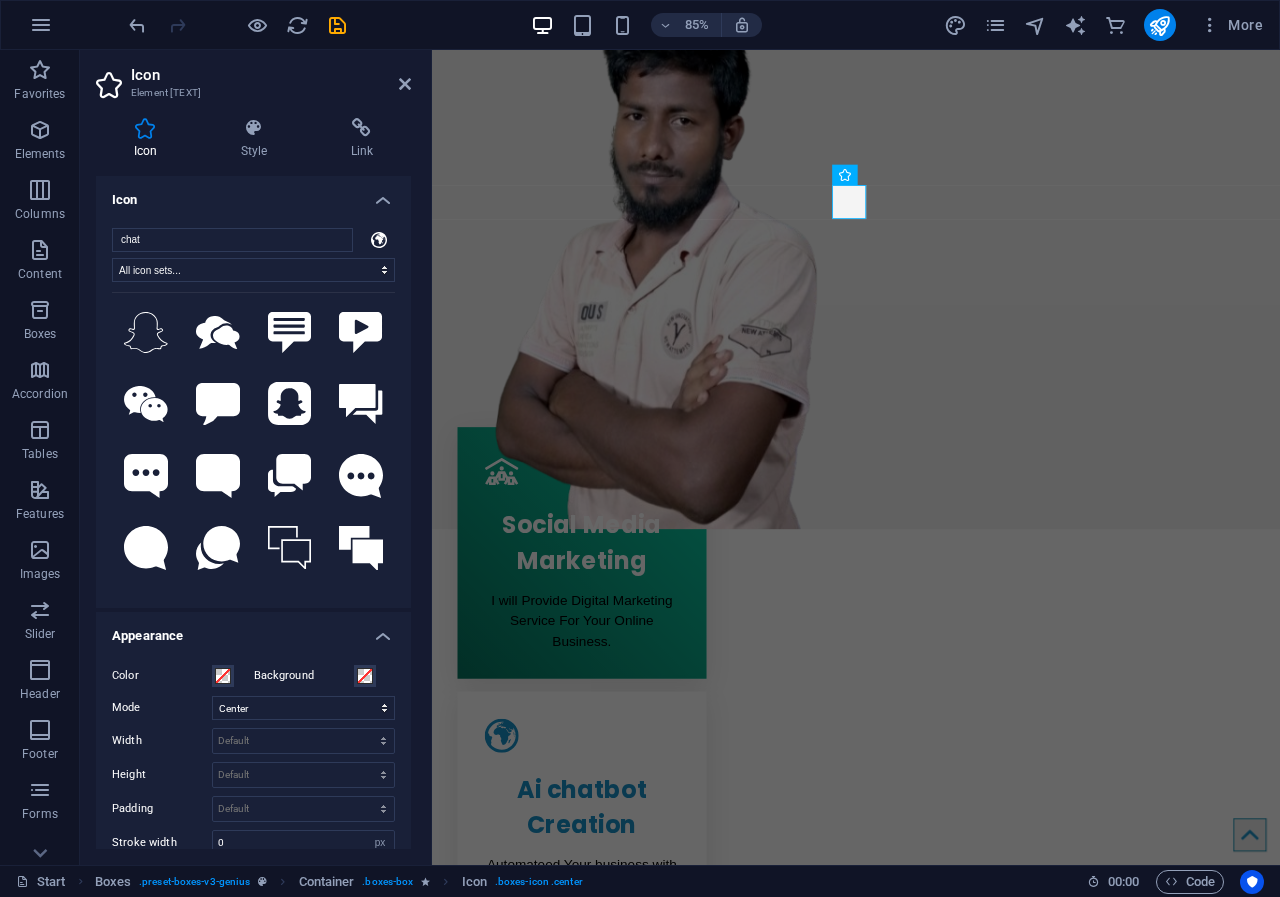 scroll, scrollTop: 0, scrollLeft: 0, axis: both 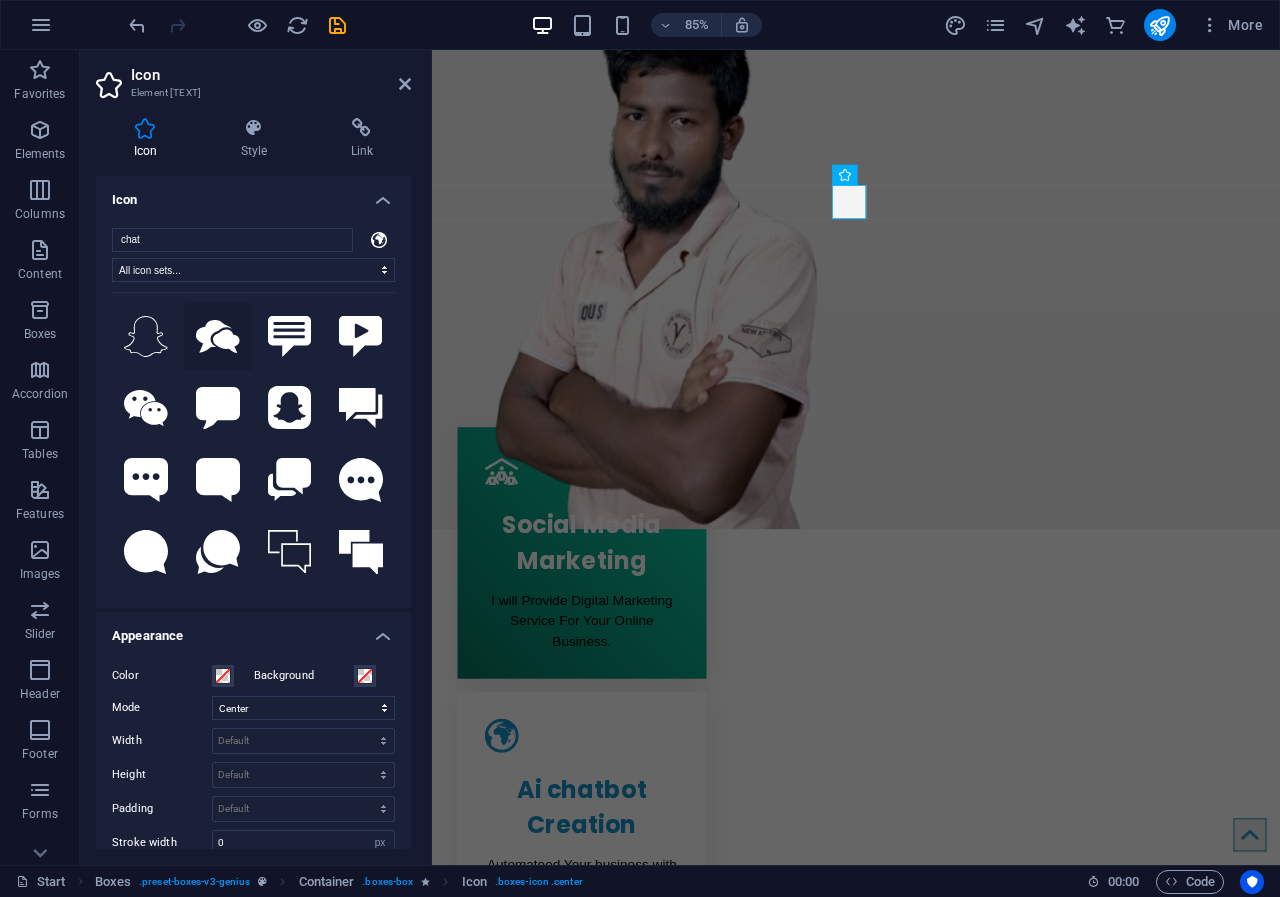 type on "chat" 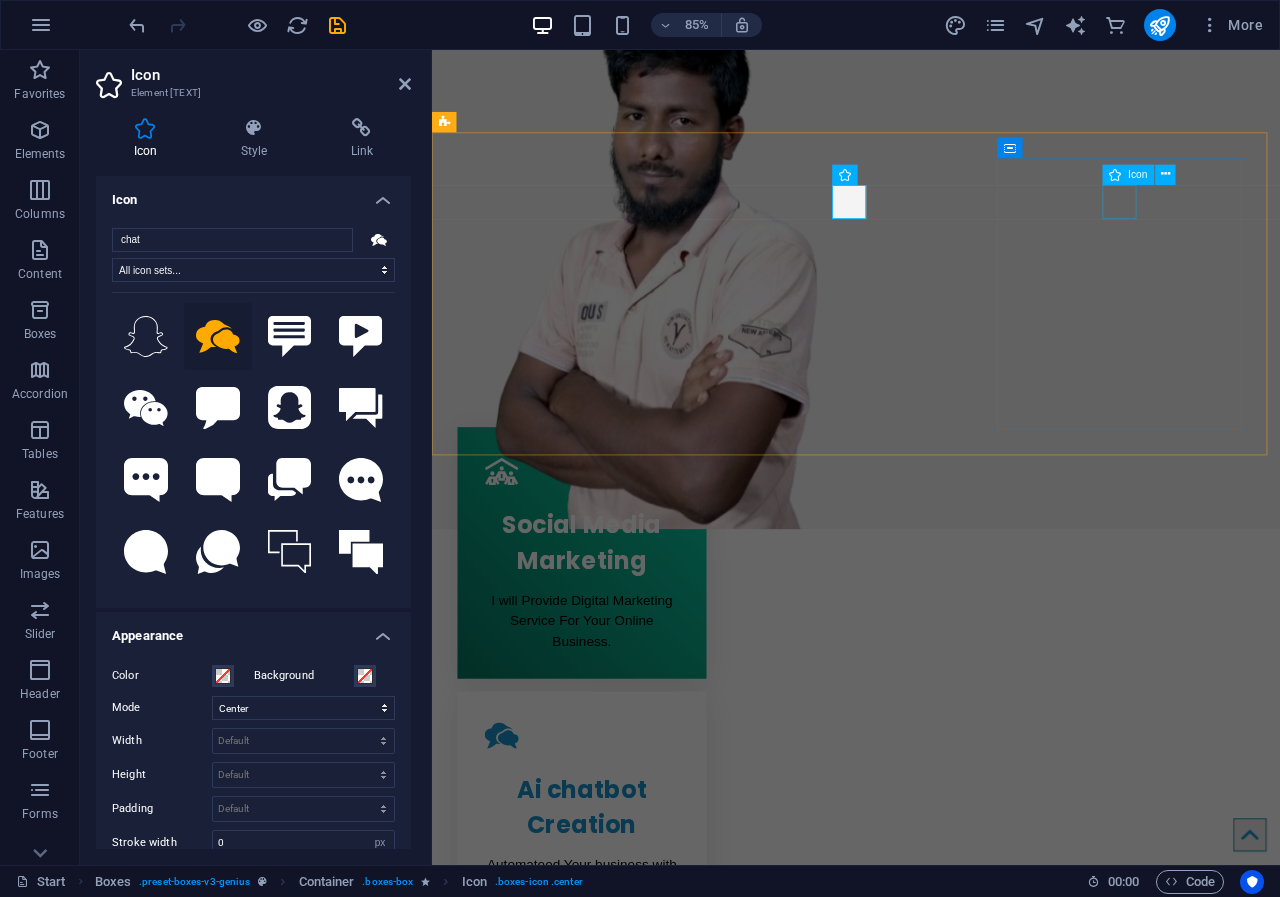 click at bounding box center (608, 1192) 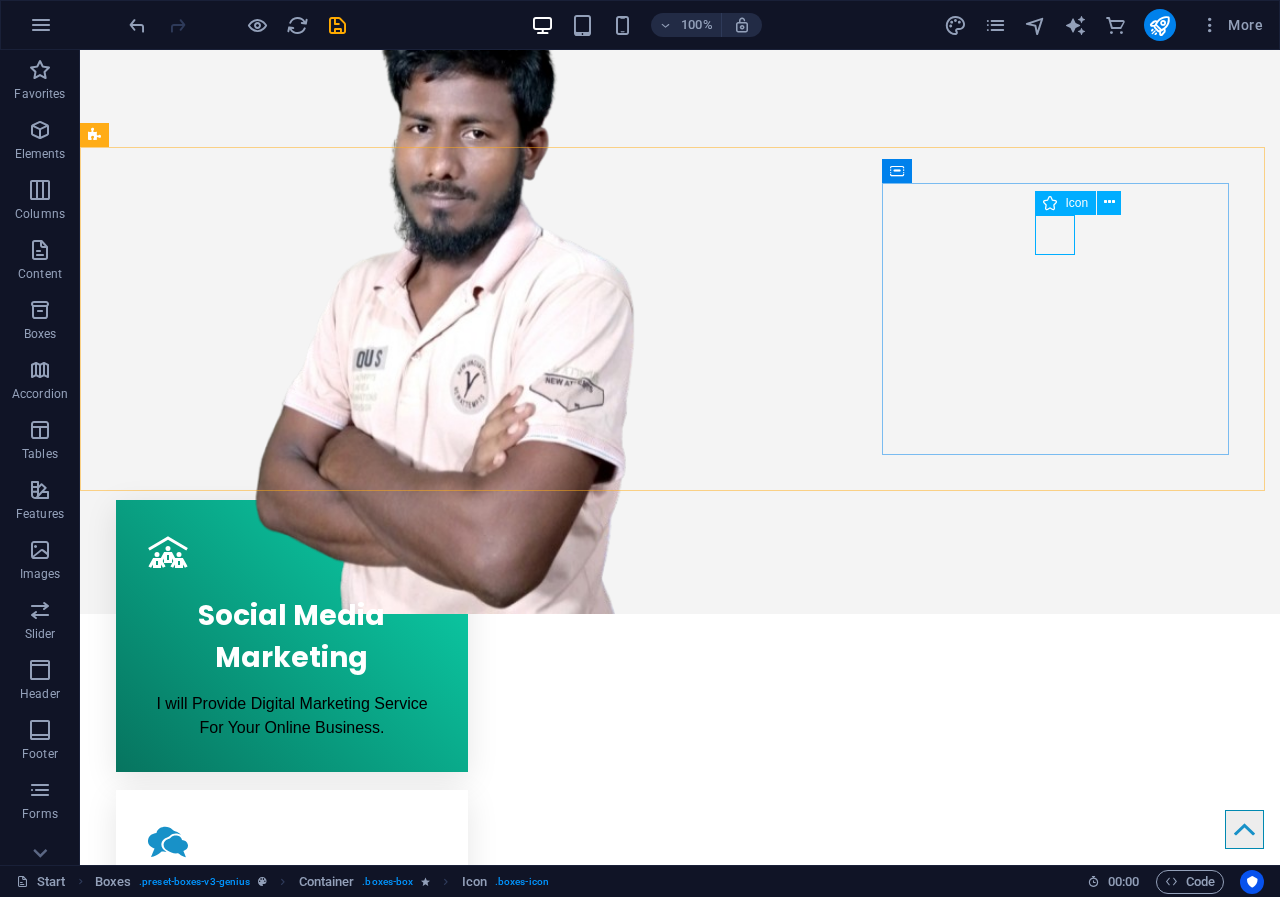 click on "Icon" at bounding box center [1084, 203] 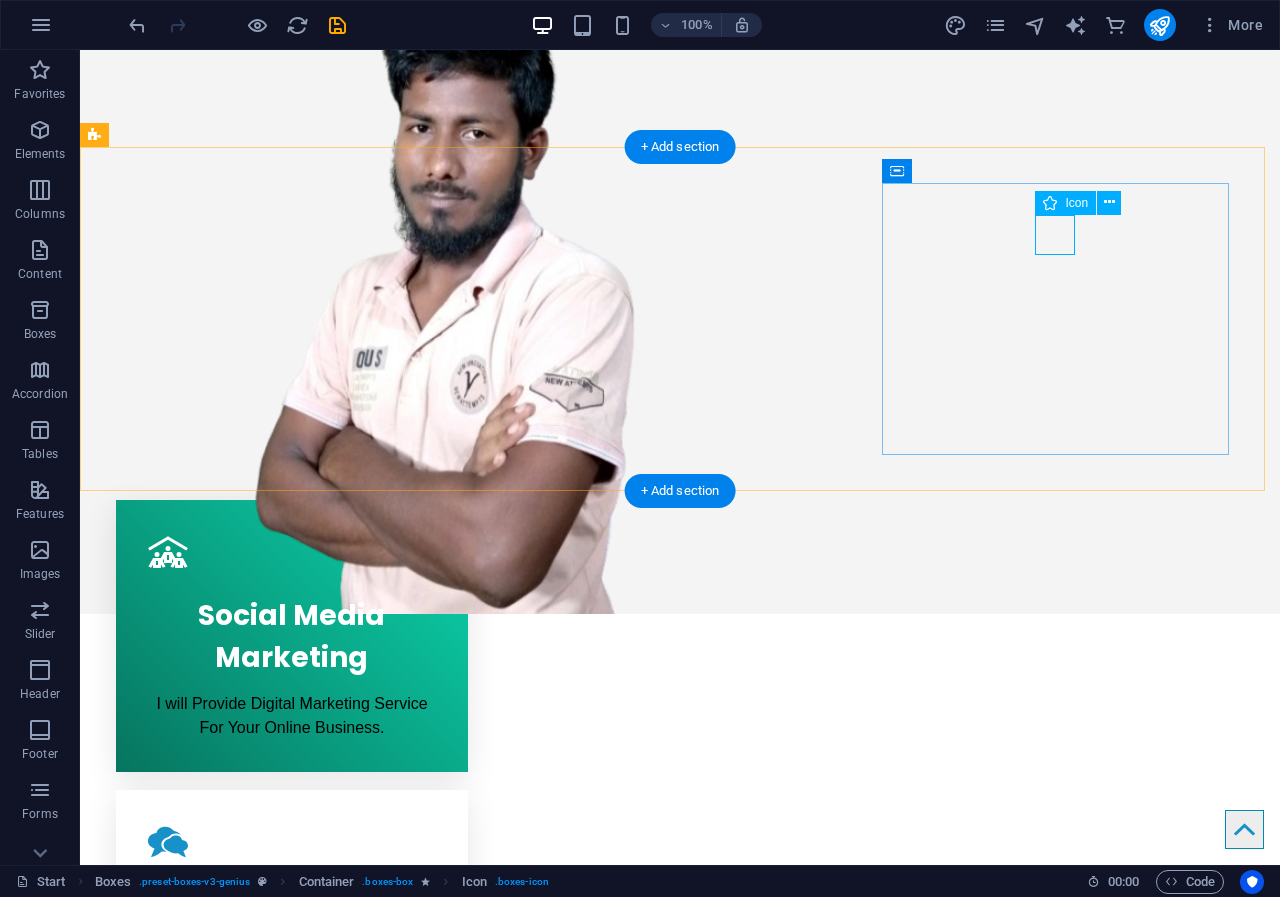 click at bounding box center [292, 1114] 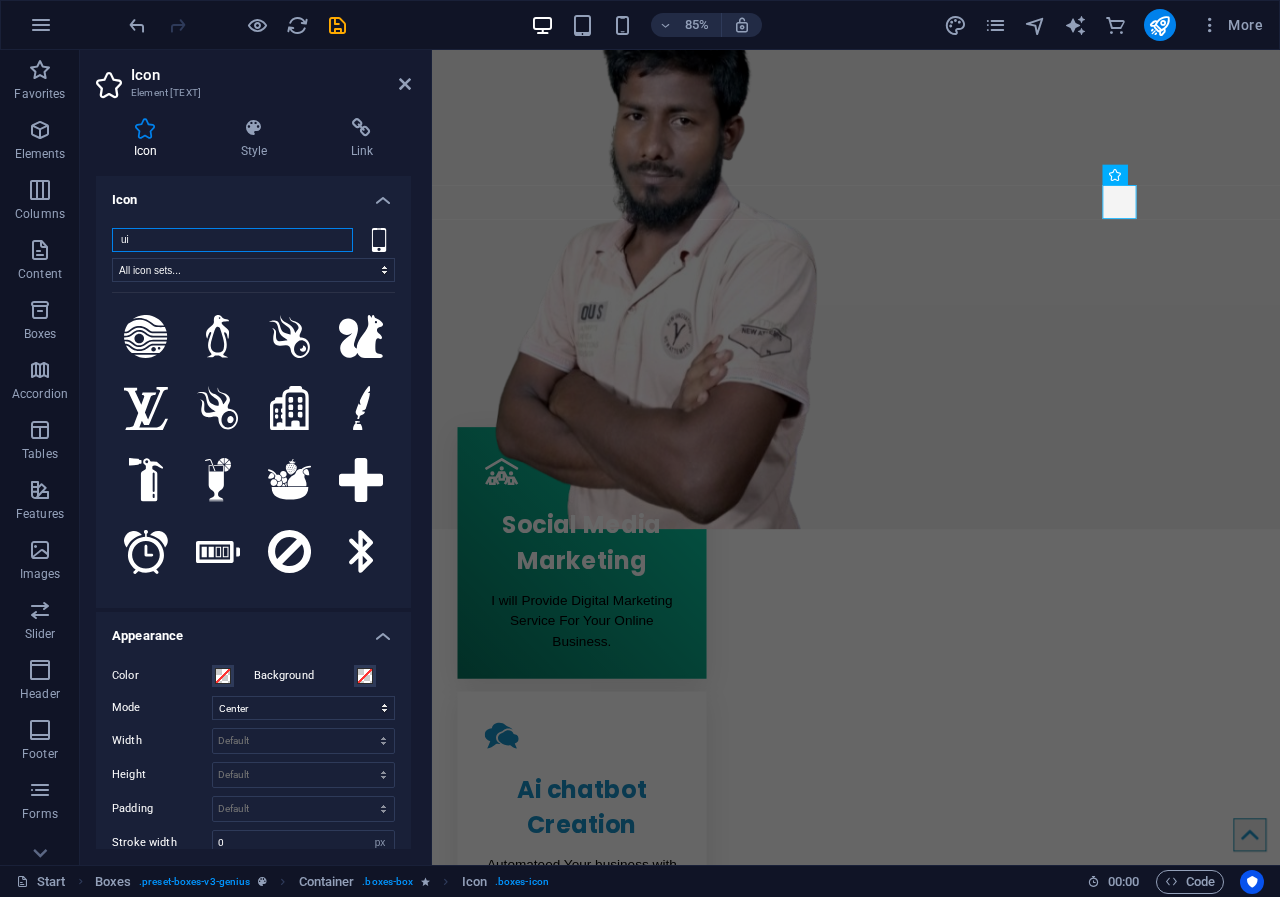 click on "ui" at bounding box center [232, 240] 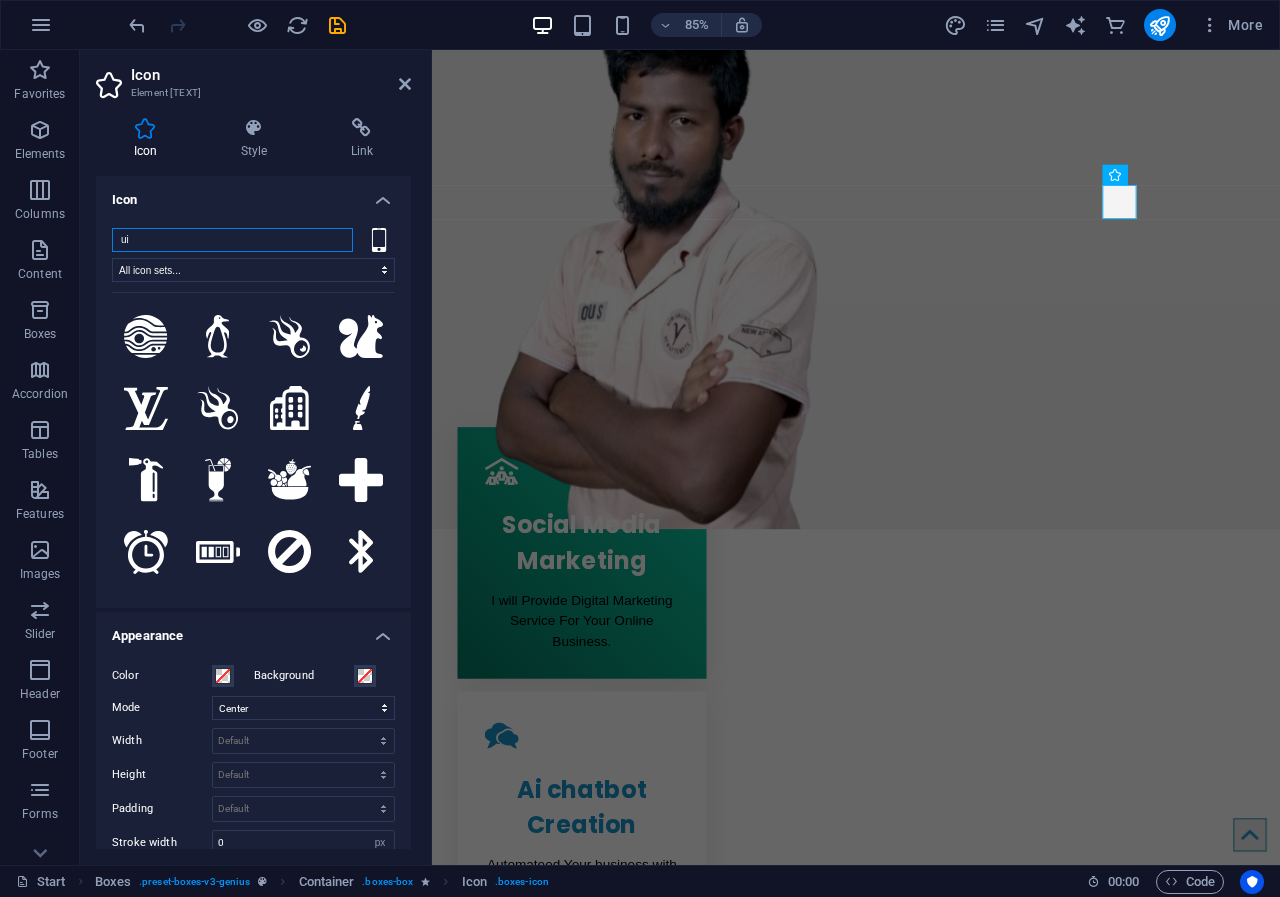 type on "u" 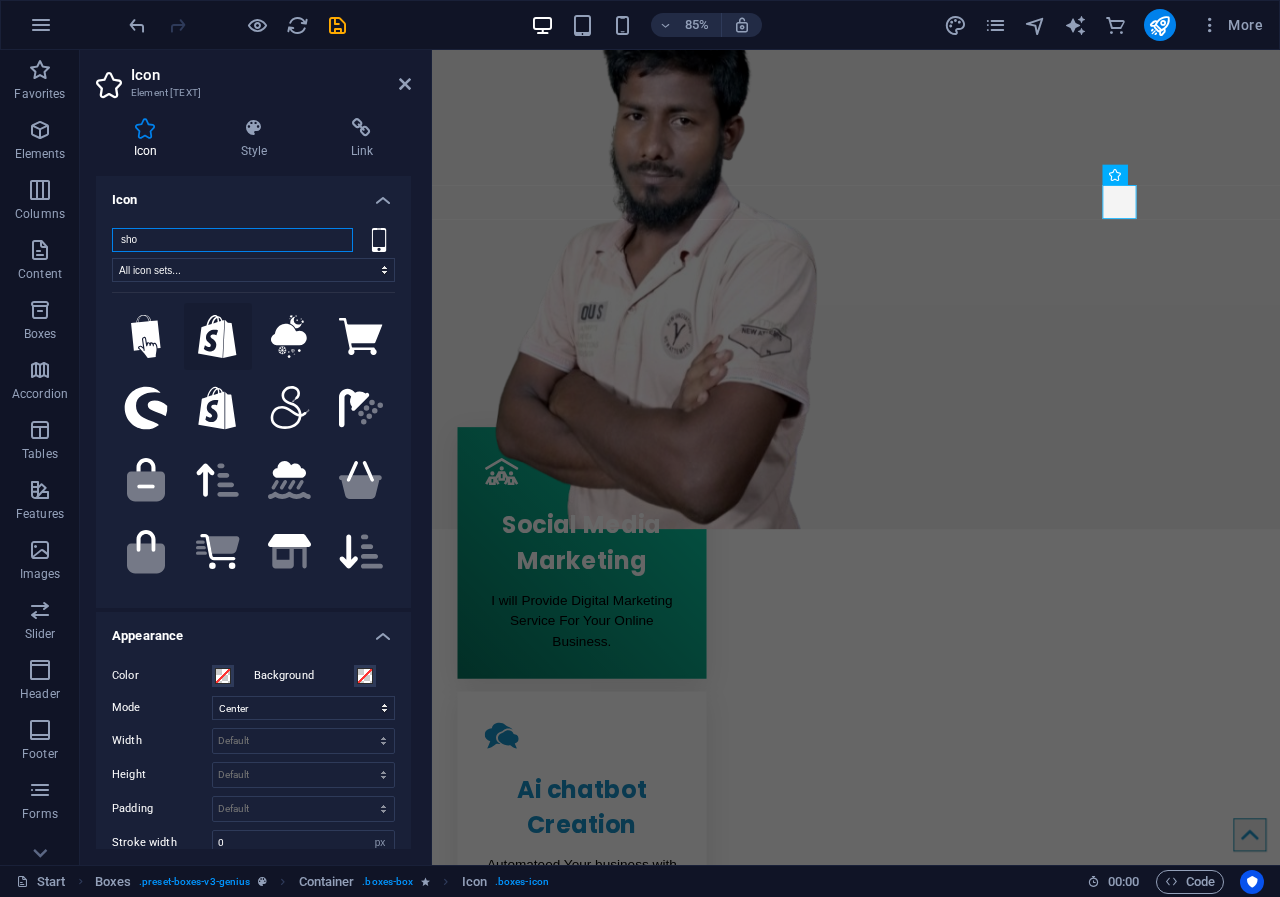 type on "sho" 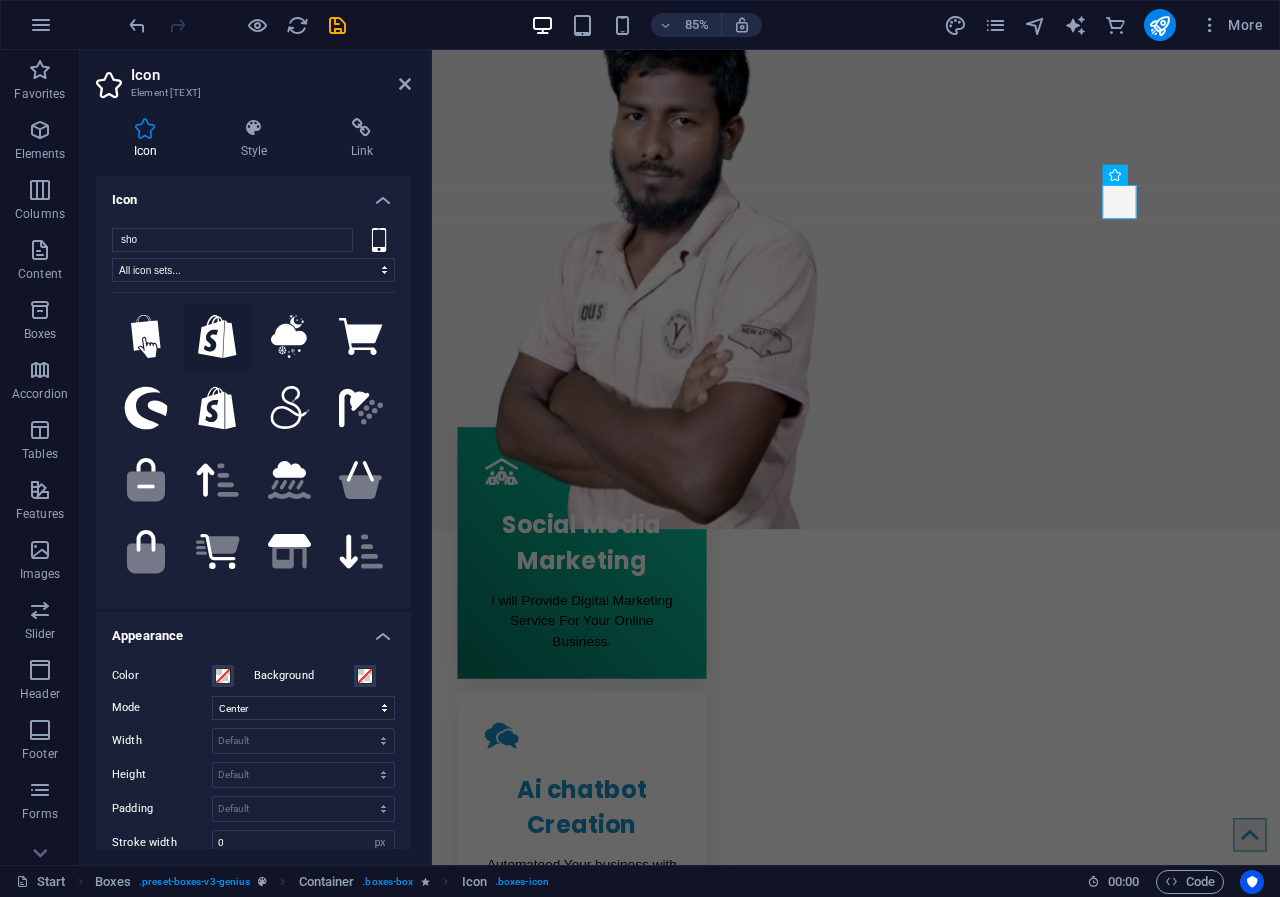 click 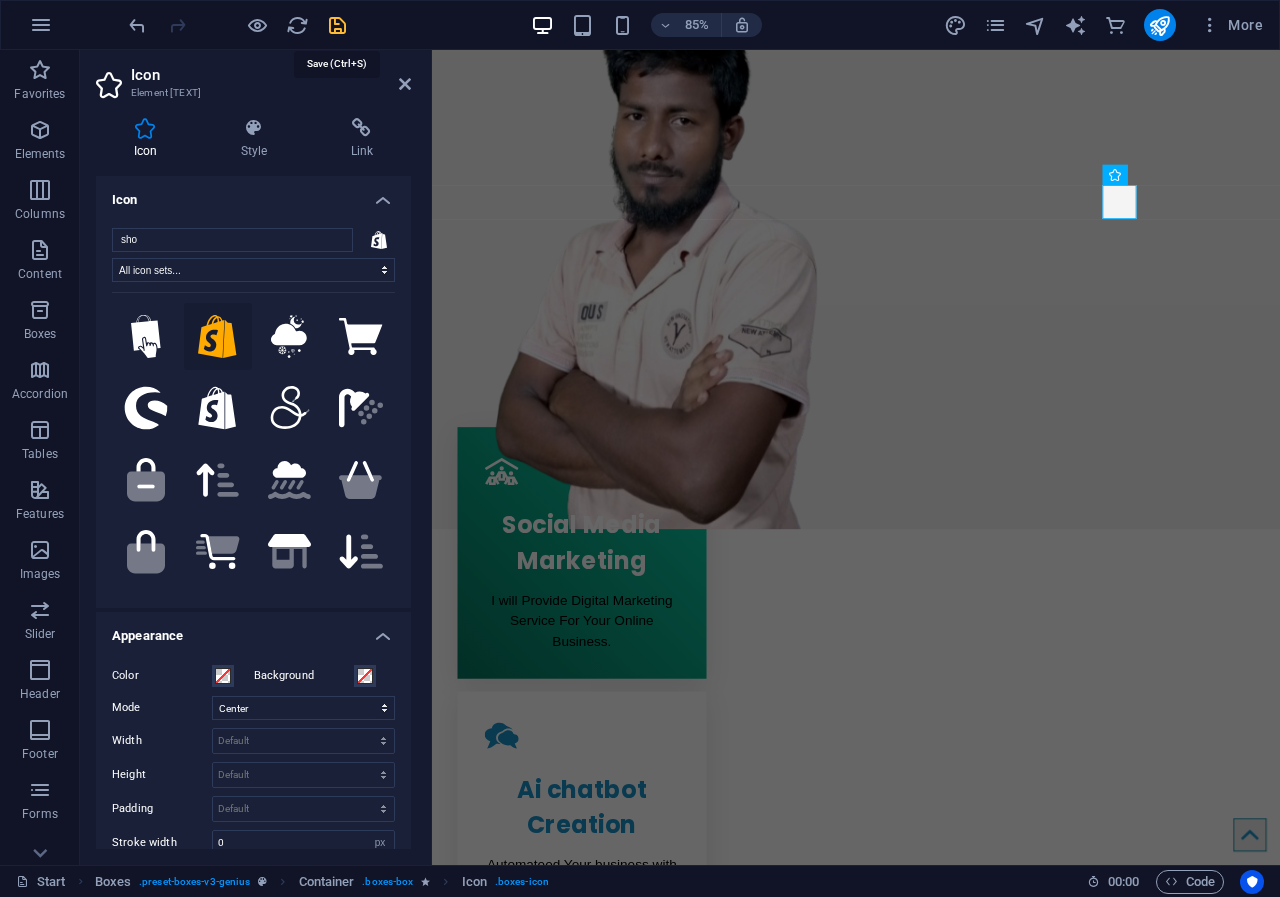 click at bounding box center (337, 25) 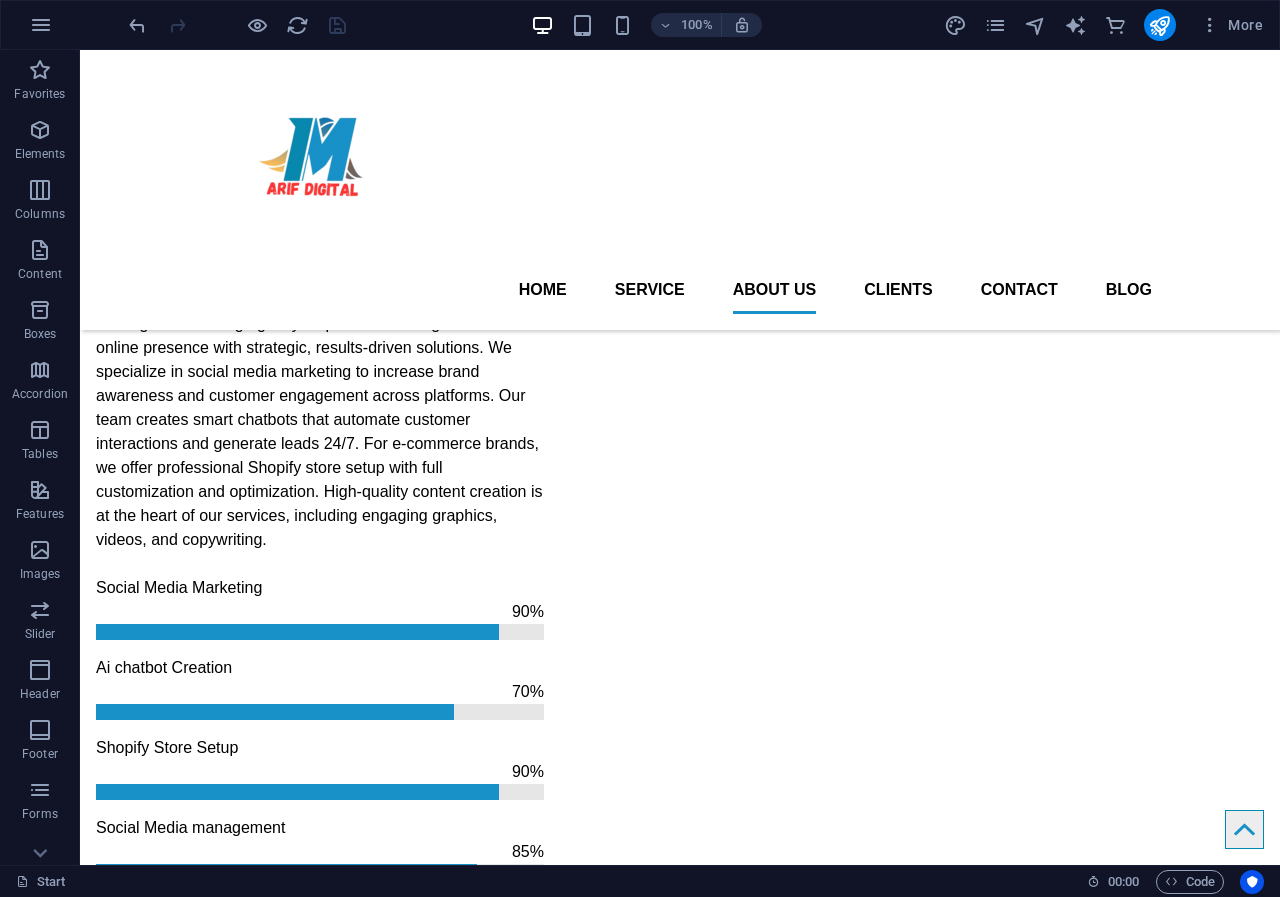 scroll, scrollTop: 1773, scrollLeft: 0, axis: vertical 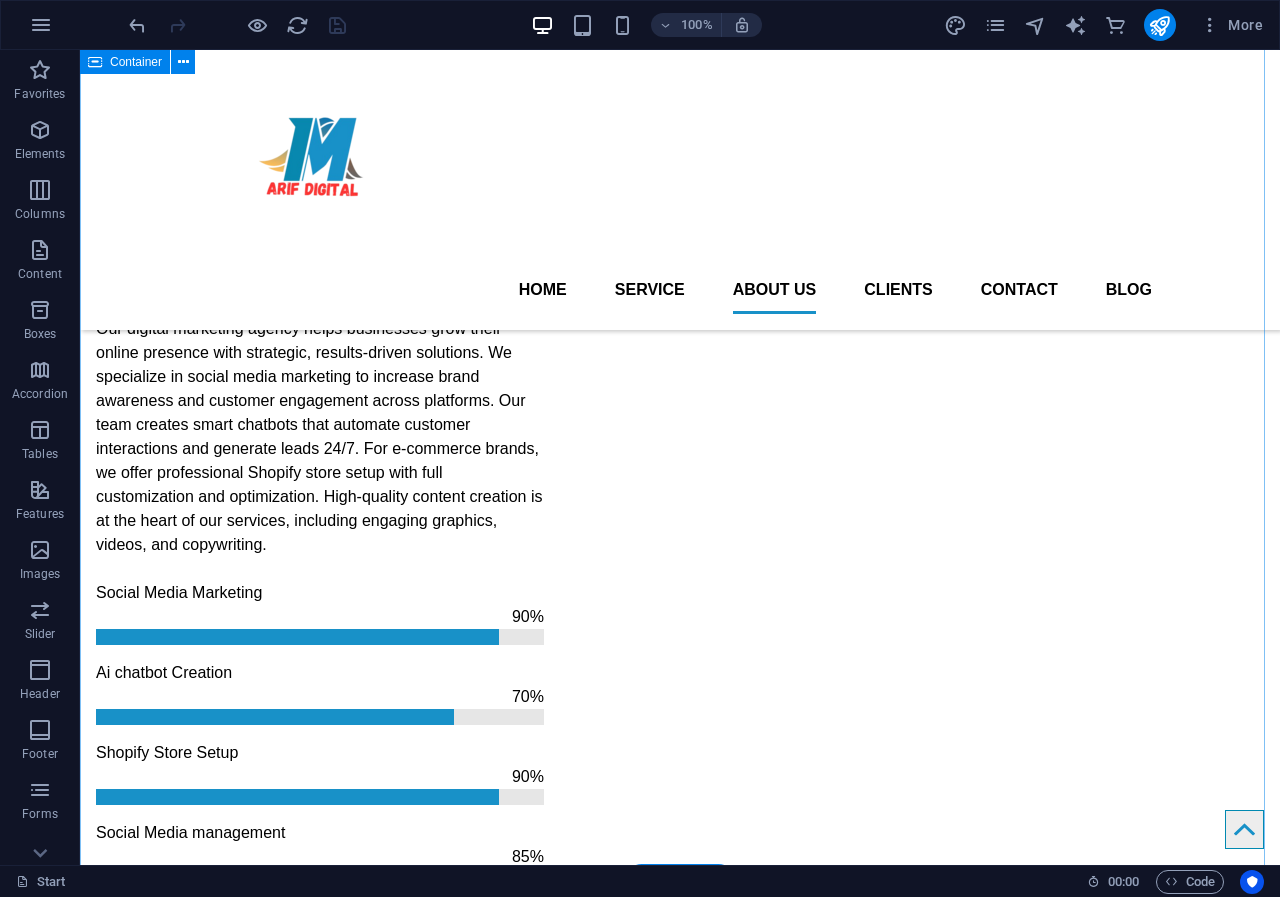 click on "Drop content here or  Add elements  Paste clipboard About Im   ArifDigital Digital Marketing Service provider. Welcome to I marifdigital , a digital marketing agency where creativity and strategy come together to grow your business online. We are a team of passionate marketers, designers, and tech experts dedicated to helping brands stand out, connect with their audience, and achieve real results. From social media marketing that boosts visibility and engagement to intelligent chatbot creation that automates customer communication, we offer a full suite of innovative services. Submit   I have read and understand the privacy policy. Unreadable? Load new" at bounding box center [680, 1819] 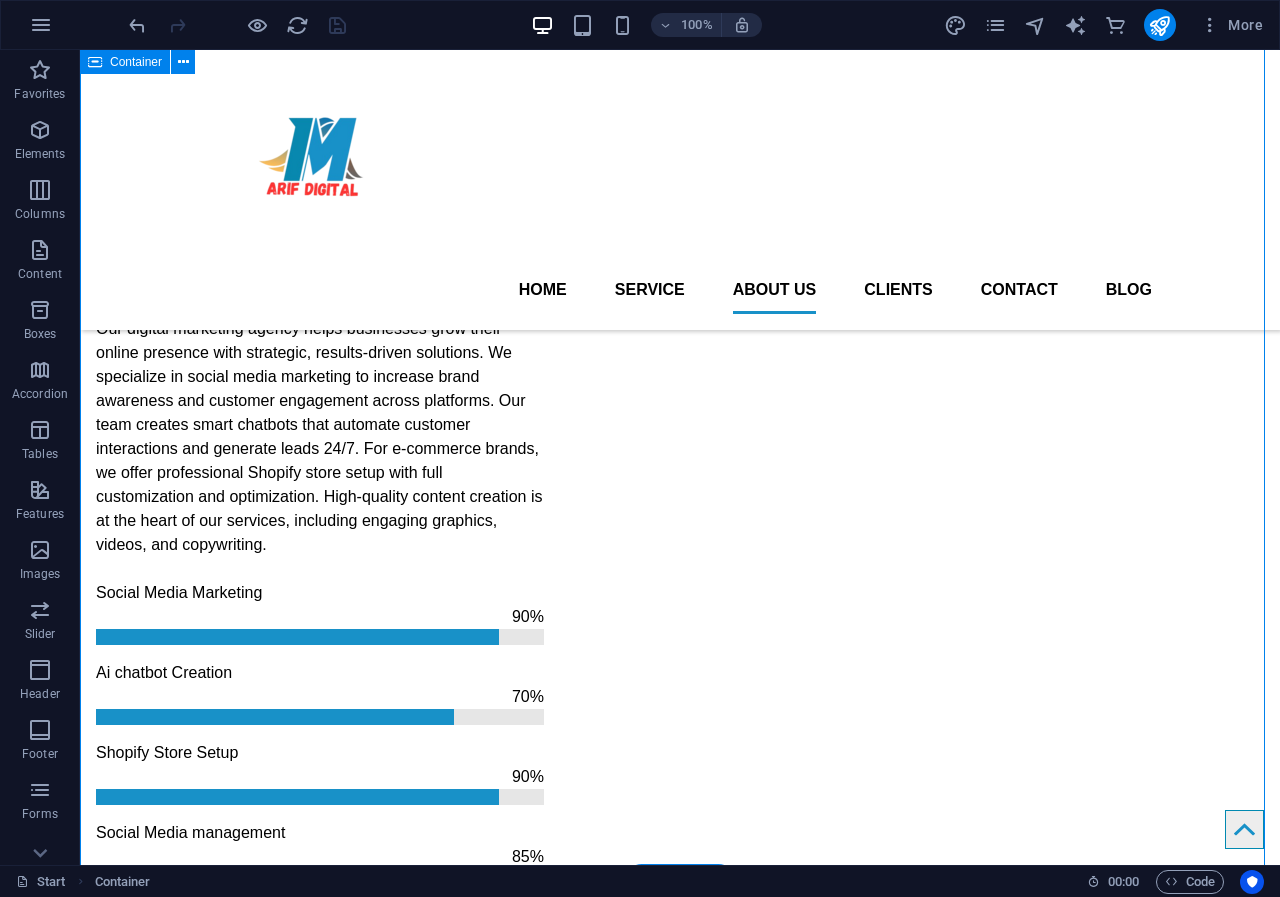 click on "Drop content here or  Add elements  Paste clipboard About Im   ArifDigital Digital Marketing Service provider. Welcome to I marifdigital , a digital marketing agency where creativity and strategy come together to grow your business online. We are a team of passionate marketers, designers, and tech experts dedicated to helping brands stand out, connect with their audience, and achieve real results. From social media marketing that boosts visibility and engagement to intelligent chatbot creation that automates customer communication, we offer a full suite of innovative services. Submit   I have read and understand the privacy policy. Unreadable? Load new" at bounding box center [680, 1819] 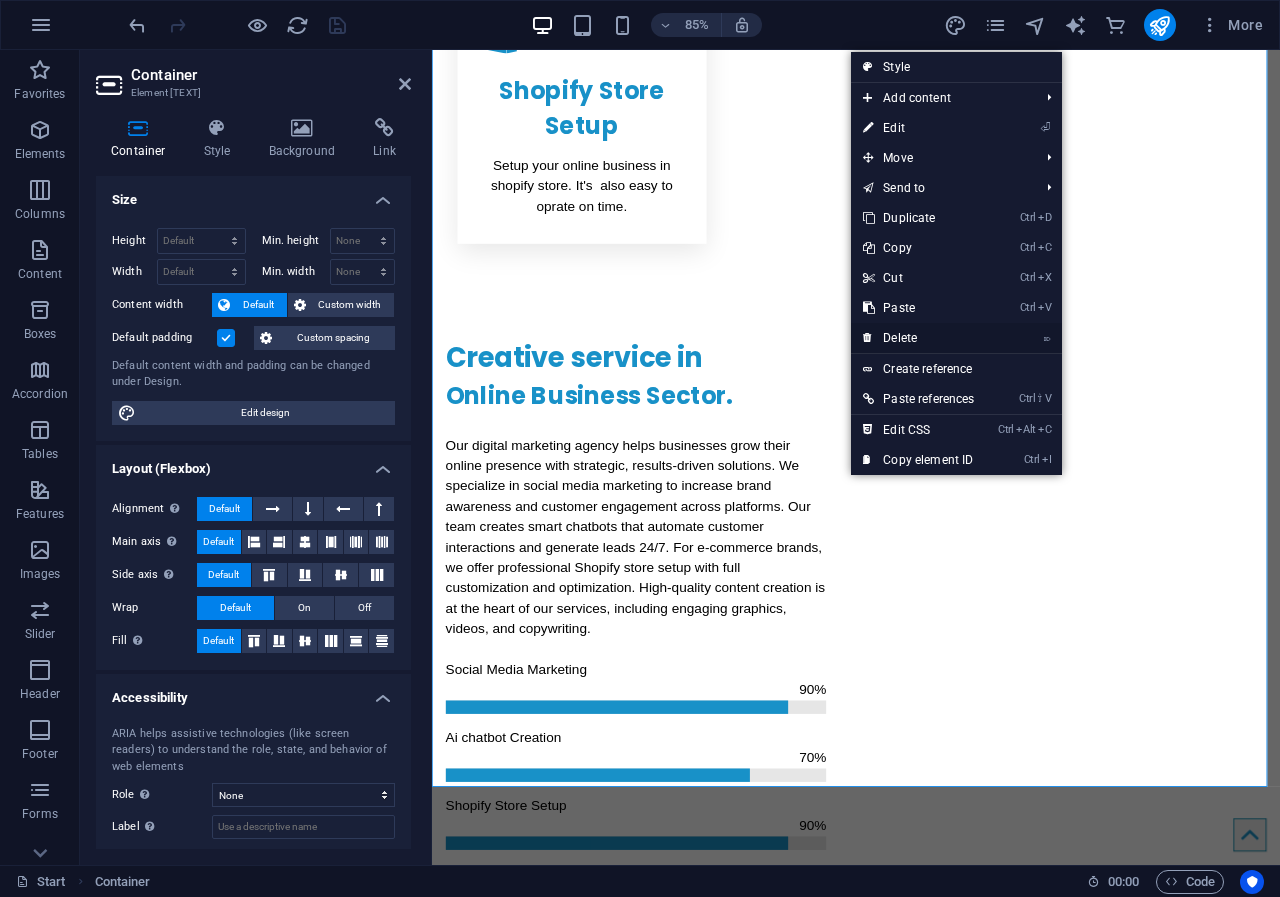 click on "⌦  Delete" at bounding box center [918, 338] 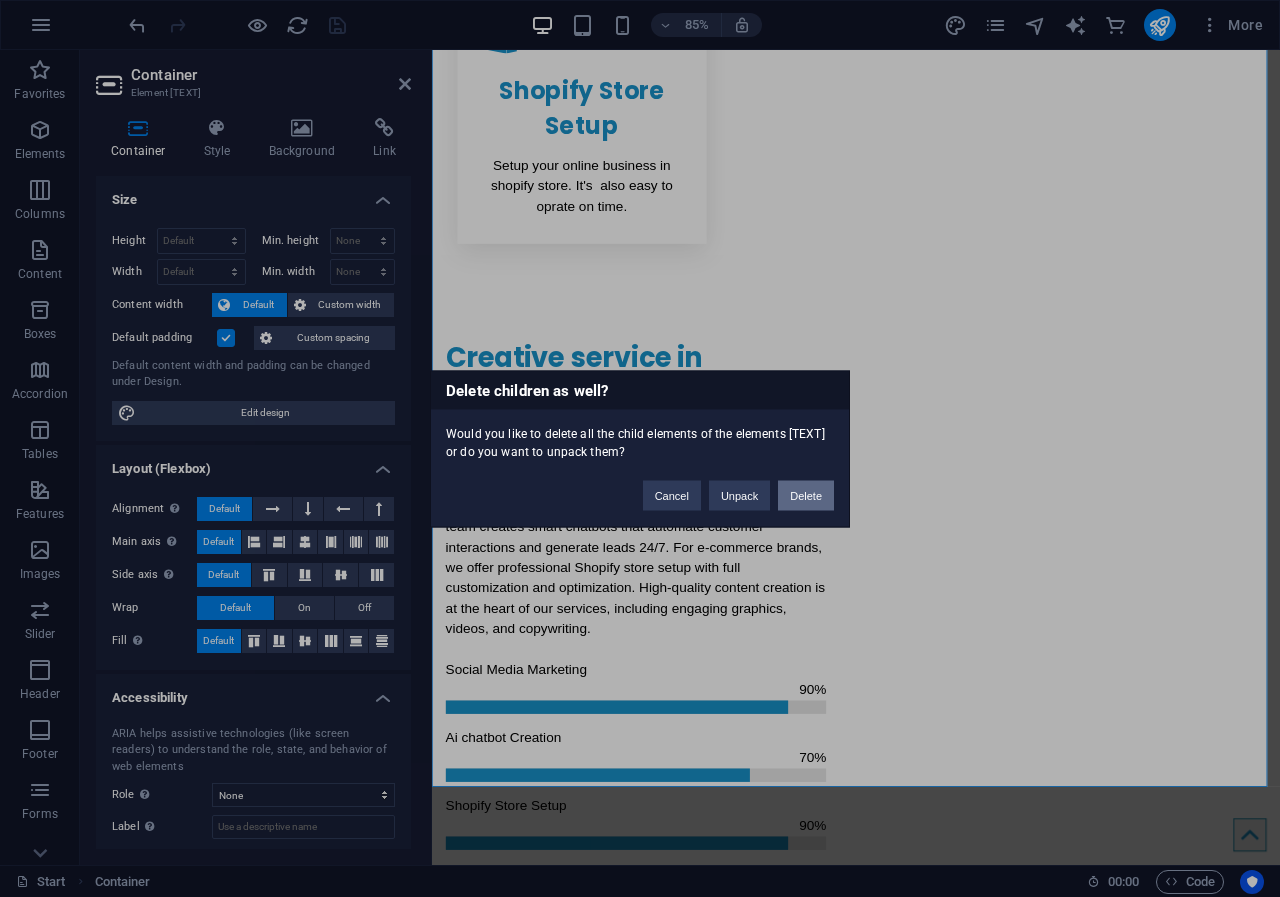 click on "Delete" at bounding box center (806, 495) 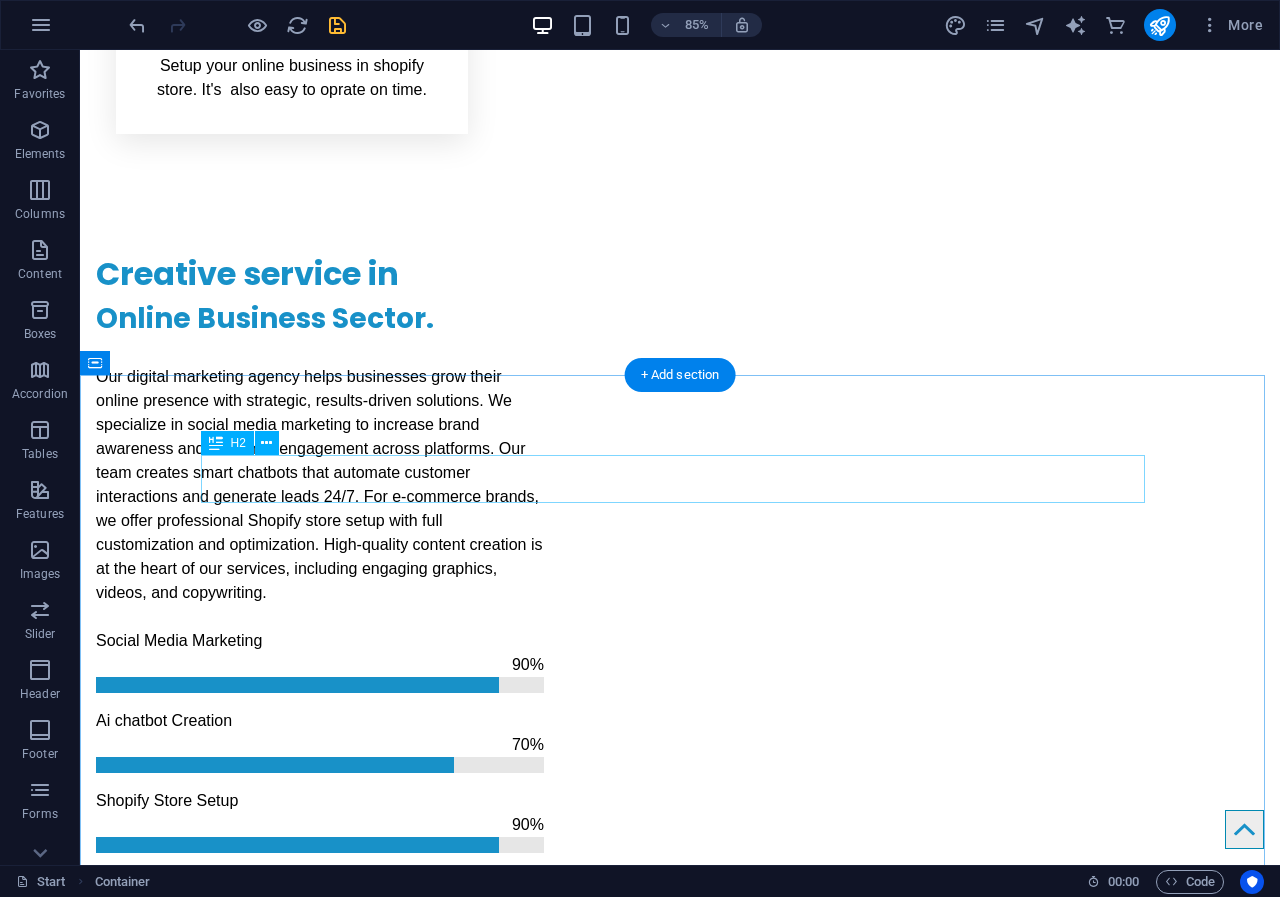 scroll, scrollTop: 1737, scrollLeft: 0, axis: vertical 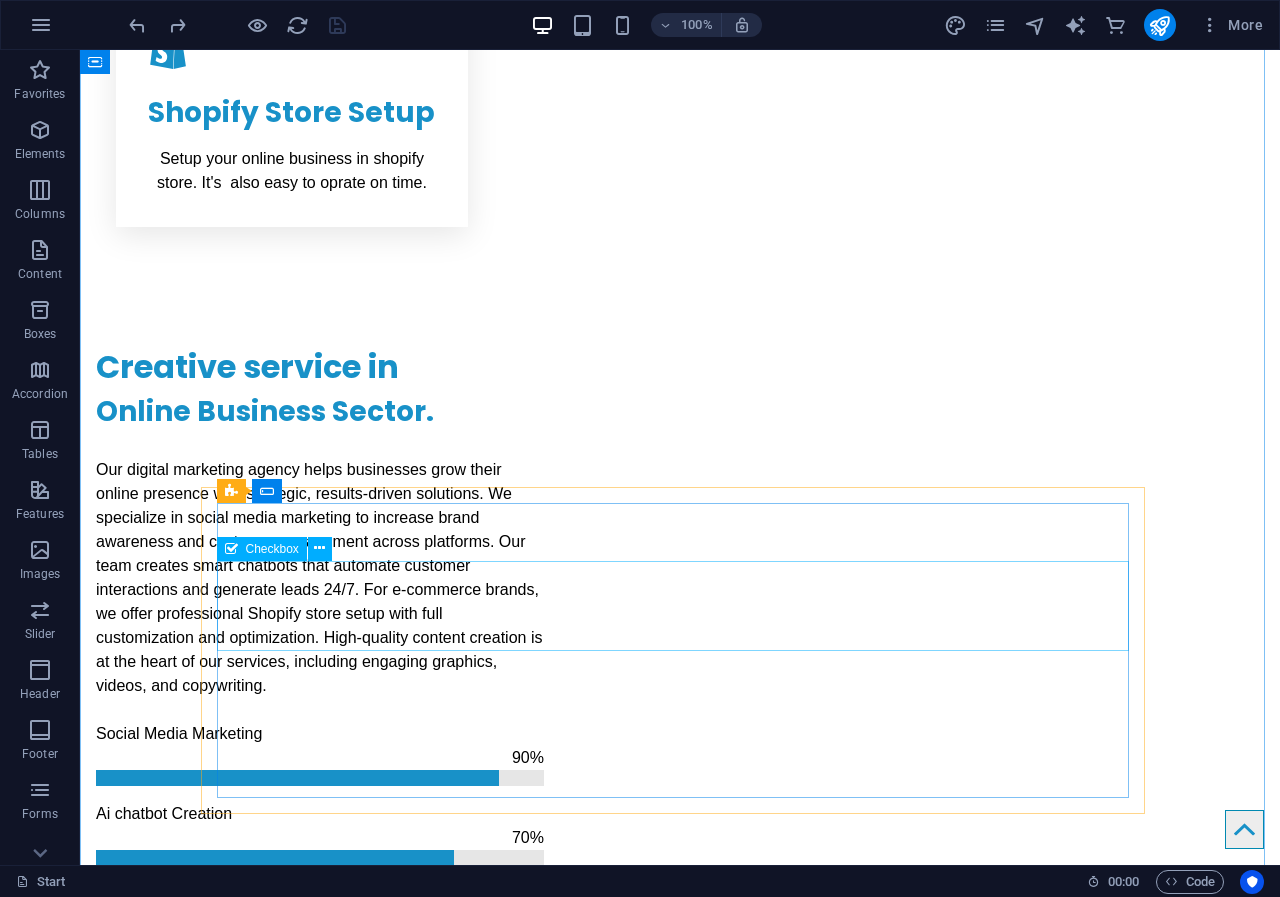 click on "I have read and understand the privacy policy." at bounding box center (680, 2319) 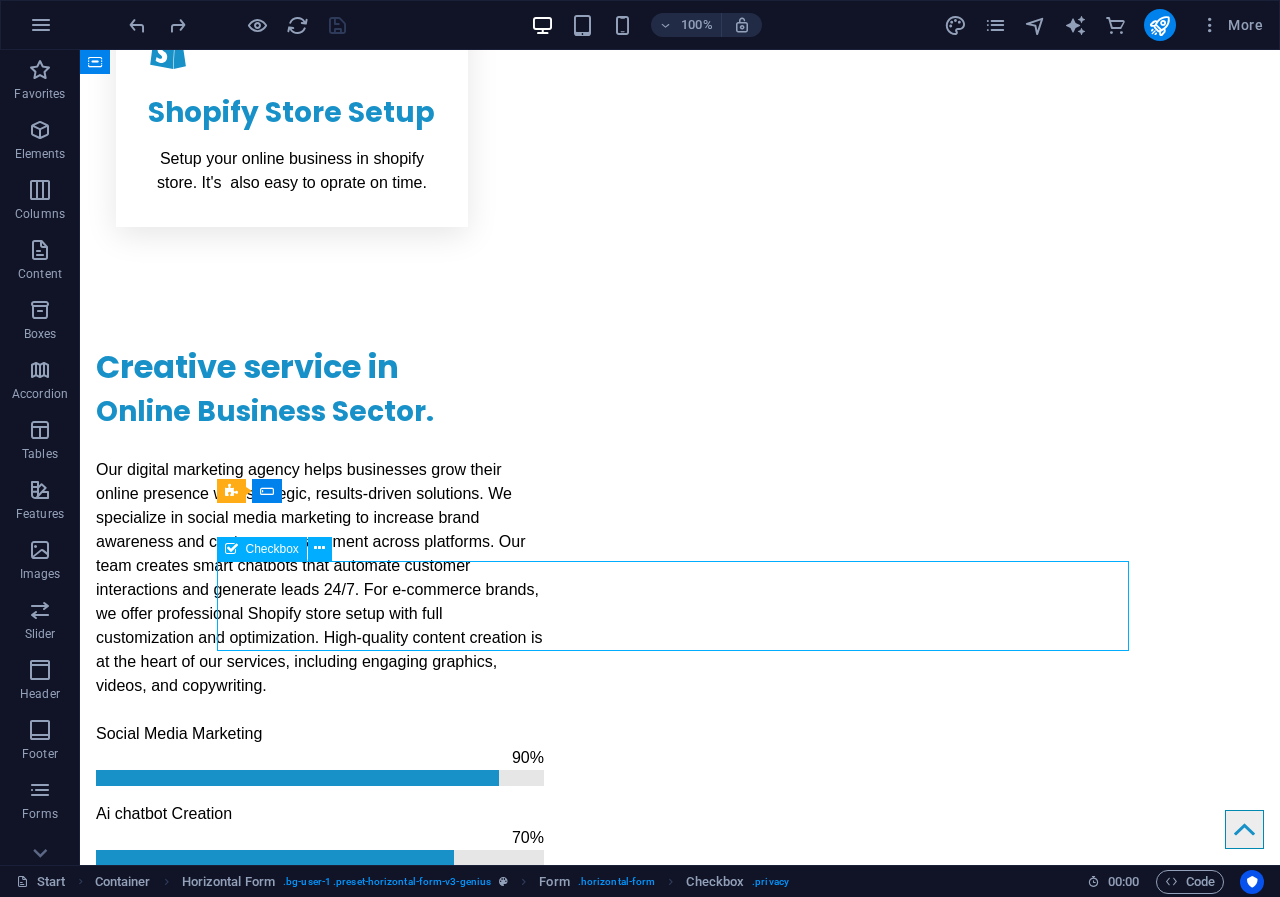 click on "I have read and understand the privacy policy." at bounding box center [680, 2319] 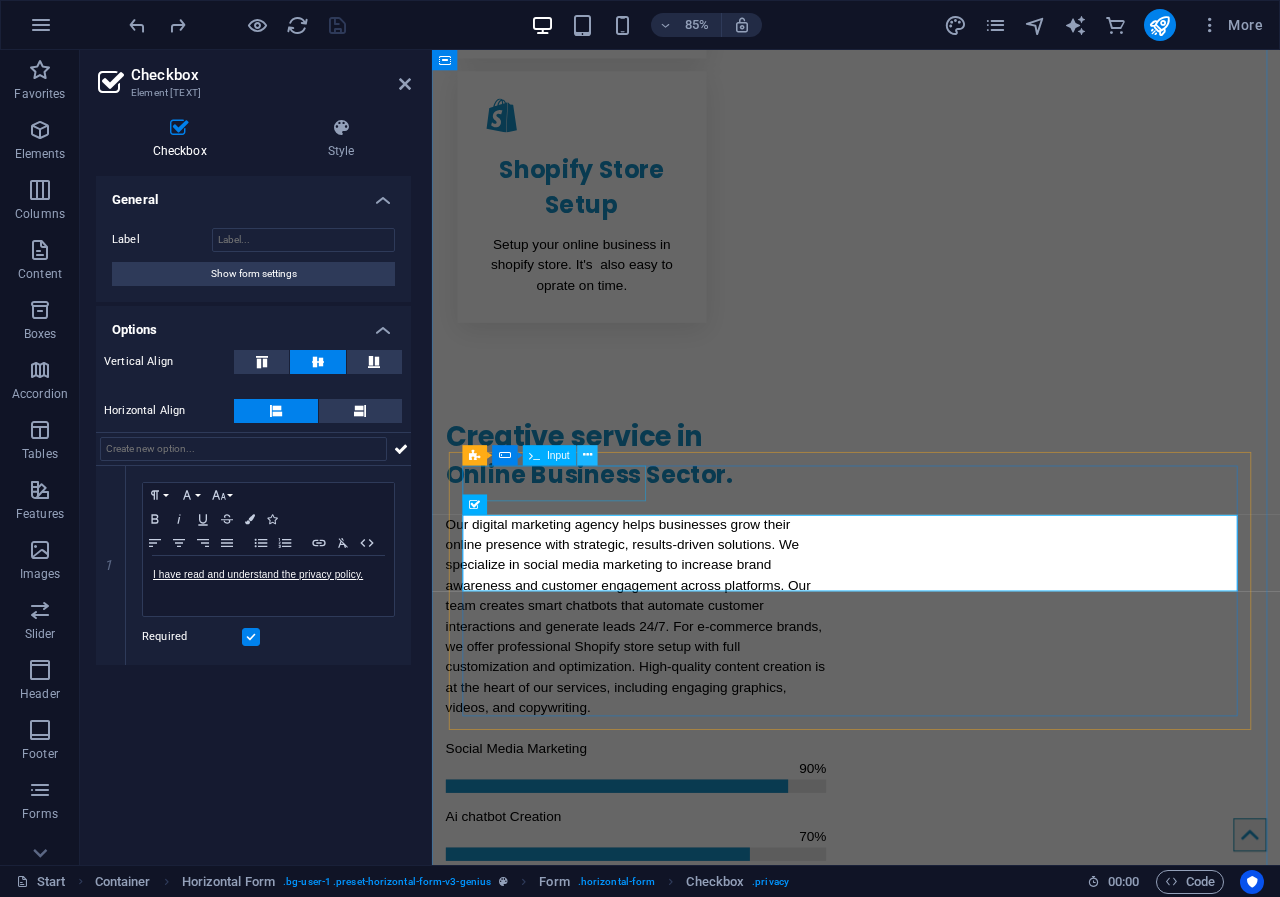 click at bounding box center [587, 455] 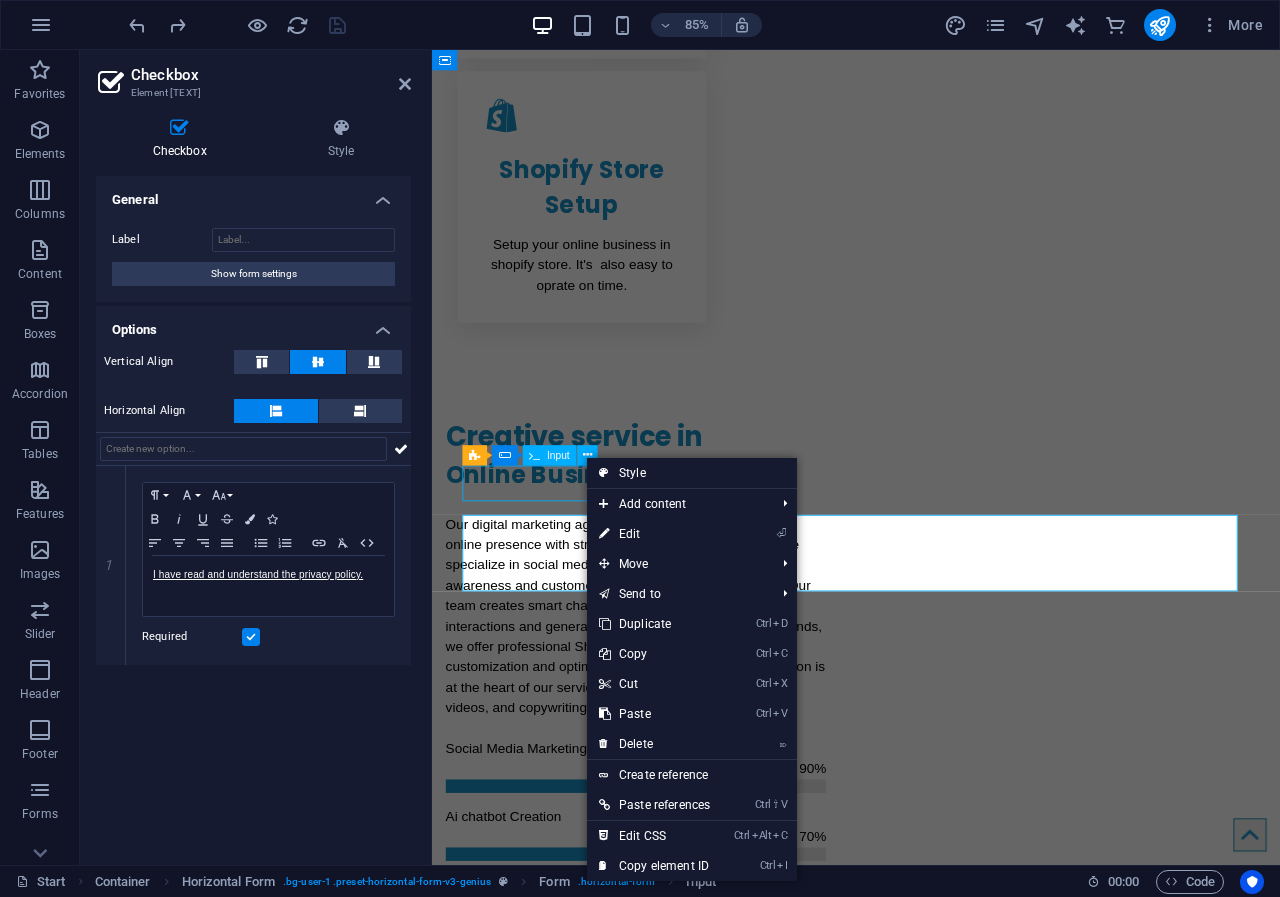 scroll, scrollTop: 1644, scrollLeft: 0, axis: vertical 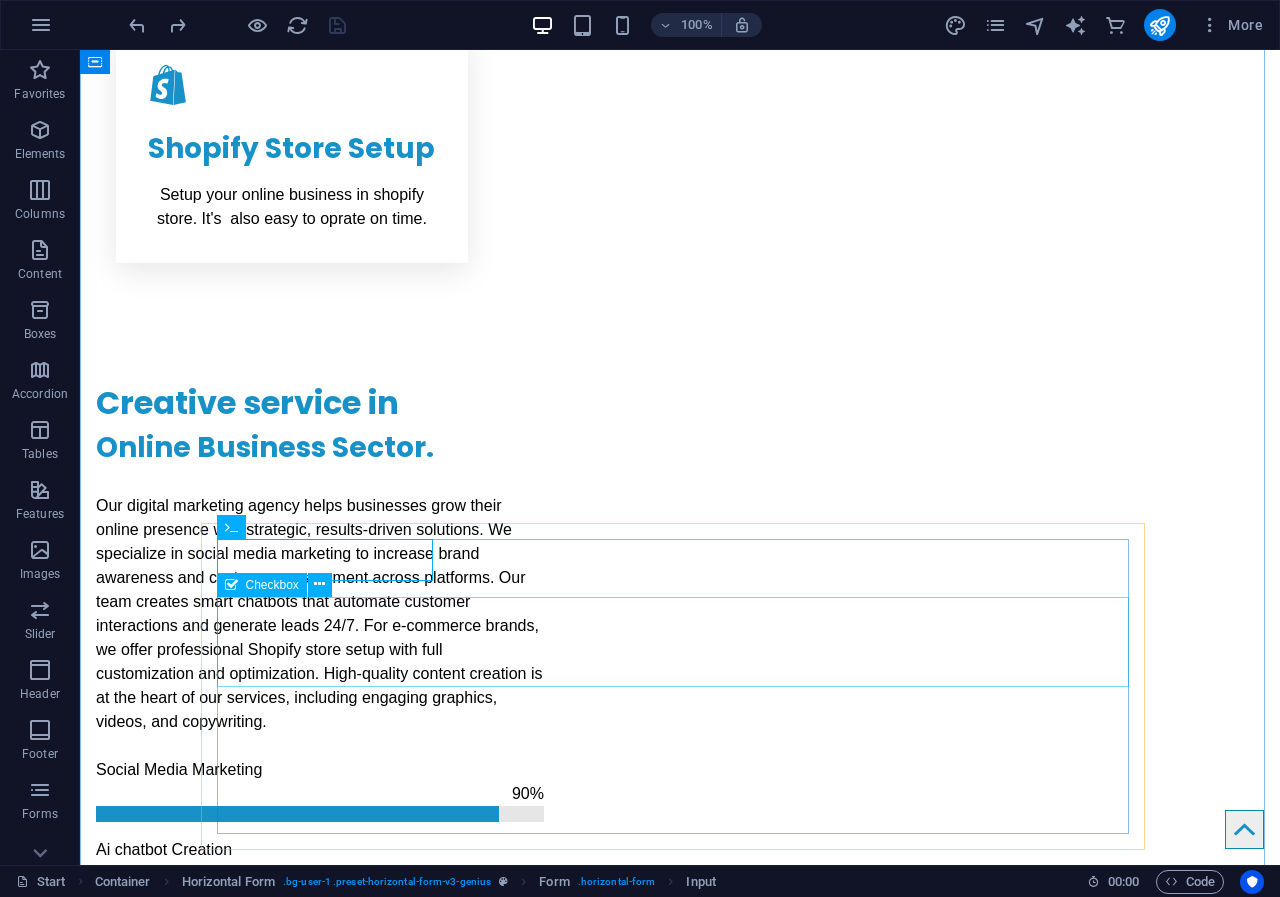 click on "I have read and understand the privacy policy." at bounding box center [680, 2355] 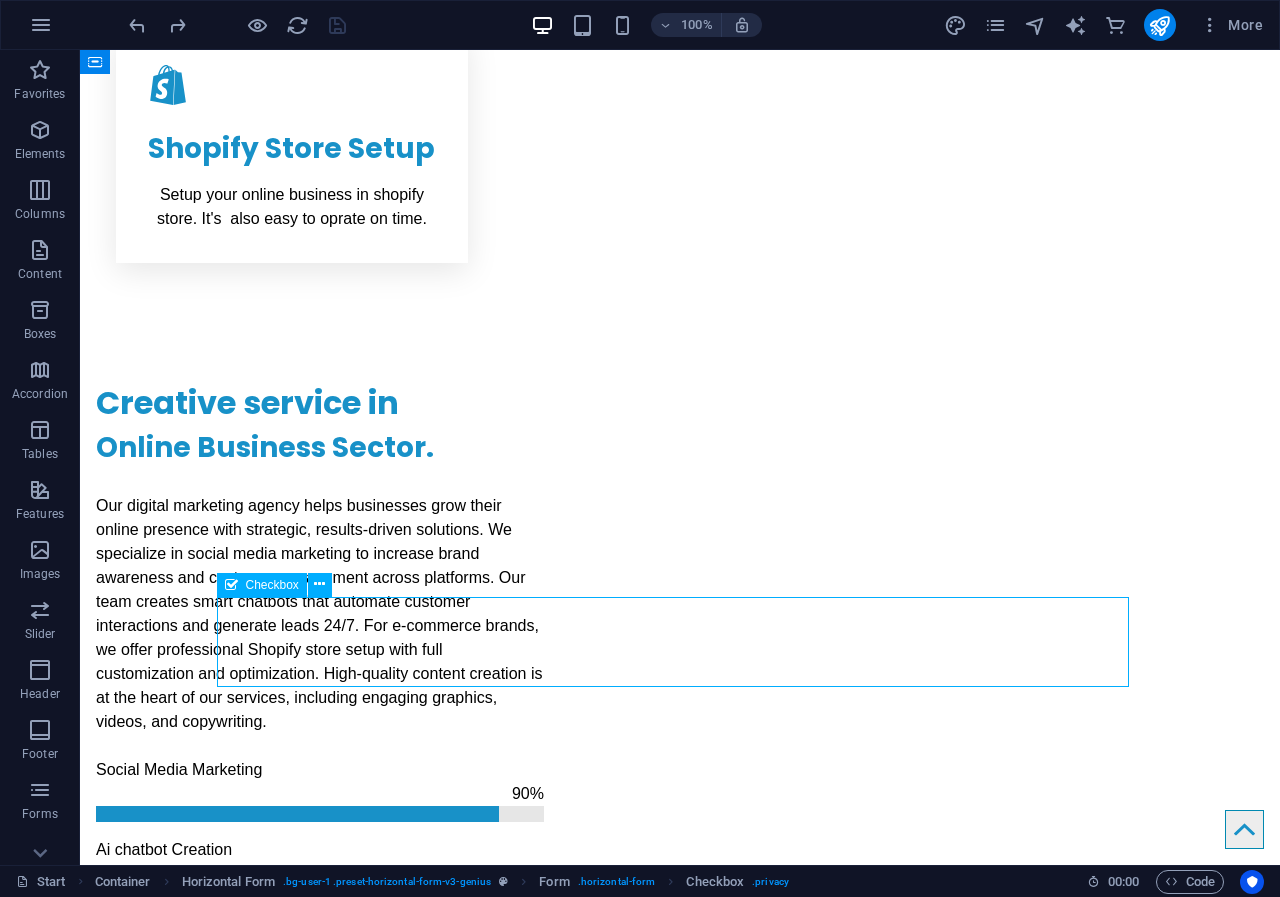 click on "I have read and understand the privacy policy." at bounding box center (680, 2355) 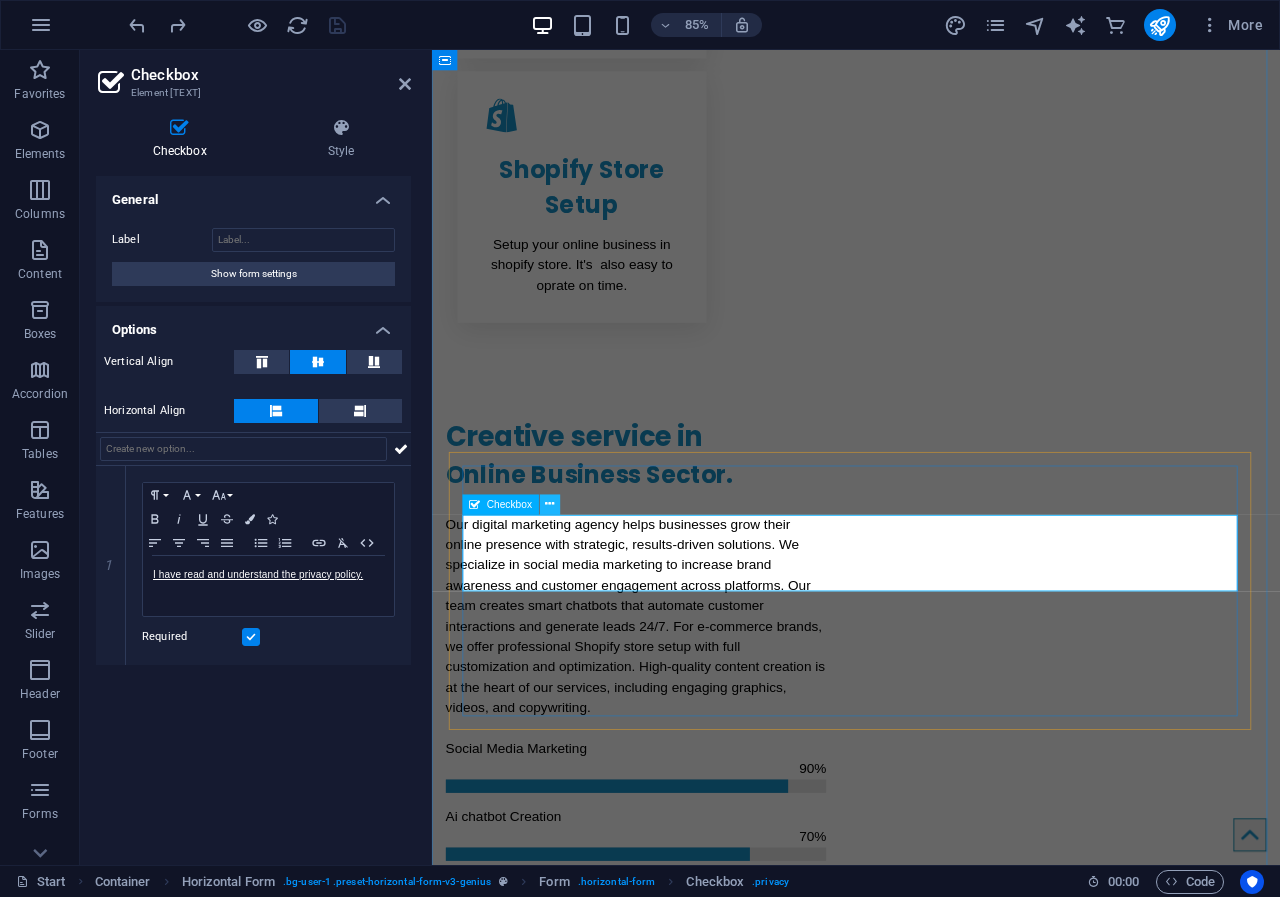 click at bounding box center (550, 504) 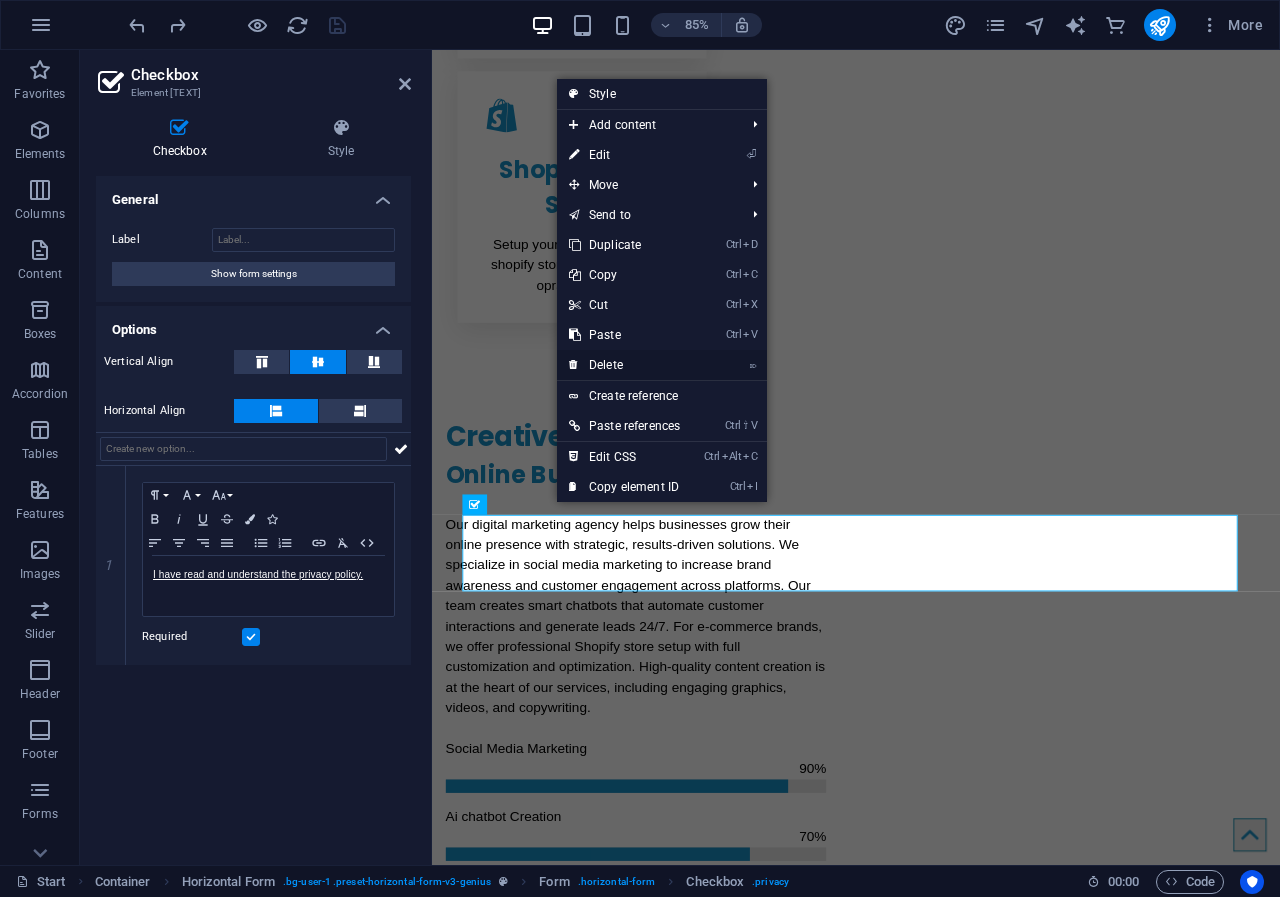 click on "⌦  Delete" at bounding box center (624, 365) 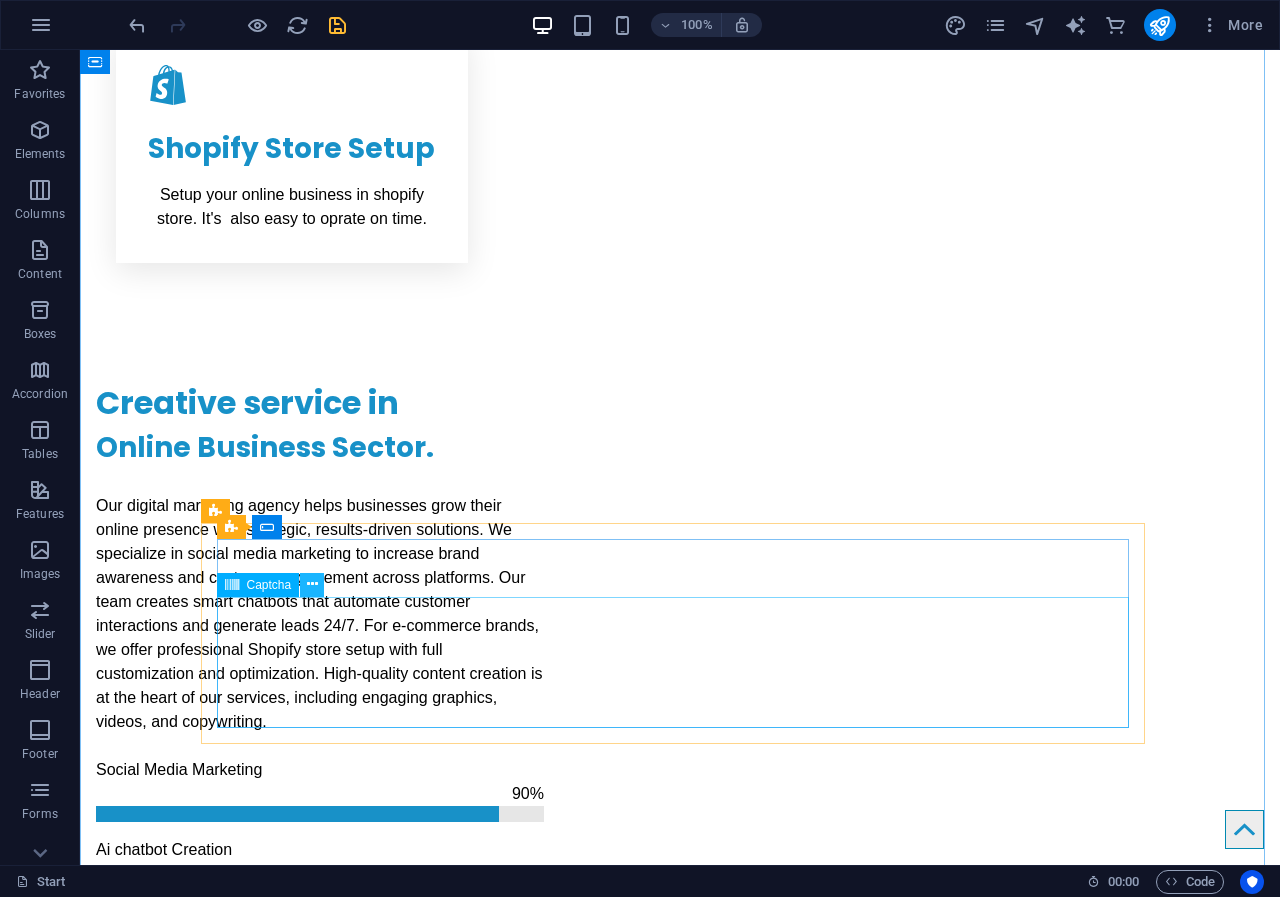 click at bounding box center [312, 584] 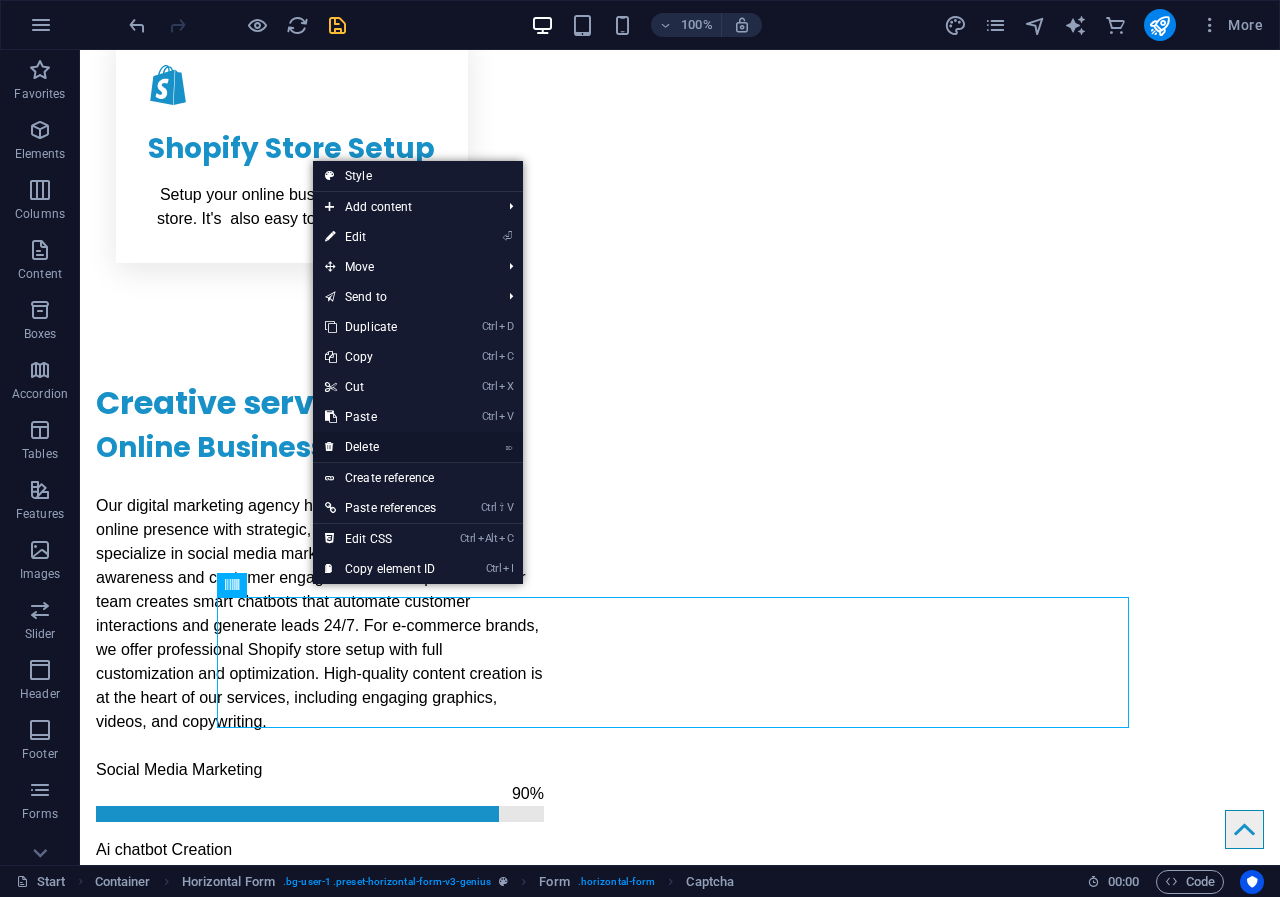 click on "⌦  Delete" at bounding box center (380, 447) 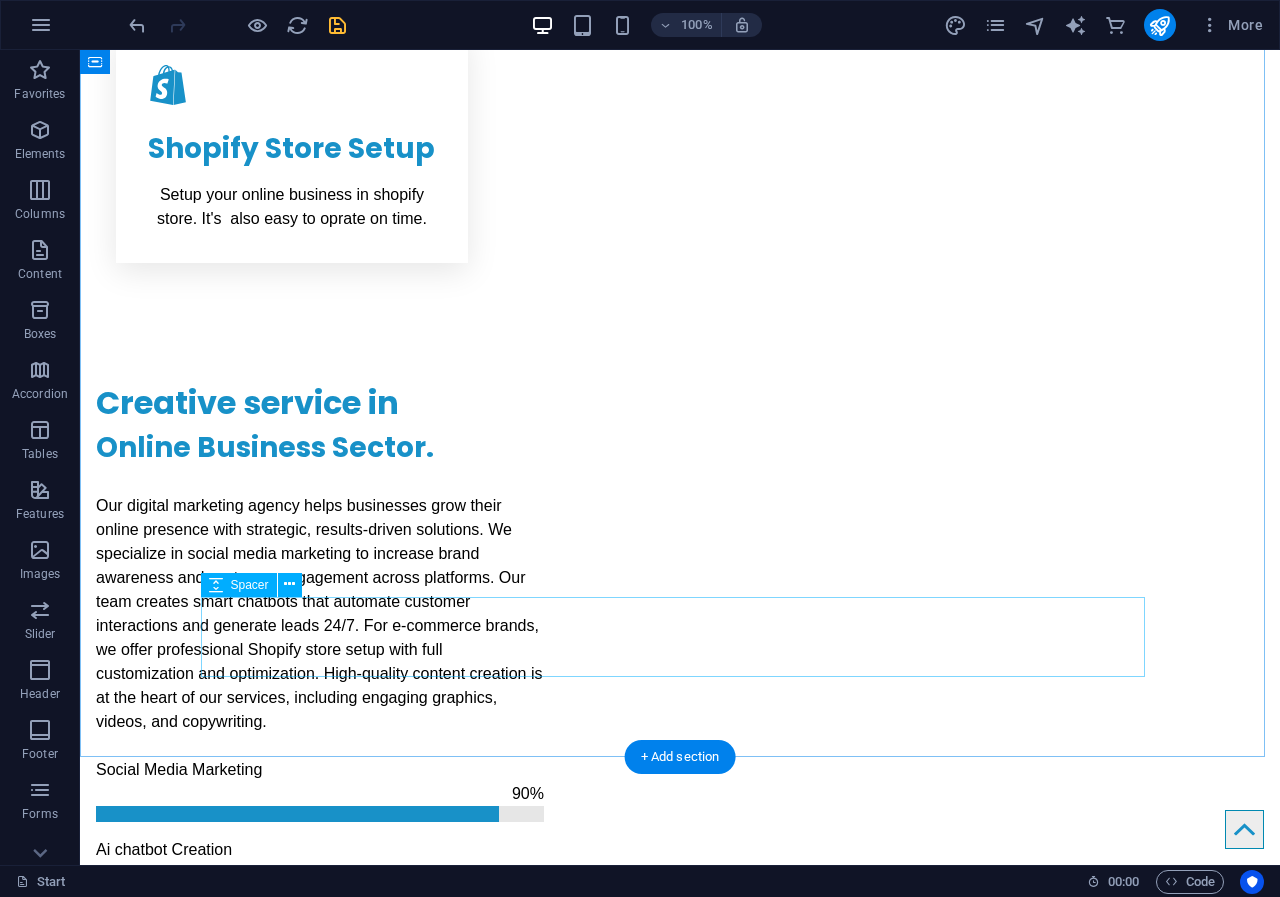 click at bounding box center [680, 2350] 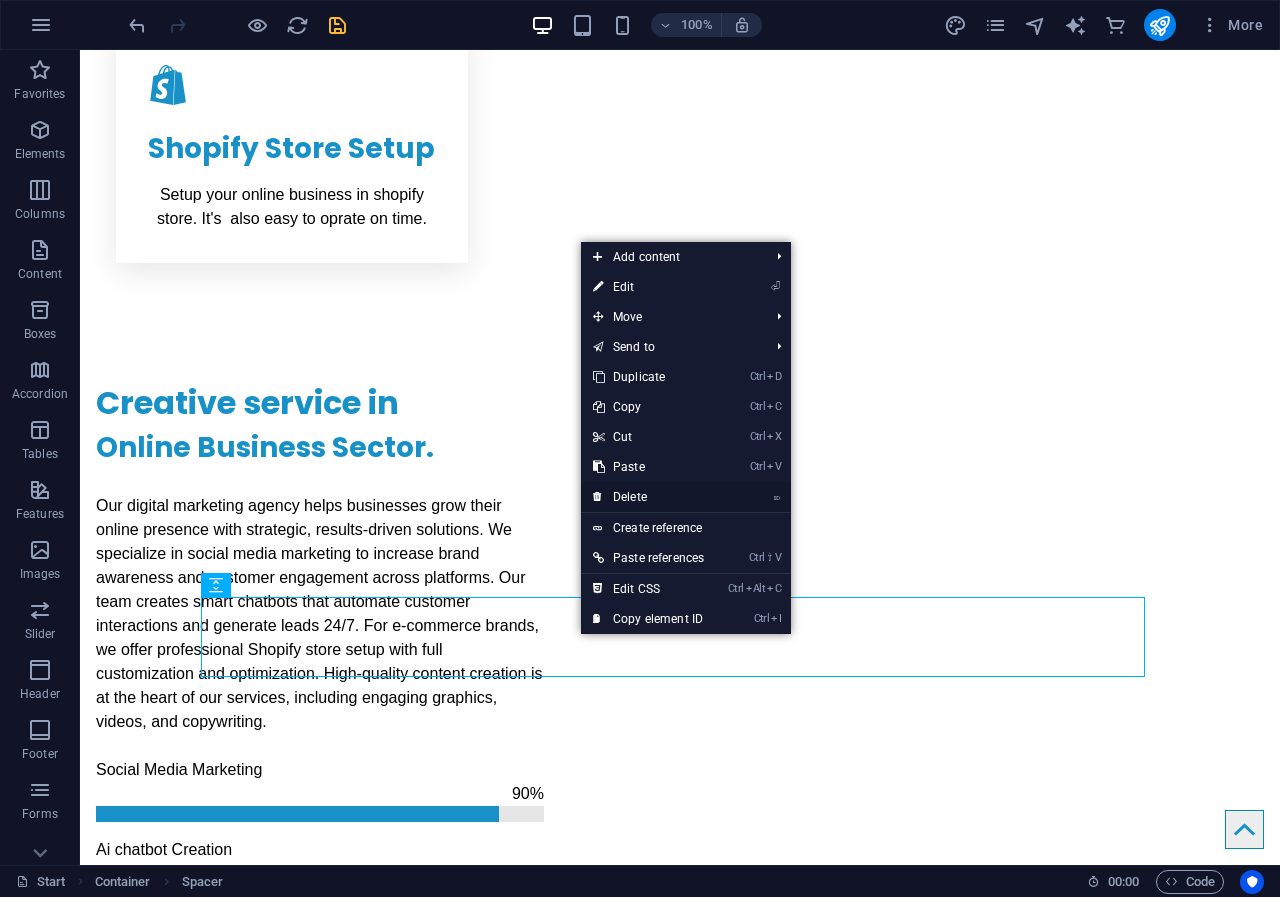 click on "⌦  Delete" at bounding box center [648, 497] 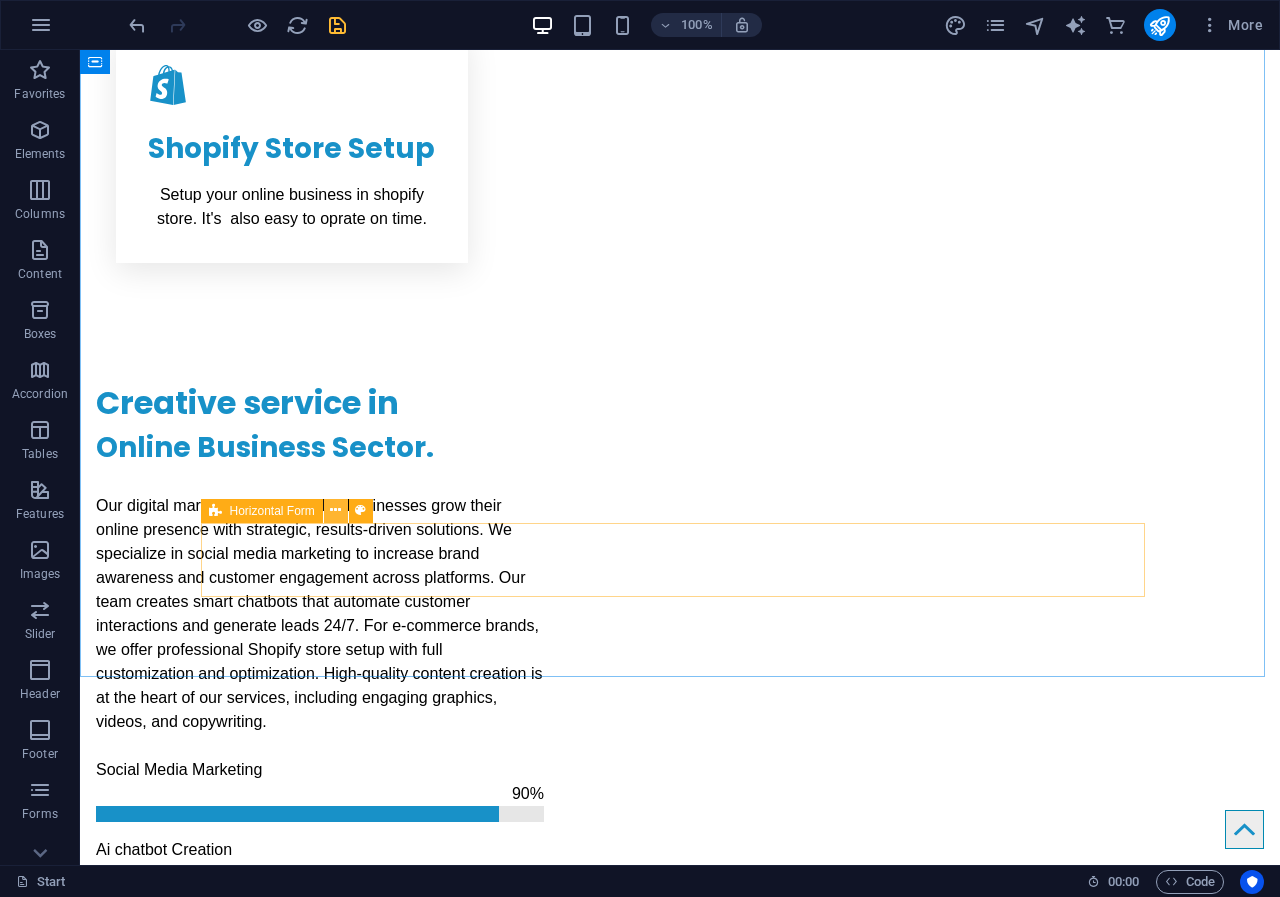 click at bounding box center [335, 510] 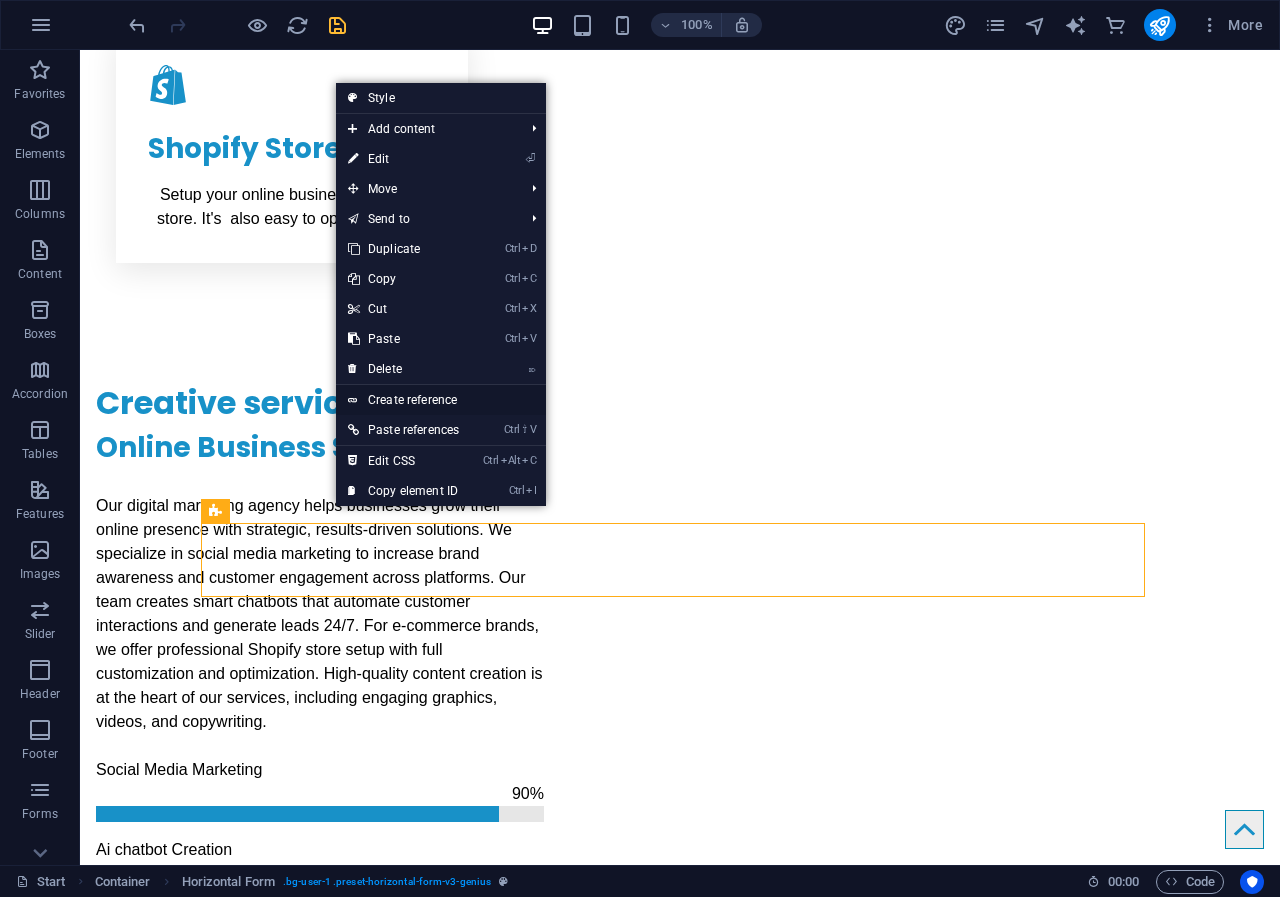 click on "Create reference" at bounding box center [441, 400] 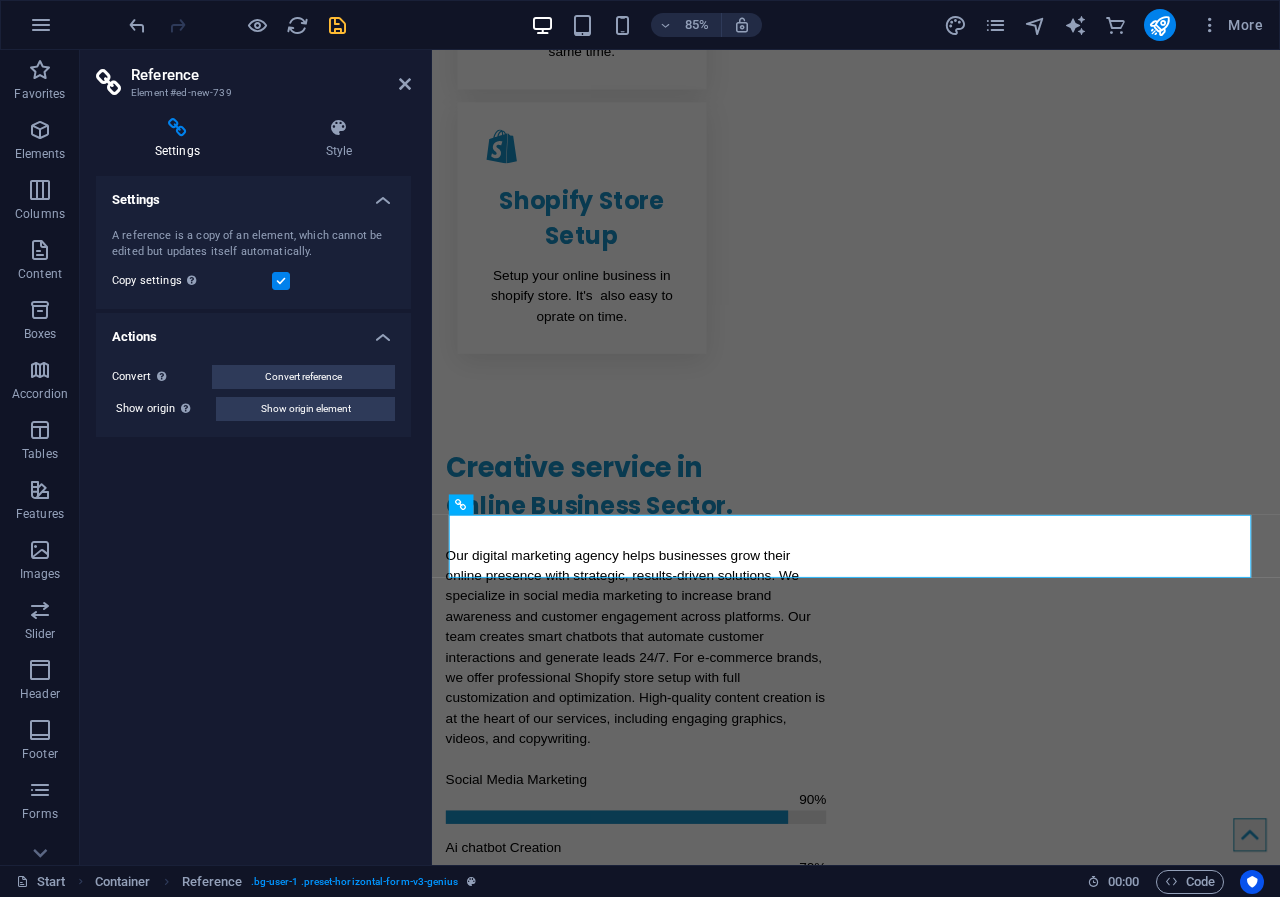 scroll, scrollTop: 1680, scrollLeft: 0, axis: vertical 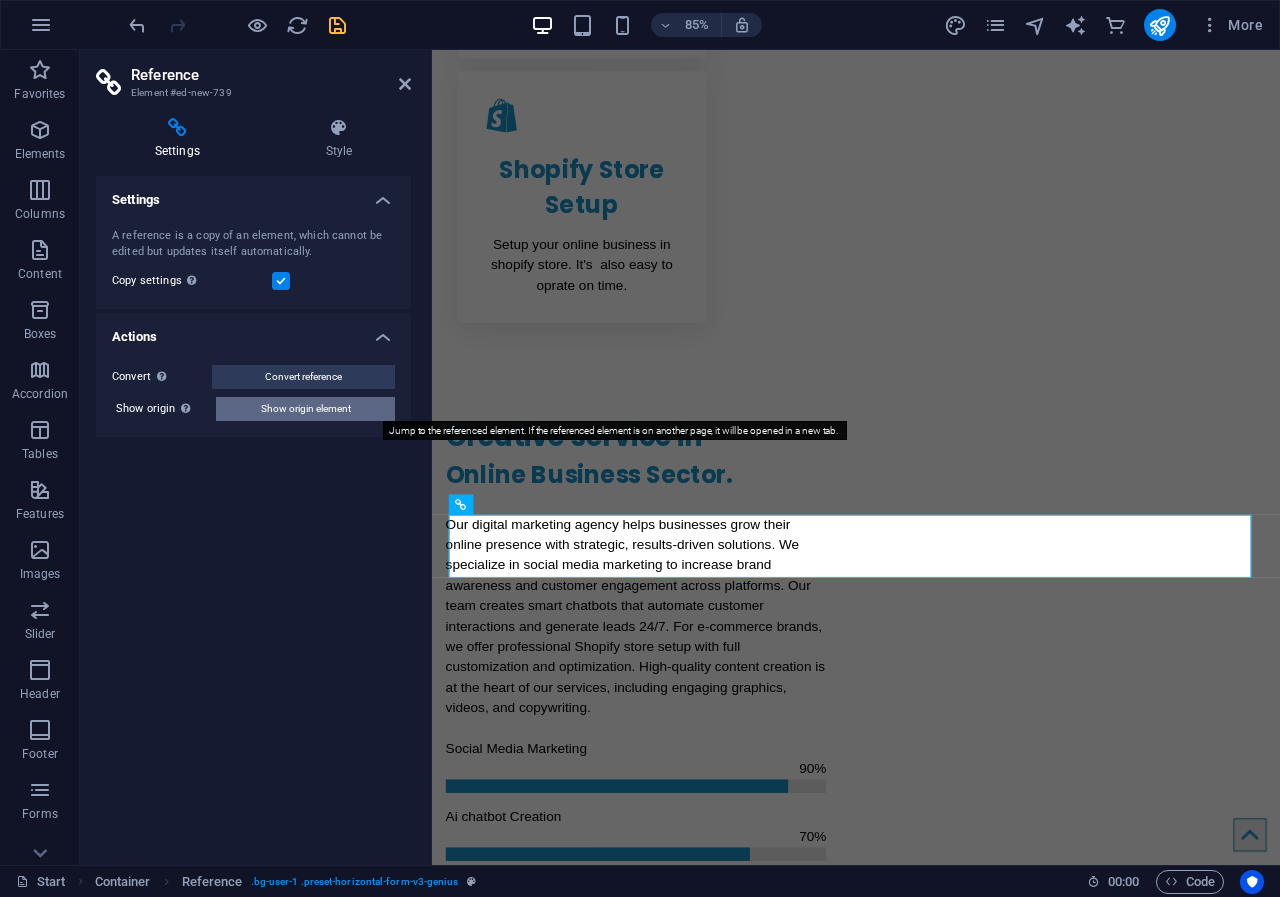 click on "Show origin element" at bounding box center (306, 409) 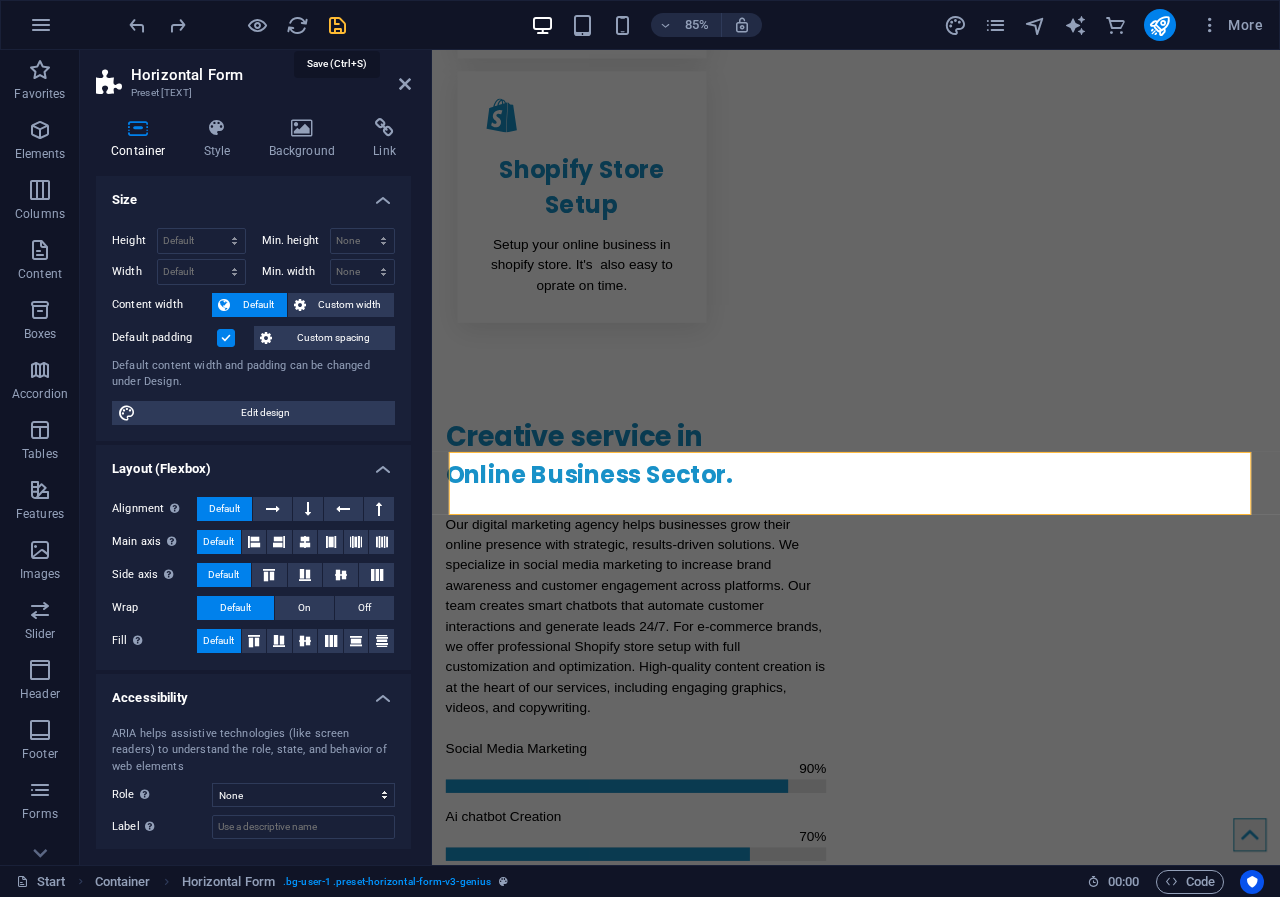click at bounding box center (337, 25) 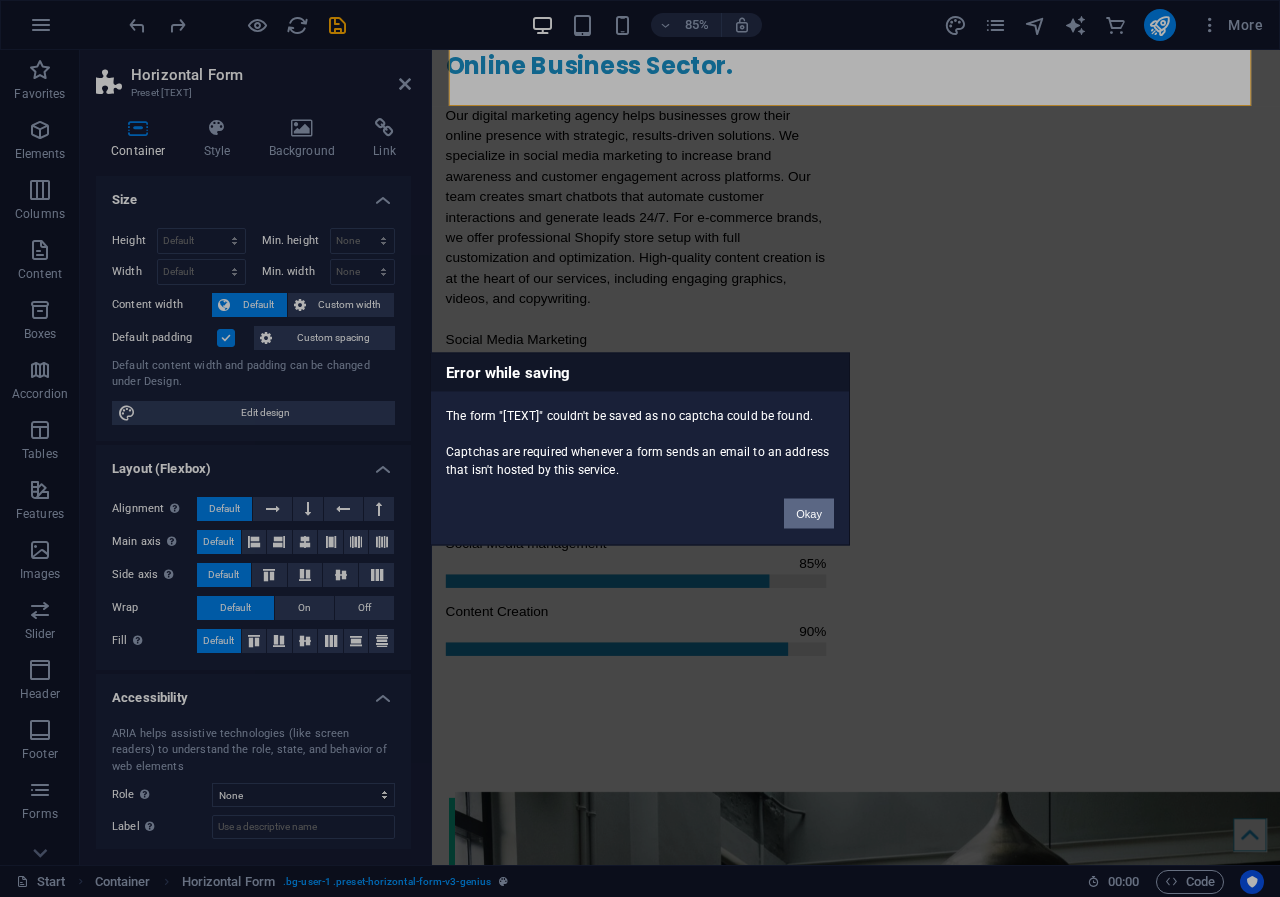 click on "Okay" at bounding box center [809, 513] 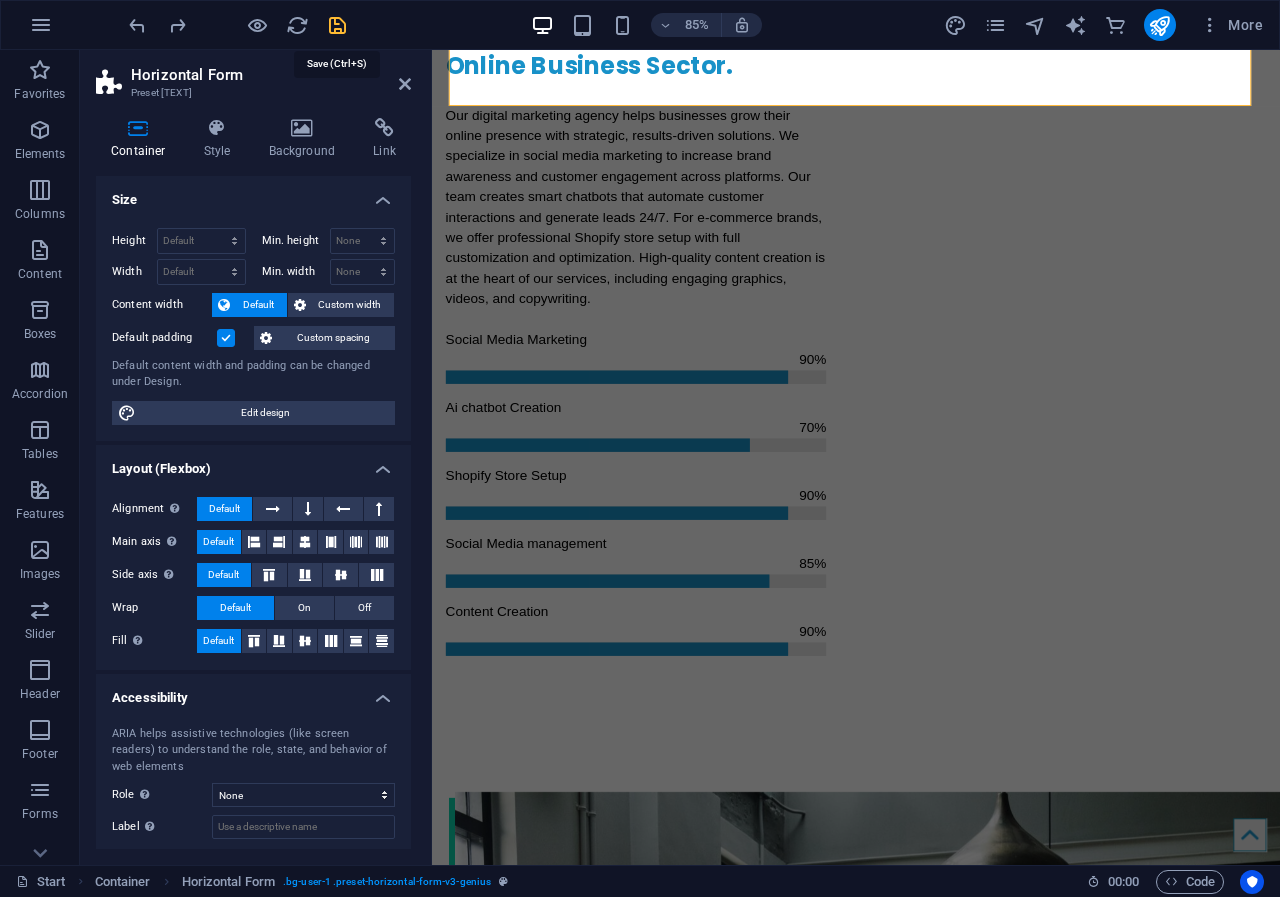 click at bounding box center (337, 25) 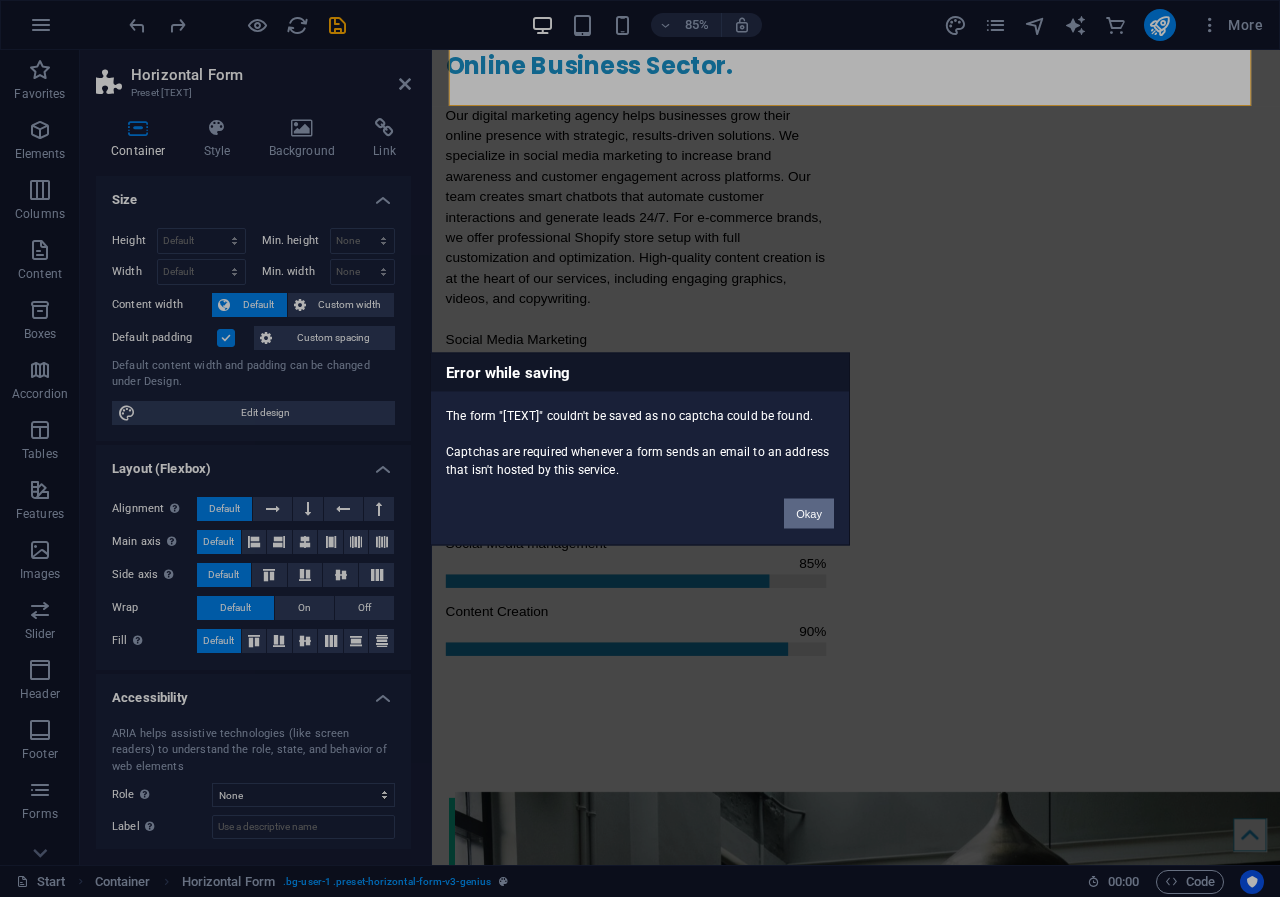 click on "Okay" at bounding box center [809, 513] 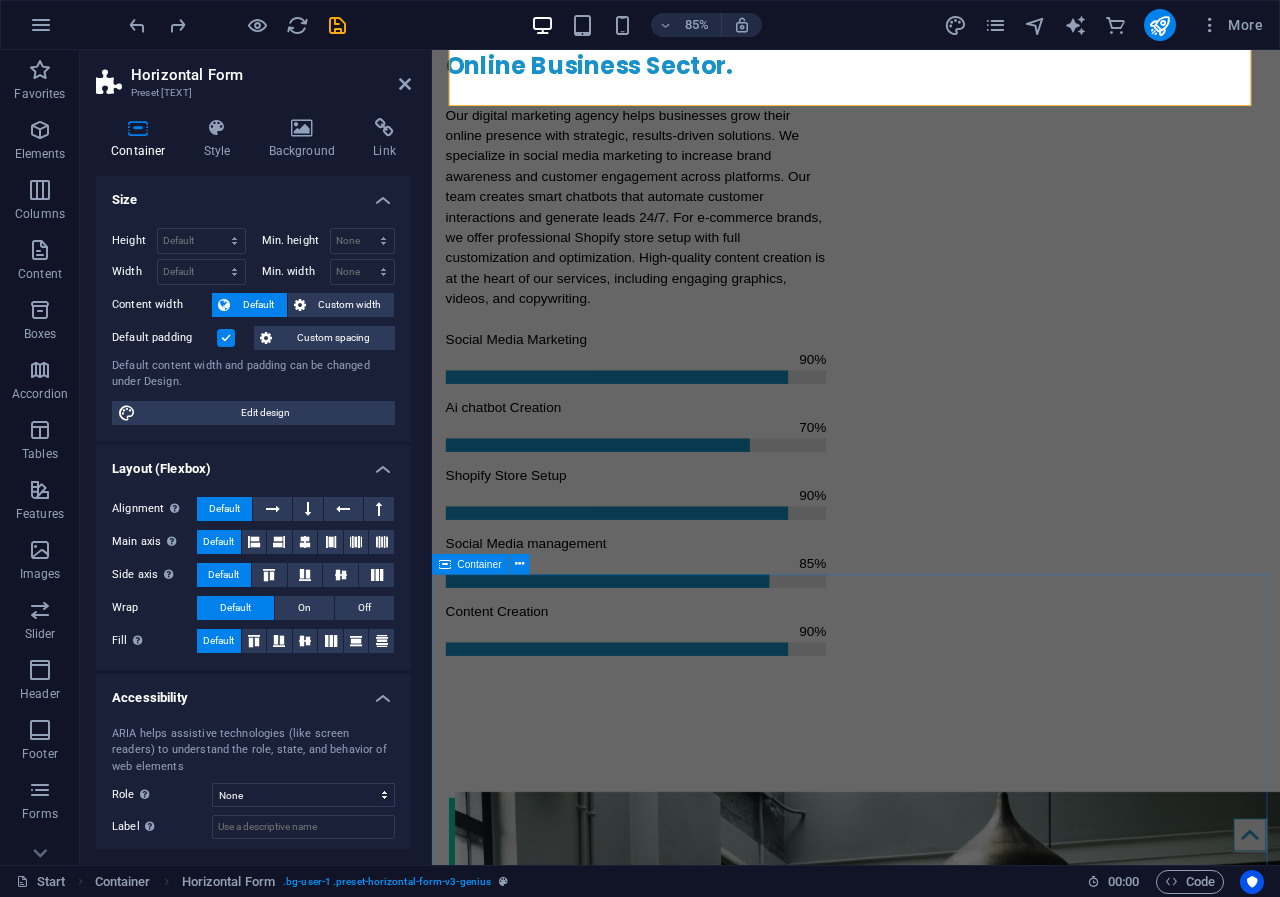 click on "Our clients I work with this Company" at bounding box center [931, 4268] 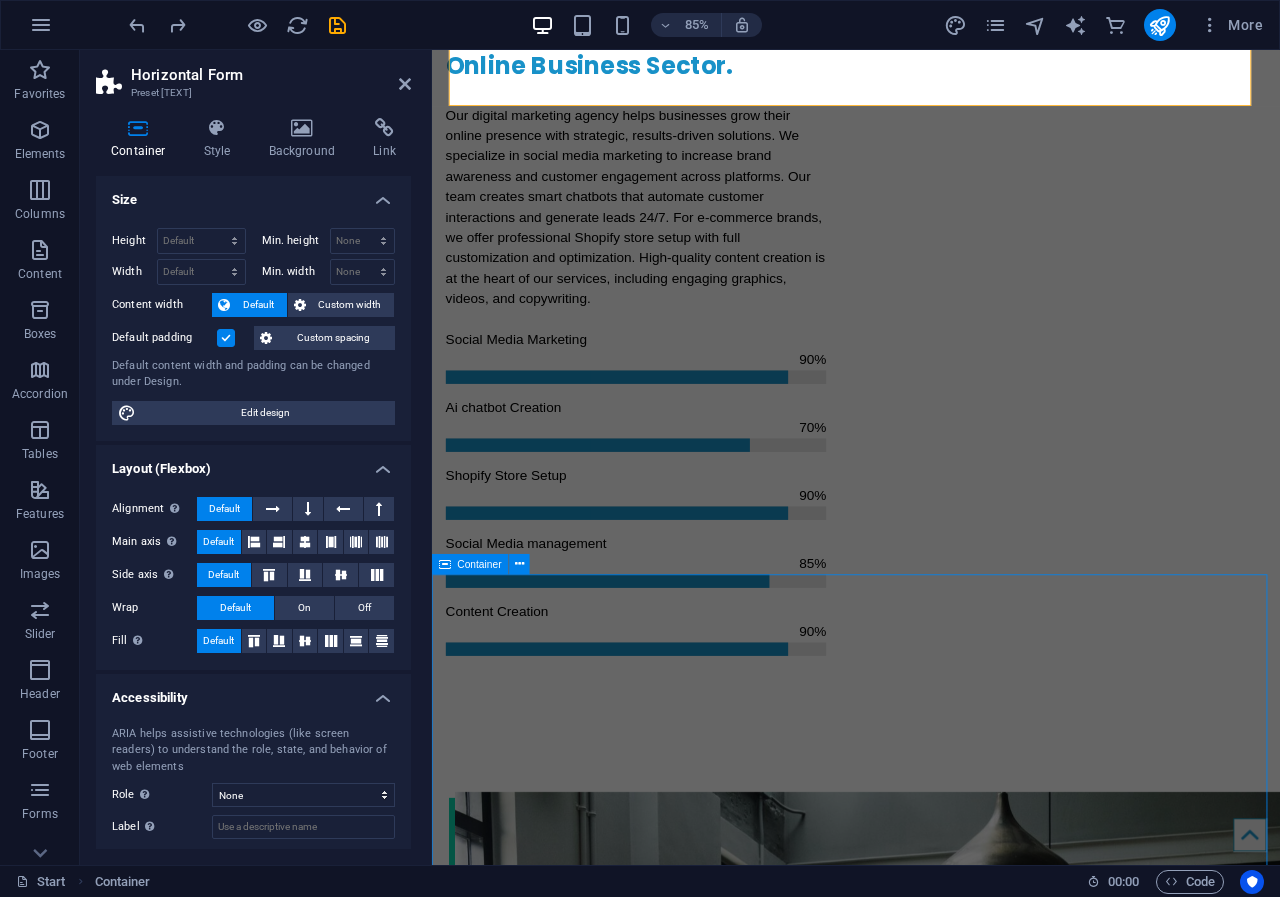 scroll, scrollTop: 2125, scrollLeft: 0, axis: vertical 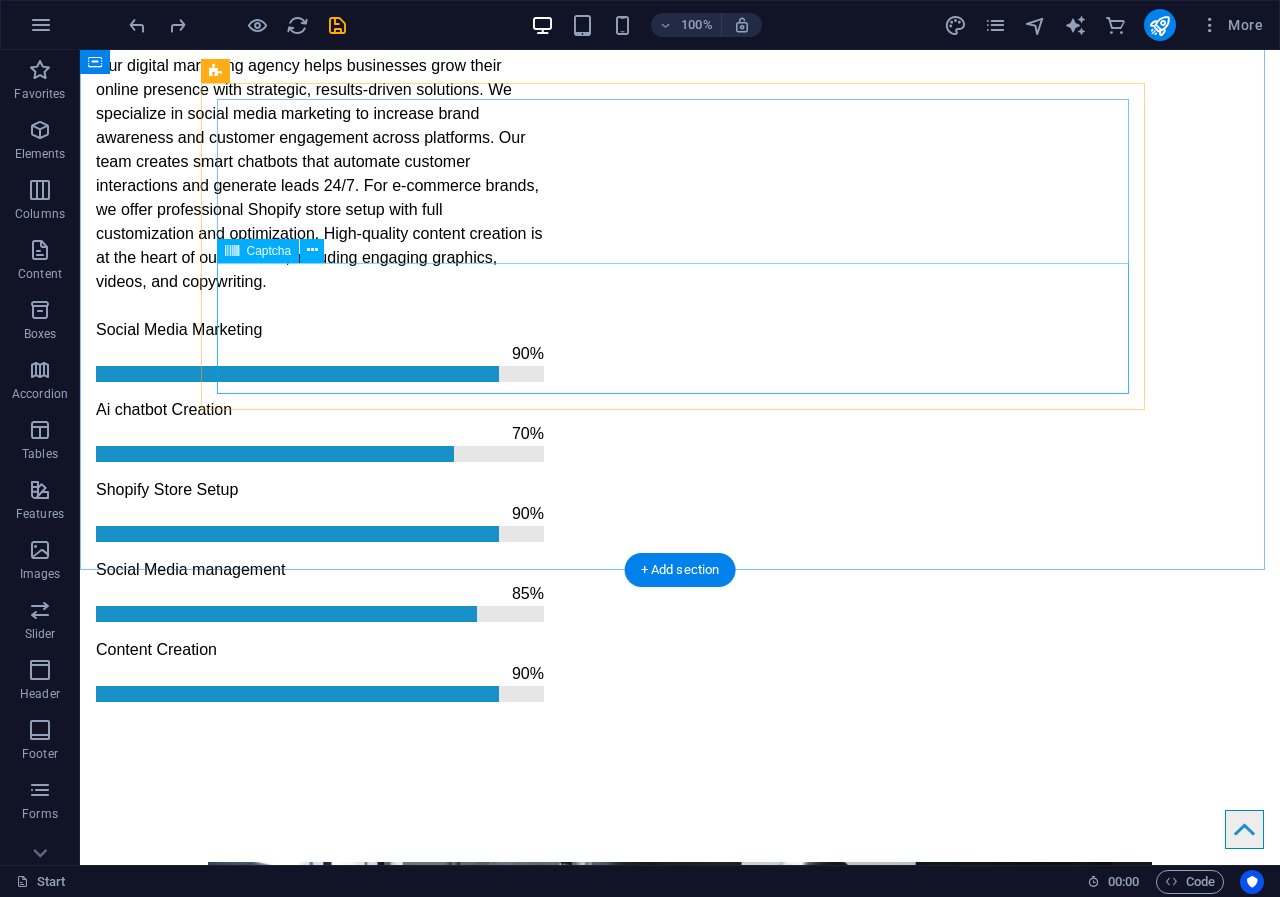 click on "Unreadable? Load new" at bounding box center [680, 2065] 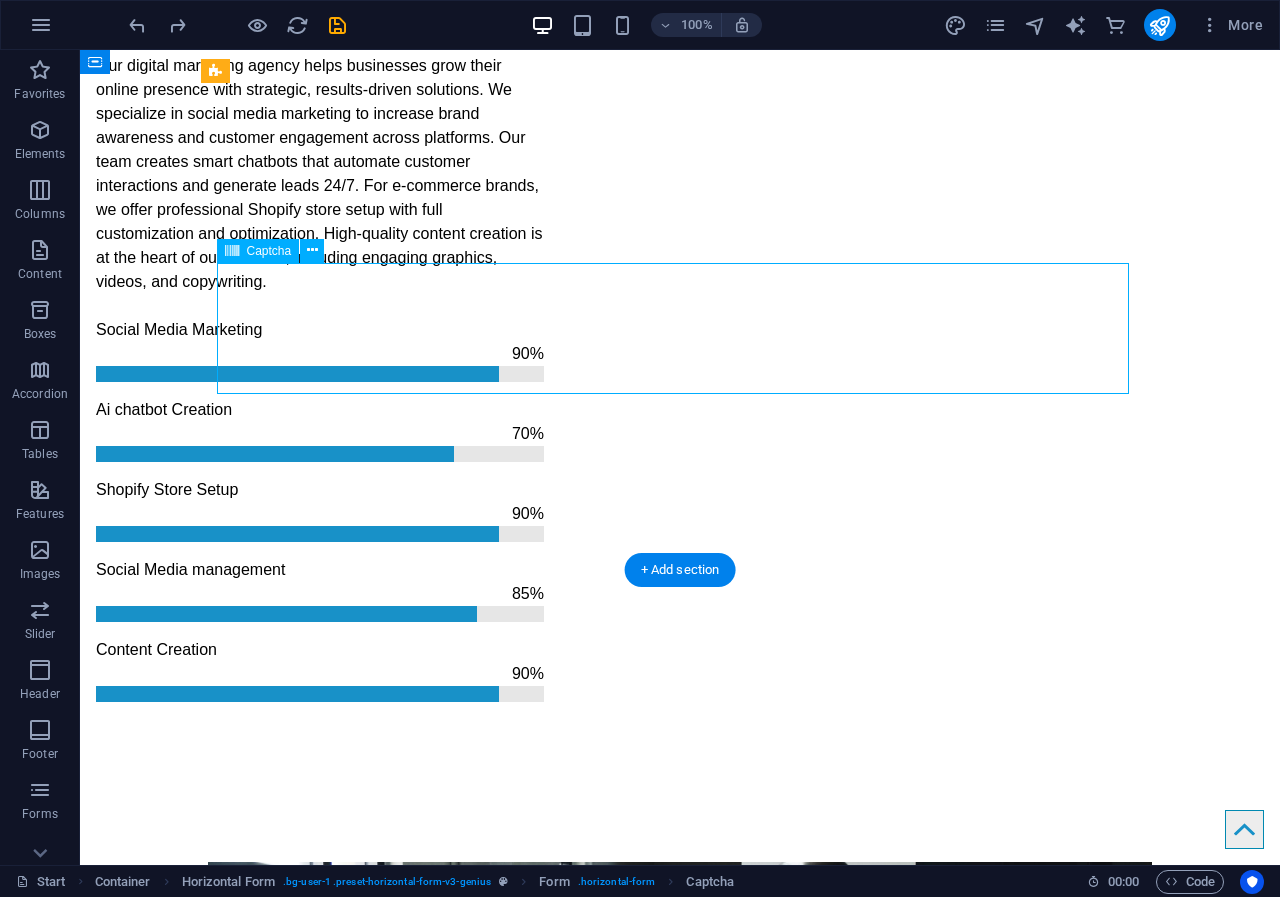 click on "Unreadable? Load new" at bounding box center [680, 2065] 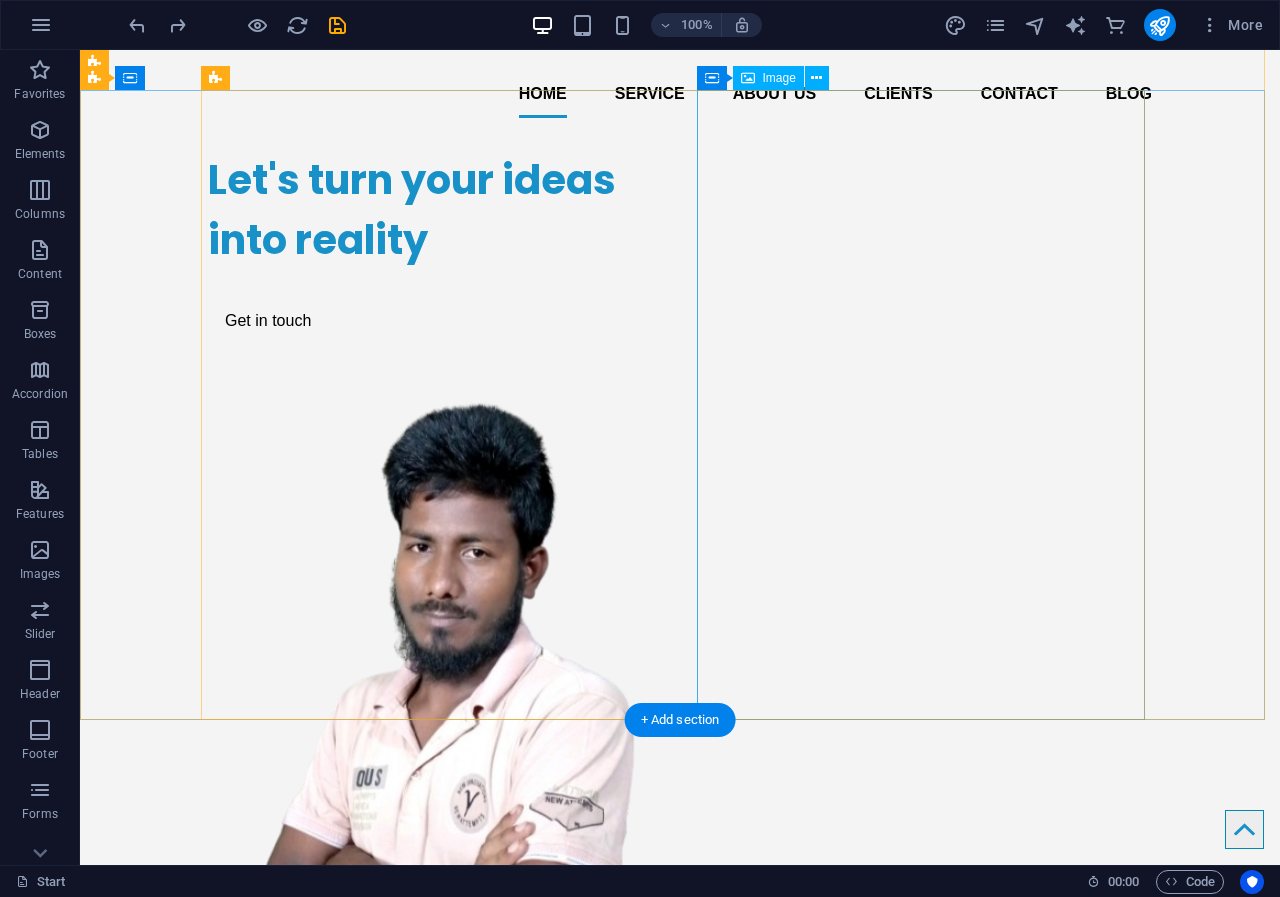 scroll, scrollTop: 192, scrollLeft: 0, axis: vertical 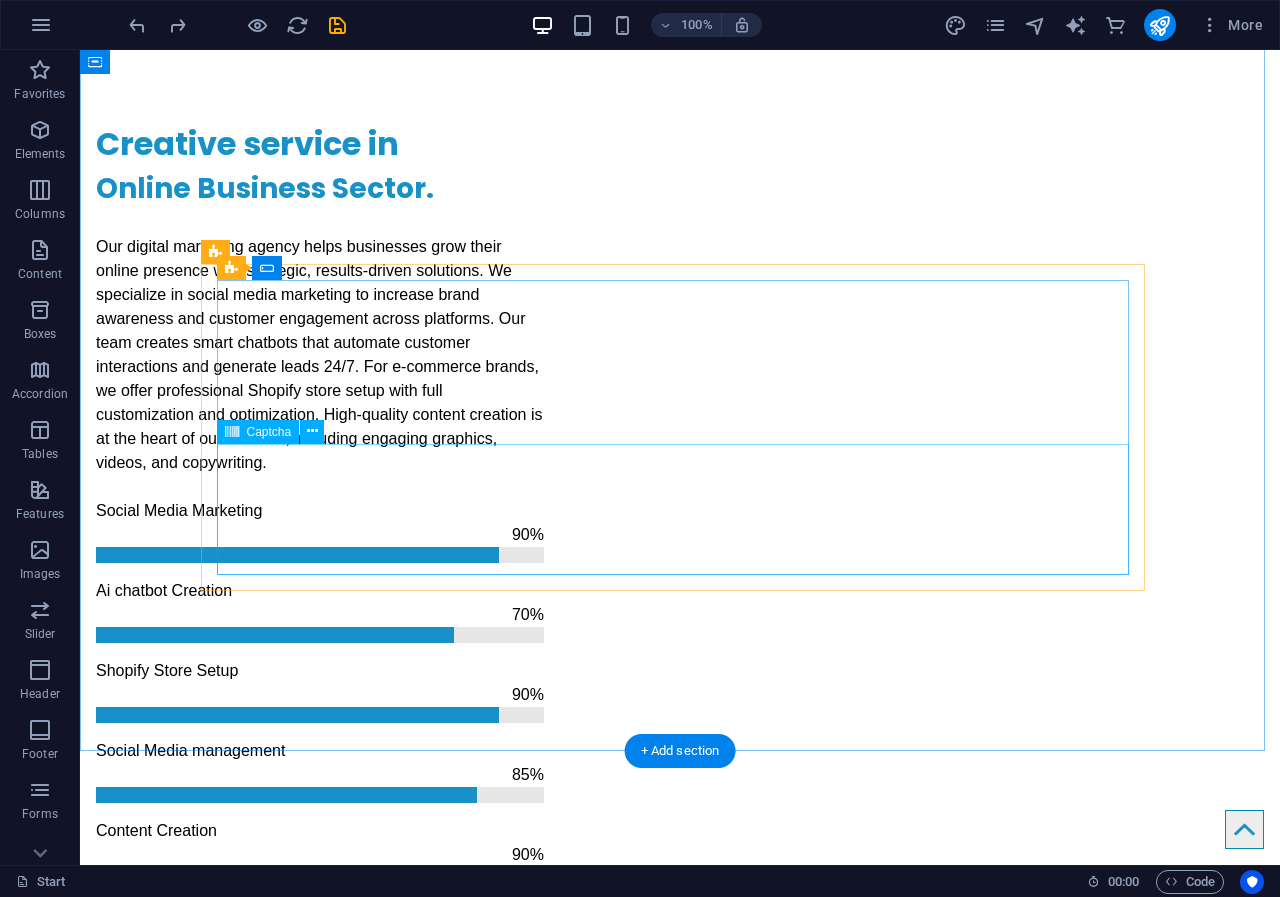 click on "Unreadable? Load new" at bounding box center [680, 2246] 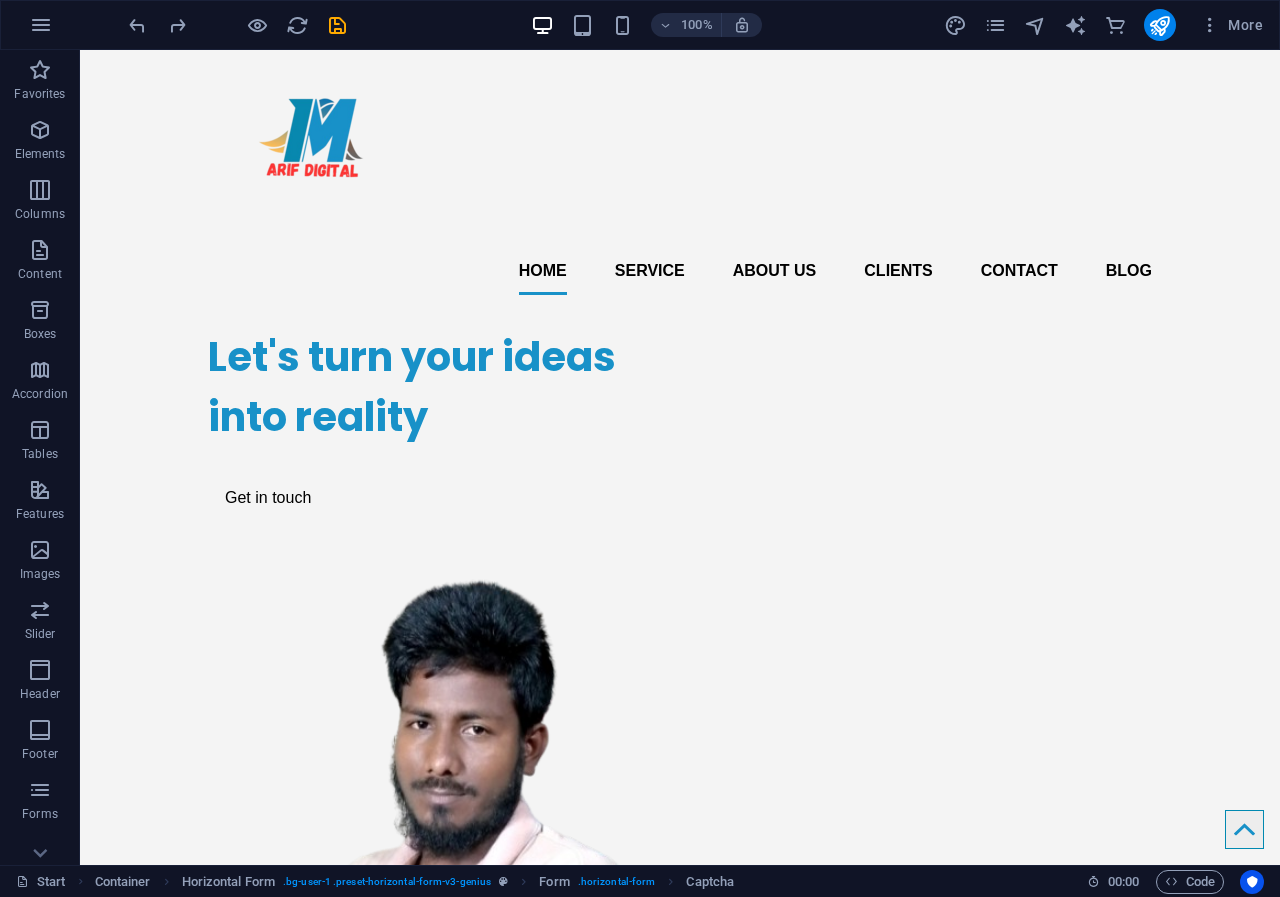 scroll, scrollTop: 0, scrollLeft: 0, axis: both 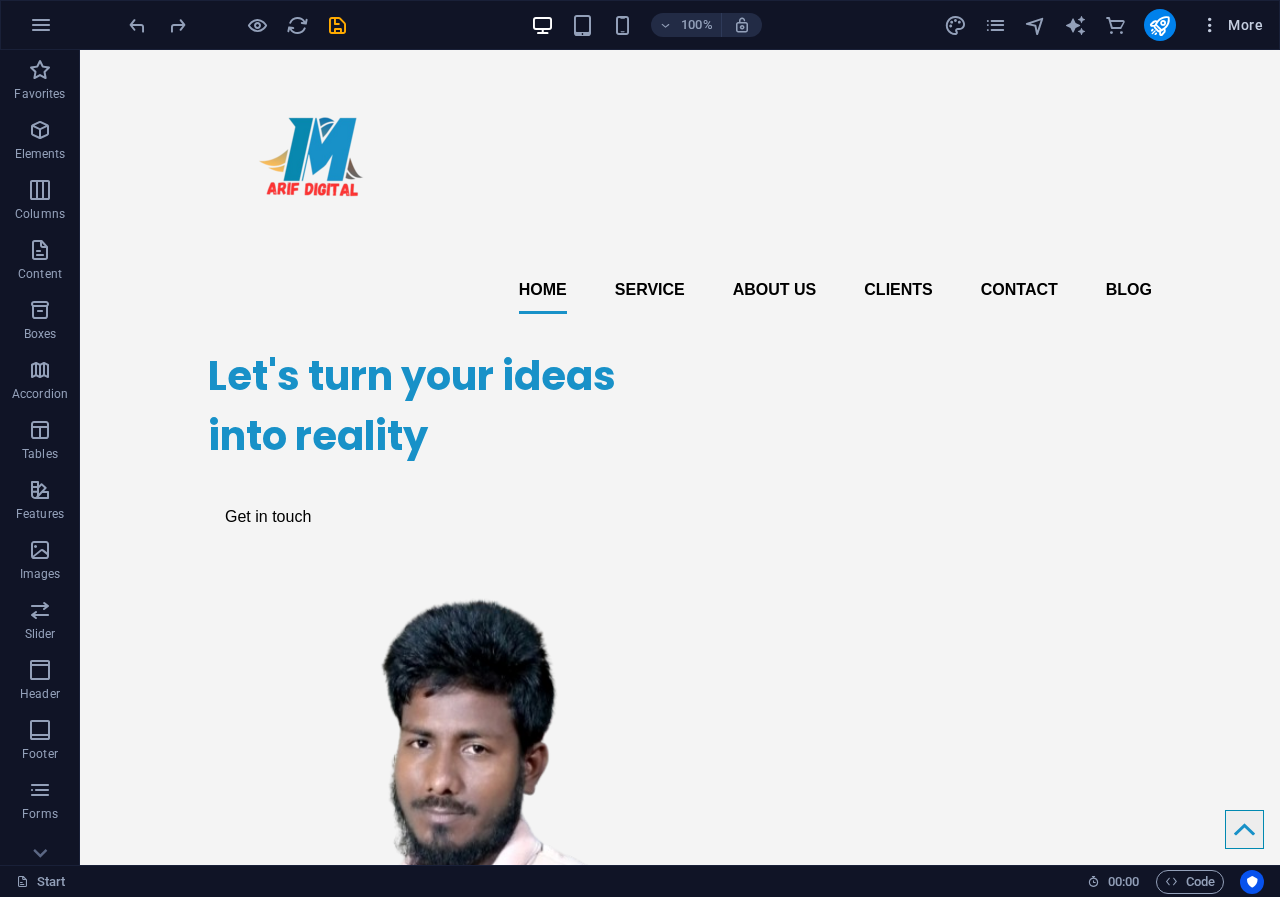 click at bounding box center (1210, 25) 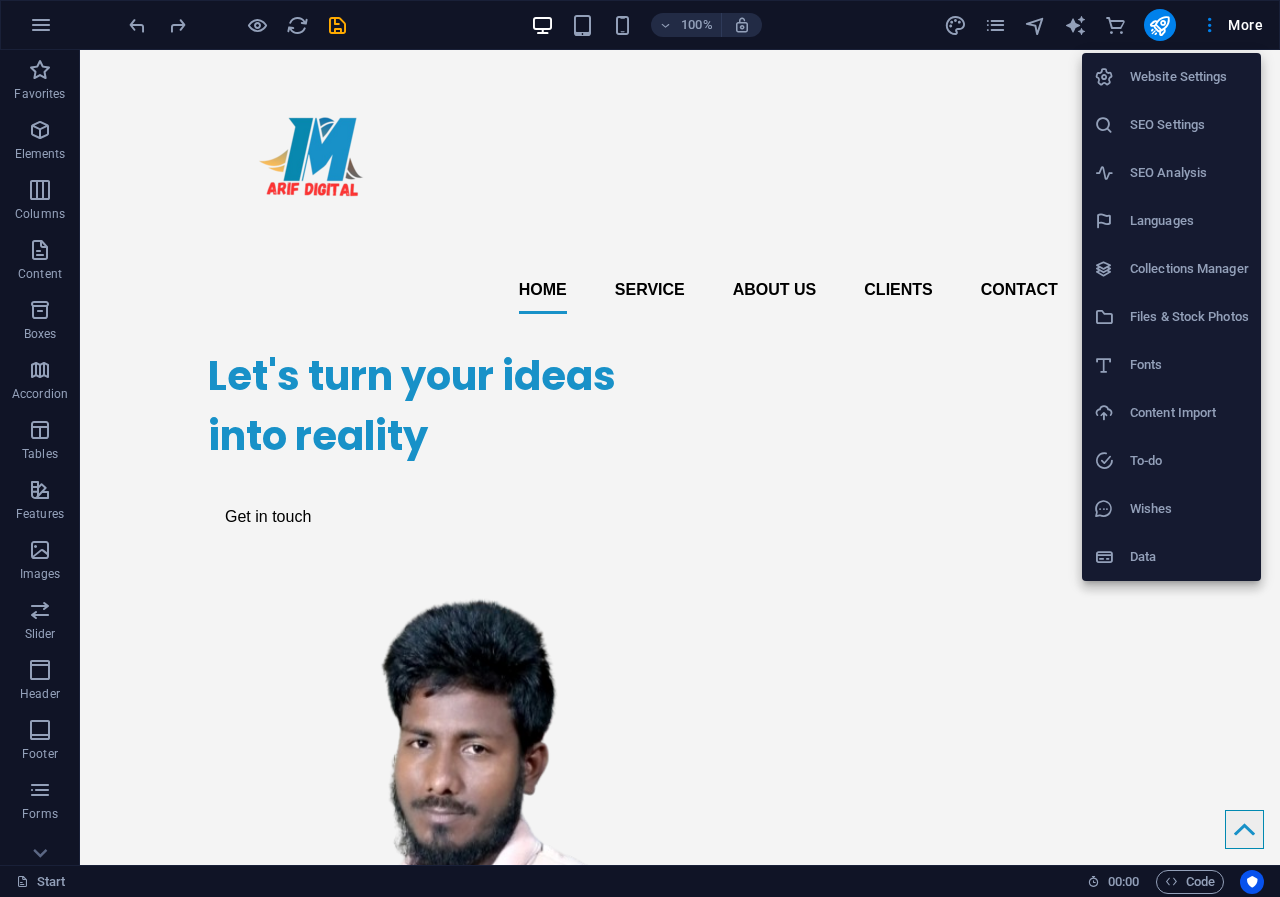 click on "Website Settings" at bounding box center [1189, 77] 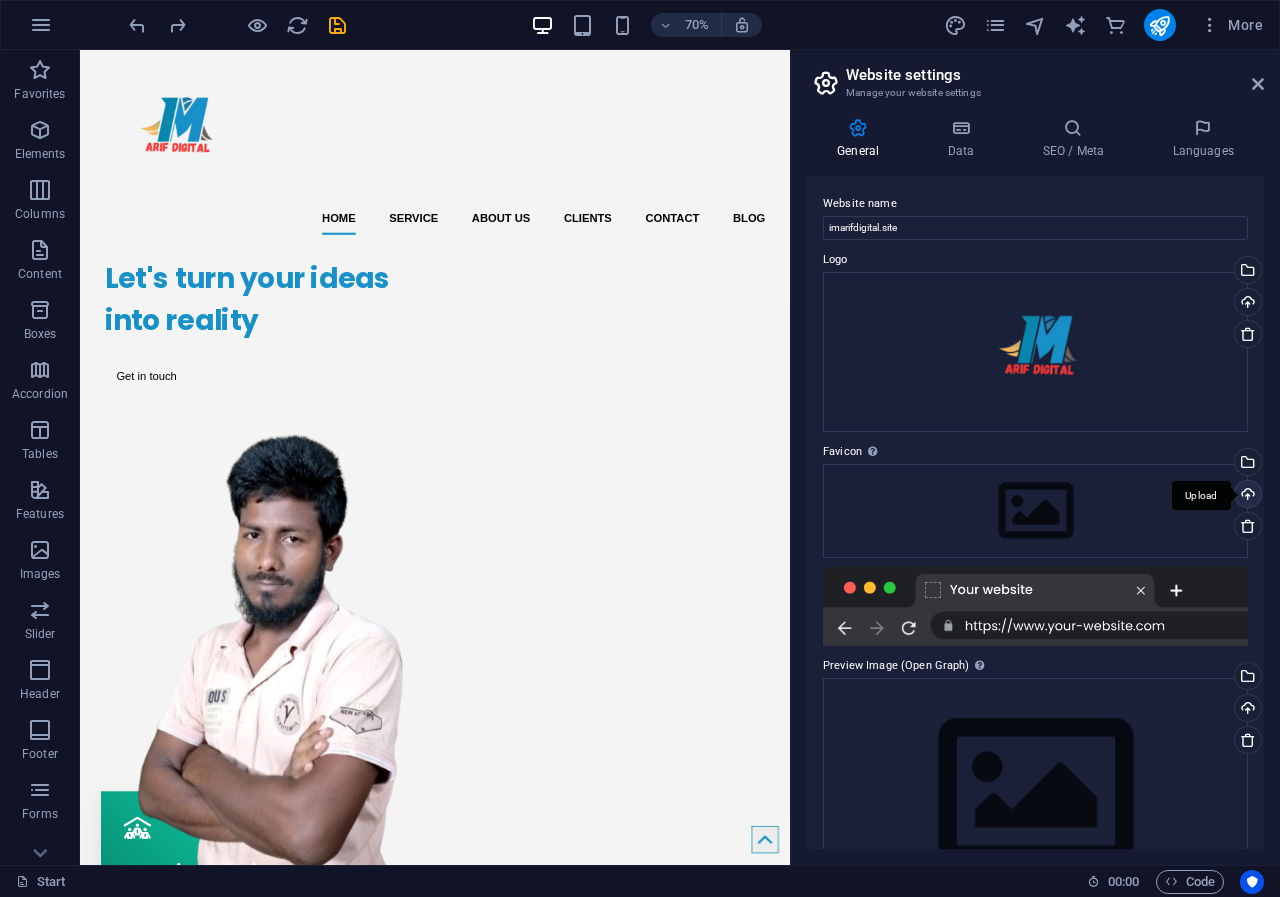 click on "Upload" at bounding box center (1246, 496) 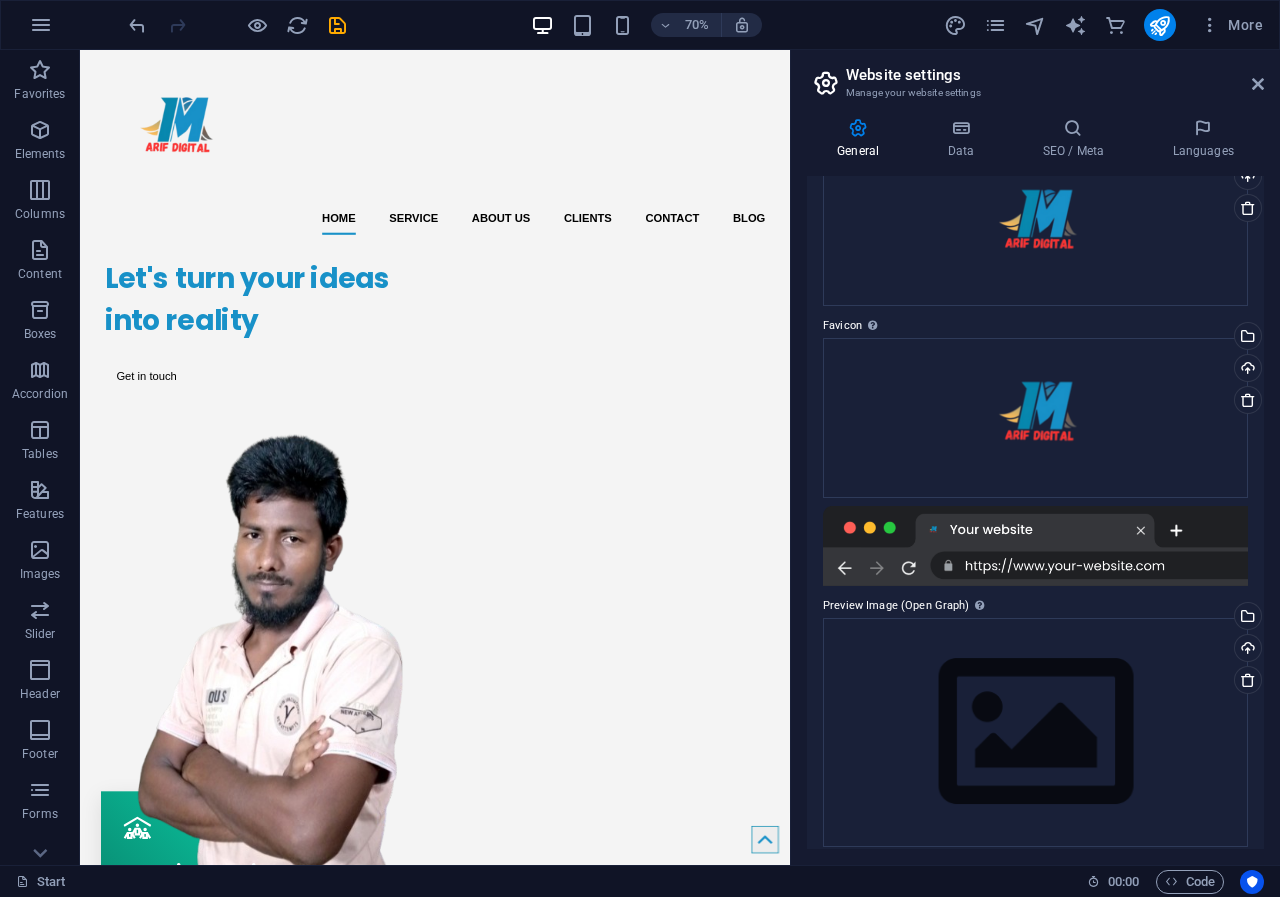 scroll, scrollTop: 140, scrollLeft: 0, axis: vertical 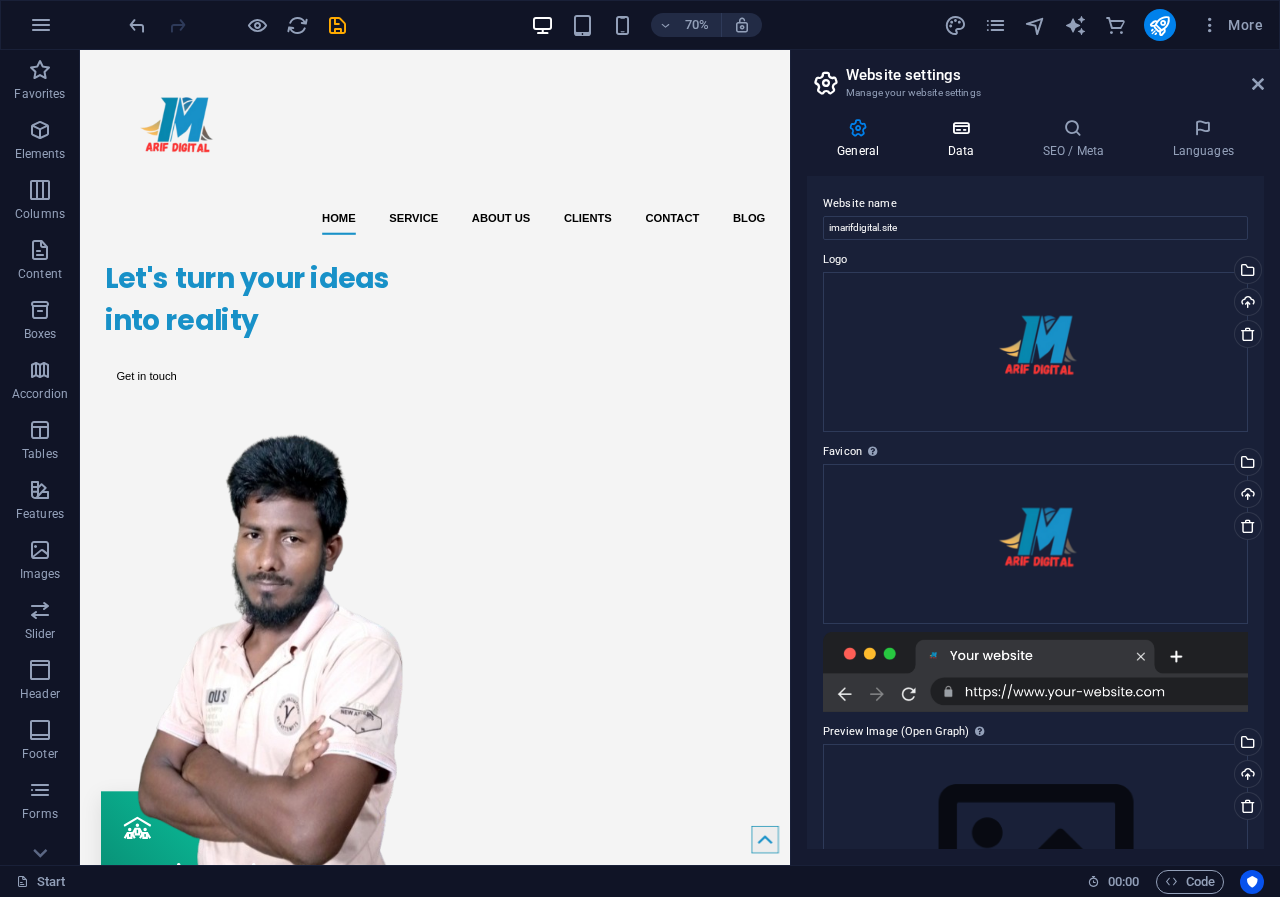 click at bounding box center (960, 128) 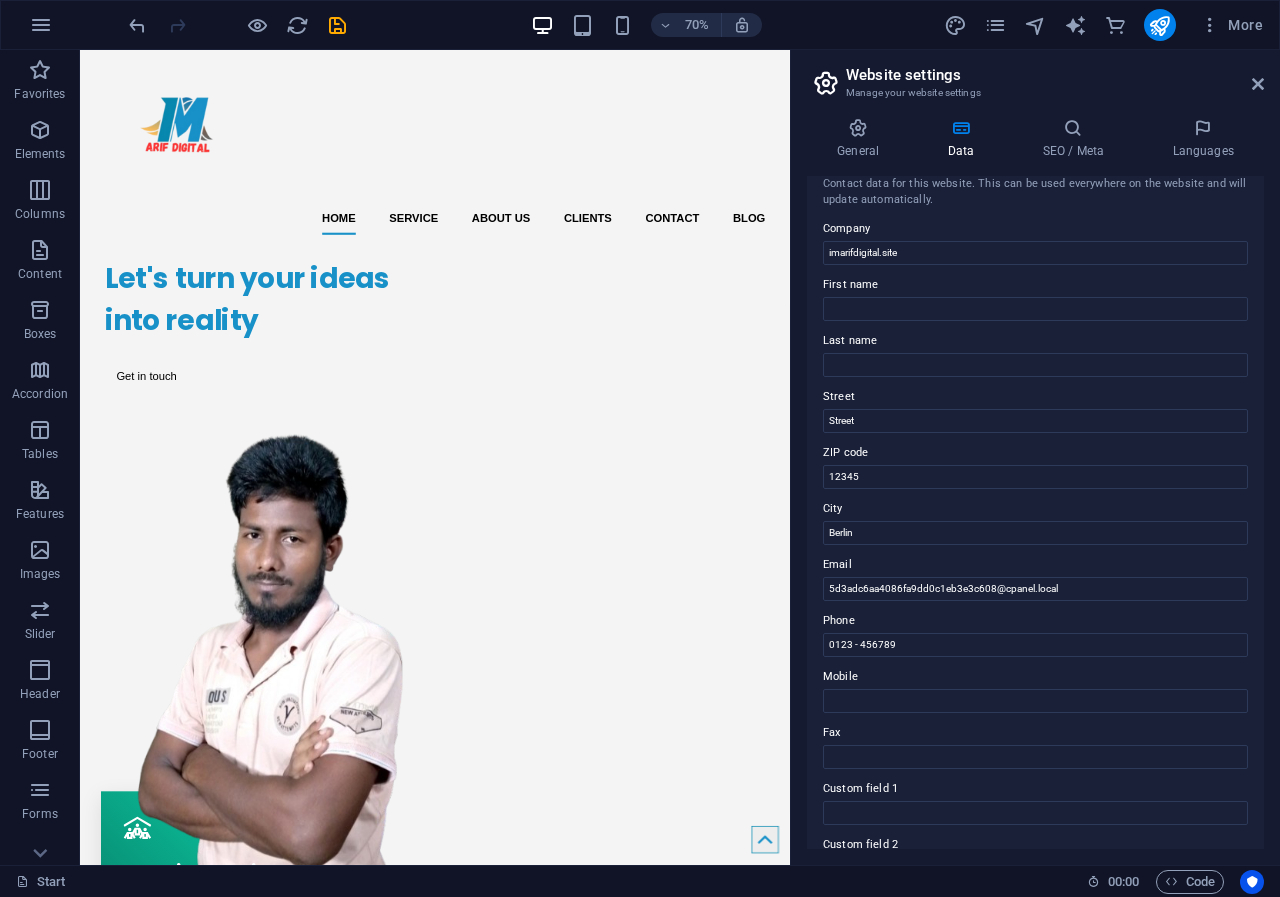 scroll, scrollTop: 0, scrollLeft: 0, axis: both 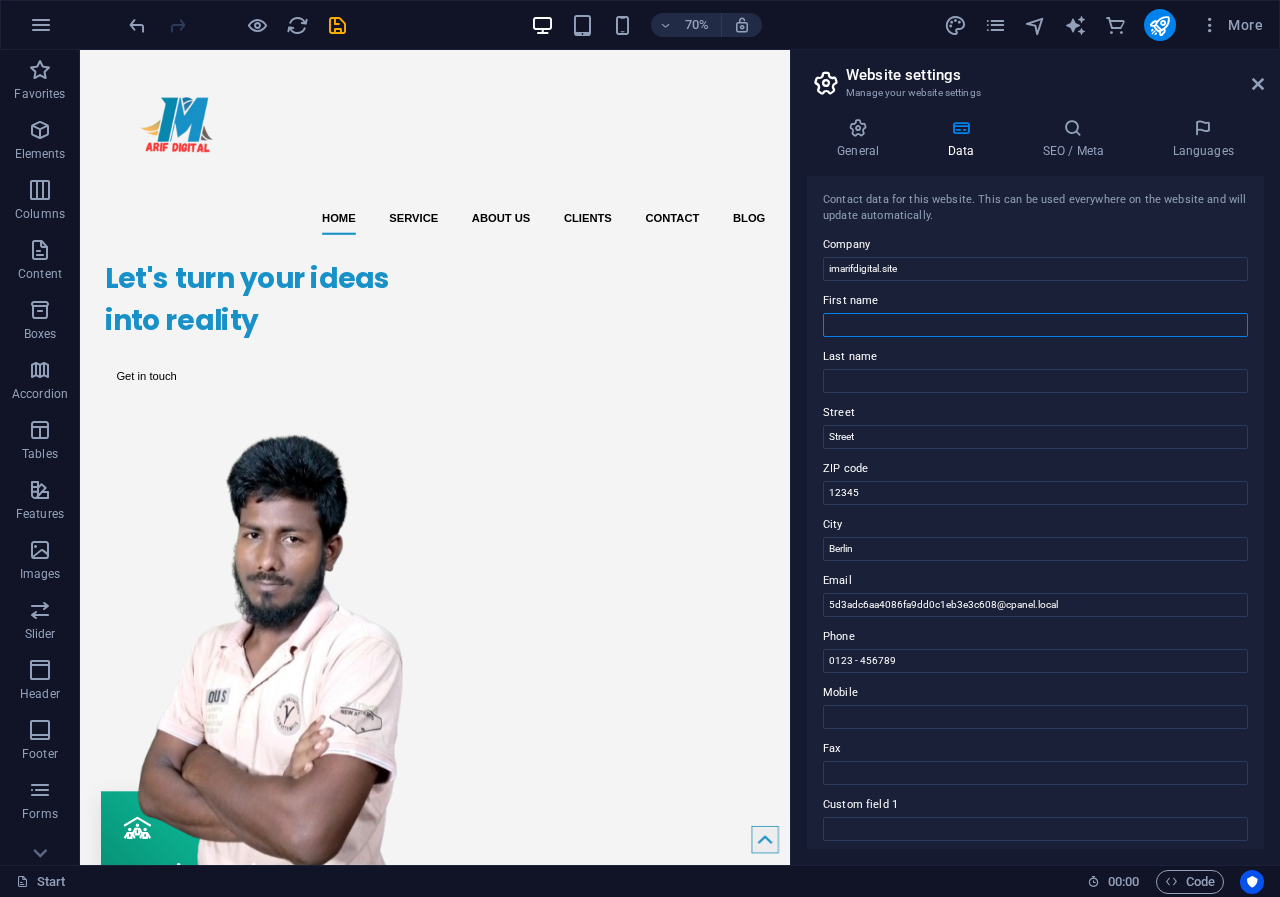 click on "First name" at bounding box center [1035, 325] 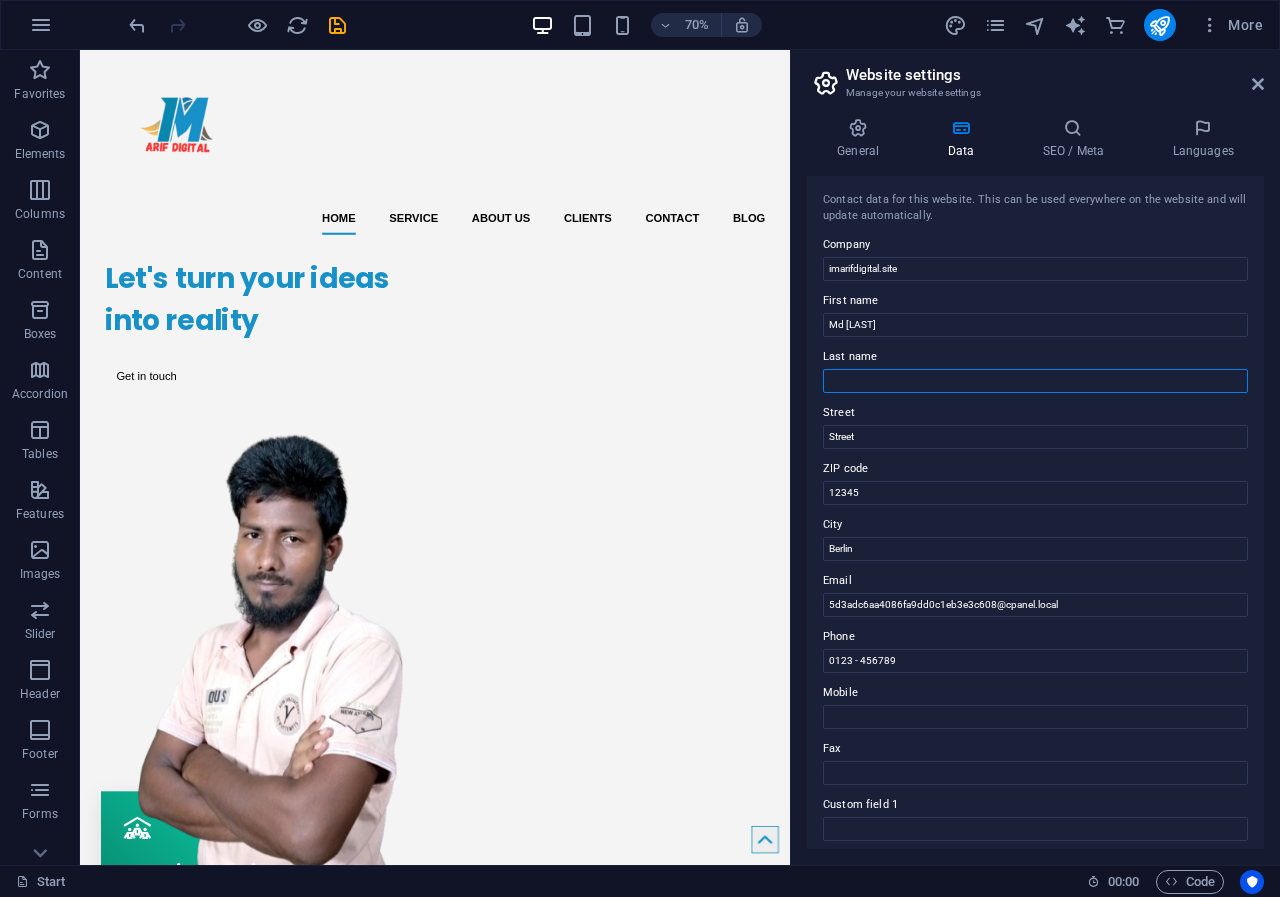 type on "[LAST]" 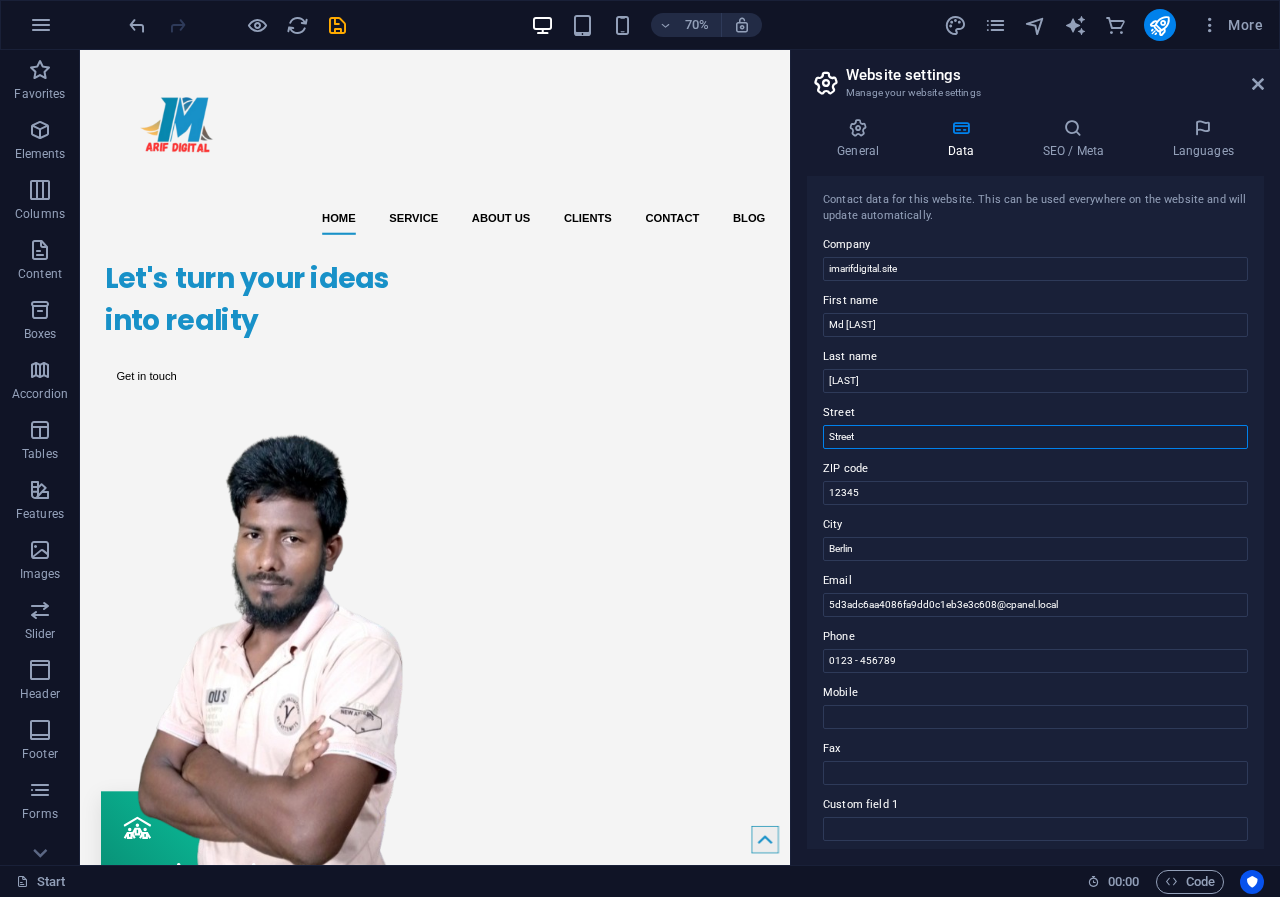 click on "Street" at bounding box center (1035, 437) 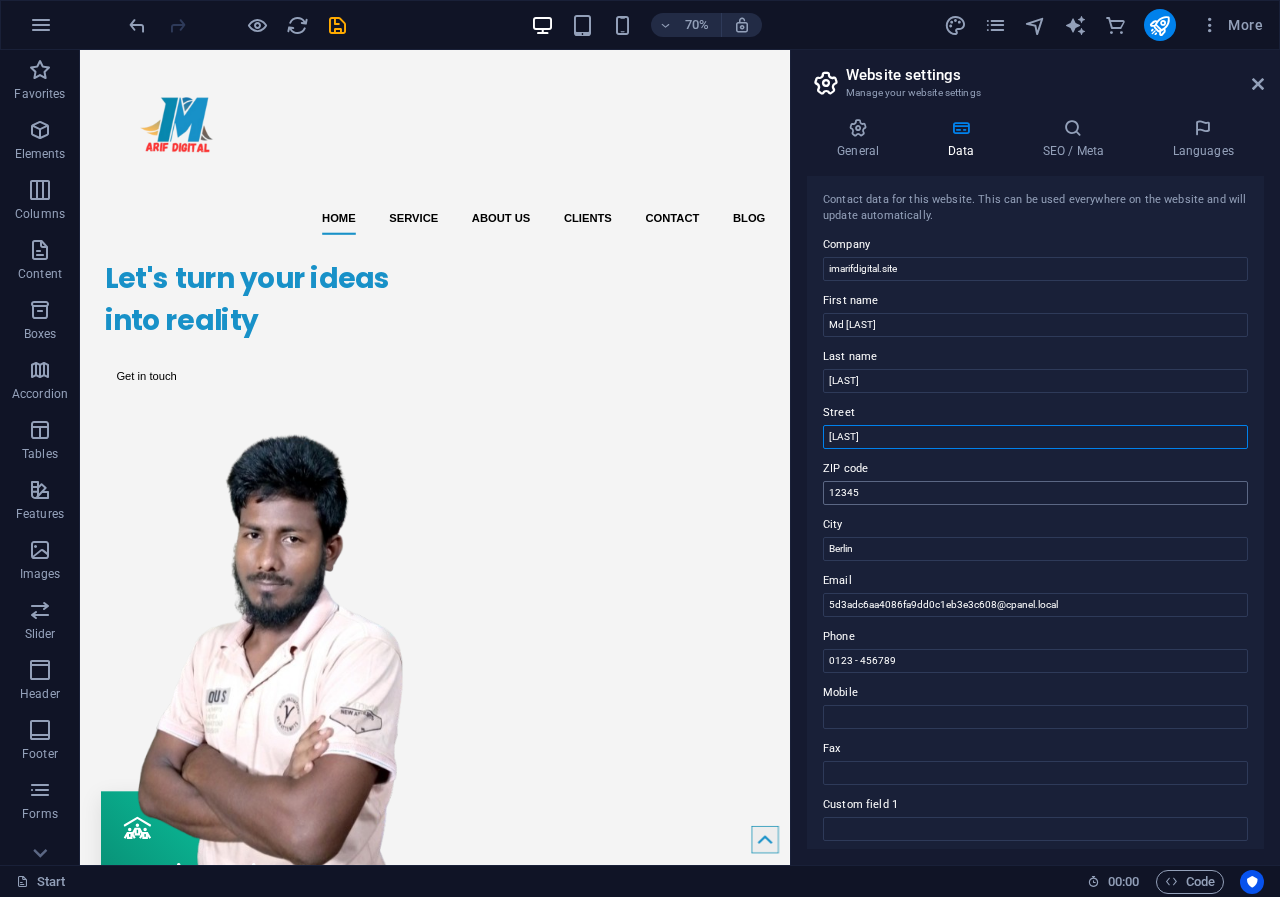 type on "[LAST]" 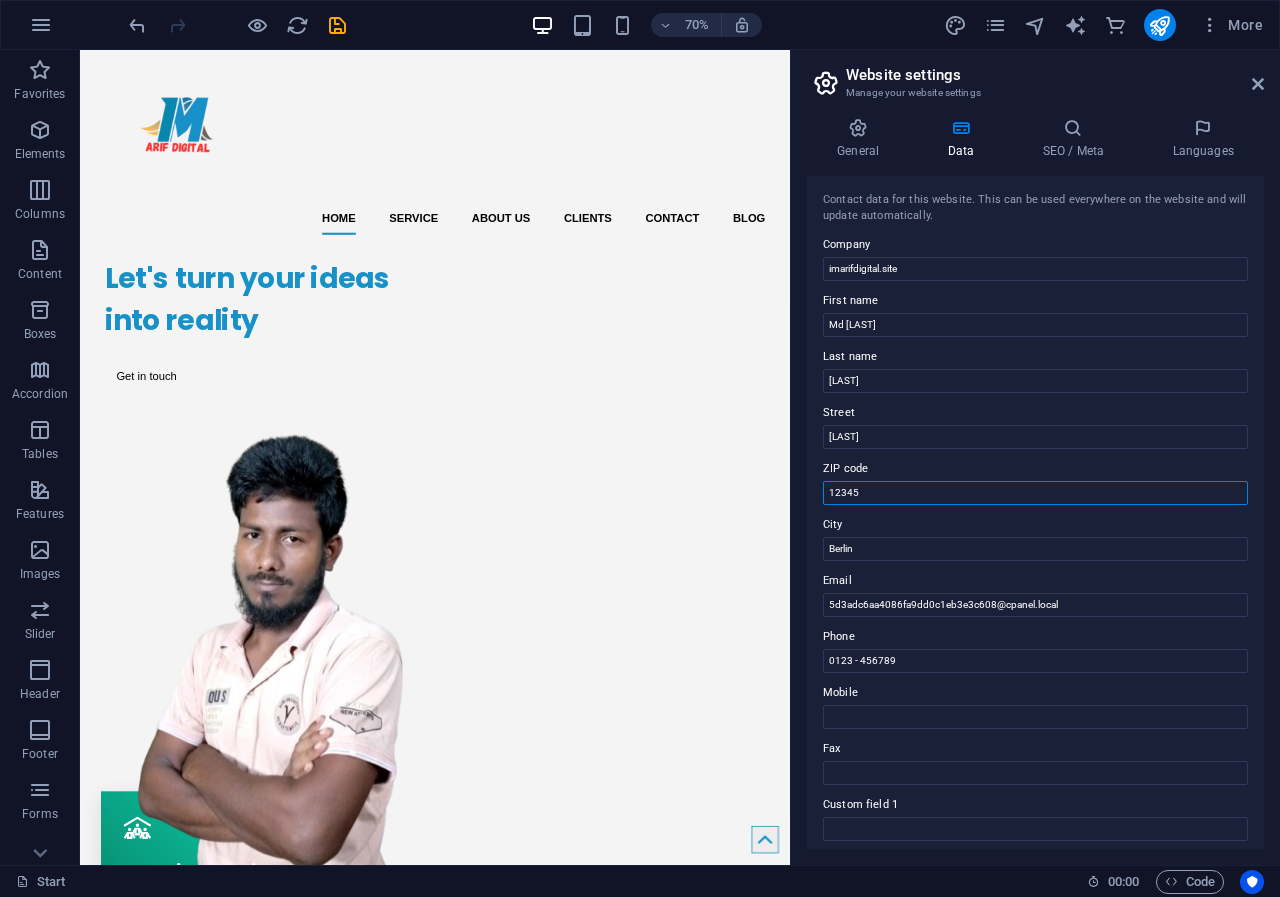 drag, startPoint x: 878, startPoint y: 492, endPoint x: 813, endPoint y: 493, distance: 65.00769 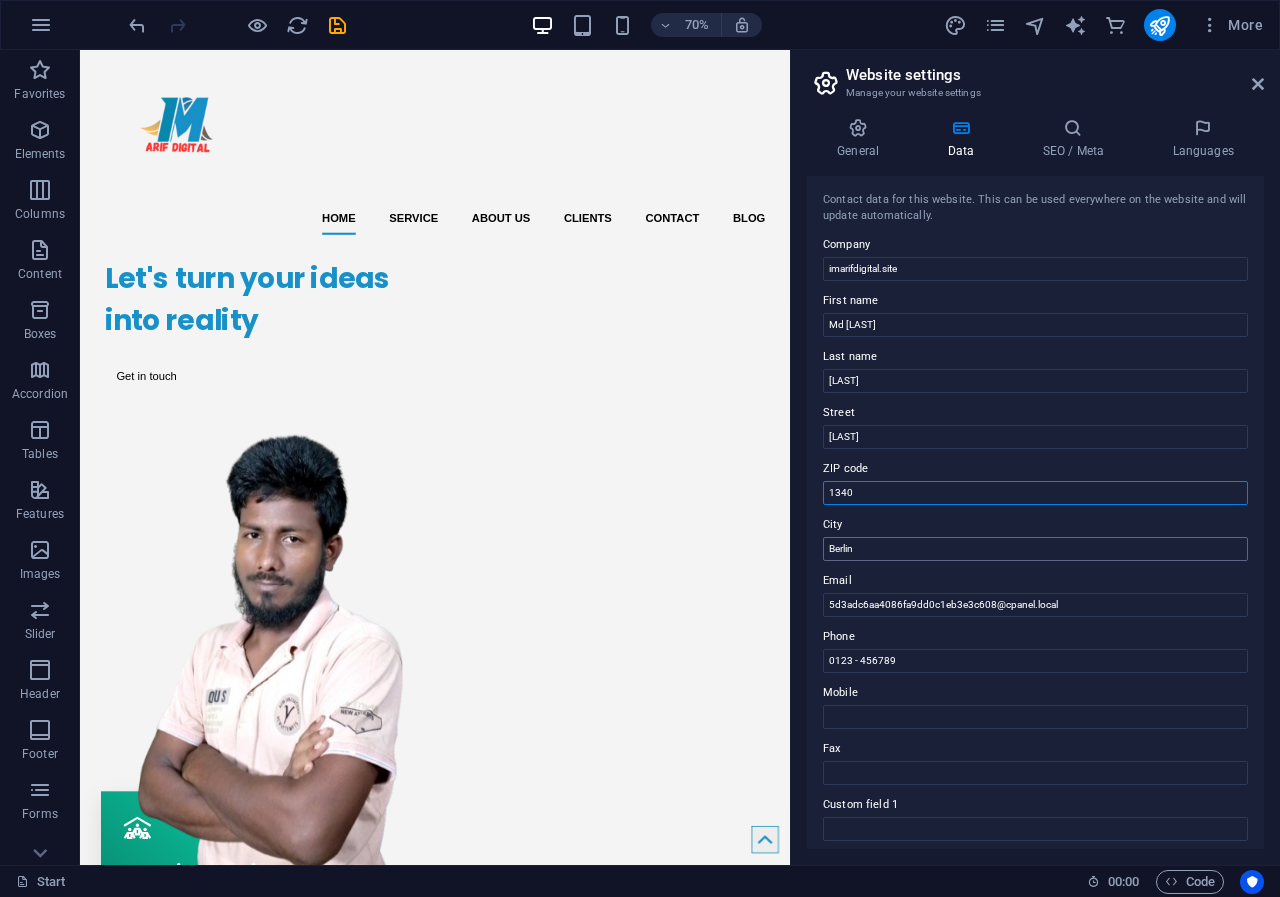 type on "1340" 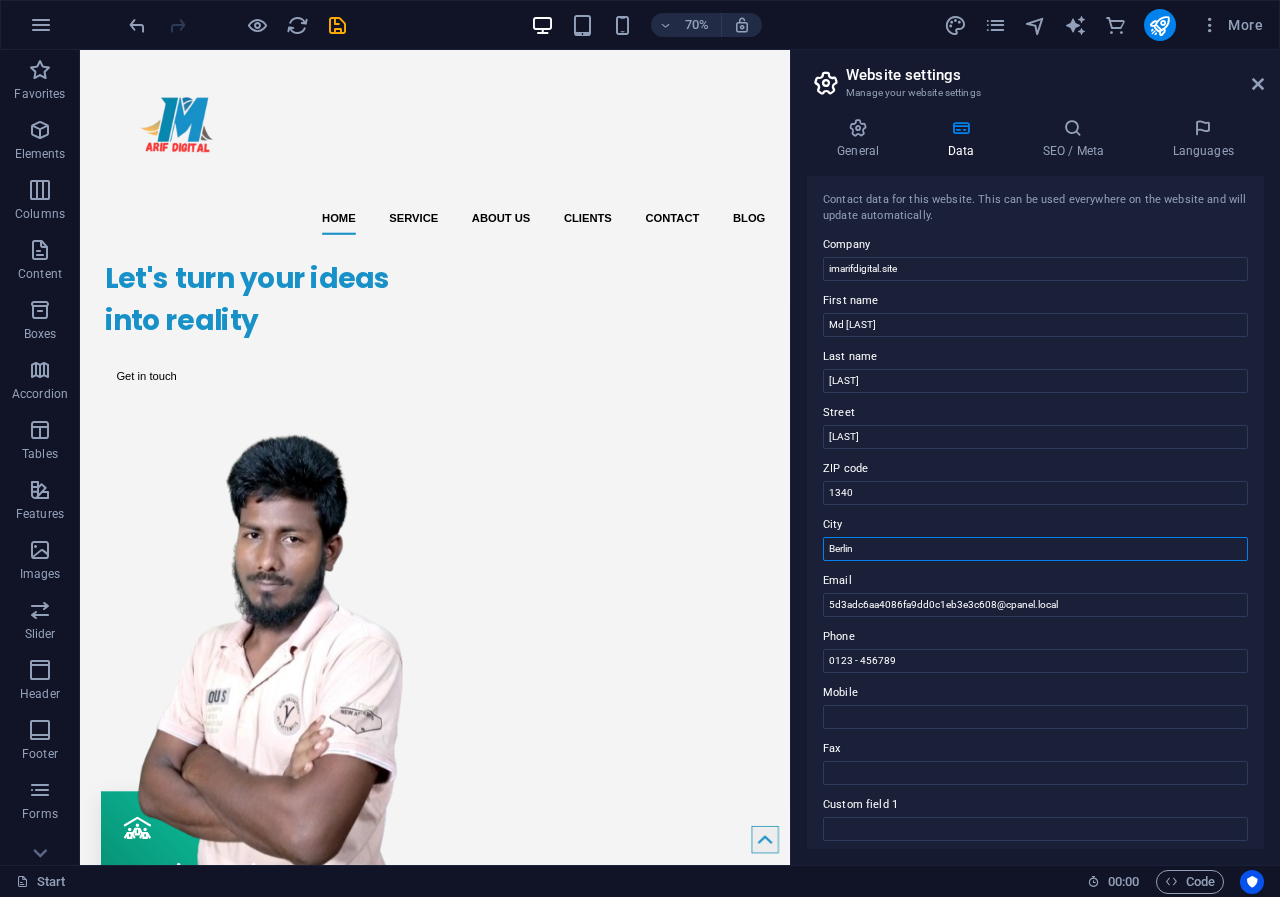 drag, startPoint x: 901, startPoint y: 554, endPoint x: 821, endPoint y: 551, distance: 80.05623 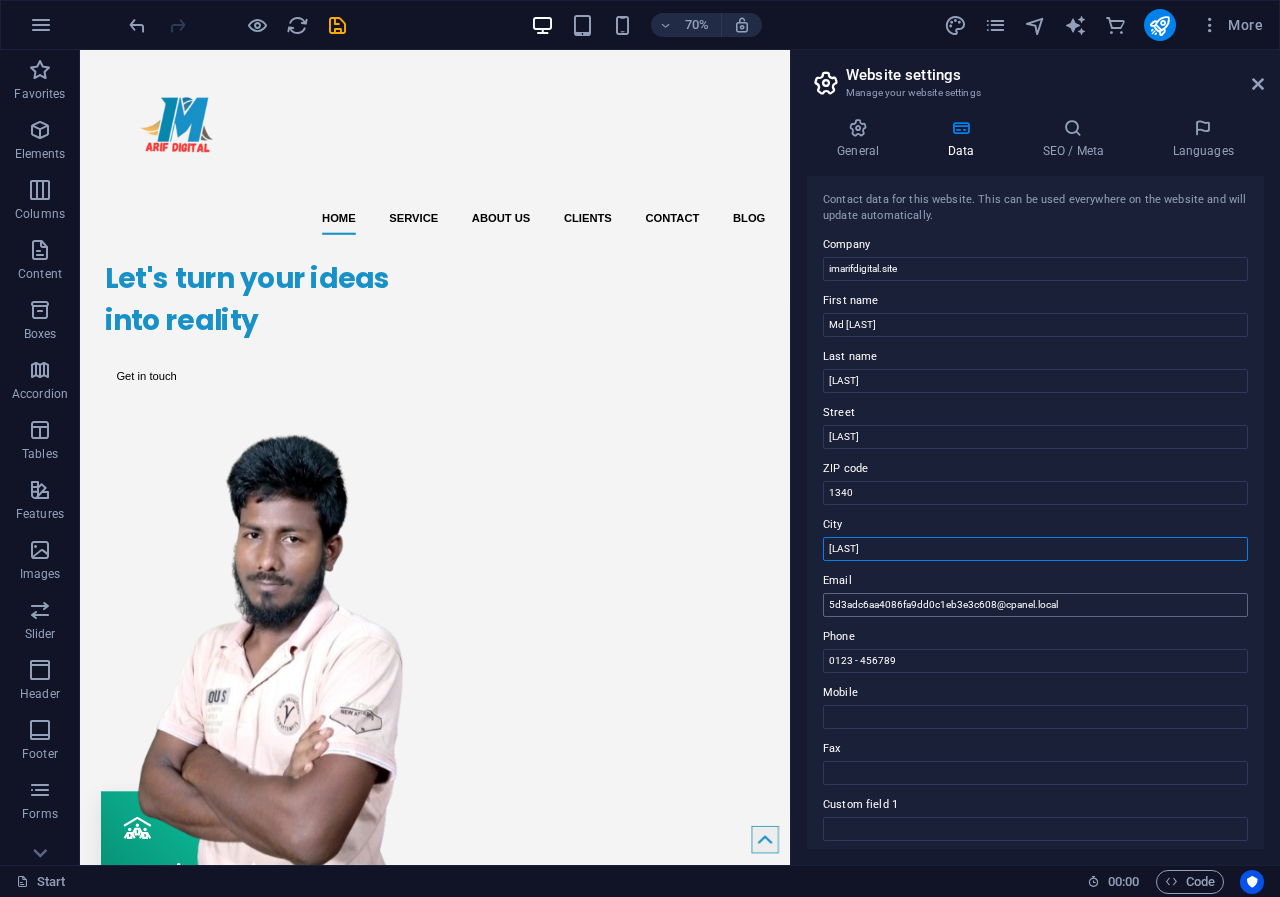 type on "[LAST]" 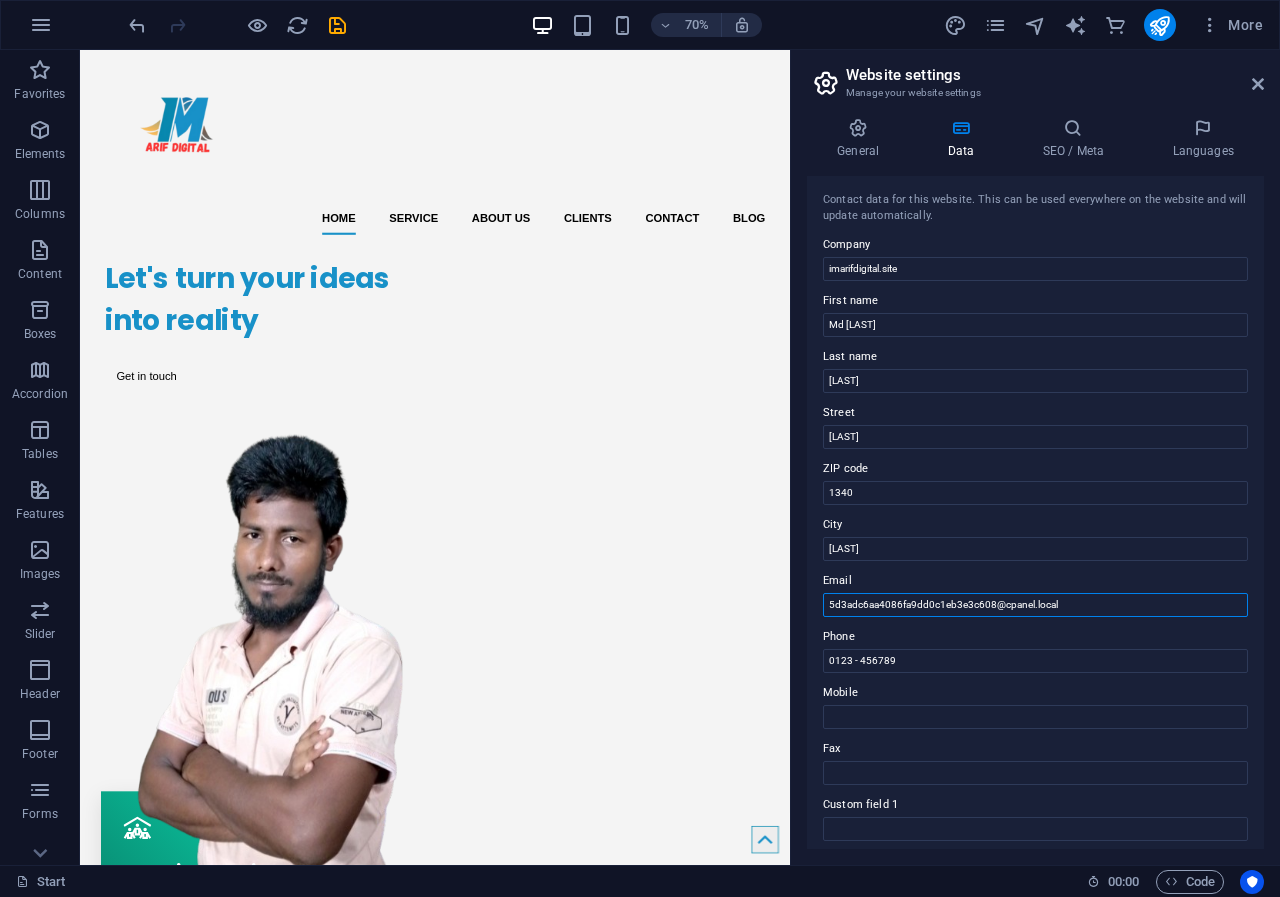 click on "5d3adc6aa4086fa9dd0c1eb3e3c608@cpanel.local" at bounding box center [1035, 605] 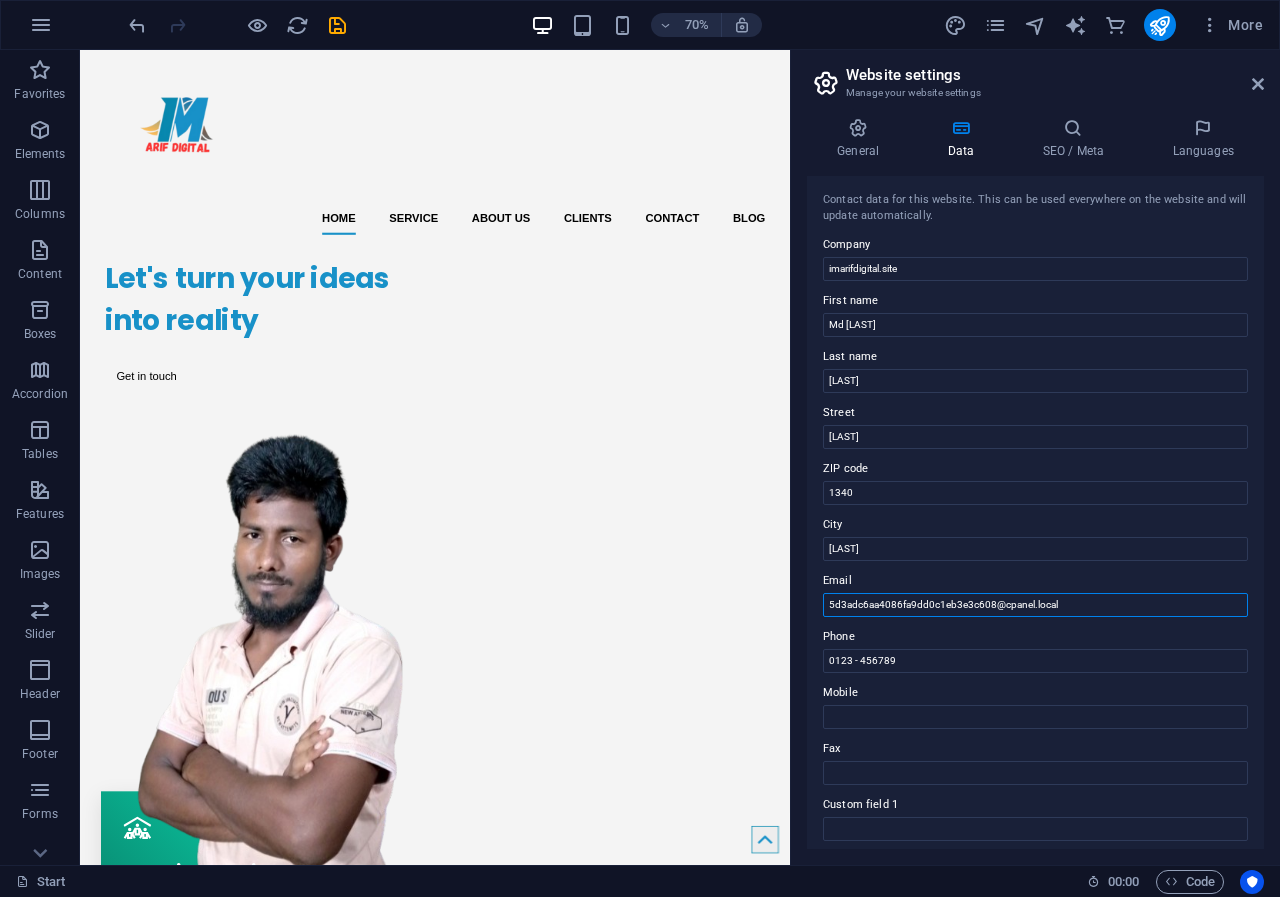 drag, startPoint x: 1075, startPoint y: 606, endPoint x: 795, endPoint y: 607, distance: 280.0018 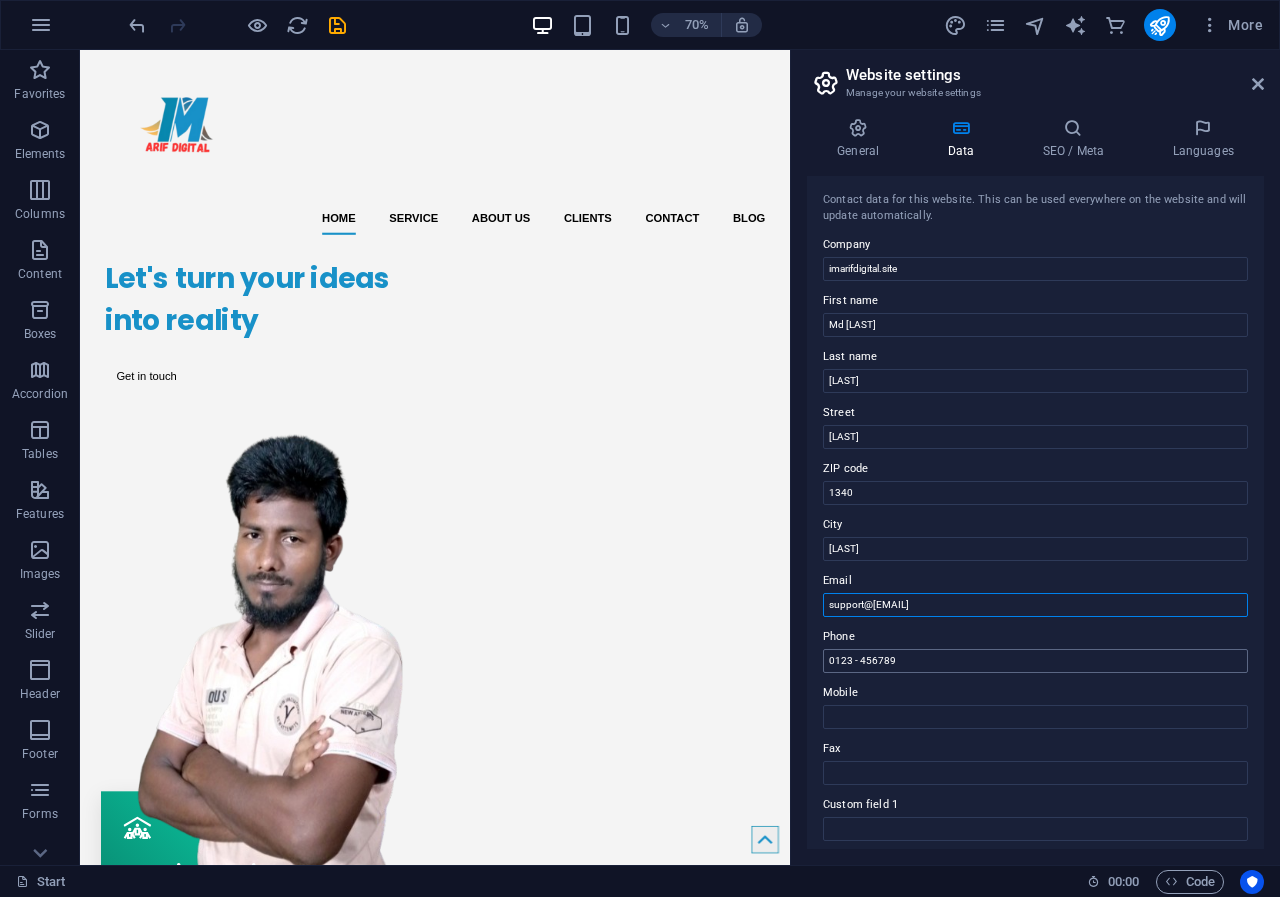 type on "support@[EMAIL]" 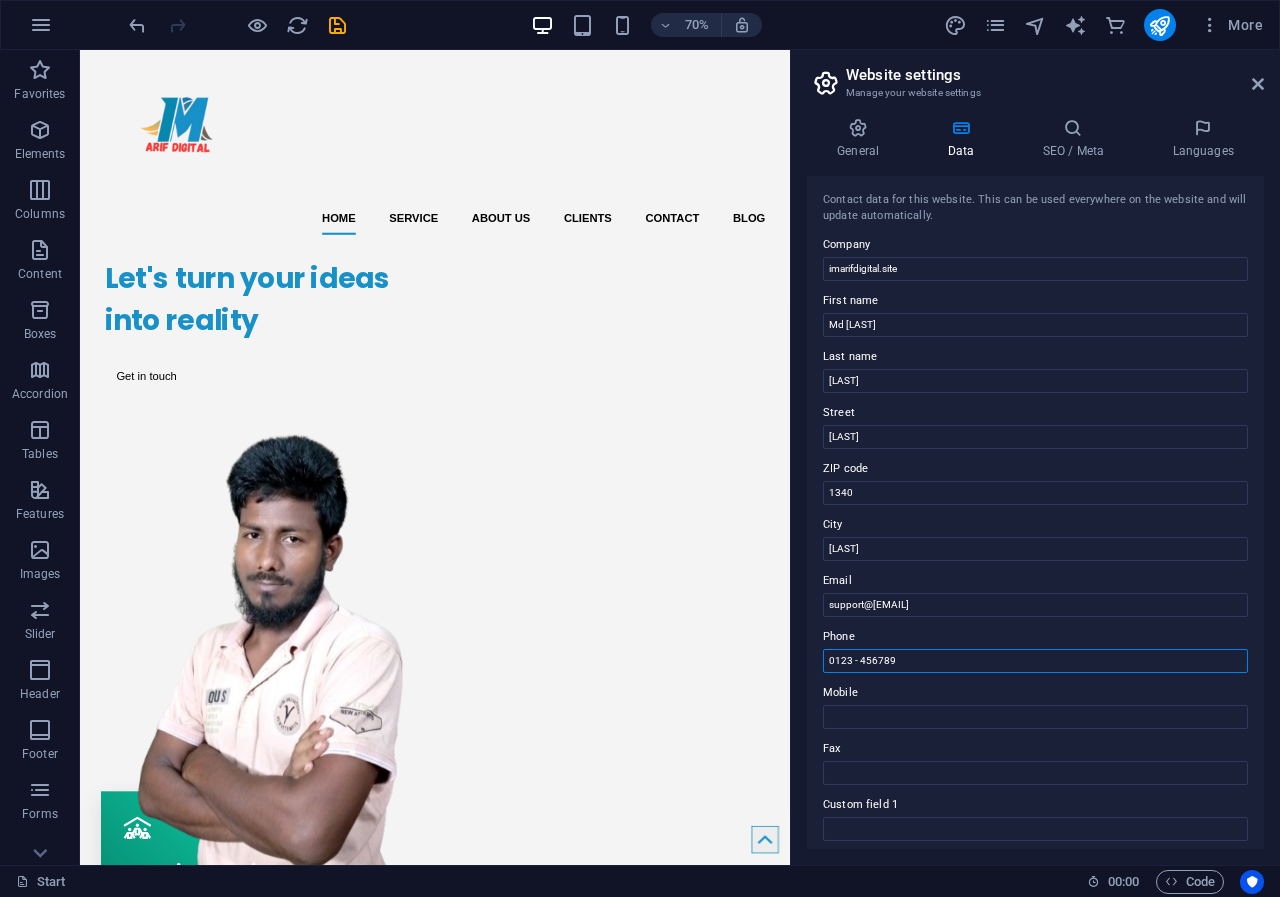 drag, startPoint x: 920, startPoint y: 658, endPoint x: 912, endPoint y: 647, distance: 13.601471 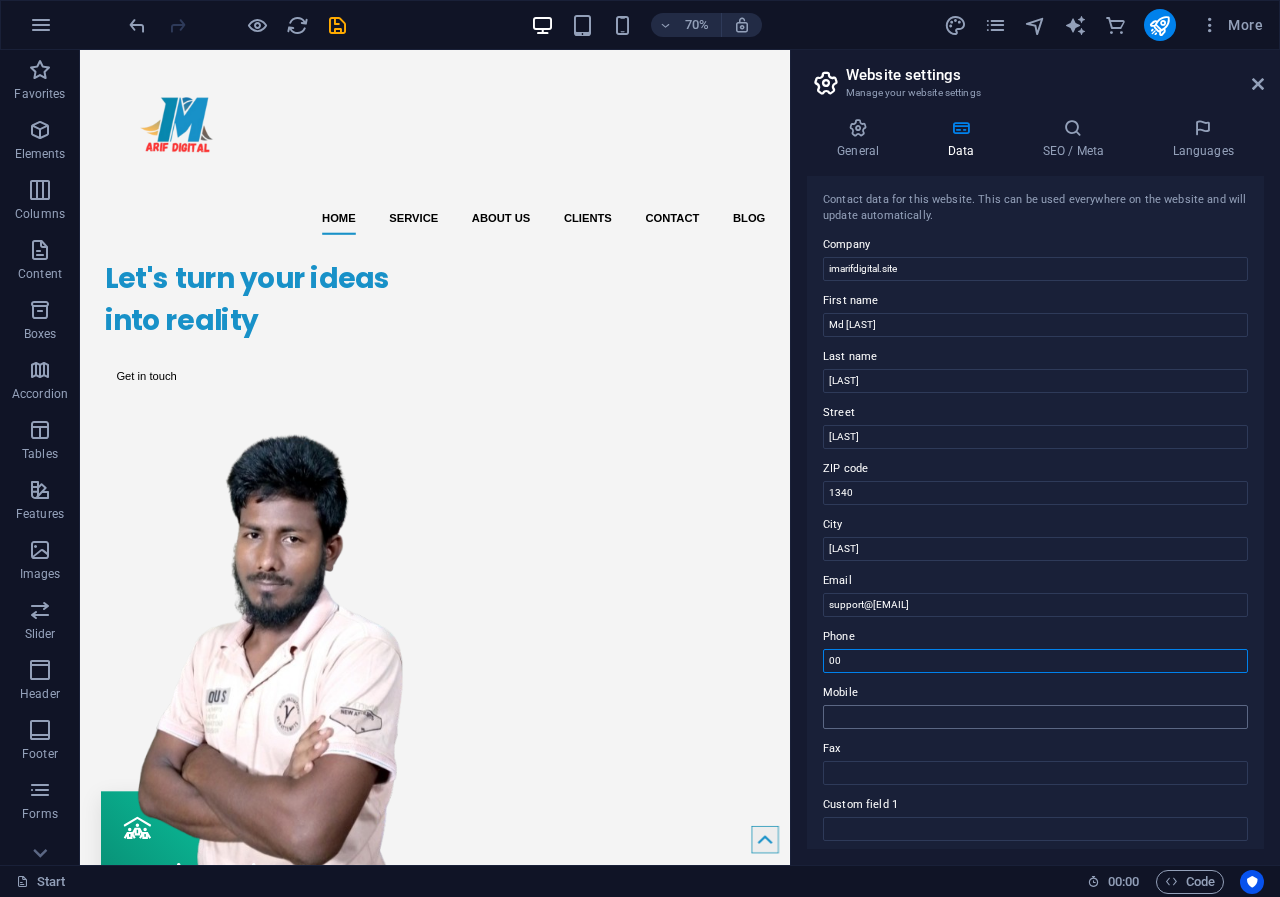 type on "00" 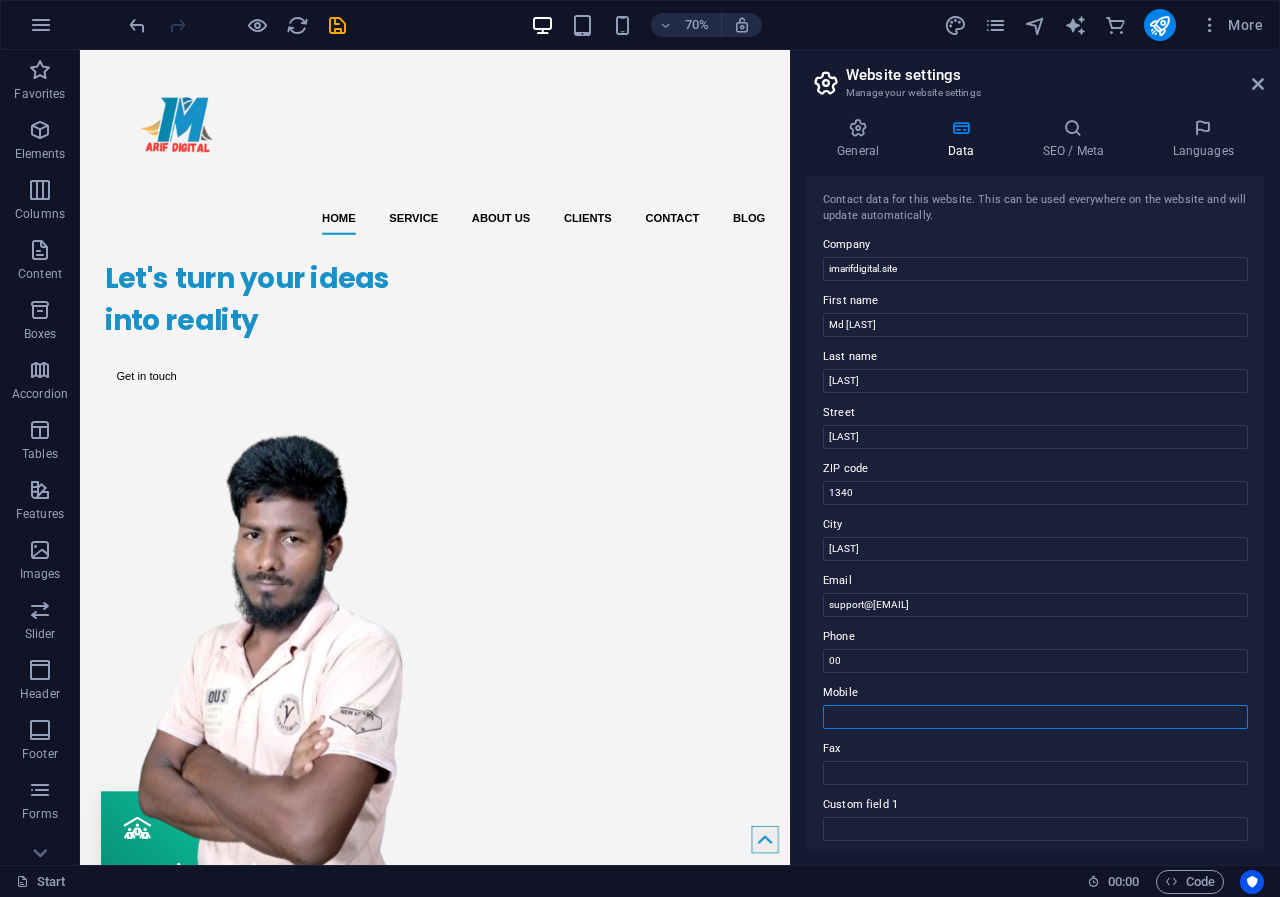 click on "Mobile" at bounding box center (1035, 717) 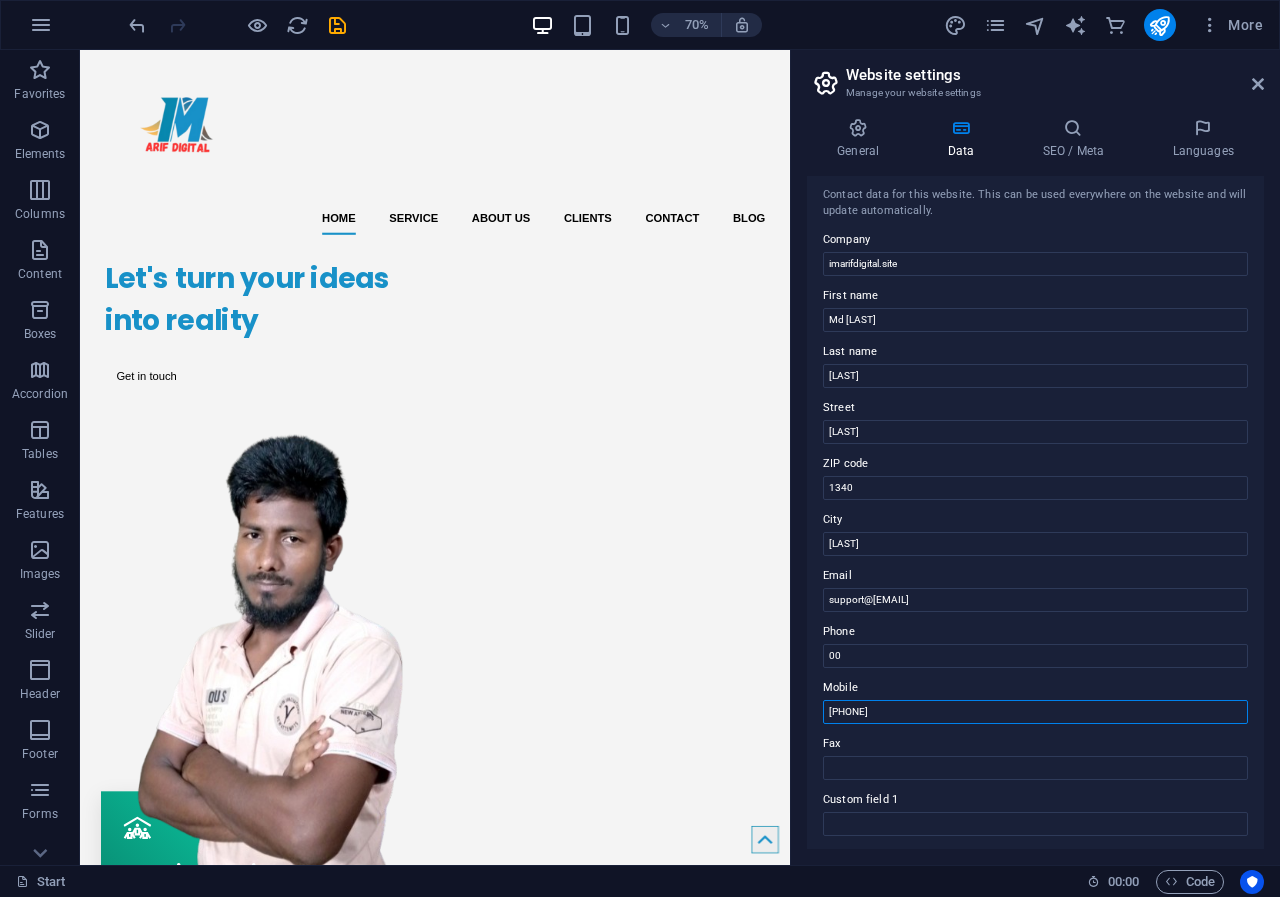 scroll, scrollTop: 0, scrollLeft: 0, axis: both 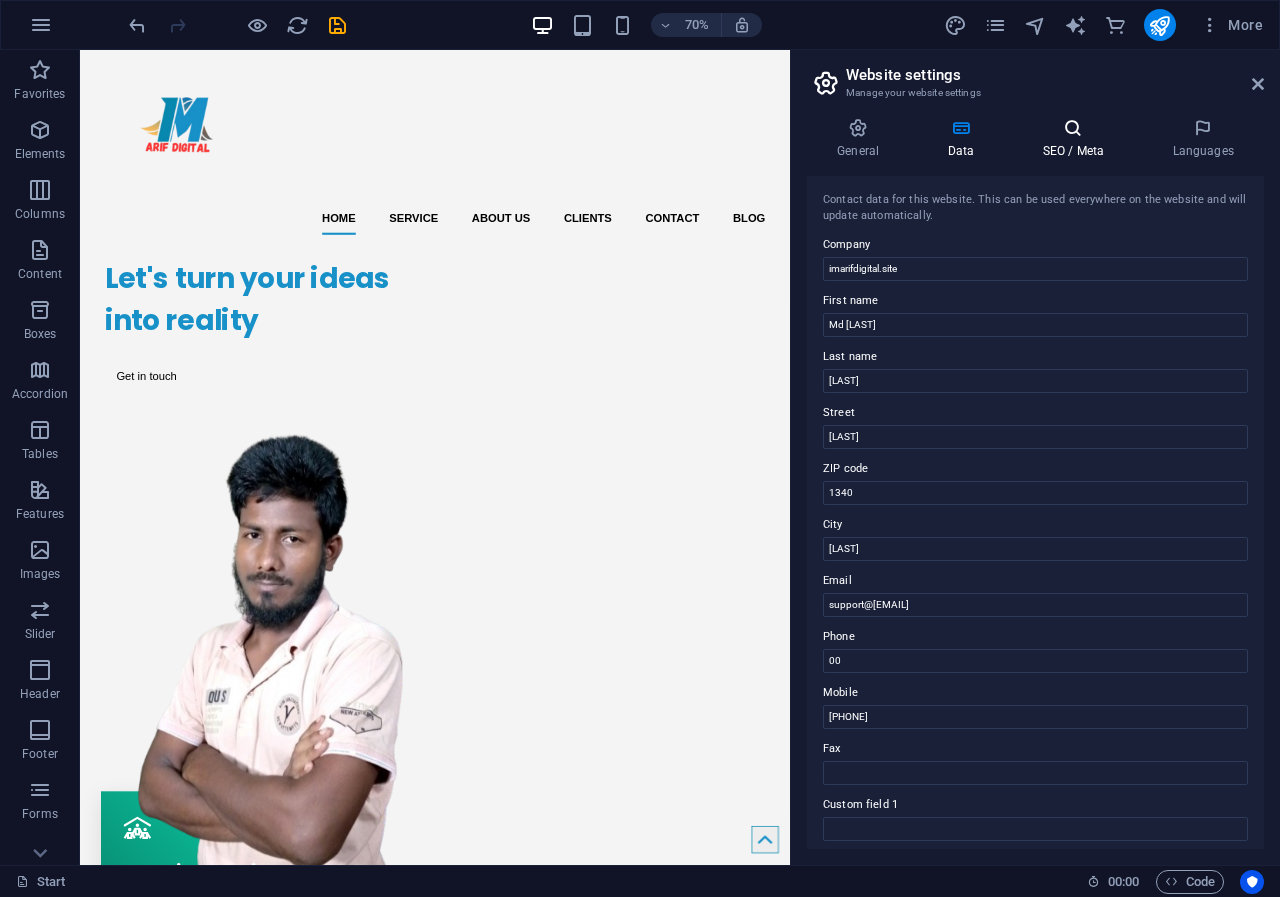click at bounding box center [1073, 128] 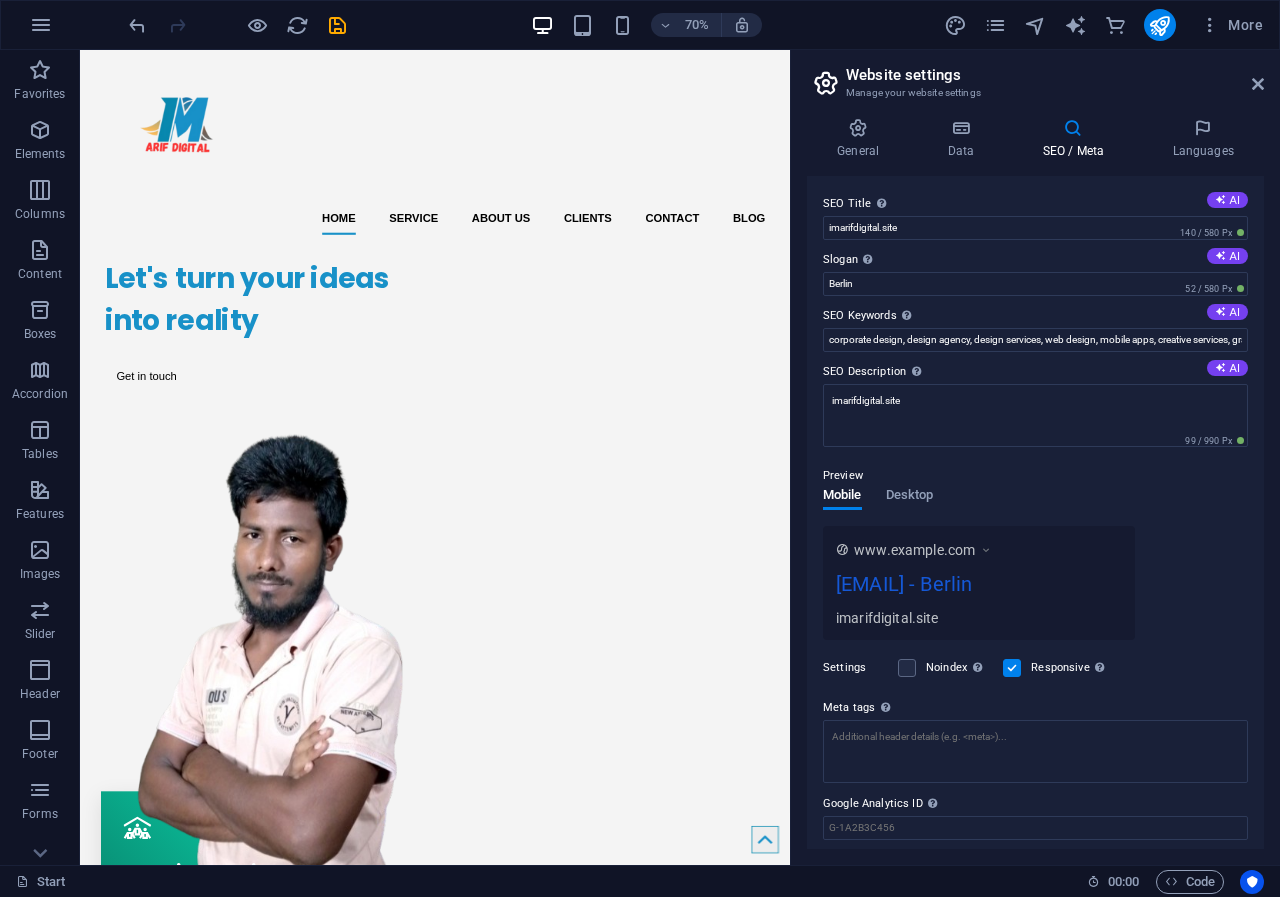 scroll, scrollTop: 63, scrollLeft: 0, axis: vertical 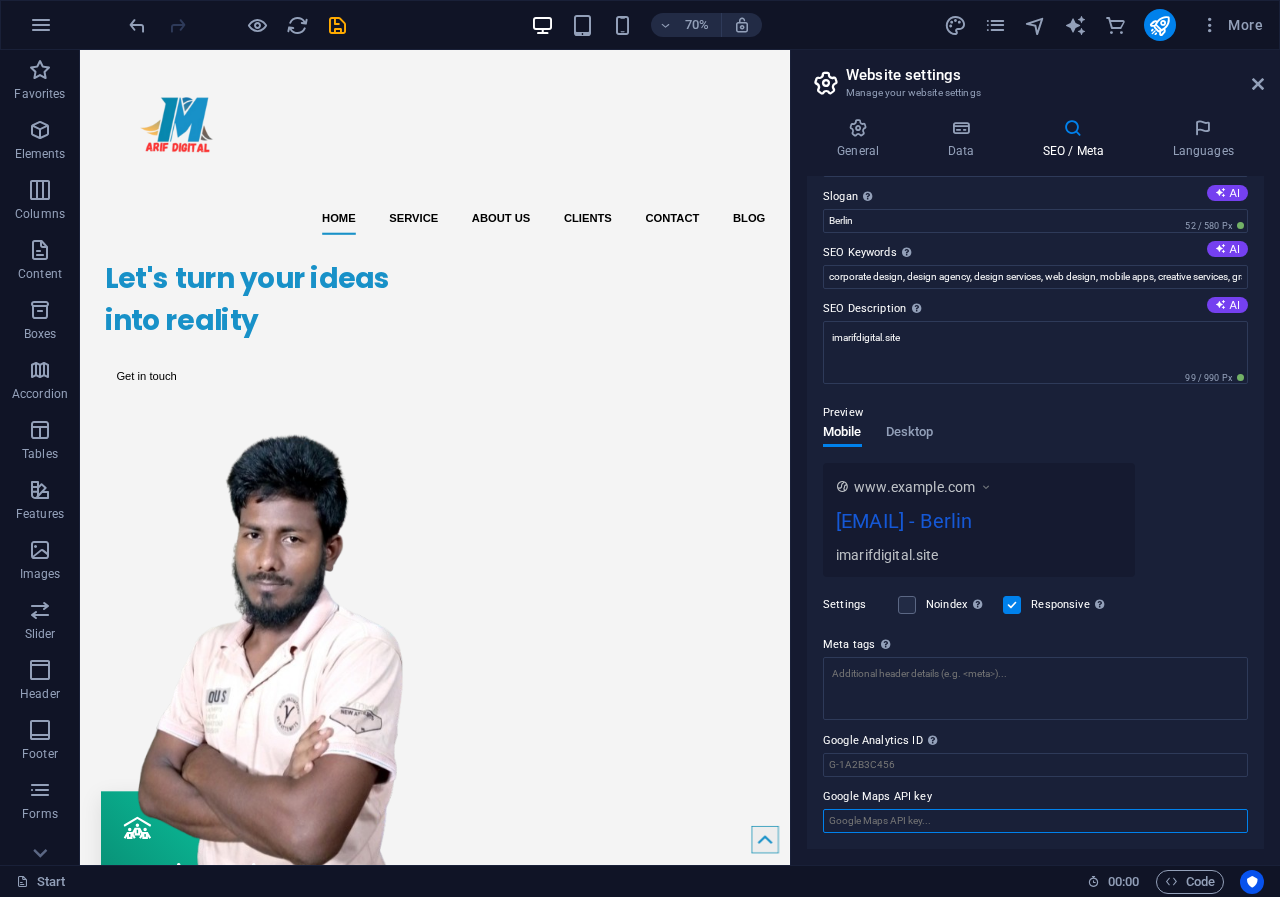 click on "Google Maps API key" at bounding box center (1035, 821) 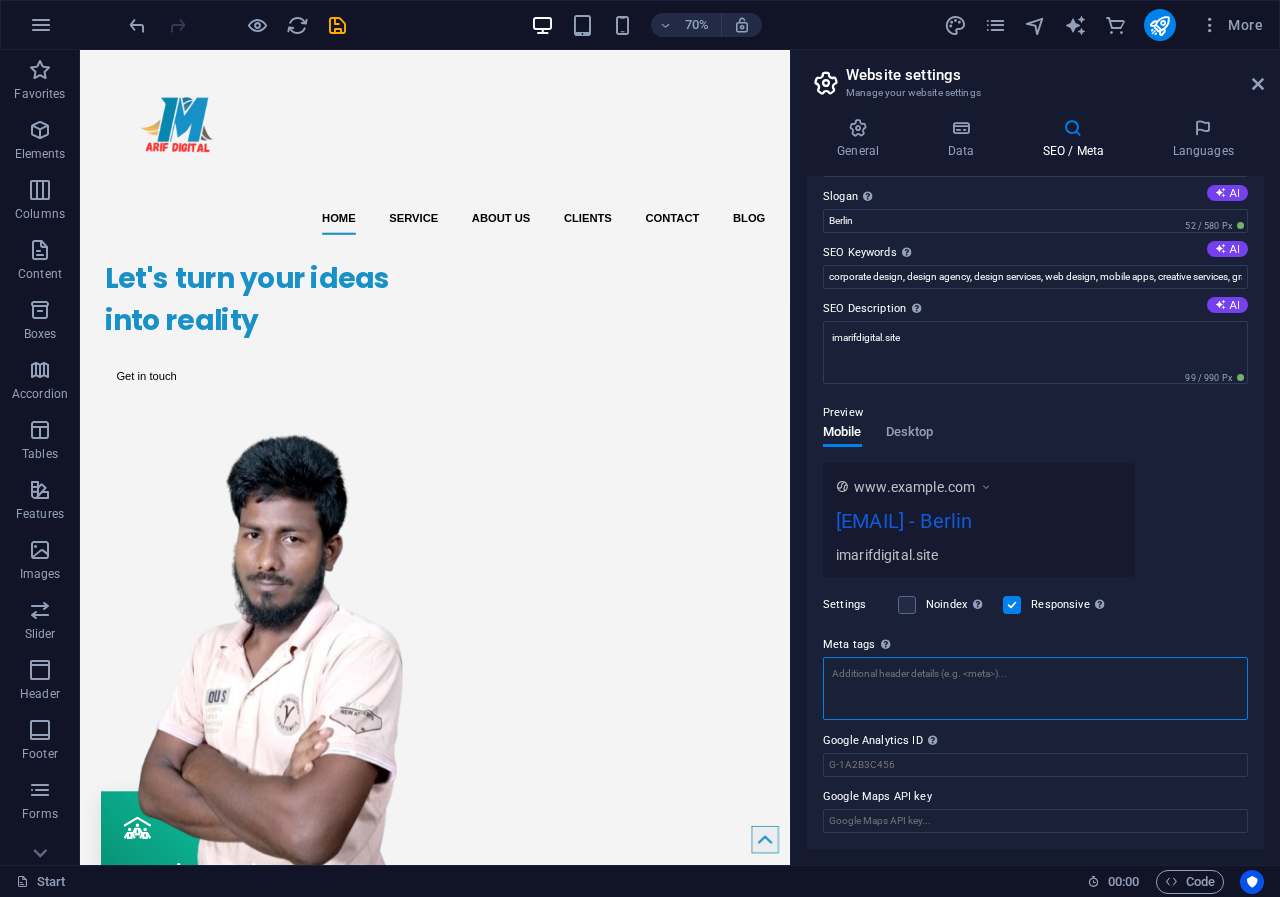 click on "Meta tags Enter HTML code here that will be placed inside the  tags of your website. Please note that your website may not function if you include code with errors." at bounding box center (1035, 688) 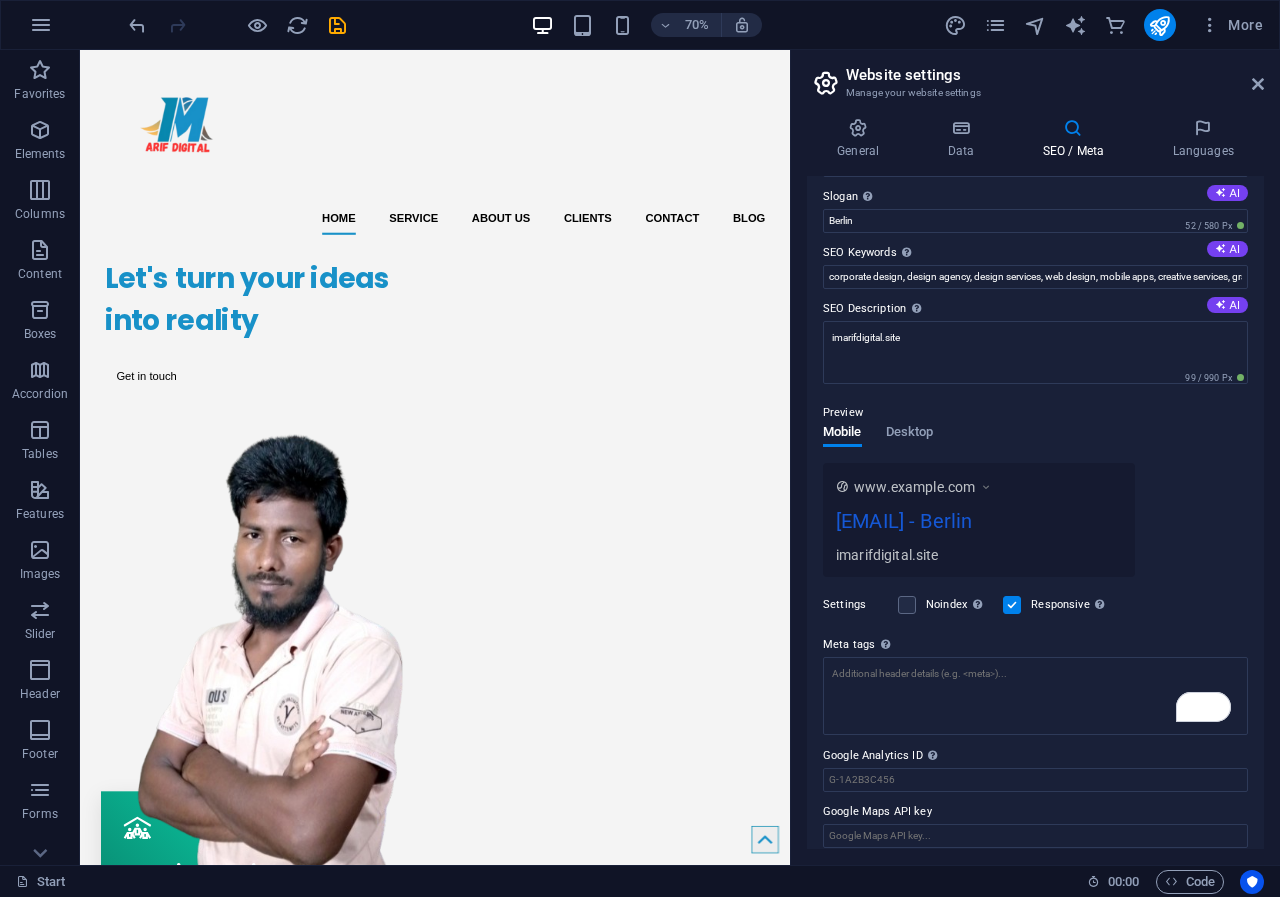 scroll, scrollTop: 63, scrollLeft: 0, axis: vertical 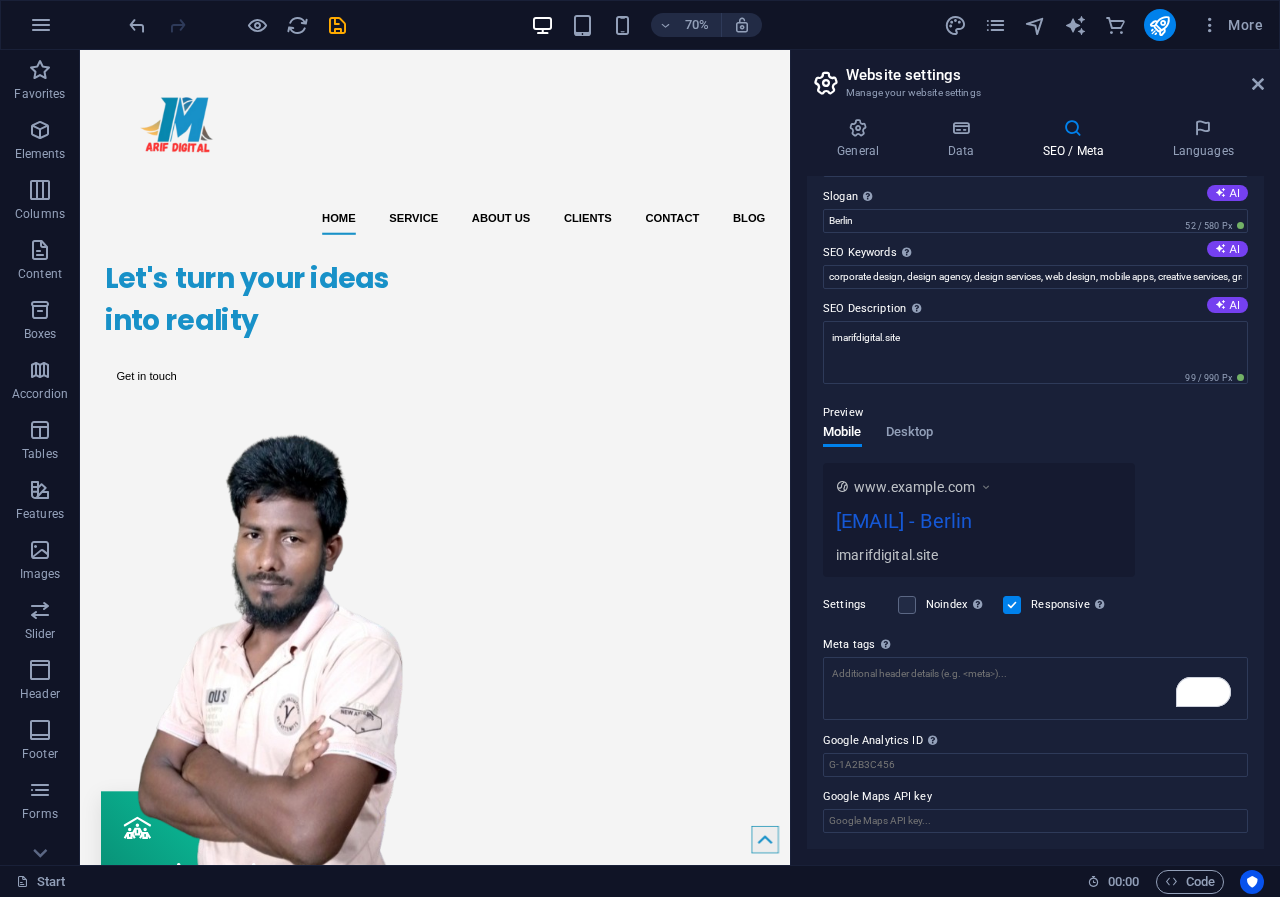 click on "SEO Title The title of your website - make it something that stands out in search engine results. AI imarifdigital.site 140 / 580 Px Slogan The slogan of your website. AI Berlin 52 / 580 Px SEO Keywords Comma-separated list of keywords representing your website. AI corporate design, design agency, design services, web design, mobile apps, creative services, graphic design, imarifdigital.site, Berlin SEO Description Describe the contents of your website - this is crucial for search engines and SEO! AI imarifdigital.site 99 / 990 Px Preview Mobile Desktop www.example.com imarifdigital.site - Berlin imarifdigital.site Settings Noindex Instruct search engines to exclude this website from search results. Responsive Determine whether the website should be responsive based on screen resolution. Meta tags Enter HTML code here that will be placed inside the  tags of your website. Please note that your website may not function if you include code with errors. Google Analytics ID Google Maps API key" at bounding box center [1035, 512] 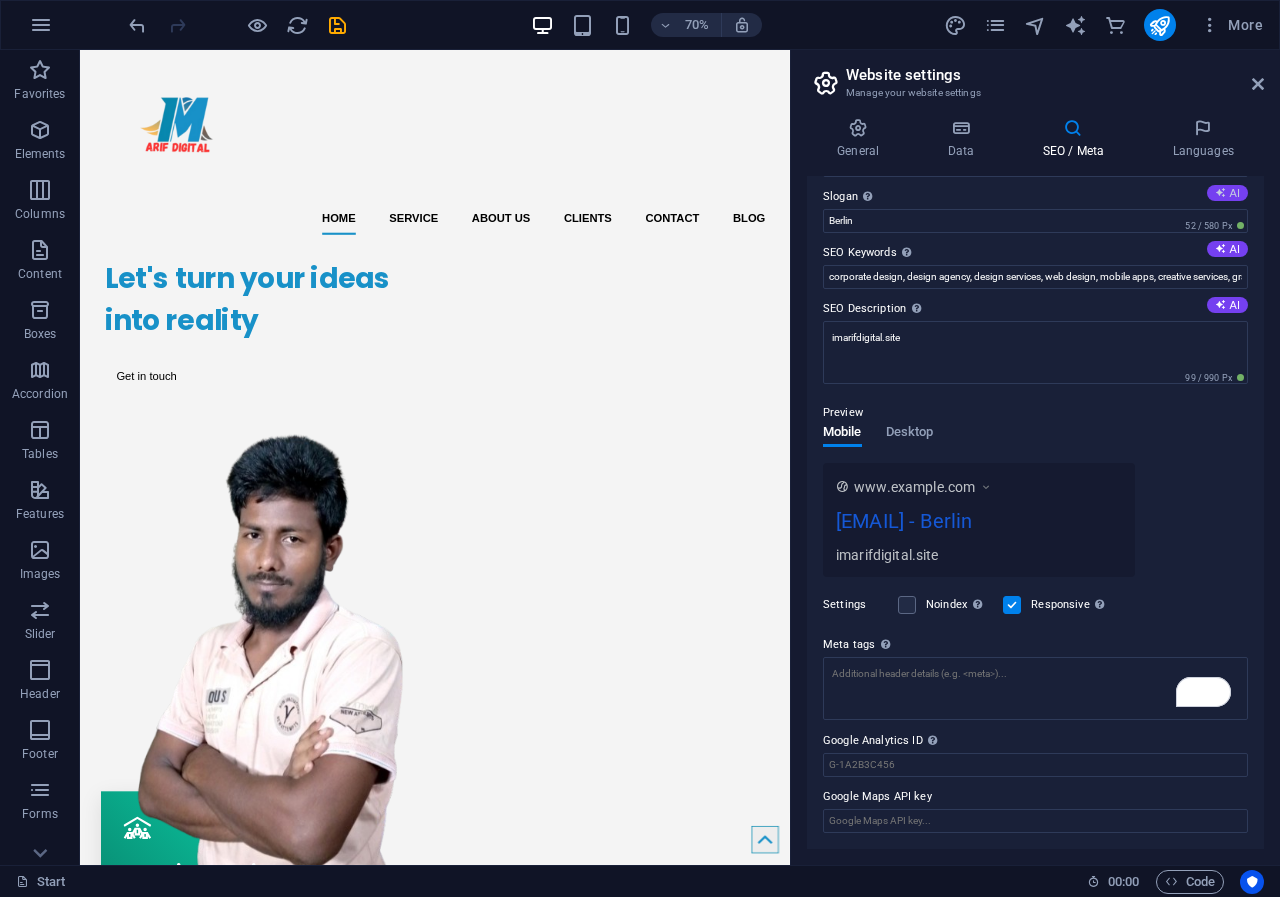 click on "AI" at bounding box center [1227, 193] 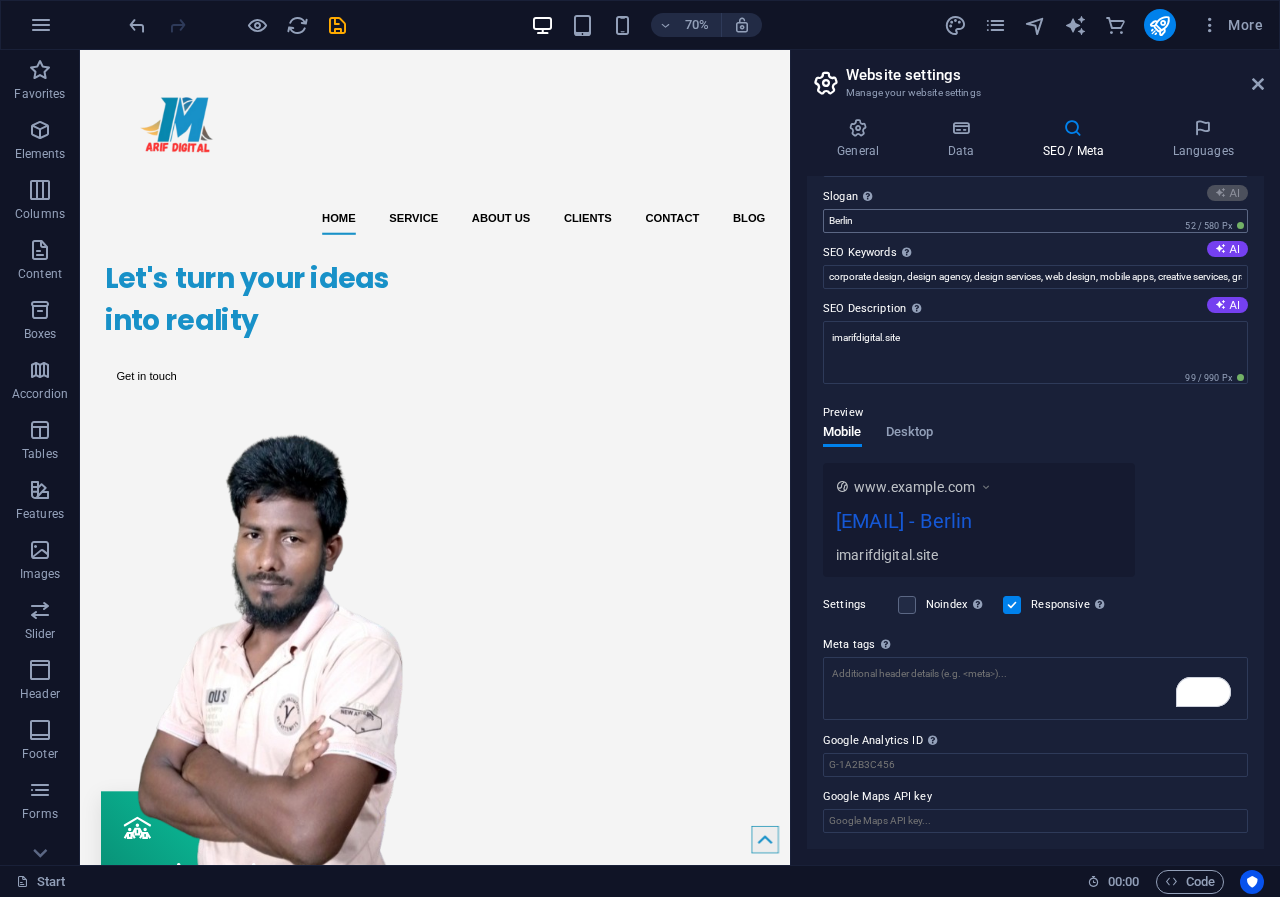 type on "Transform Ideas Into Digital Success Today" 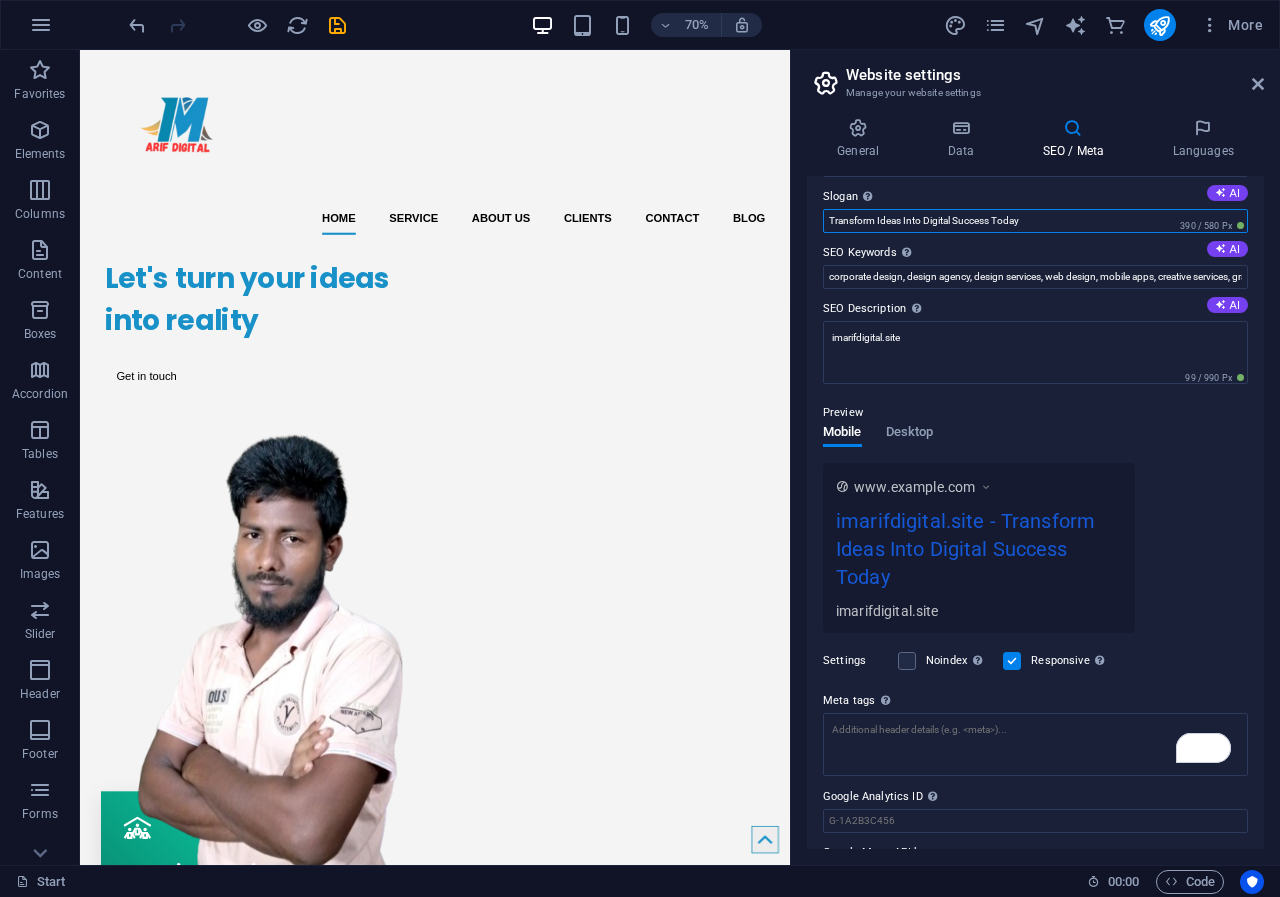 drag, startPoint x: 1055, startPoint y: 222, endPoint x: 815, endPoint y: 221, distance: 240.00209 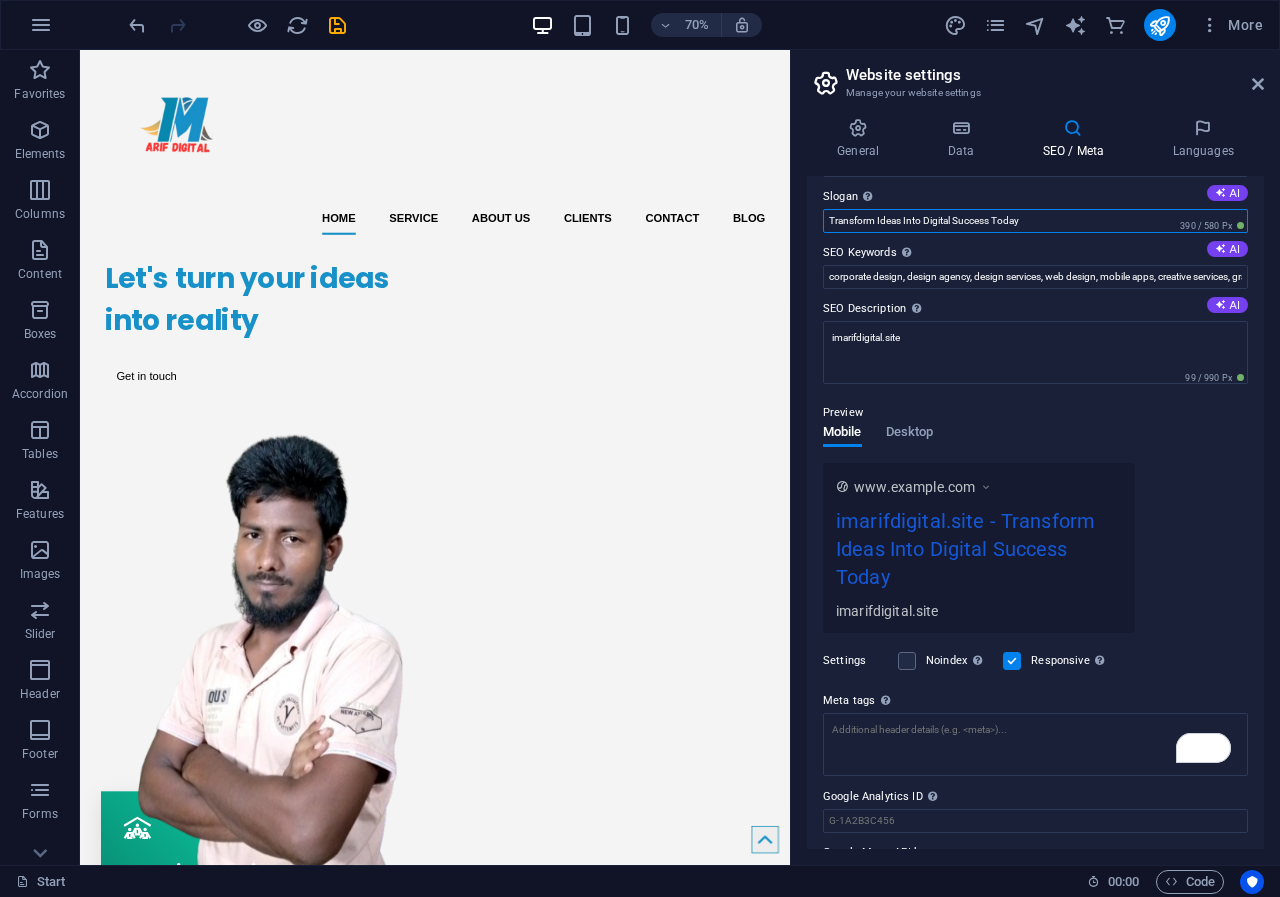 click on "SEO Title The title of your website - make it something that stands out in search engine results. AI imarifdigital.site 140 / 580 Px Slogan The slogan of your website. AI Transform Ideas Into Digital Success Today 390 / 580 Px SEO Keywords Comma-separated list of keywords representing your website. AI corporate design, design agency, design services, web design, mobile apps, creative services, graphic design, imarifdigital.site, Berlin SEO Description Describe the contents of your website - this is crucial for search engines and SEO! AI imarifdigital.site 99 / 990 Px Preview Mobile Desktop www.example.com imarifdigital.site - Transform Ideas Into Digital Success Today imarifdigital.site Settings Noindex Instruct search engines to exclude this website from search results. Responsive Determine whether the website should be responsive based on screen resolution. Meta tags Google Analytics ID Google Maps API key" at bounding box center [1035, 512] 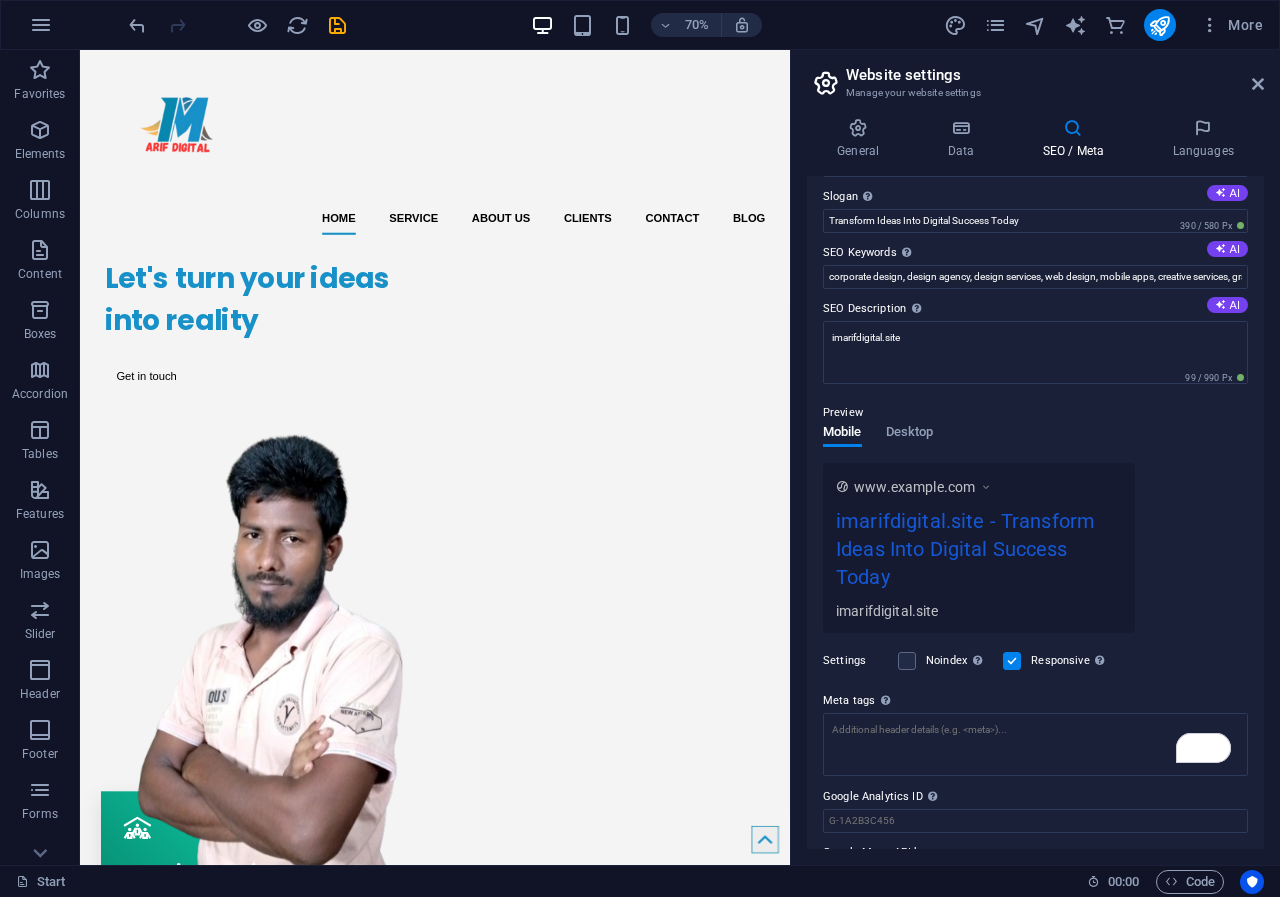 click on "General Data SEO / Meta Languages Website name imarifdigital.site Logo Drag files here, click to choose files or select files from Files or our free stock photos & videos Select files from the file manager, stock photos, or upload file(s) Upload Favicon Set the favicon of your website here. A favicon is a small icon shown in the browser tab next to your website title. It helps visitors identify your website. Drag files here, click to choose files or select files from Files or our free stock photos & videos Select files from the file manager, stock photos, or upload file(s) Upload Preview Image (Open Graph) This image will be shown when the website is shared on social networks Drag files here, click to choose files or select files from Files or our free stock photos & videos Select files from the file manager, stock photos, or upload file(s) Upload Contact data for this website. This can be used everywhere on the website and will update automatically. Company imarifdigital.site First name [FIRST] Last name" at bounding box center (1035, 483) 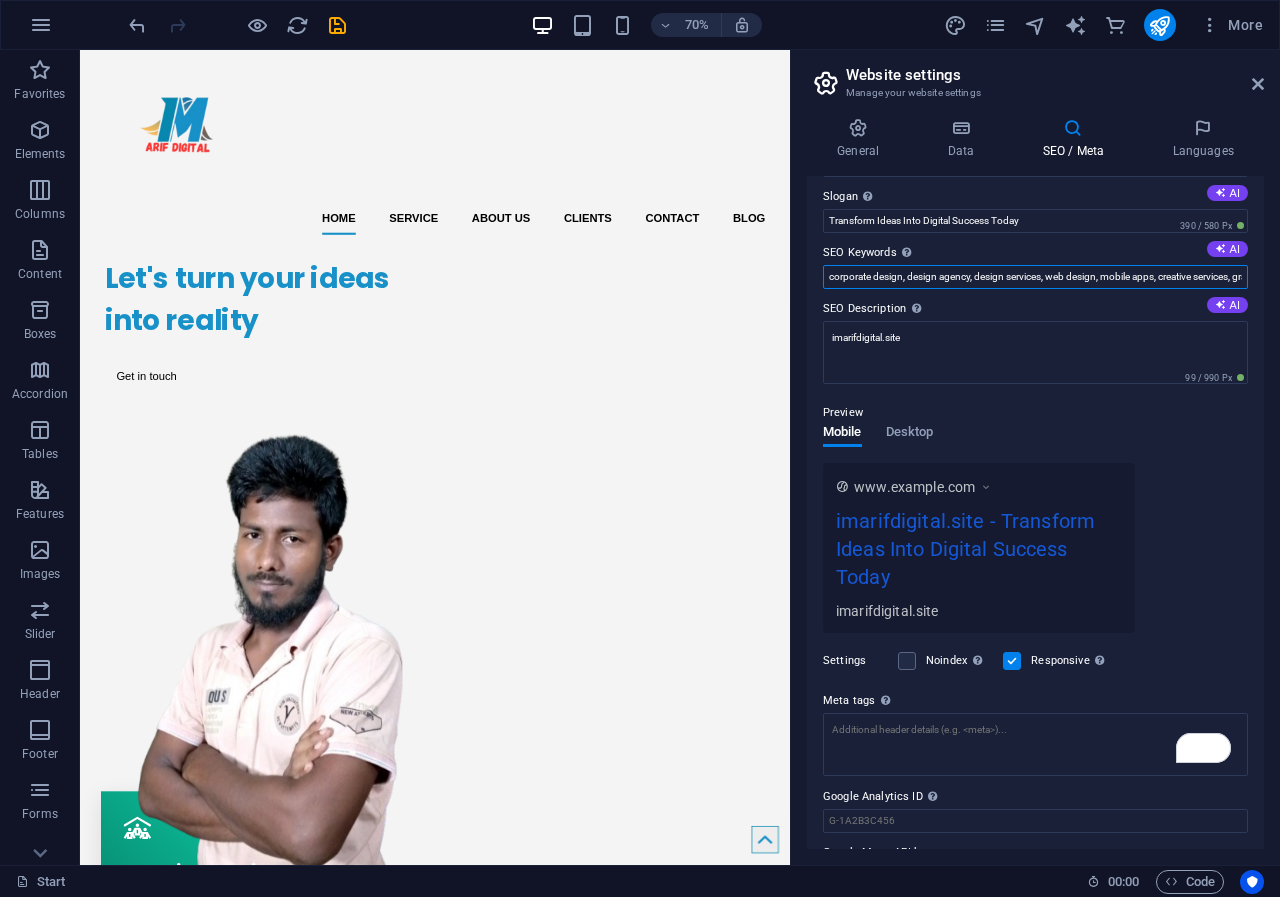 scroll, scrollTop: 0, scrollLeft: 176, axis: horizontal 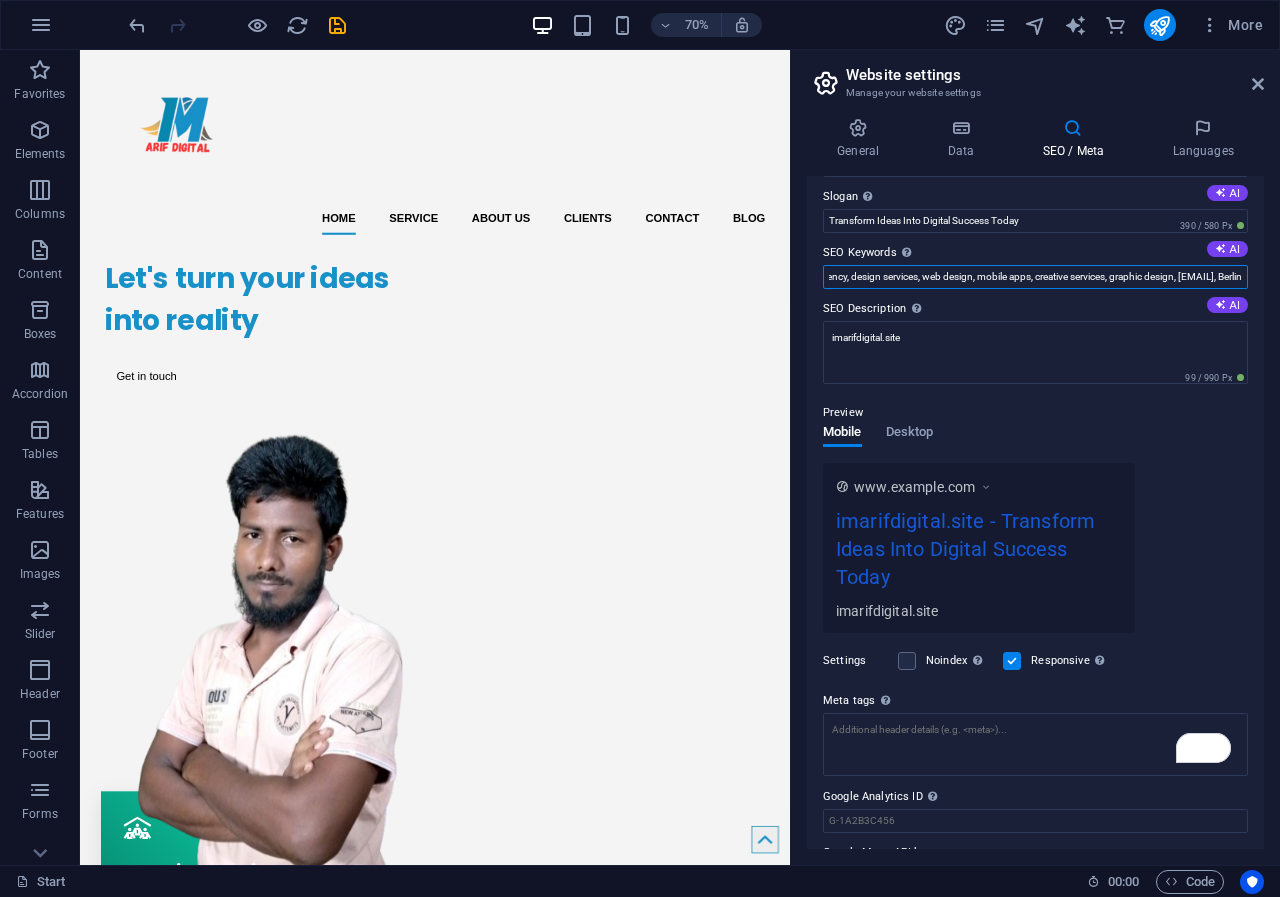 drag, startPoint x: 827, startPoint y: 278, endPoint x: 1279, endPoint y: 299, distance: 452.48758 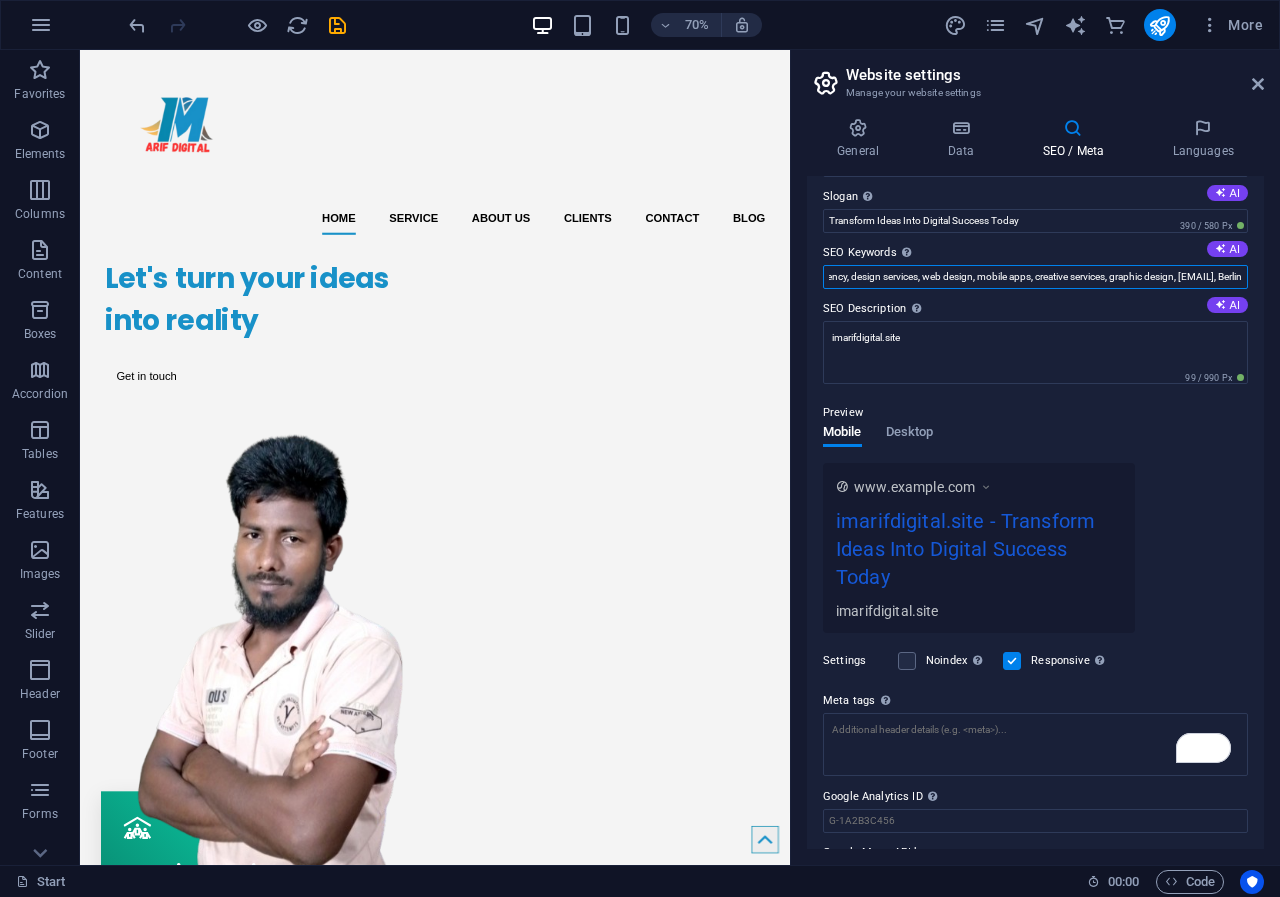 click on "General Data SEO / Meta Languages Website name imarifdigital.site Logo Drag files here, click to choose files or select files from Files or our free stock photos & videos Select files from the file manager, stock photos, or upload file(s) Upload Favicon Set the favicon of your website here. A favicon is a small icon shown in the browser tab next to your website title. It helps visitors identify your website. Drag files here, click to choose files or select files from Files or our free stock photos & videos Select files from the file manager, stock photos, or upload file(s) Upload Preview Image (Open Graph) This image will be shown when the website is shared on social networks Drag files here, click to choose files or select files from Files or our free stock photos & videos Select files from the file manager, stock photos, or upload file(s) Upload Contact data for this website. This can be used everywhere on the website and will update automatically. Company imarifdigital.site First name [FIRST] Last name" at bounding box center (1035, 483) 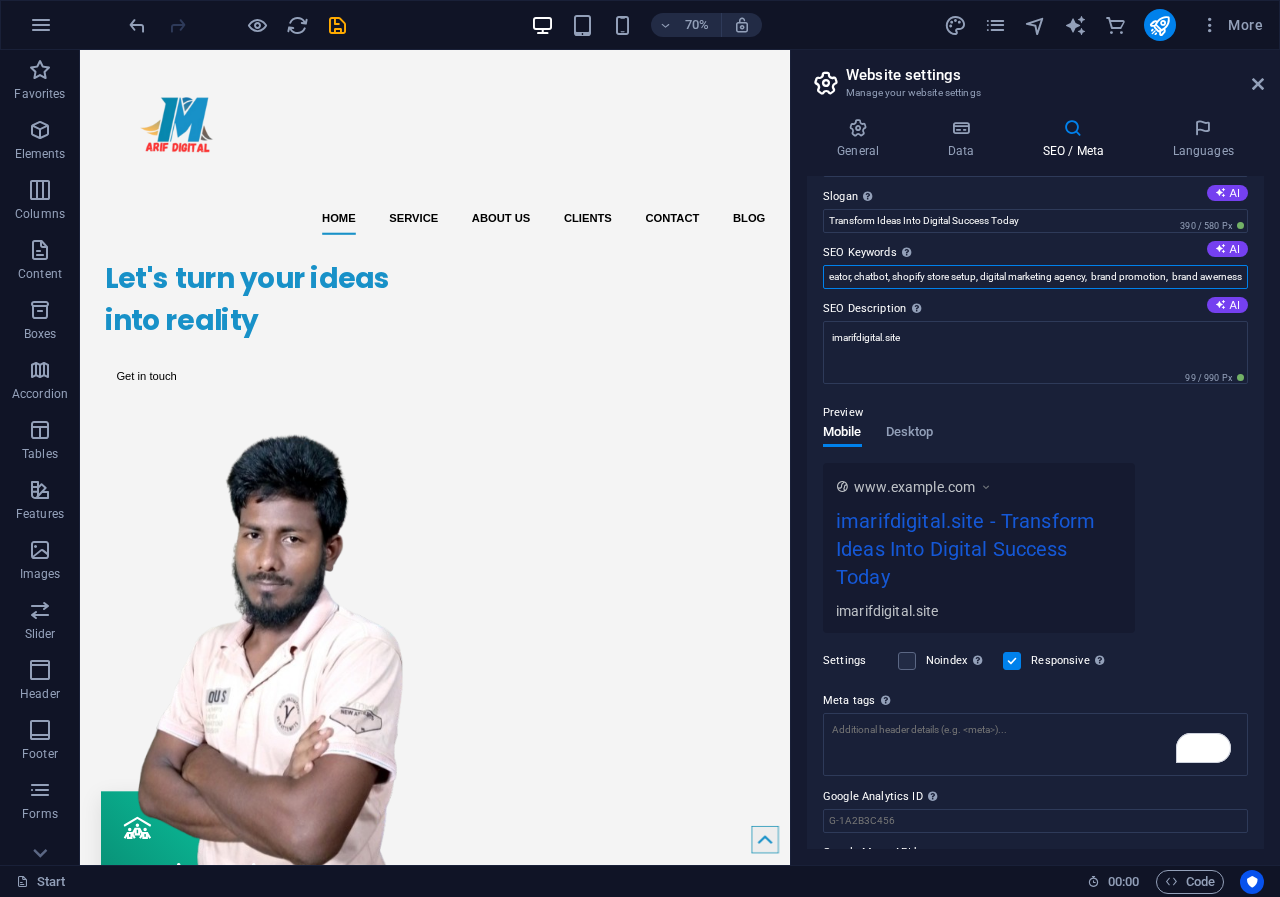 scroll, scrollTop: 0, scrollLeft: 232, axis: horizontal 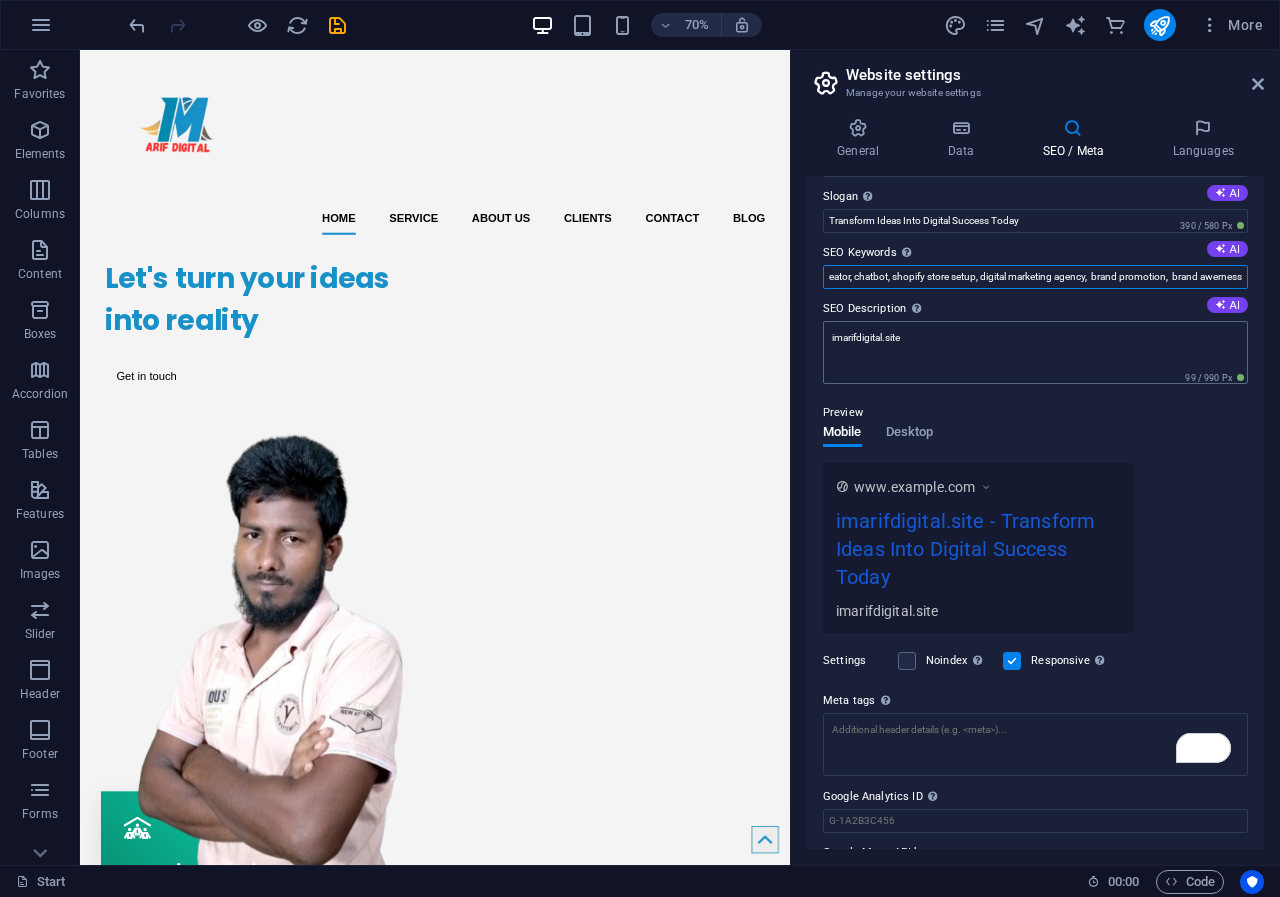 type on "digital marketer, social media maeketer, content creator, chatbot,shopify store setup, digital marketing agency,  brand promotion,  brand awerness" 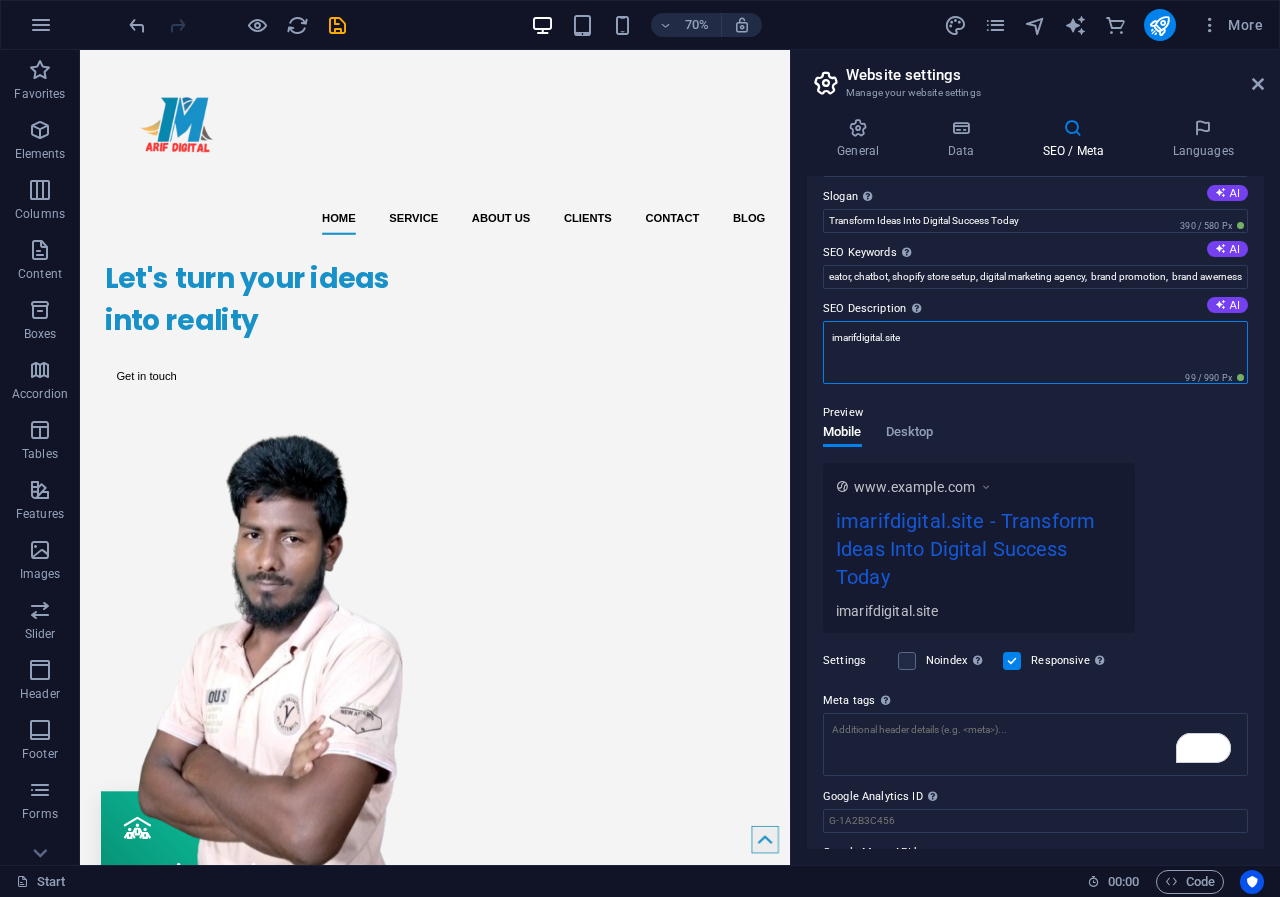 click on "imarifdigital.site" at bounding box center (1035, 352) 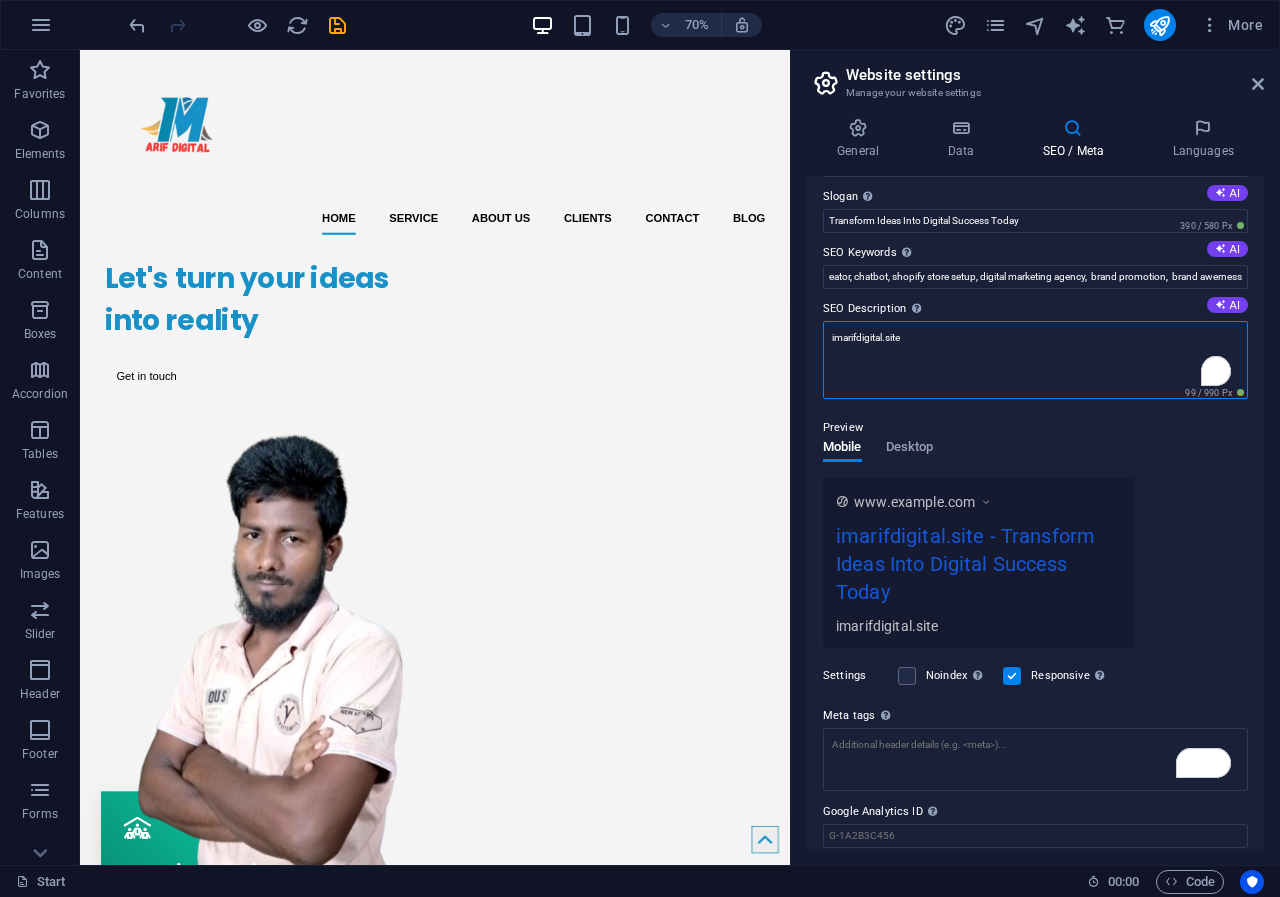 scroll, scrollTop: 0, scrollLeft: 0, axis: both 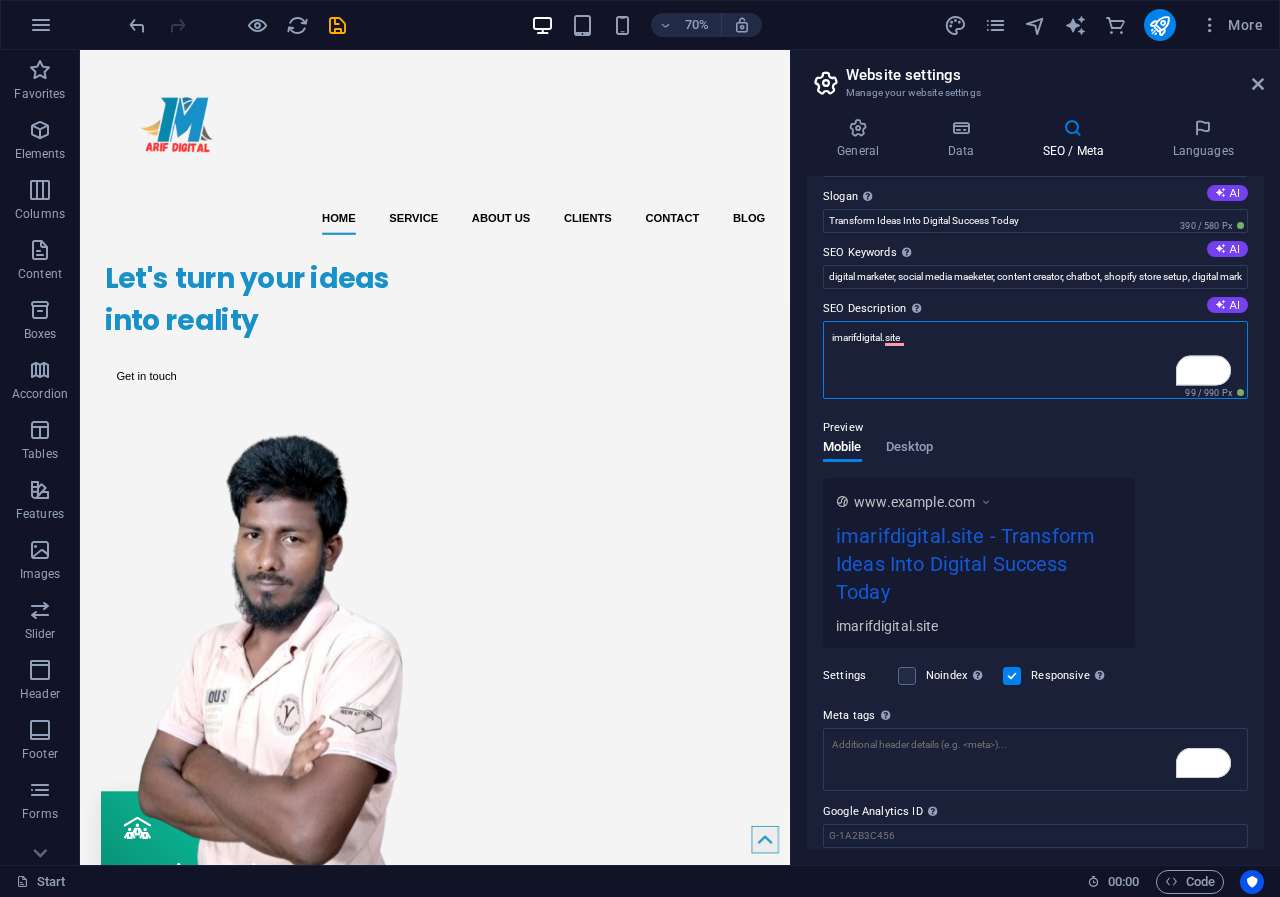 drag, startPoint x: 988, startPoint y: 352, endPoint x: 810, endPoint y: 337, distance: 178.6309 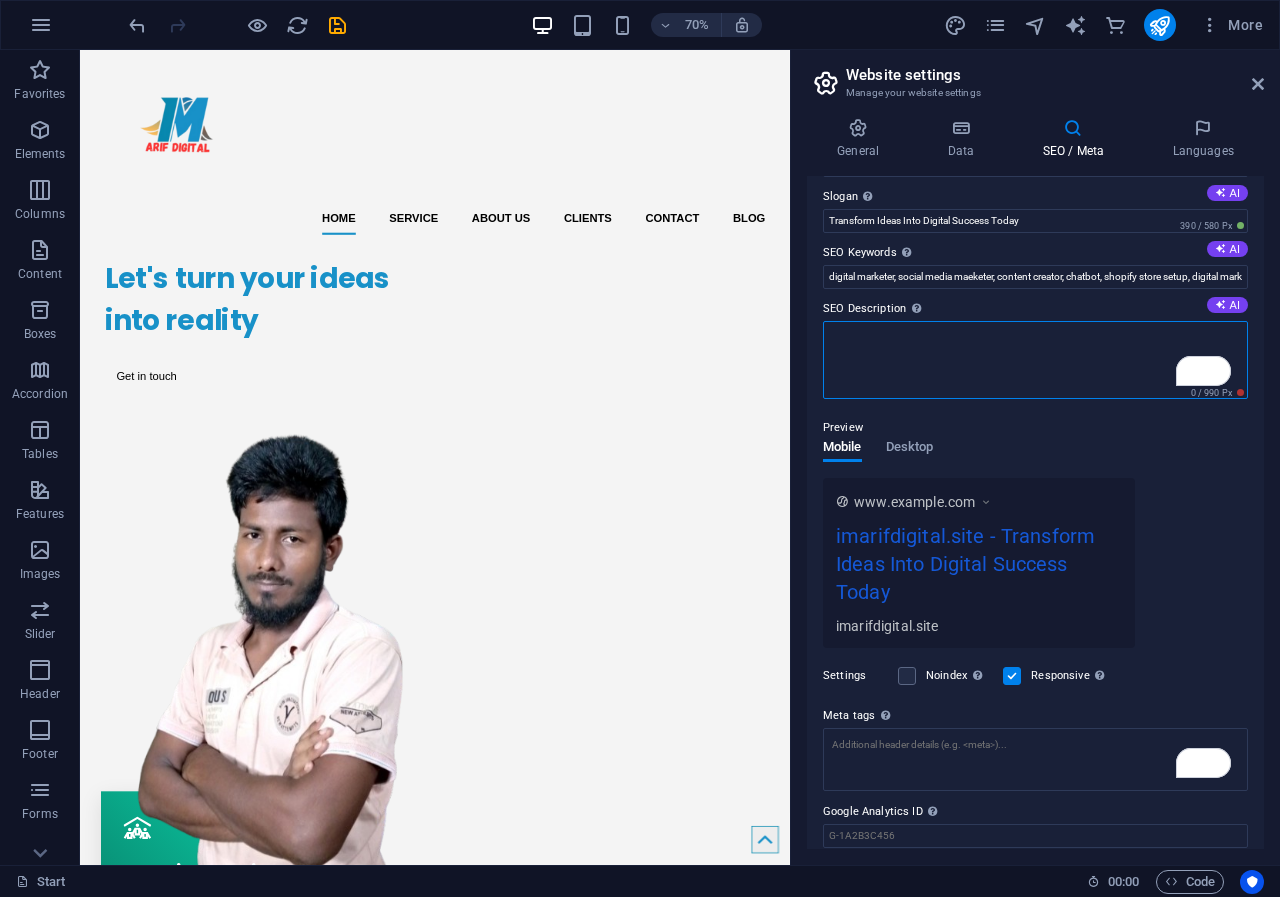 scroll, scrollTop: 63, scrollLeft: 0, axis: vertical 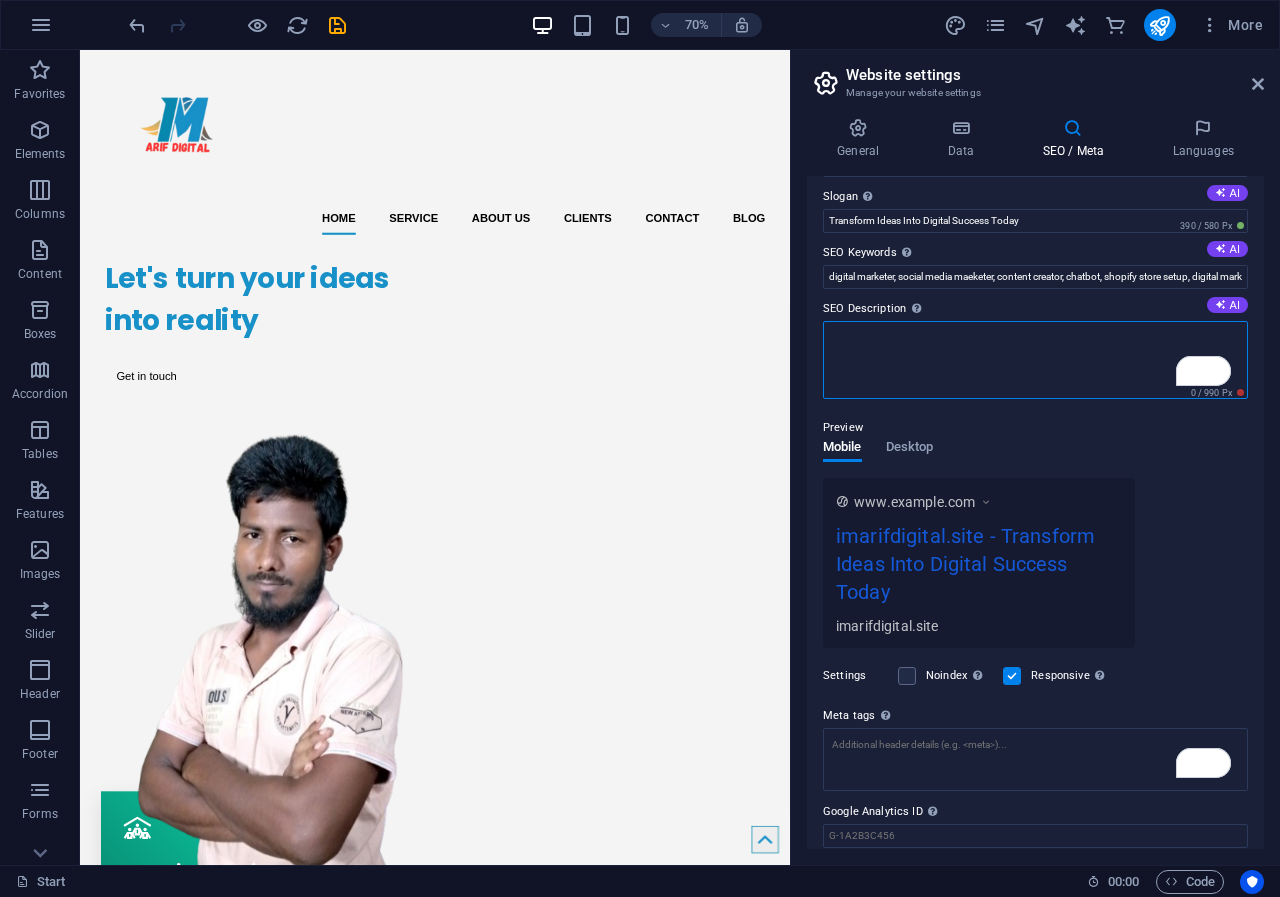 type 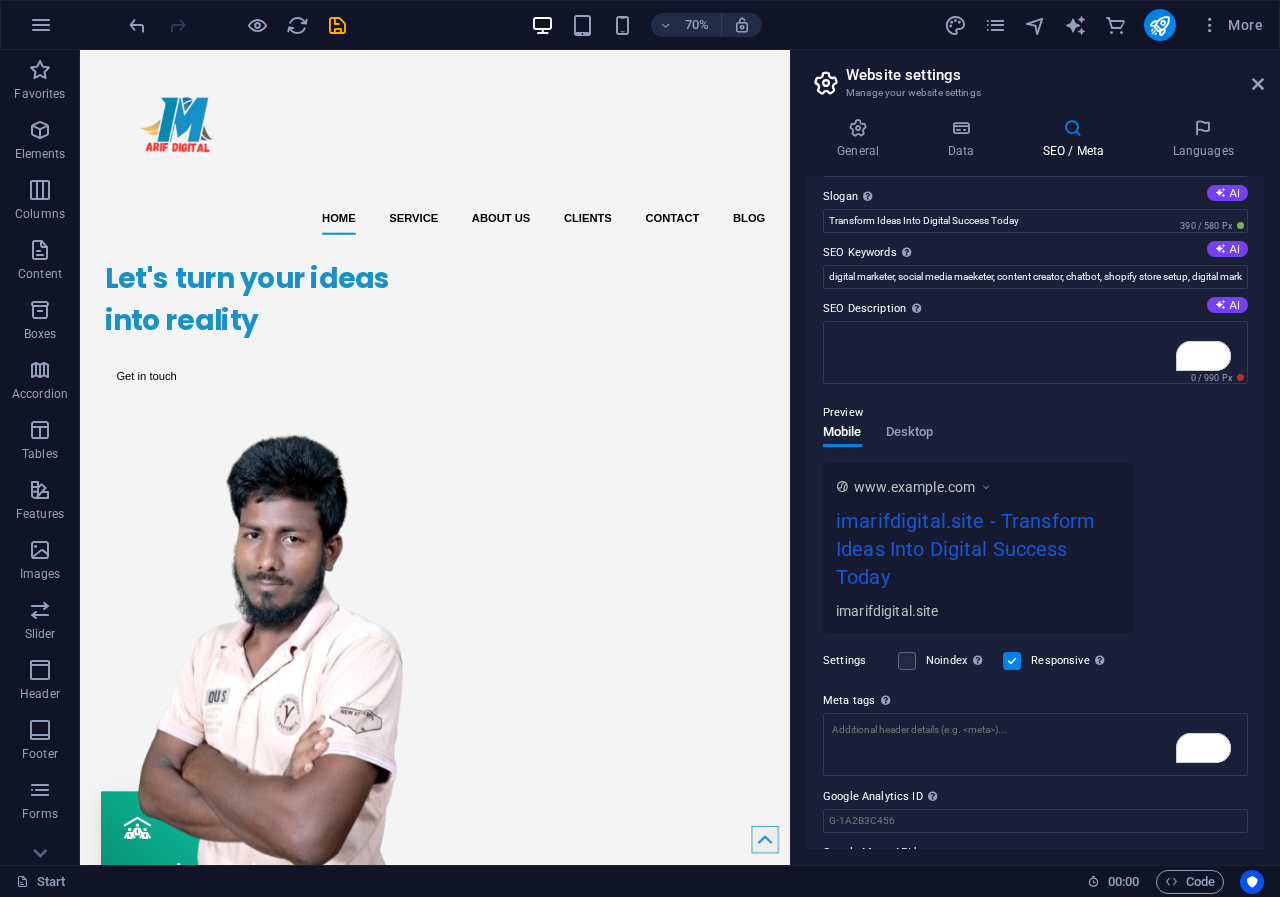 click on "SEO Title The title of your website - make it something that stands out in search engine results. AI imarifdigital.site 140 / 580 Px Slogan The slogan of your website. AI Transform Ideas Into Digital Success Today 390 / 580 Px SEO Keywords Comma-separated list of keywords representing your website. AI digital marketer, social media maeketer, content creator, chatbot,shopify store setup, digital marketing agency,  brand promotion,  brand awerness SEO Description Describe the contents of your website - this is crucial for search engines and SEO! AI 0 / 990 Px Preview Mobile Desktop www.example.com imarifdigital.site - Transform Ideas Into Digital Success Today imarifdigital.site Settings Noindex Instruct search engines to exclude this website from search results. Responsive Determine whether the website should be responsive based on screen resolution. Meta tags Google Analytics ID Google Maps API key" at bounding box center (1035, 512) 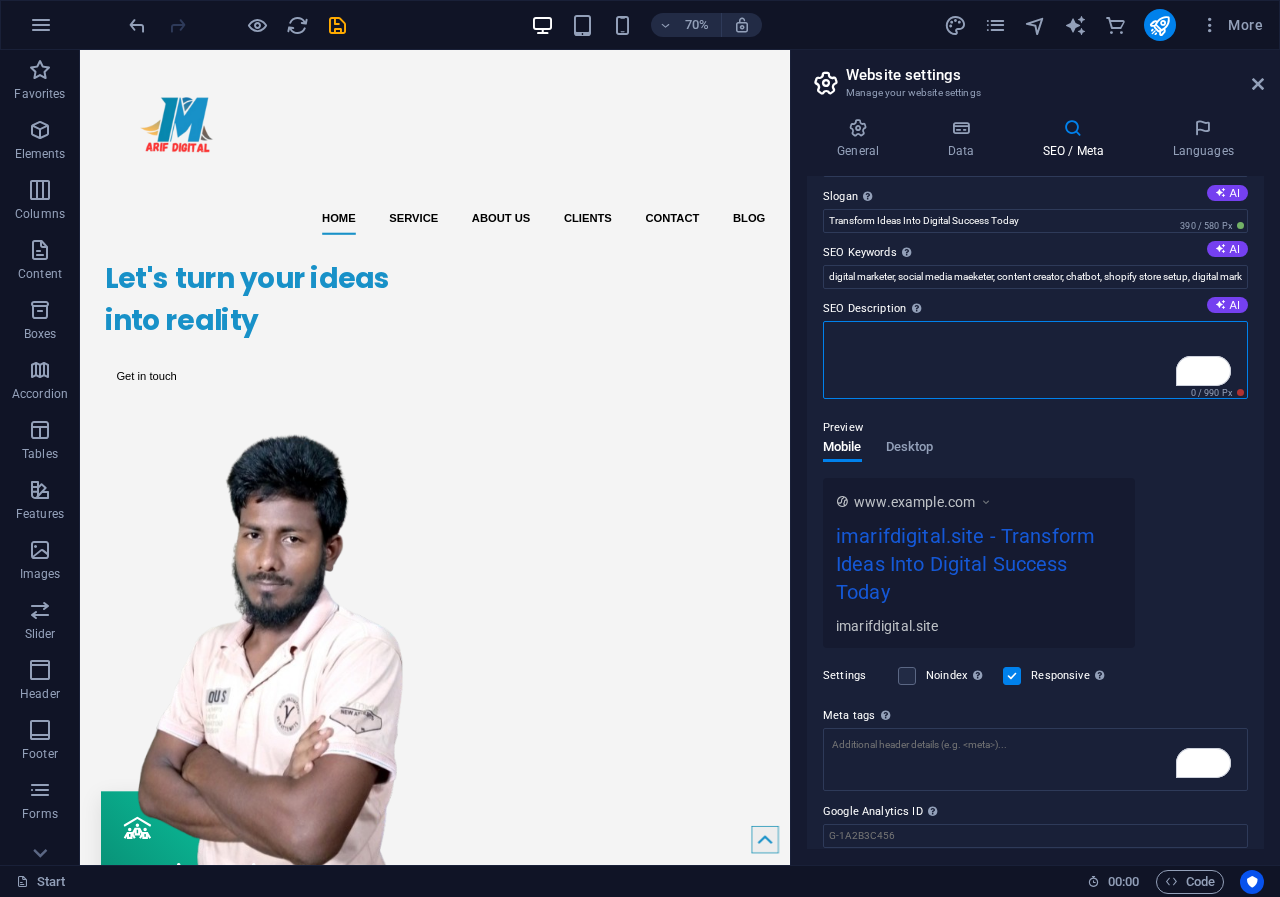click on "SEO Description Describe the contents of your website - this is crucial for search engines and SEO! AI" at bounding box center (1035, 360) 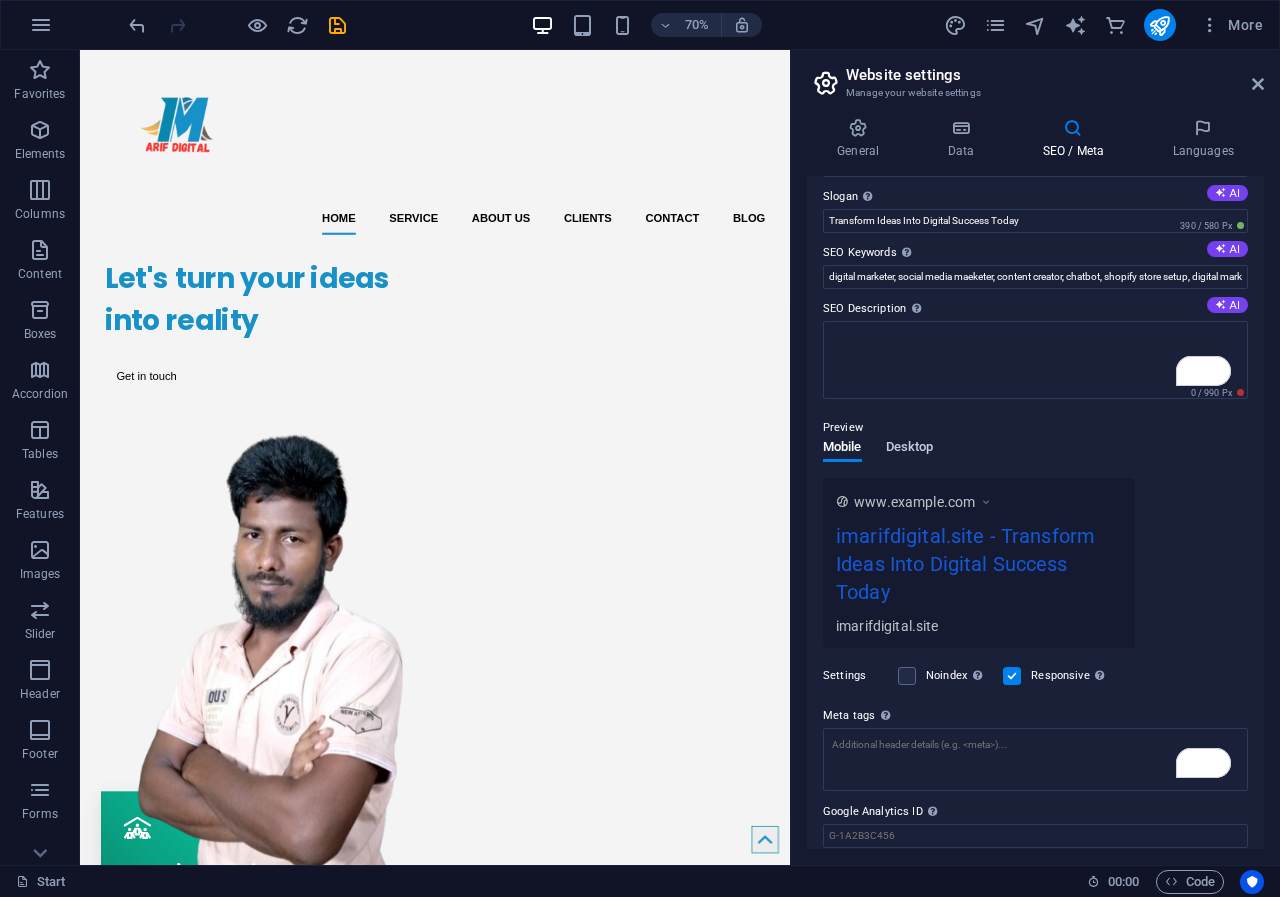 click on "Desktop" at bounding box center [910, 449] 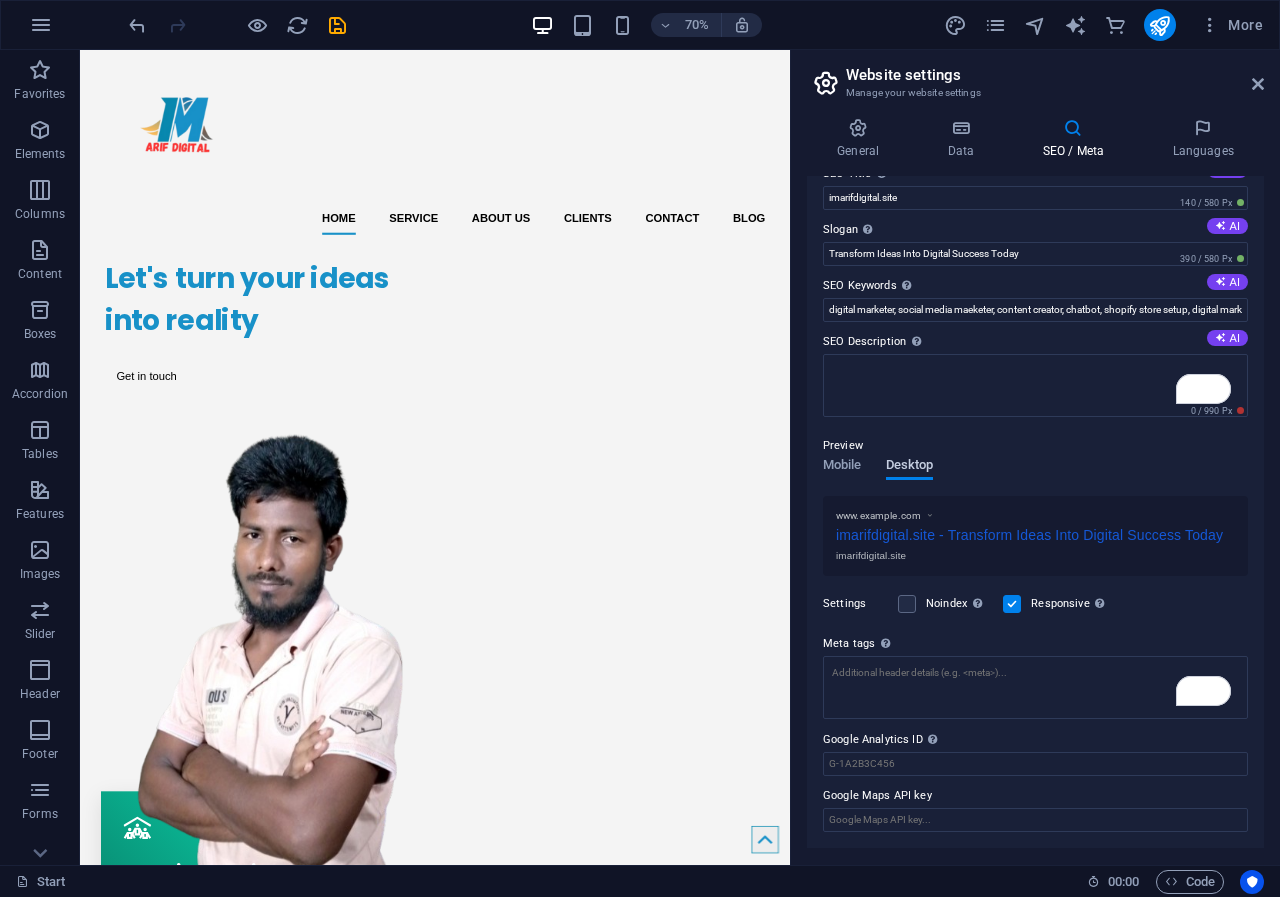 scroll, scrollTop: 27, scrollLeft: 0, axis: vertical 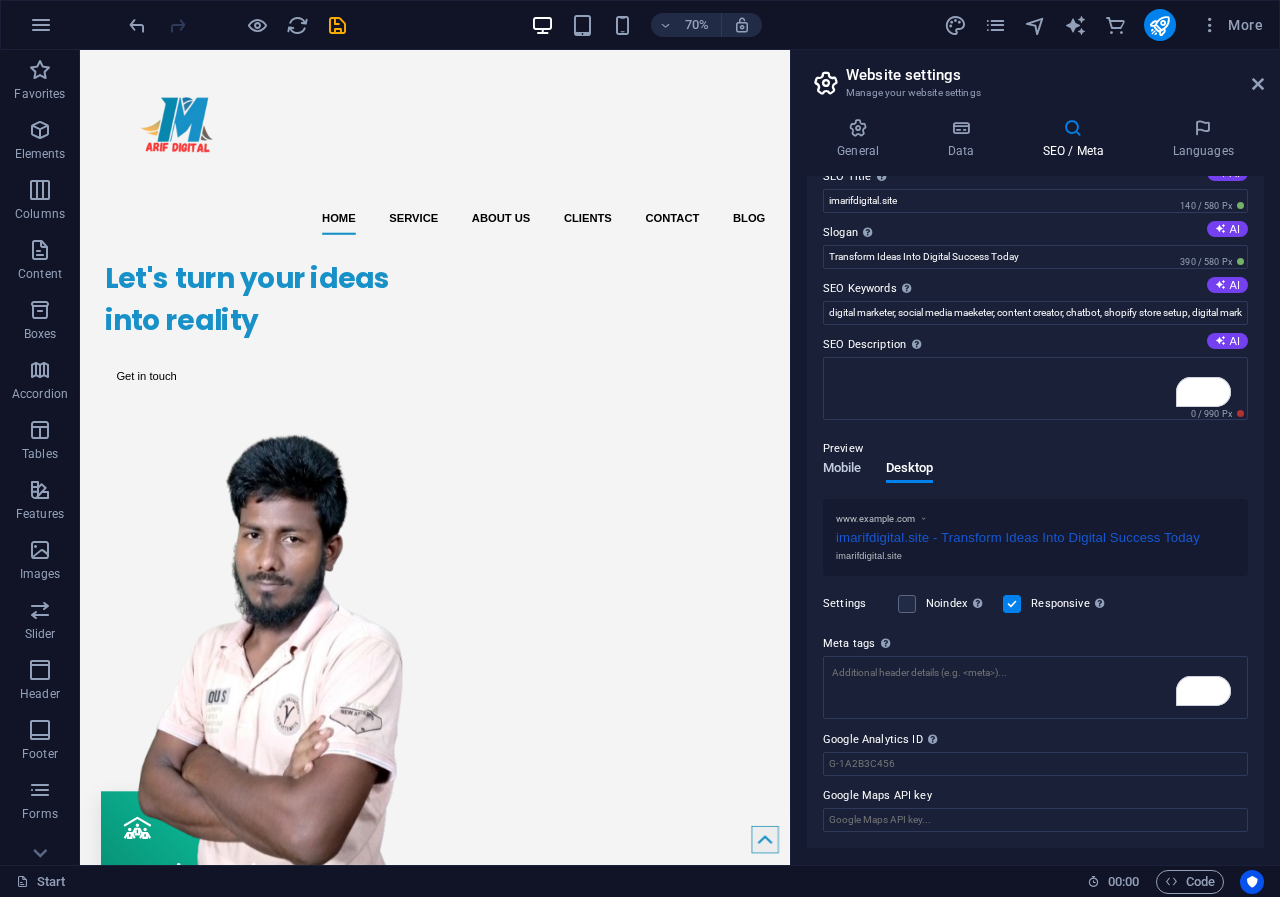 click on "Mobile" at bounding box center (842, 470) 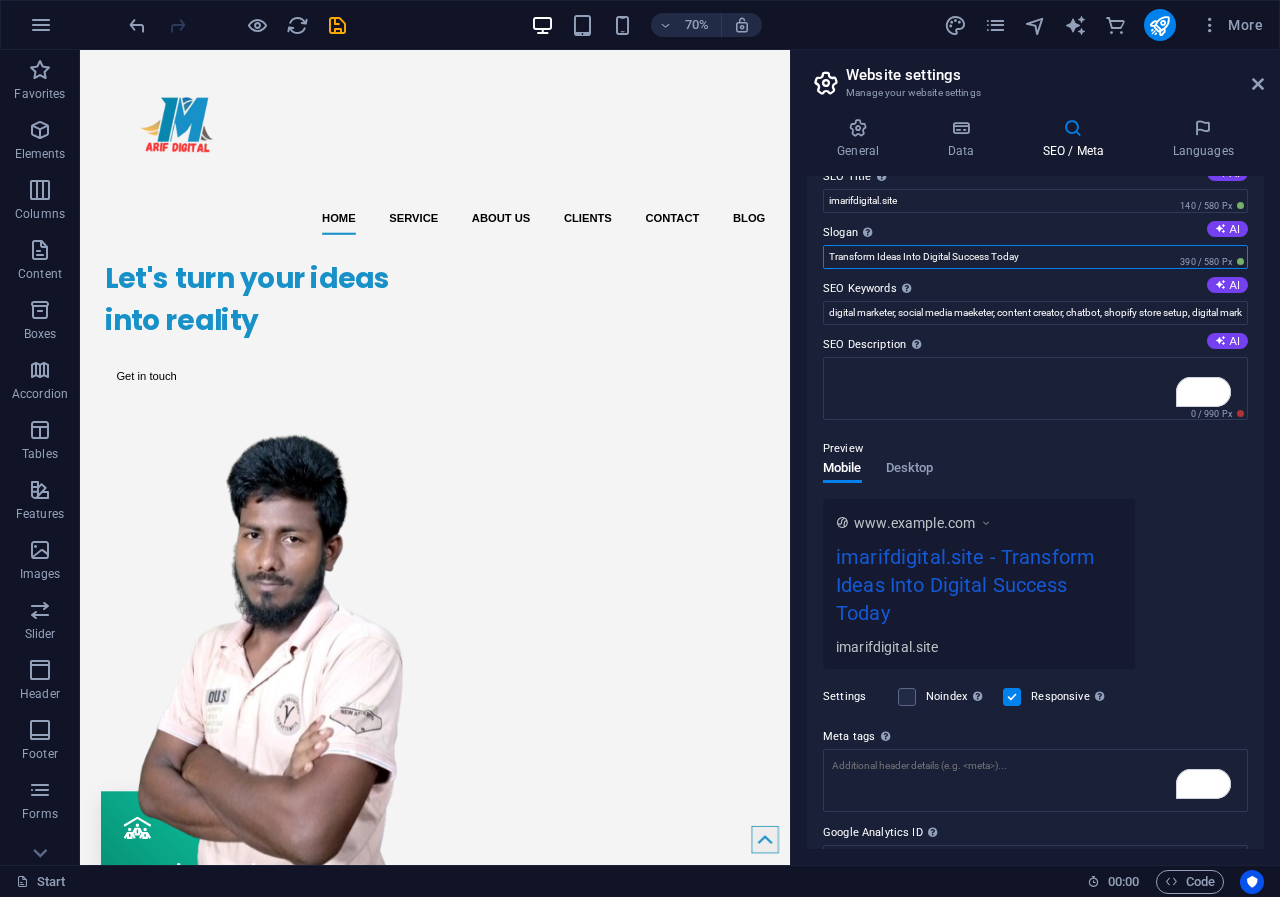 click on "Transform Ideas Into Digital Success Today" at bounding box center (1035, 257) 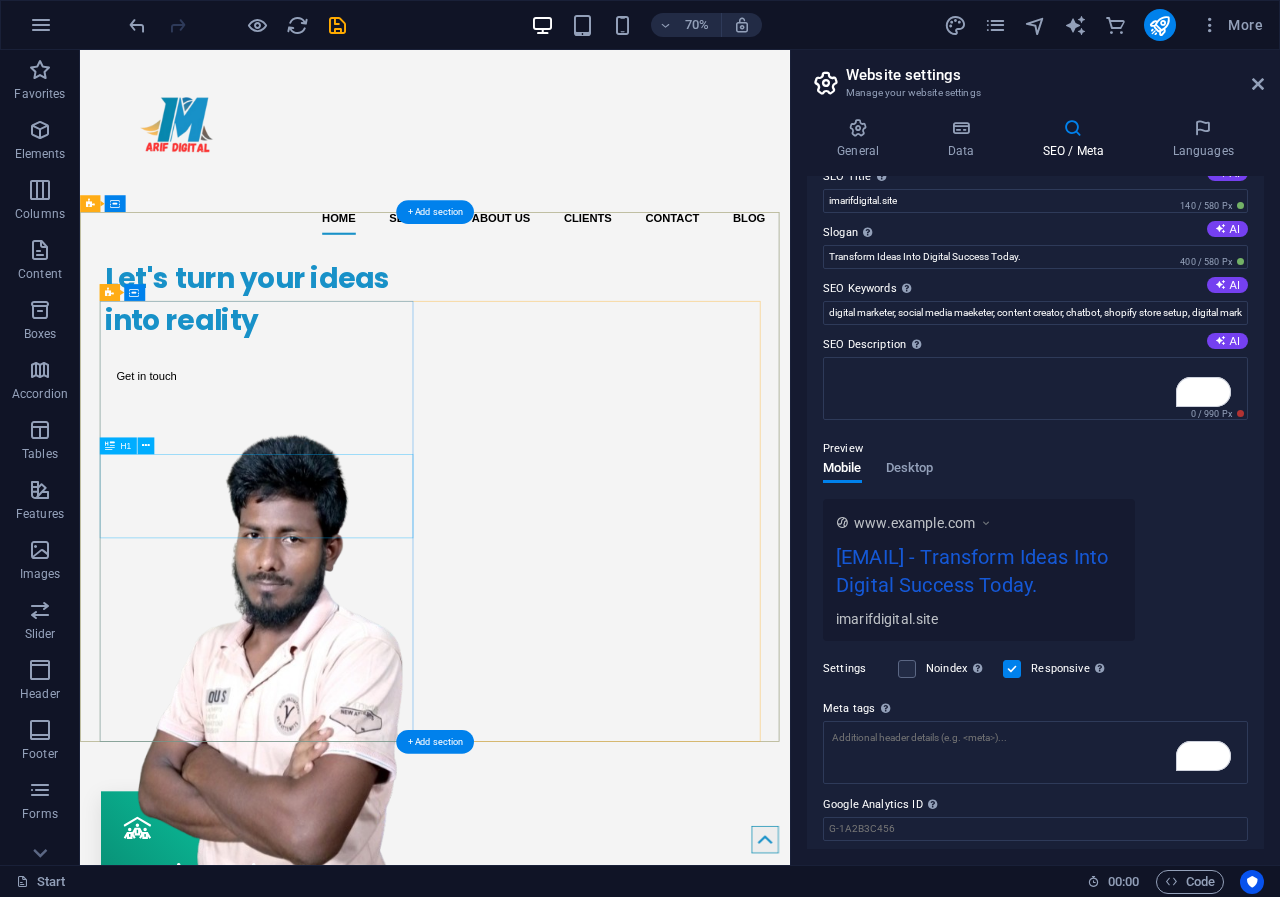 click on "Let's turn your ideas into reality" at bounding box center (339, 406) 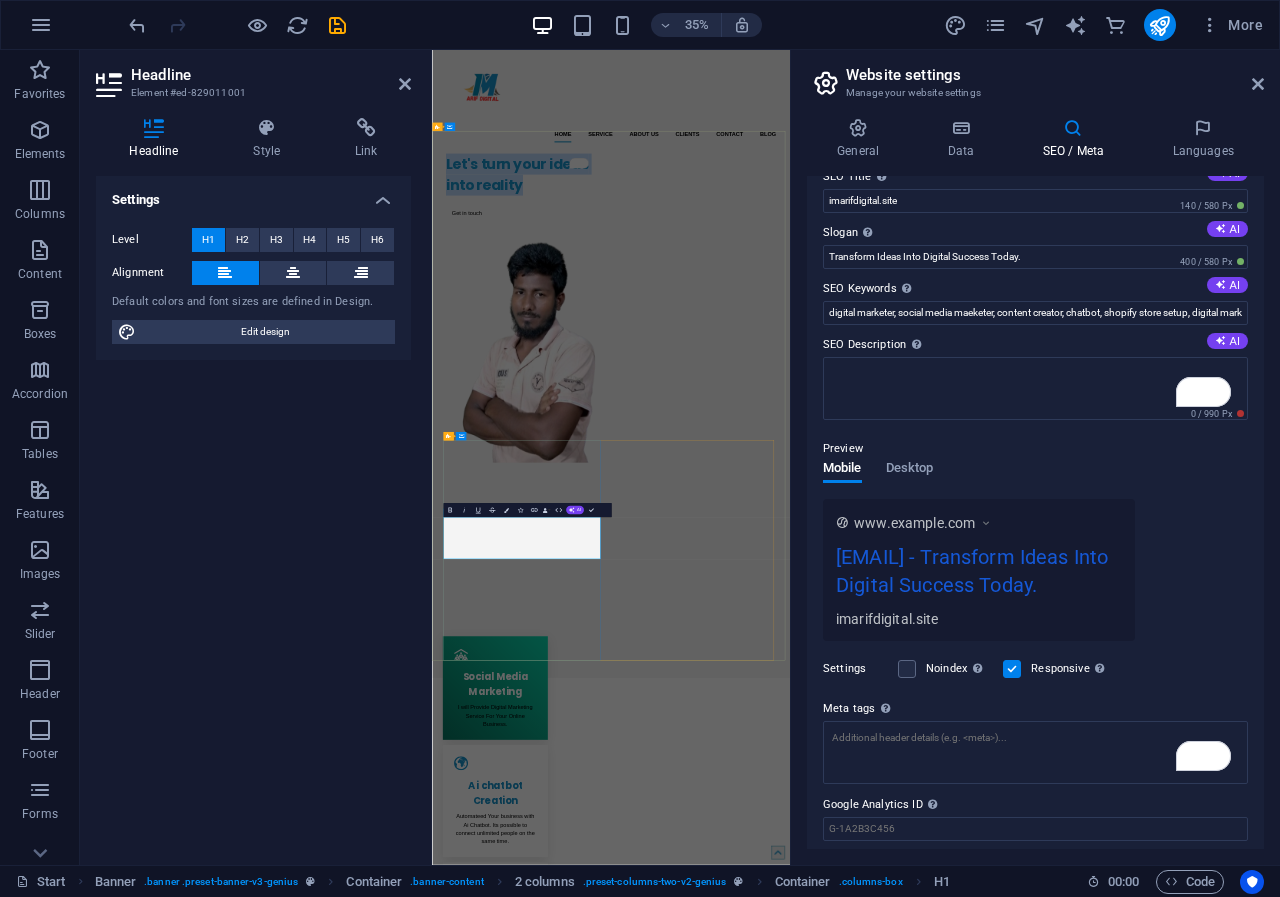 scroll, scrollTop: 27, scrollLeft: 0, axis: vertical 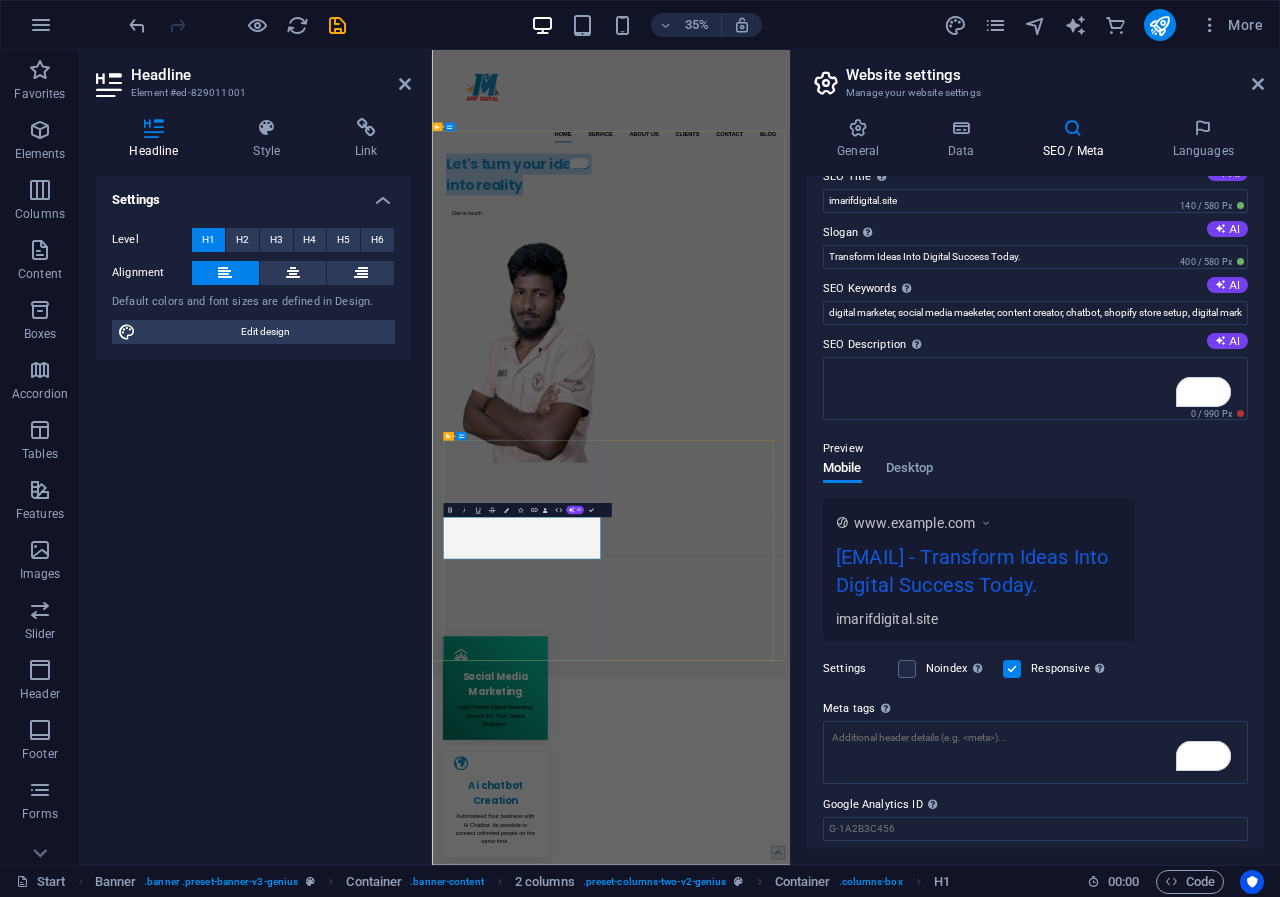 copy on "Let's turn your ideas into reality" 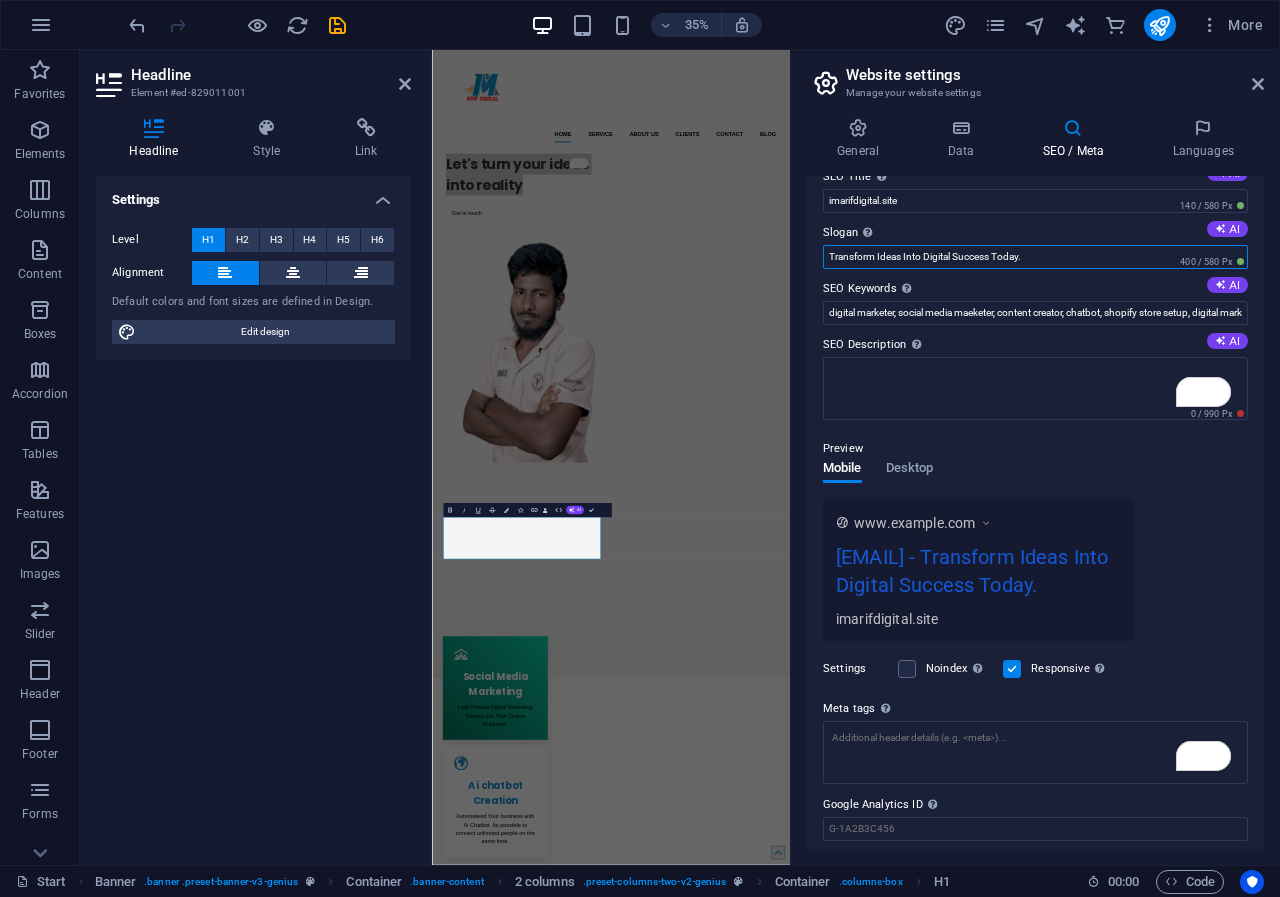 click on "Transform Ideas Into Digital Success Today." at bounding box center (1035, 257) 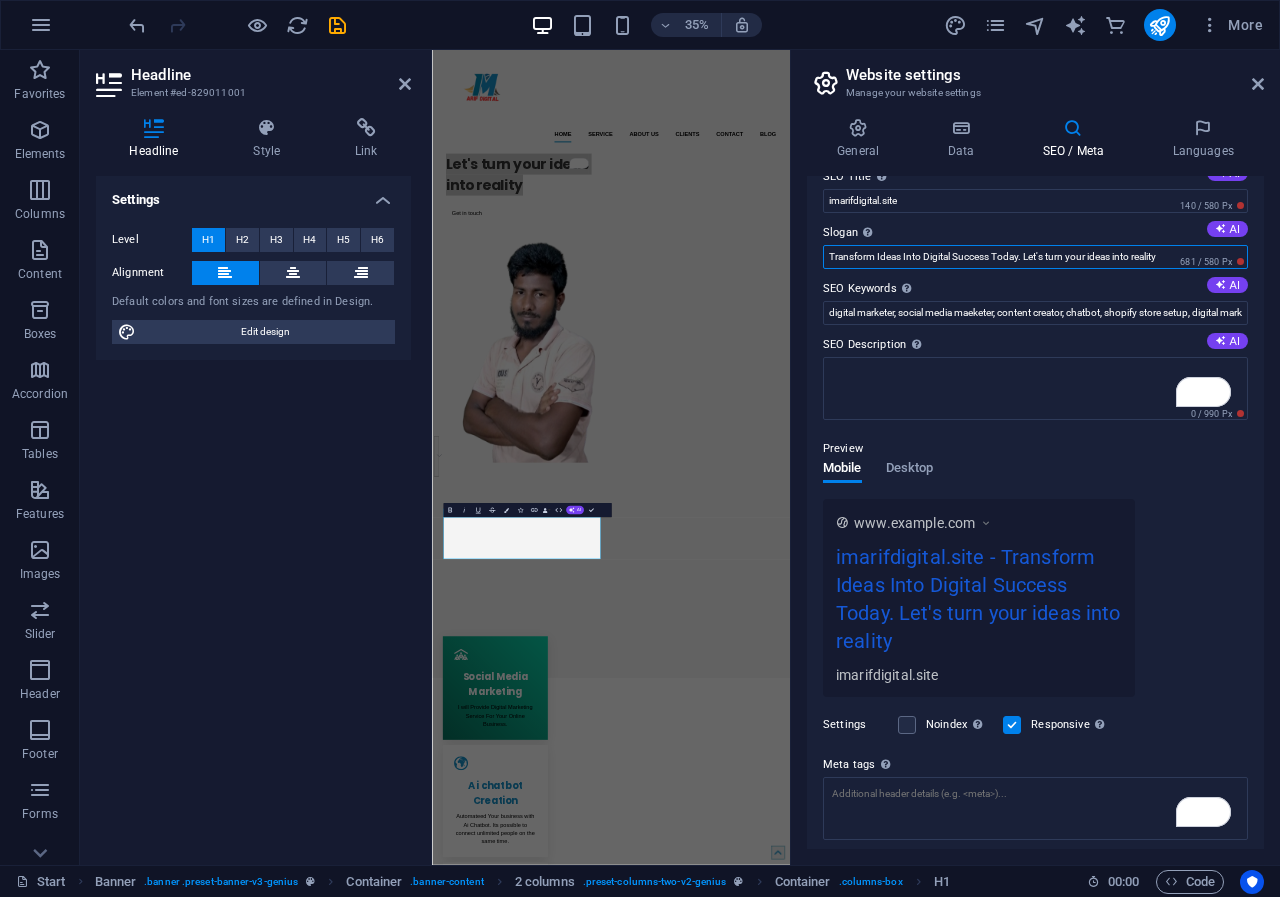 drag, startPoint x: 1168, startPoint y: 253, endPoint x: 1022, endPoint y: 258, distance: 146.08559 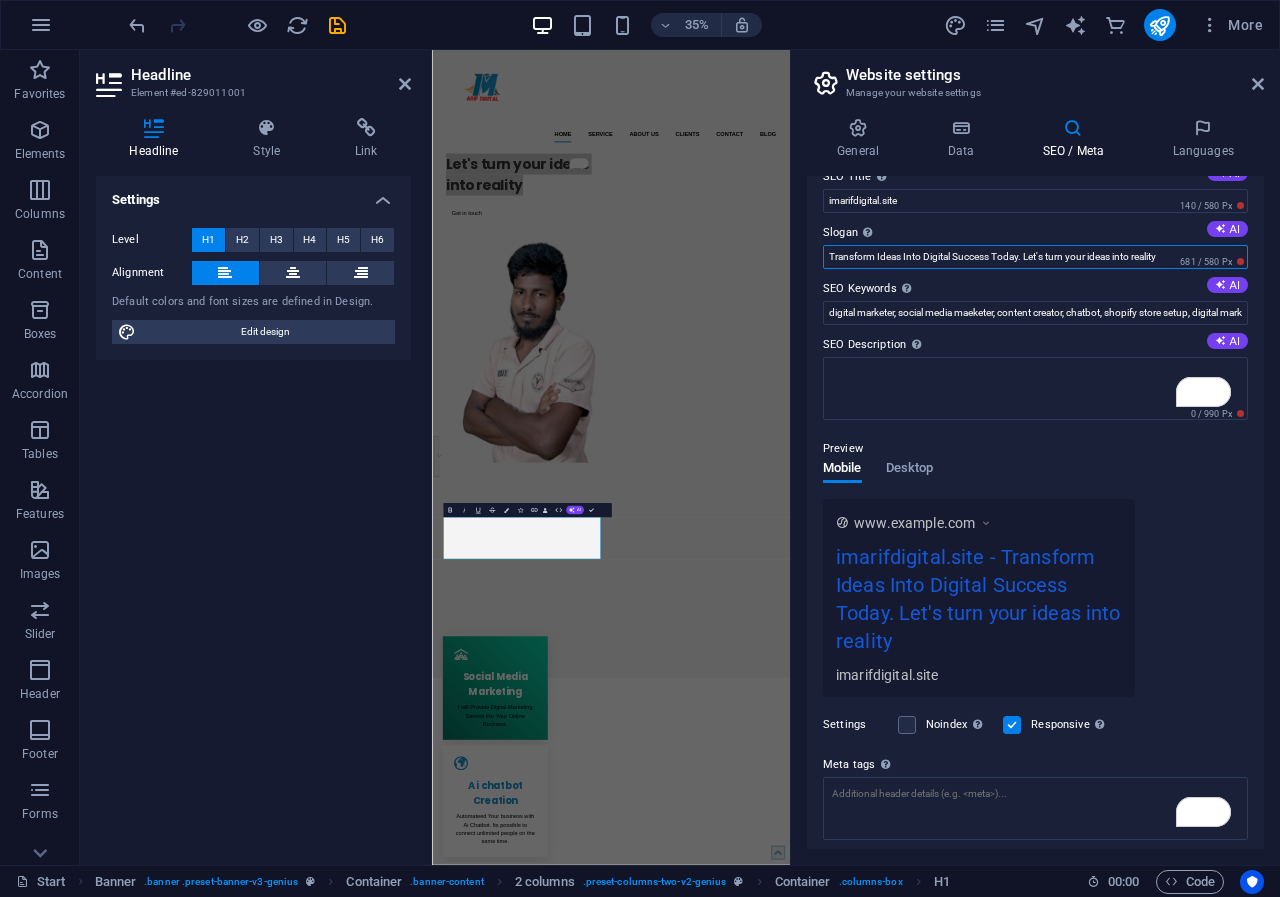 click on "Transform Ideas Into Digital Success Today. Let's turn your ideas into reality" at bounding box center (1035, 257) 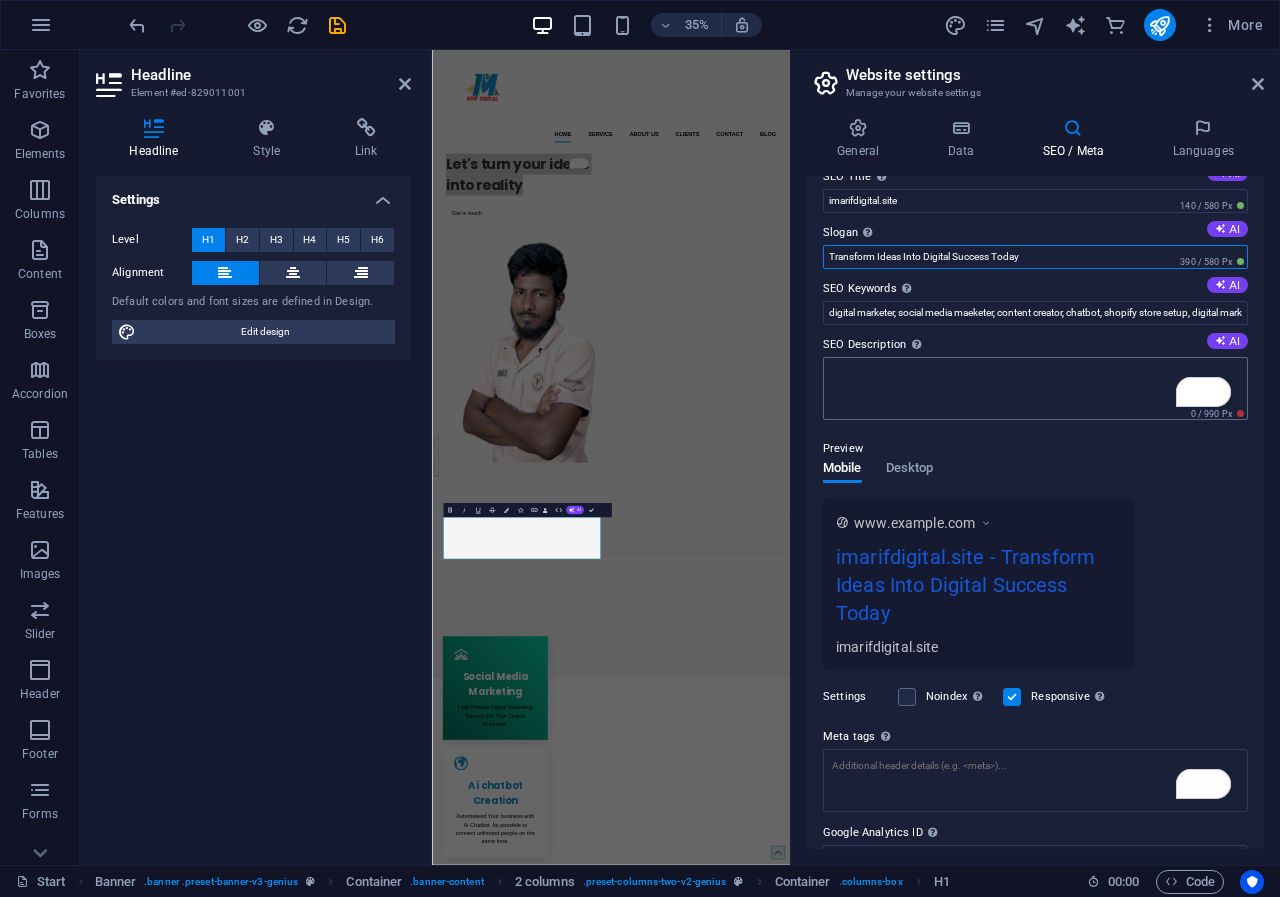 type on "Transform Ideas Into Digital Success Today" 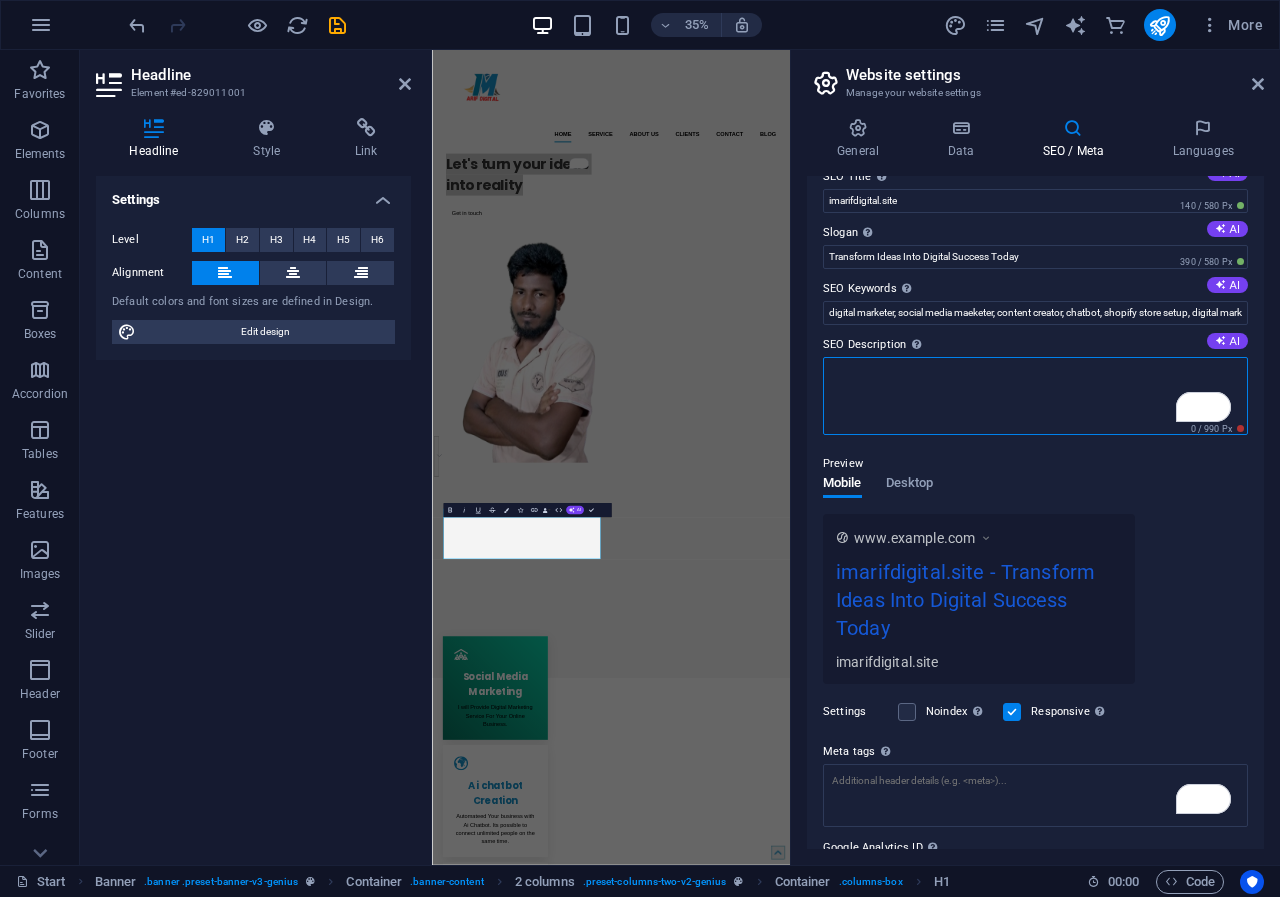 click on "SEO Description Describe the contents of your website - this is crucial for search engines and SEO! AI" at bounding box center [1035, 396] 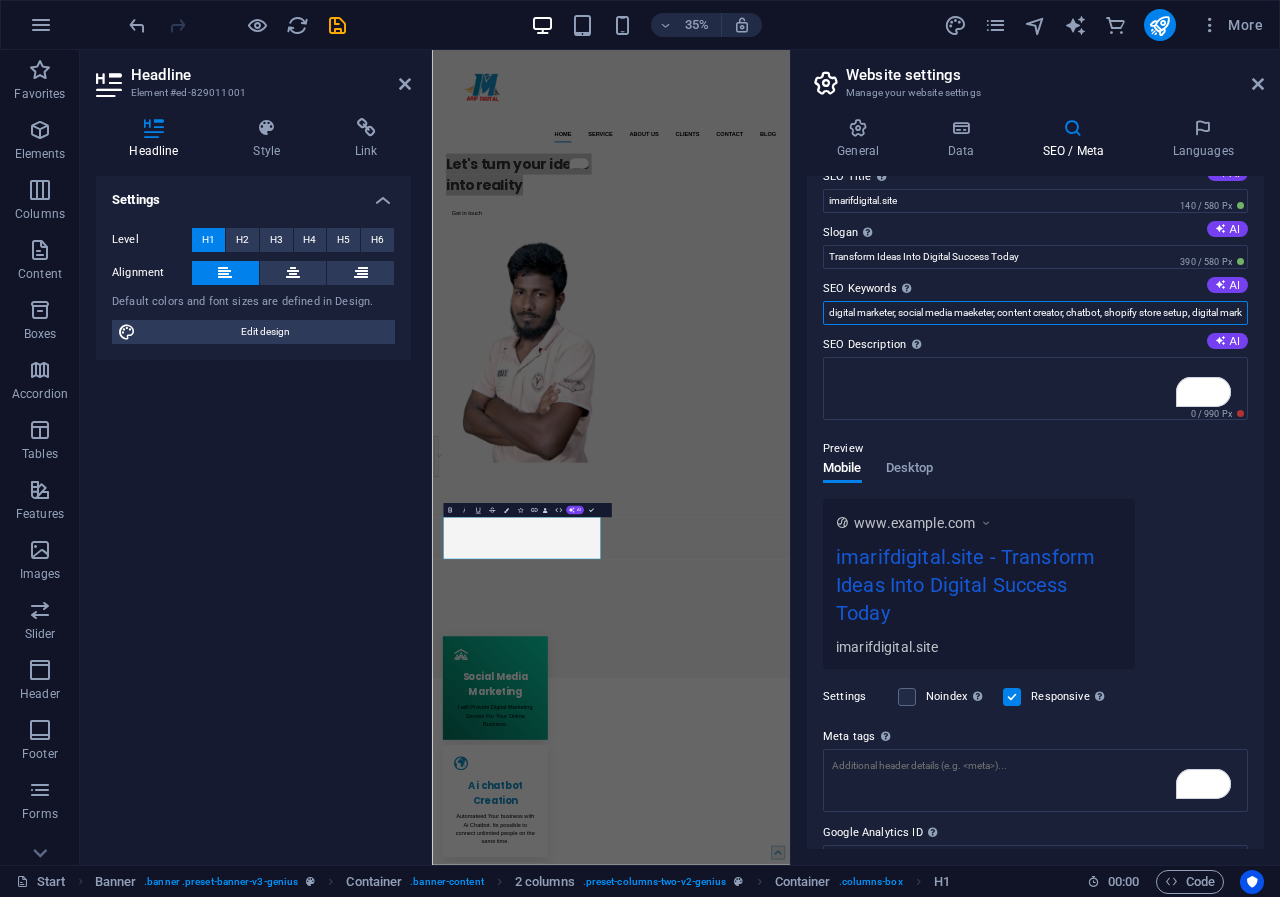 scroll, scrollTop: 0, scrollLeft: 233, axis: horizontal 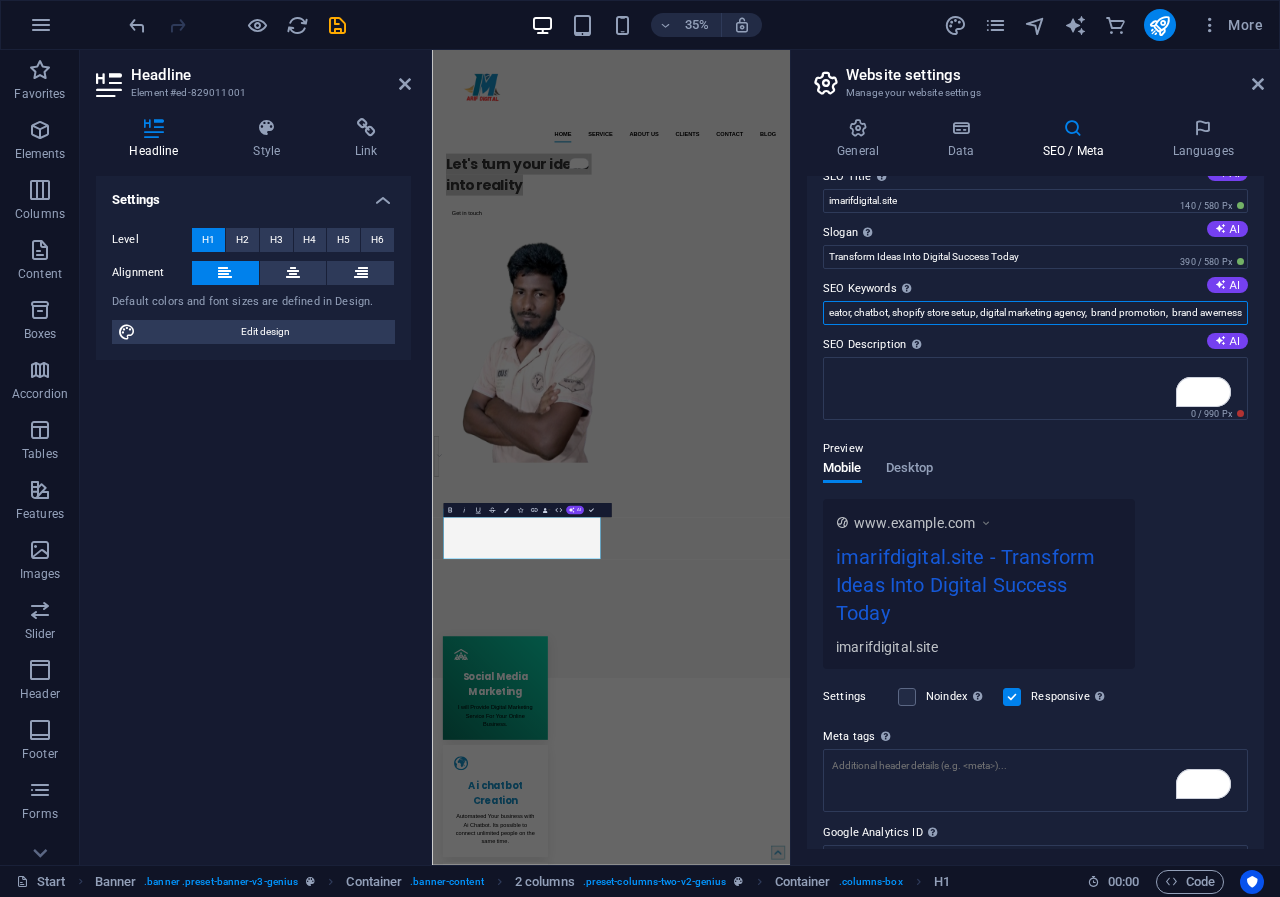 drag, startPoint x: 826, startPoint y: 307, endPoint x: 1279, endPoint y: 313, distance: 453.03973 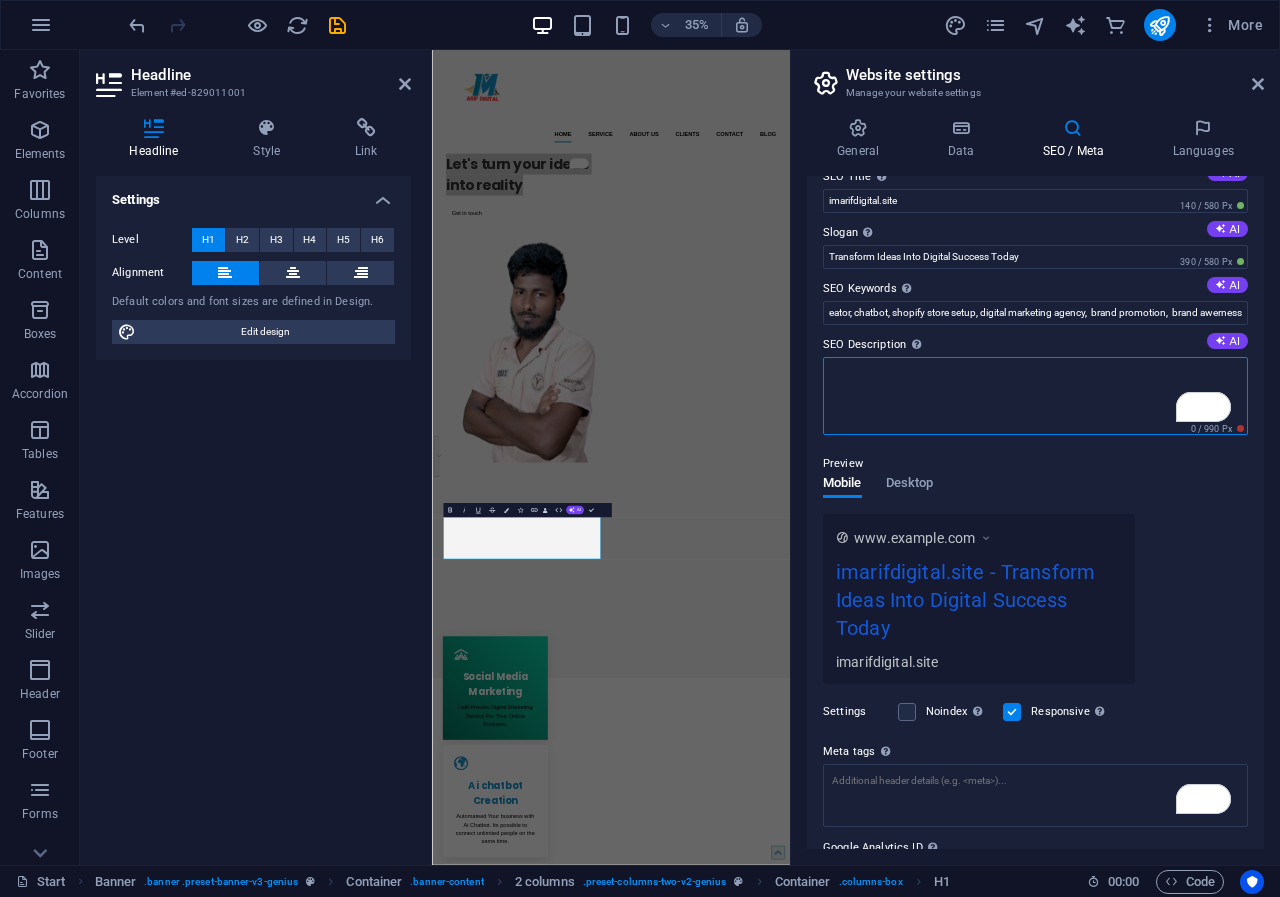 click on "SEO Description Describe the contents of your website - this is crucial for search engines and SEO! AI" at bounding box center [1035, 396] 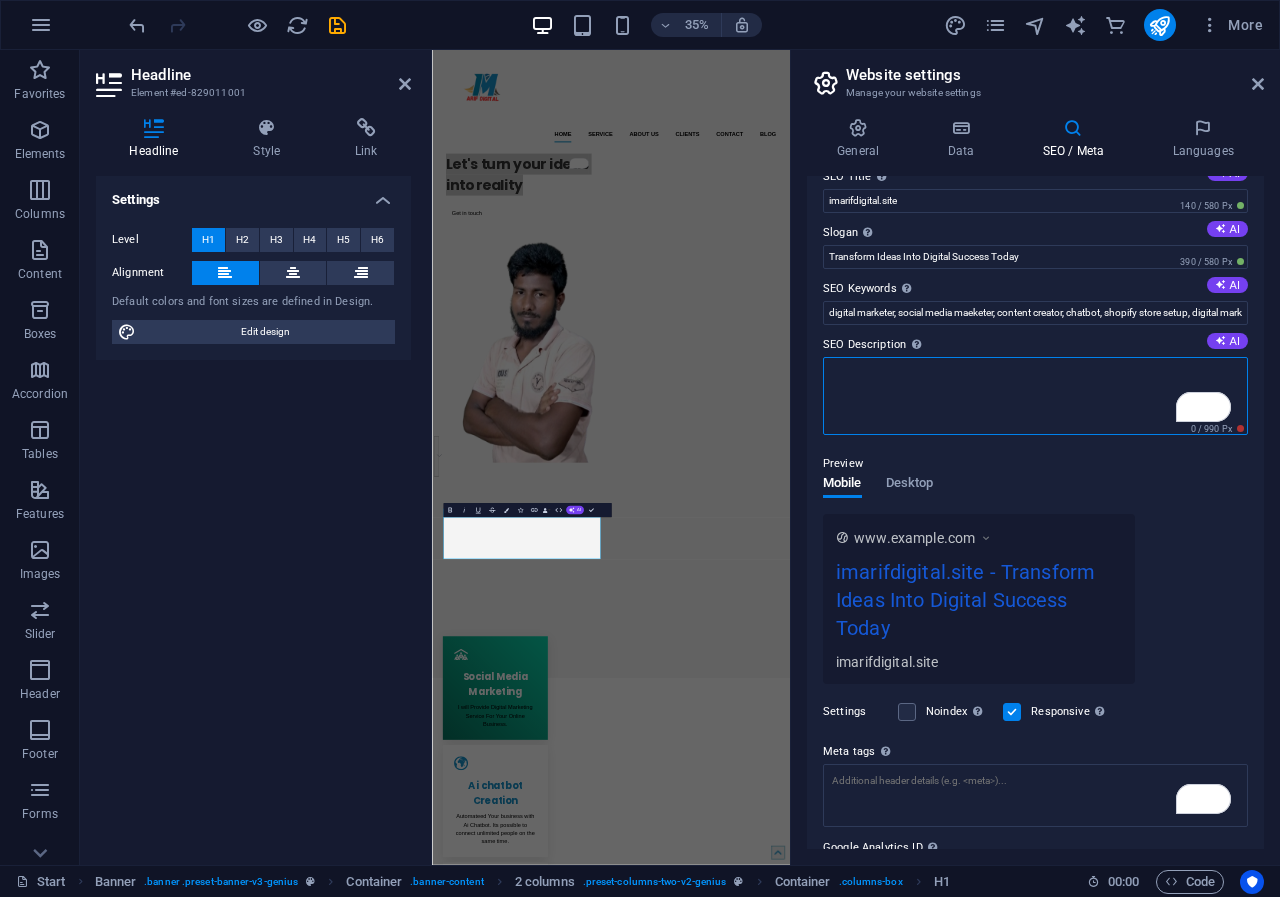 paste on "digital marketer, social media maeketer, content creator, chatbot,shopify store setup, digital marketing agency,  brand promotion,  brand awerness" 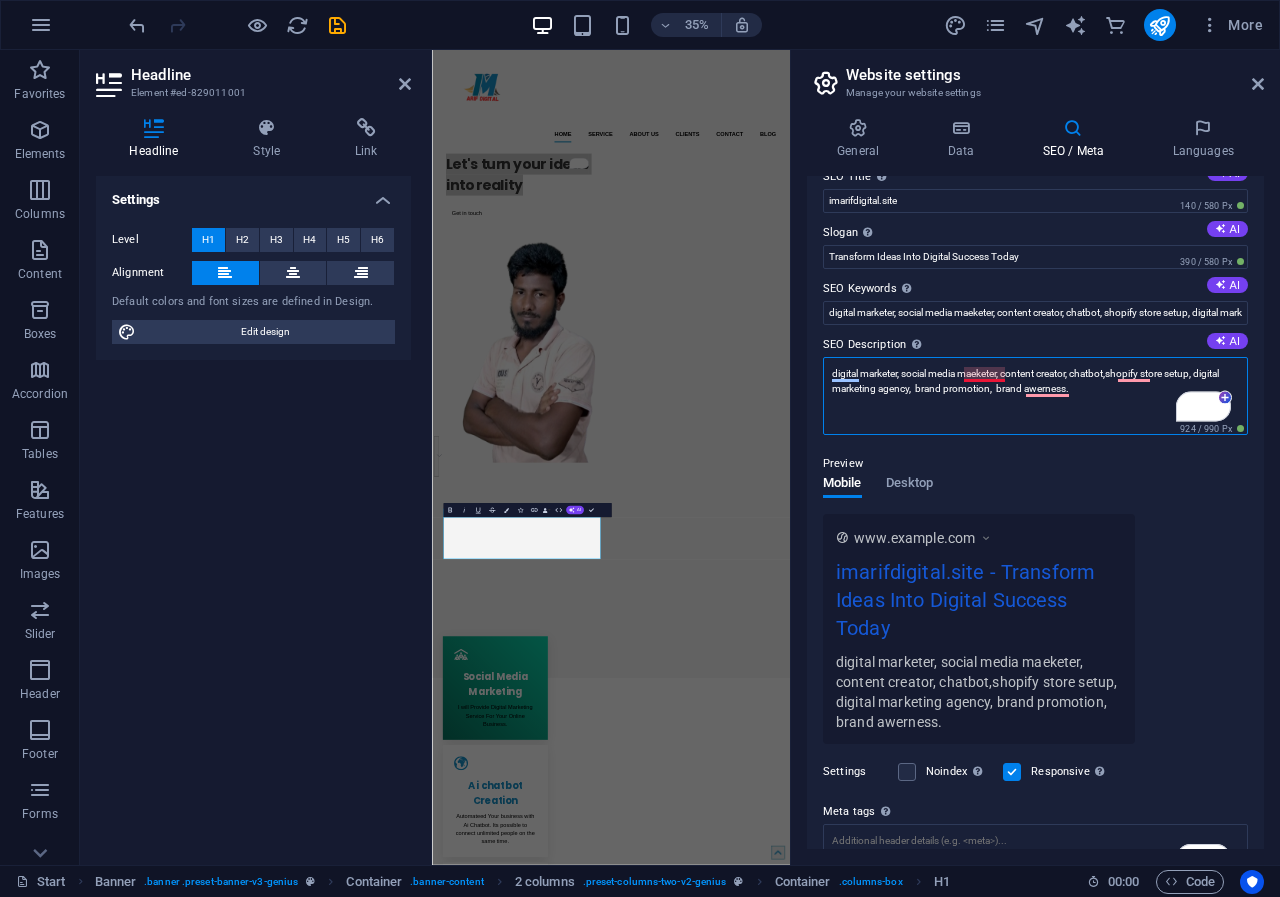click on "digital marketer, social media maeketer, content creator, chatbot,shopify store setup, digital marketing agency,  brand promotion,  brand awerness." at bounding box center (1035, 396) 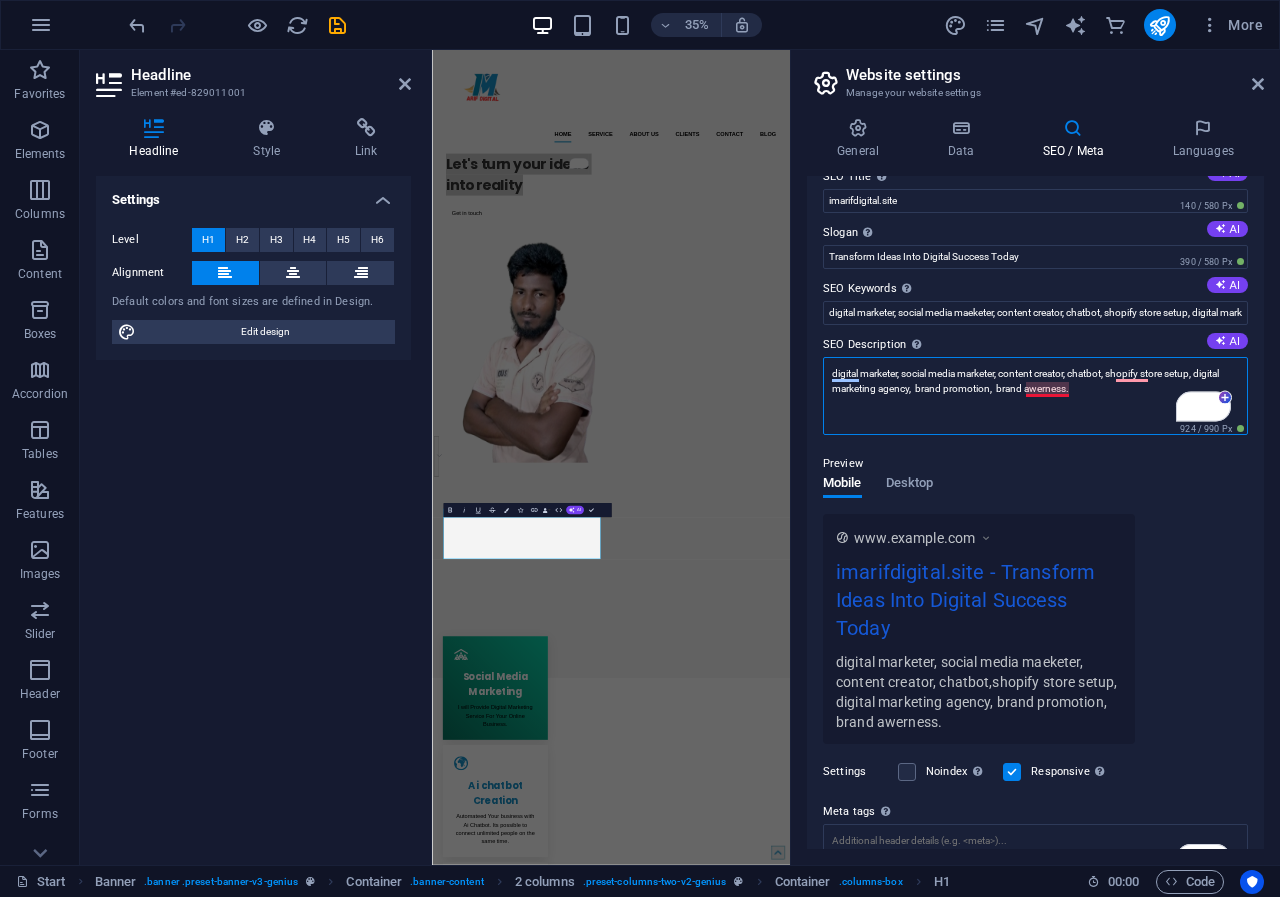 click on "digital marketer, social media marketer, content creator, chatbot,shopify store setup, digital marketing agency,  brand promotion,  brand awerness." at bounding box center [1035, 396] 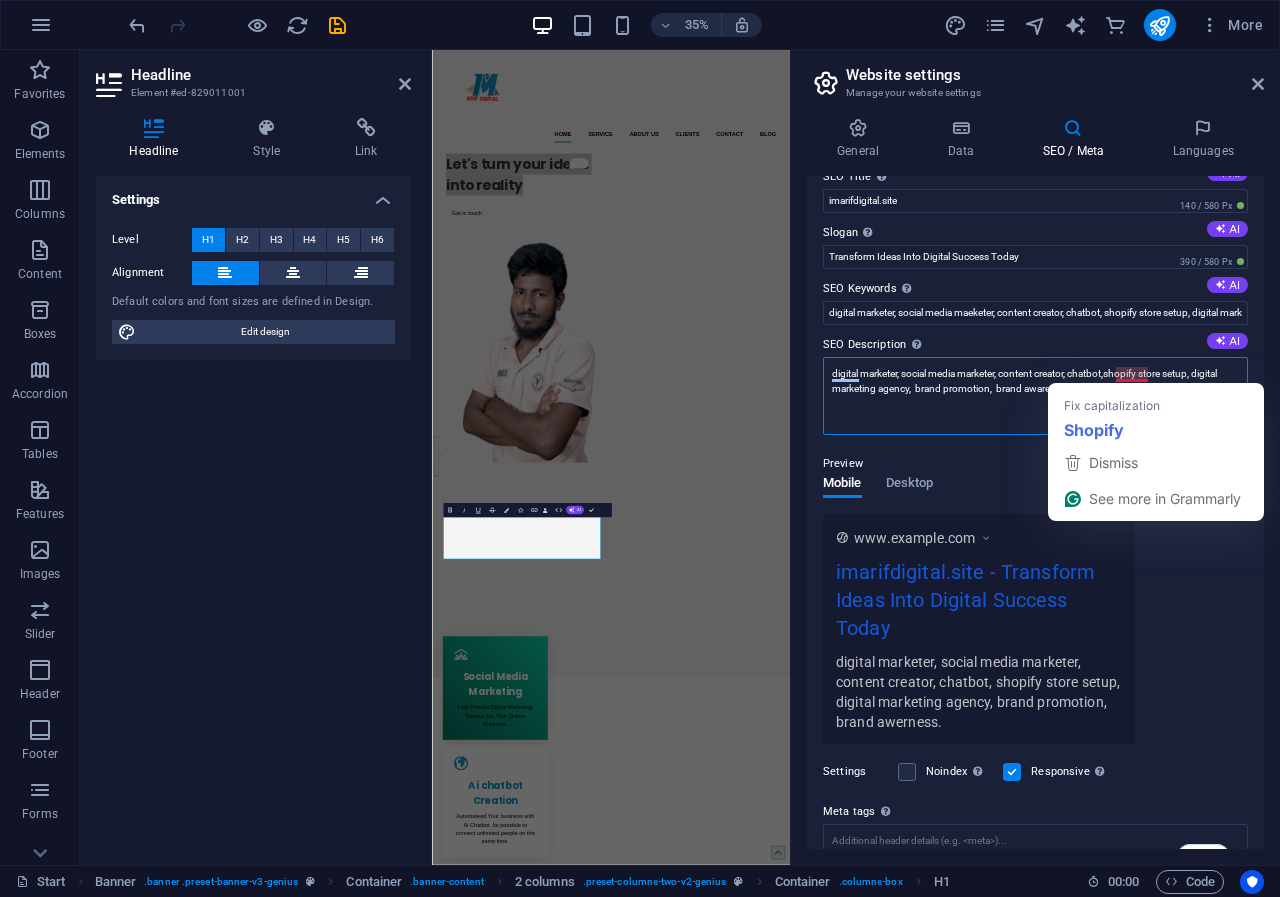 click on "digital marketer, social media marketer, content creator, chatbot,shopify store setup, digital marketing agency,  brand promotion,  brand awareness." at bounding box center (1035, 396) 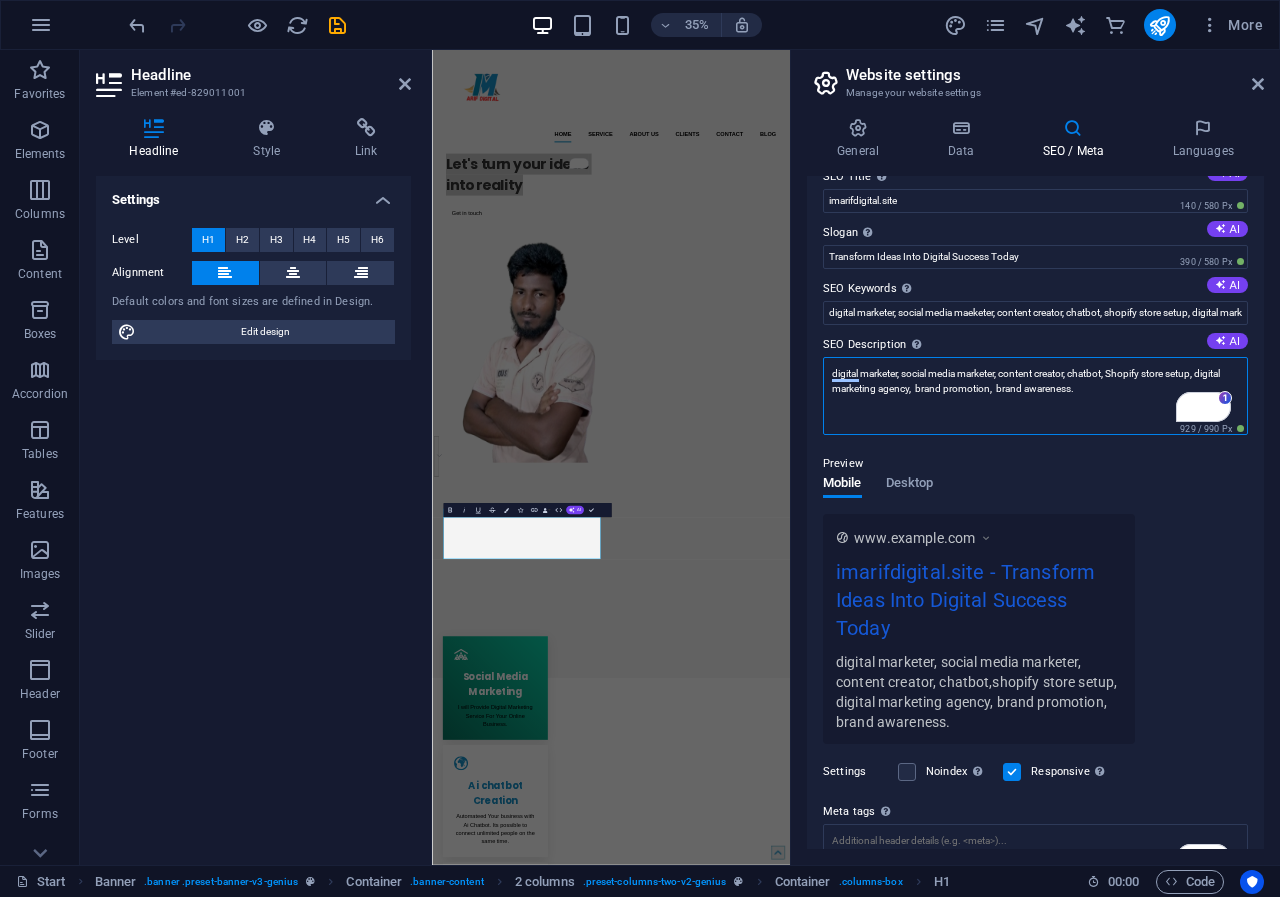 scroll, scrollTop: 18, scrollLeft: 0, axis: vertical 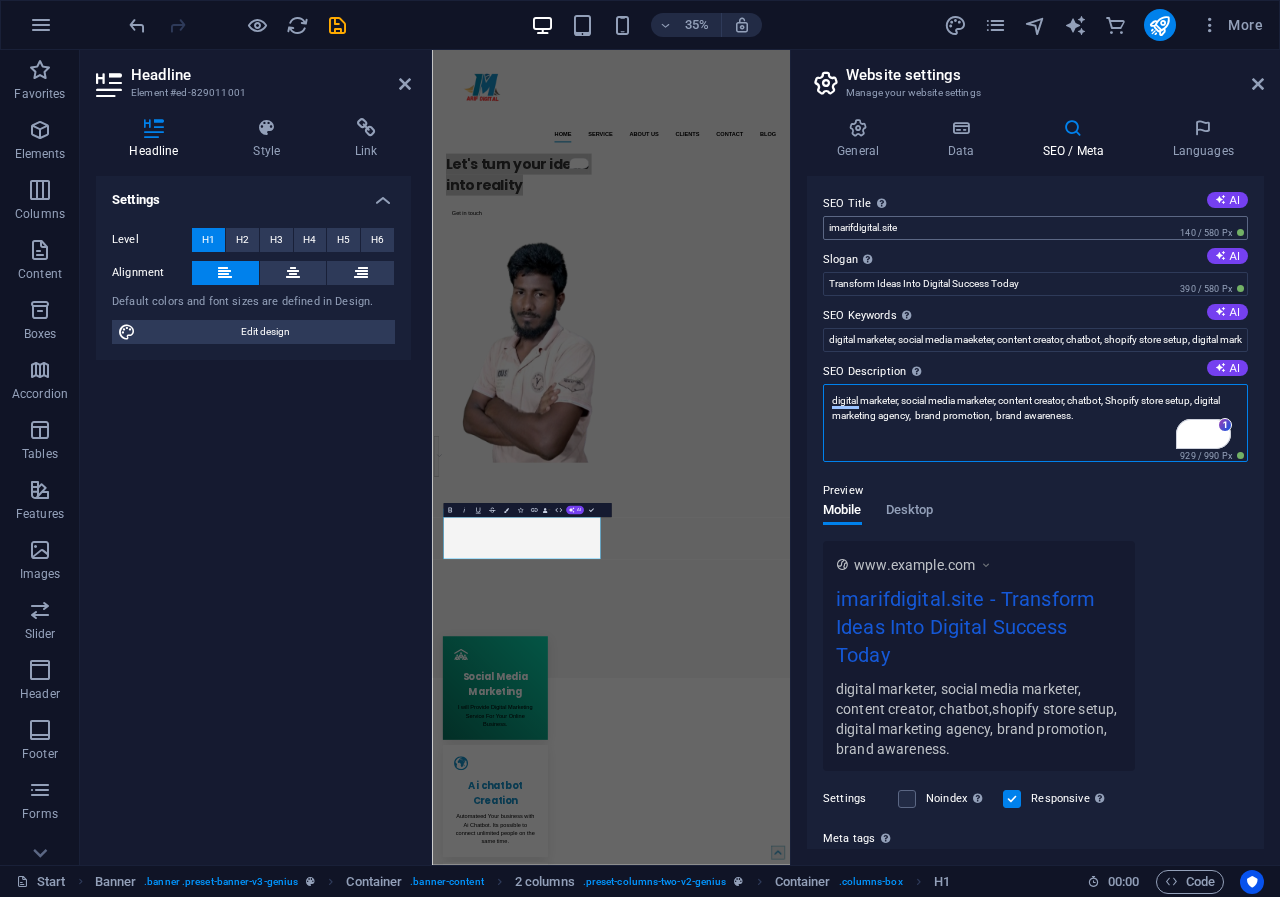 type on "digital marketer, social media marketer, content creator, chatbot, Shopify store setup, digital marketing agency,  brand promotion,  brand awareness." 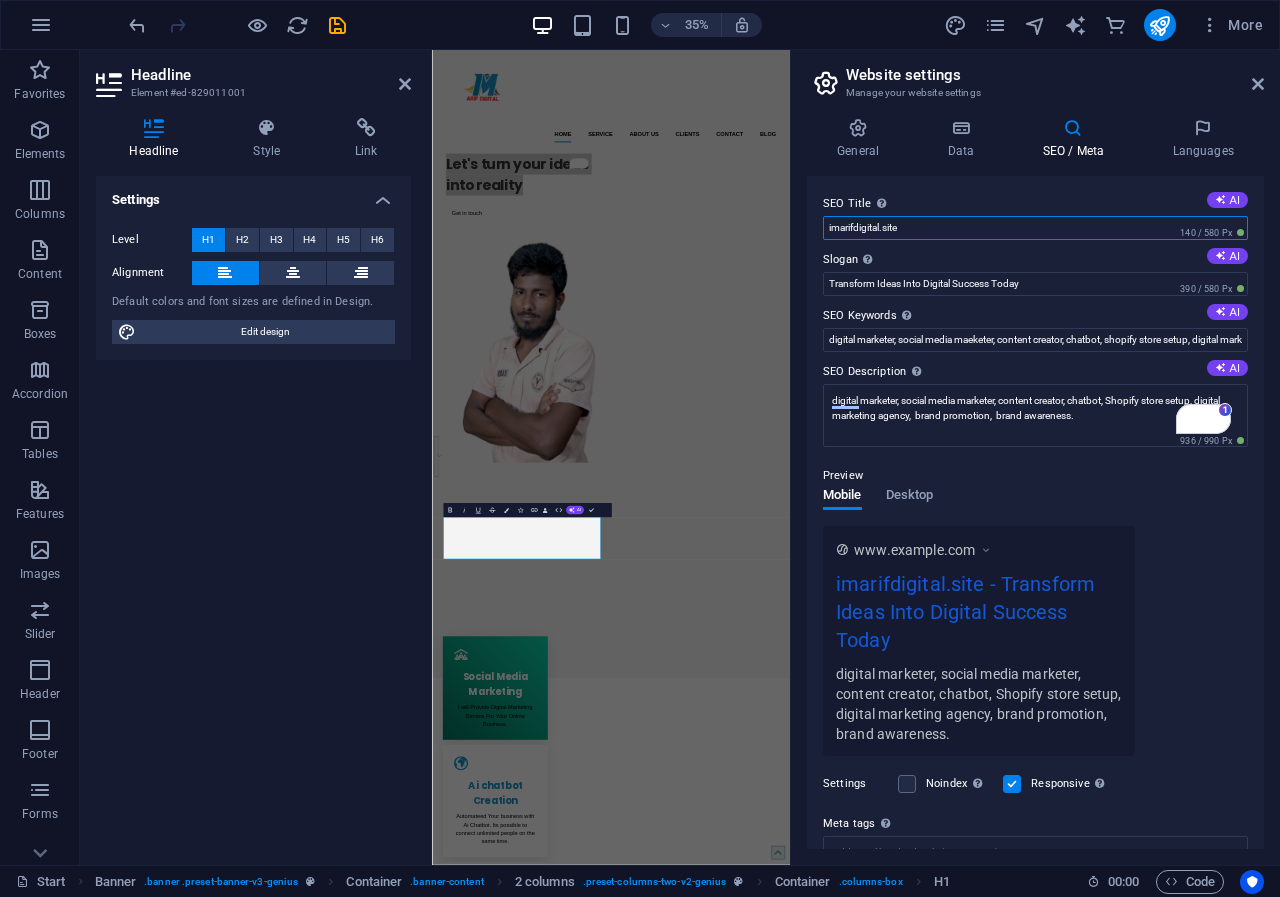 drag, startPoint x: 988, startPoint y: 229, endPoint x: 809, endPoint y: 231, distance: 179.01117 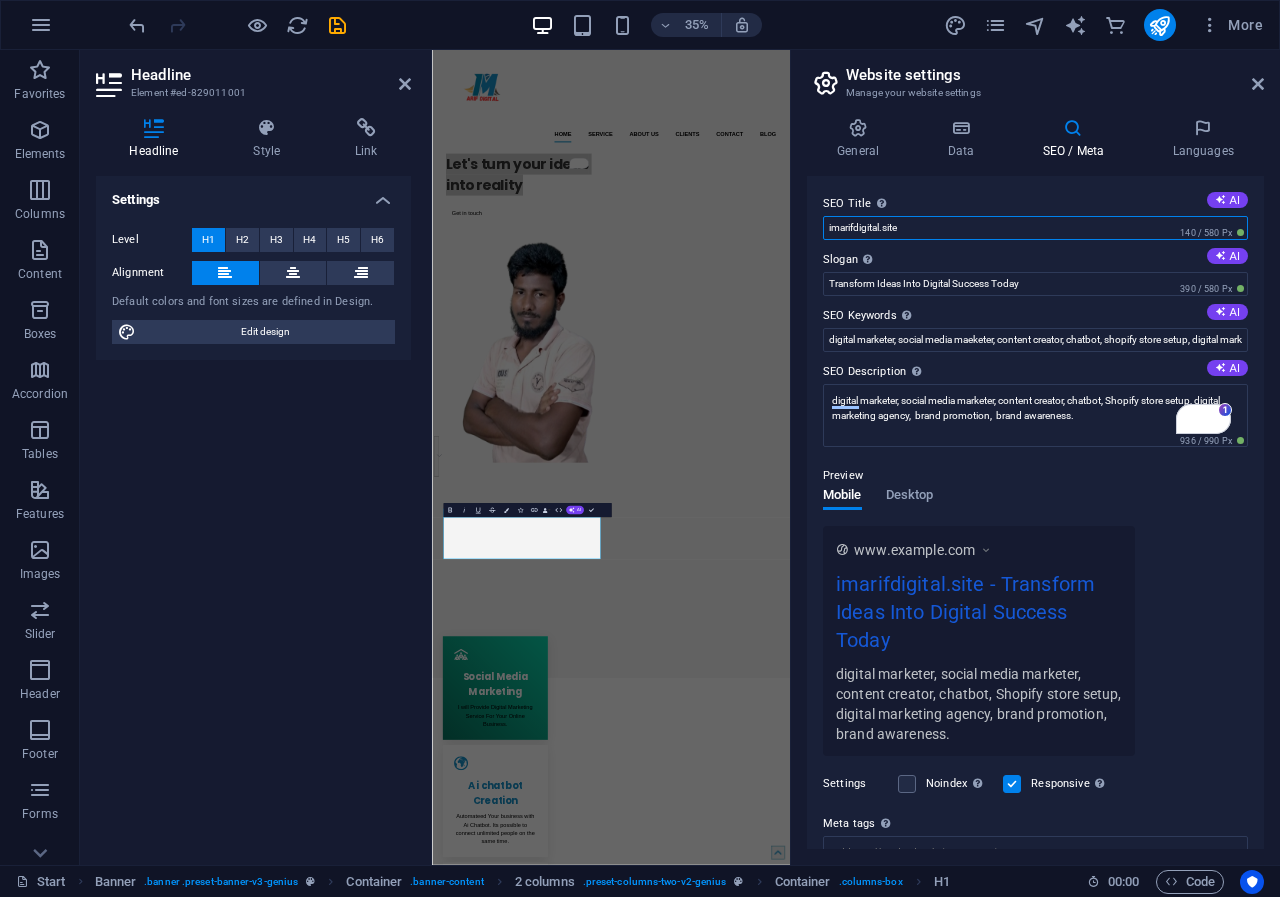 click on "SEO Title The title of your website - make it something that stands out in search engine results. AI imarifdigital.site 140 / 580 Px Slogan The slogan of your website. AI Transform Ideas Into Digital Success Today 390 / 580 Px SEO Keywords Comma-separated list of keywords representing your website. AI digital marketer, social media maeketer, content creator, chatbot,shopify store setup, digital marketing agency,  brand promotion,  brand awerness SEO Description Describe the contents of your website - this is crucial for search engines and SEO! AI digital marketer, social media marketer, content creator, chatbot, Shopify store setup, digital marketing agency,  brand promotion,  brand awareness. 936 / 990 Px Preview Mobile Desktop www.example.com imarifdigital.site - Transform Ideas Into Digital Success Today digital marketer, social media marketer, content creator, chatbot, Shopify store setup, digital marketing agency,  brand promotion,  brand awareness. Settings Noindex Responsive Meta tags" at bounding box center [1035, 512] 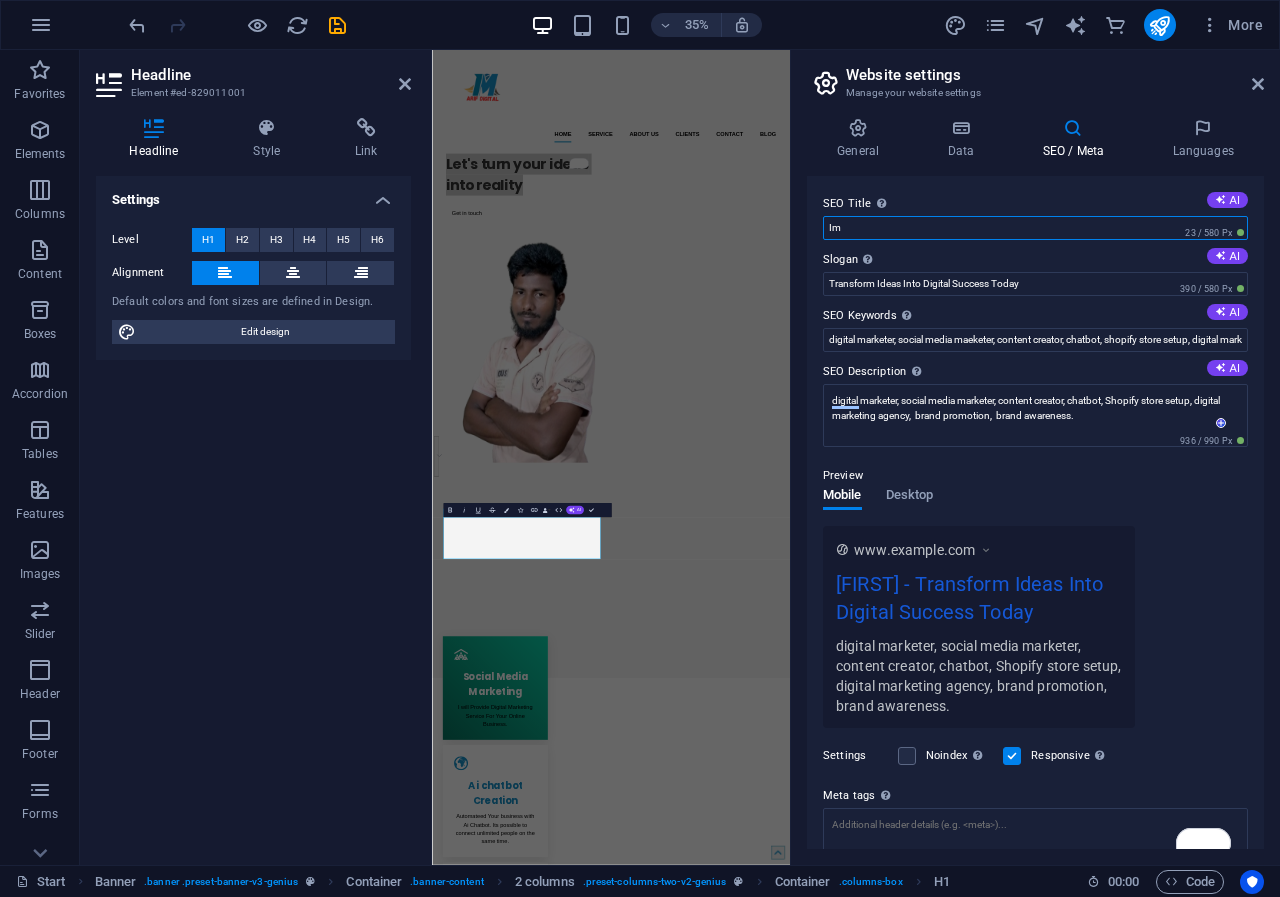 type on "I" 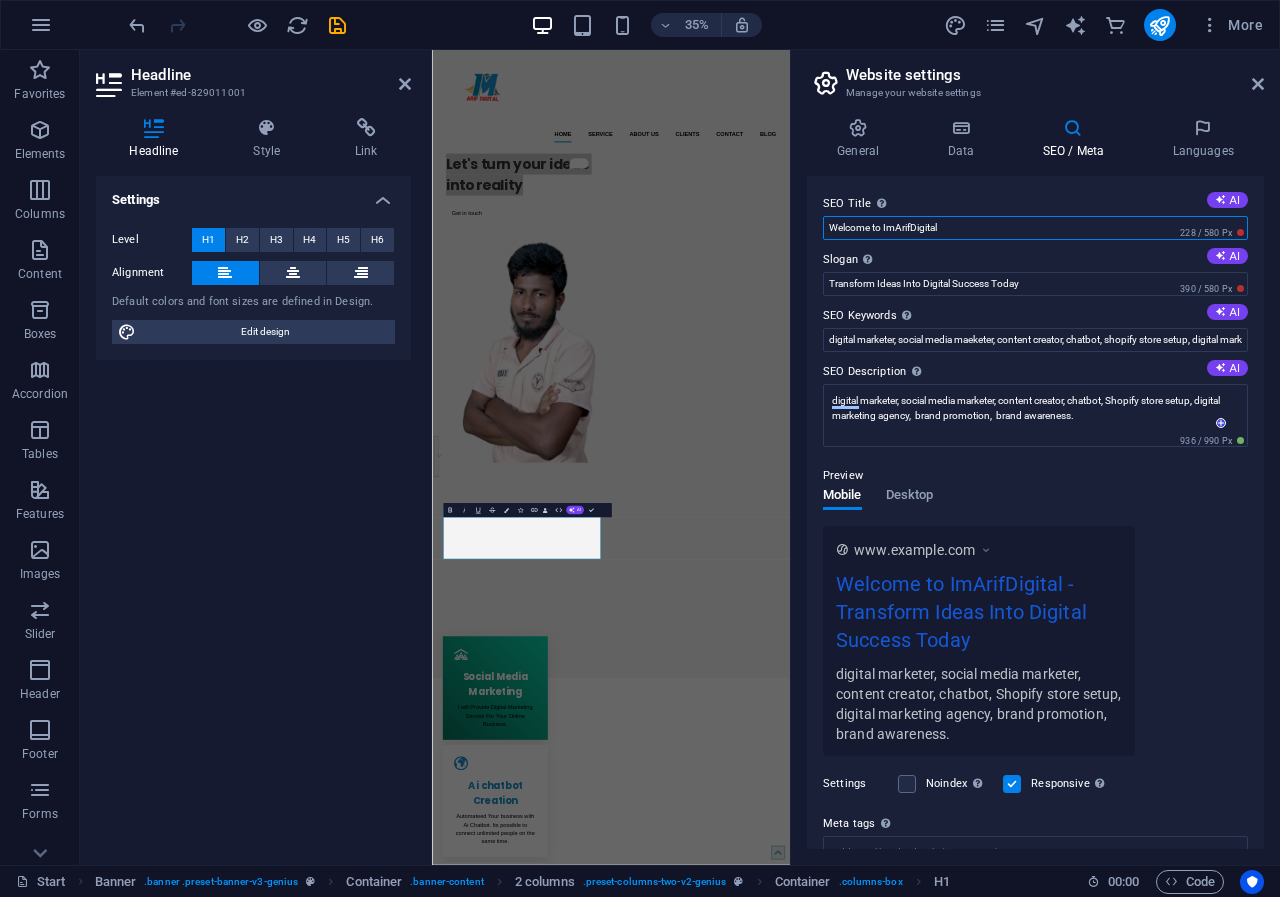paste on "digital marketer, social media maeketer, content creator, chatbot,shopify store setup, digital marketing agency,  brand promotion,  brand awerness" 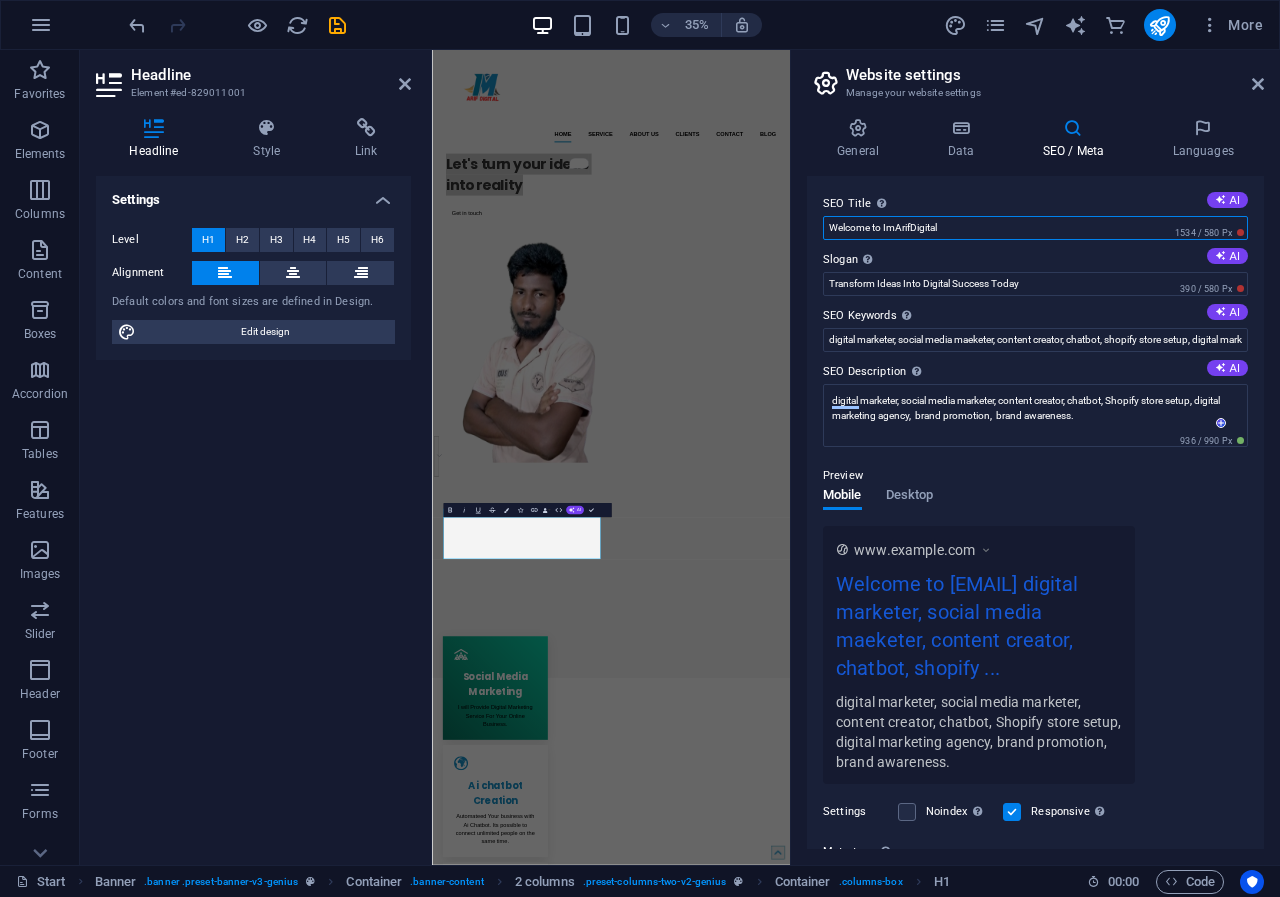scroll, scrollTop: 0, scrollLeft: 0, axis: both 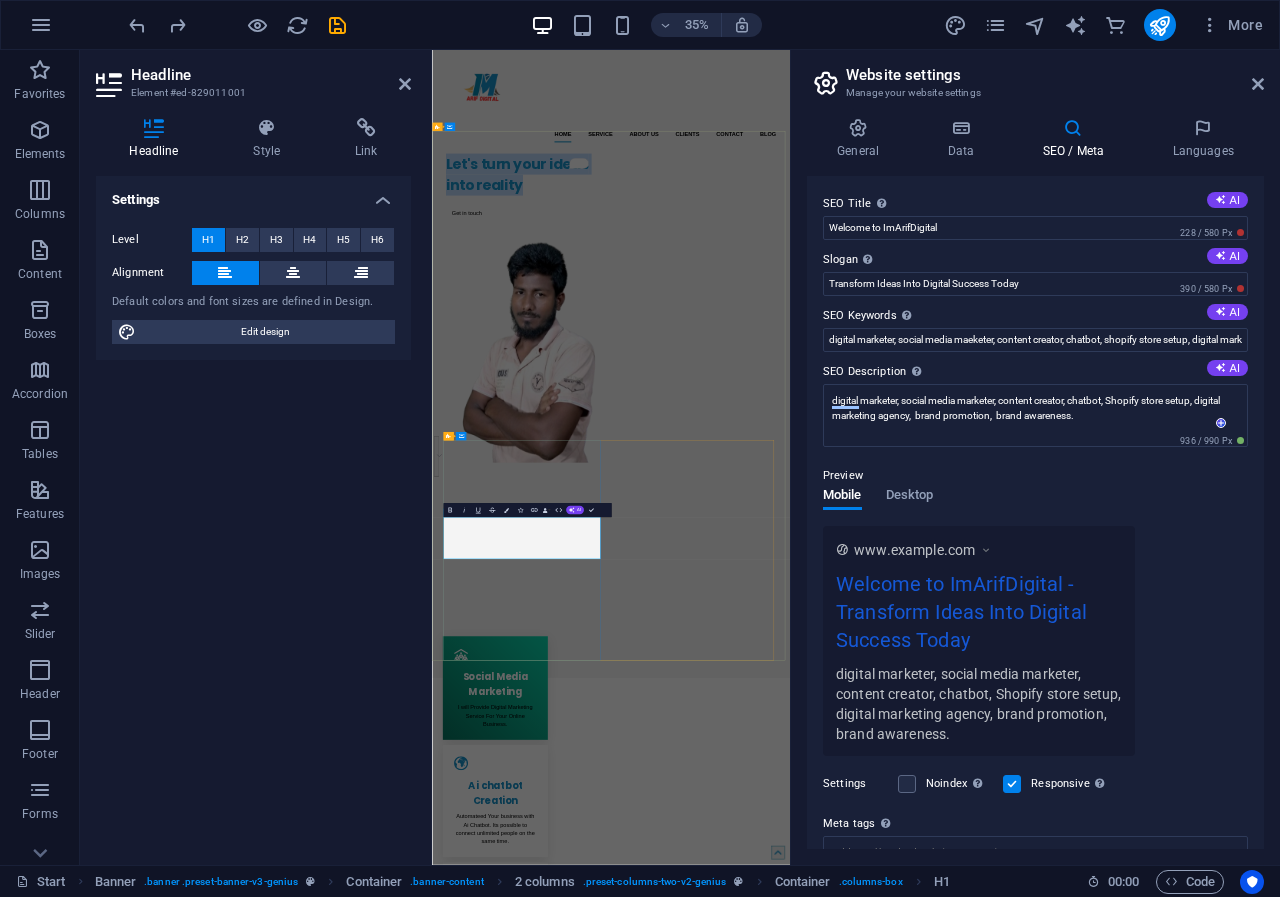 click on "Let's turn your ideas into reality" at bounding box center (696, 406) 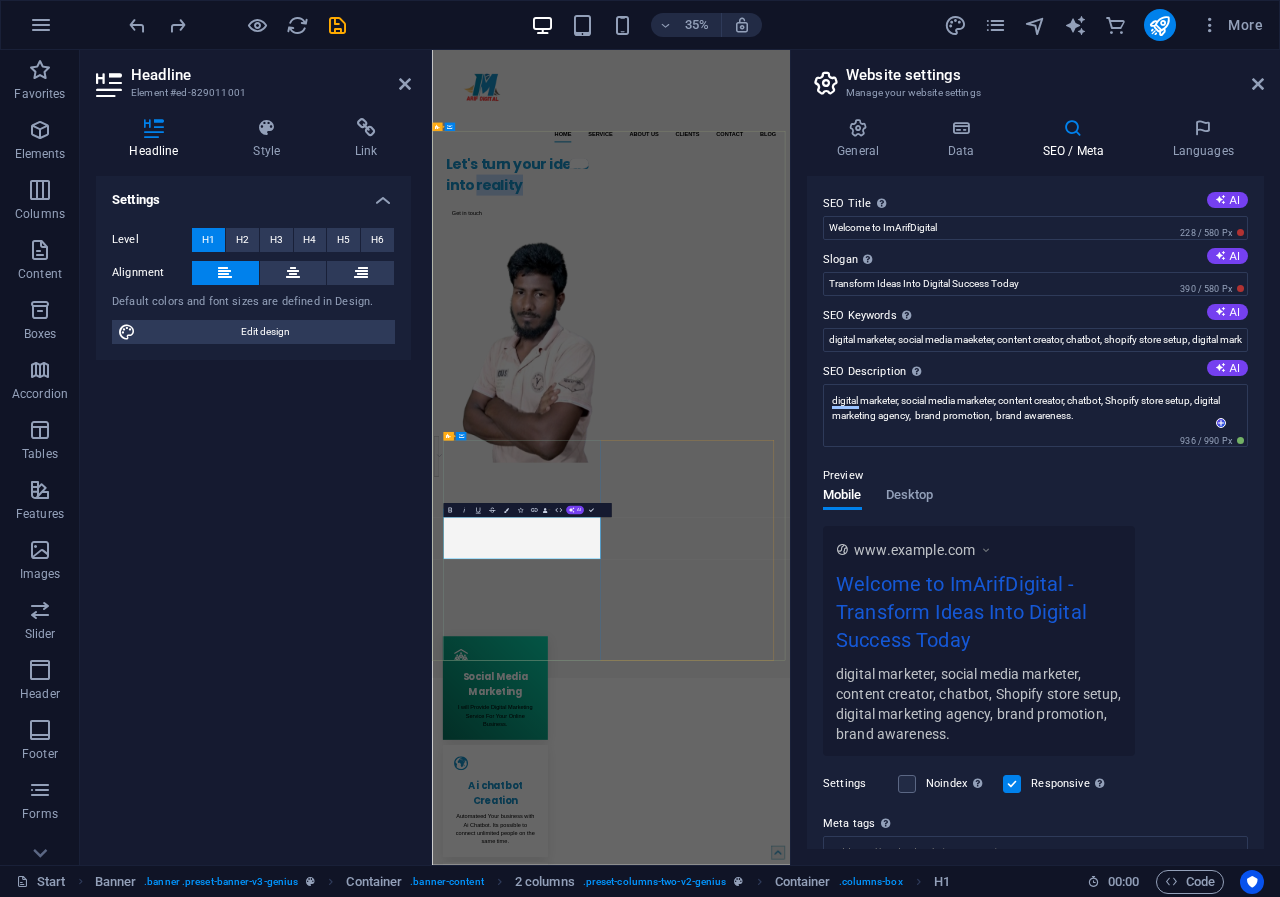 click on "Let's turn your ideas into reality" at bounding box center (696, 406) 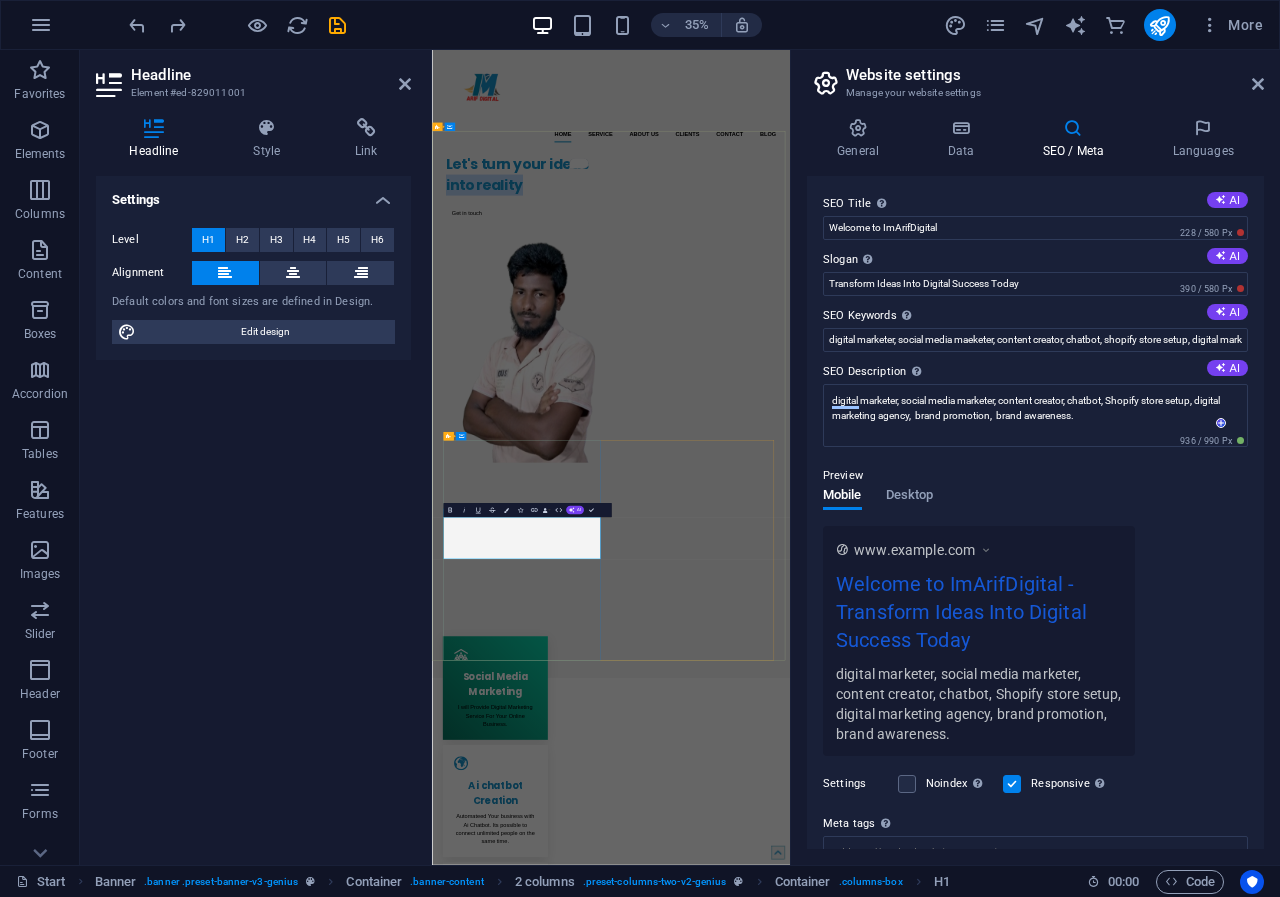 click on "Let's turn your ideas into reality" at bounding box center (696, 406) 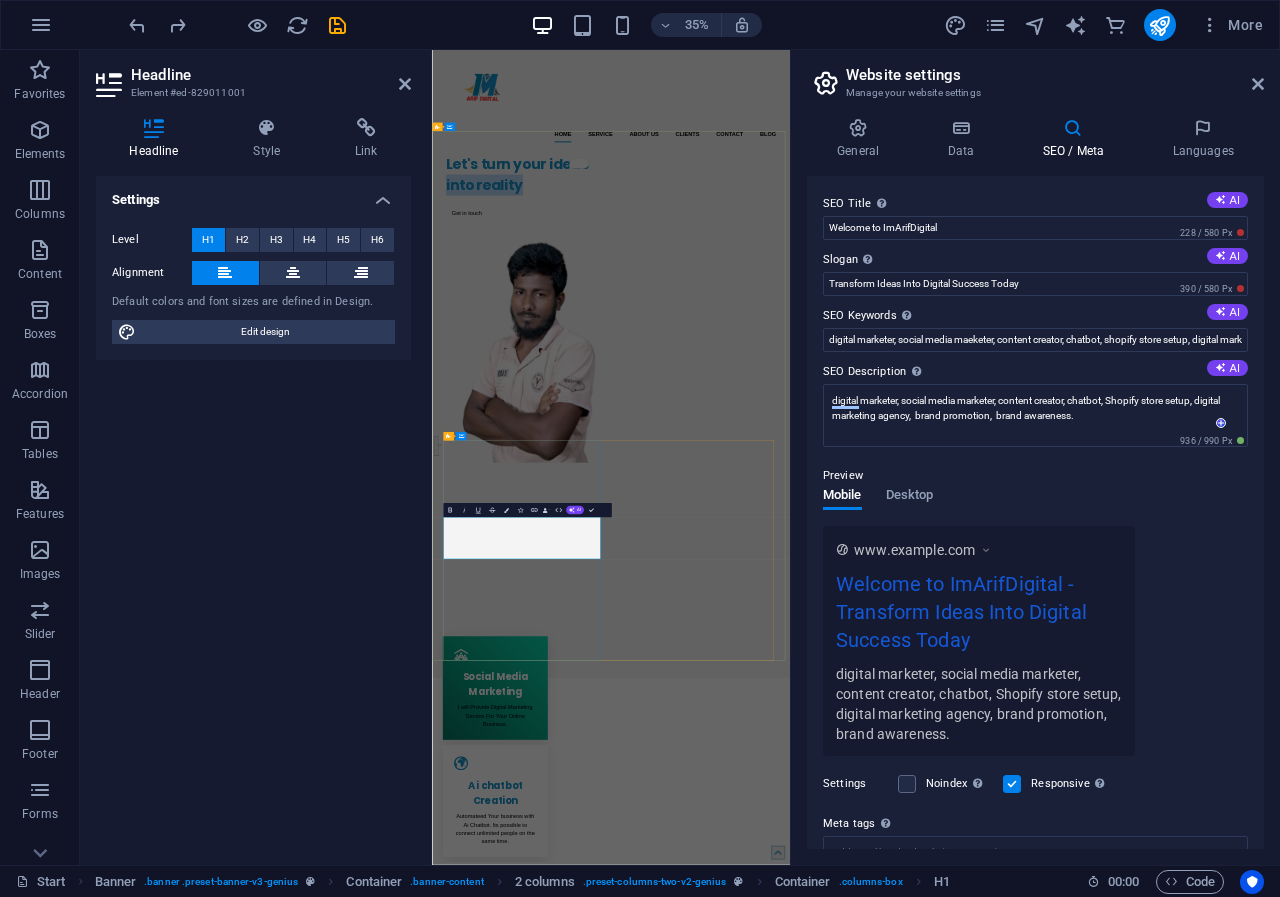 click on "Let's turn your ideas into reality" at bounding box center [696, 406] 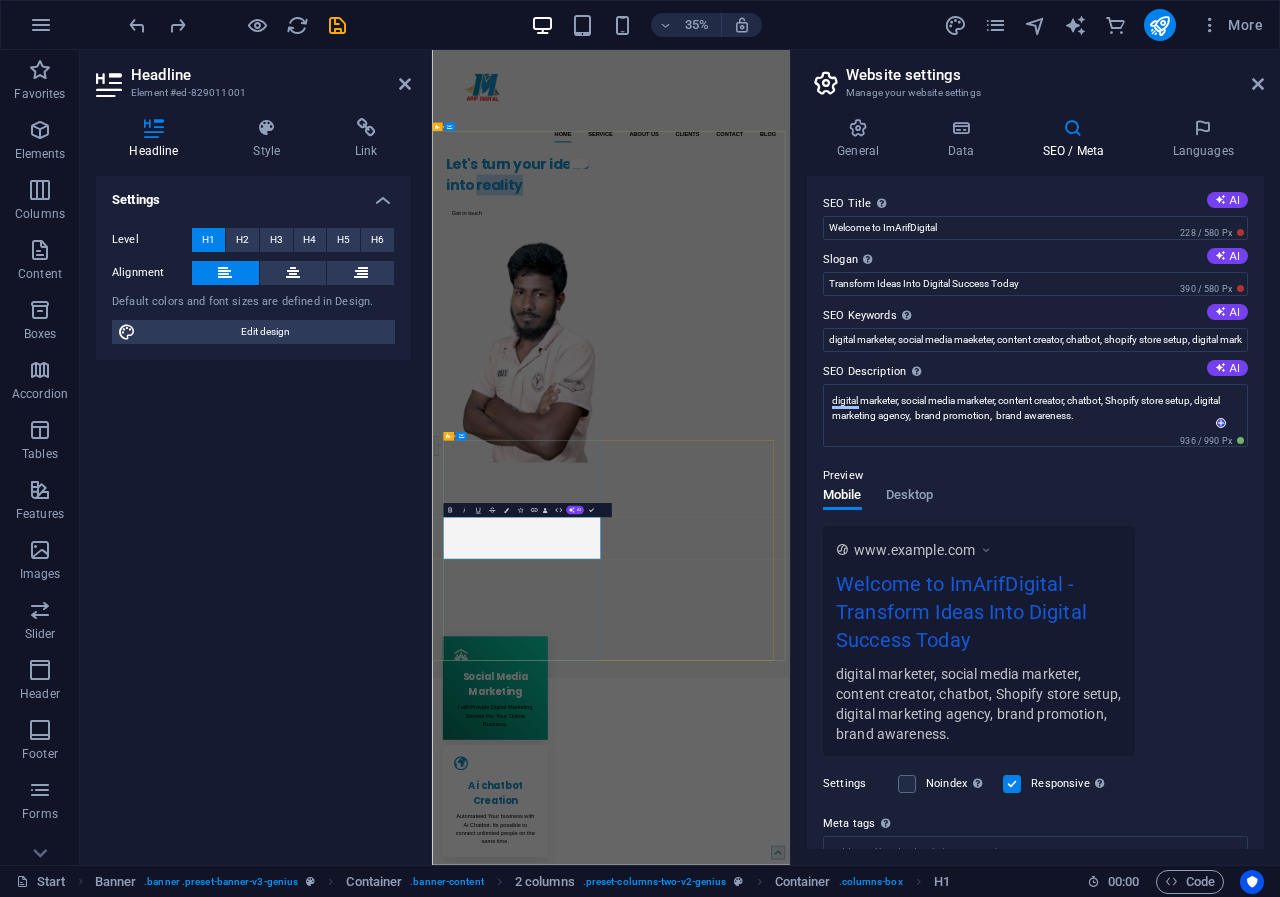 click on "Let's turn your ideas into reality" at bounding box center (696, 406) 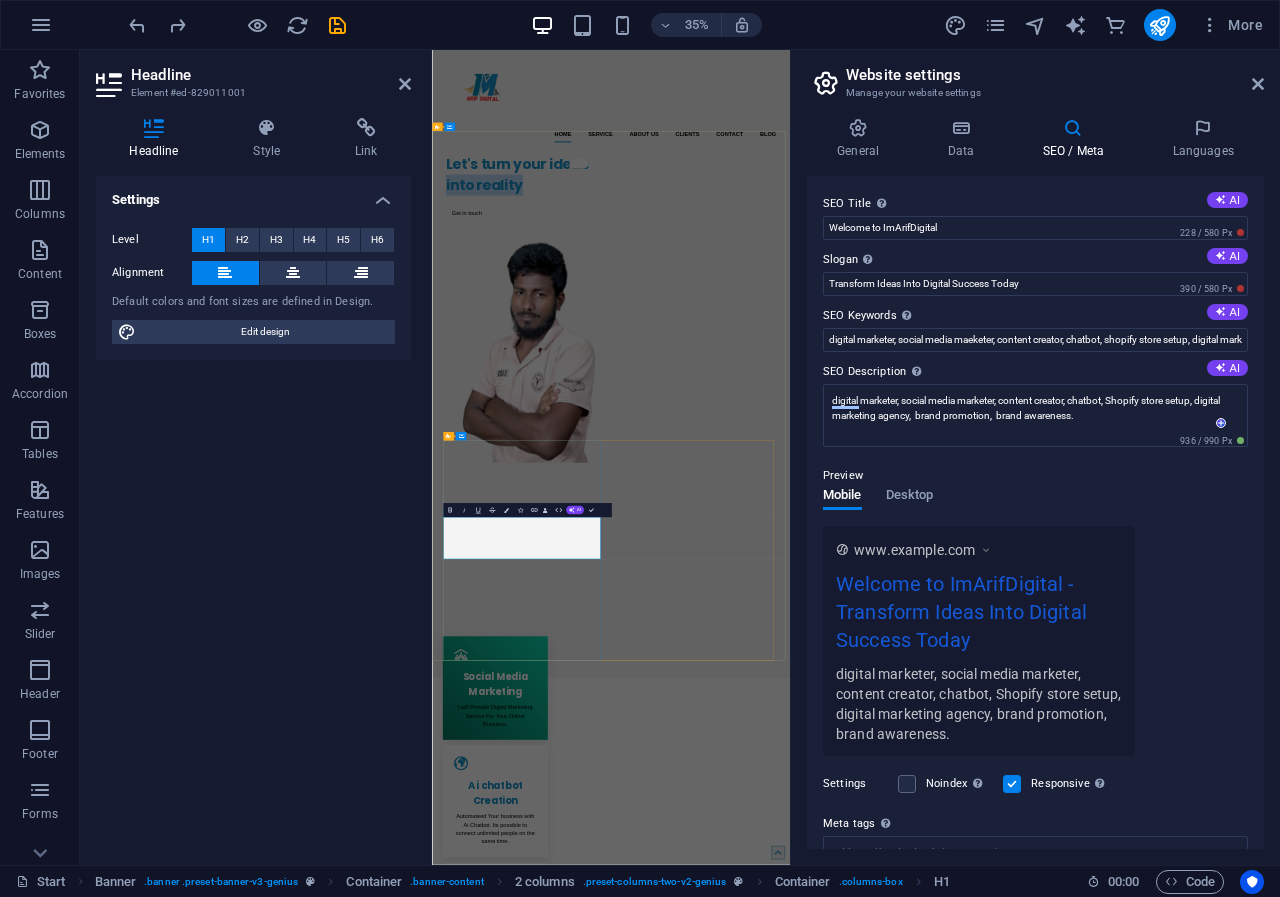 click on "Let's turn your ideas into reality" at bounding box center [696, 406] 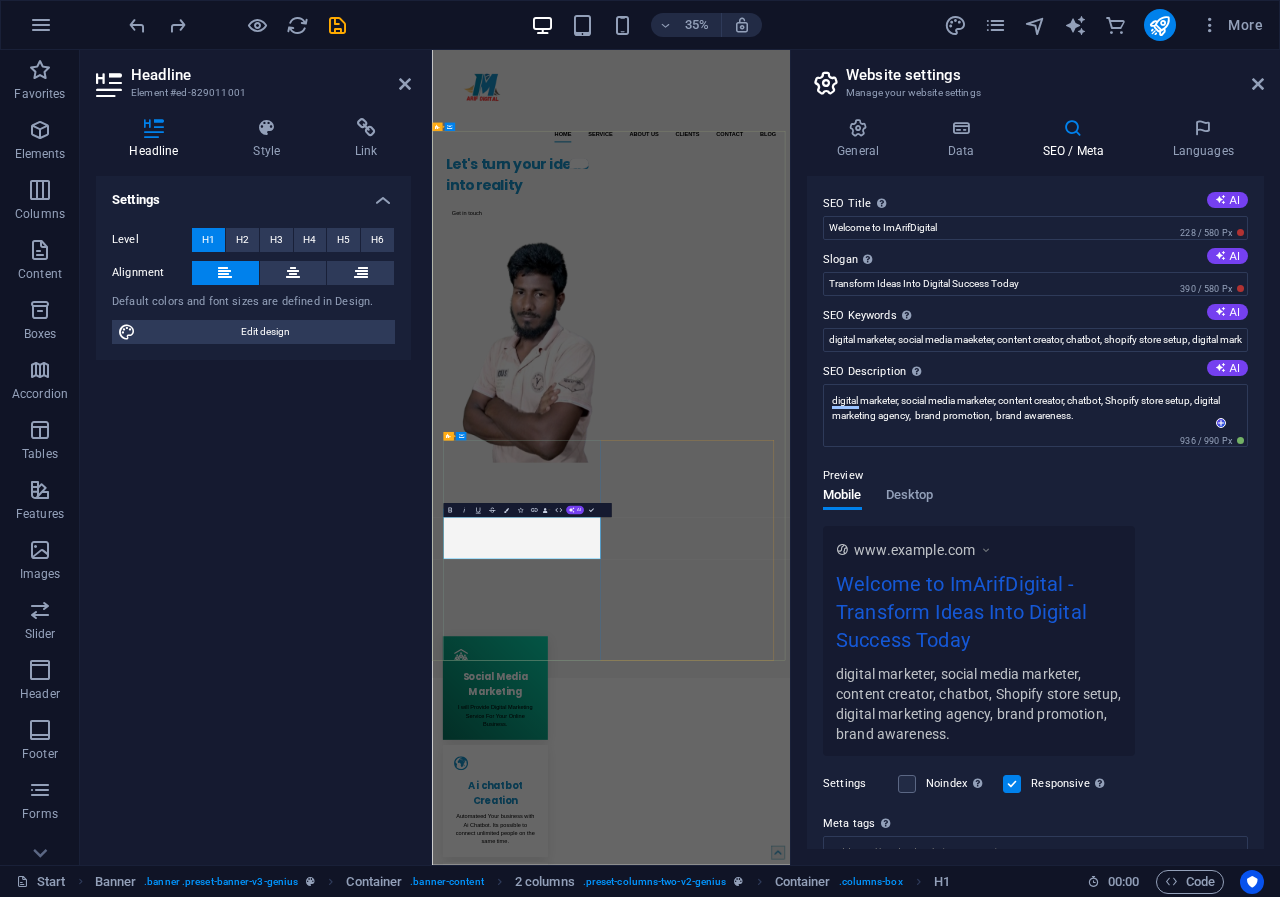 click on "Let's turn your ideas into reality" at bounding box center [696, 406] 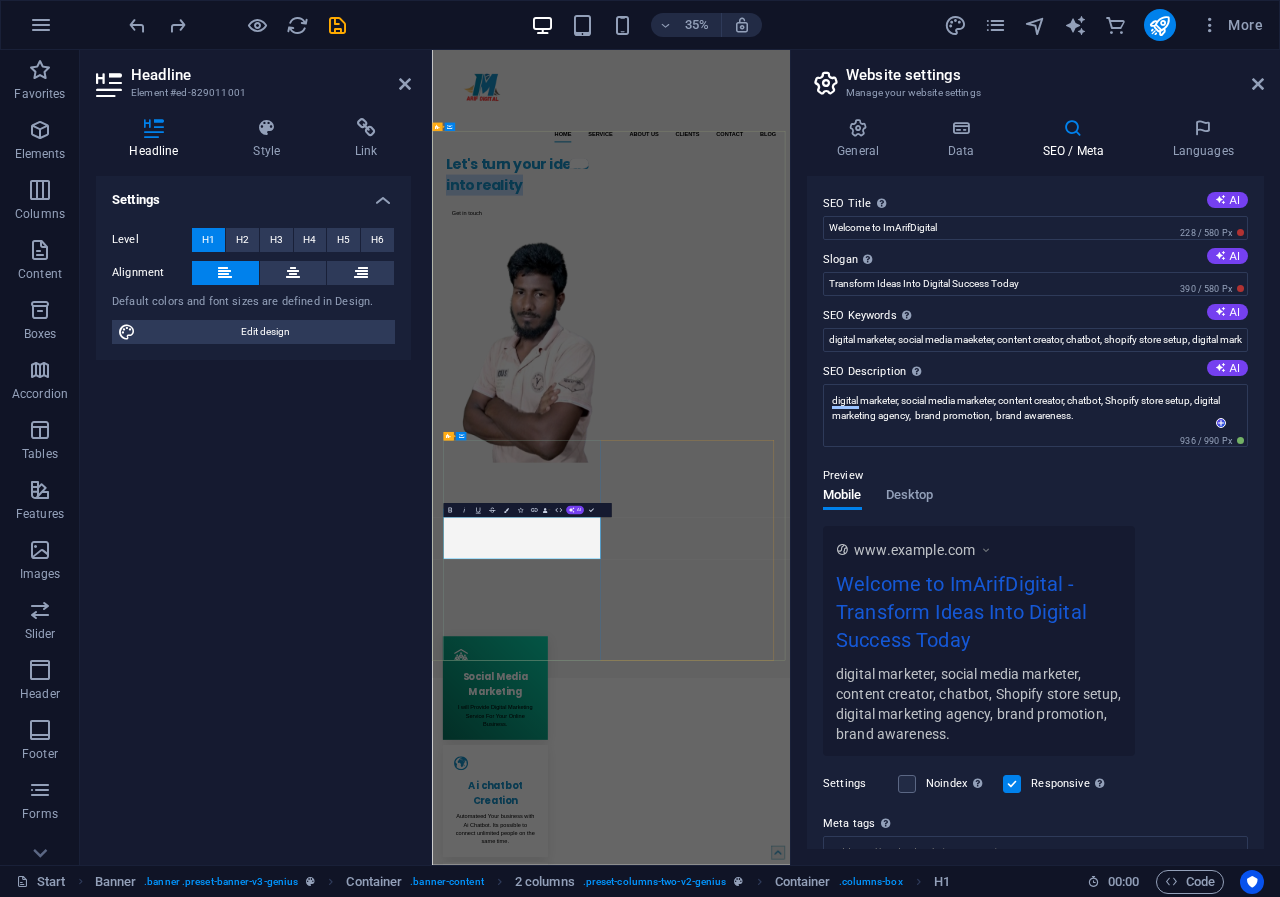 click on "Let's turn your ideas into reality" at bounding box center (696, 406) 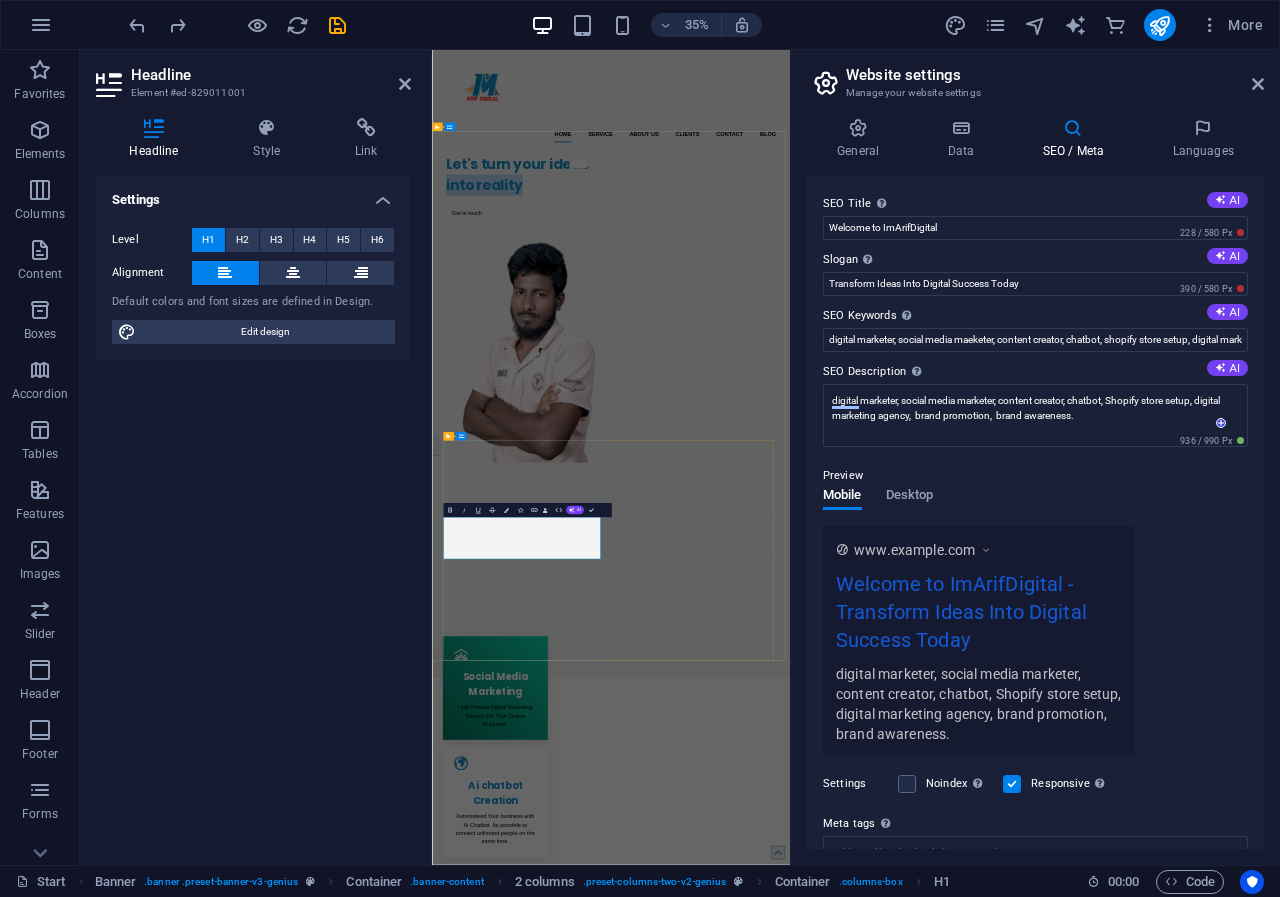 click on "Let's turn your ideas into reality" at bounding box center (696, 406) 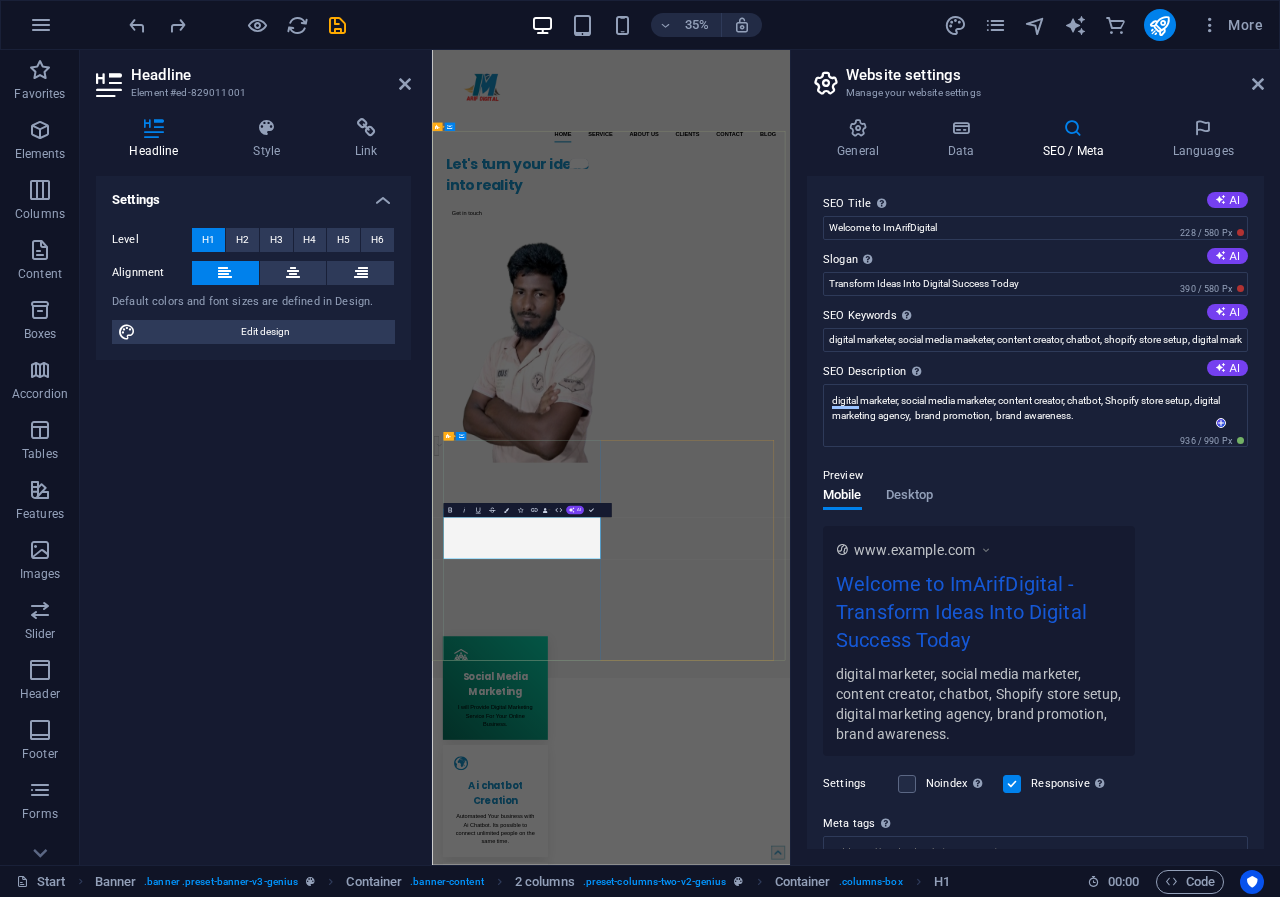 click on "Let's turn your ideas into reality" at bounding box center (696, 406) 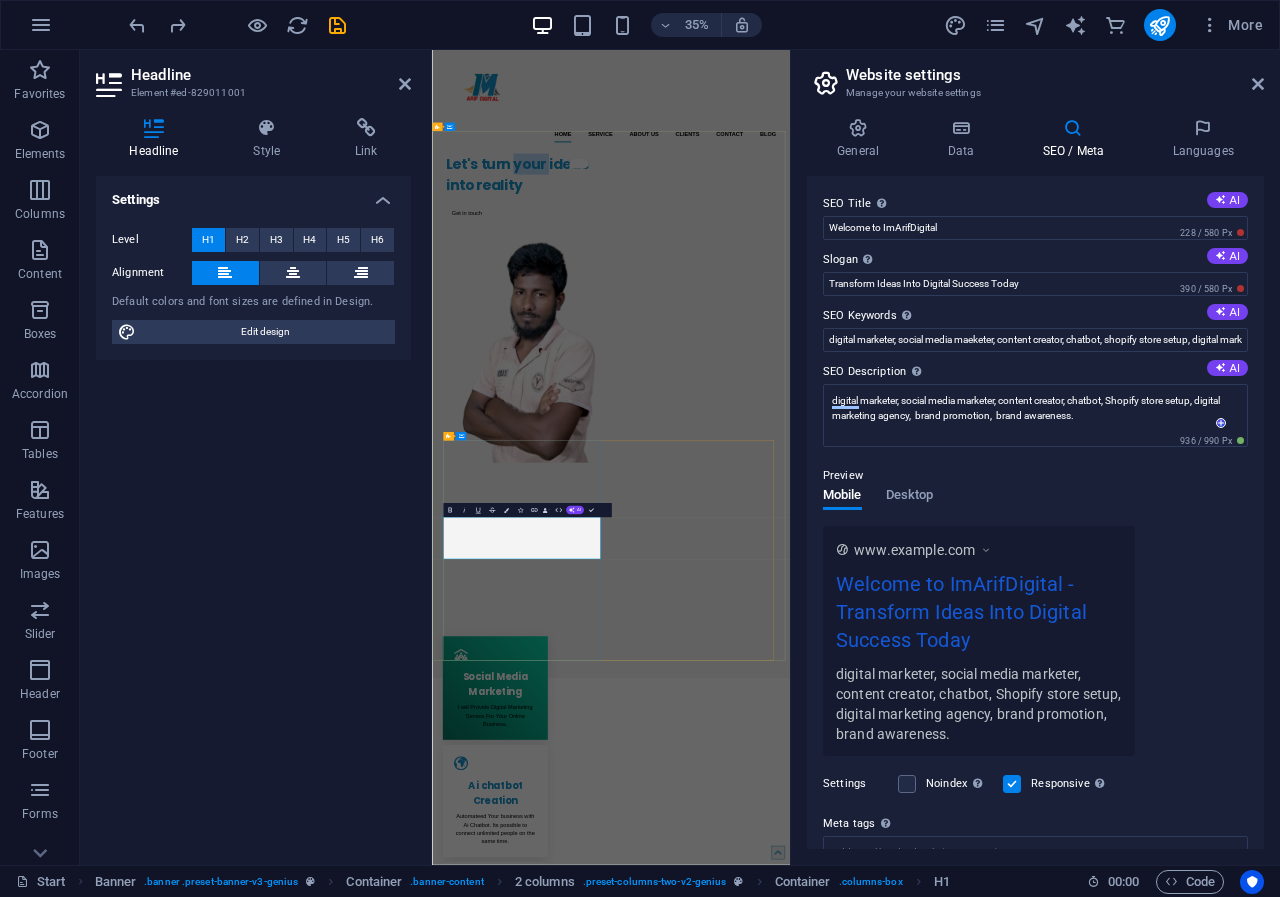 click on "Let's turn your ideas into reality" at bounding box center (696, 406) 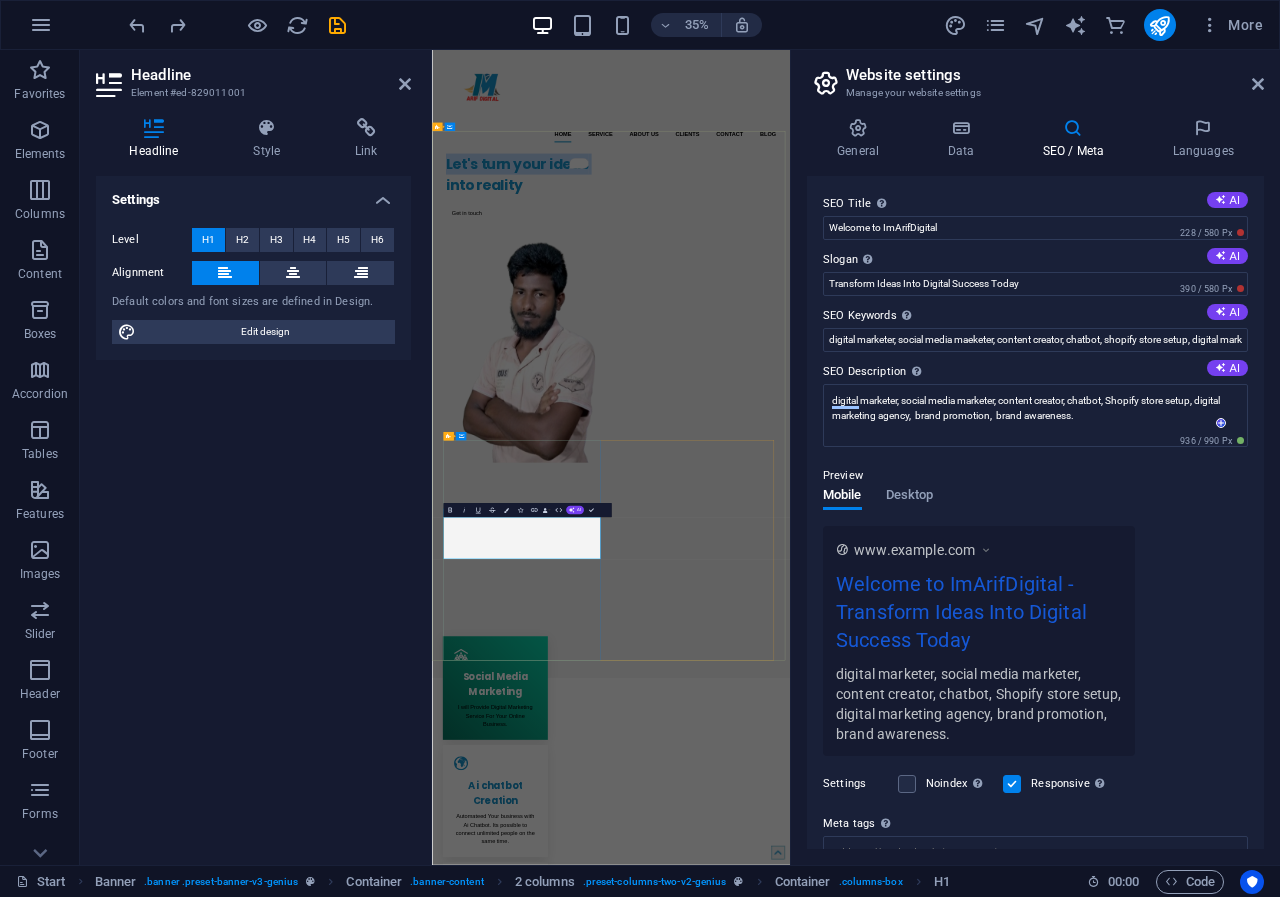 click on "Let's turn your ideas into reality" at bounding box center [696, 406] 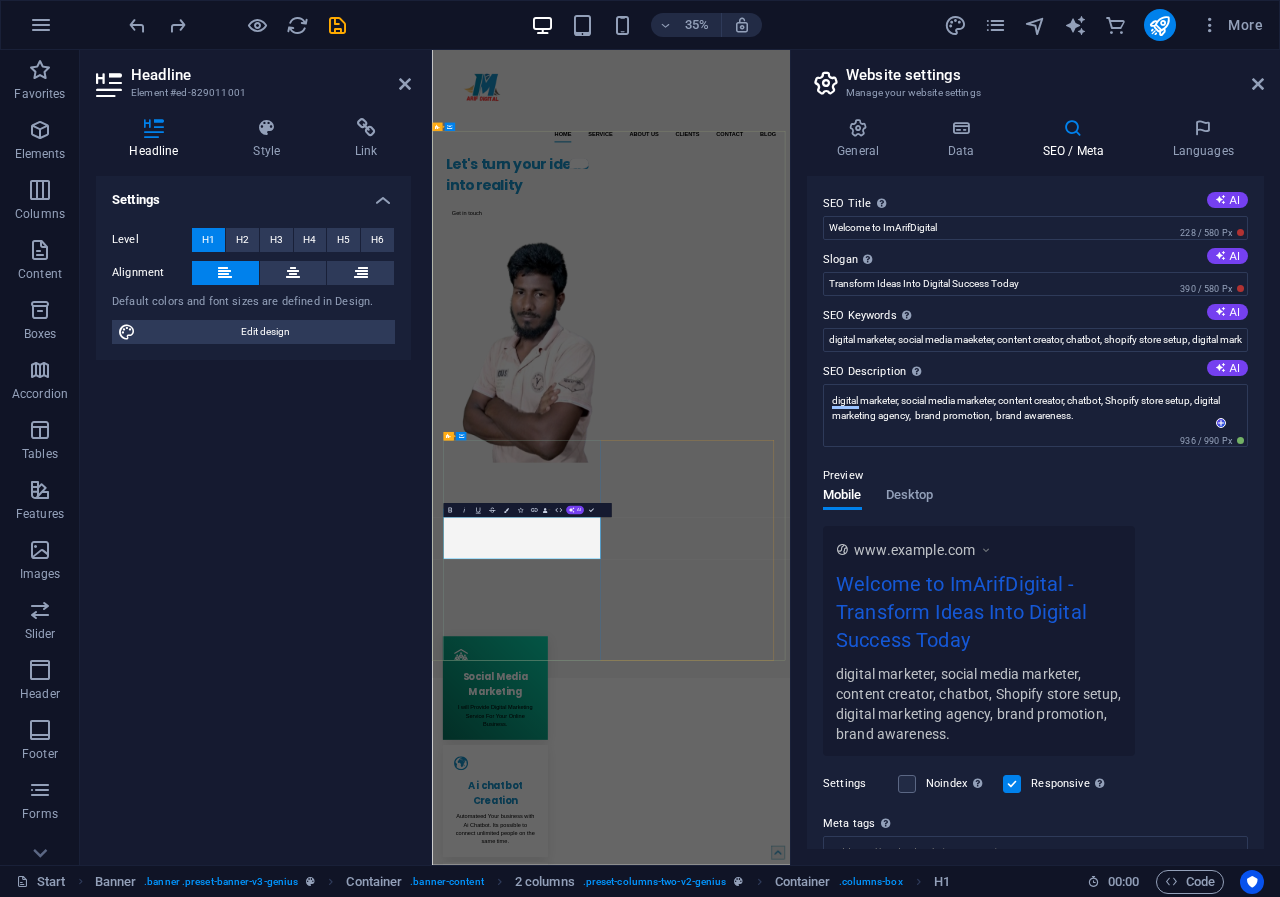 click on "Let's turn your ideas into reality" at bounding box center [696, 406] 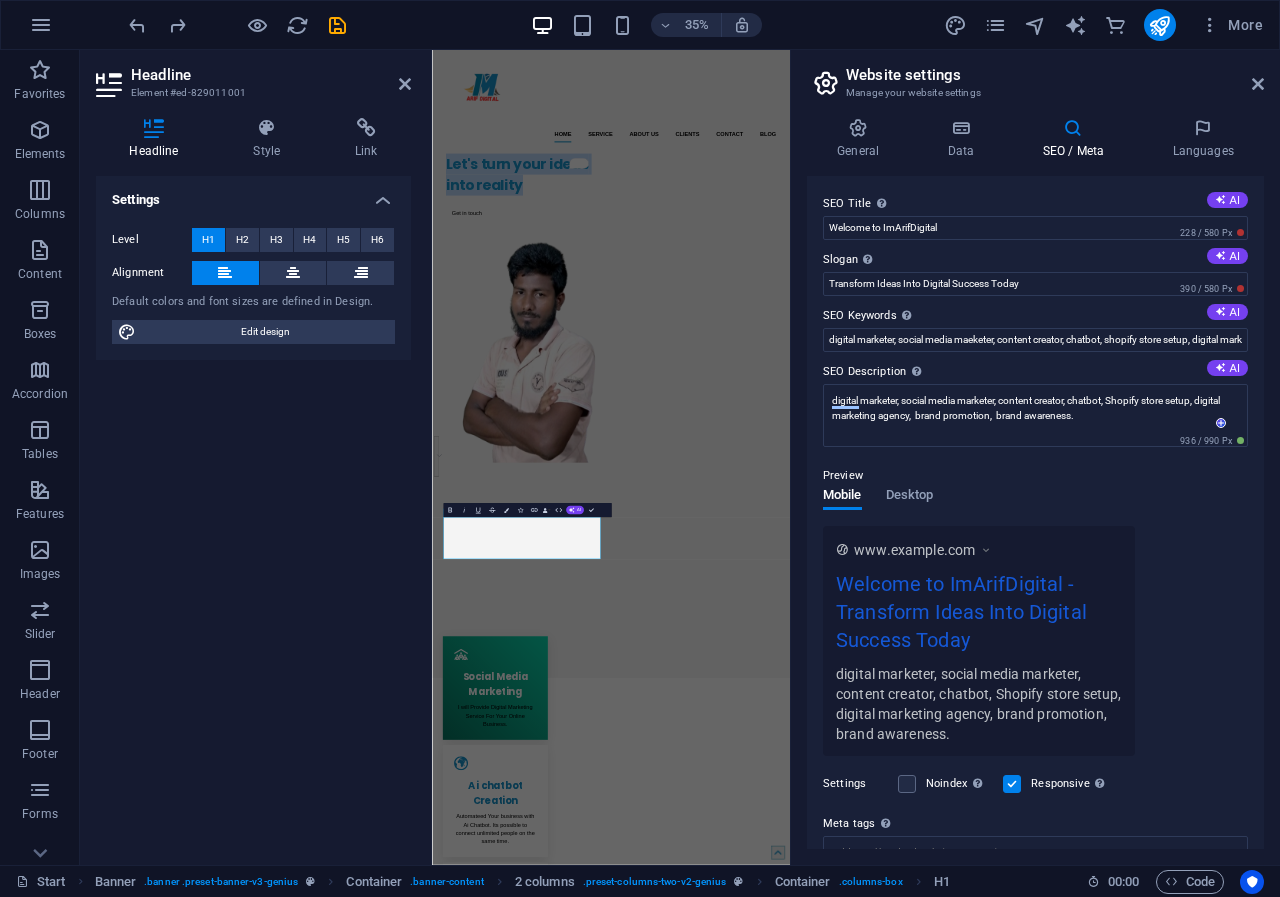 drag, startPoint x: 729, startPoint y: 1464, endPoint x: 864, endPoint y: 577, distance: 897.2146 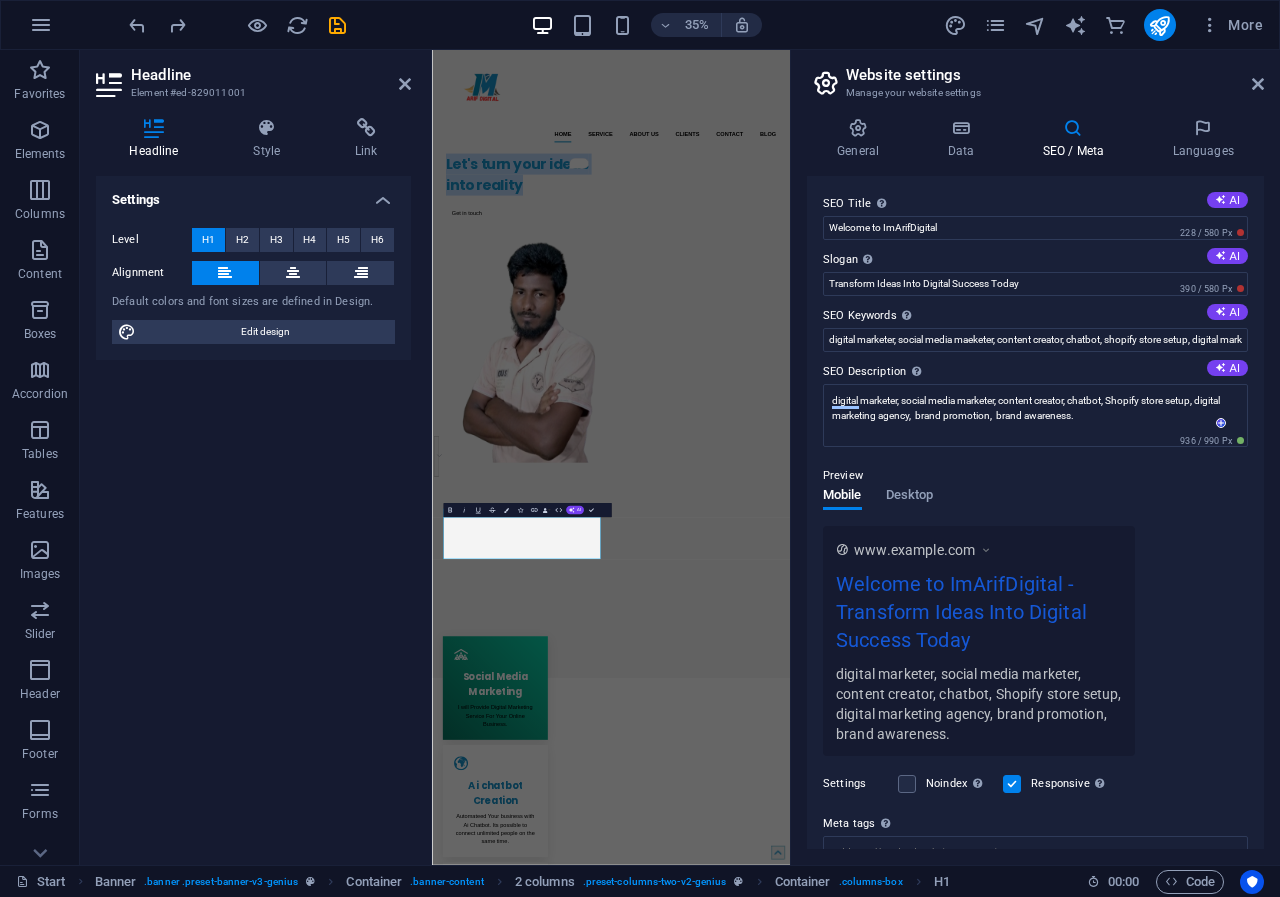 click on "Skip to main content
Home Service About us Clients Contact Blog Let's turn your ideas into reality Get in touch Social Media Marketing I will Provide Digital Marketing Service For Your Online Business.   Ai chatbot Creation Automateed Your business with Ai Chatbot. Its possible to connect unlimited people on the same time. Shopify Store Setup Setup your online business in shopify store. It's  also easy to oprate on time. Creative service in Online Business Sector. Our digital marketing agency helps businesses grow their online presence with strategic, results-driven solutions. We specialize in social media marketing to increase brand awareness and customer engagement across platforms. Our team creates smart chatbots that automate customer interactions and generate leads 24/7. For e-commerce brands, we offer professional Shopify store setup with full customization and optimization. High-quality content creation is at the heart of our services, including engaging graphics, videos, and copywriting. 90%
70%" at bounding box center [943, 4000] 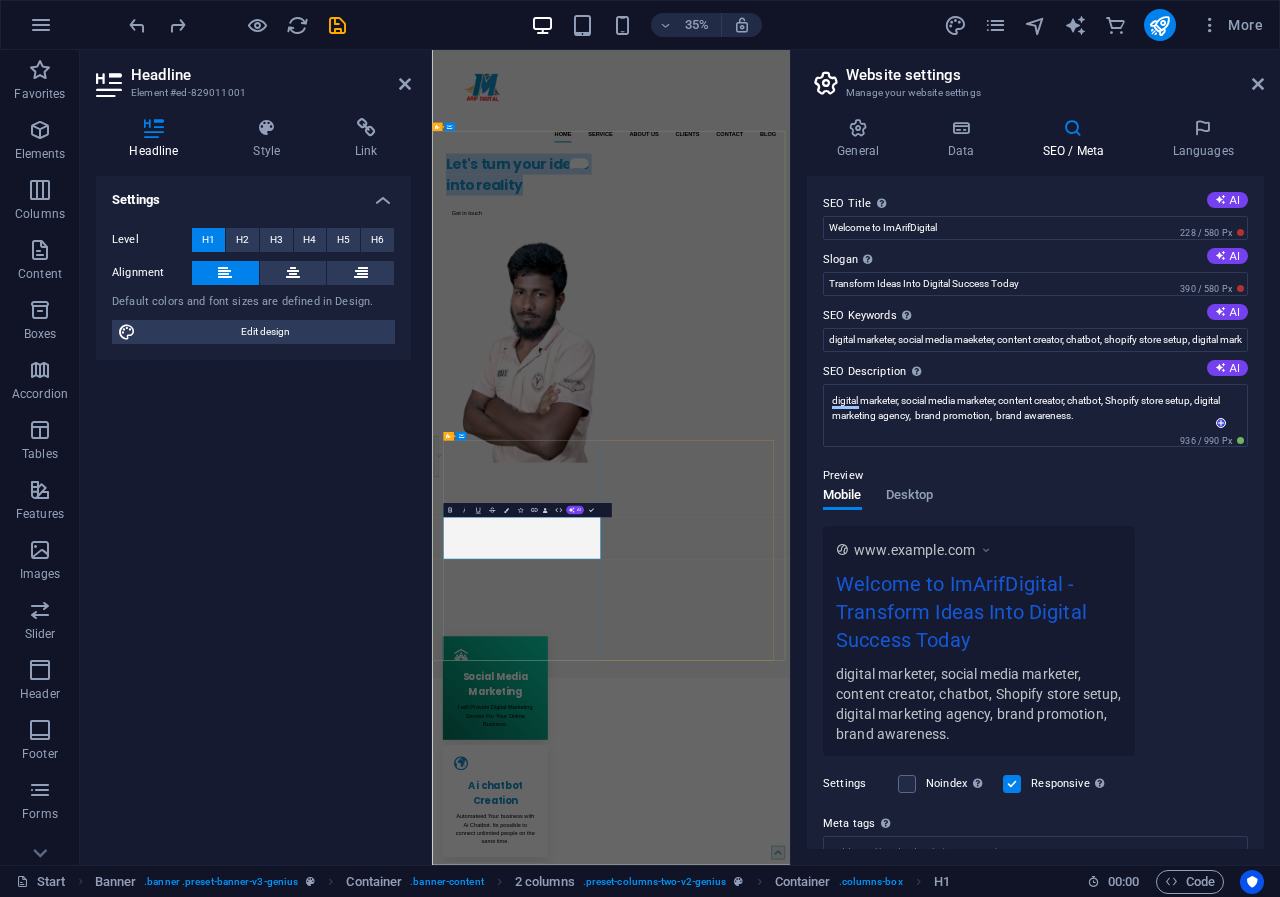 copy on "Let's turn your ideas into reality" 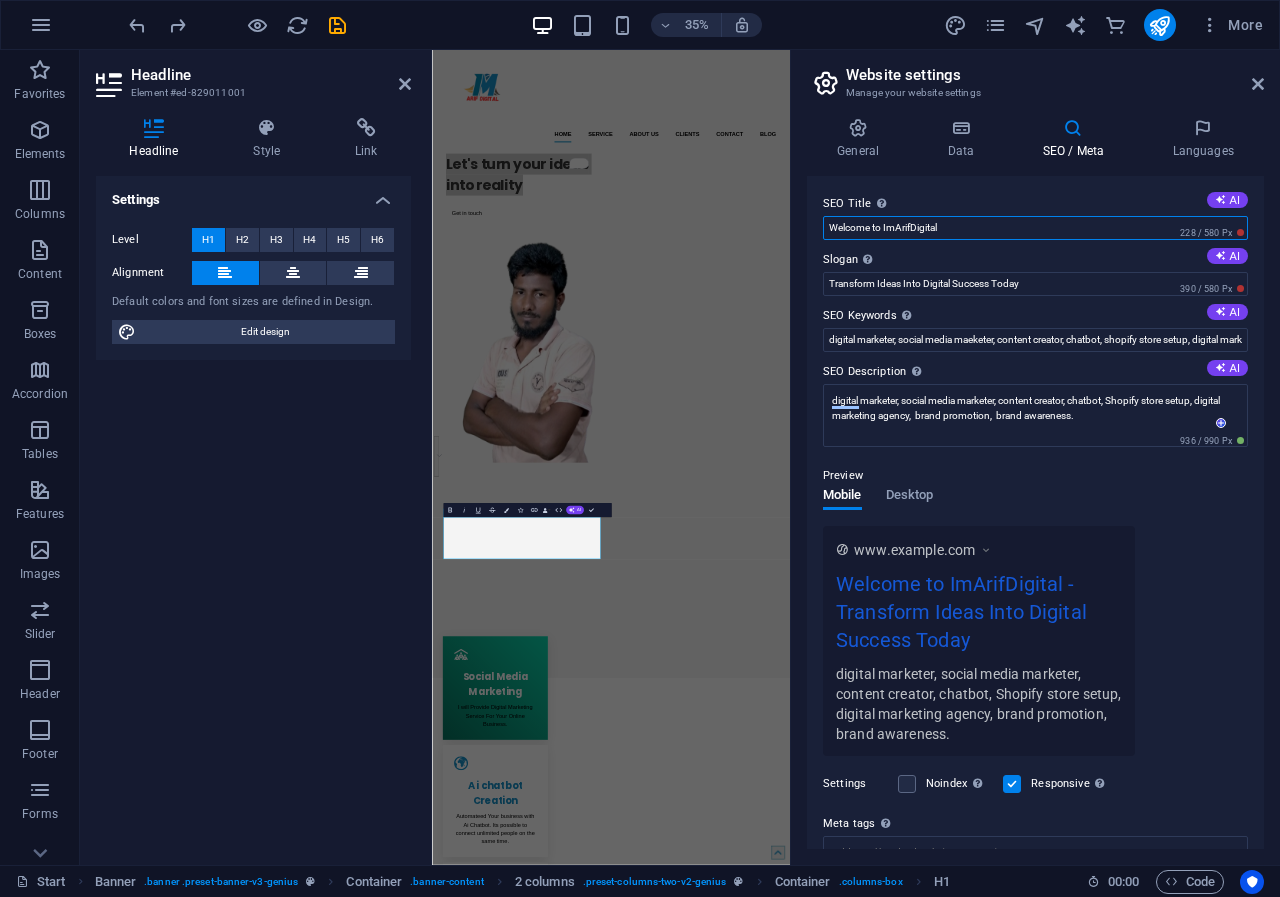 click on "Welcome to ImArifDigital" at bounding box center (1035, 228) 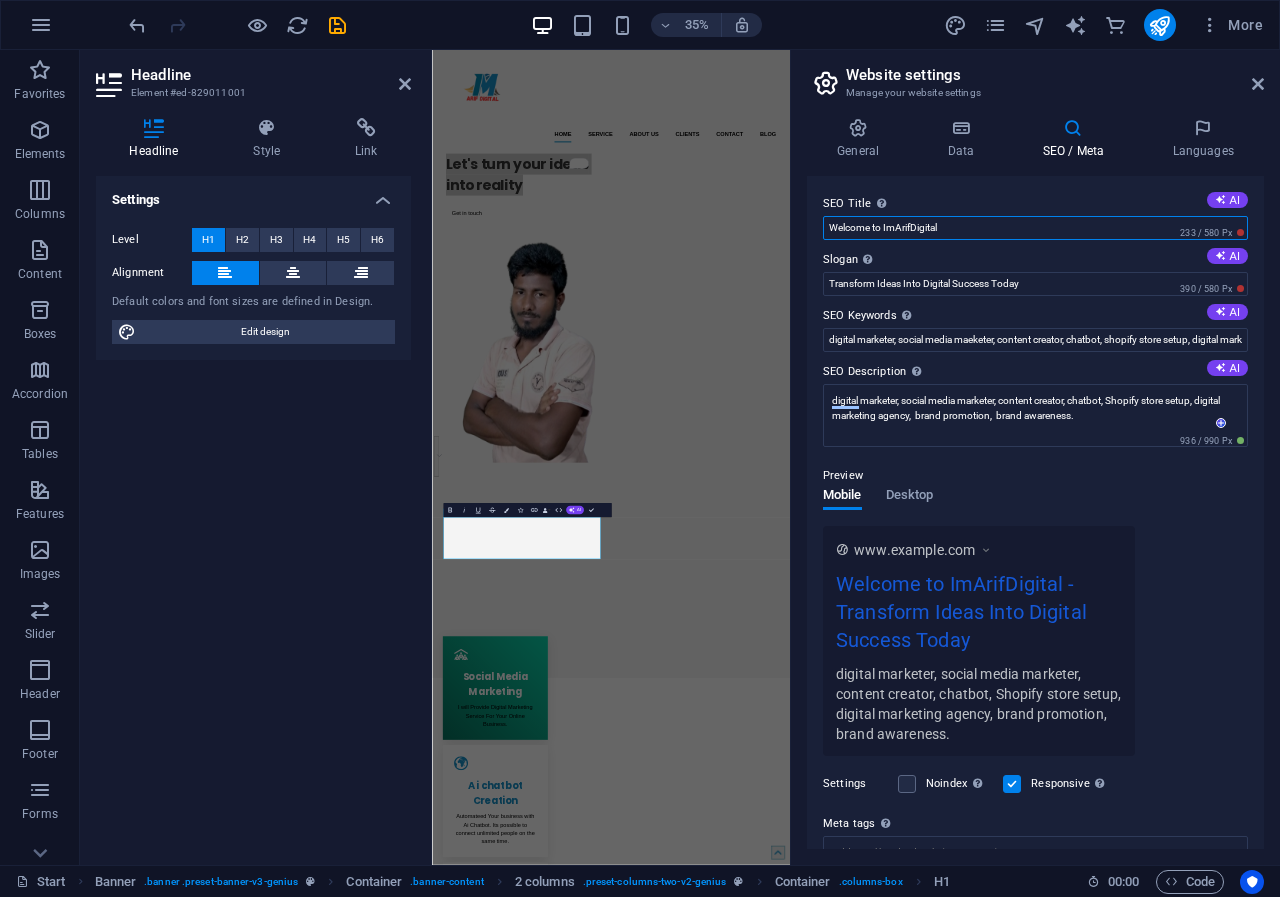 paste on "Let's turn your ideas into reality" 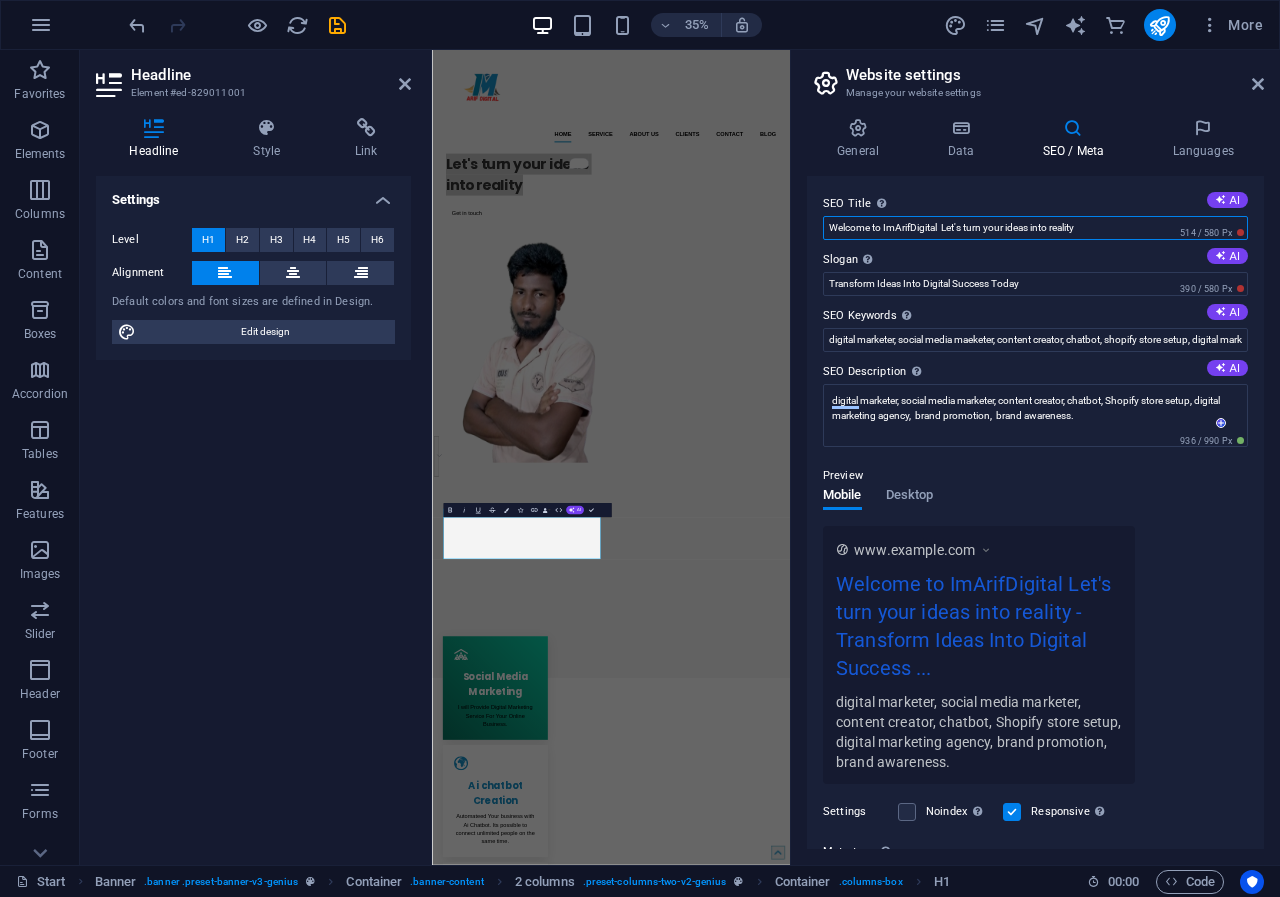 scroll, scrollTop: 6, scrollLeft: 0, axis: vertical 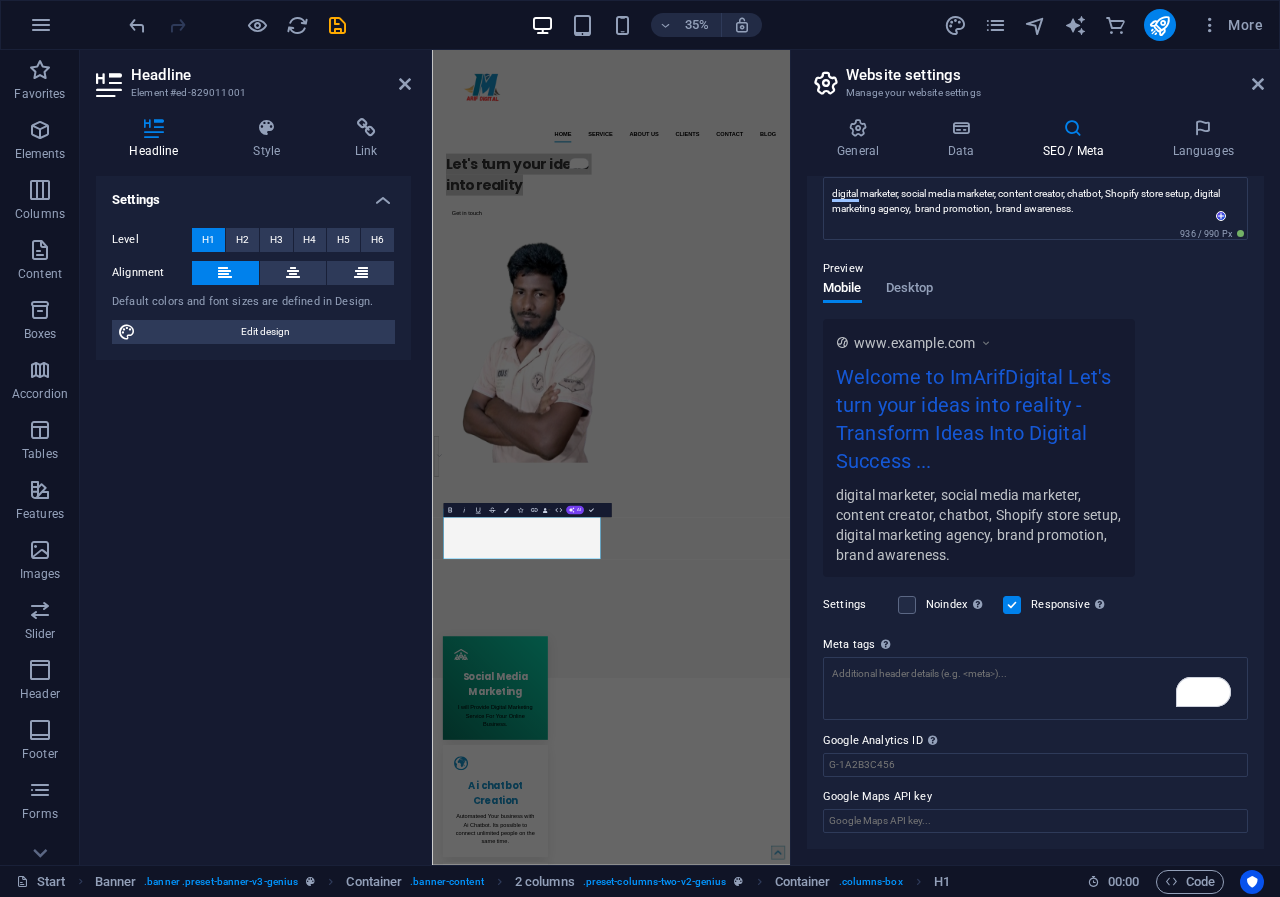 type on "Welcome to ImArifDigital  Let's turn your ideas into reality" 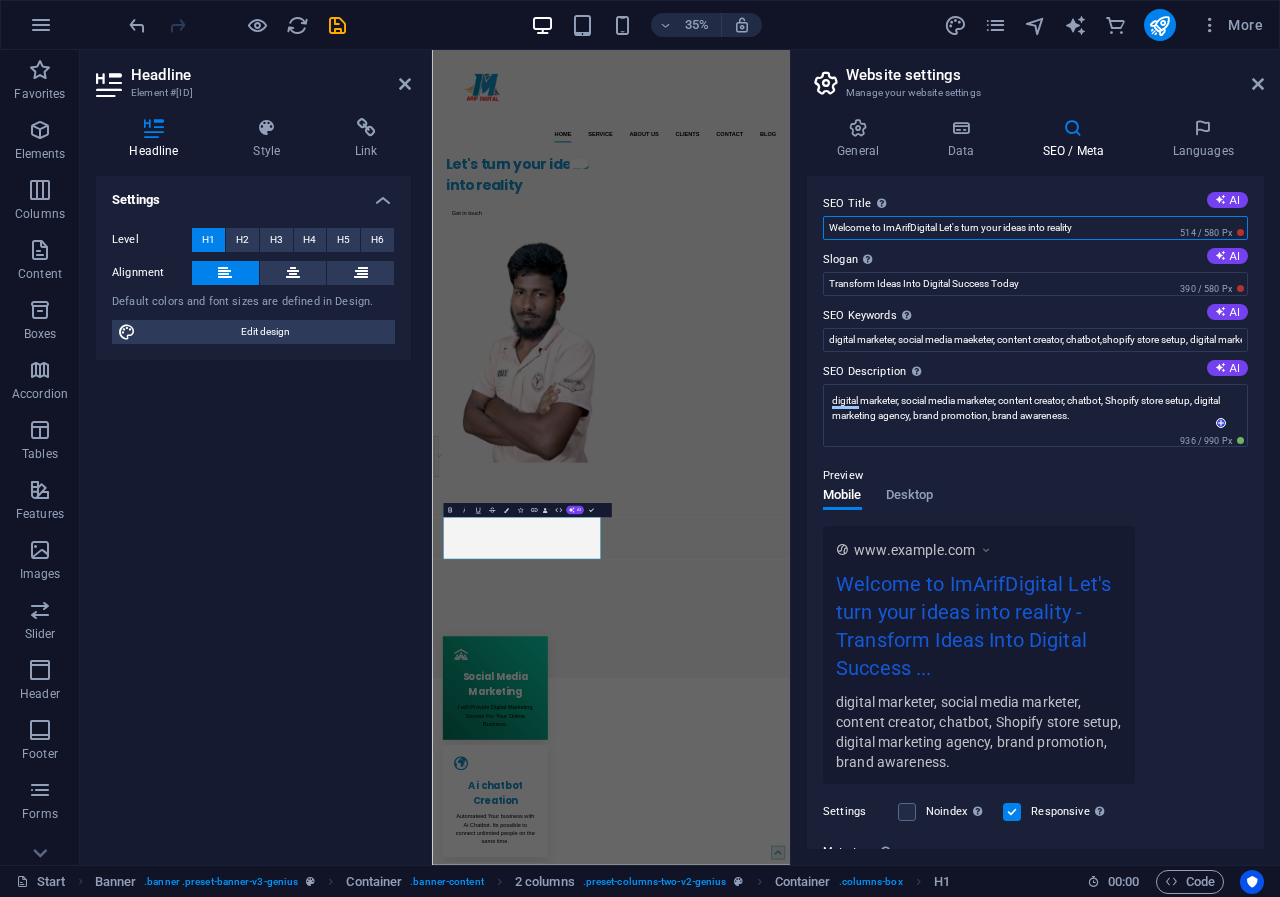 scroll, scrollTop: 0, scrollLeft: 0, axis: both 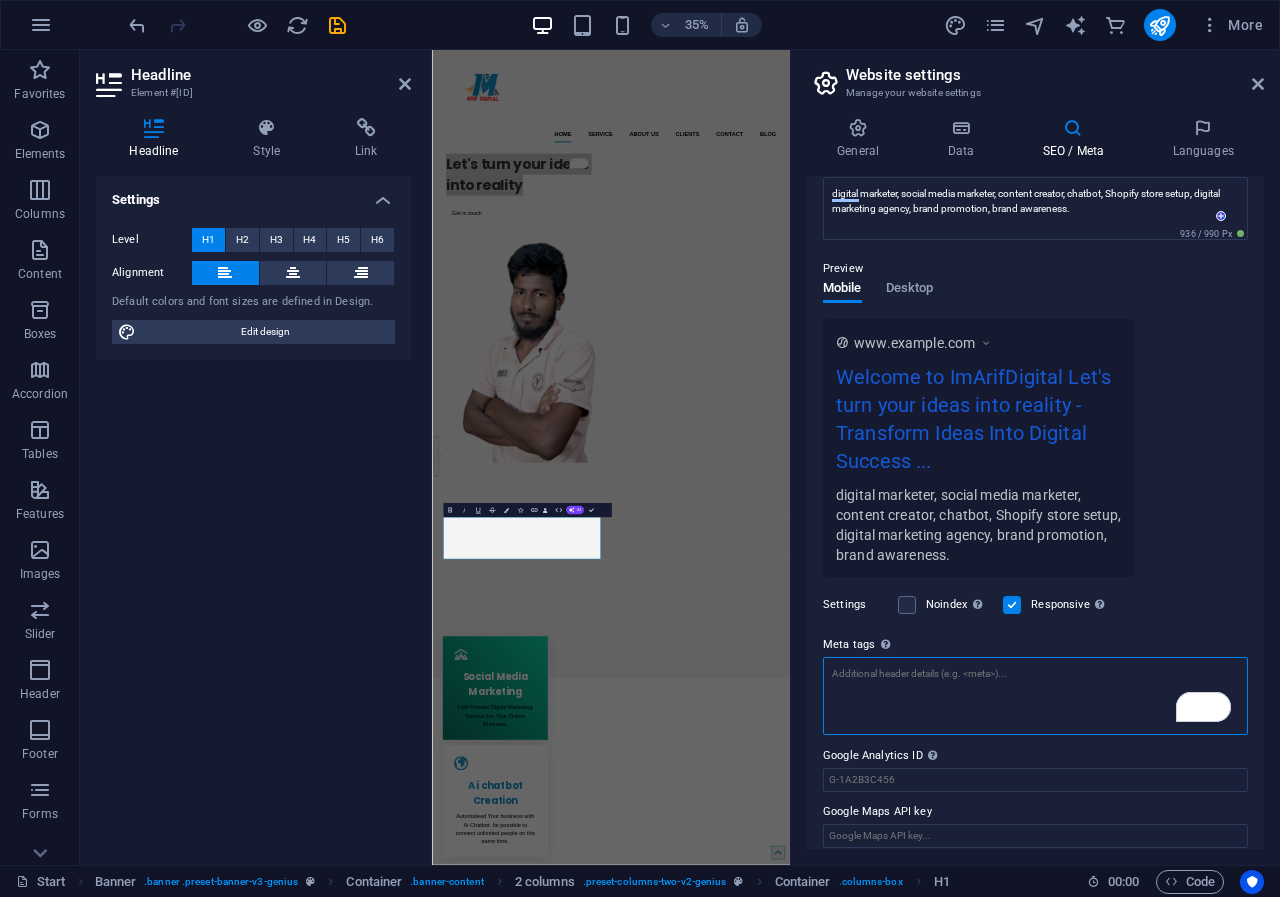 click on "Meta tags Enter HTML code here that will be placed inside the  tags of your website. Please note that your website may not function if you include code with errors." at bounding box center [1035, 696] 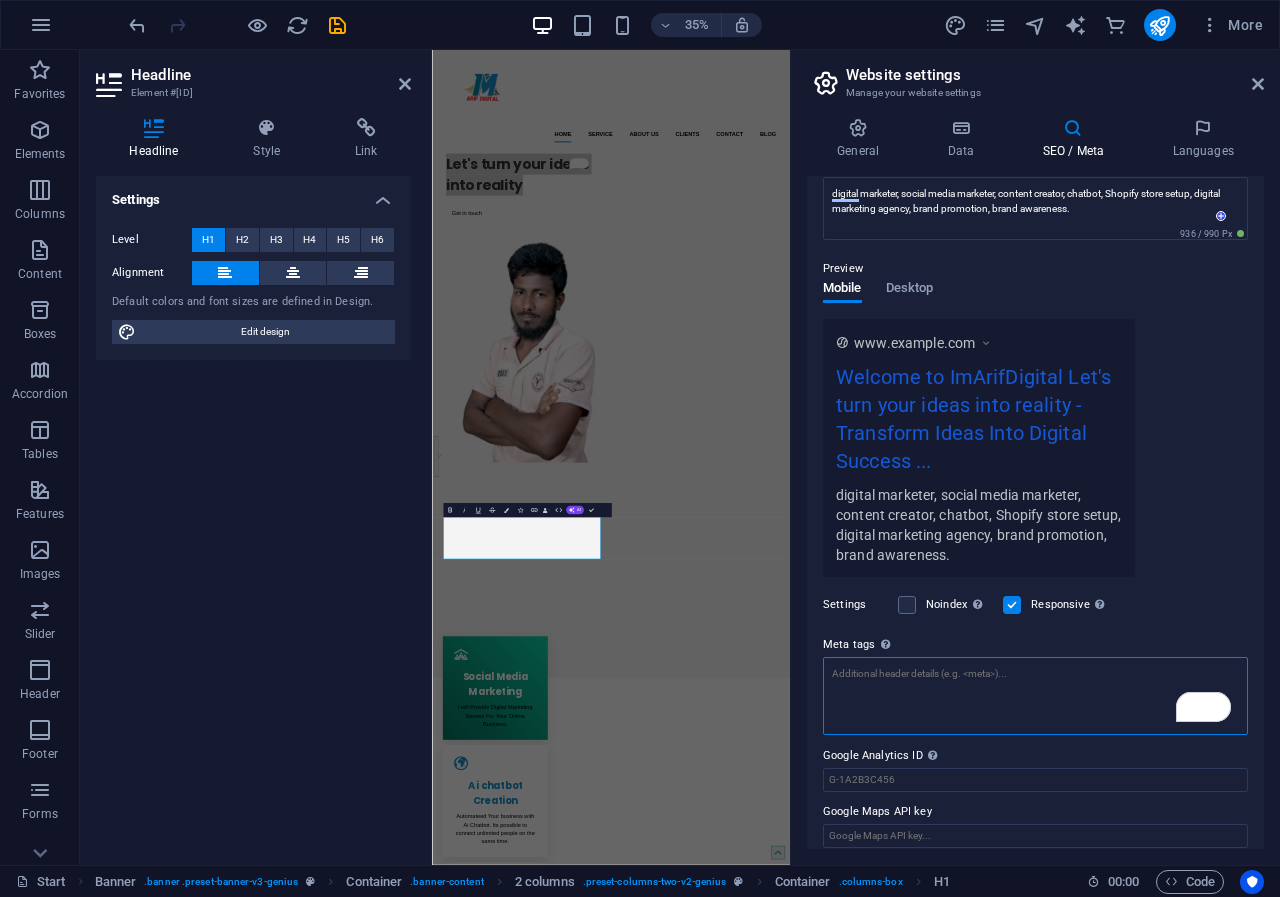 paste on "Result-Driven Digital Marketing Agency" 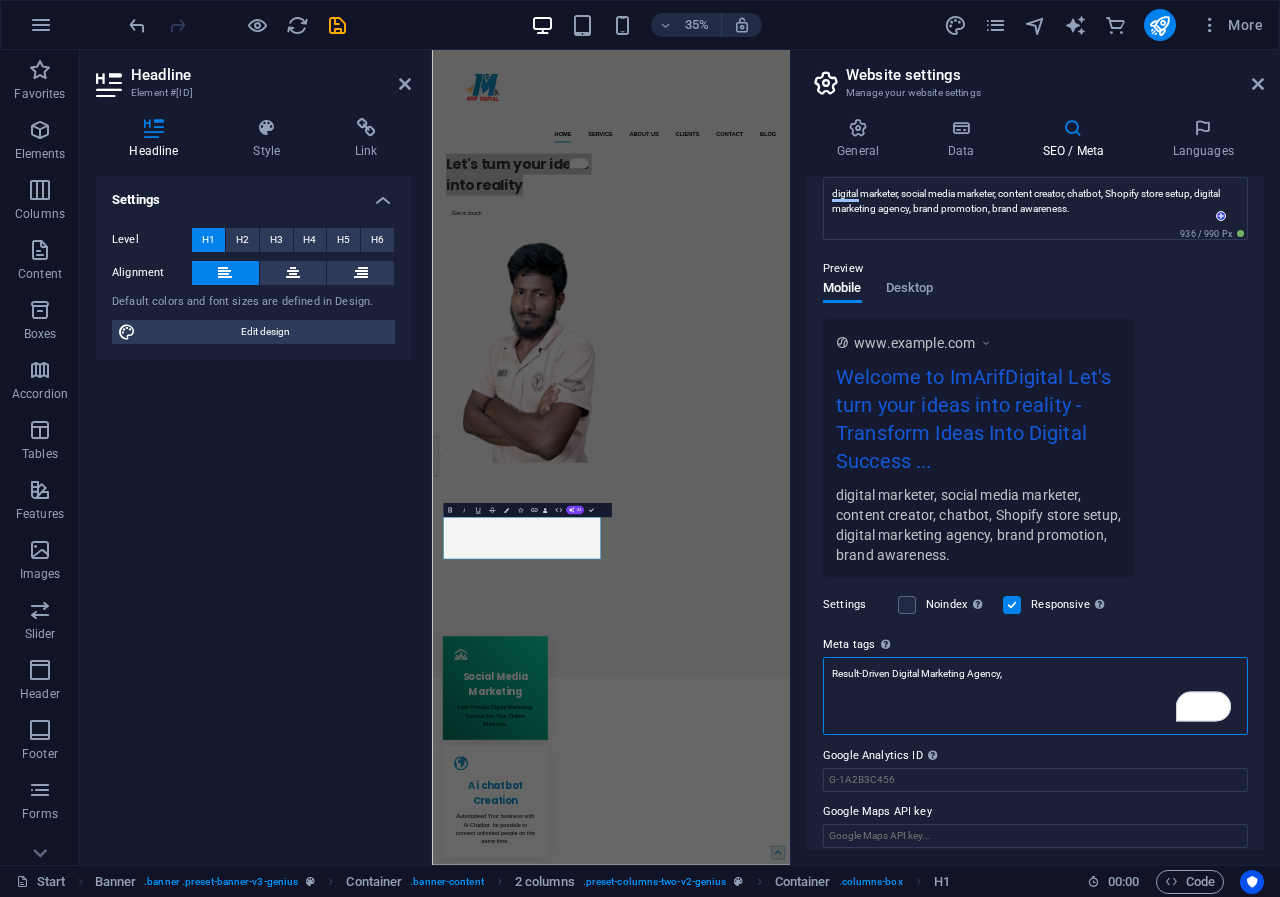 type on "Result-Driven Digital Marketing Agency," 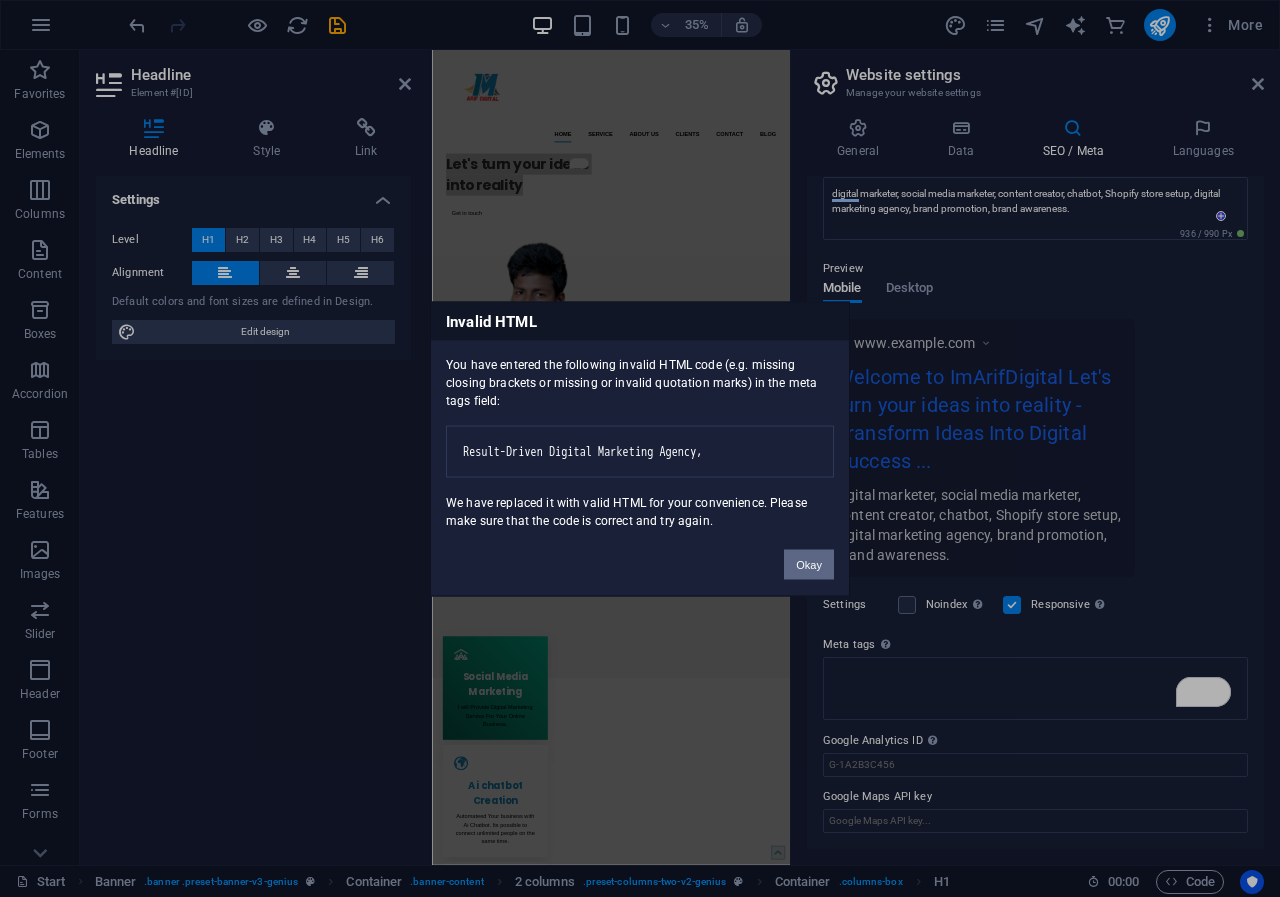 click on "Okay" at bounding box center [809, 564] 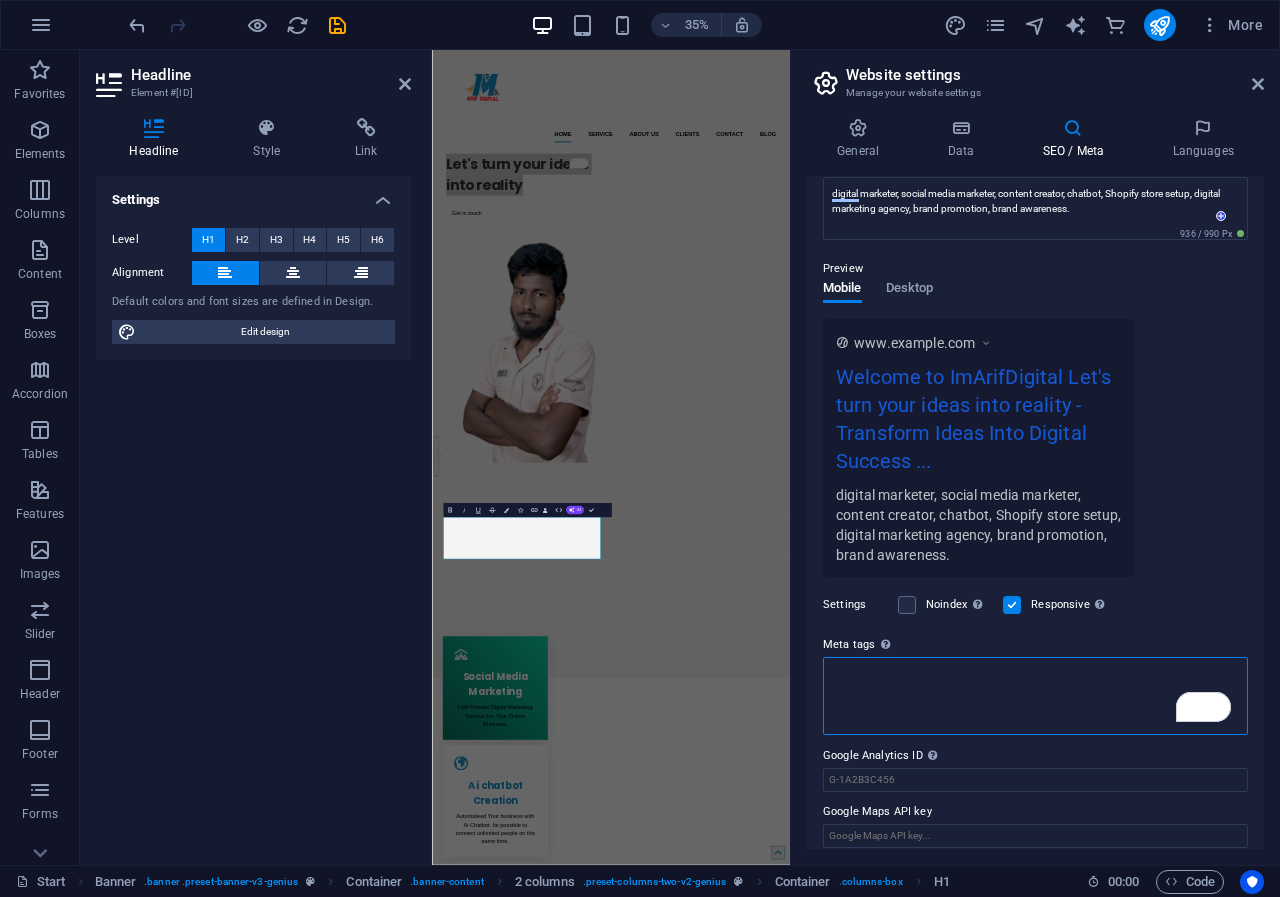 click on "Meta tags Enter HTML code here that will be placed inside the  tags of your website. Please note that your website may not function if you include code with errors." at bounding box center (1035, 696) 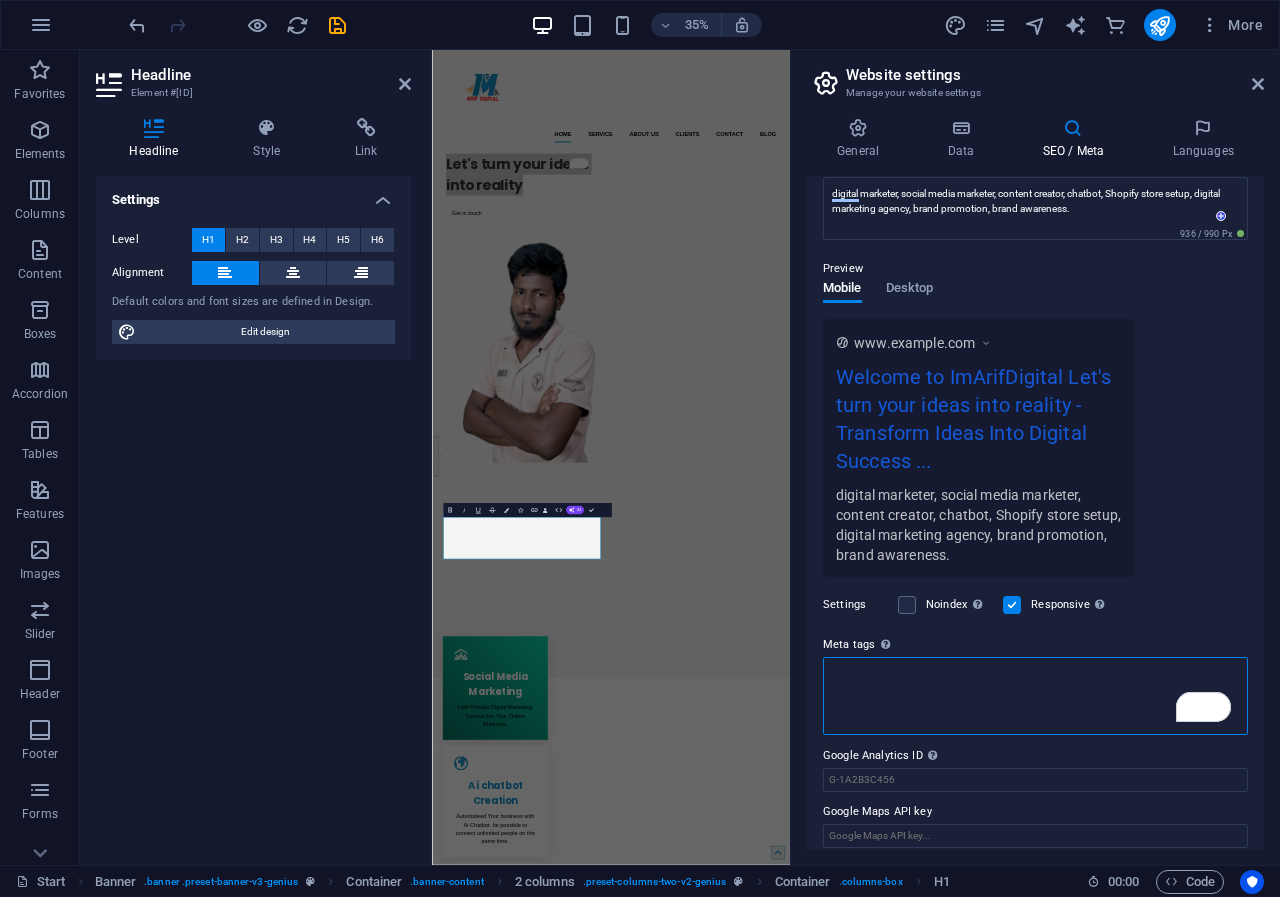 paste on "imarifdigital helps businesses grow online through social media marketing, Shopify store setup, chatbot creation, and creative content services." 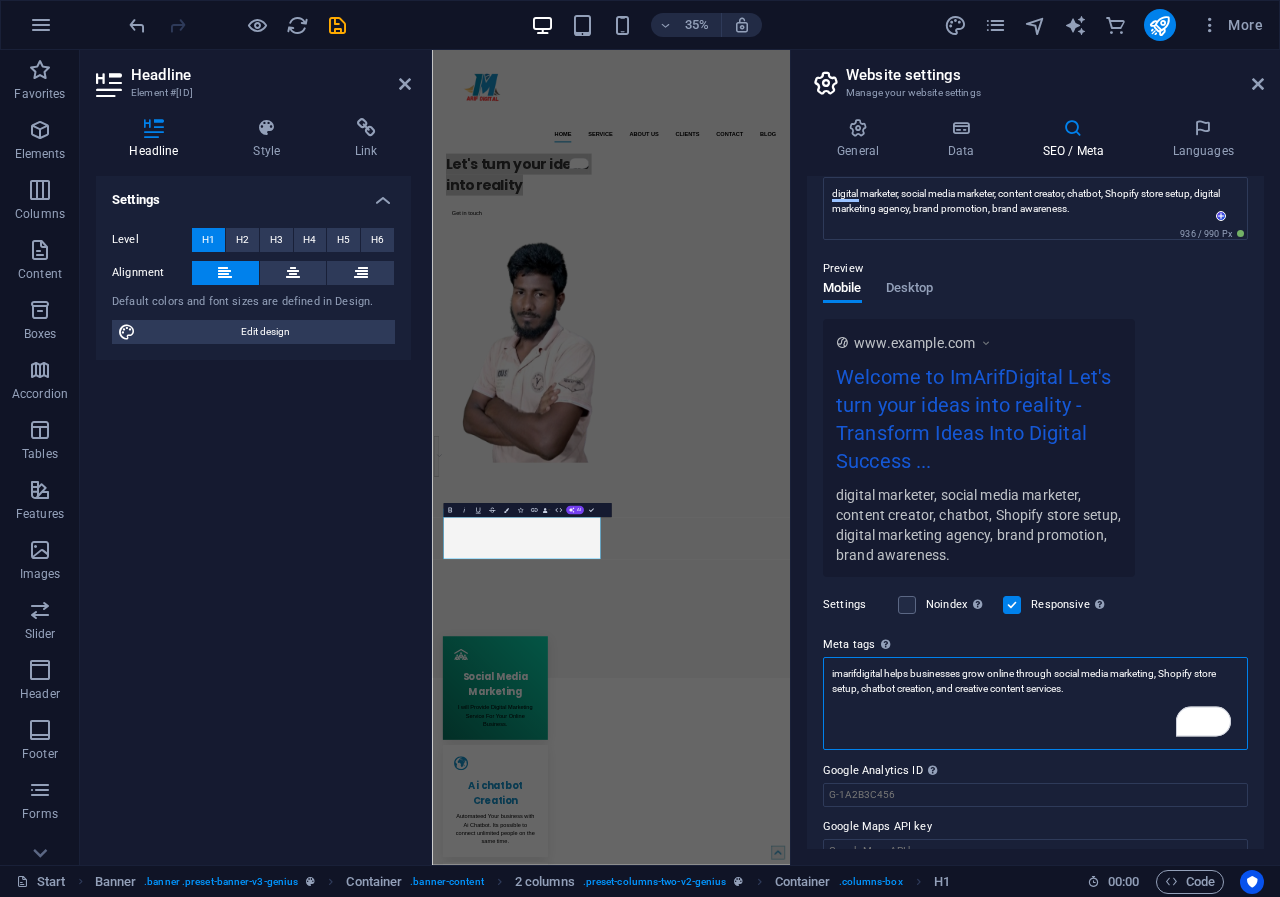 type on "imarifdigital helps businesses grow online through social media marketing, Shopify store setup, chatbot creation, and creative content services." 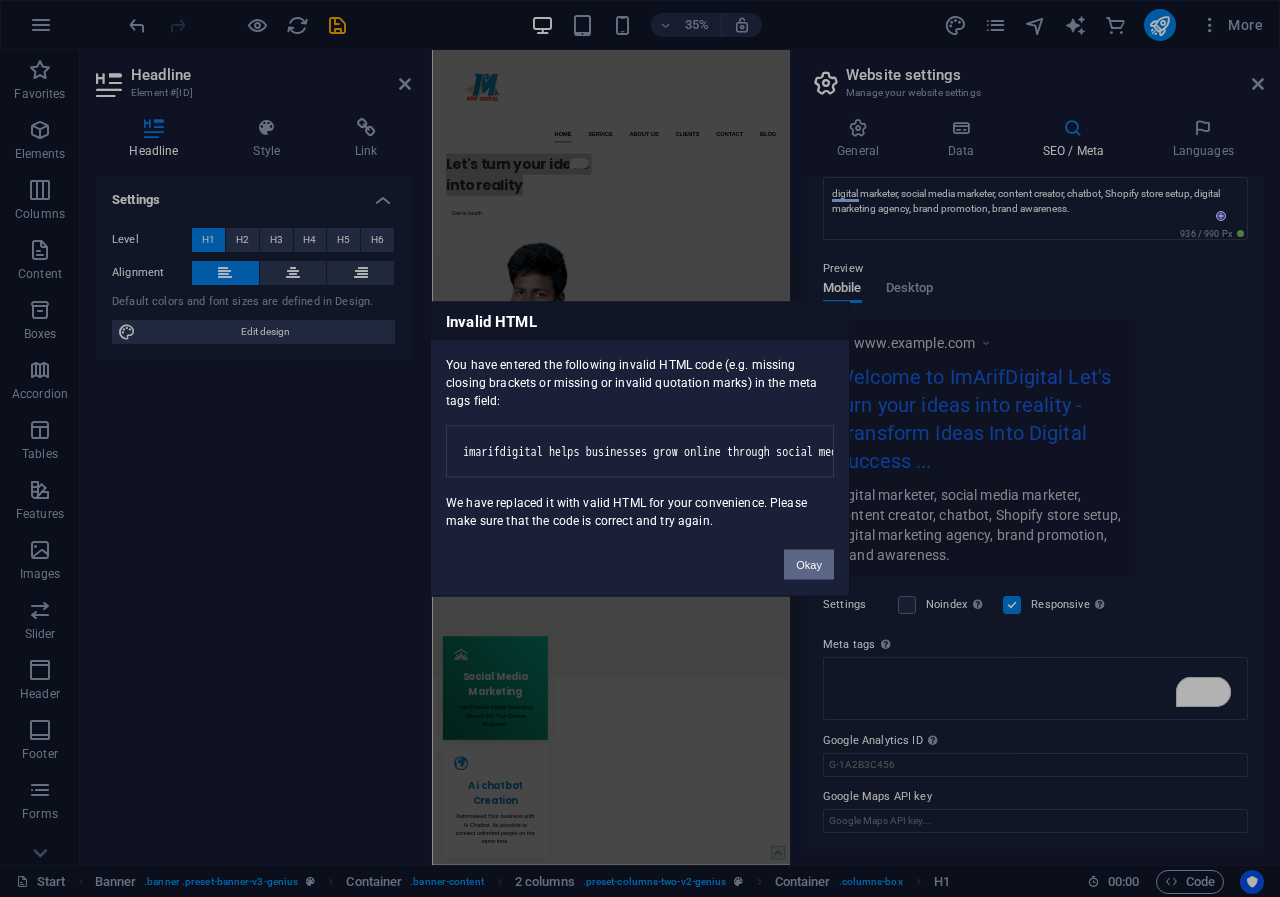click on "Okay" at bounding box center [809, 564] 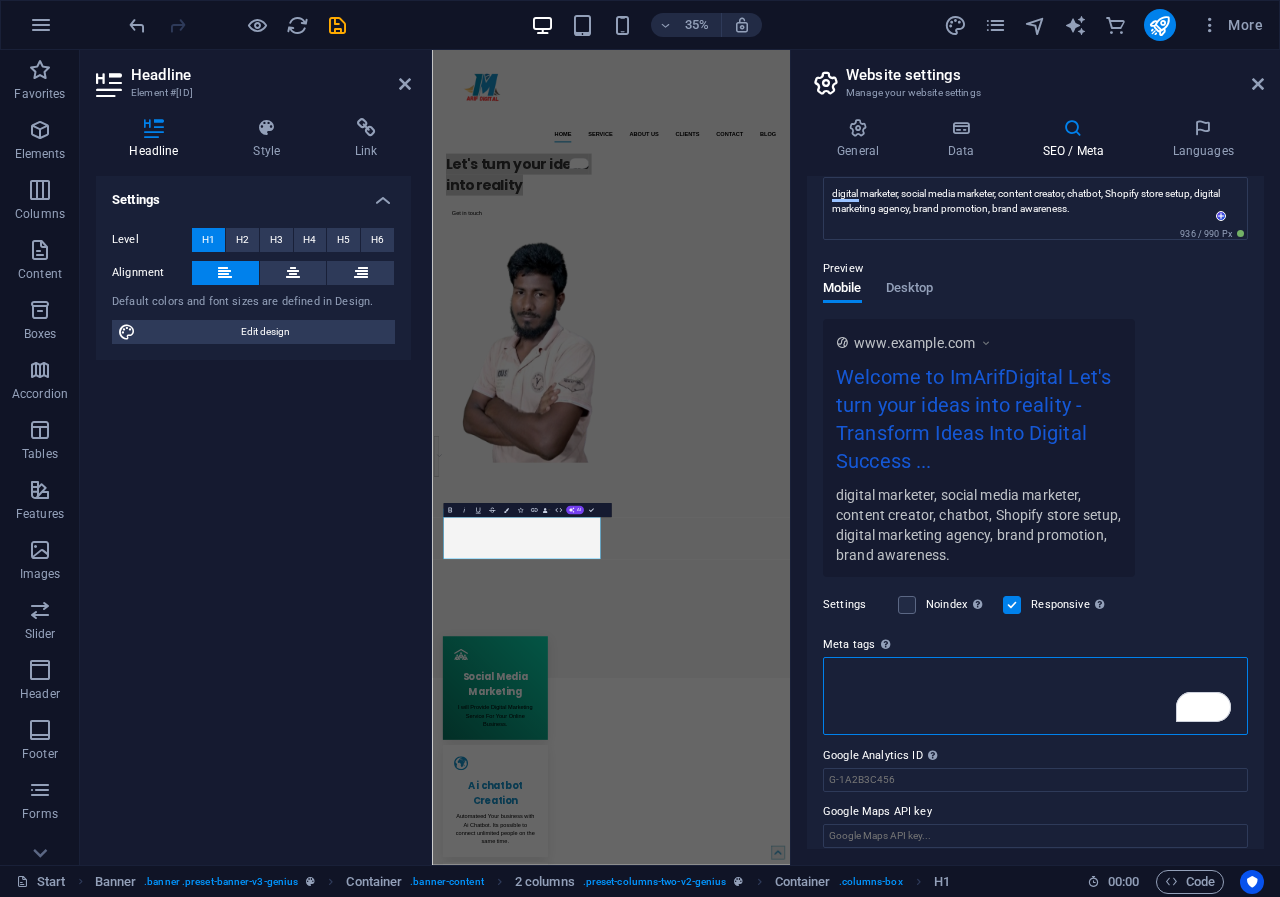 click on "Meta tags Enter HTML code here that will be placed inside the  tags of your website. Please note that your website may not function if you include code with errors." at bounding box center (1035, 696) 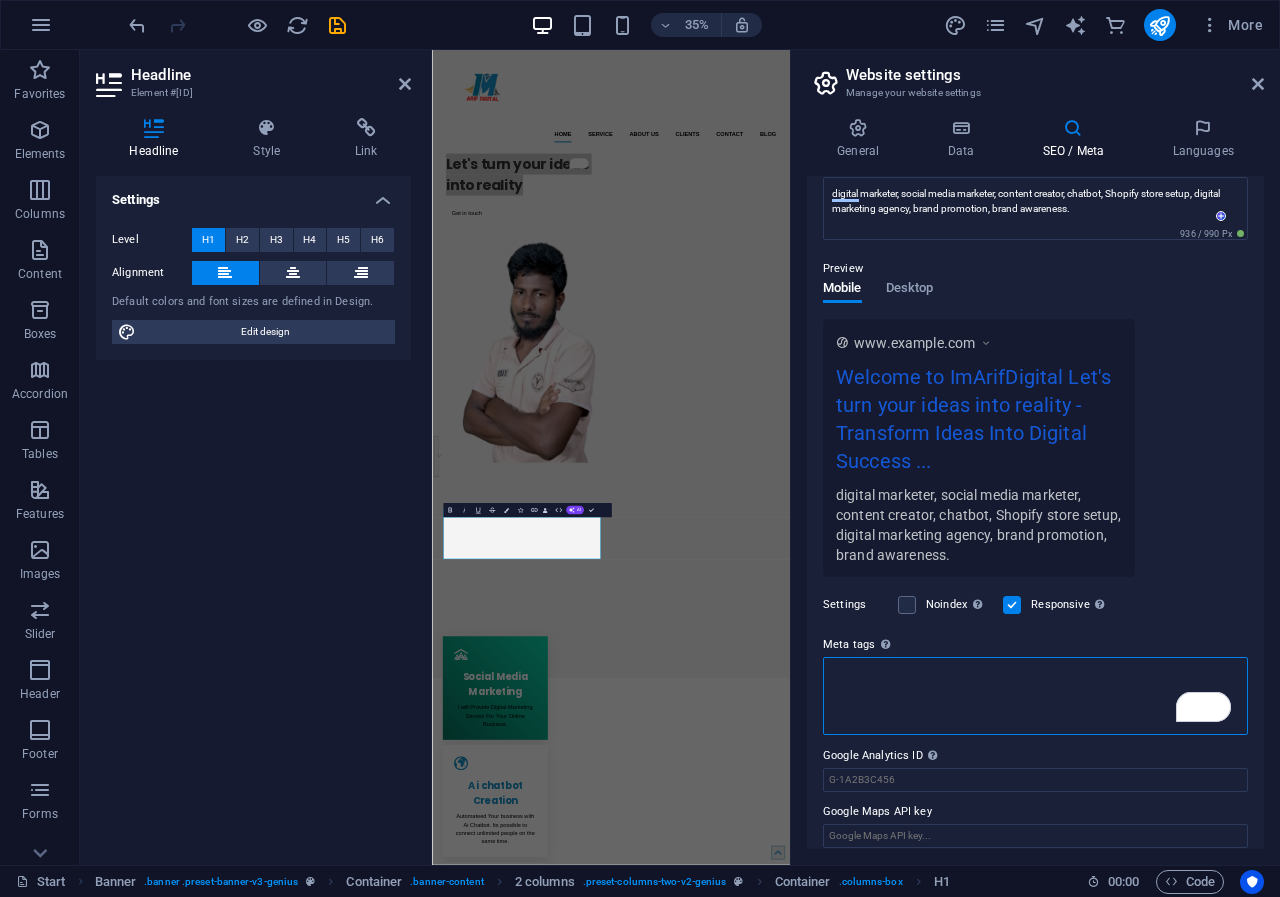 paste on "Result-Driven Digital Marketing Agency" 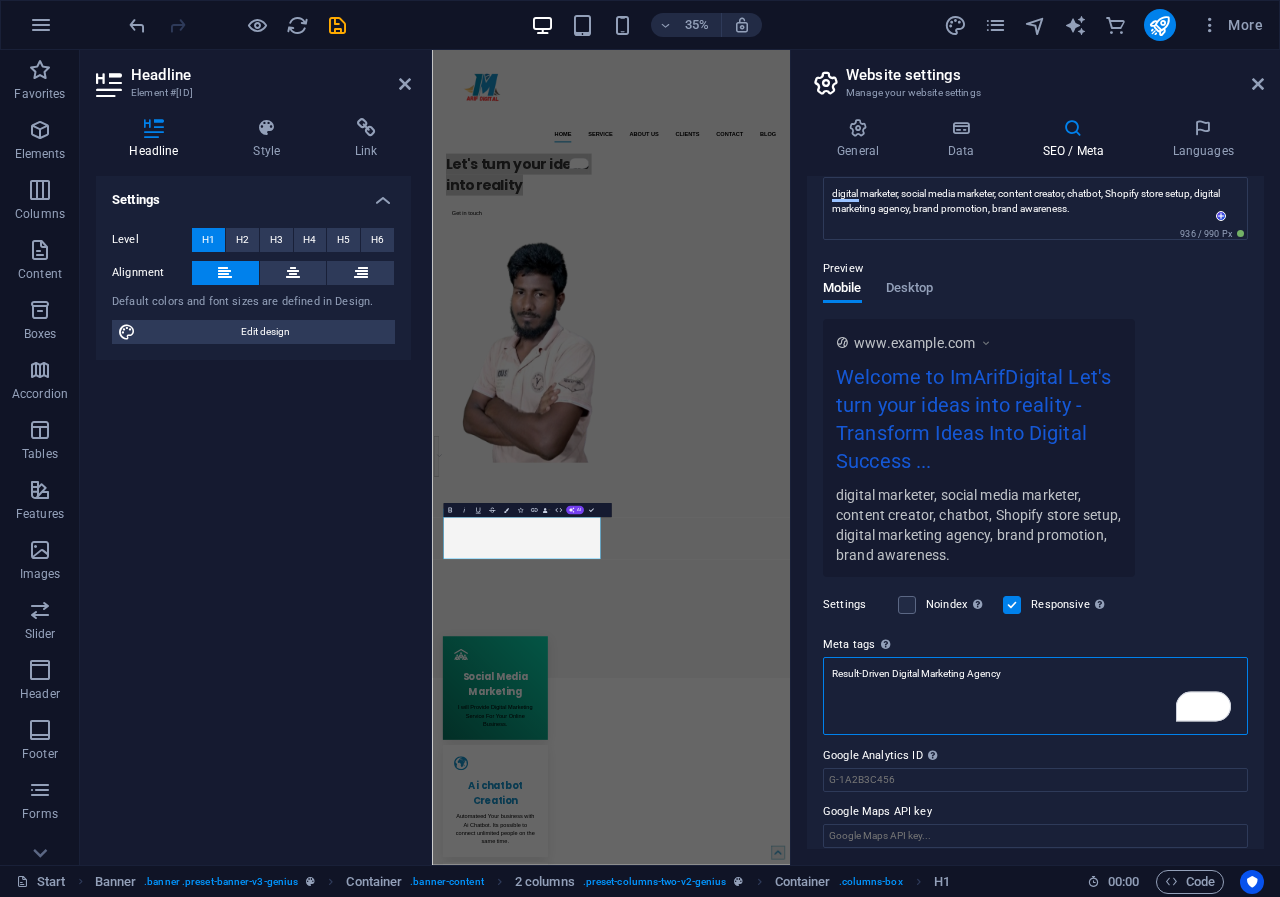 type on "Result-Driven Digital Marketing Agency" 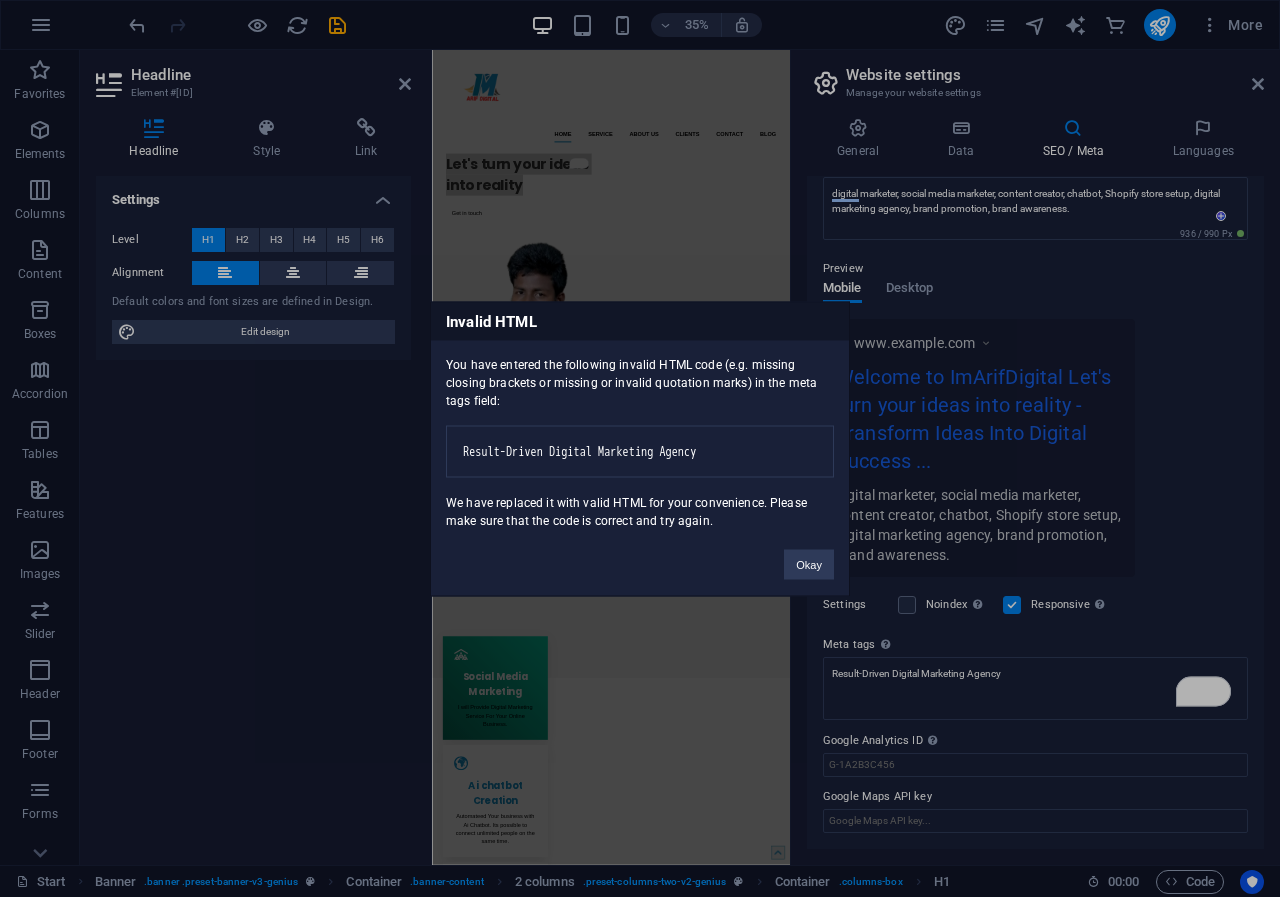 type 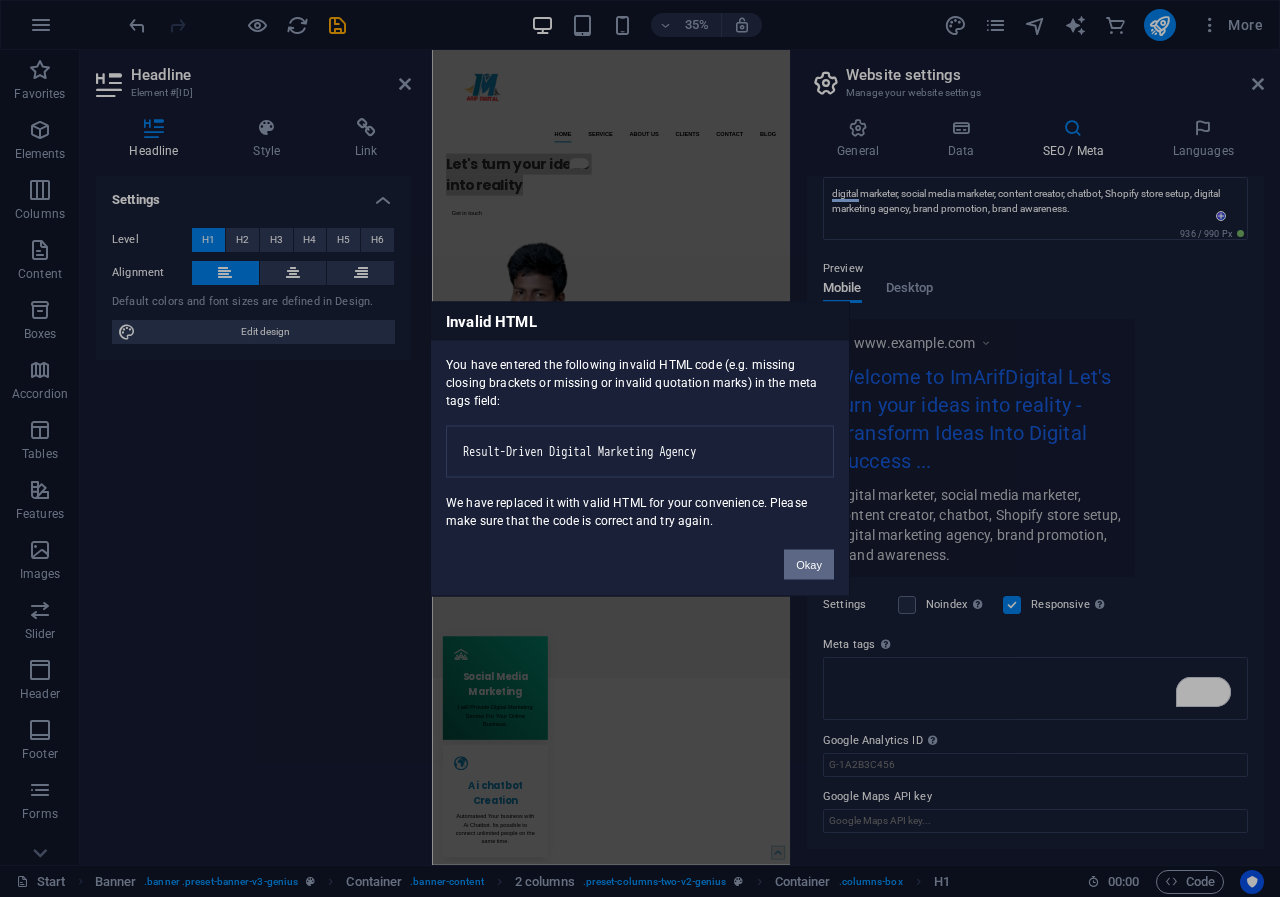 click on "Okay" at bounding box center [809, 564] 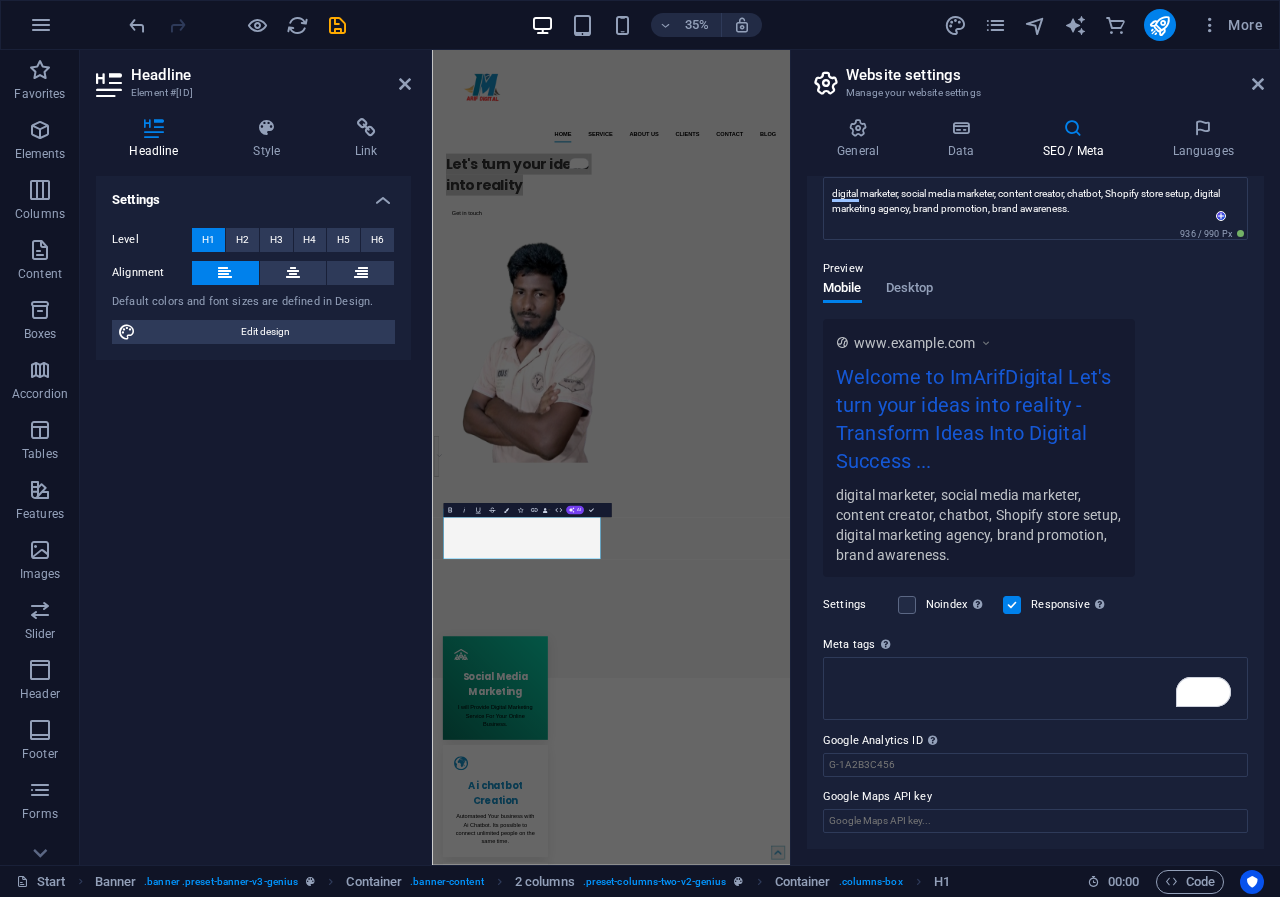 drag, startPoint x: 1256, startPoint y: 449, endPoint x: 1257, endPoint y: 509, distance: 60.00833 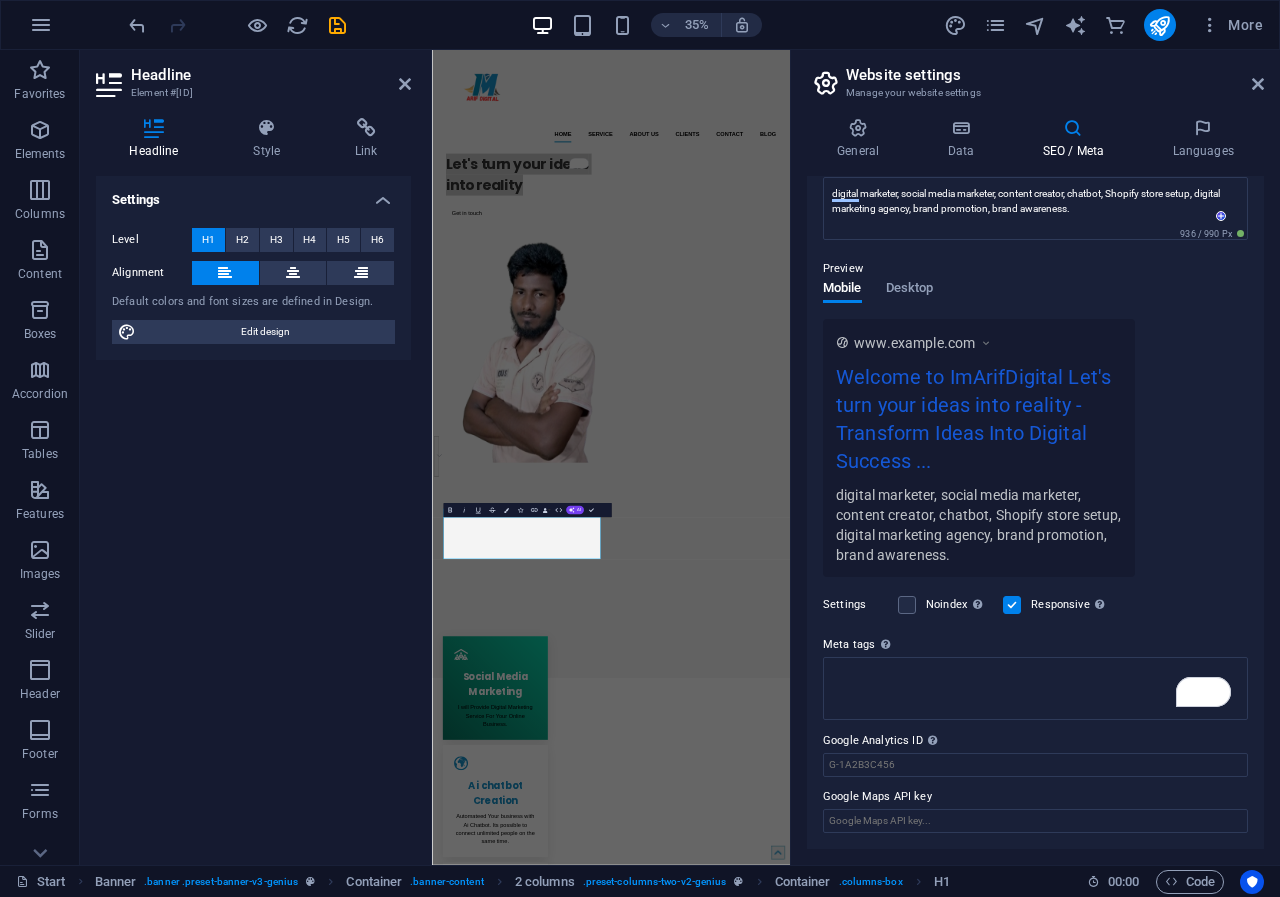 click on "SEO Title The title of your website - make it something that stands out in search engine results. AI Welcome to ImArifDigital  Let's turn your ideas into reality 514 / 580 Px Slogan The slogan of your website. AI Transform Ideas Into Digital Success Today 390 / 580 Px SEO Keywords Comma-separated list of keywords representing your website. AI digital marketer, social media maeketer, content creator, chatbot,shopify store setup, digital marketing agency,  brand promotion,  brand awerness SEO Description Describe the contents of your website - this is crucial for search engines and SEO! AI digital marketer, social media marketer, content creator, chatbot, Shopify store setup, digital marketing agency,  brand promotion,  brand awareness. 936 / 990 Px Preview Mobile Desktop www.example.com Welcome to ImArifDigital  Let's turn your ideas into reality - Transform Ideas Into Digital Success ... Settings Noindex Instruct search engines to exclude this website from search results. Responsive Meta tags" at bounding box center [1035, 512] 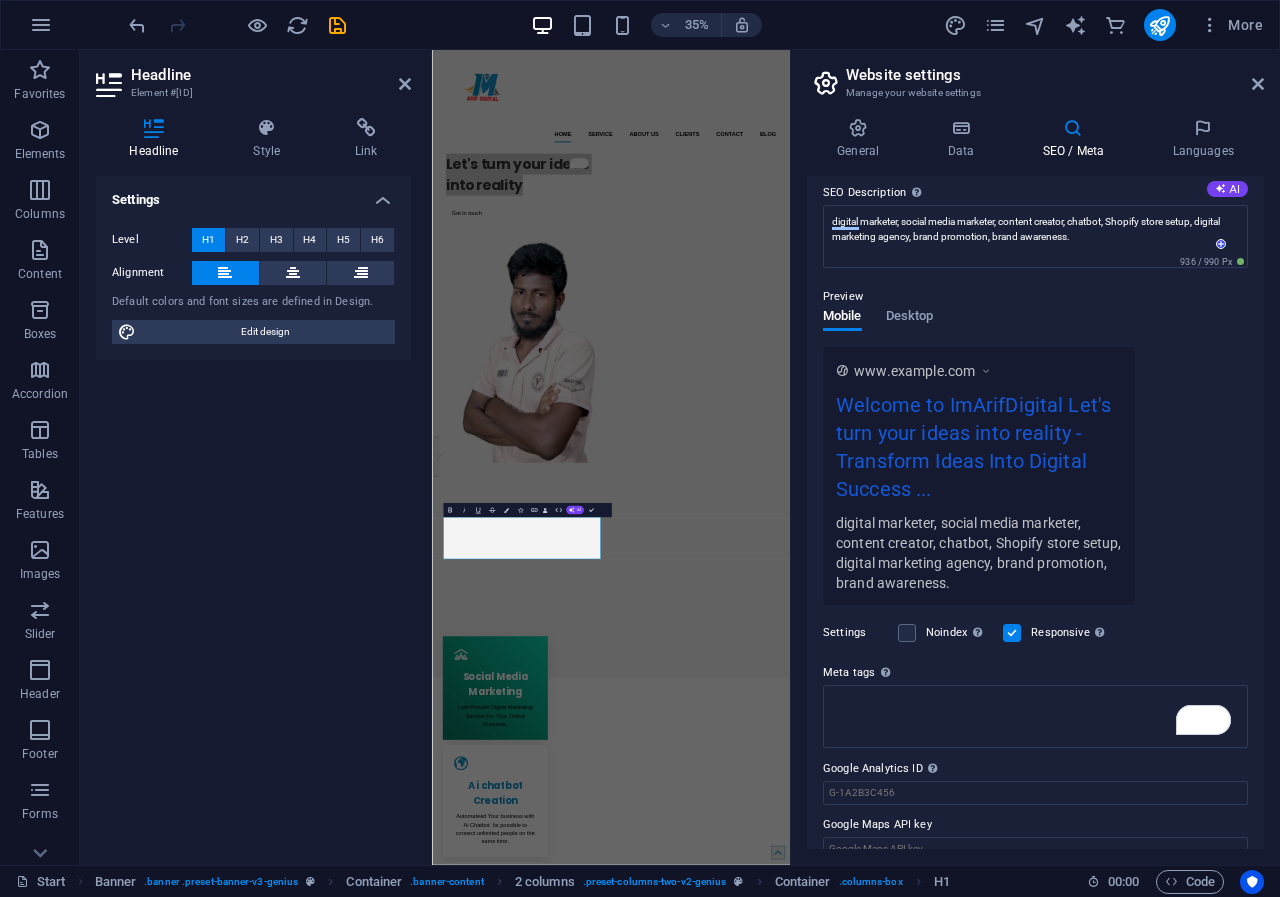 scroll, scrollTop: 126, scrollLeft: 0, axis: vertical 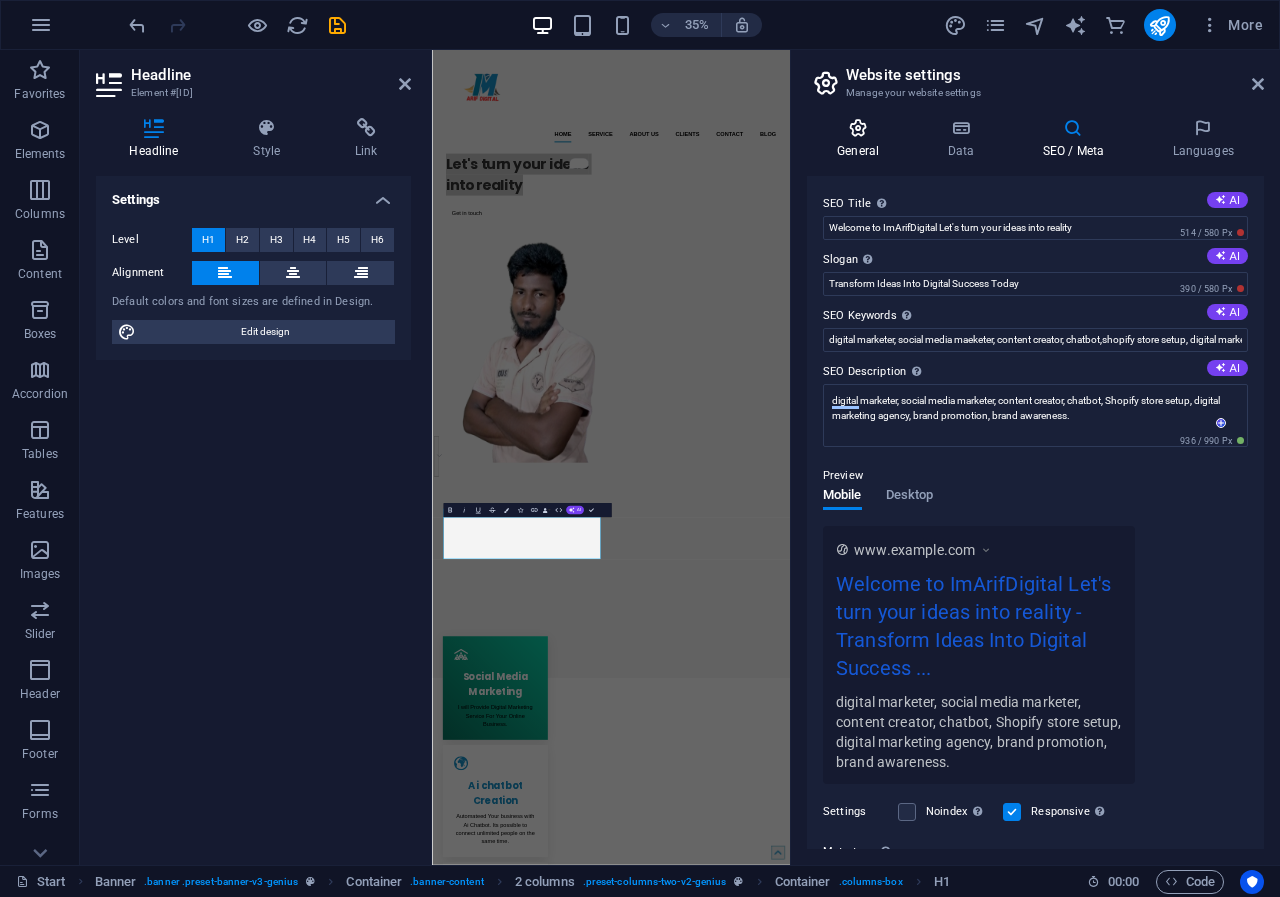 click on "General" at bounding box center [862, 139] 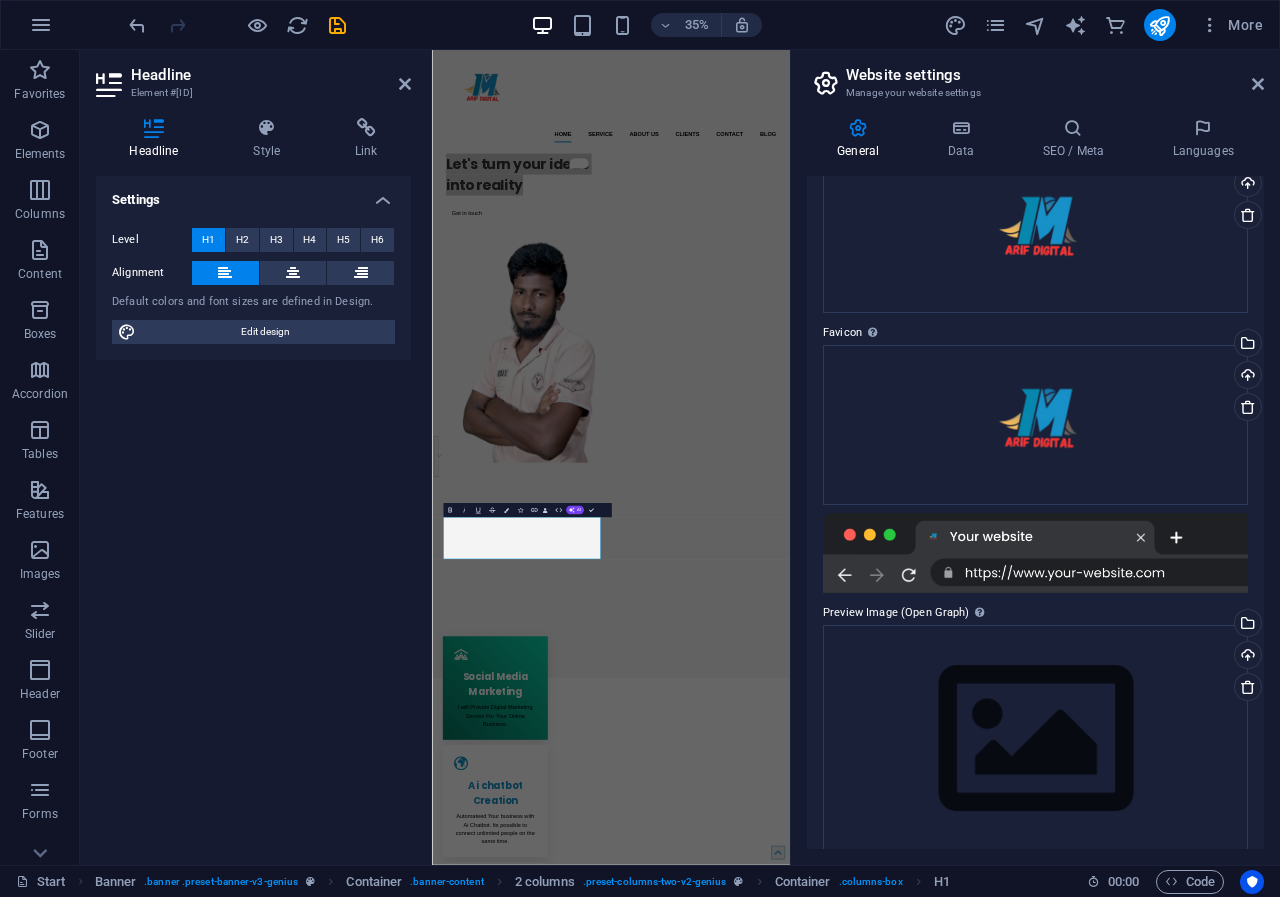scroll, scrollTop: 140, scrollLeft: 0, axis: vertical 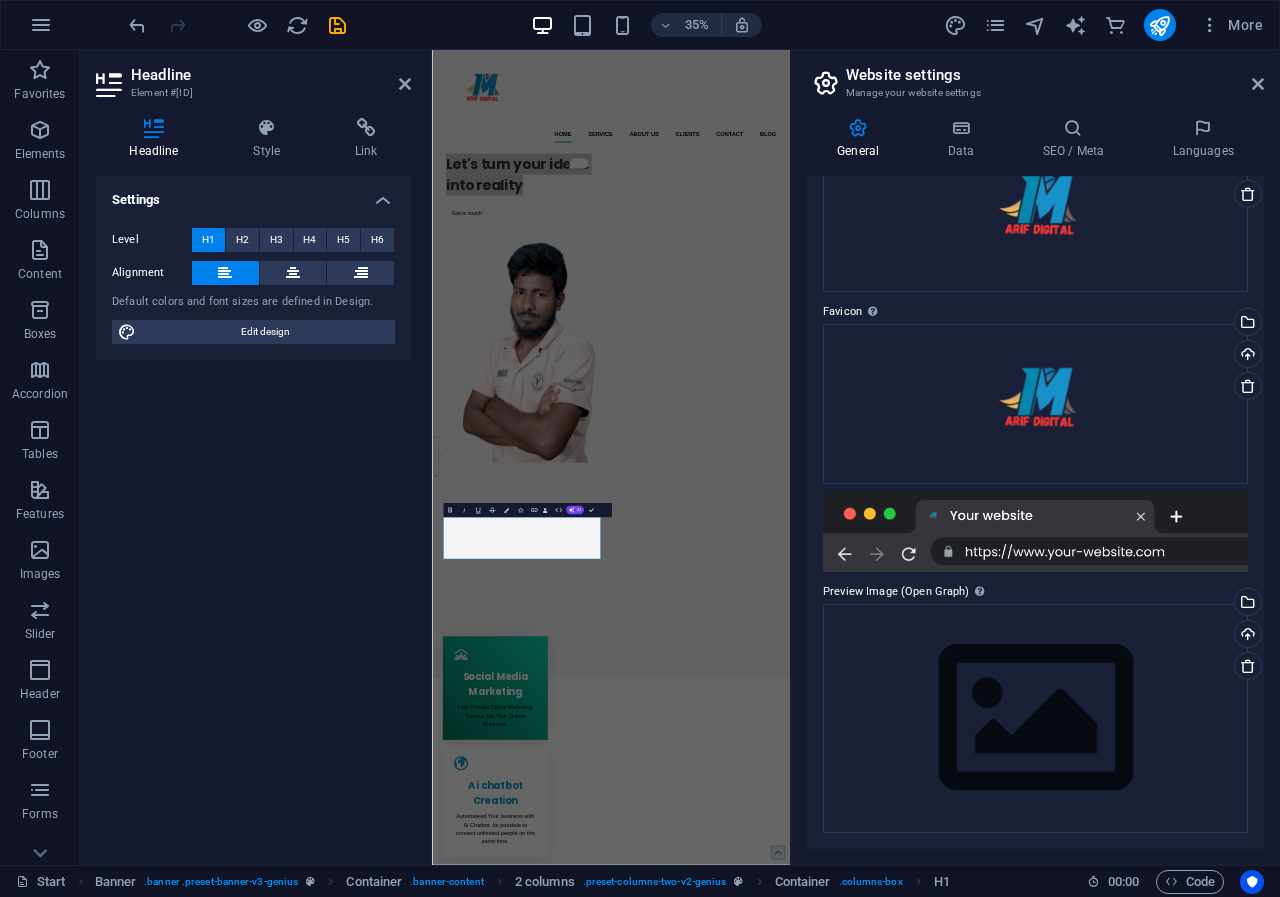 drag, startPoint x: 1259, startPoint y: 500, endPoint x: 1255, endPoint y: 449, distance: 51.156624 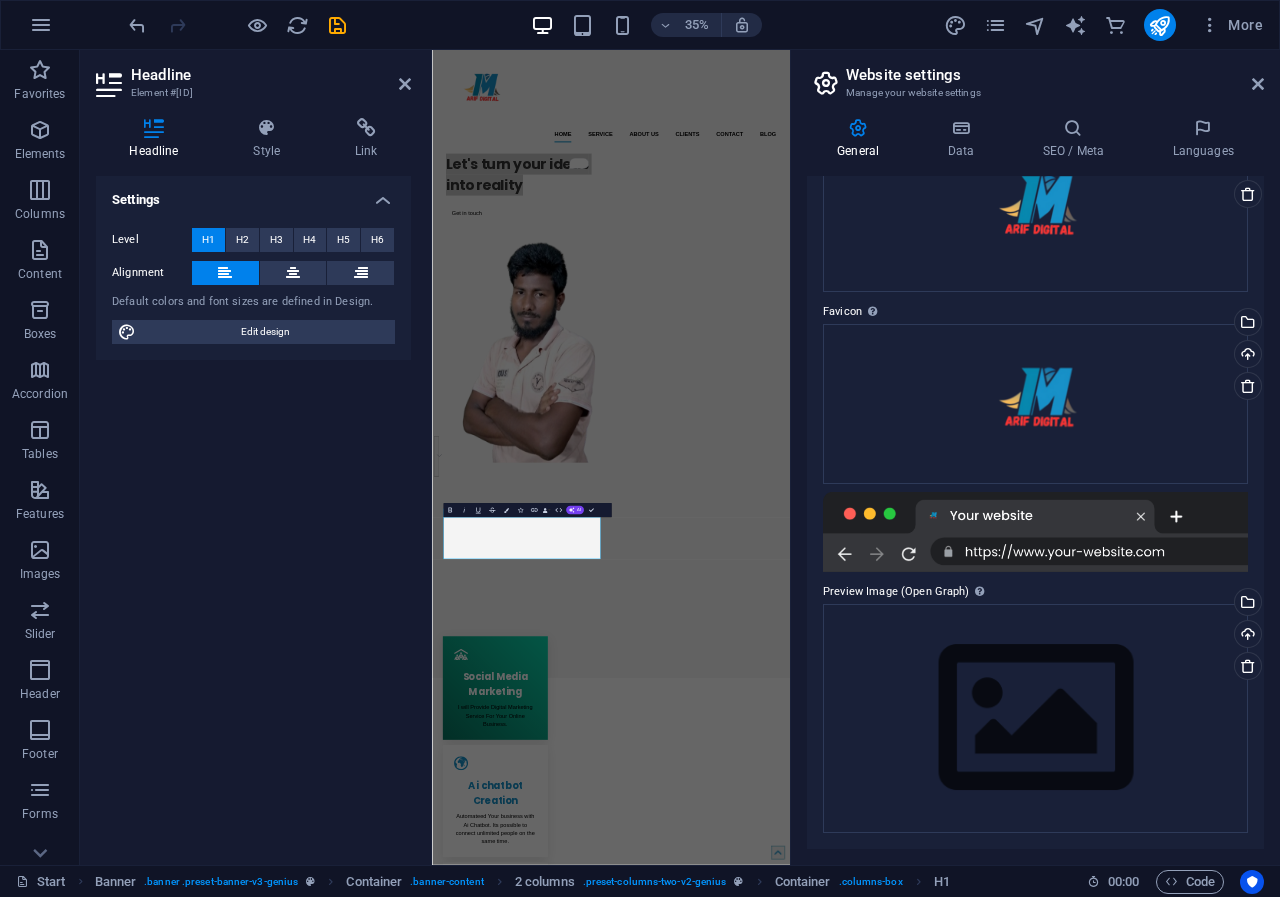 click on "Website name imarifdigital.site Logo Drag files here, click to choose files or select files from Files or our free stock photos & videos Select files from the file manager, stock photos, or upload file(s) Upload Favicon Set the favicon of your website here. A favicon is a small icon shown in the browser tab next to your website title. It helps visitors identify your website. Drag files here, click to choose files or select files from Files or our free stock photos & videos Select files from the file manager, stock photos, or upload file(s) Upload Preview Image (Open Graph) This image will be shown when the website is shared on social networks Drag files here, click to choose files or select files from Files or our free stock photos & videos Select files from the file manager, stock photos, or upload file(s) Upload" at bounding box center [1035, 512] 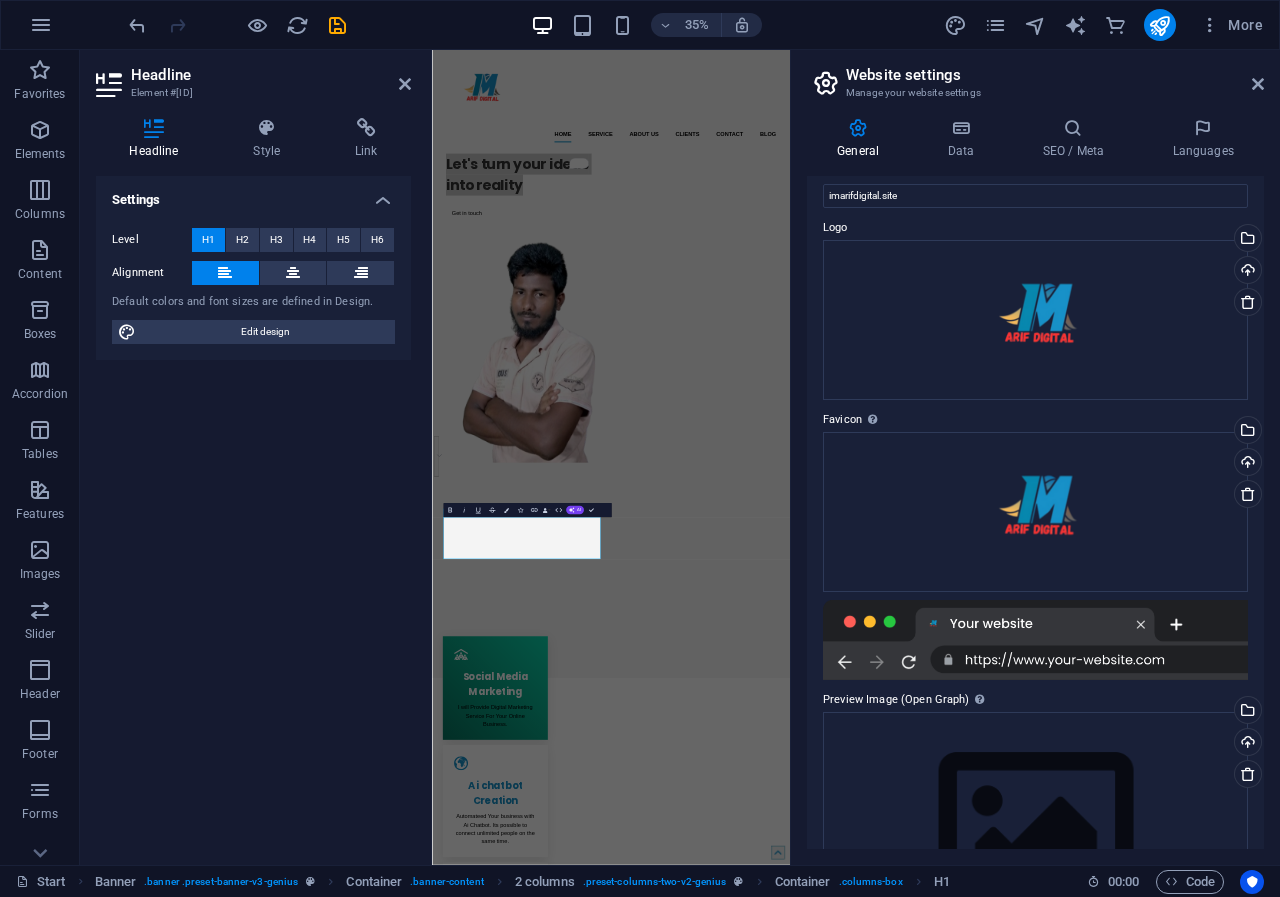scroll, scrollTop: 0, scrollLeft: 0, axis: both 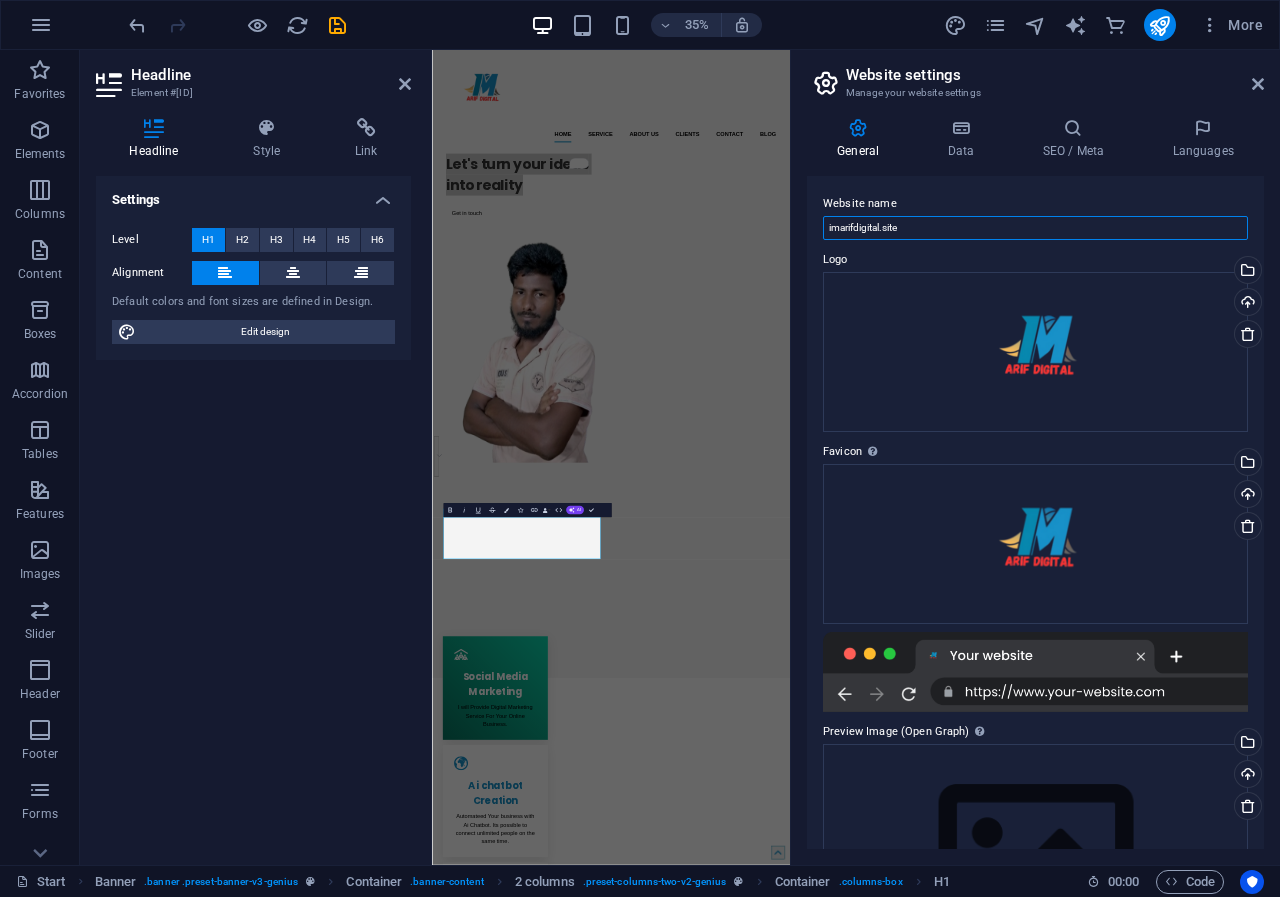 drag, startPoint x: 943, startPoint y: 226, endPoint x: 816, endPoint y: 234, distance: 127.25172 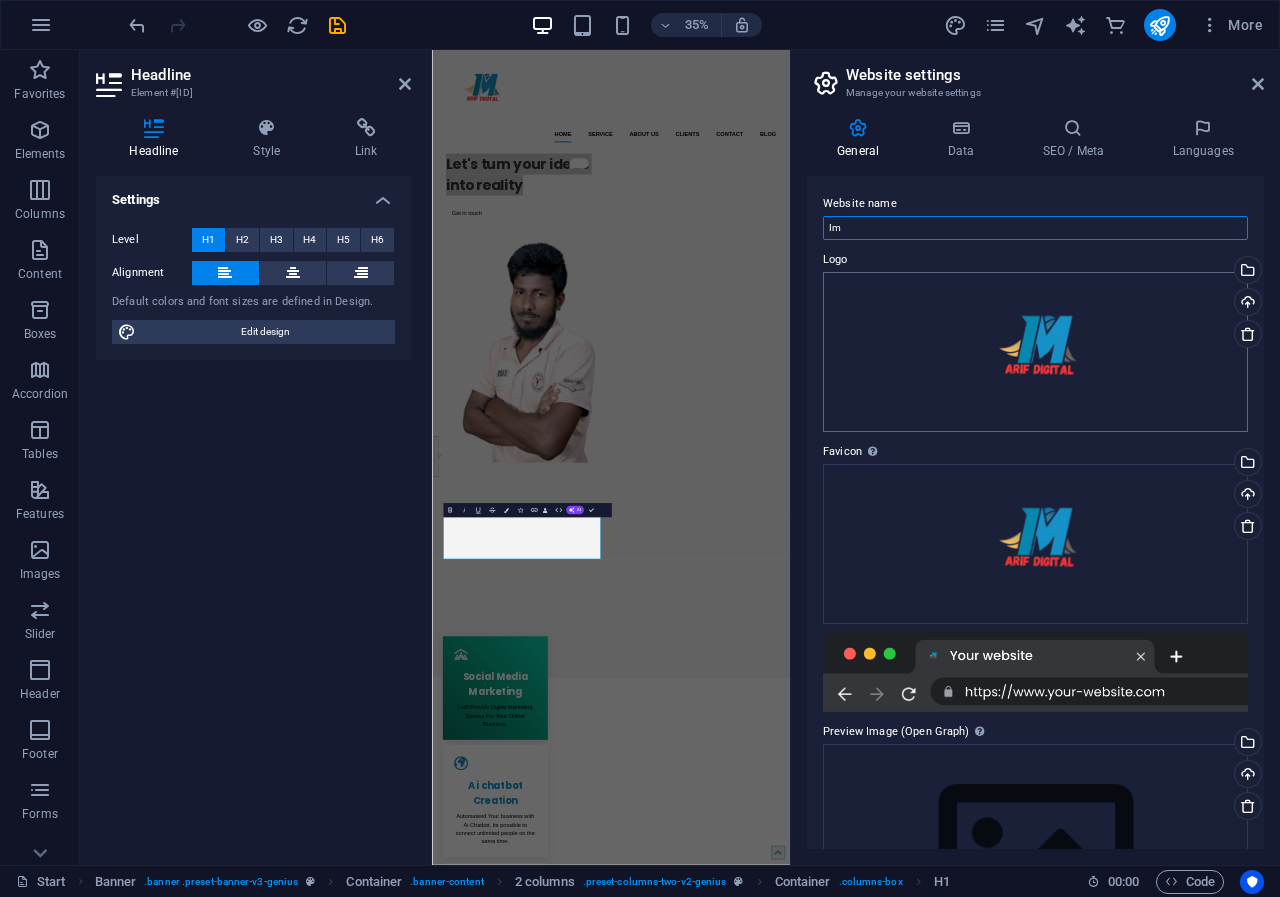type on "imarifdigital.site" 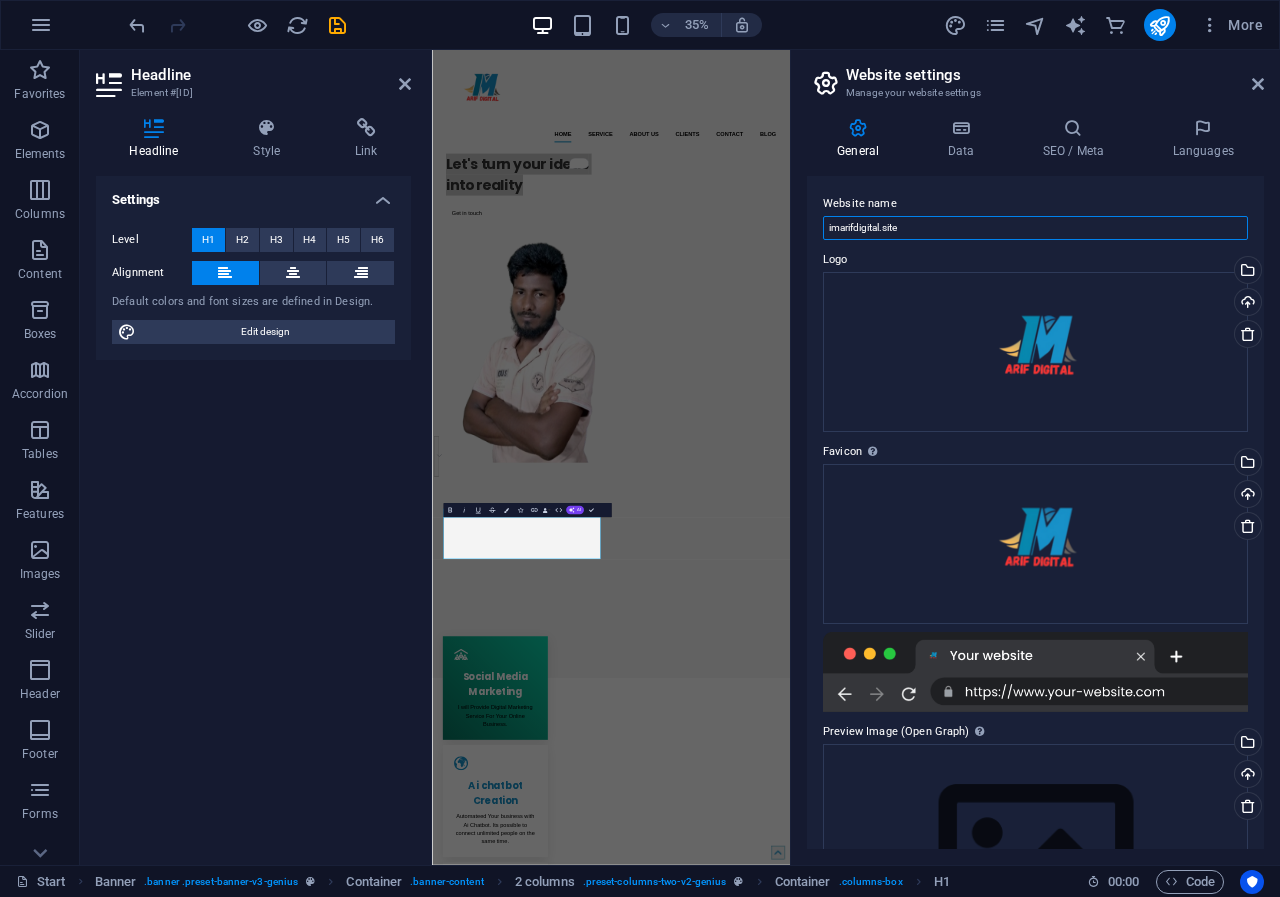 click on "imarifdigital.site" at bounding box center (1035, 228) 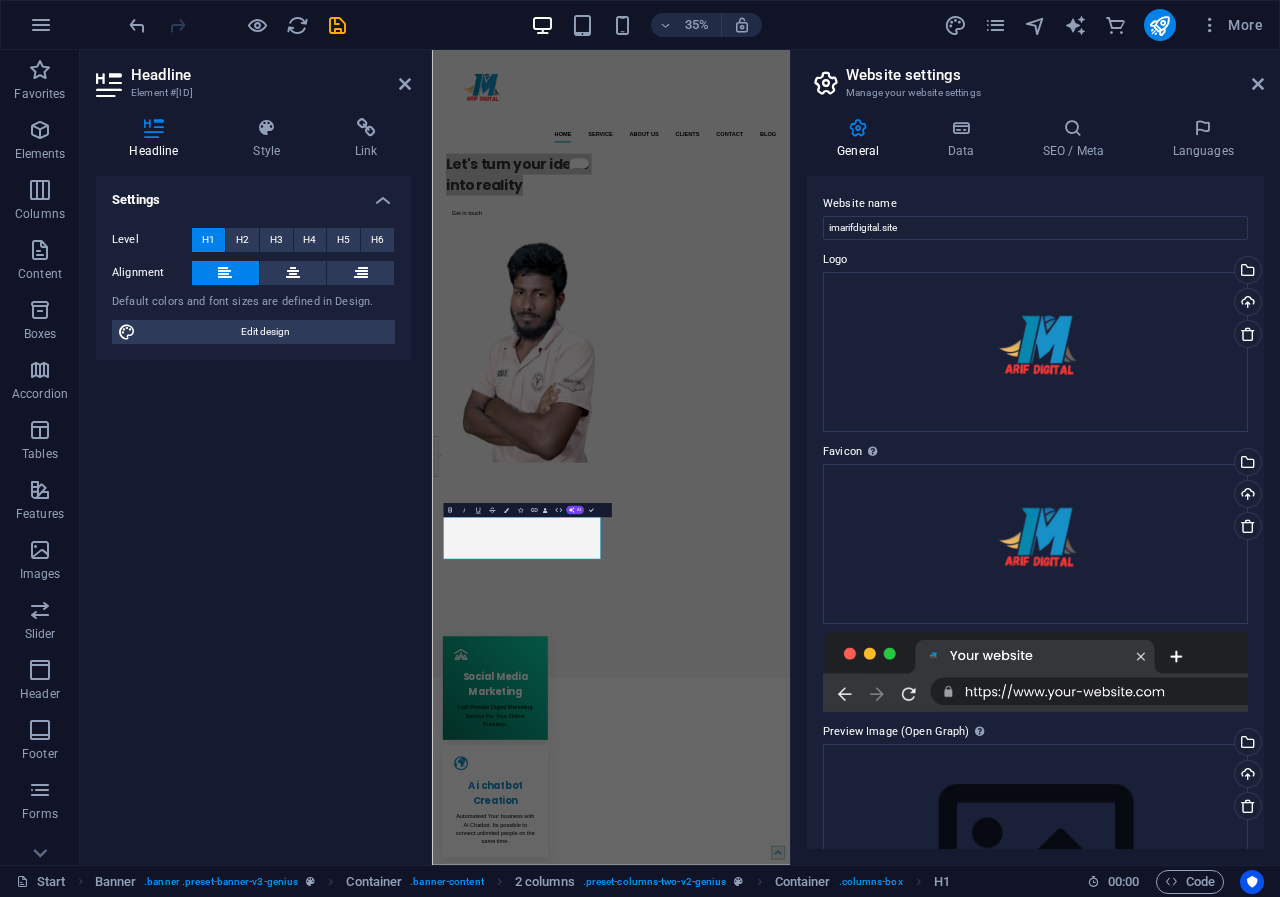 drag, startPoint x: 1258, startPoint y: 368, endPoint x: 1270, endPoint y: 487, distance: 119.60351 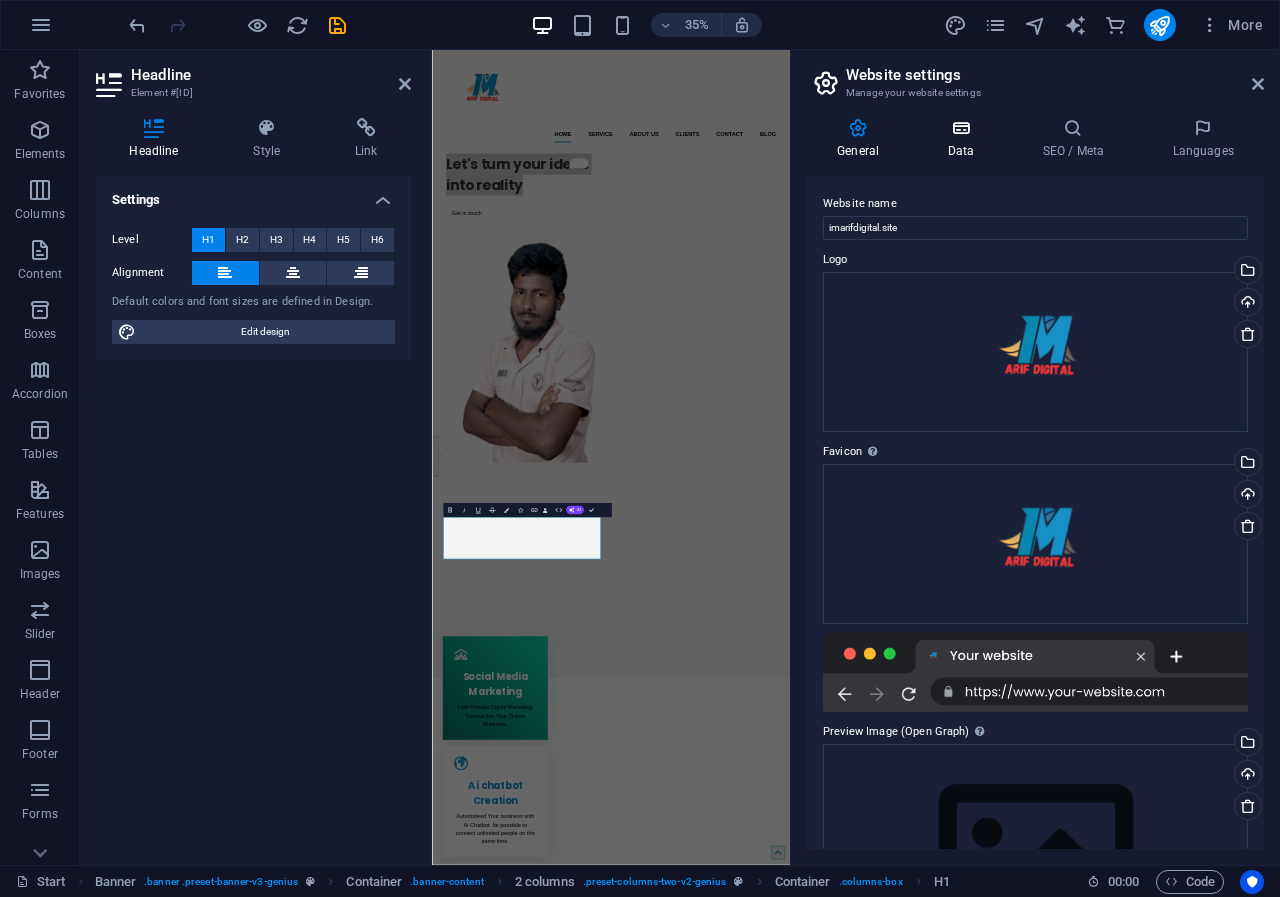 click at bounding box center (960, 128) 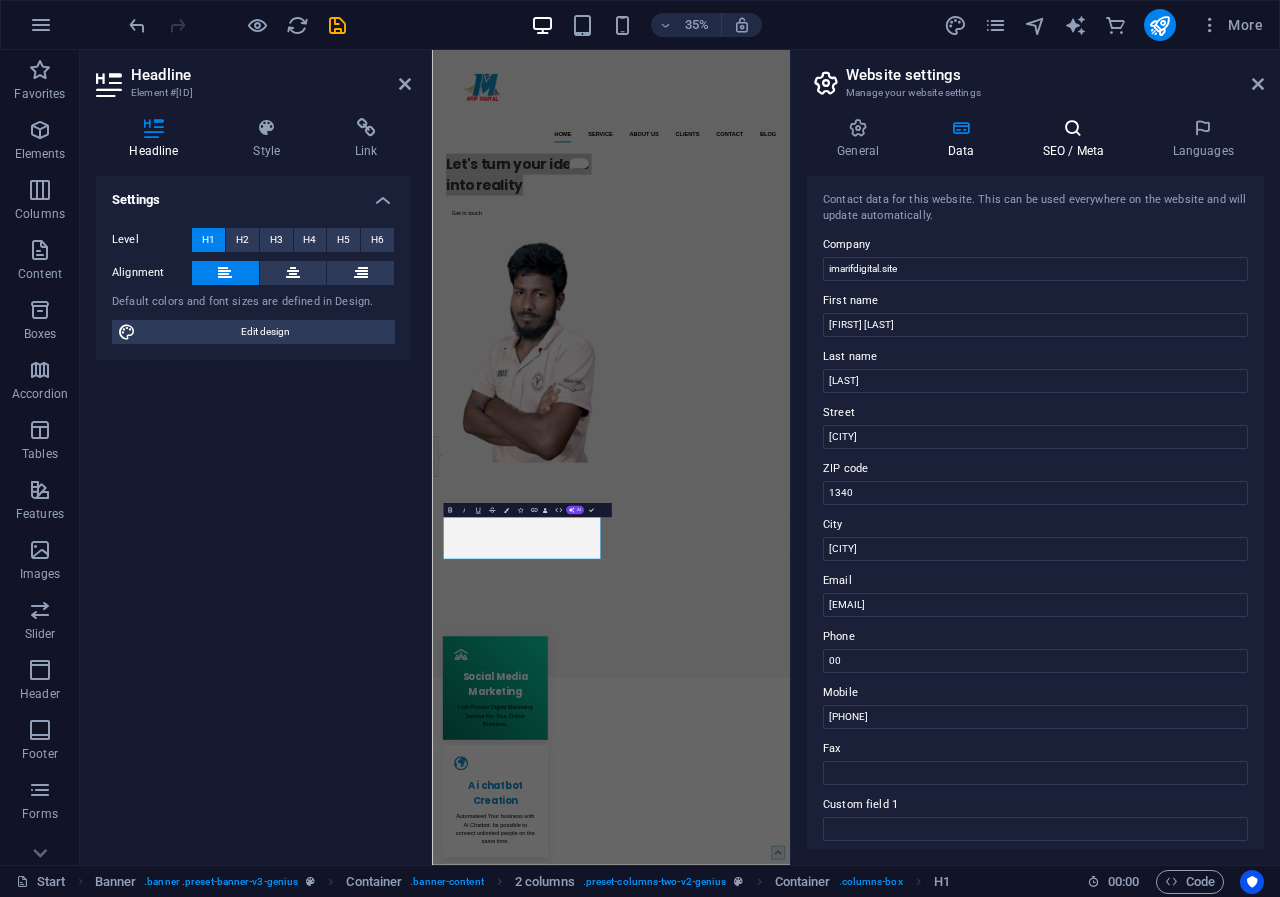 click at bounding box center (1073, 128) 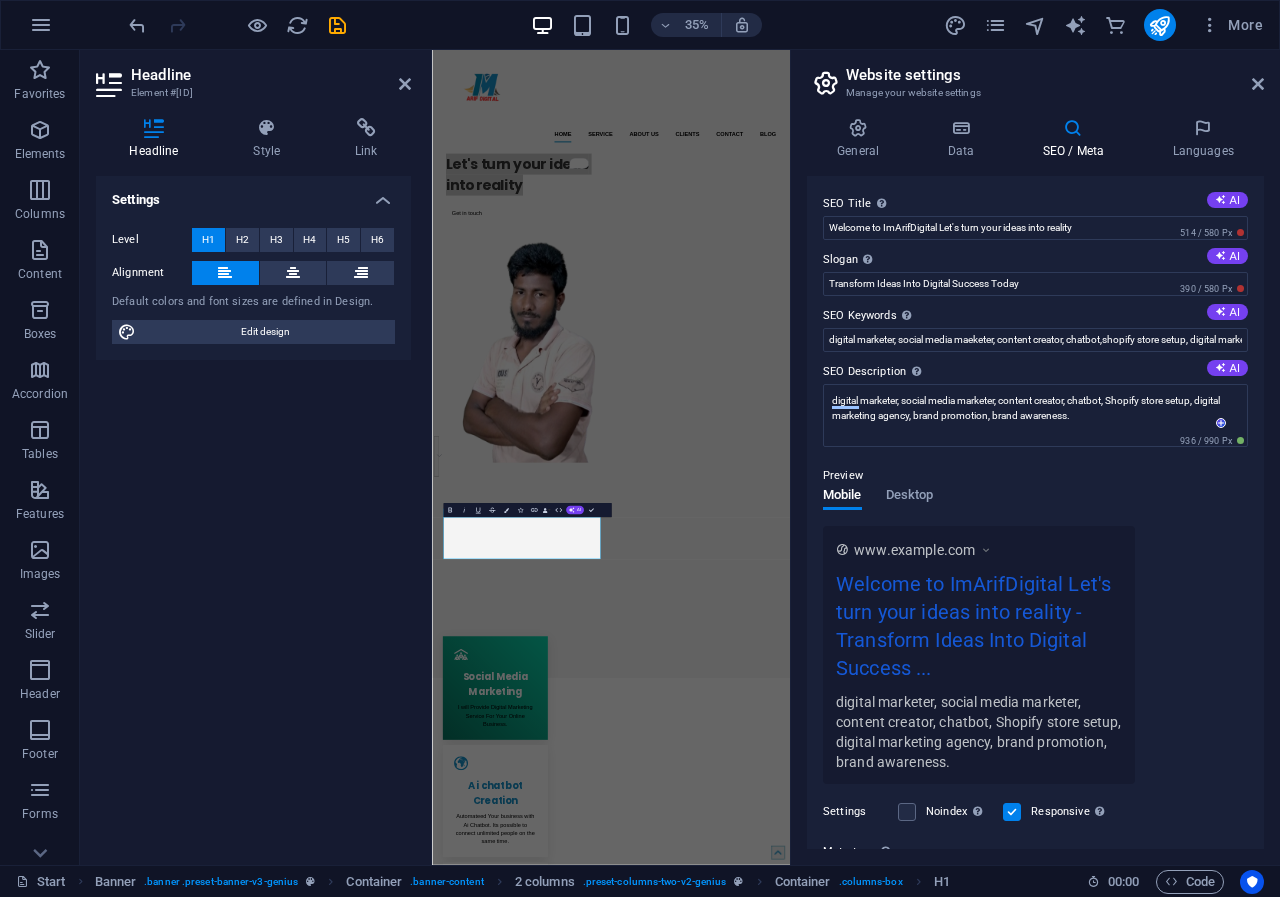 scroll, scrollTop: 26, scrollLeft: 0, axis: vertical 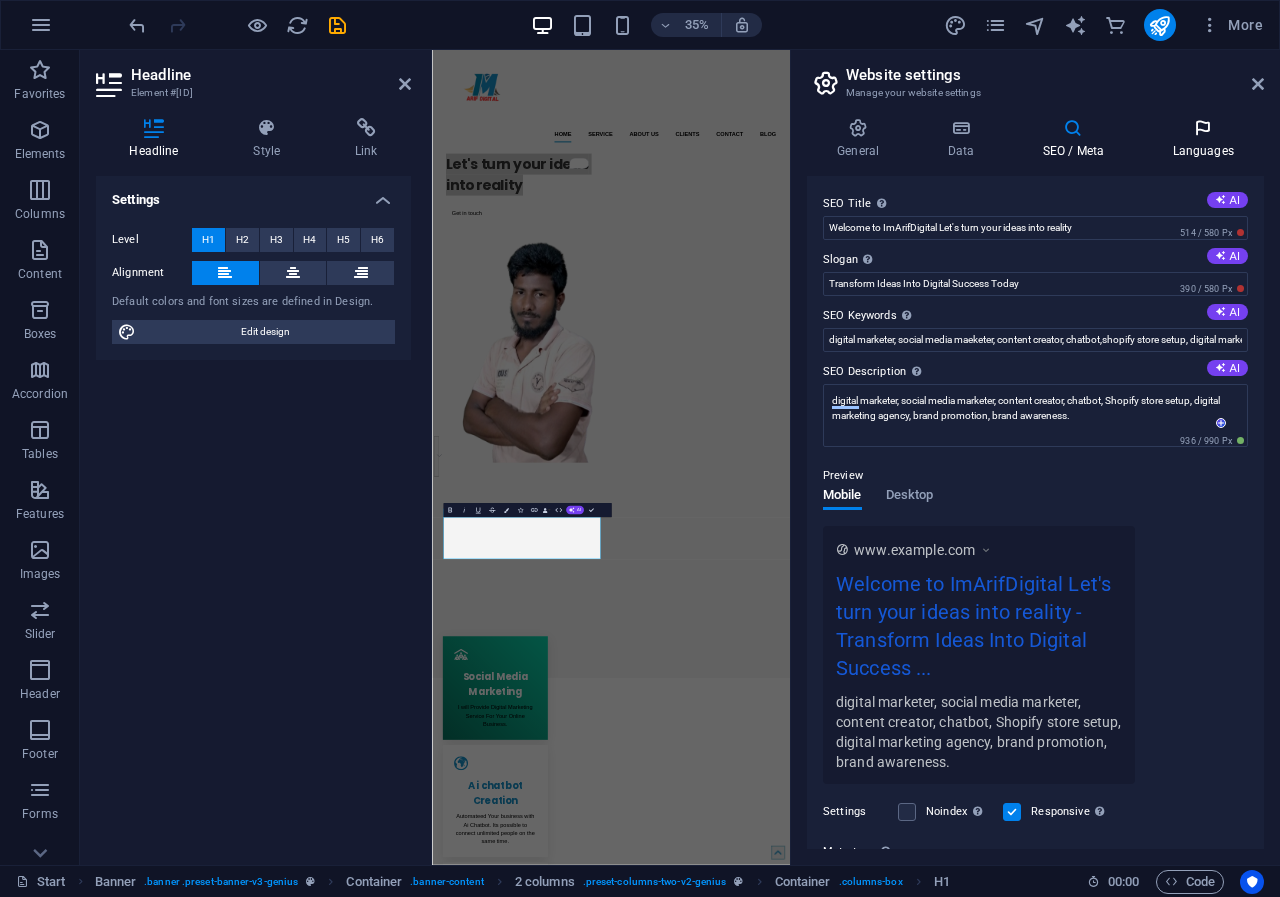 click at bounding box center (1203, 128) 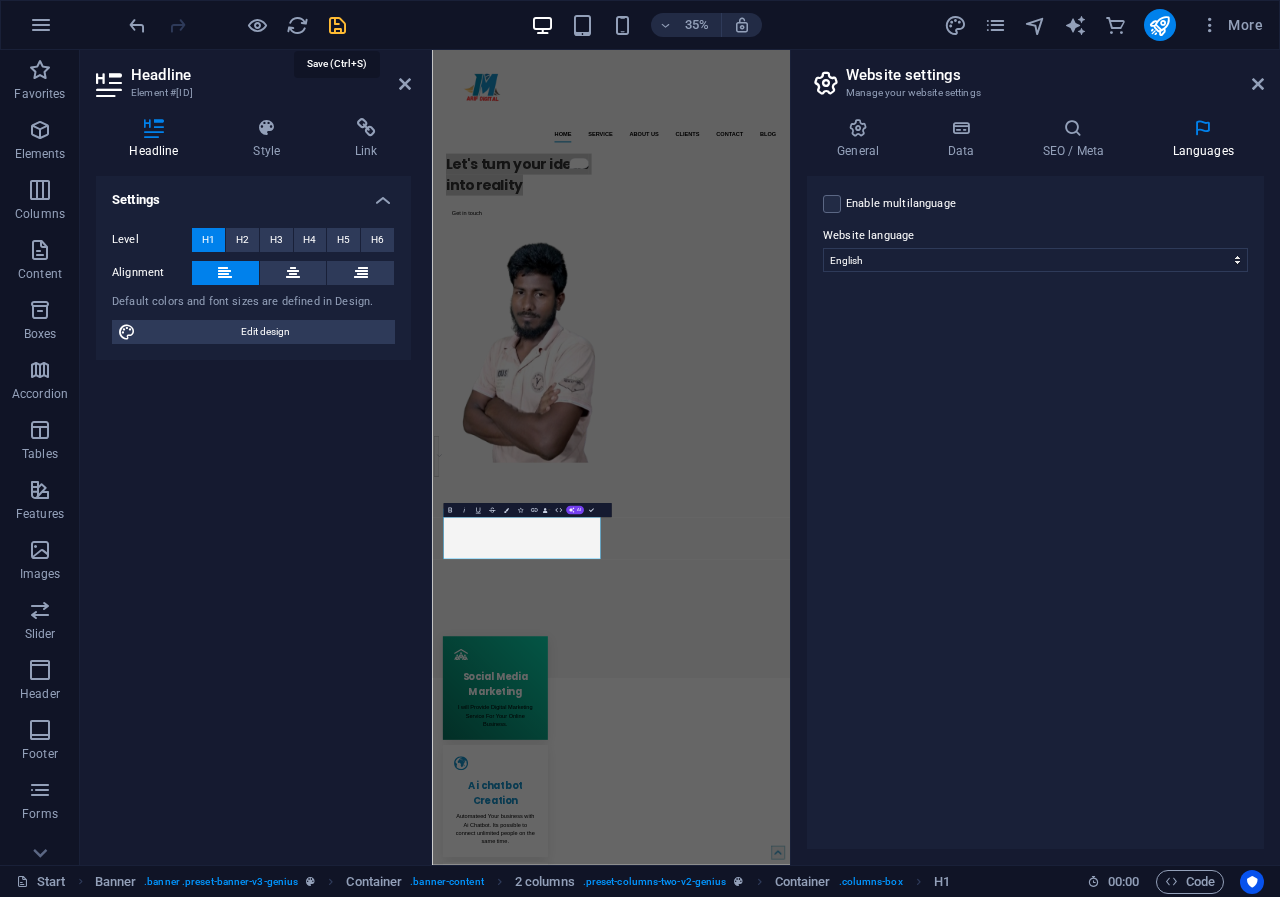 click at bounding box center (337, 25) 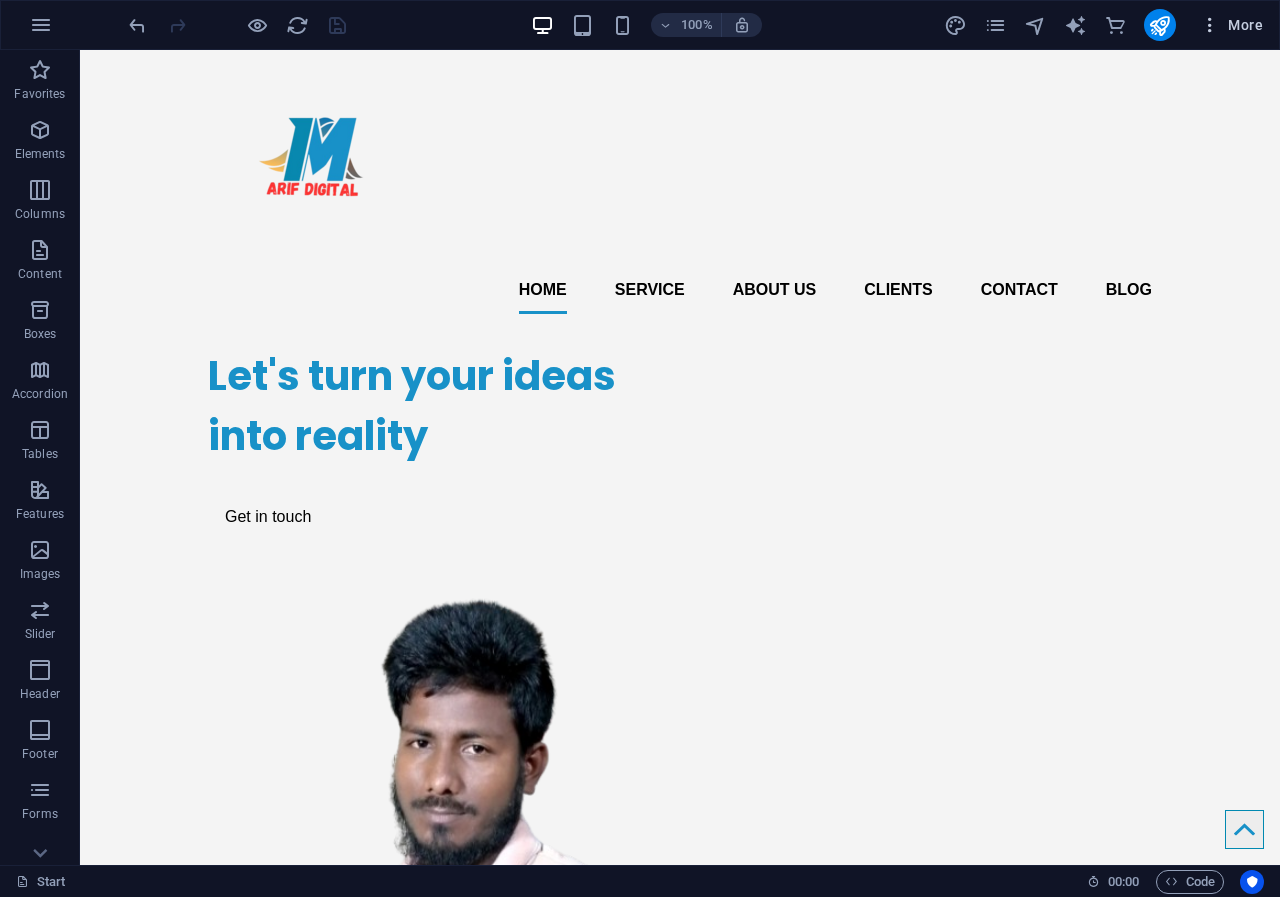 click at bounding box center [1210, 25] 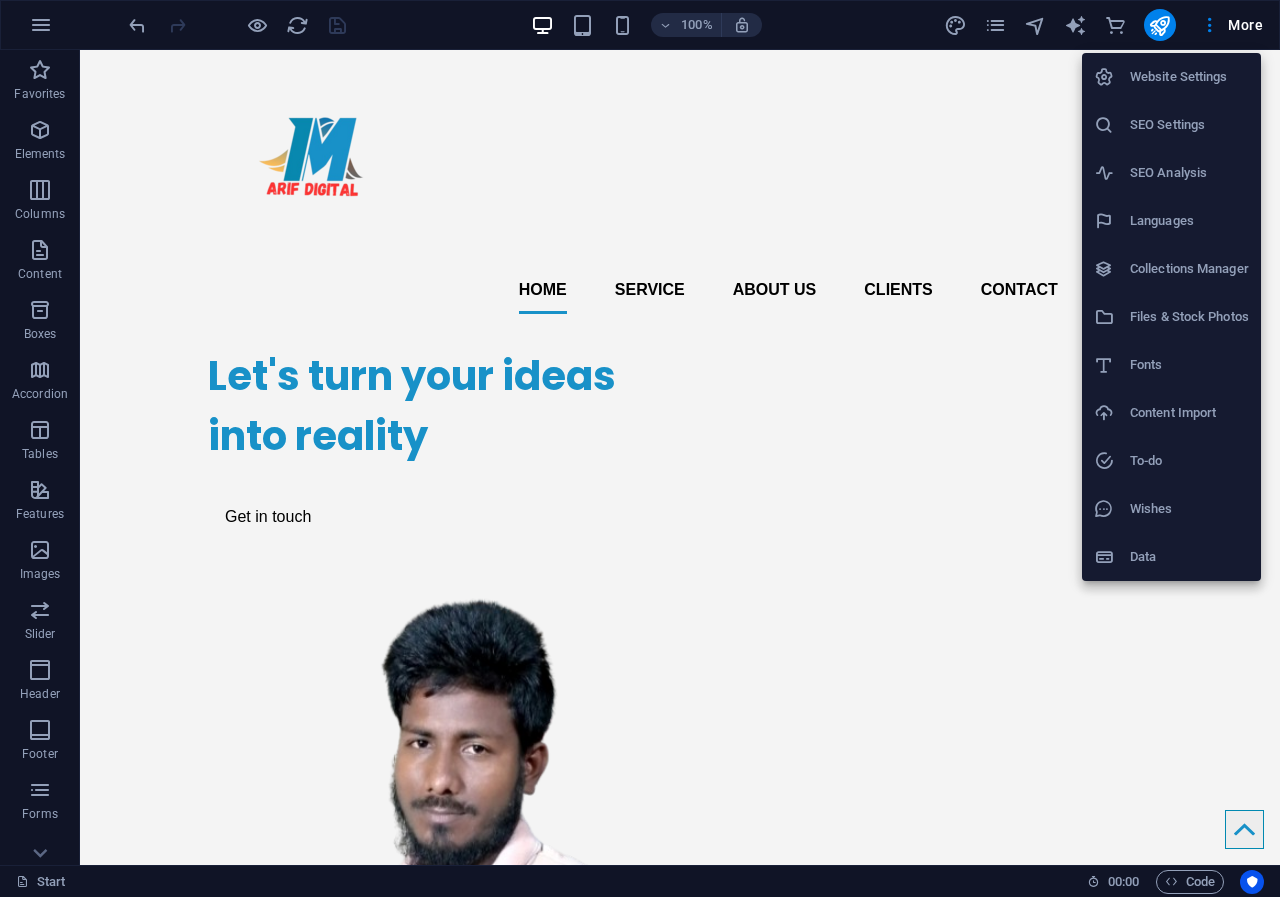 click on "SEO Settings" at bounding box center [1189, 125] 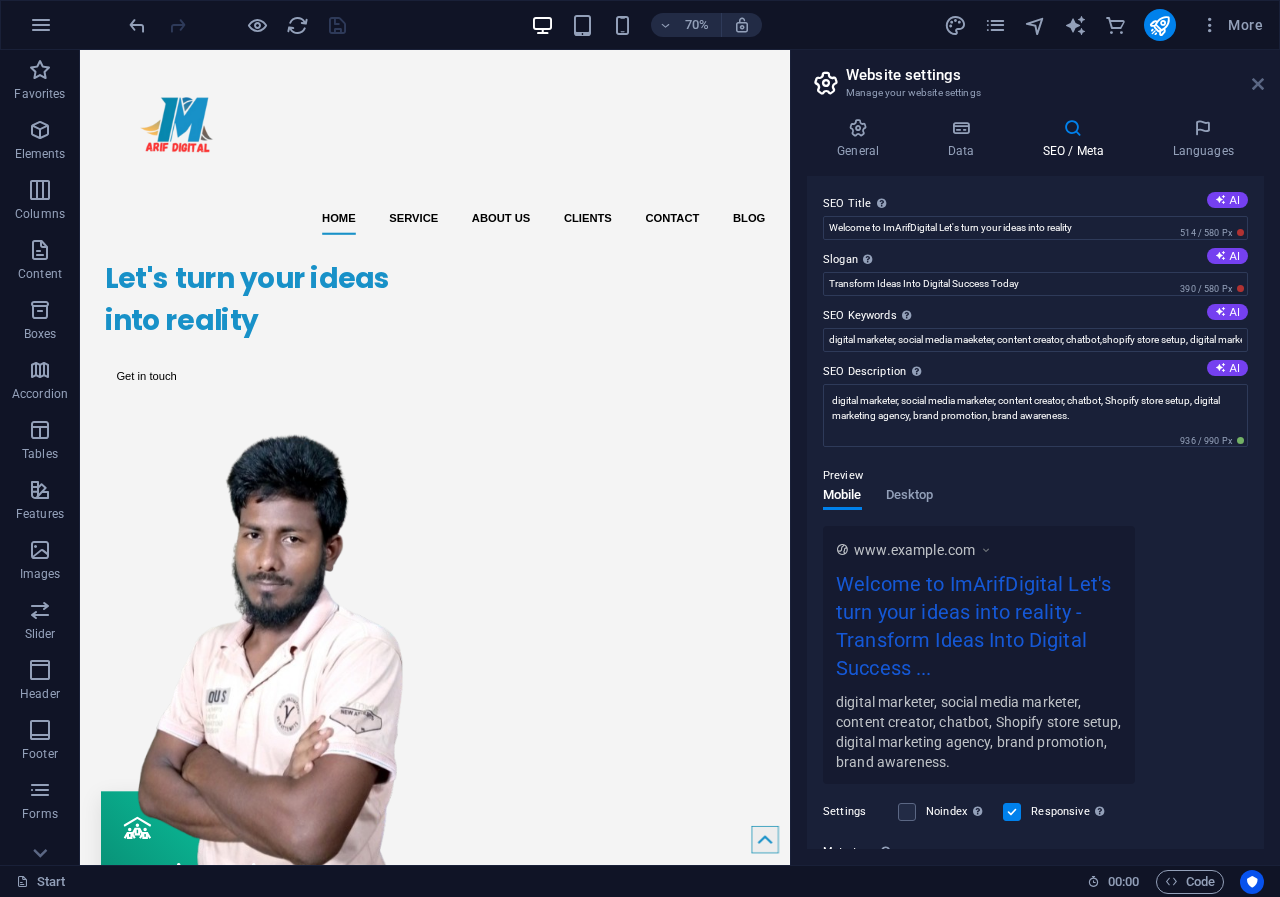 click at bounding box center [1258, 84] 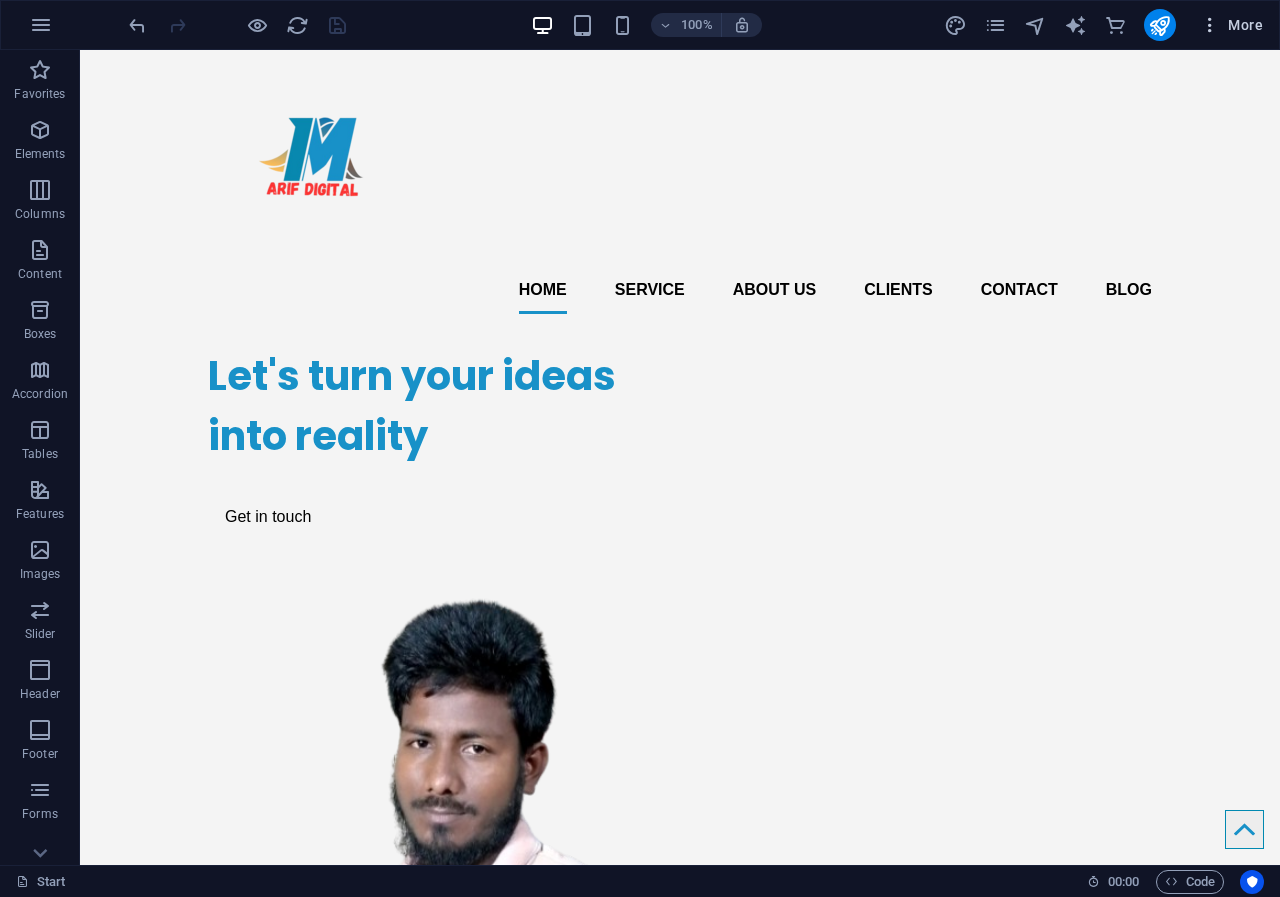 click at bounding box center (1210, 25) 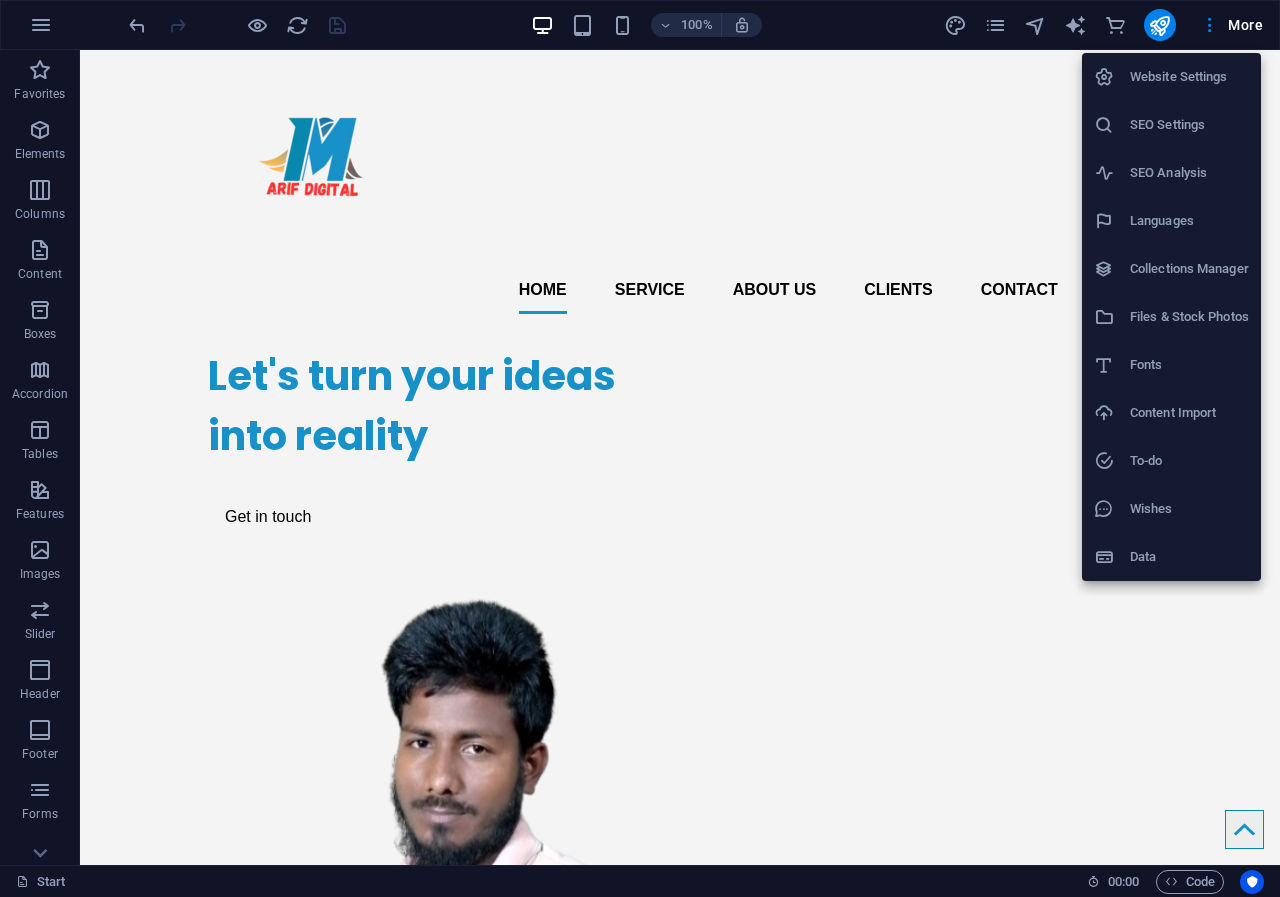 click on "Website Settings" at bounding box center [1189, 77] 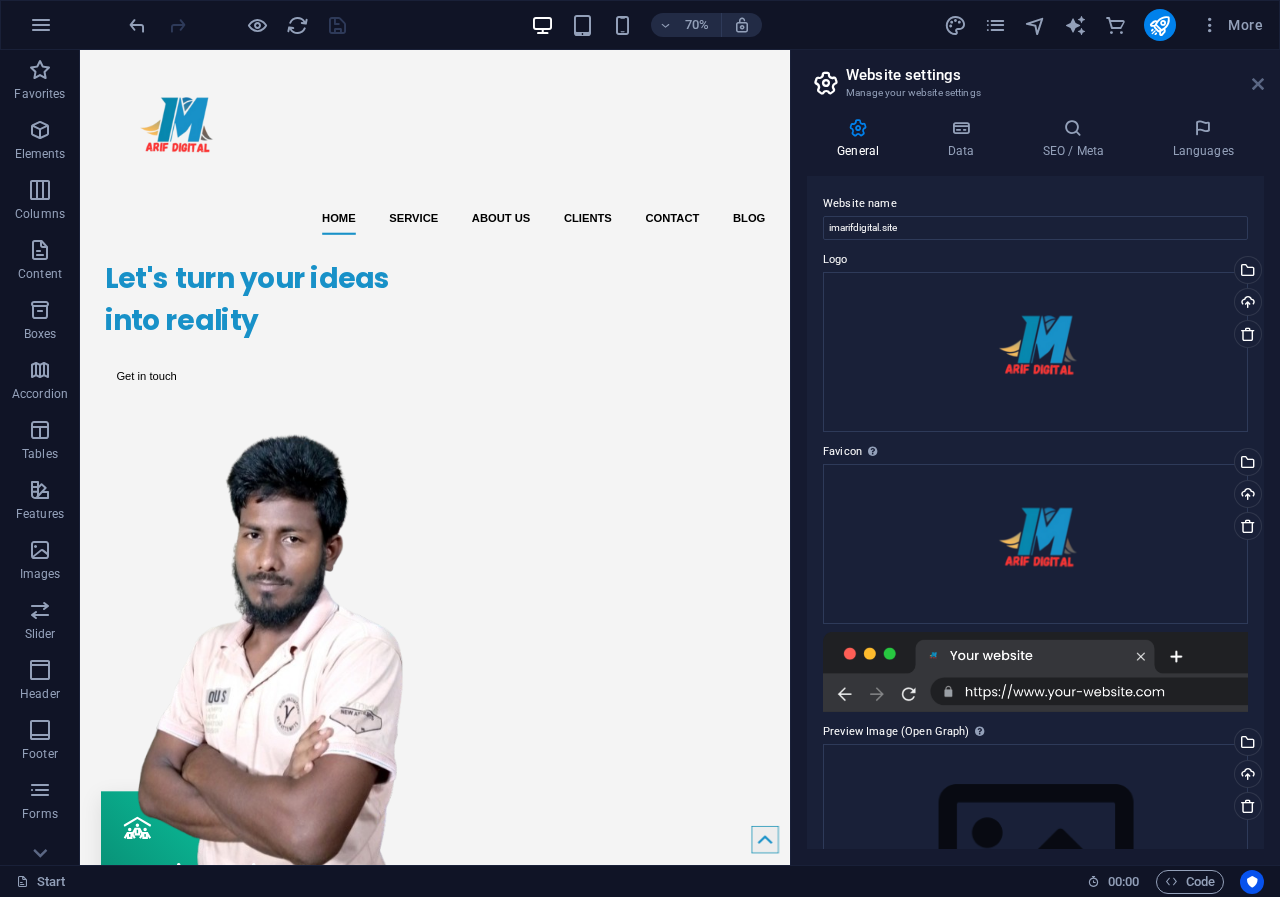 click at bounding box center (1258, 84) 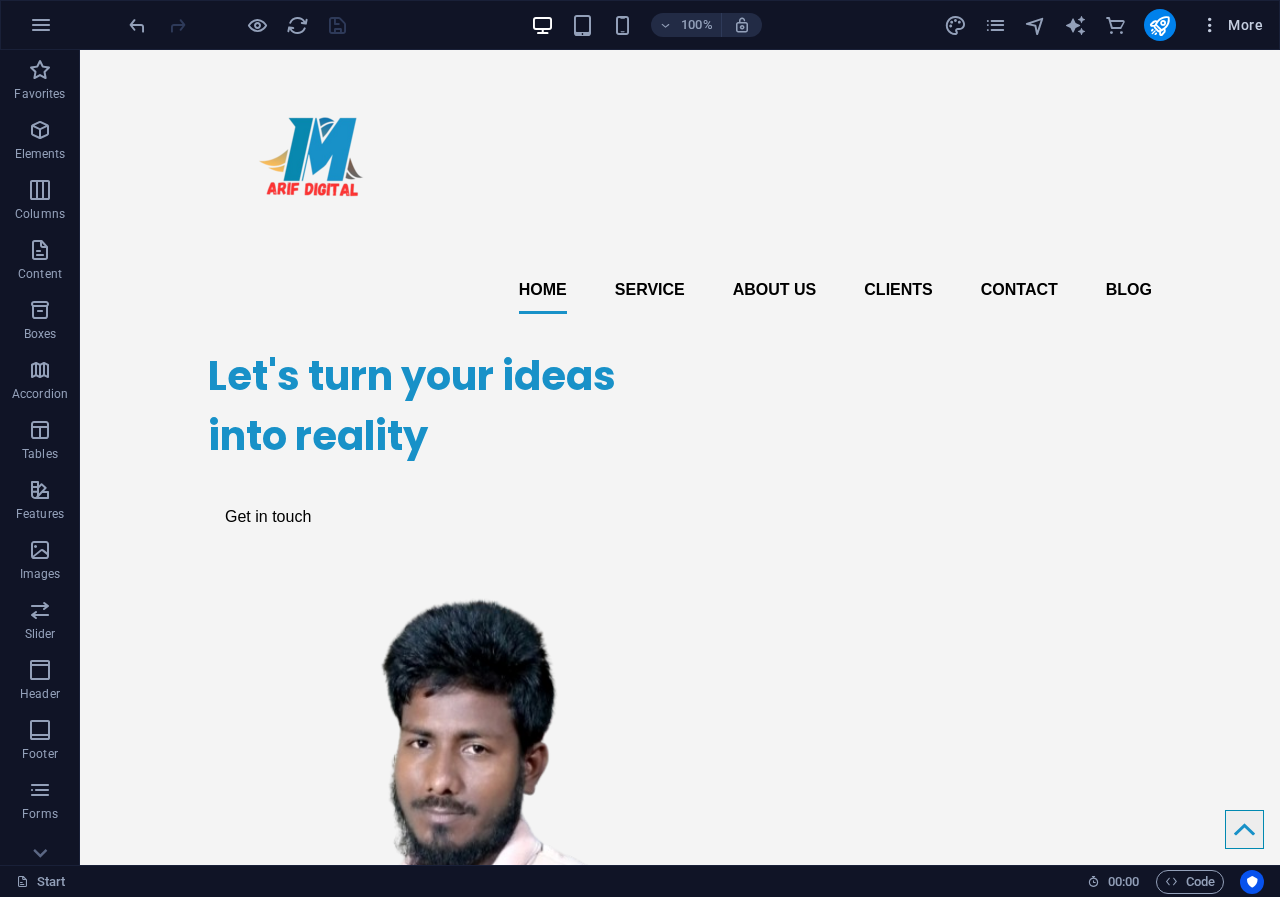 click at bounding box center [1210, 25] 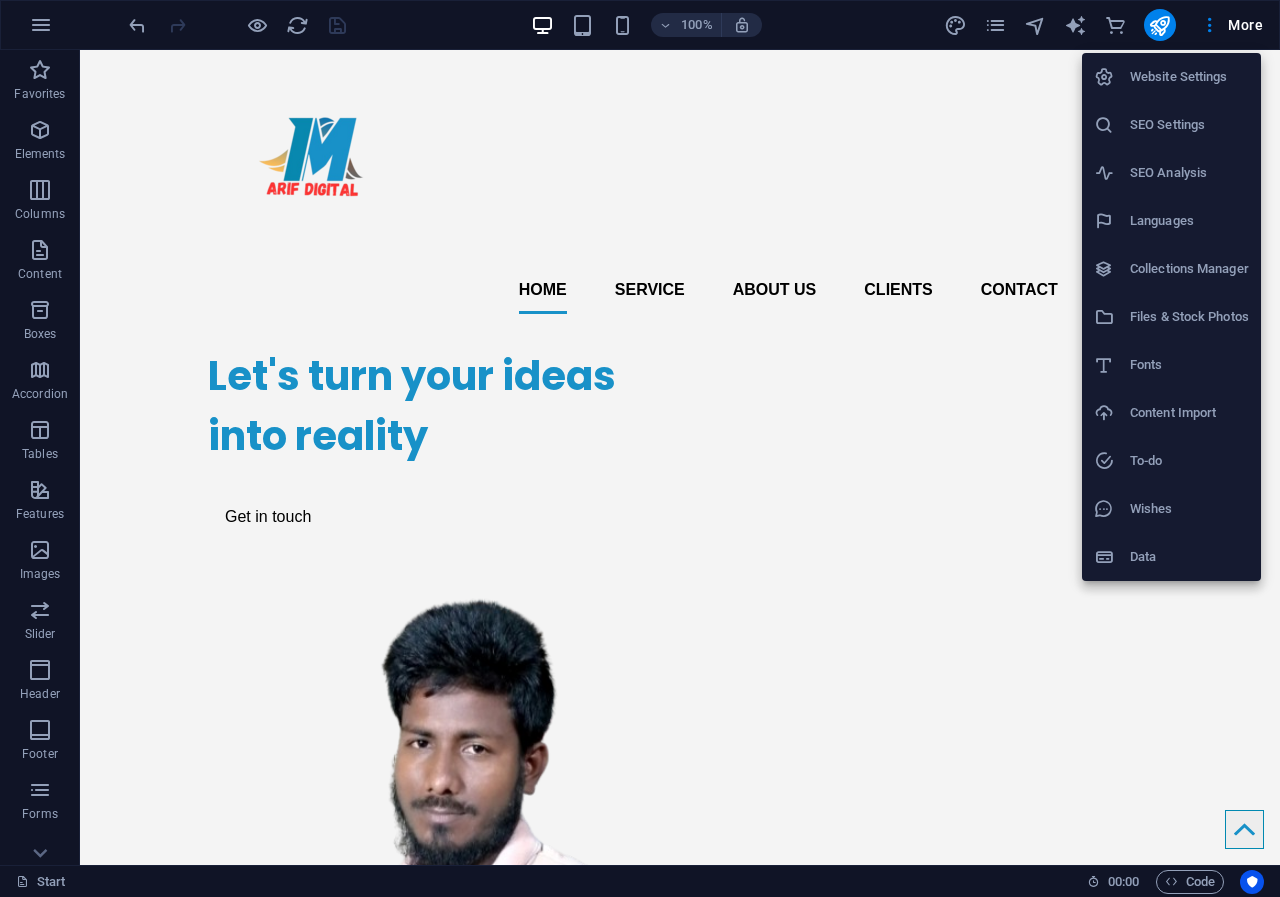 click at bounding box center (640, 448) 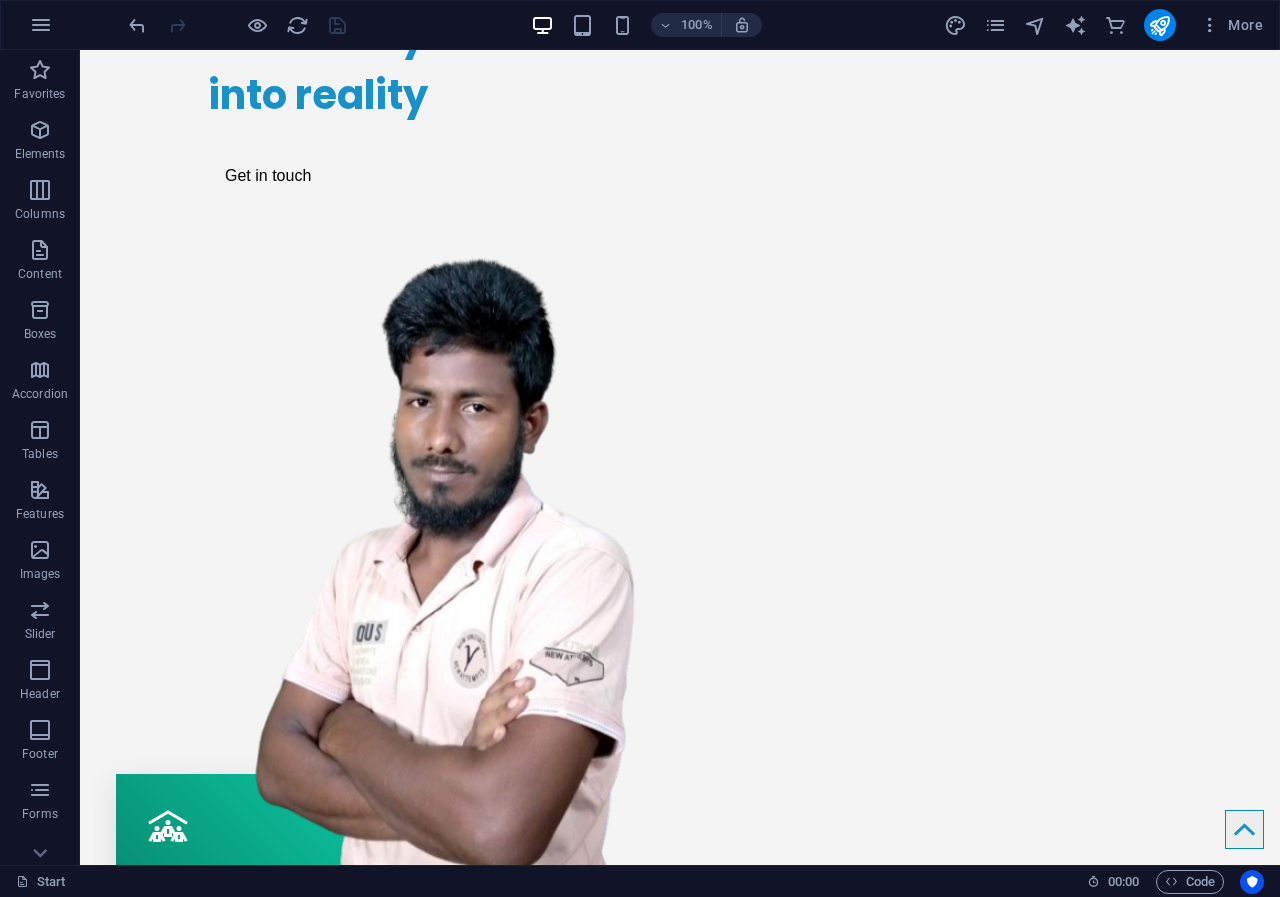 scroll, scrollTop: 0, scrollLeft: 0, axis: both 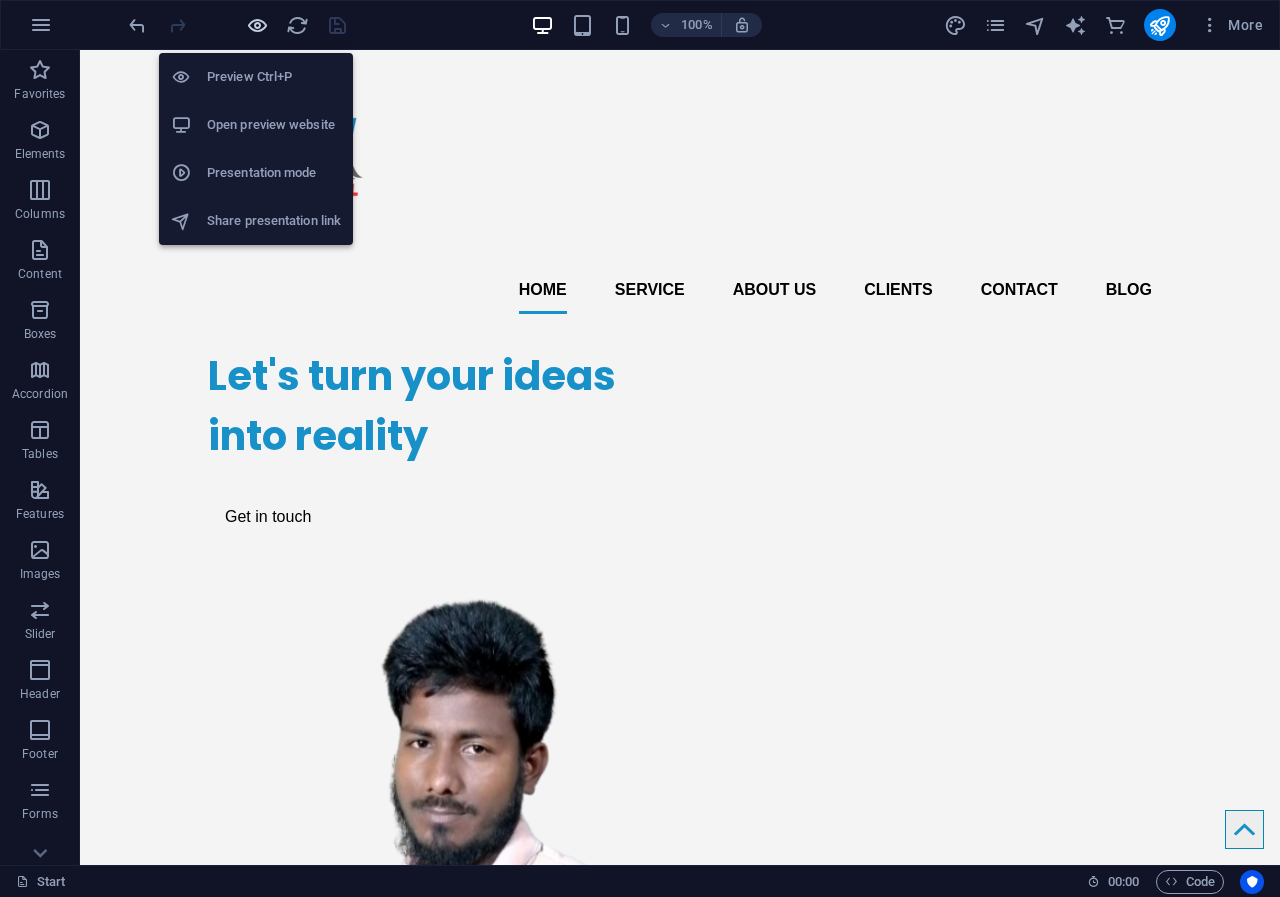 click at bounding box center [257, 25] 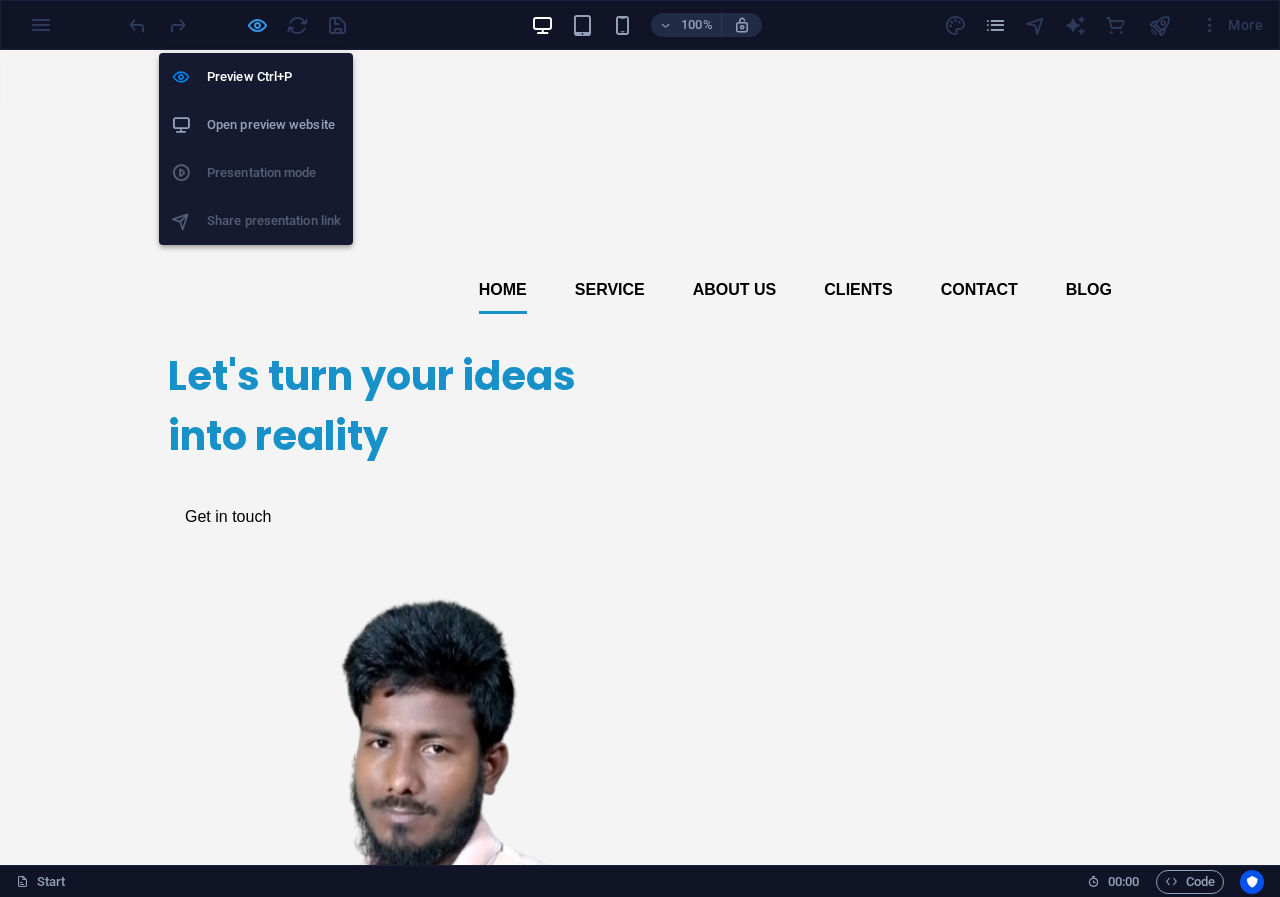 click at bounding box center [257, 25] 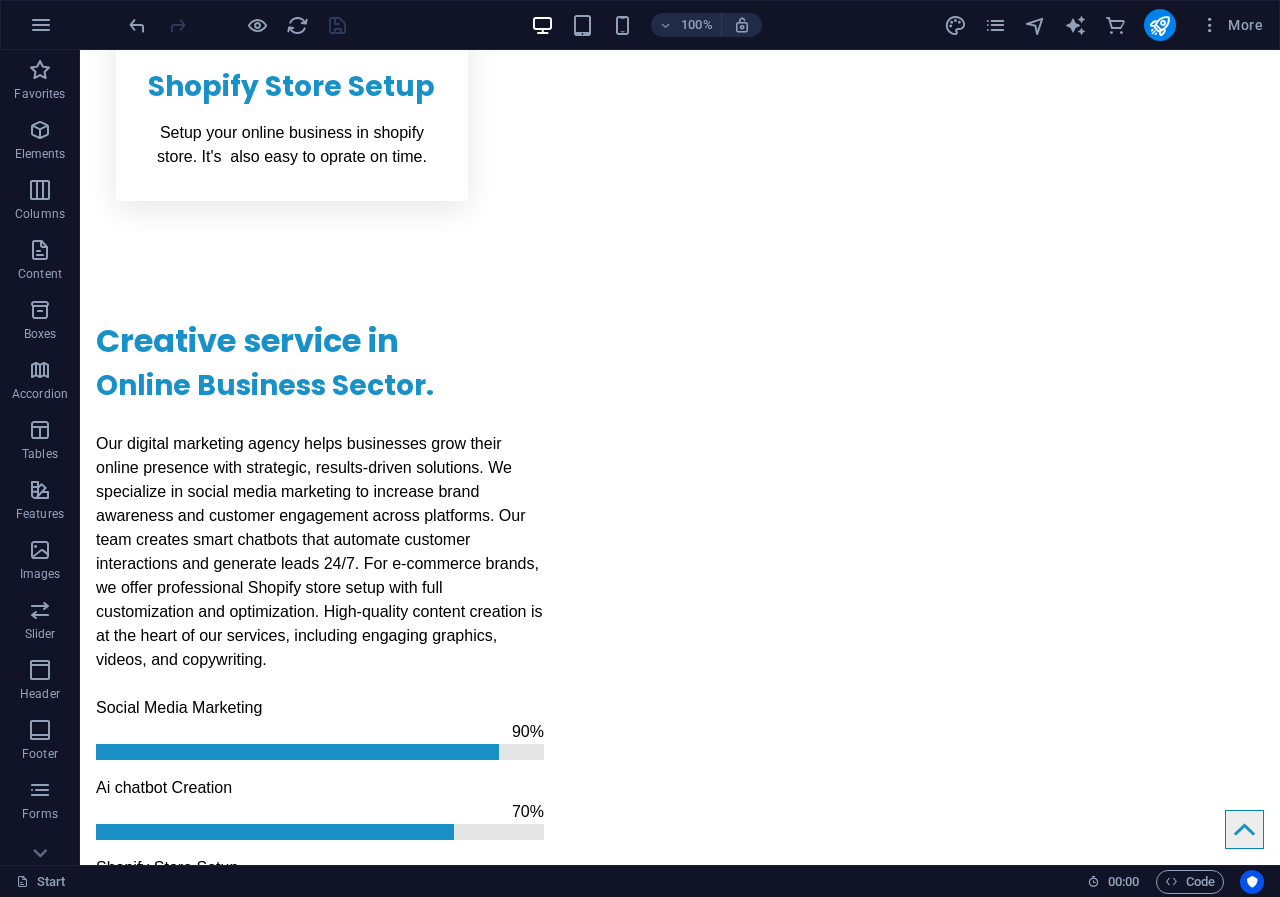 scroll, scrollTop: 1922, scrollLeft: 0, axis: vertical 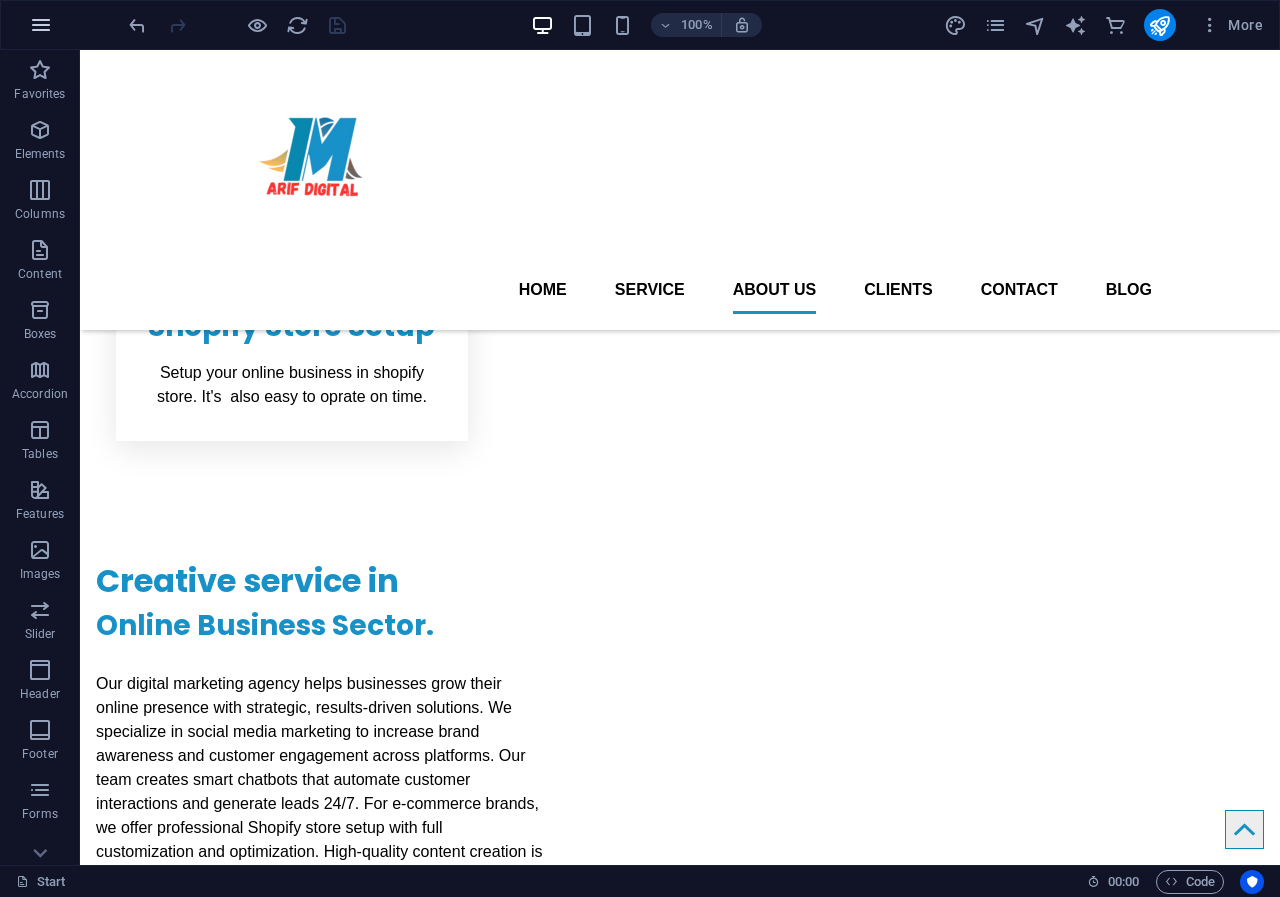 click at bounding box center [41, 25] 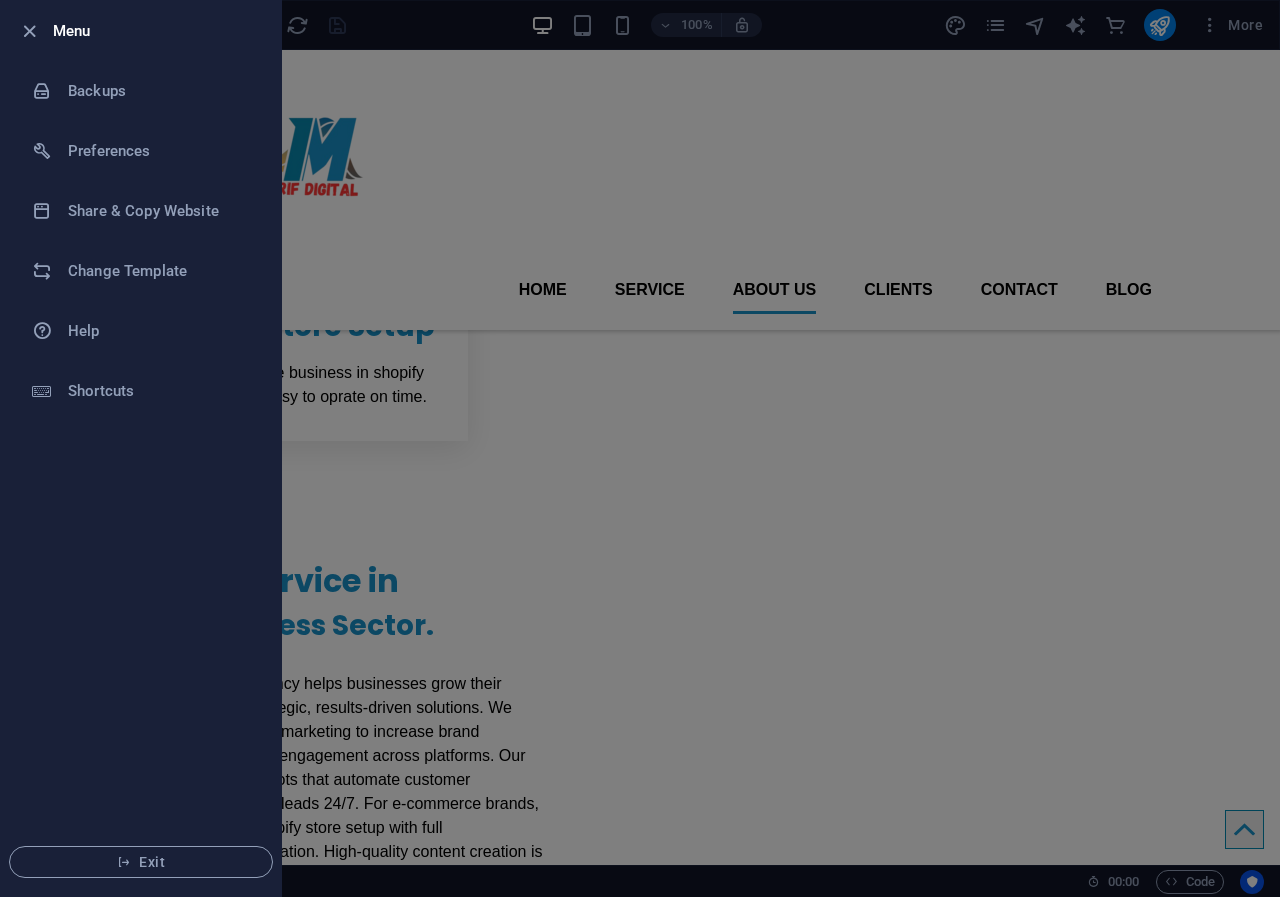 click at bounding box center (640, 448) 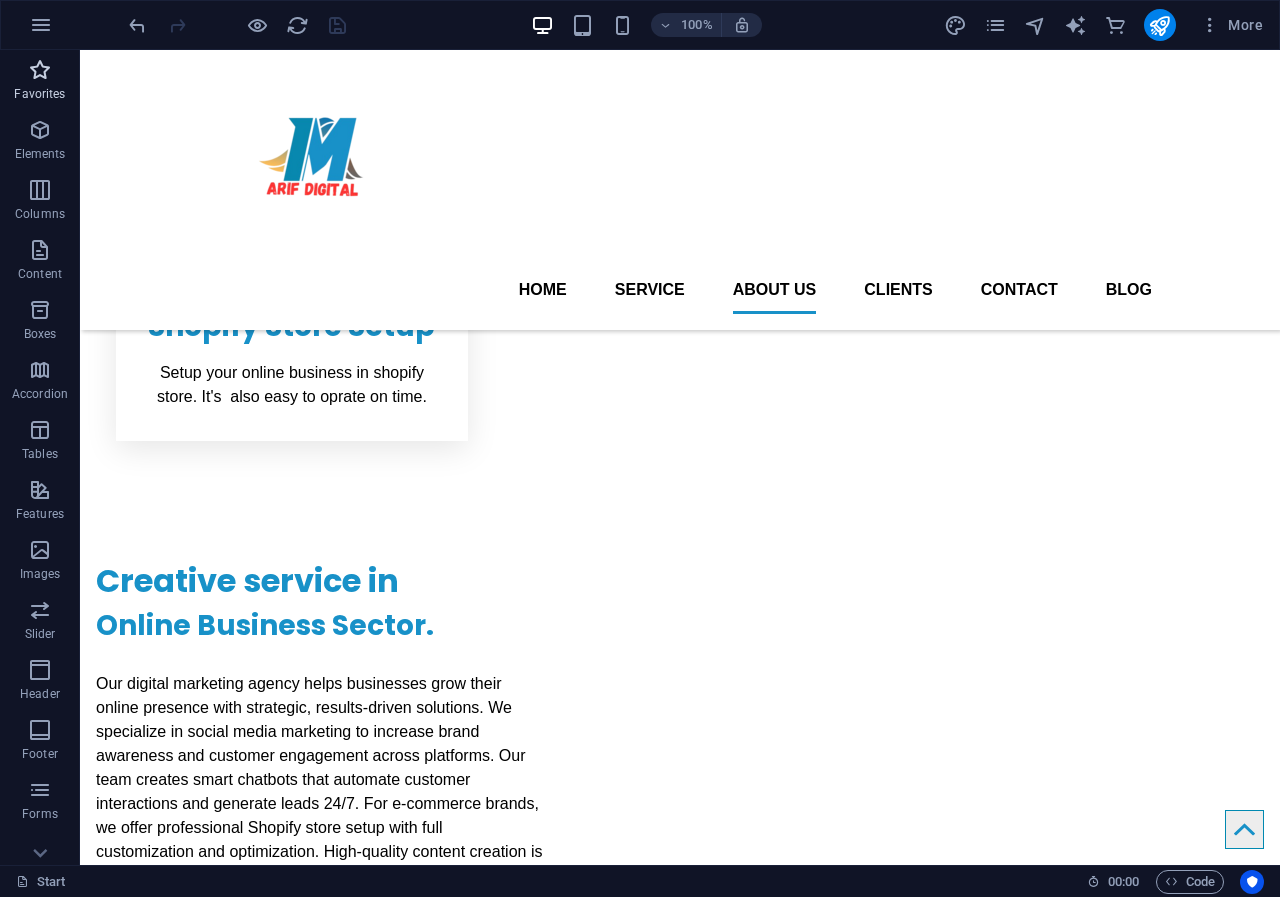 click at bounding box center (40, 70) 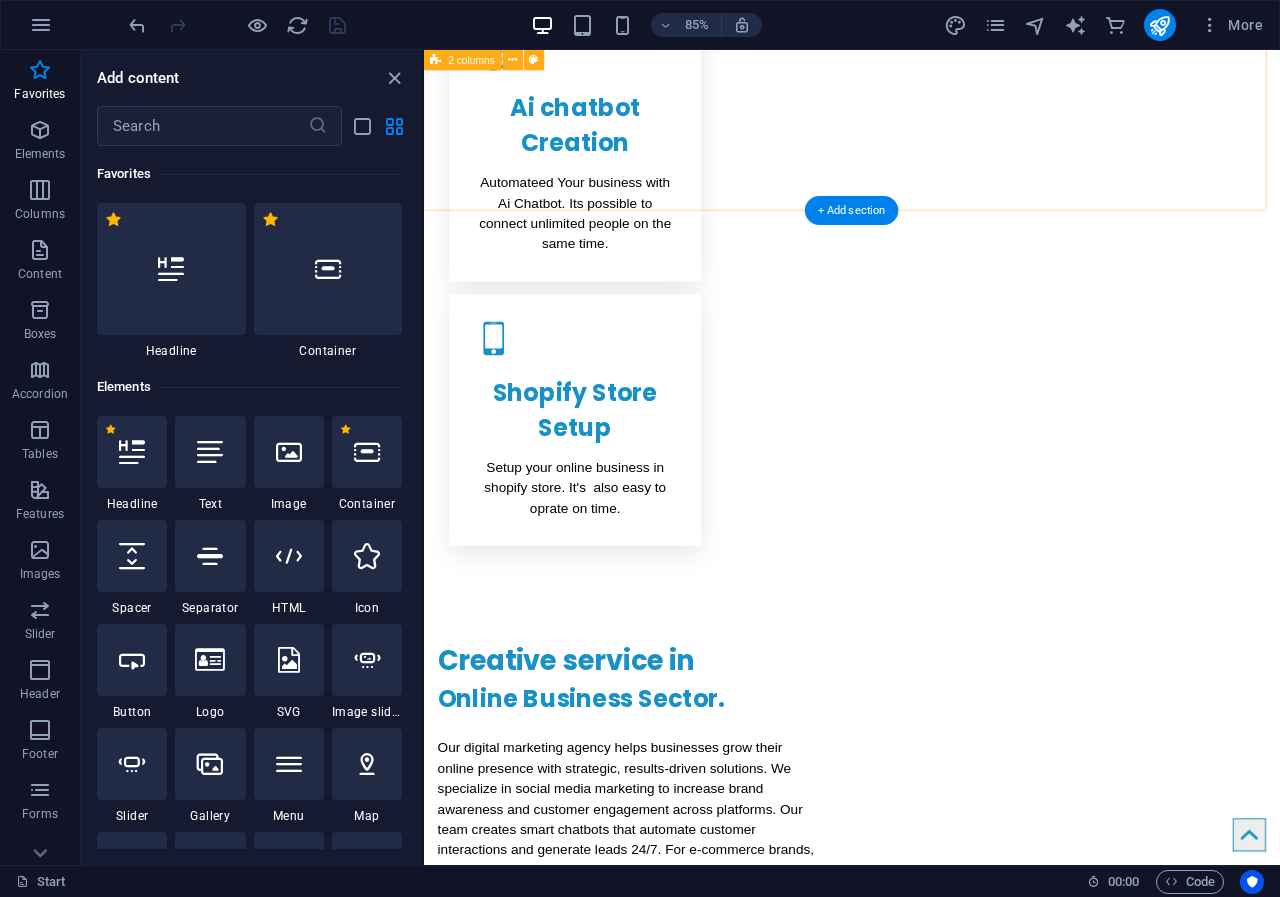 drag, startPoint x: 840, startPoint y: 204, endPoint x: 423, endPoint y: 204, distance: 417 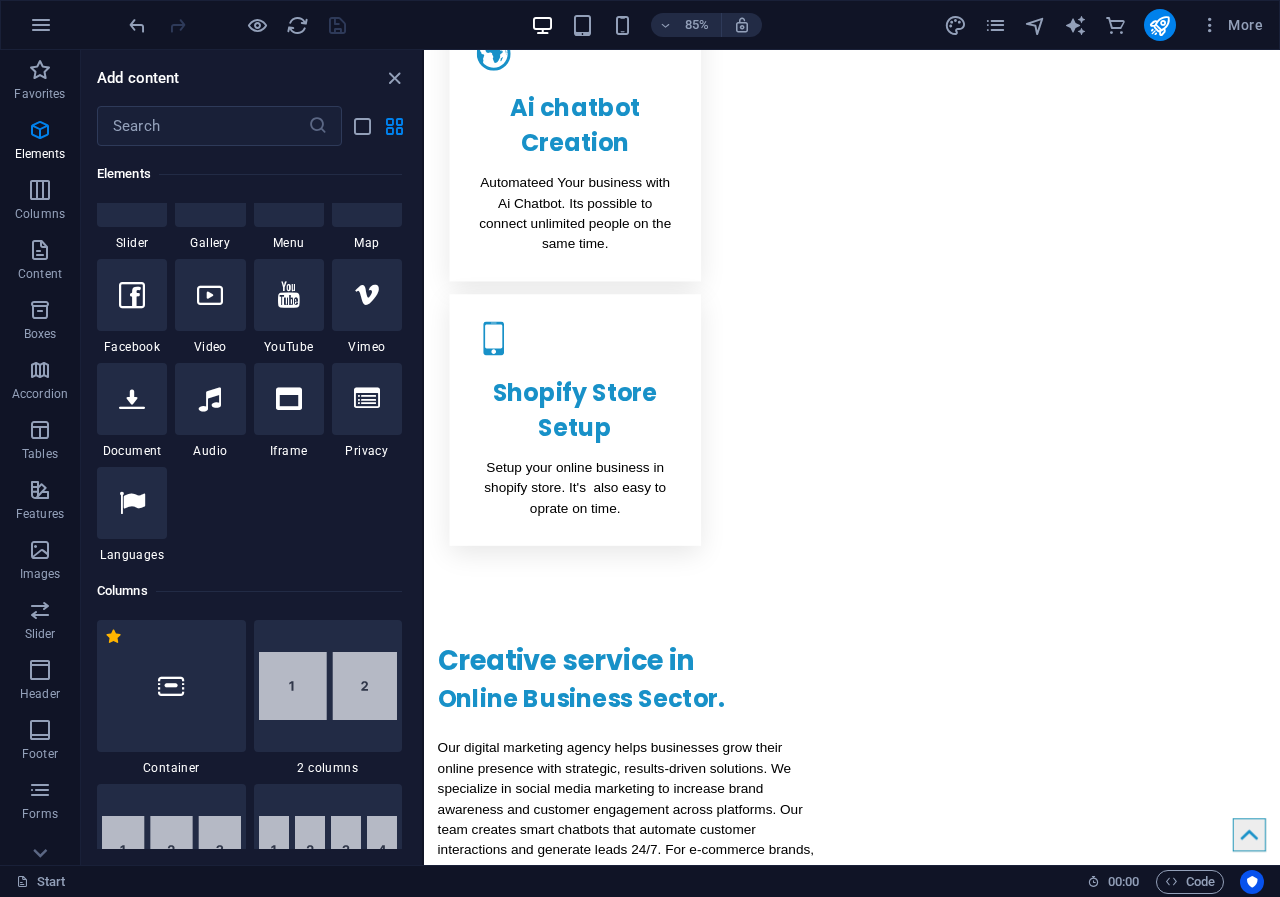 scroll, scrollTop: 373, scrollLeft: 0, axis: vertical 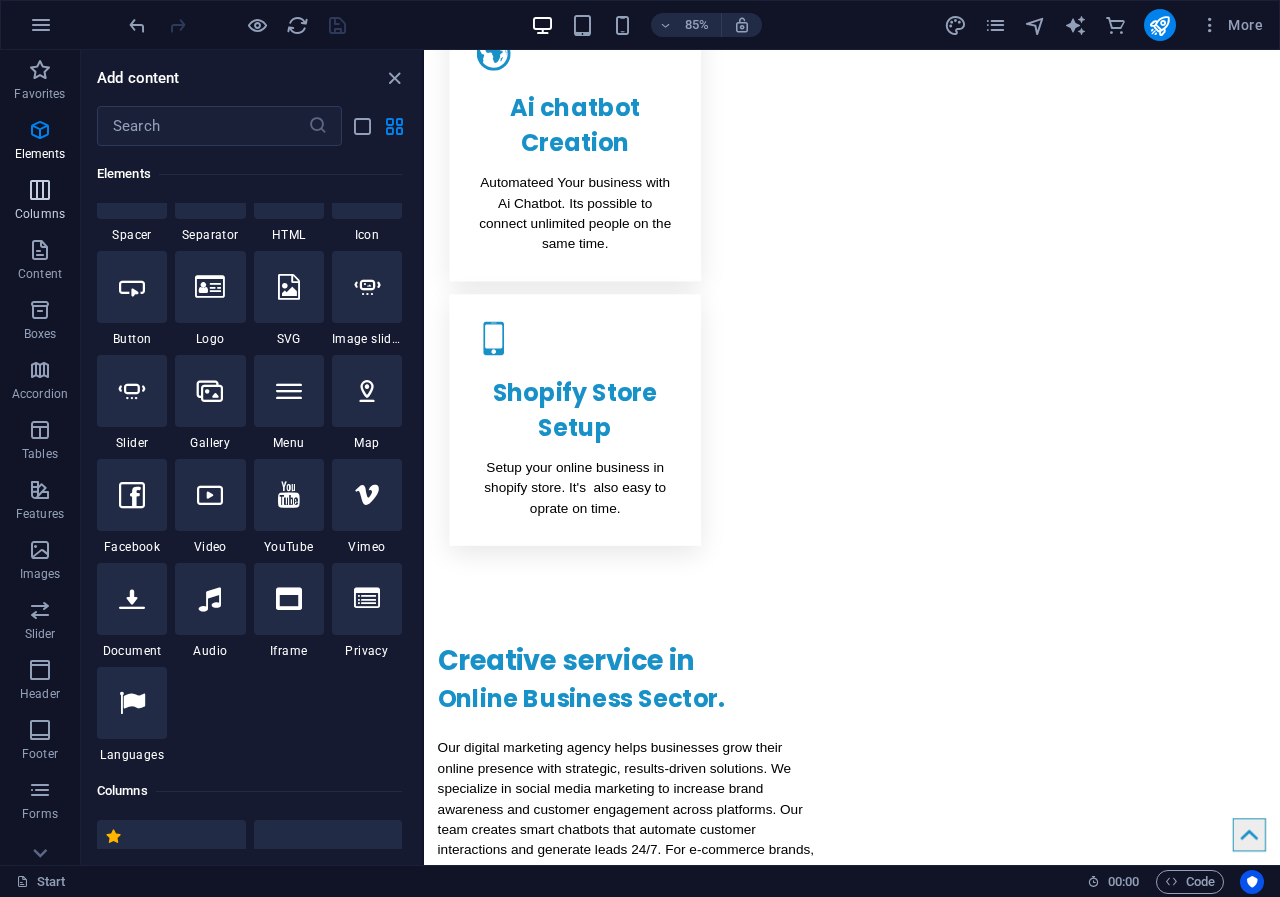 click at bounding box center [40, 190] 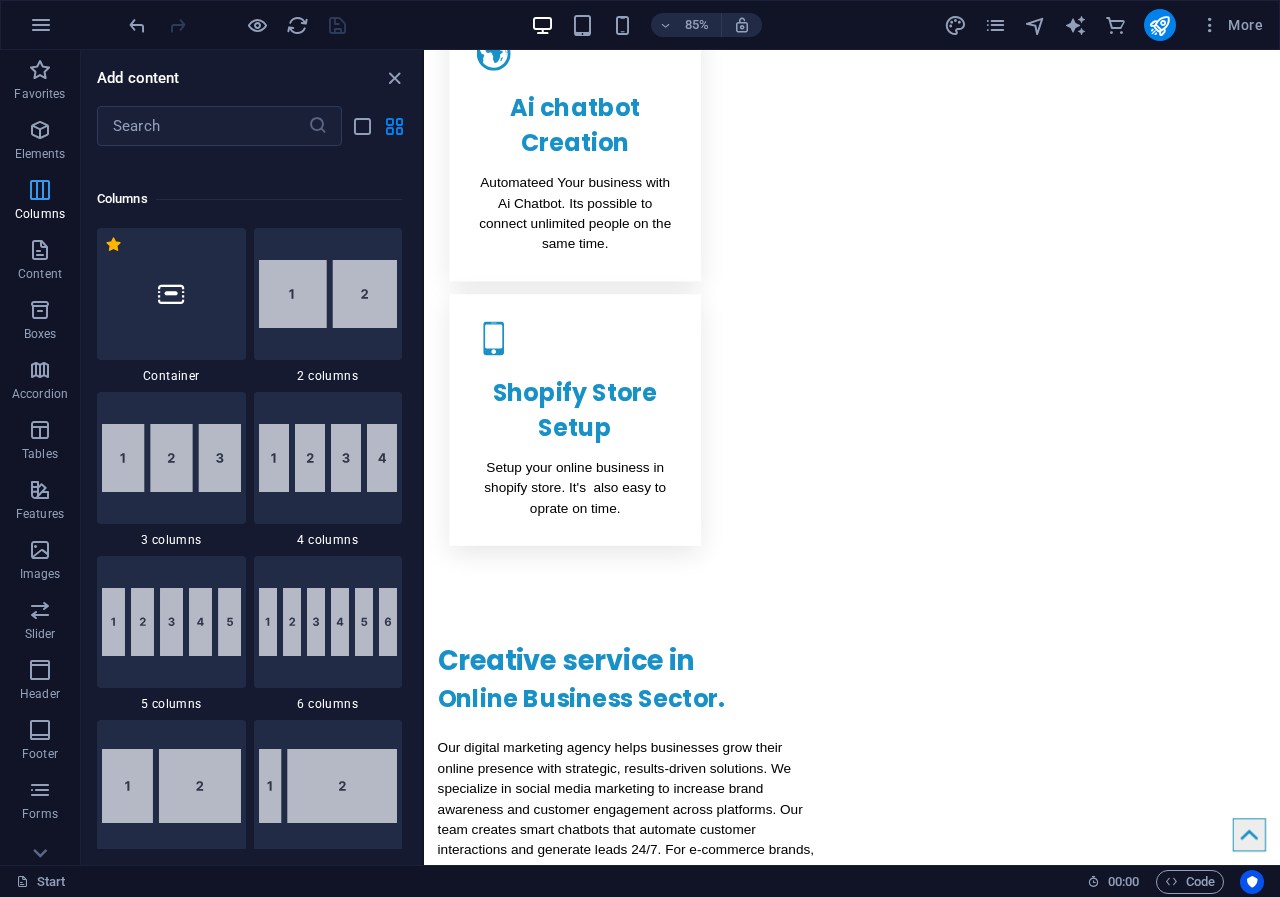 scroll, scrollTop: 990, scrollLeft: 0, axis: vertical 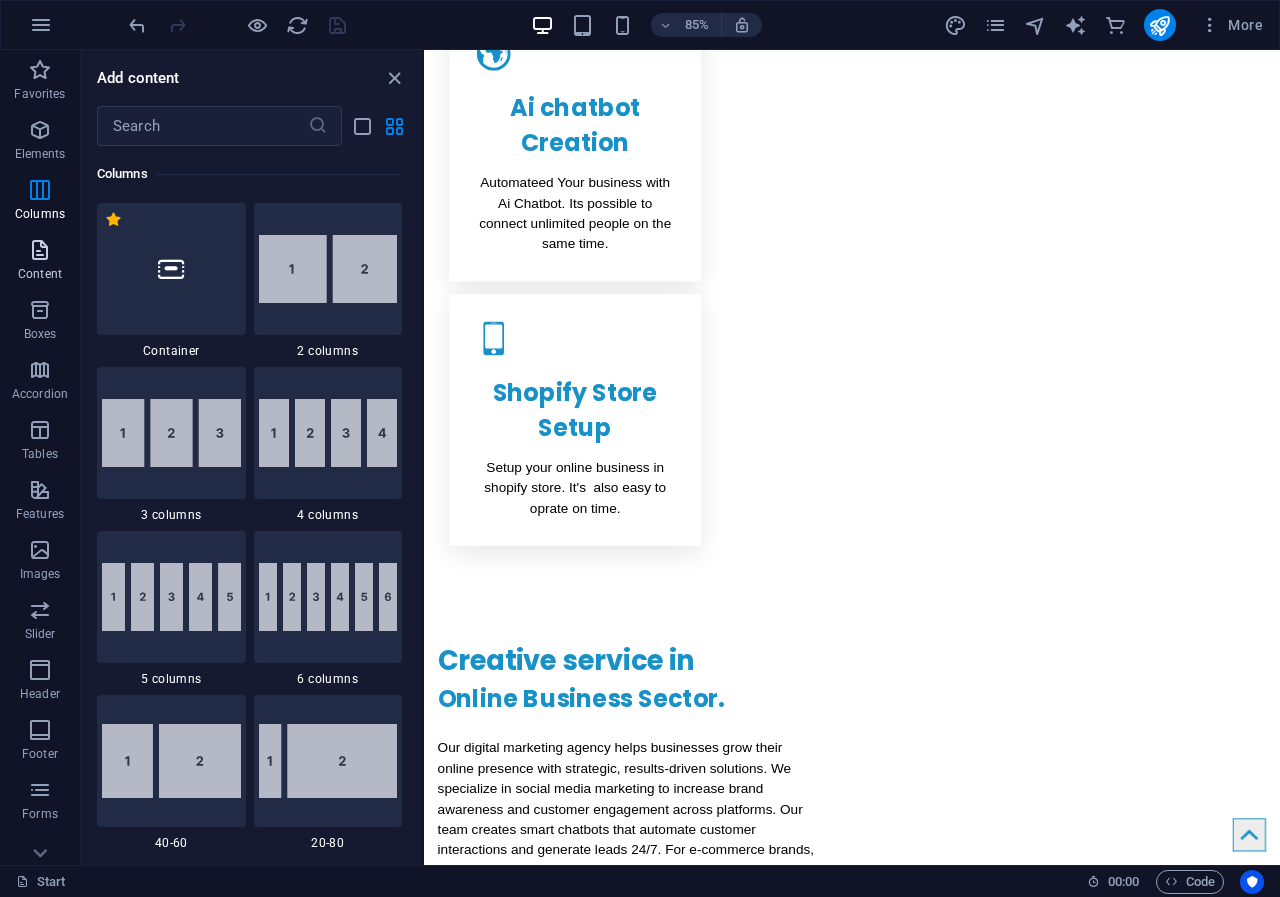 click on "Content" at bounding box center (40, 262) 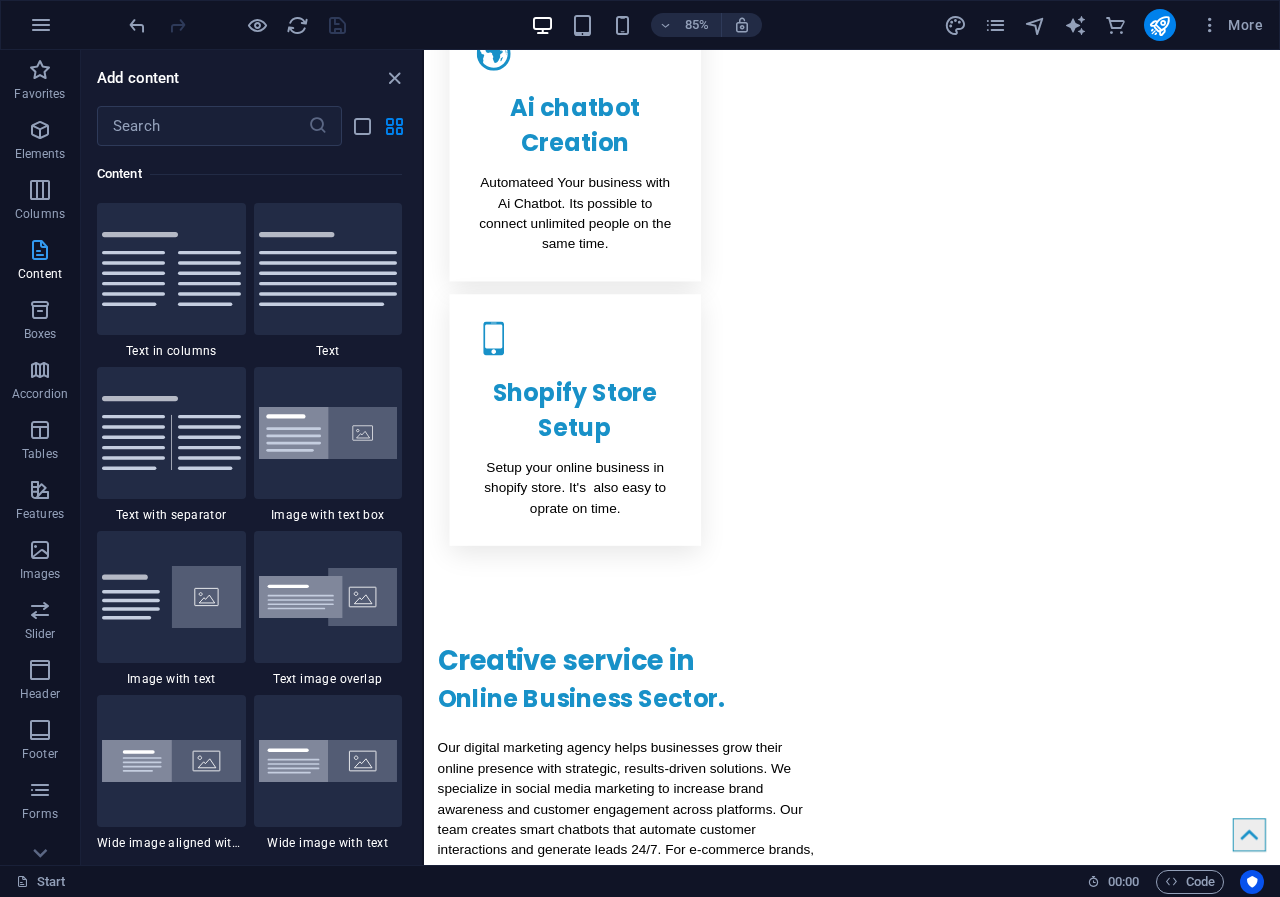 scroll, scrollTop: 3499, scrollLeft: 0, axis: vertical 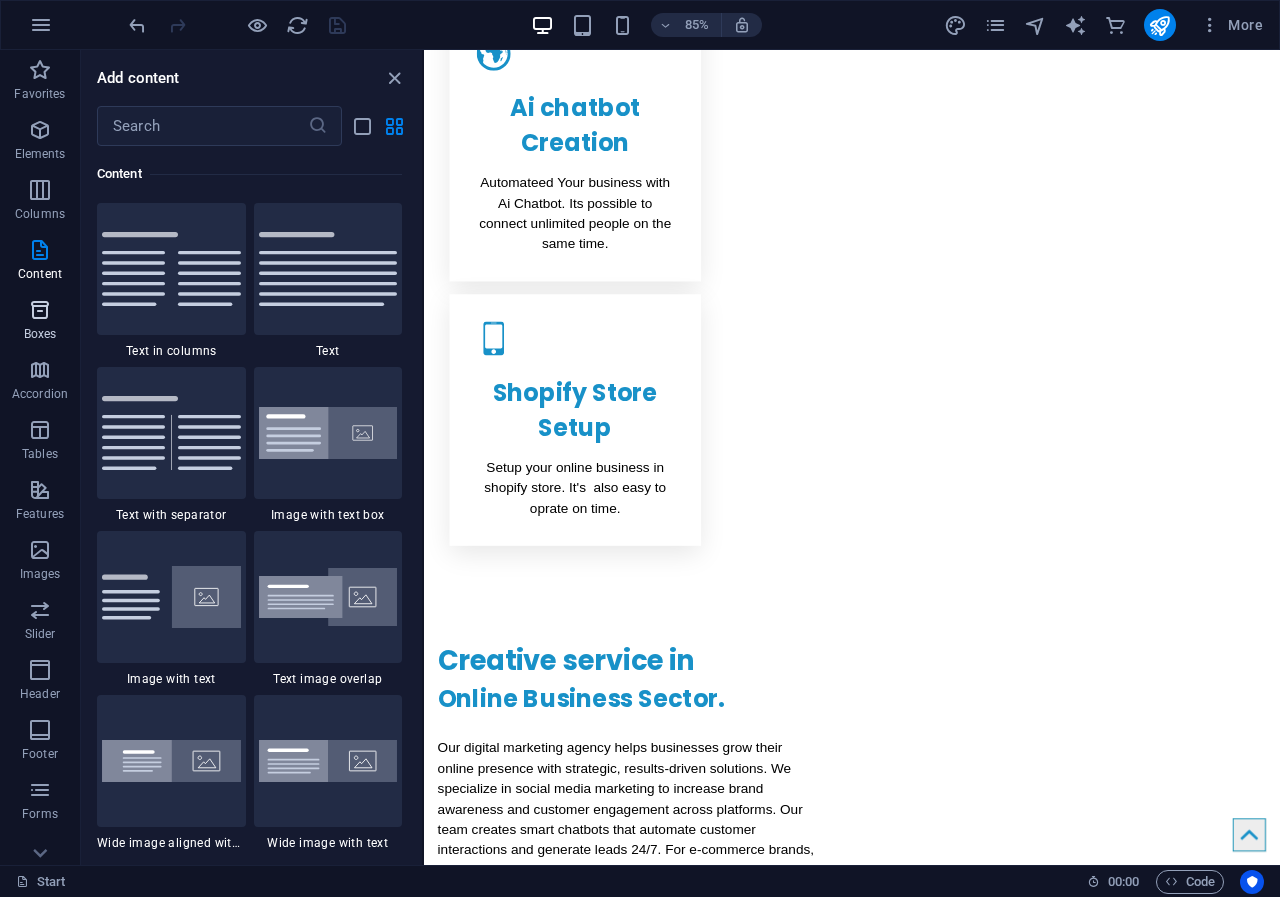 click at bounding box center [40, 310] 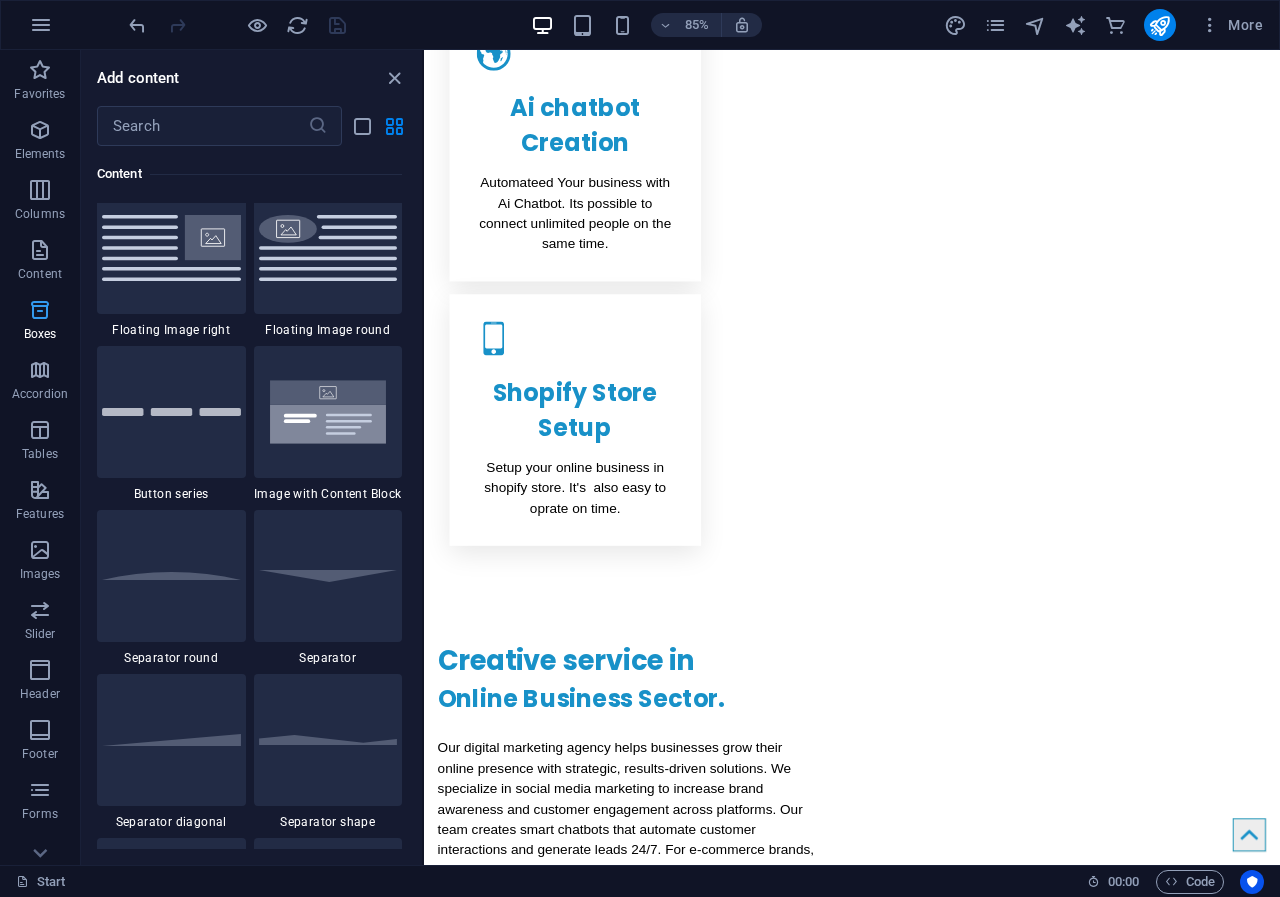 scroll, scrollTop: 5516, scrollLeft: 0, axis: vertical 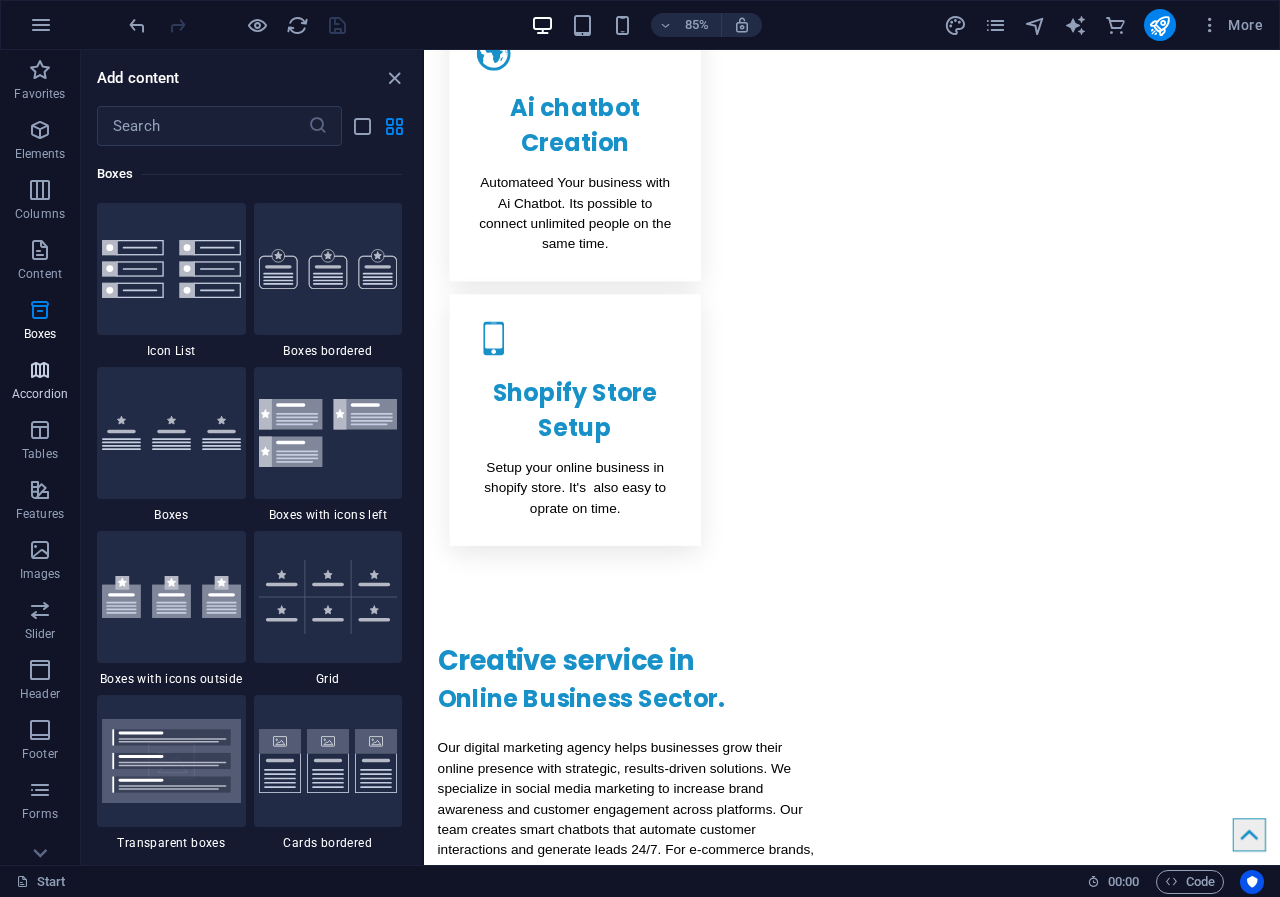 click on "Accordion" at bounding box center (40, 382) 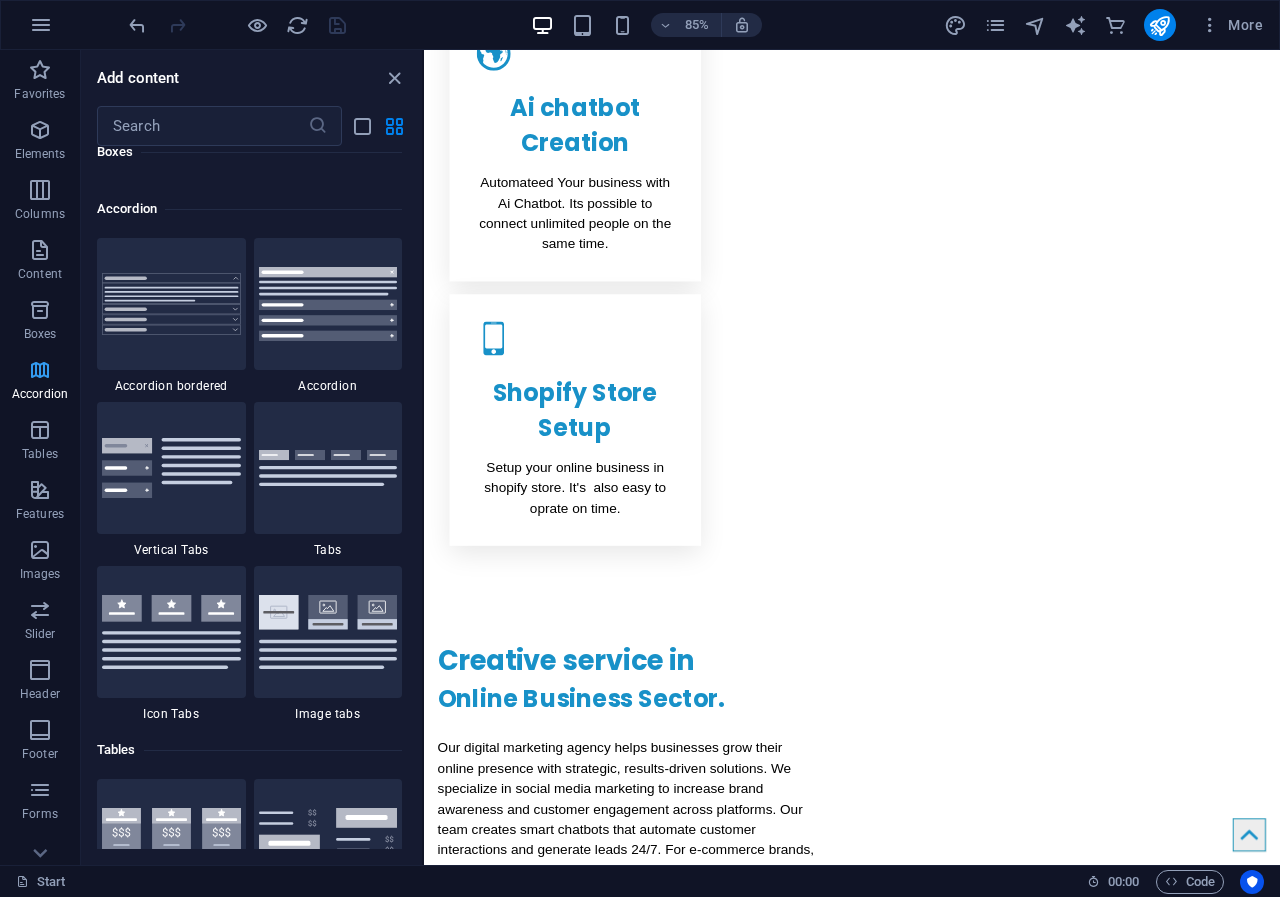 scroll, scrollTop: 6385, scrollLeft: 0, axis: vertical 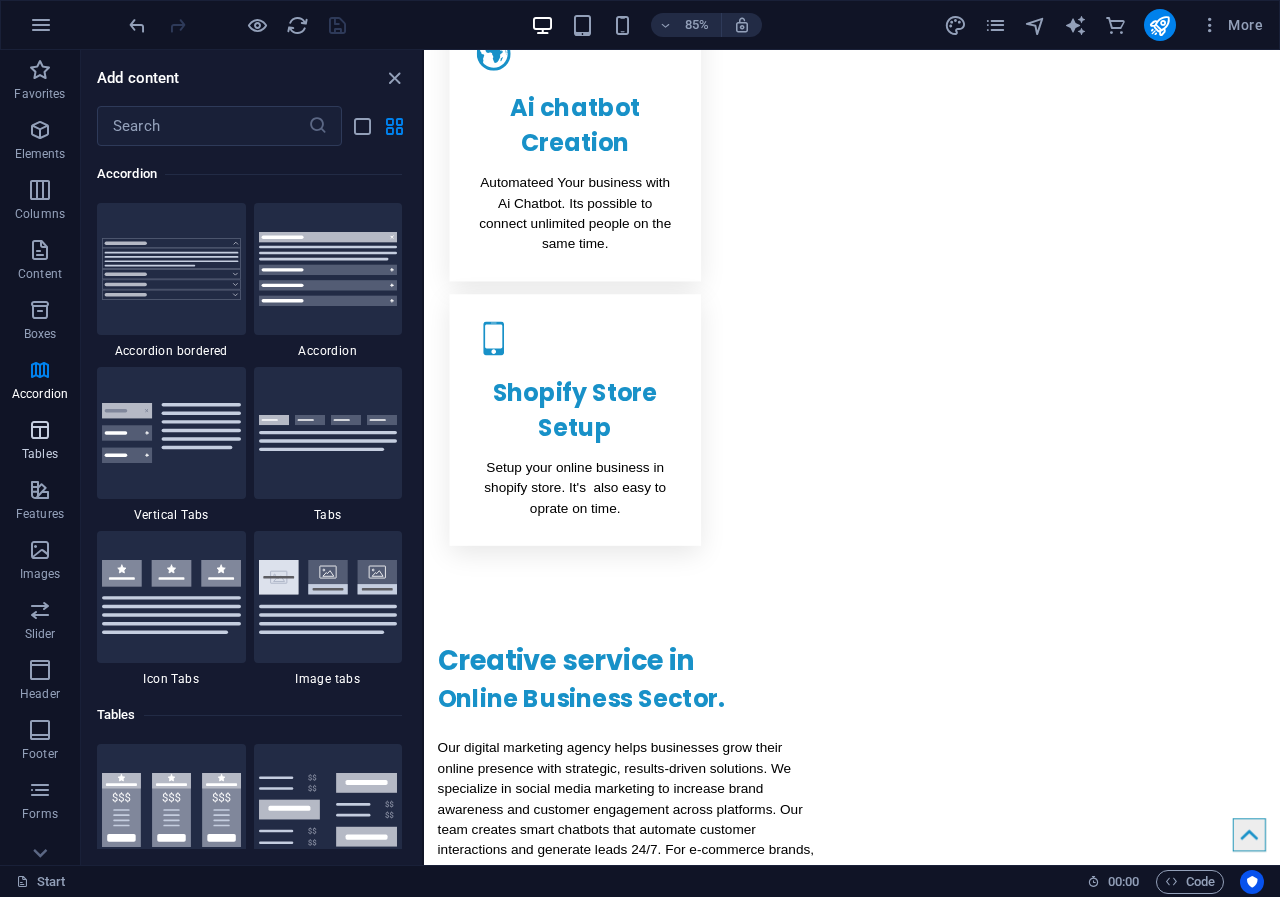 click at bounding box center (40, 430) 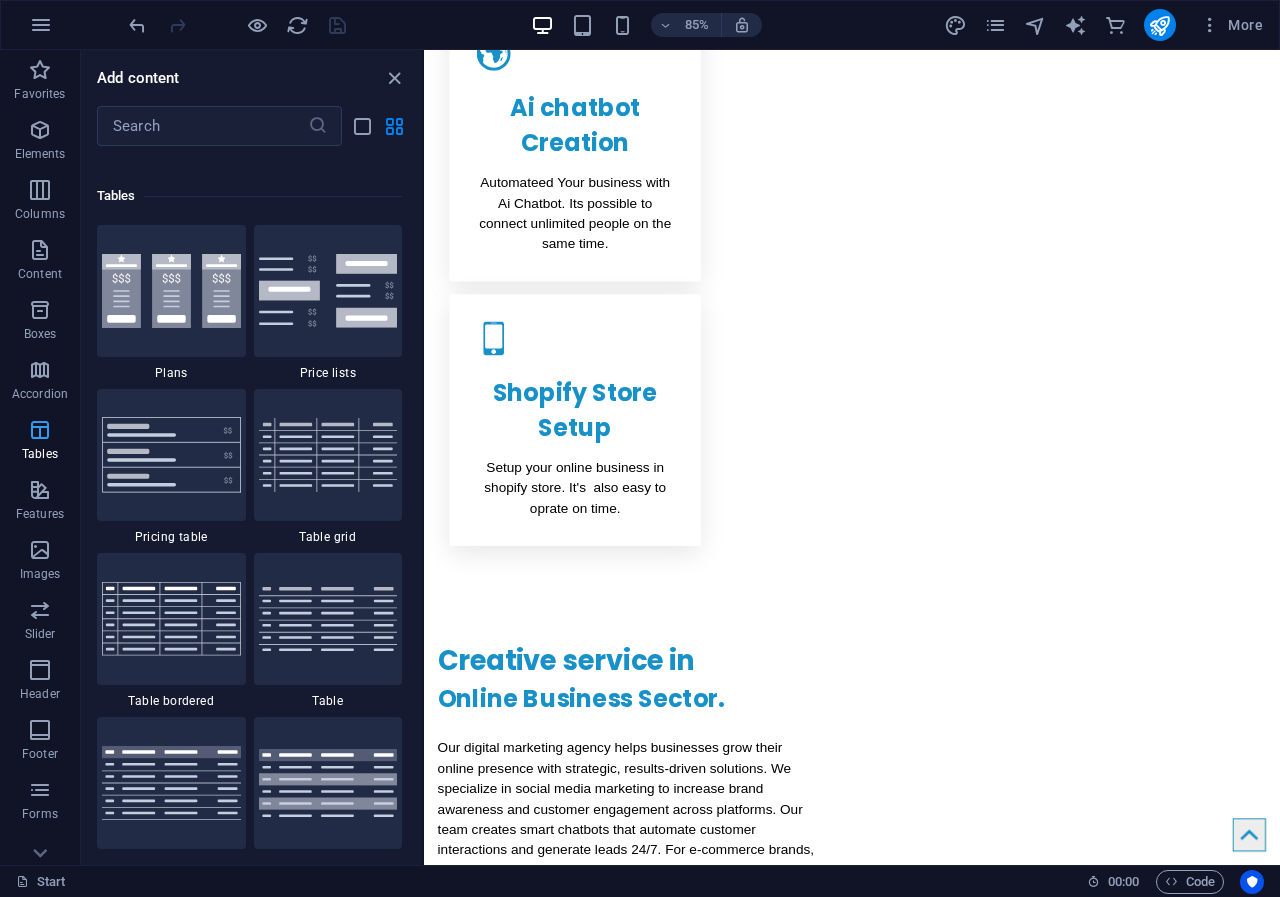 scroll, scrollTop: 6926, scrollLeft: 0, axis: vertical 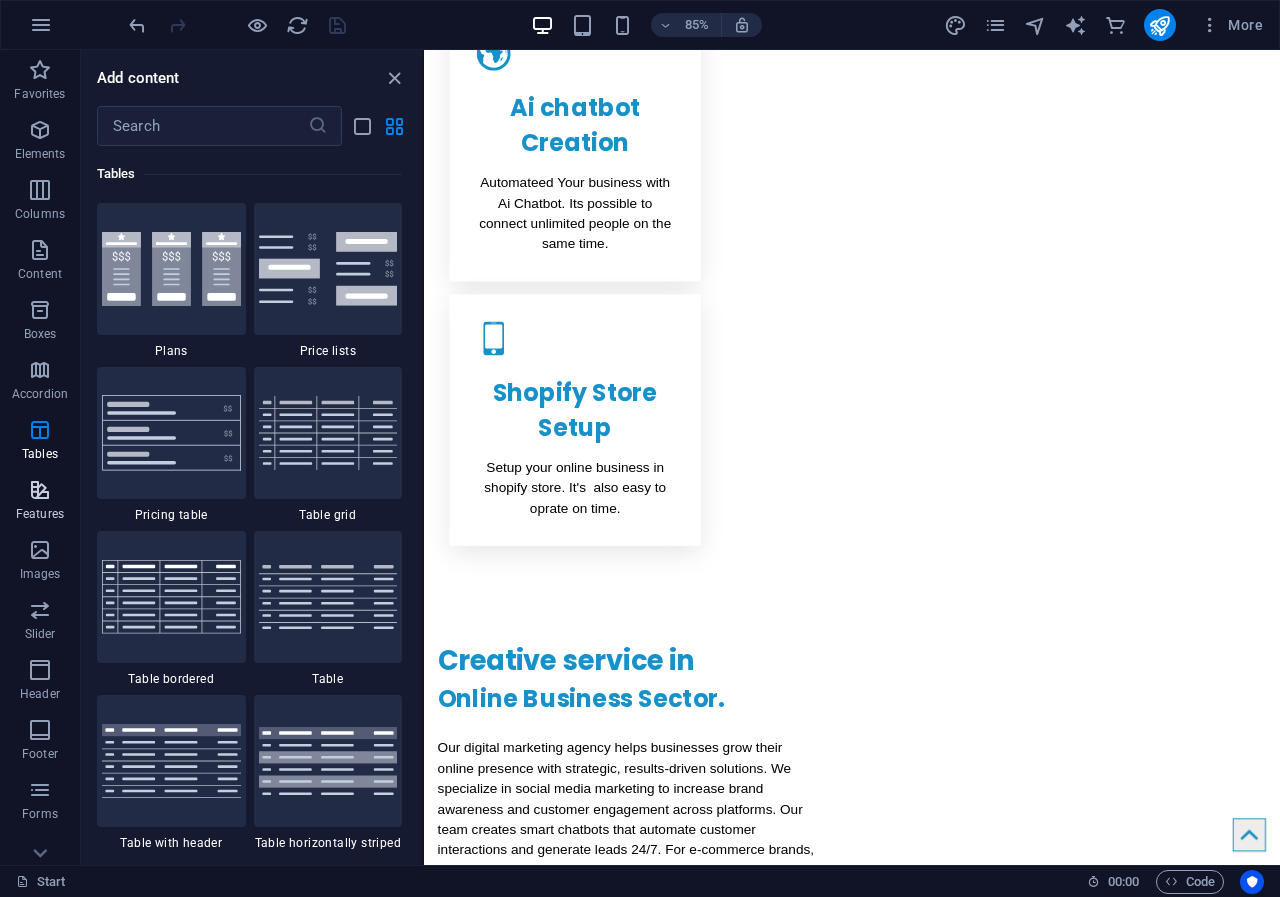 click at bounding box center (40, 490) 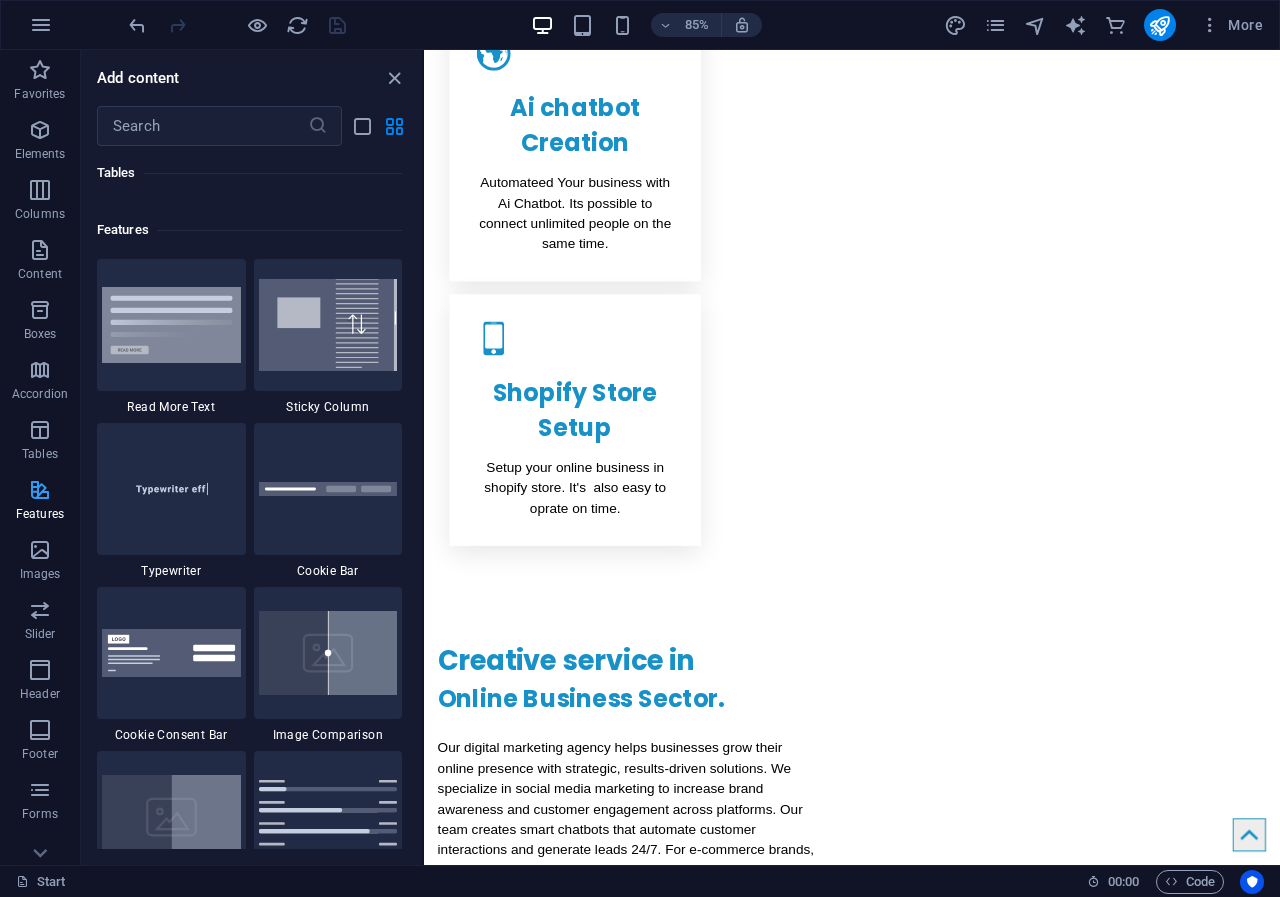 scroll, scrollTop: 7795, scrollLeft: 0, axis: vertical 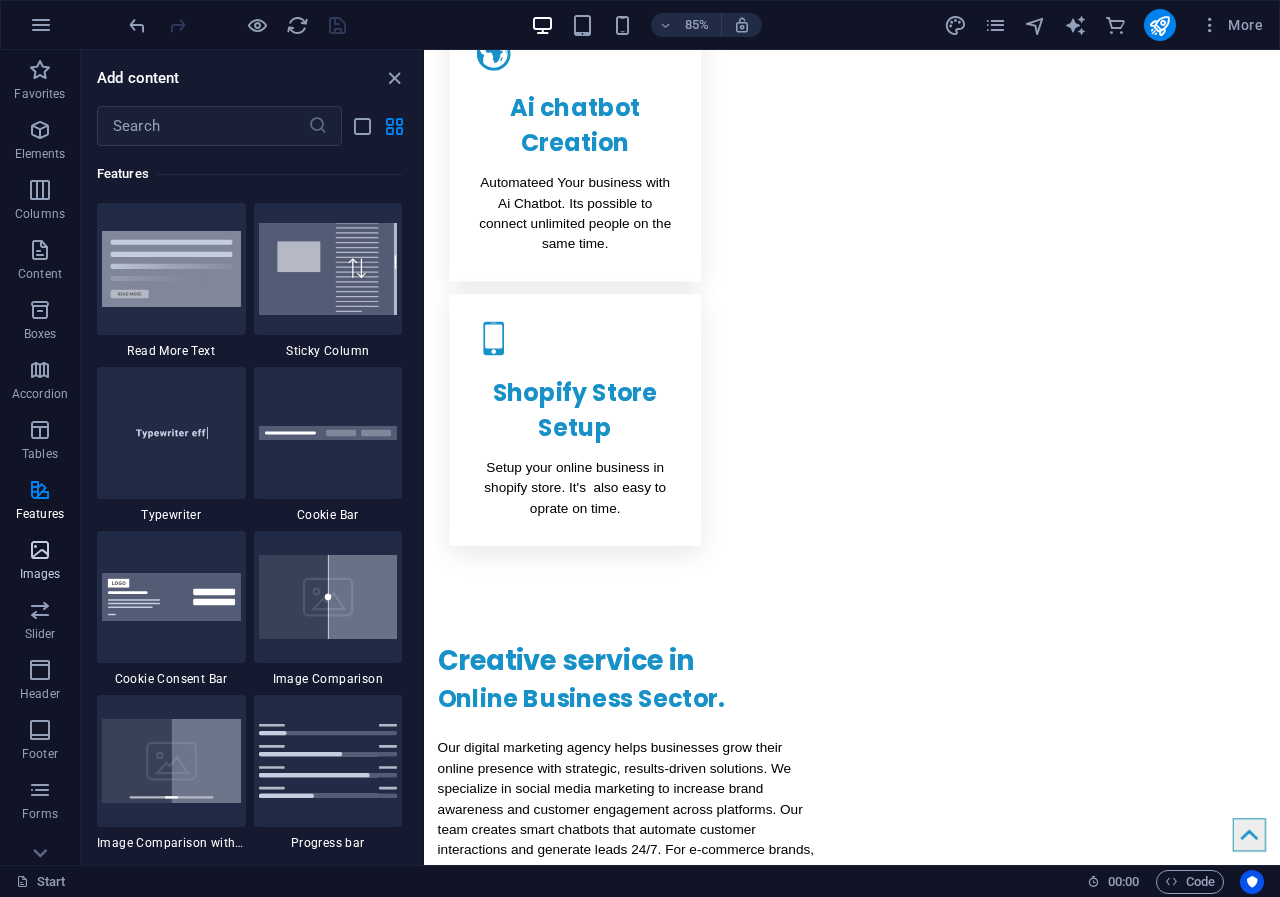 click at bounding box center (40, 550) 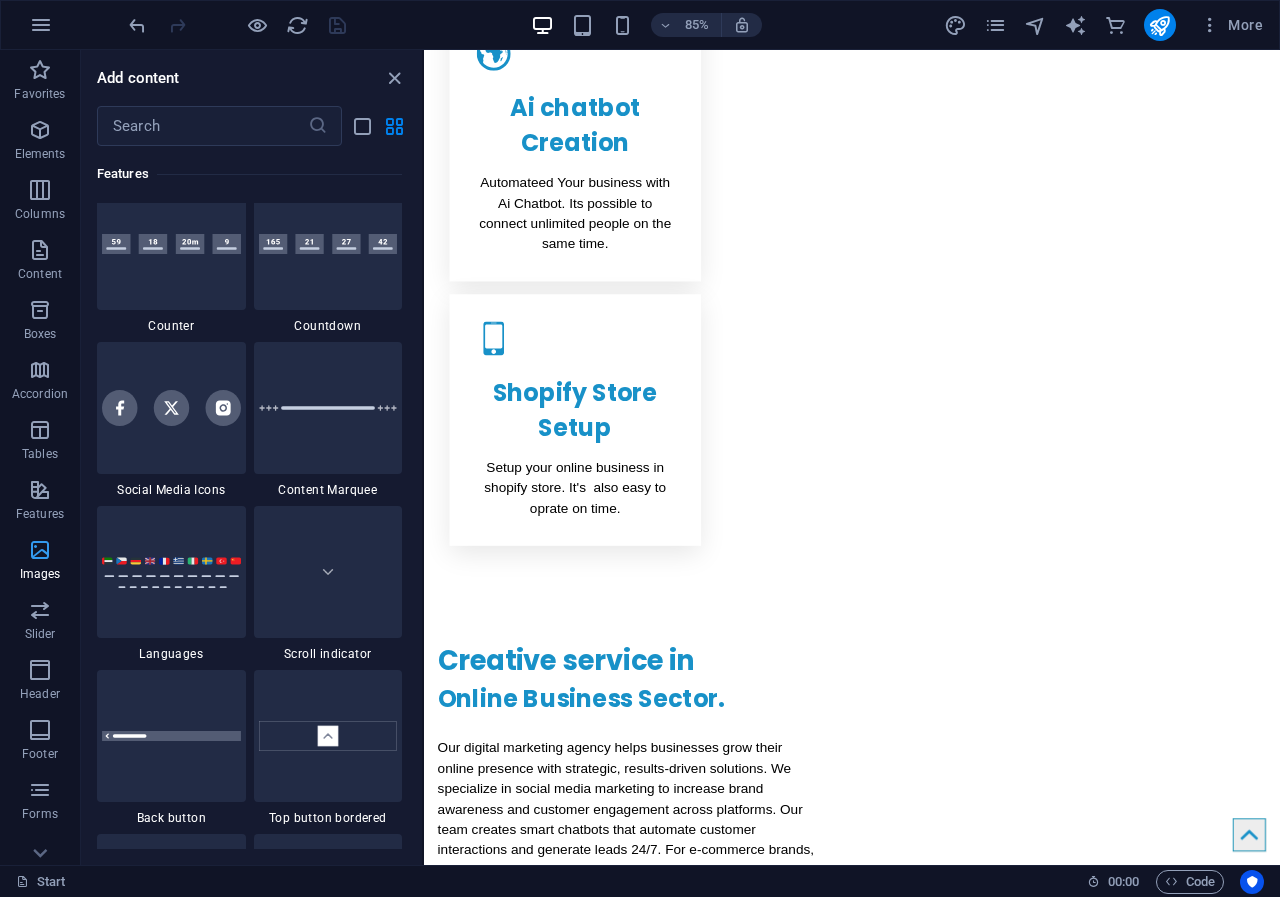scroll, scrollTop: 10140, scrollLeft: 0, axis: vertical 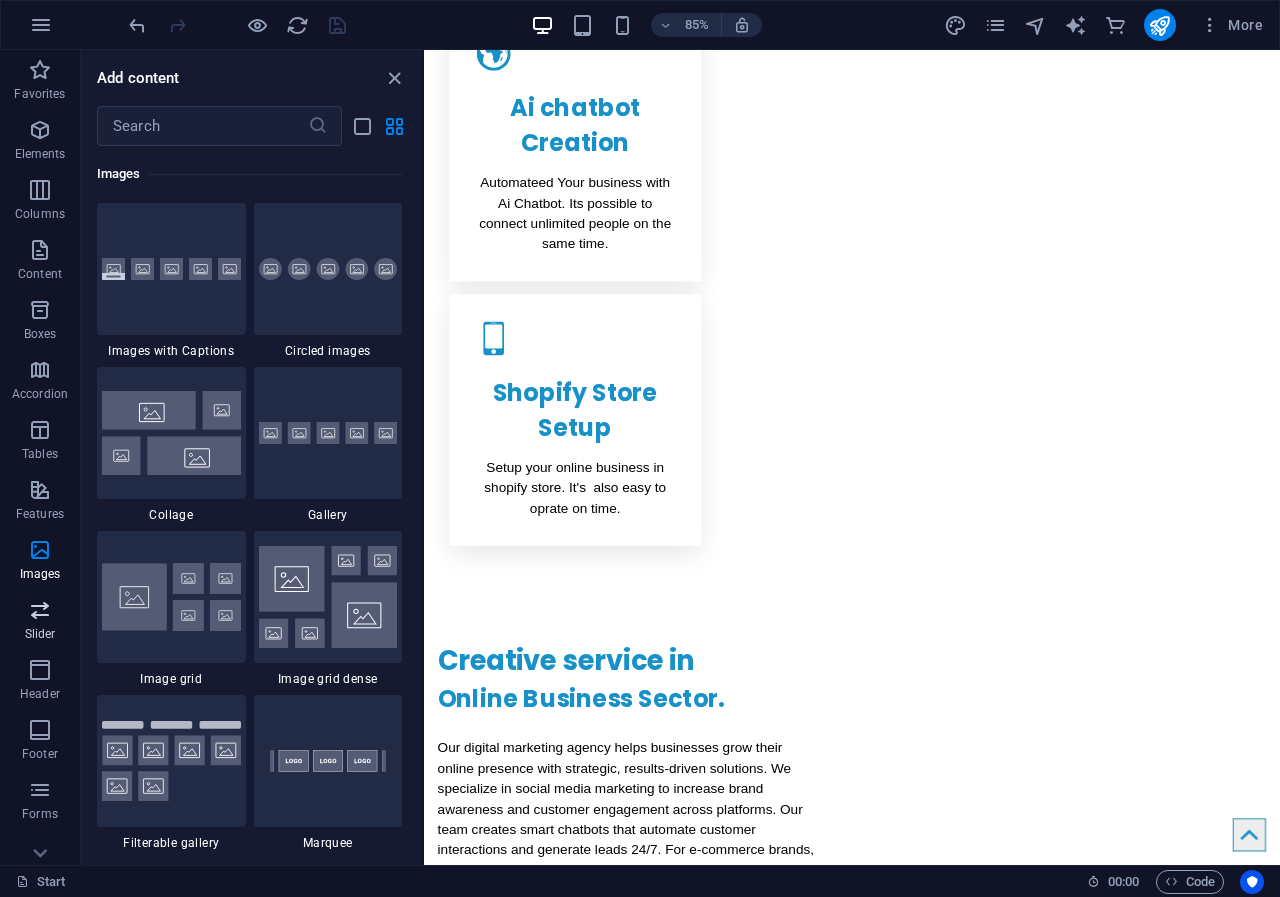 click at bounding box center (40, 610) 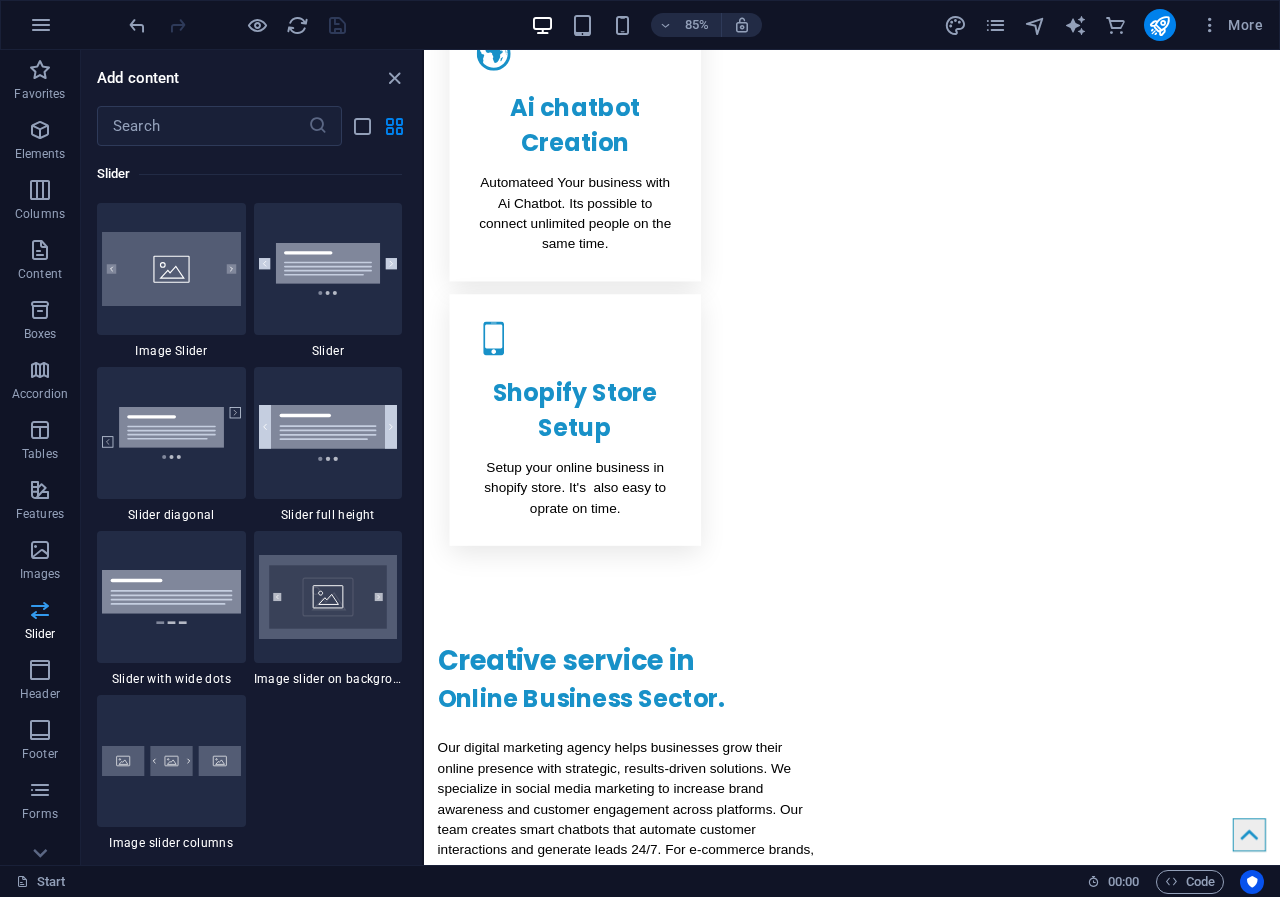 scroll, scrollTop: 11337, scrollLeft: 0, axis: vertical 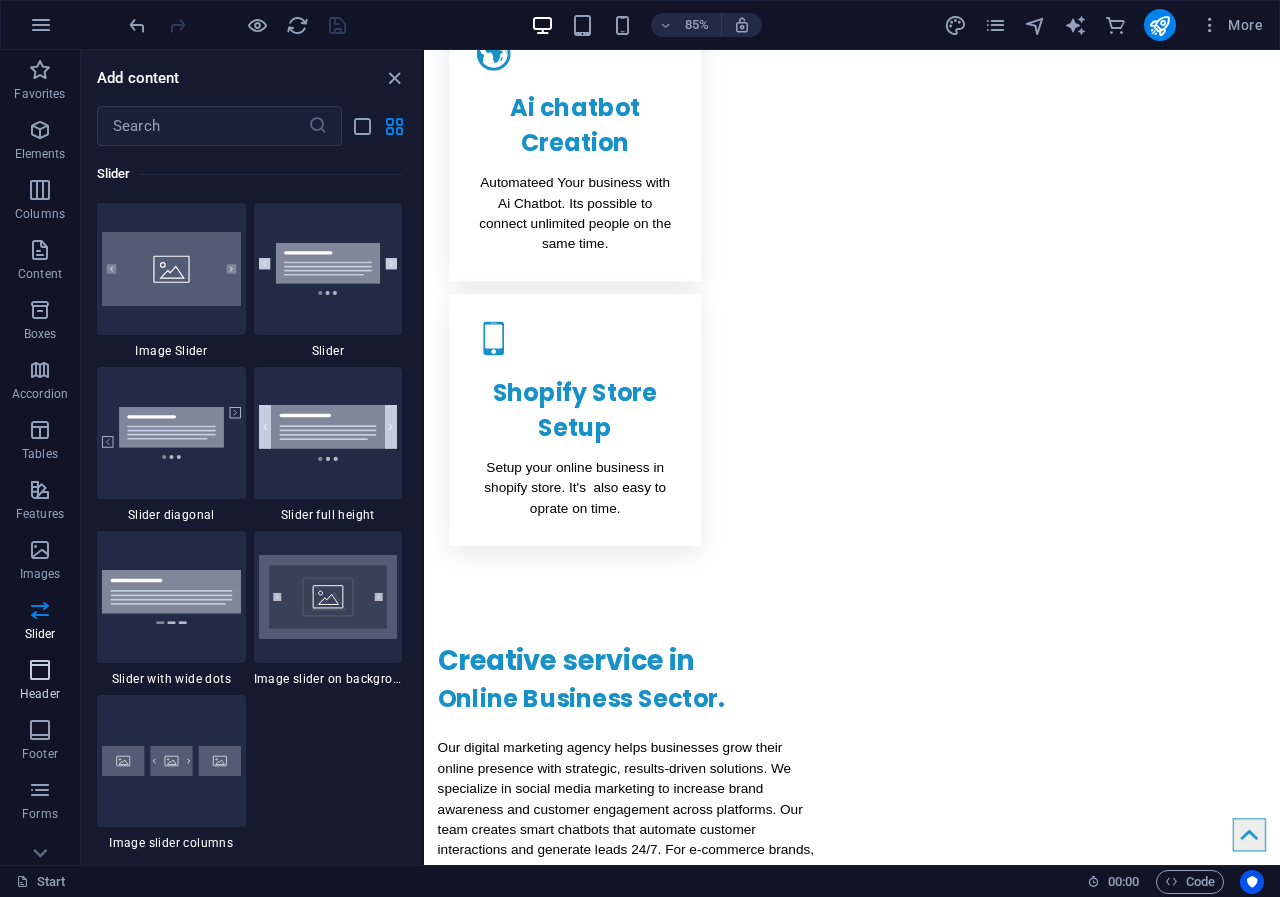 click at bounding box center (40, 670) 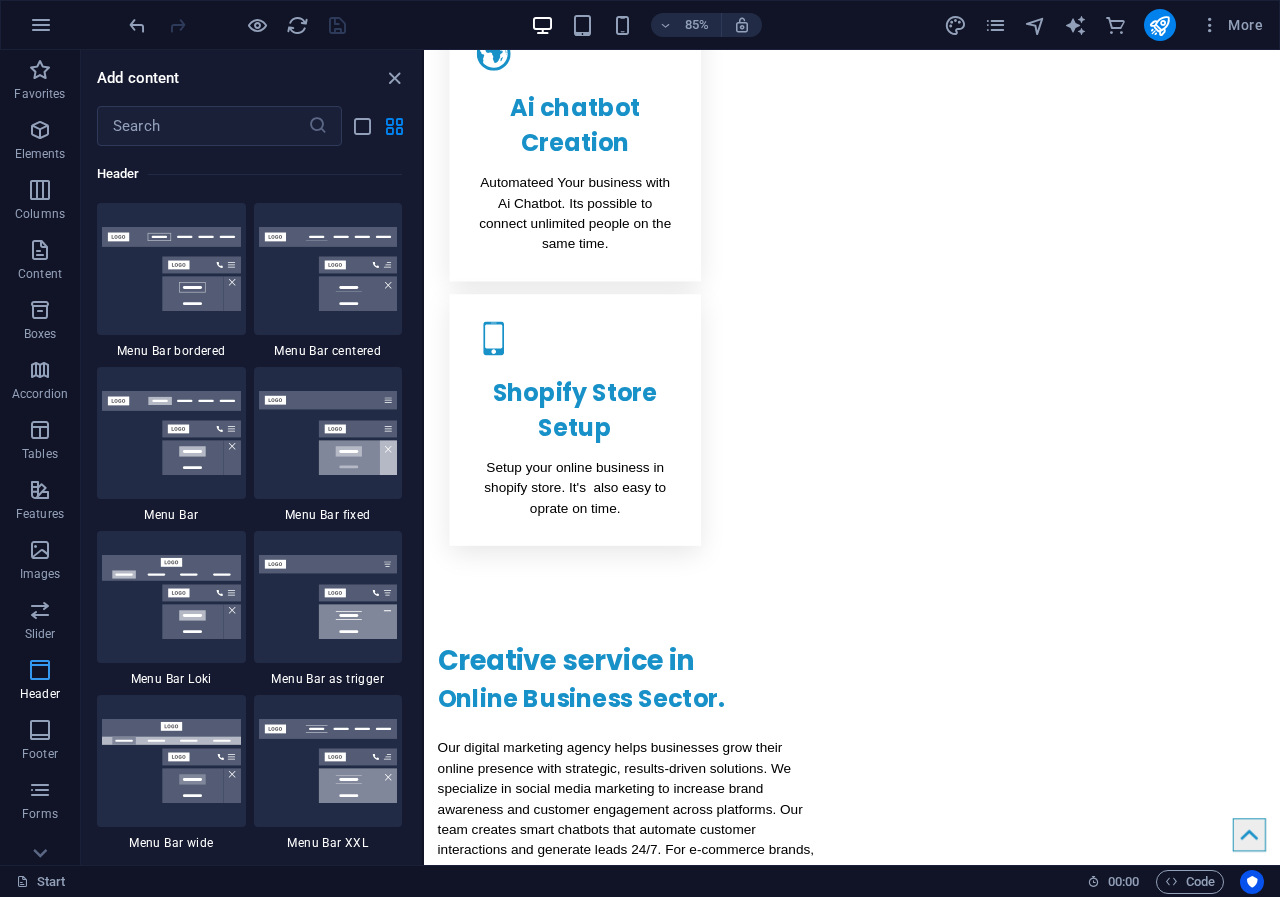 scroll, scrollTop: 12042, scrollLeft: 0, axis: vertical 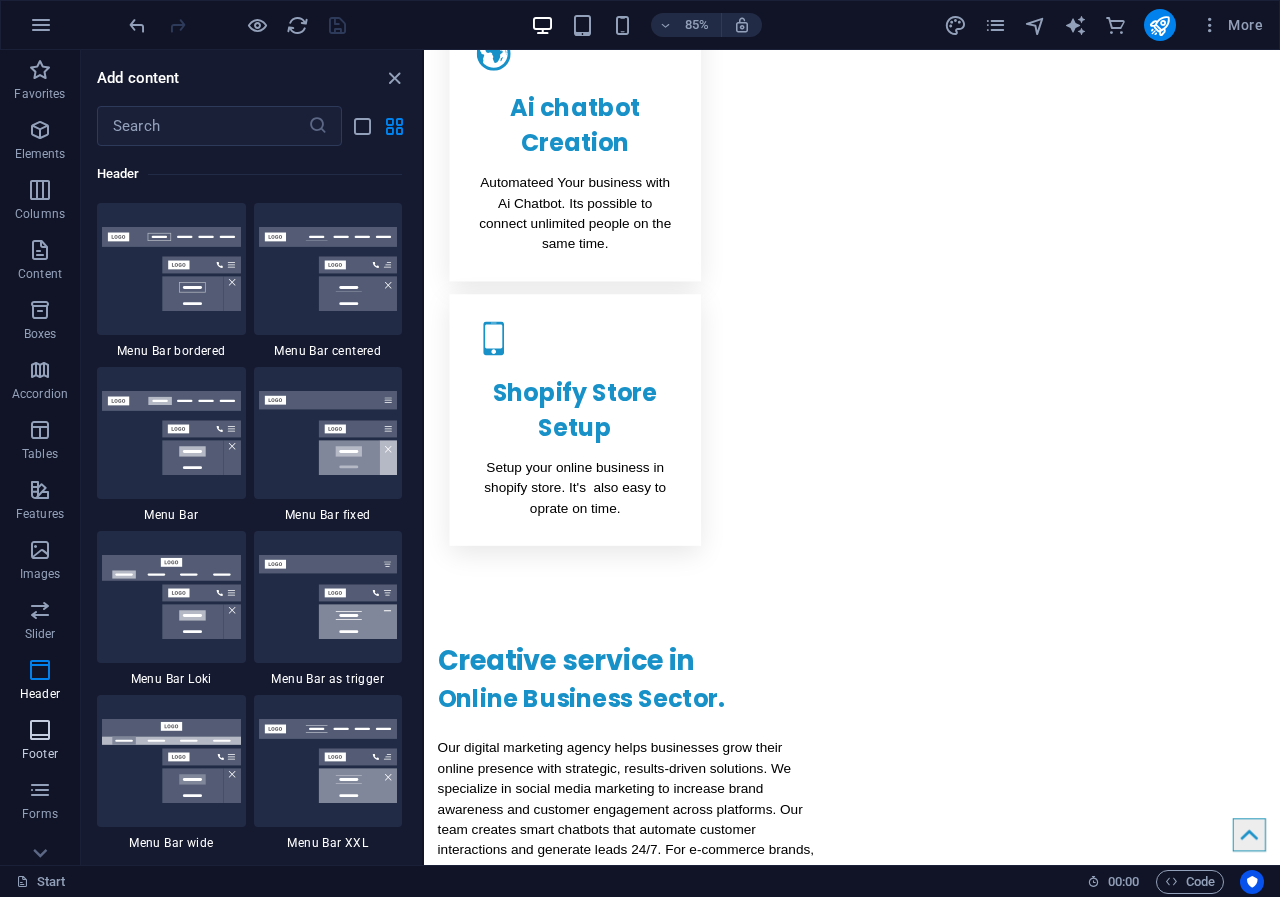 click on "Footer" at bounding box center [40, 742] 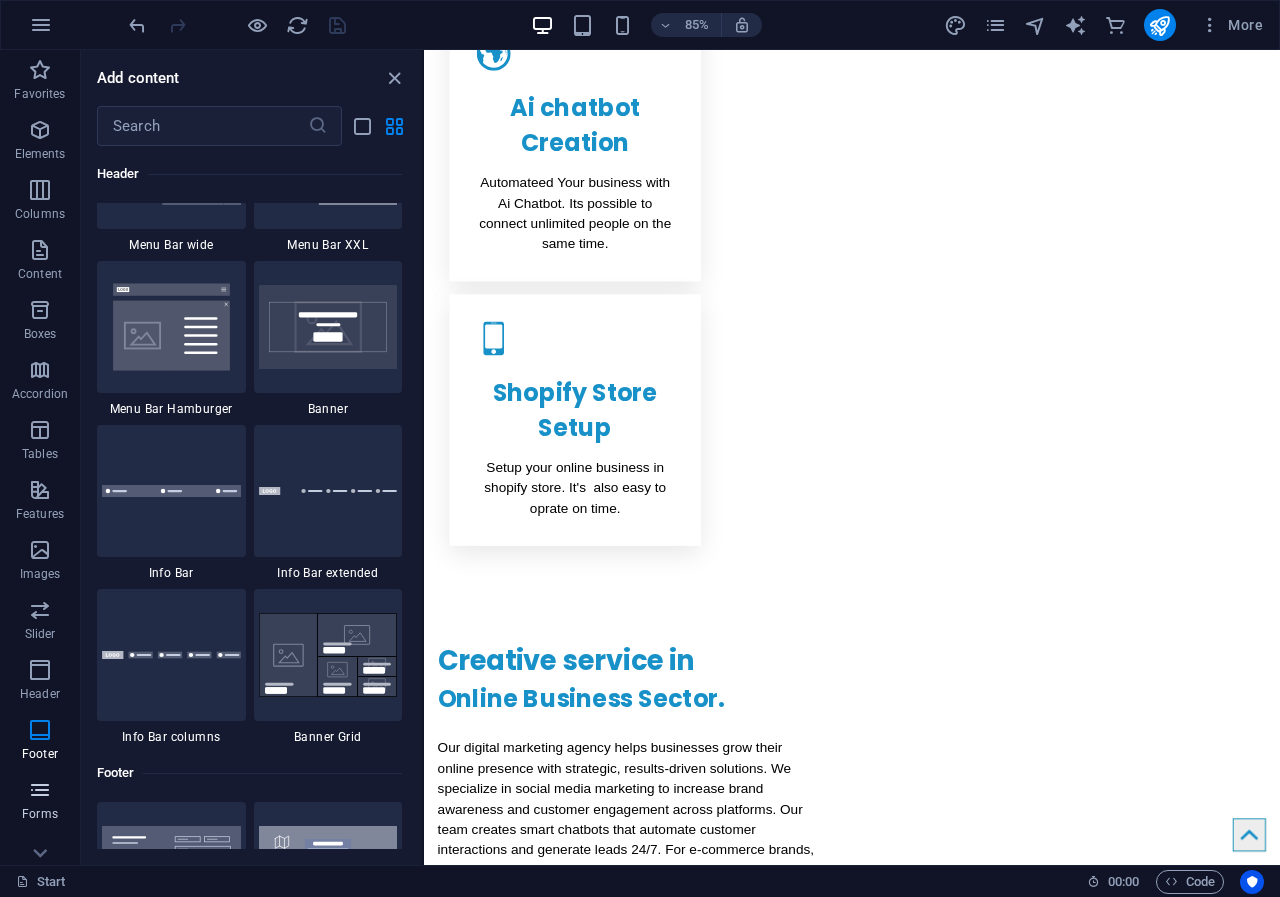 scroll, scrollTop: 13239, scrollLeft: 0, axis: vertical 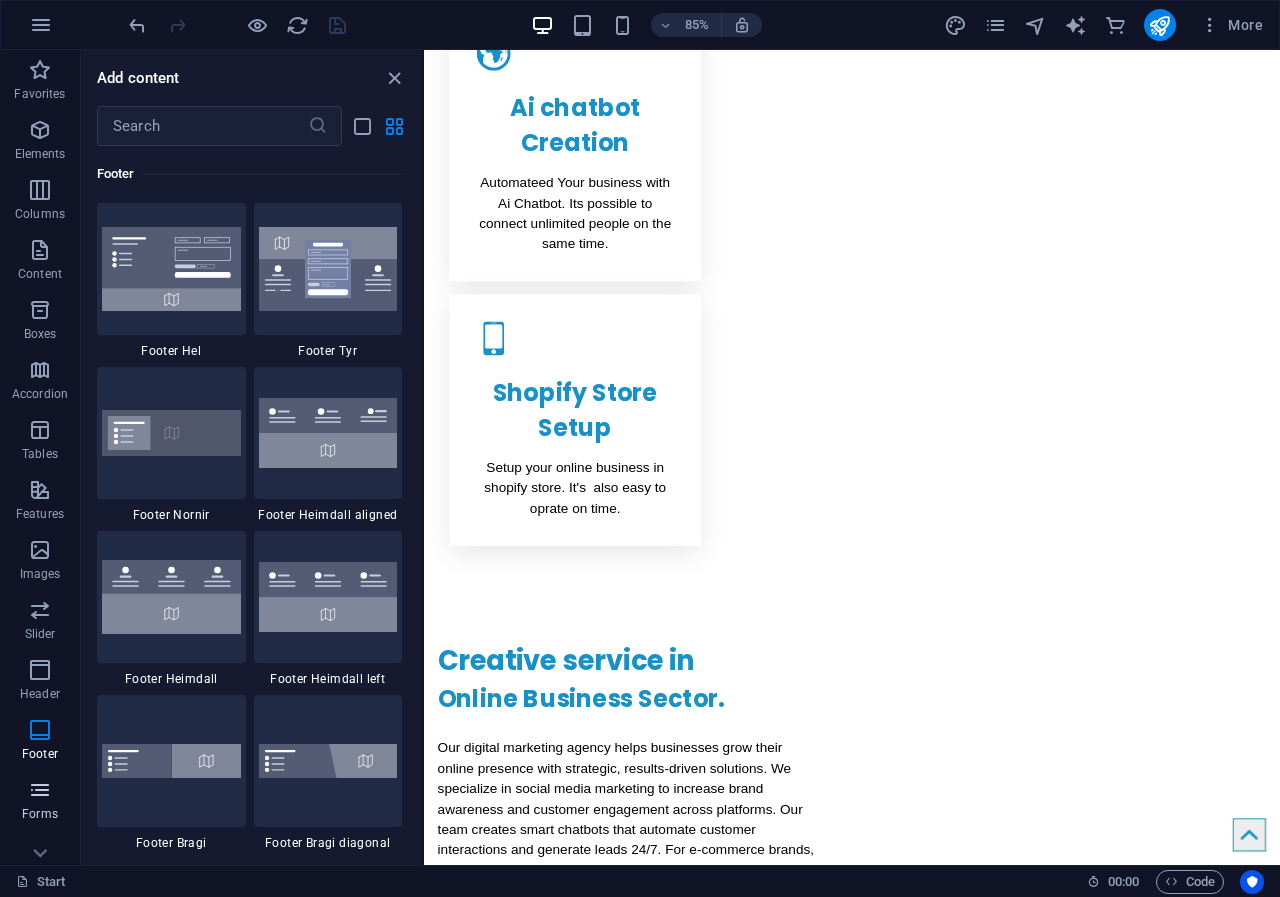 click at bounding box center (40, 790) 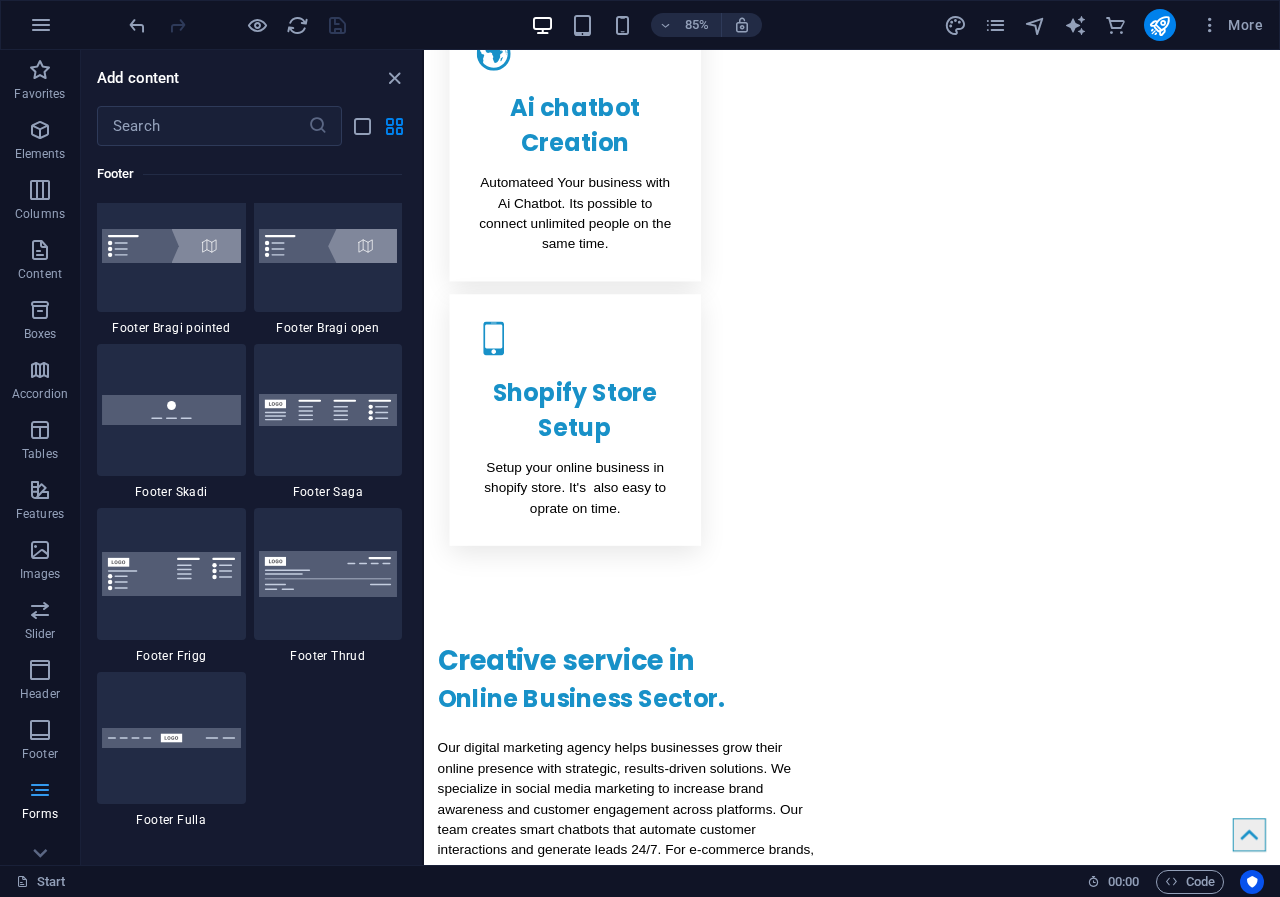 scroll, scrollTop: 14600, scrollLeft: 0, axis: vertical 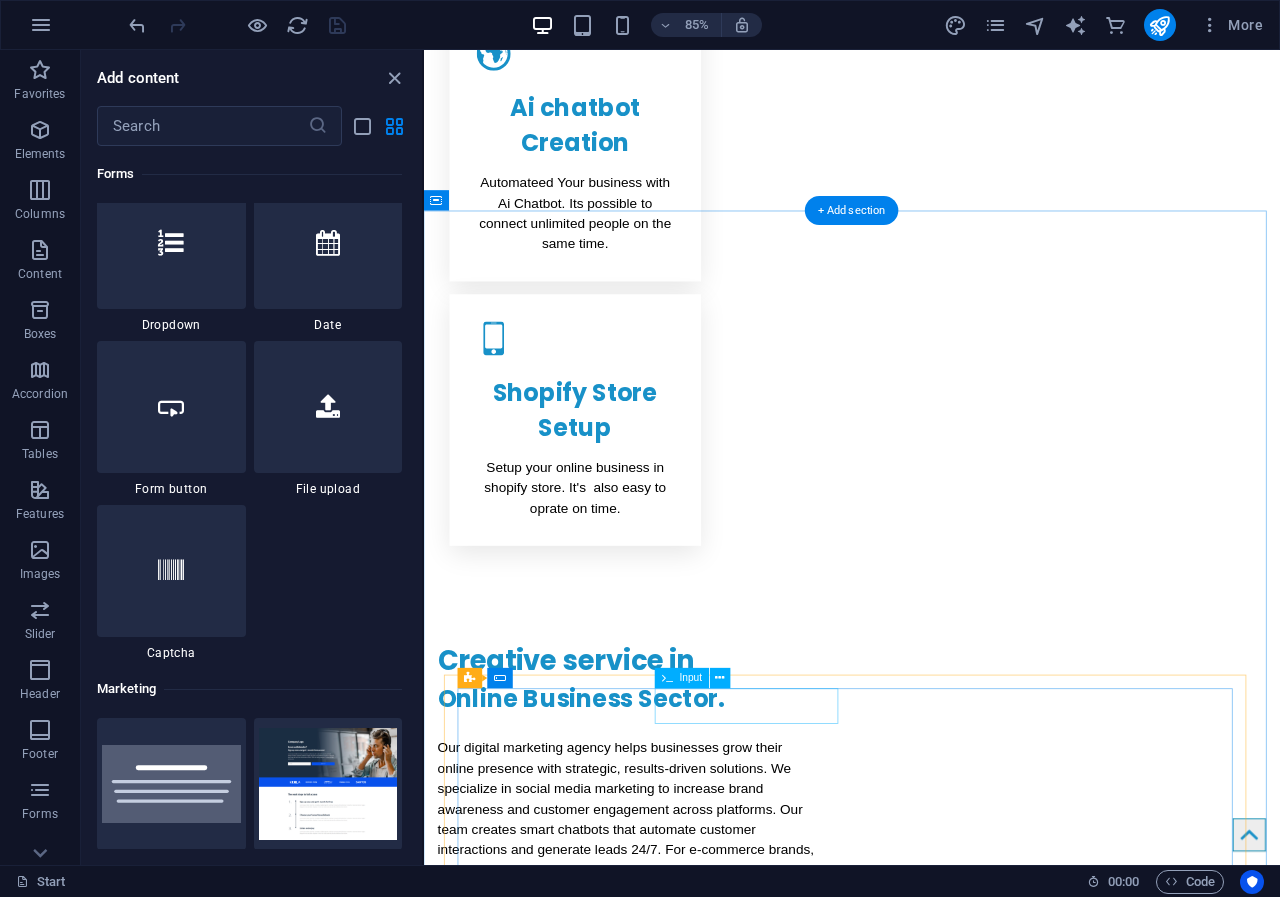click at bounding box center [927, 2578] 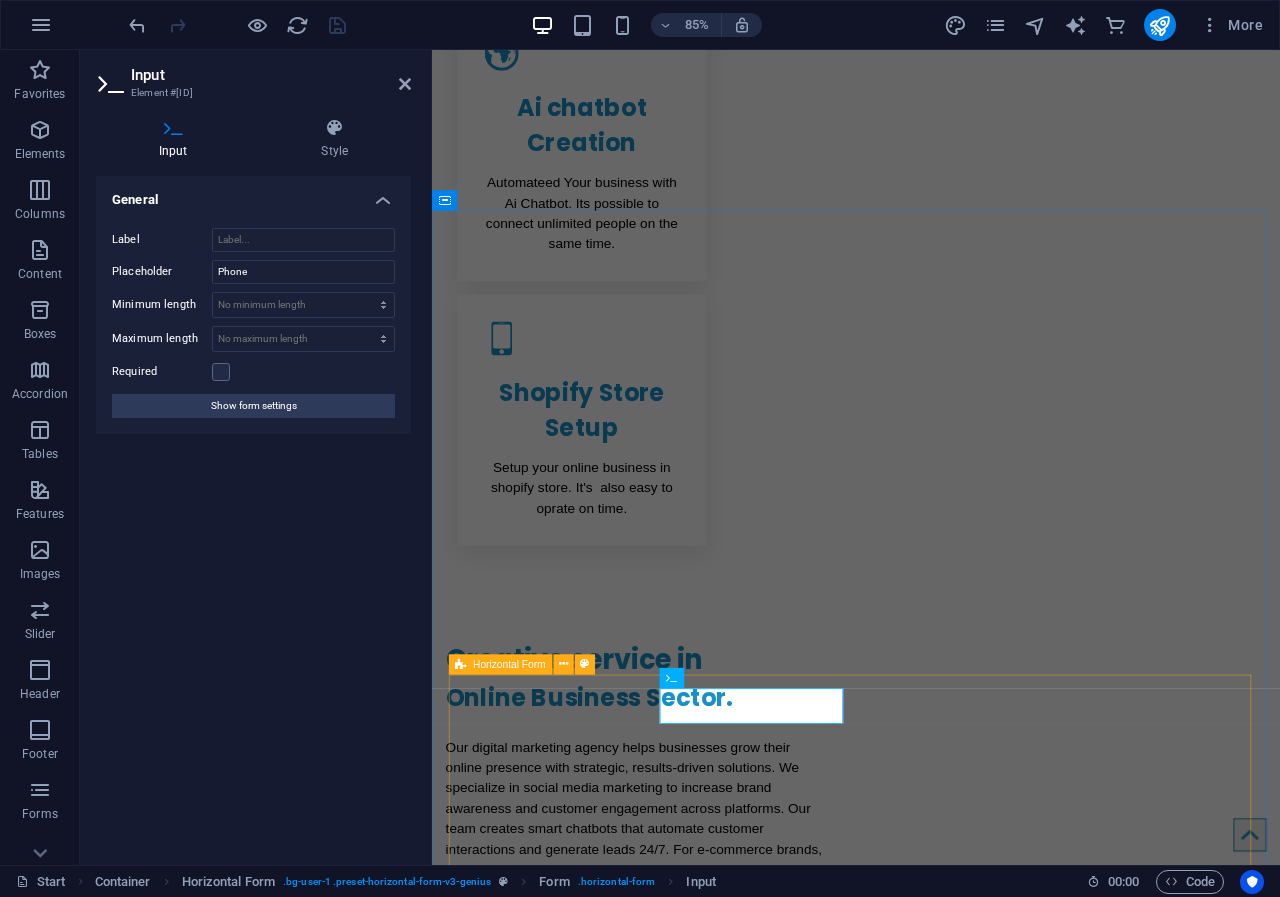 click on "Submit   I have read and understand the privacy policy. Unreadable? Load new" at bounding box center (931, 2756) 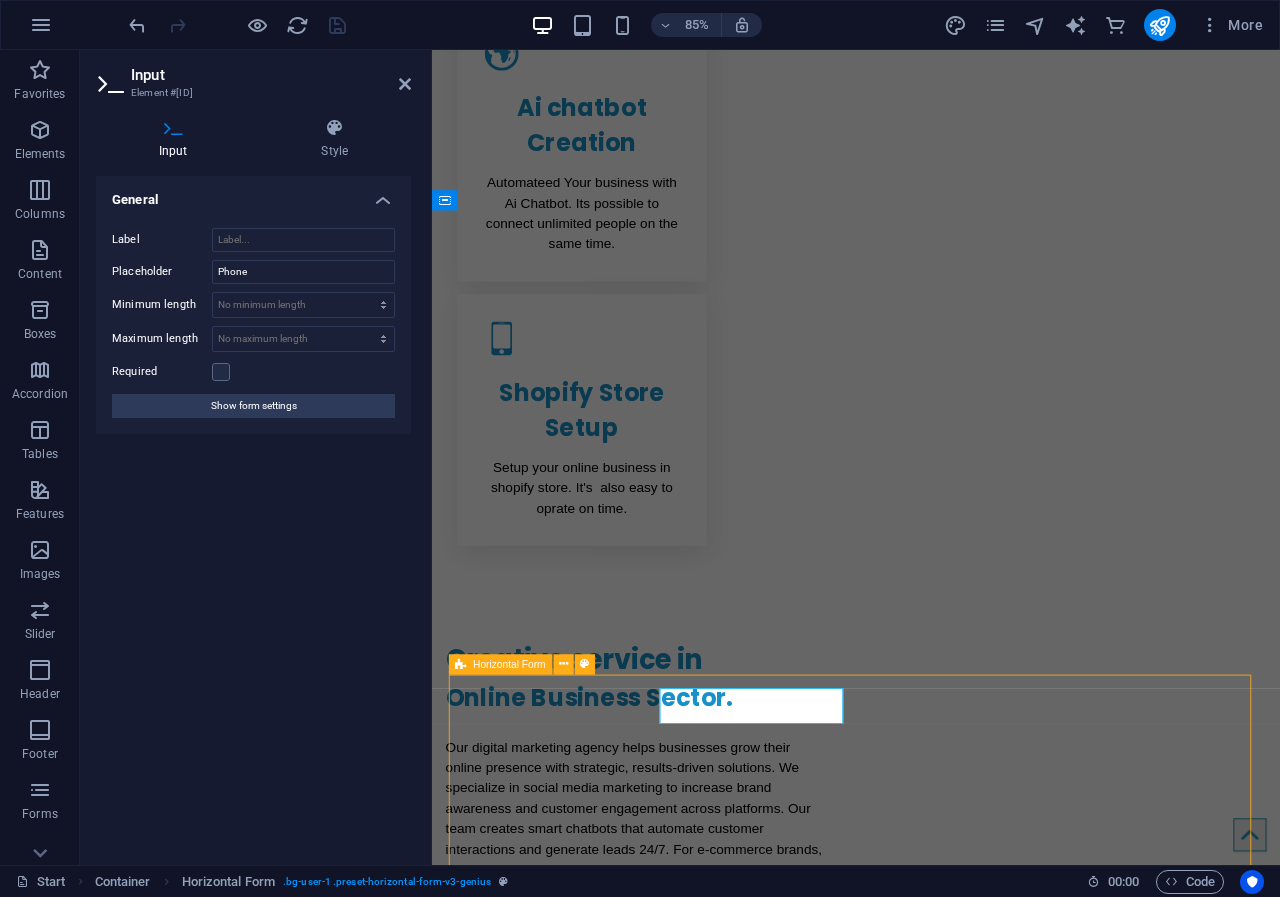 click on "Submit   I have read and understand the privacy policy. Unreadable? Load new" at bounding box center (931, 2756) 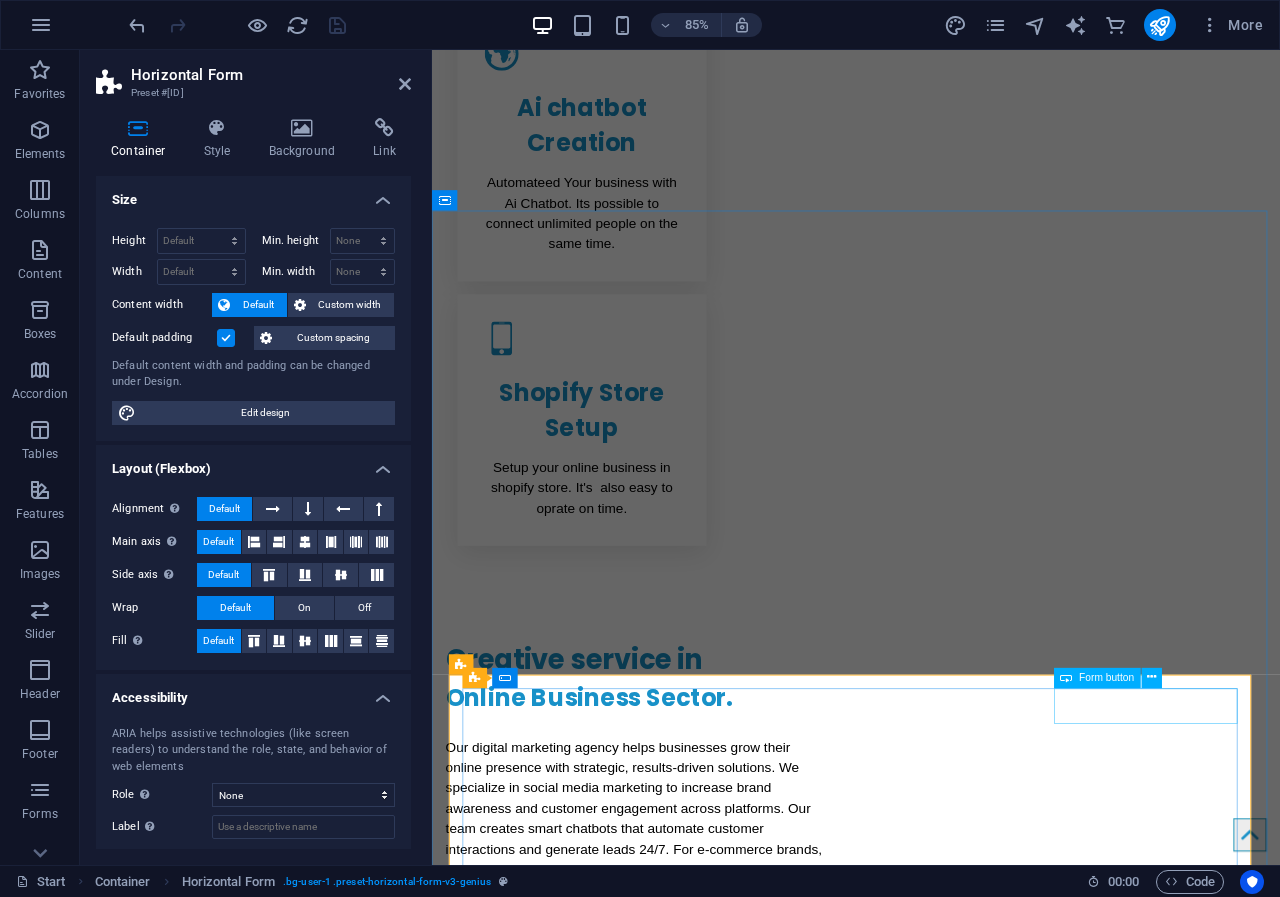 click on "Submit" at bounding box center [931, 2637] 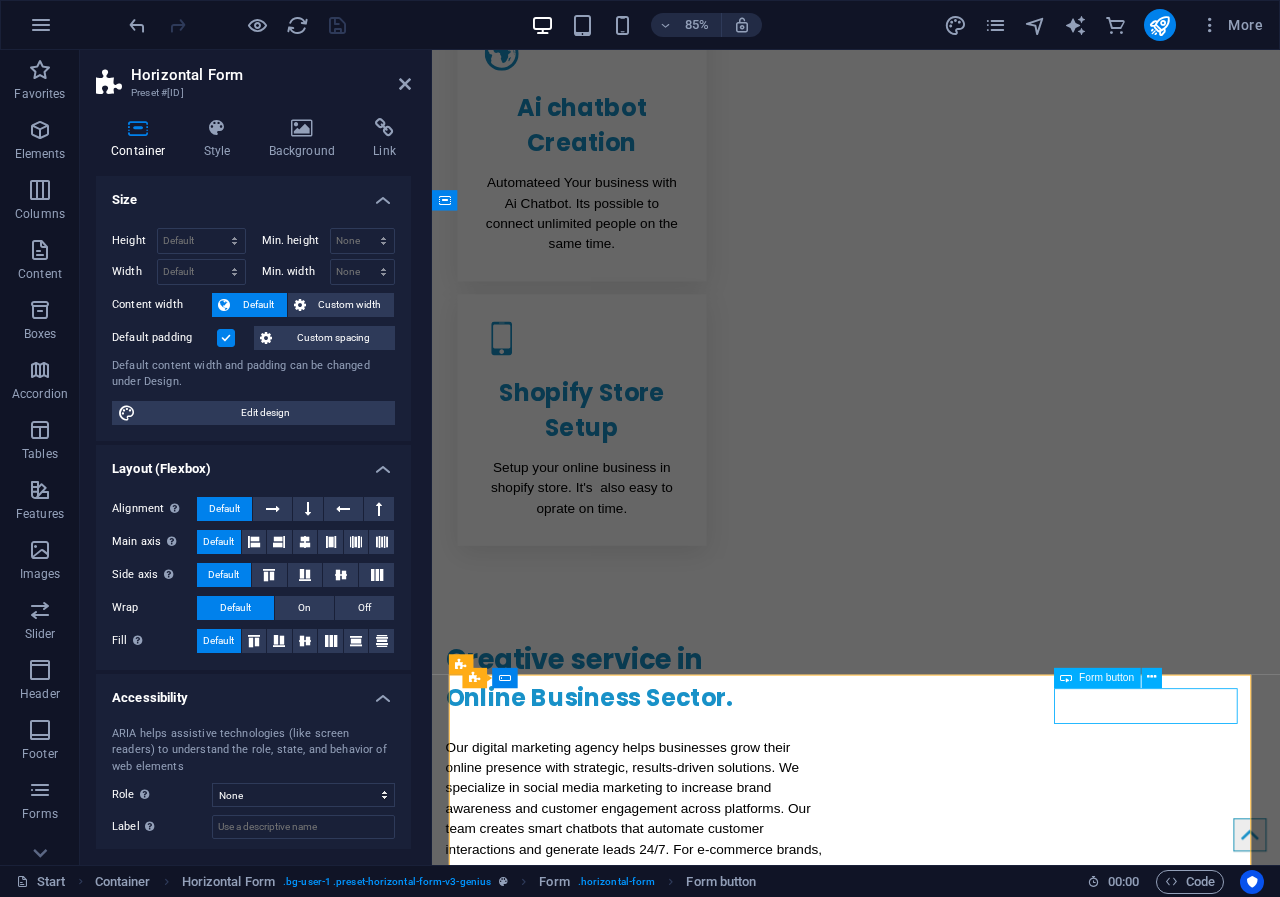 click on "Submit" at bounding box center [931, 2637] 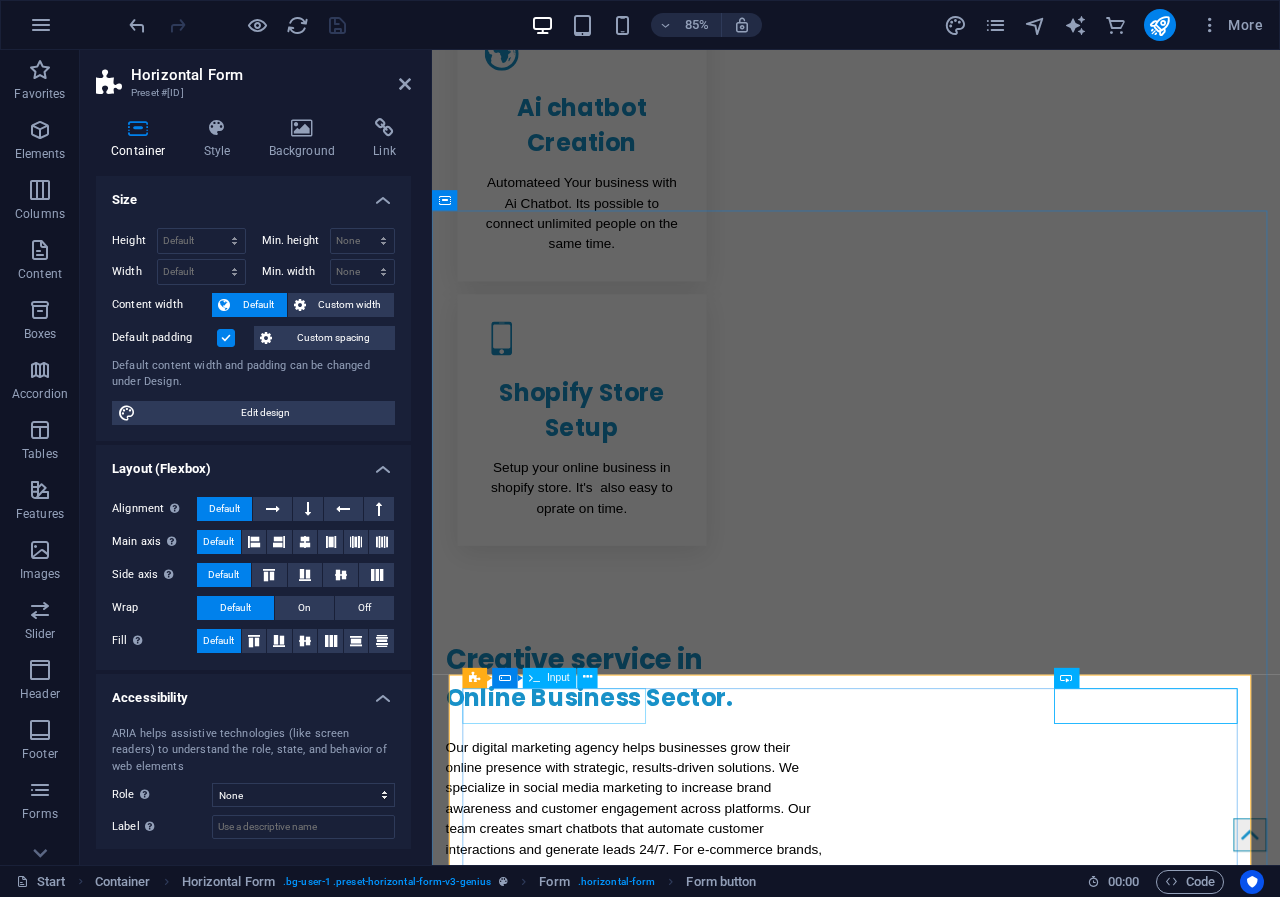 click at bounding box center [594, 2577] 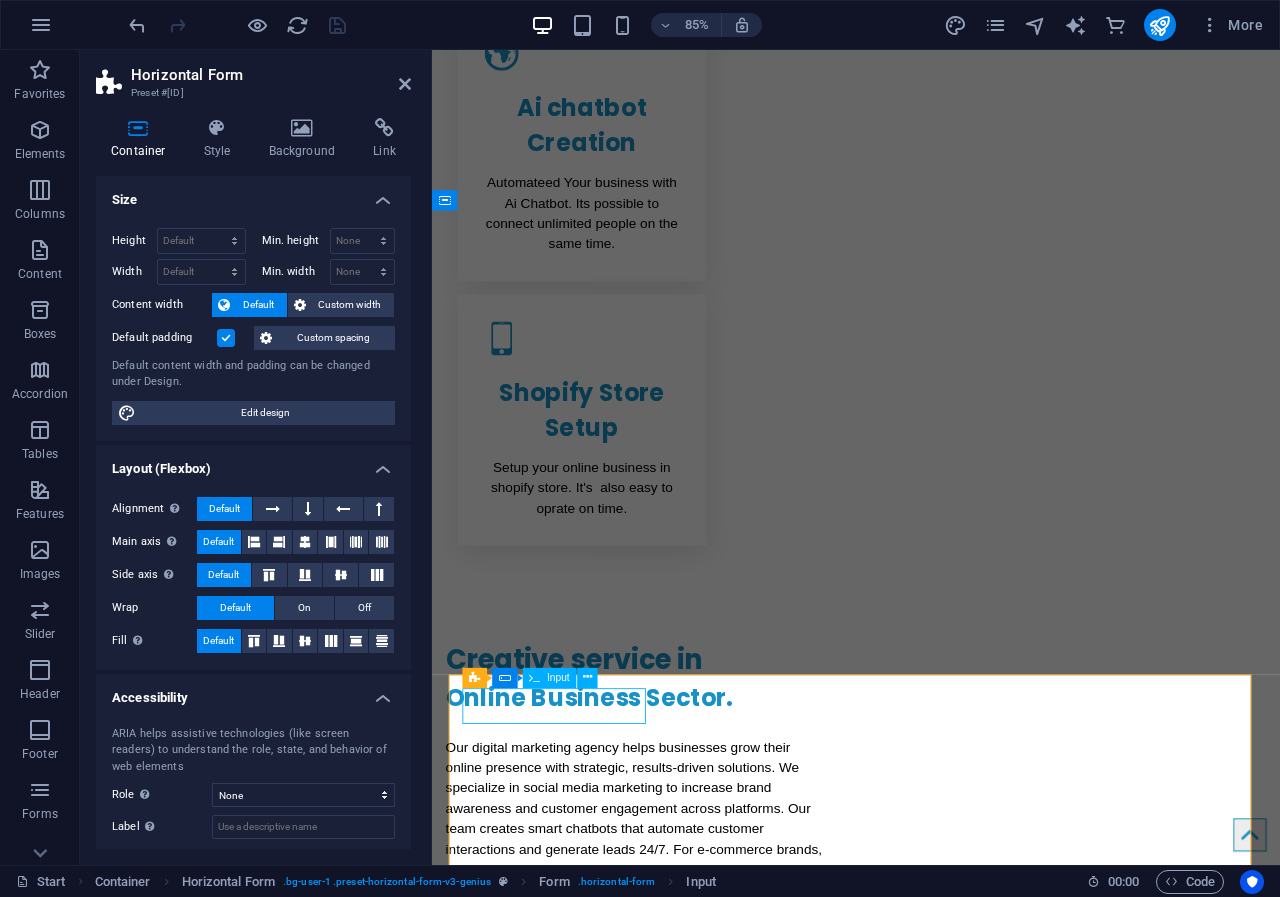 click at bounding box center (594, 2577) 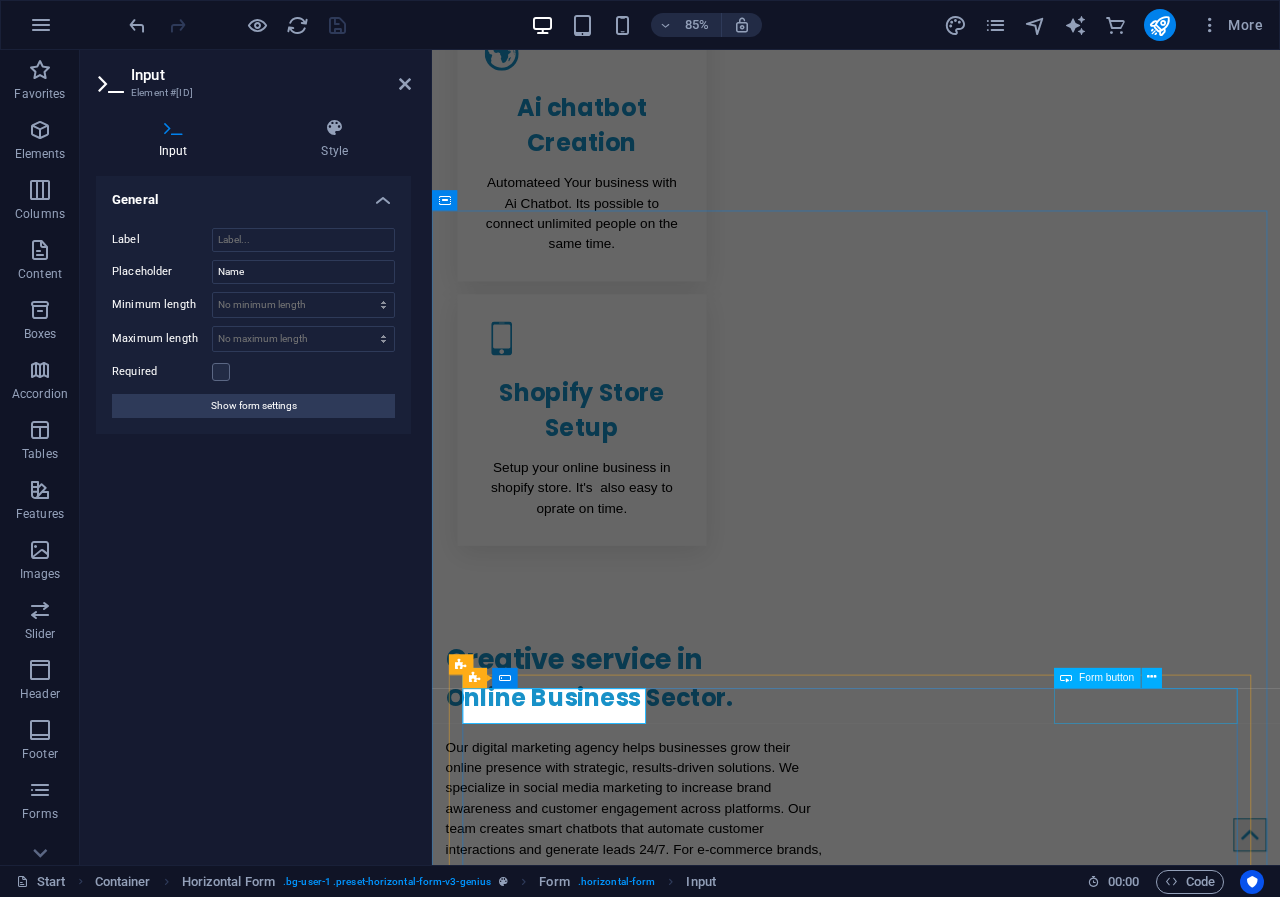 drag, startPoint x: 1197, startPoint y: 829, endPoint x: 1432, endPoint y: 713, distance: 262.0706 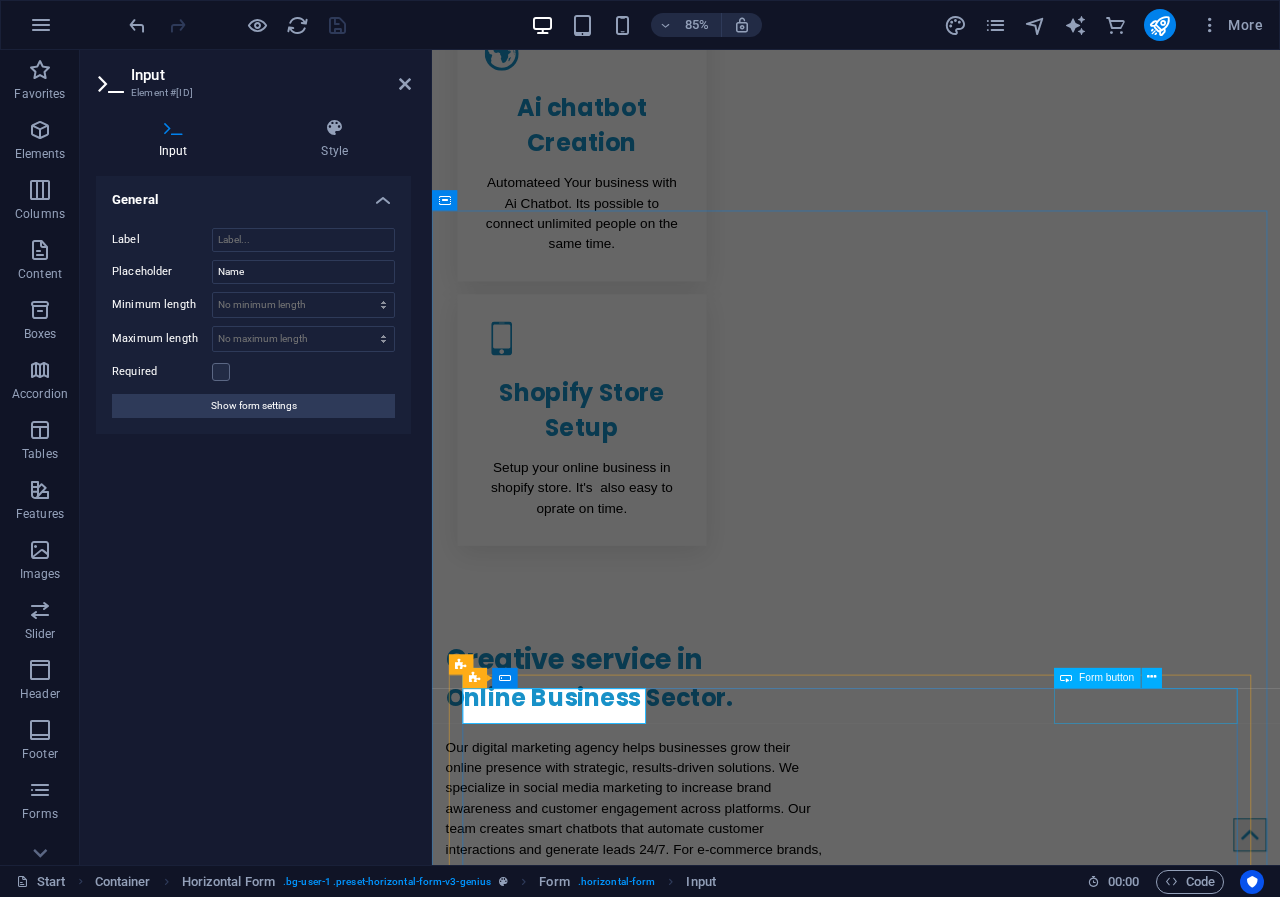 click on "Drop content here or  Add elements  Paste clipboard About Im   ArifDigital Digital Marketing Service provider. Welcome to I marifdigital , a digital marketing agency where creativity and strategy come together to grow your business online. We are a team of passionate marketers, designers, and tech experts dedicated to helping brands stand out, connect with their audience, and achieve real results. From social media marketing that boosts visibility and engagement to intelligent chatbot creation that automates customer communication, we offer a full suite of innovative services. Submit   I have read and understand the privacy policy. Unreadable? Load new" at bounding box center [931, 2360] 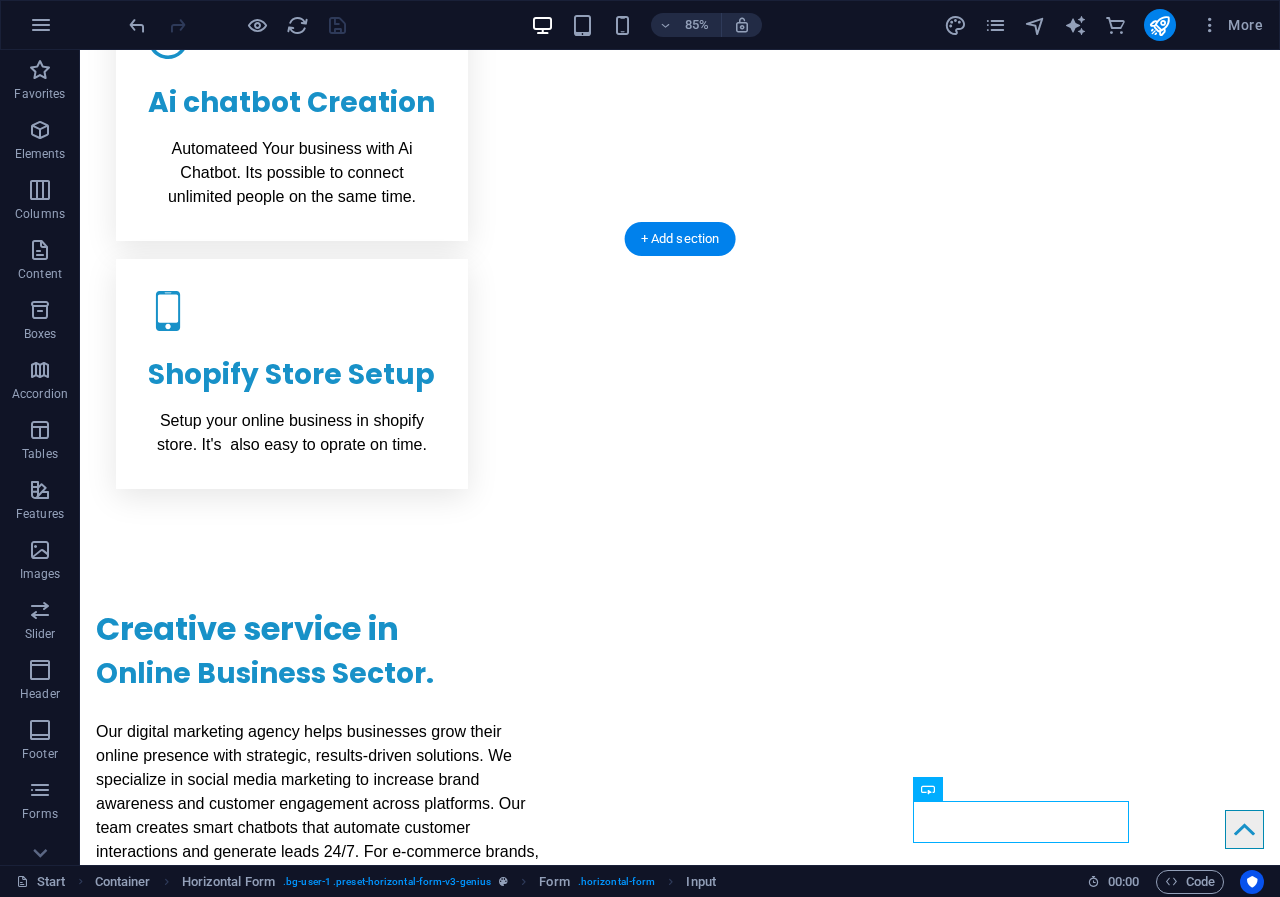 click at bounding box center [680, 2360] 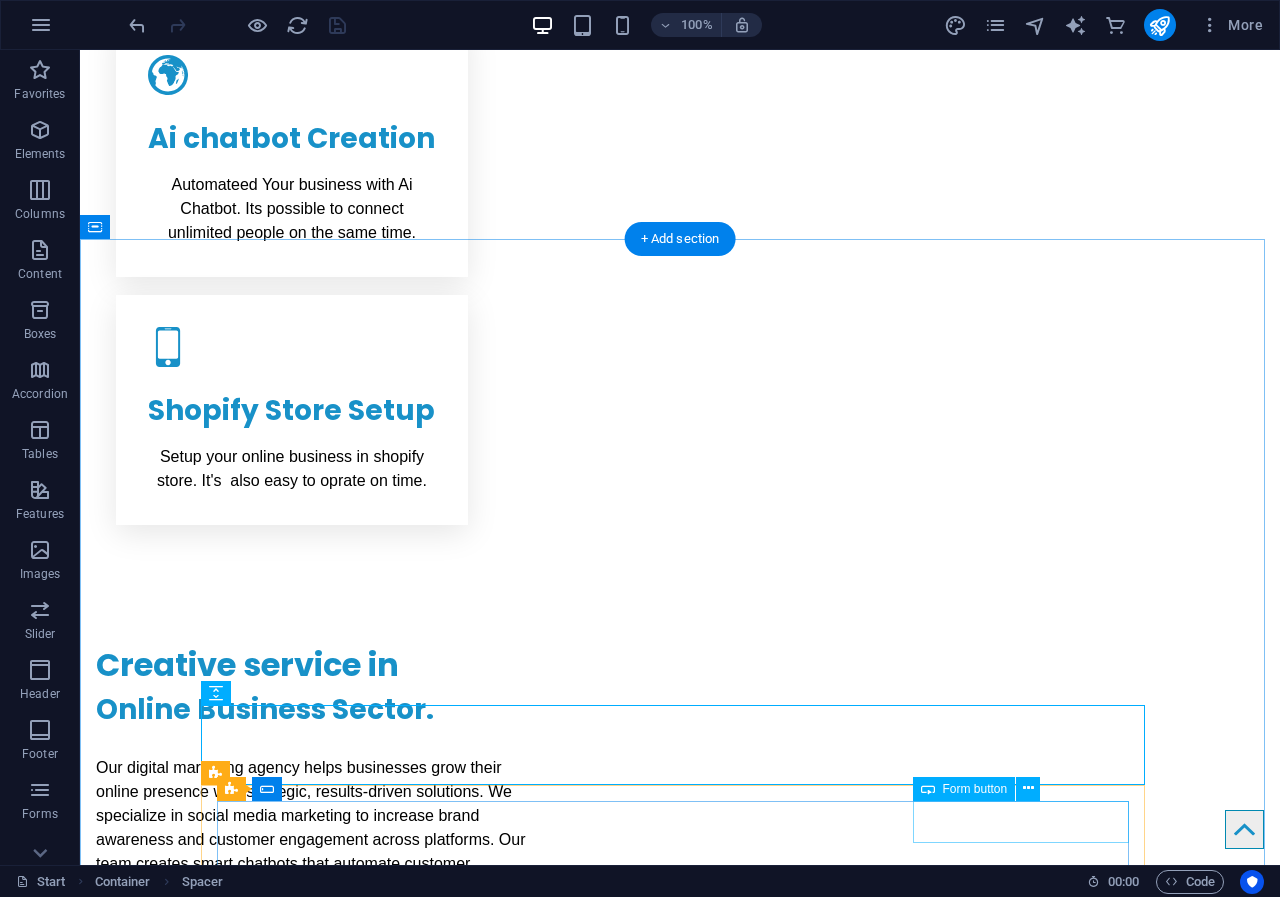 click on "Submit" at bounding box center [680, 2535] 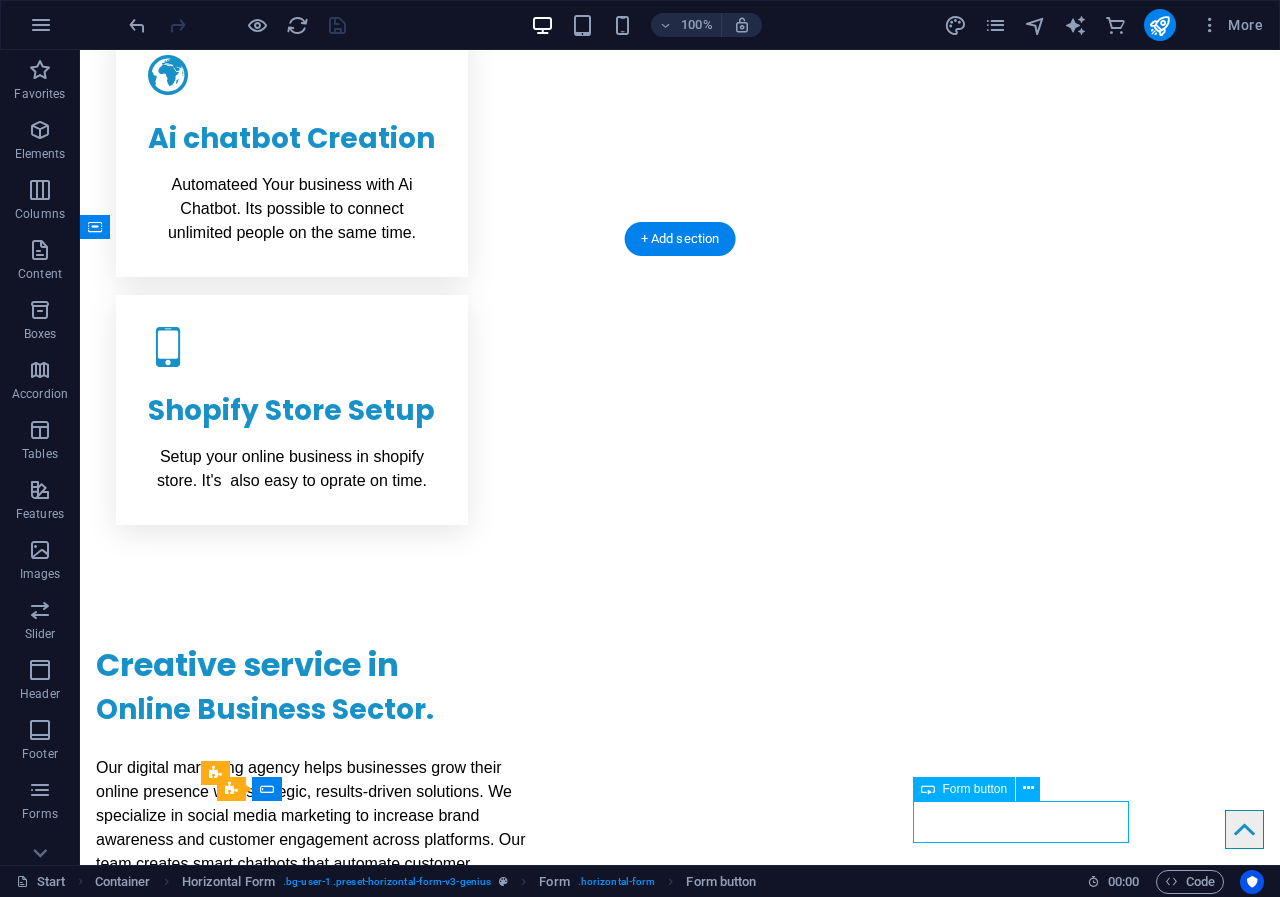 click on "Submit" at bounding box center (680, 2535) 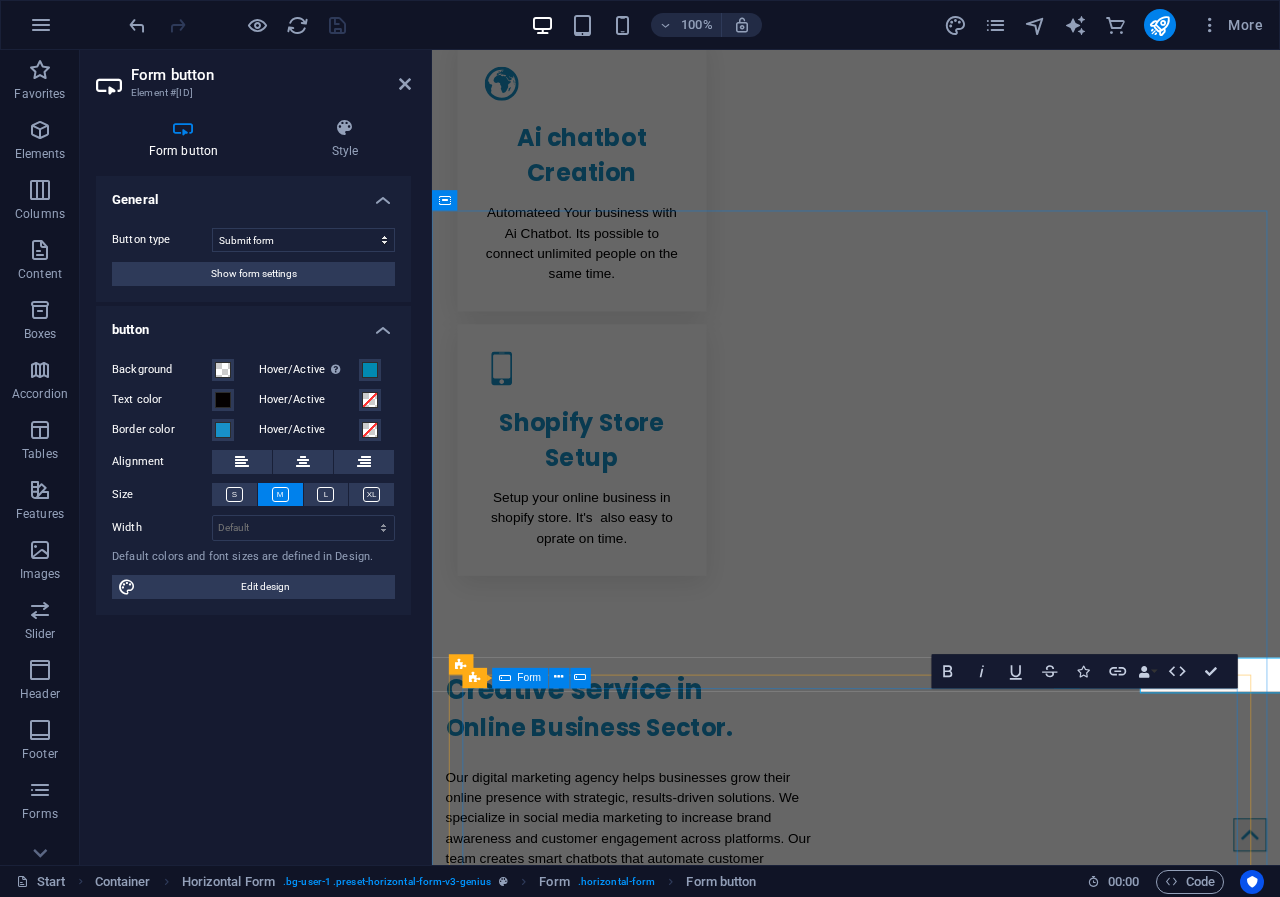 scroll, scrollTop: 1418, scrollLeft: 0, axis: vertical 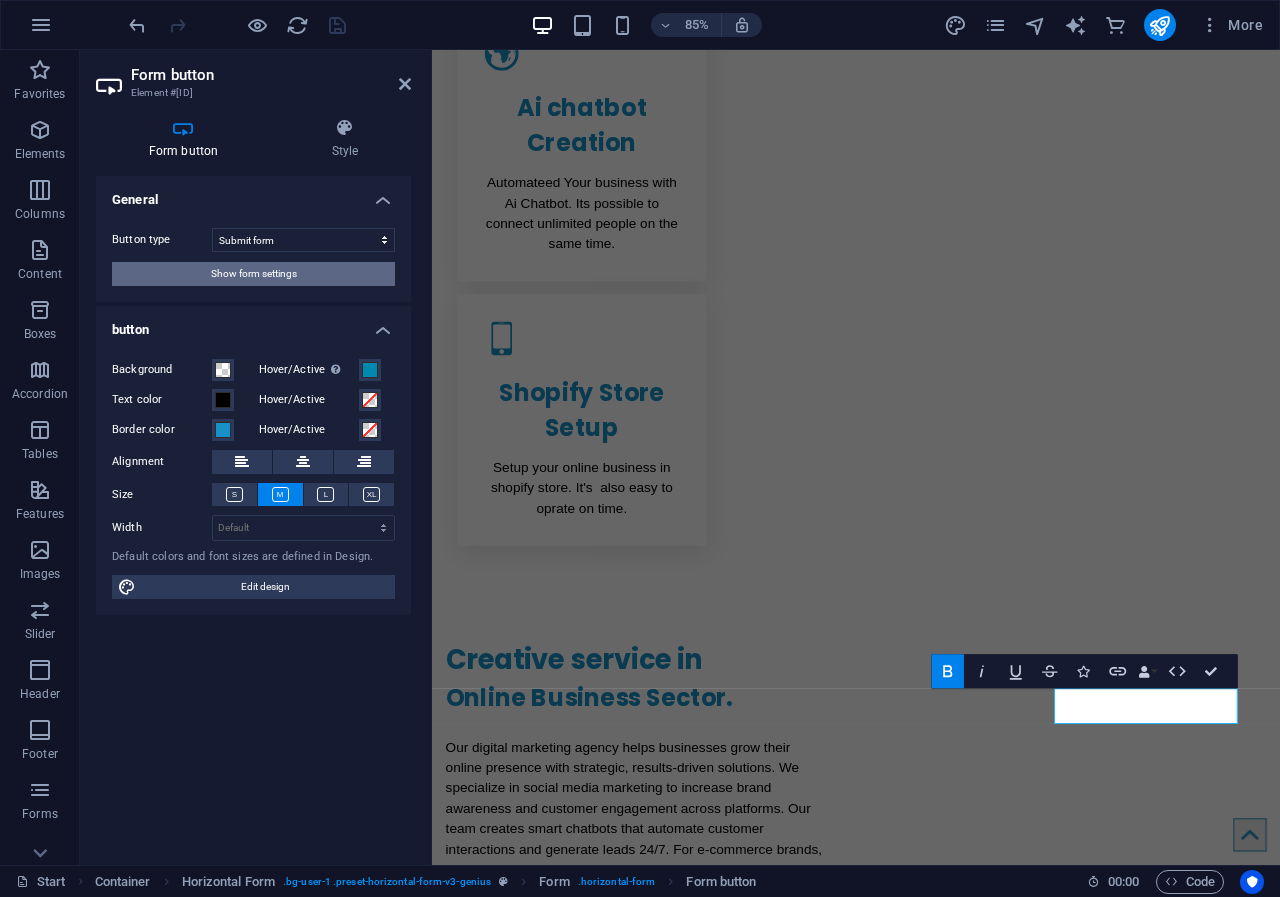 click on "Show form settings" at bounding box center [254, 274] 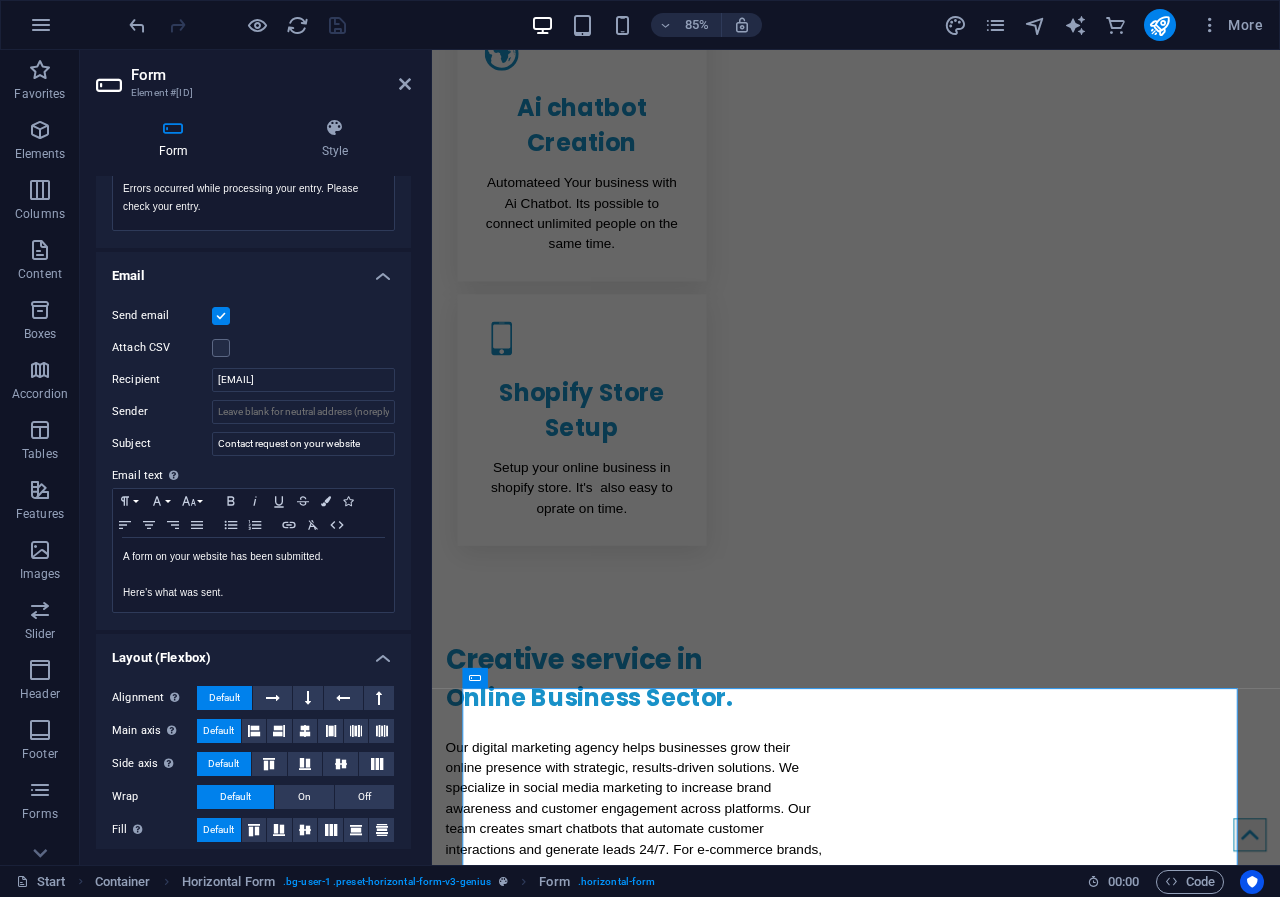 scroll, scrollTop: 446, scrollLeft: 0, axis: vertical 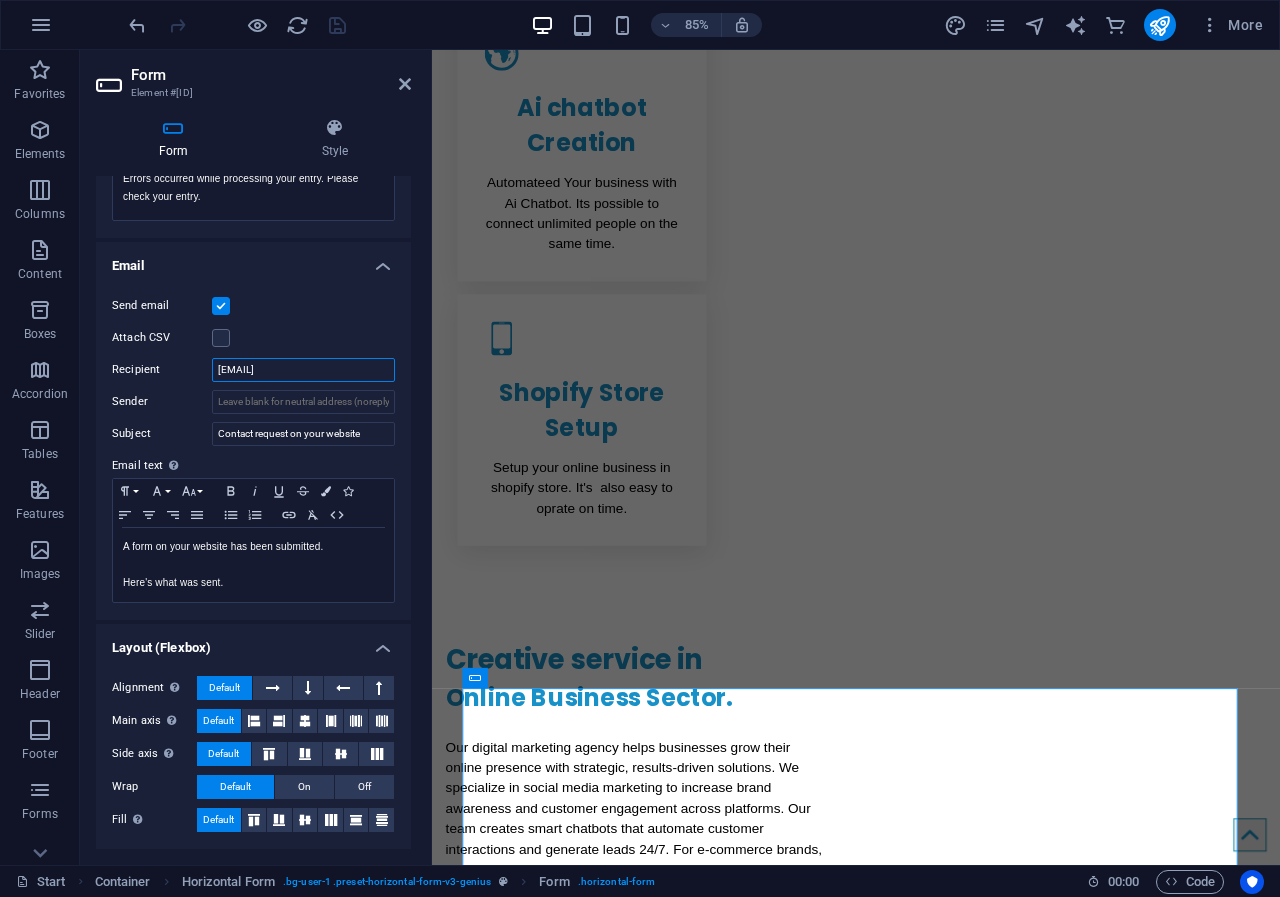 drag, startPoint x: 343, startPoint y: 372, endPoint x: 188, endPoint y: 377, distance: 155.08063 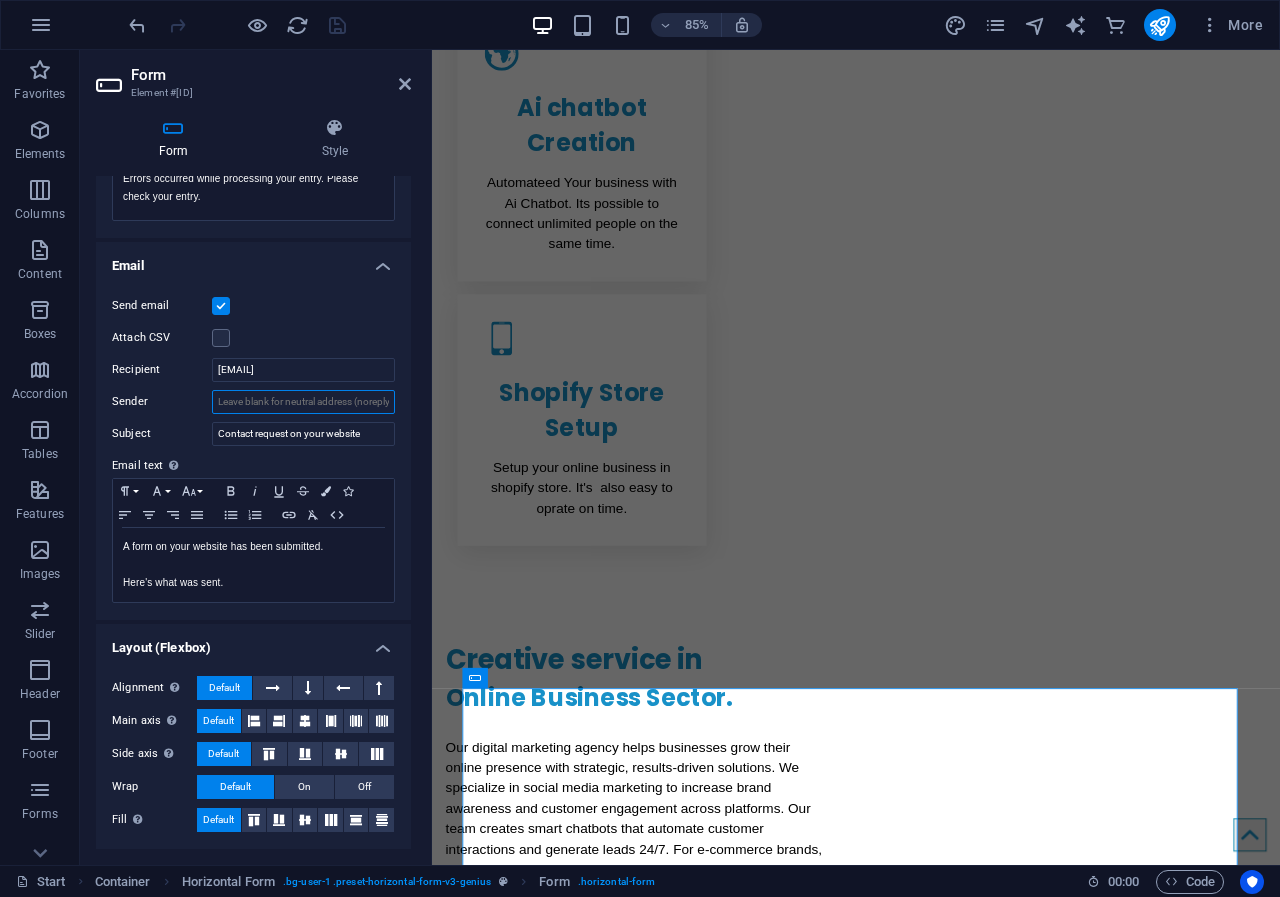 click on "Sender" at bounding box center [303, 402] 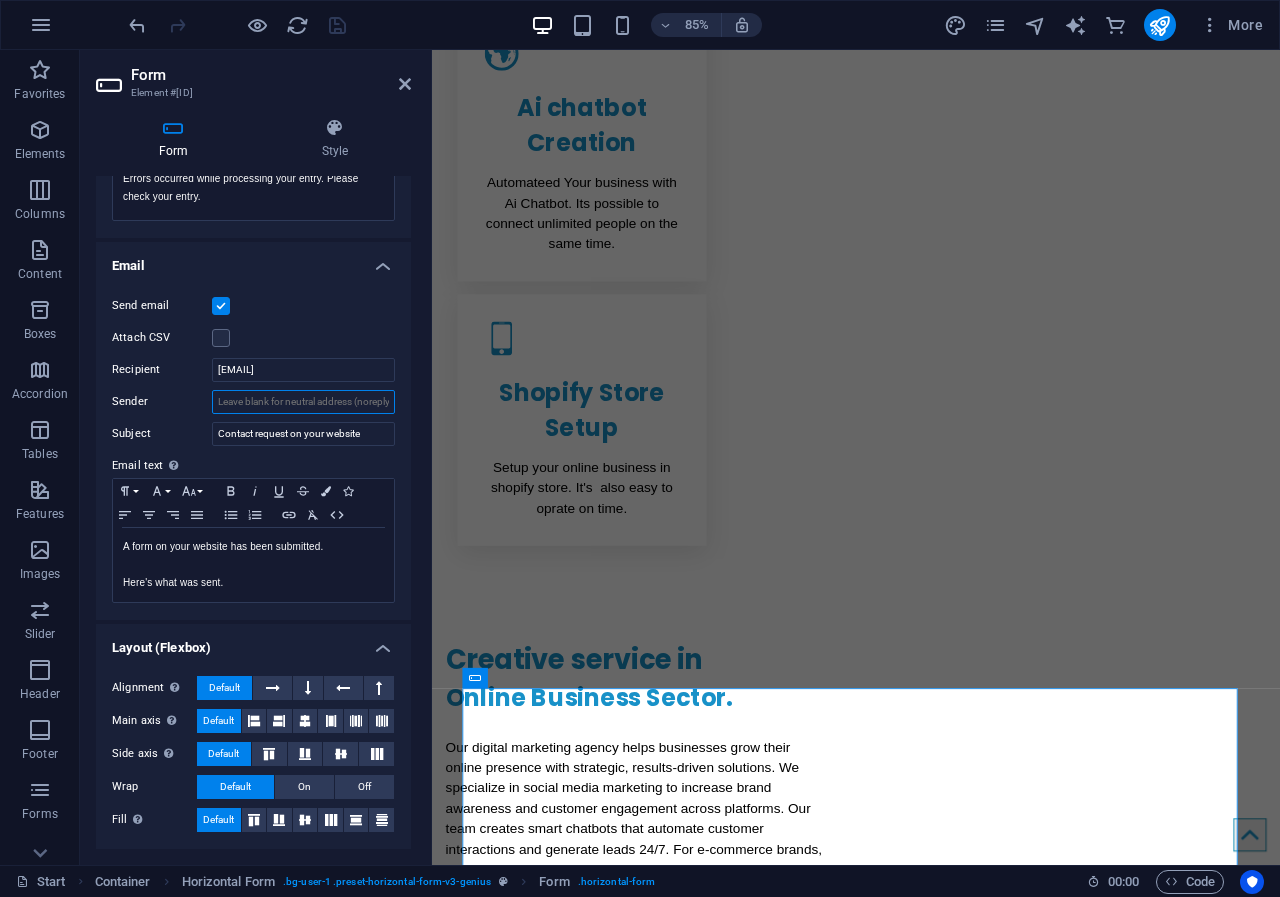 paste on "Support@imarifdigita.site" 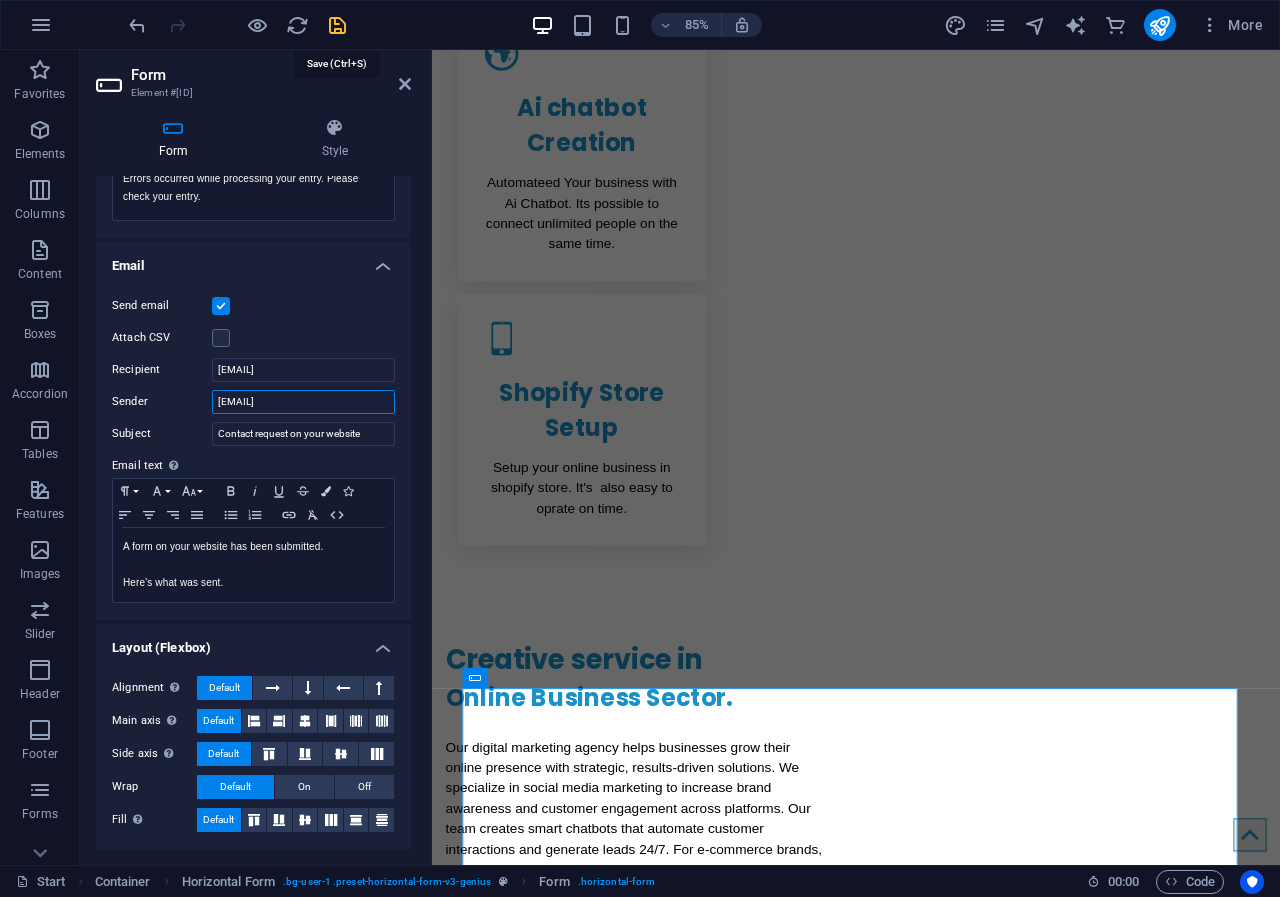 type on "Support@imarifdigita.site" 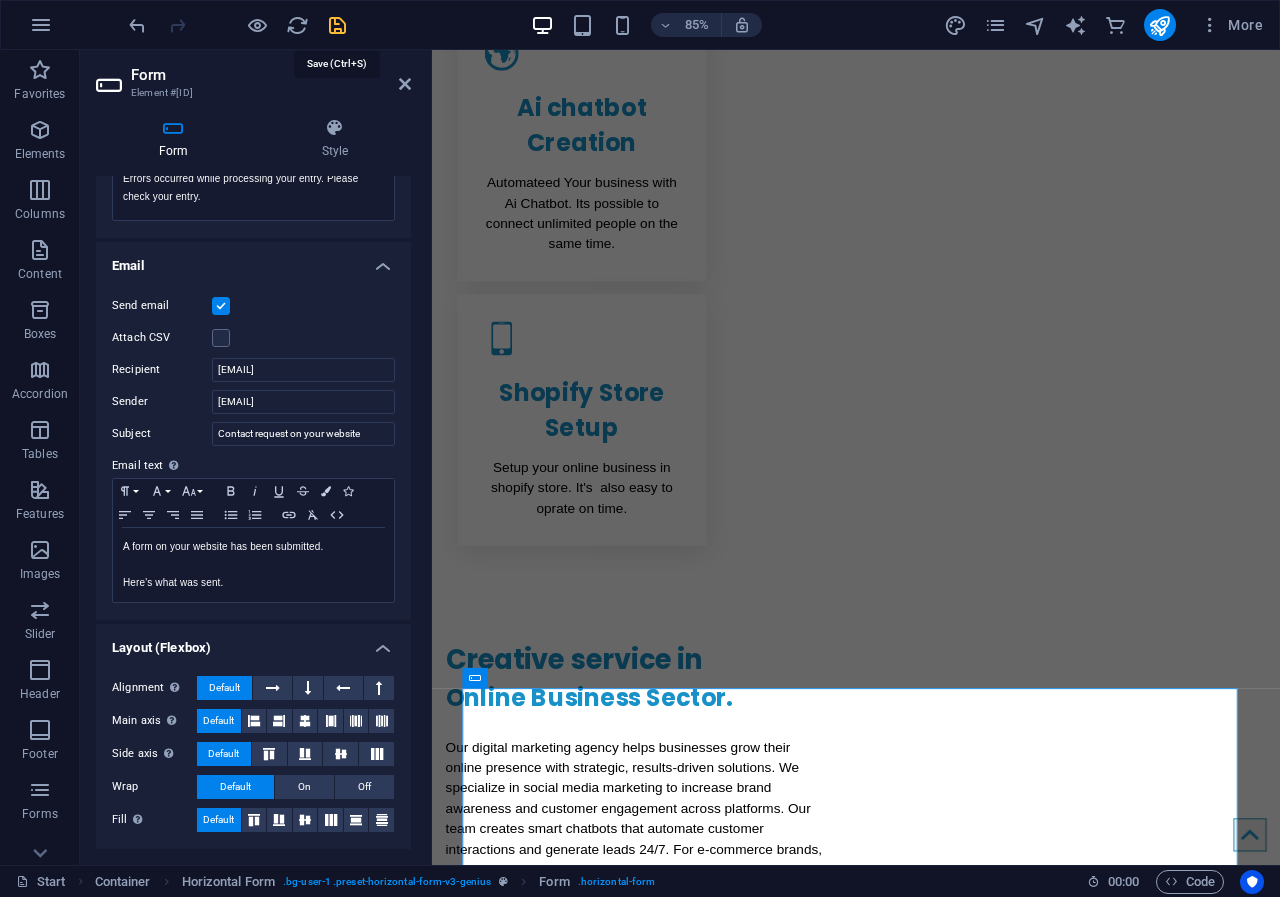 click at bounding box center (337, 25) 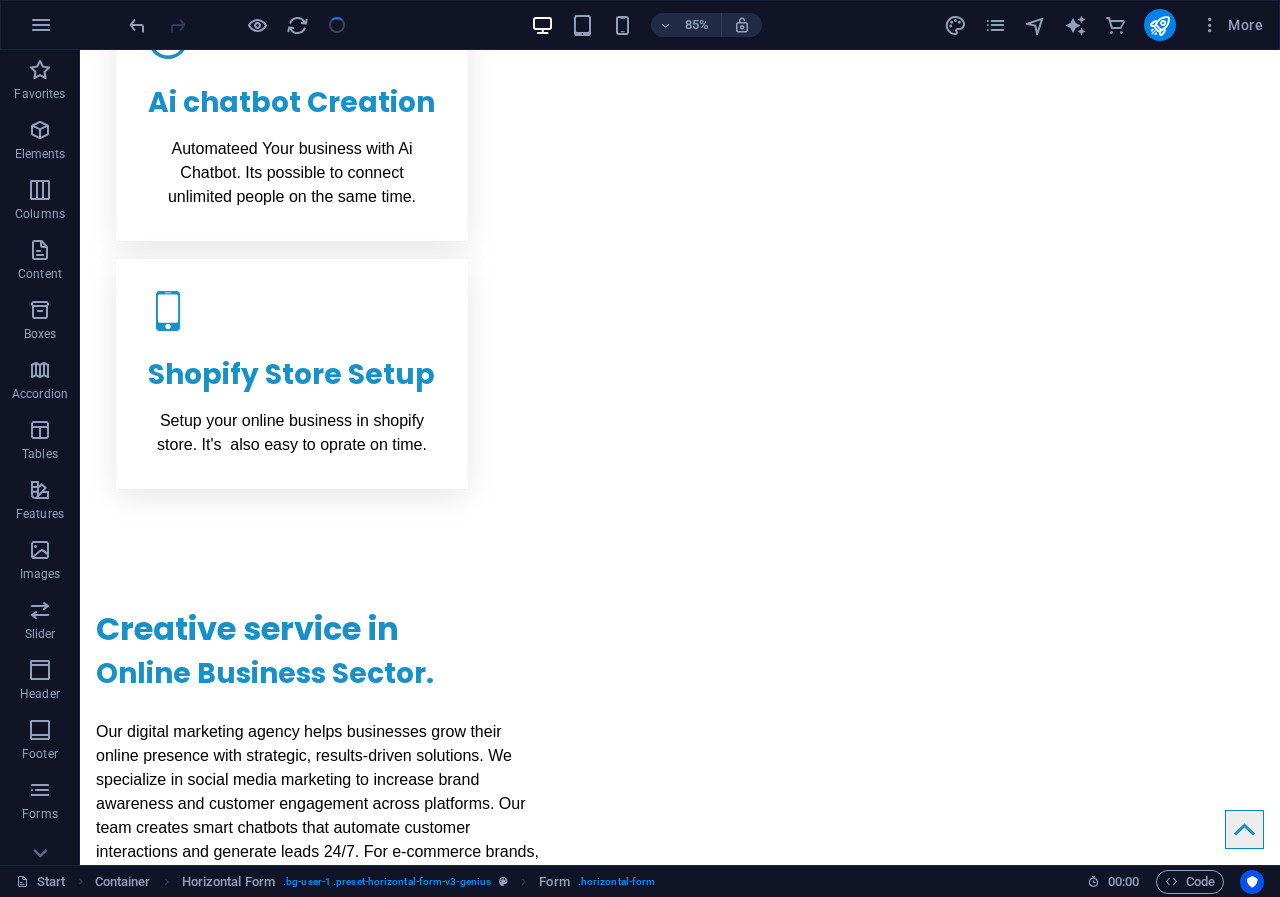 scroll, scrollTop: 1382, scrollLeft: 0, axis: vertical 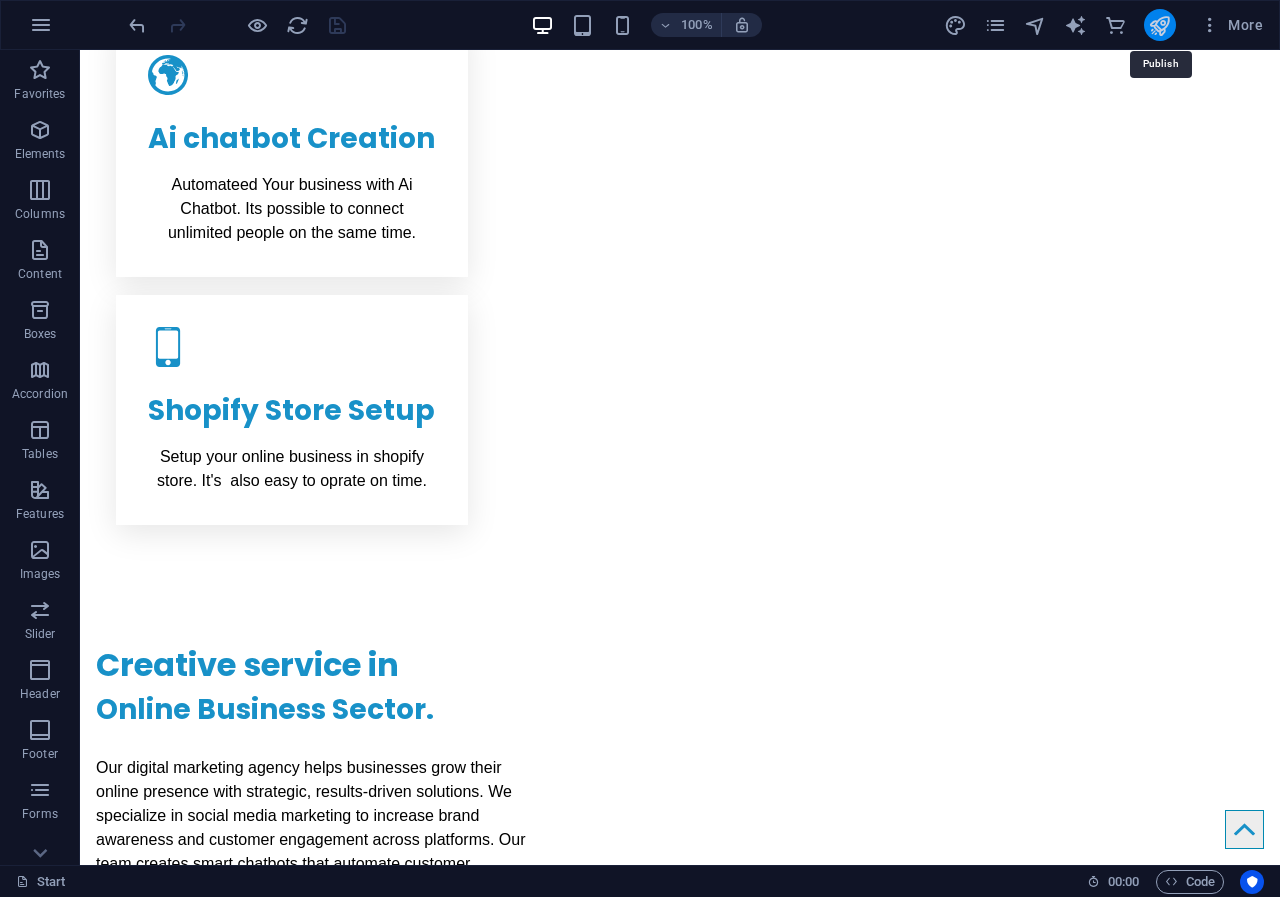 click at bounding box center [1159, 25] 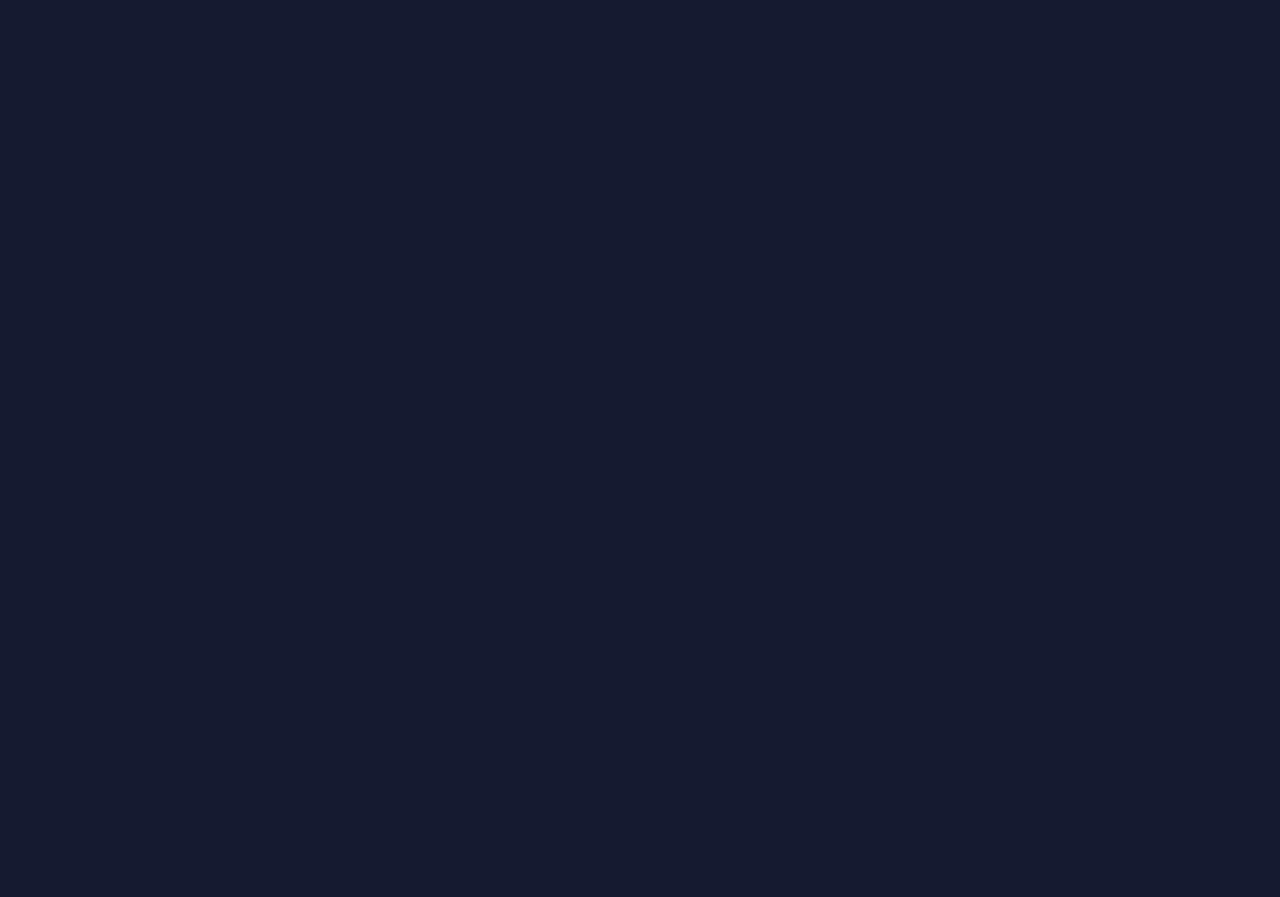 scroll, scrollTop: 0, scrollLeft: 0, axis: both 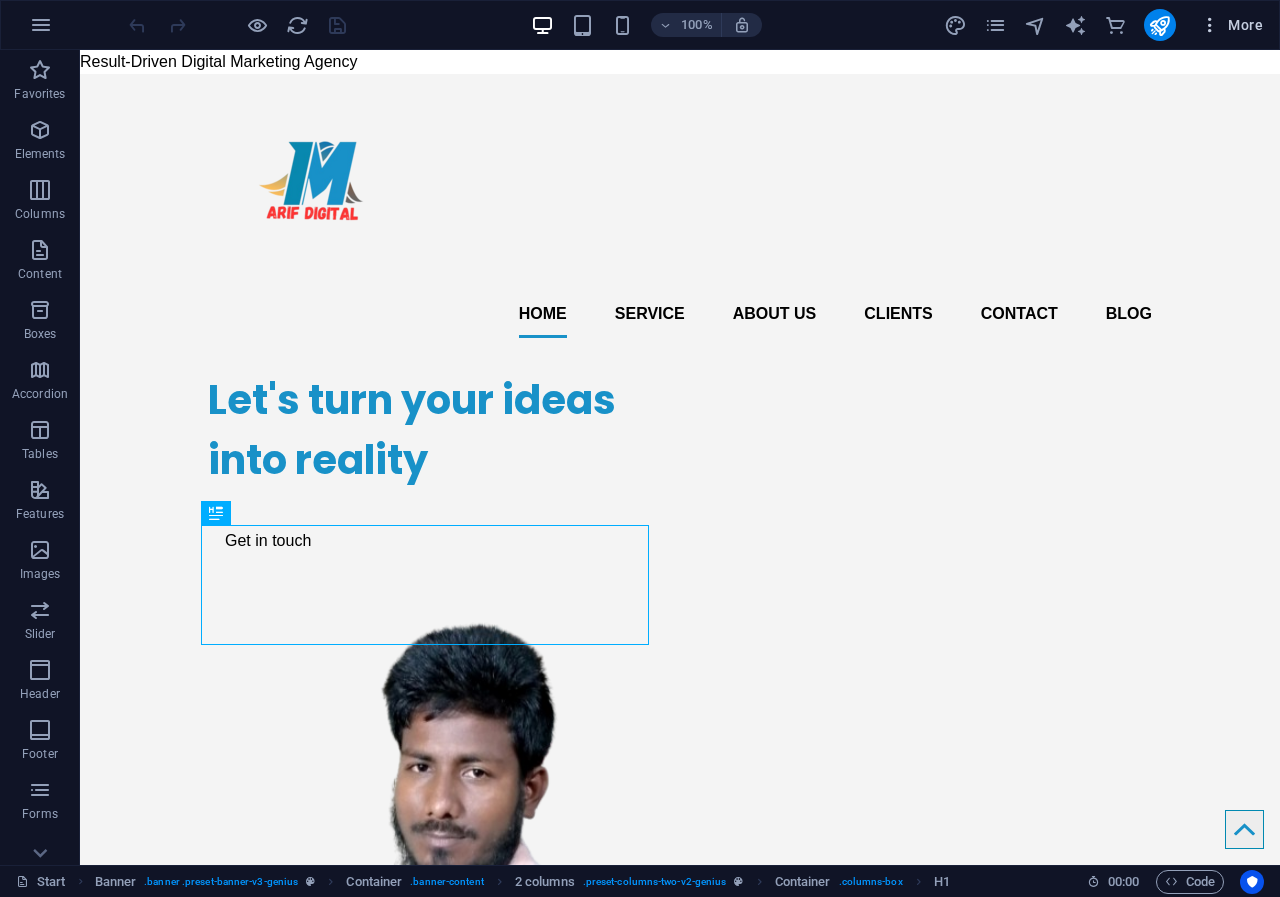click at bounding box center [1210, 25] 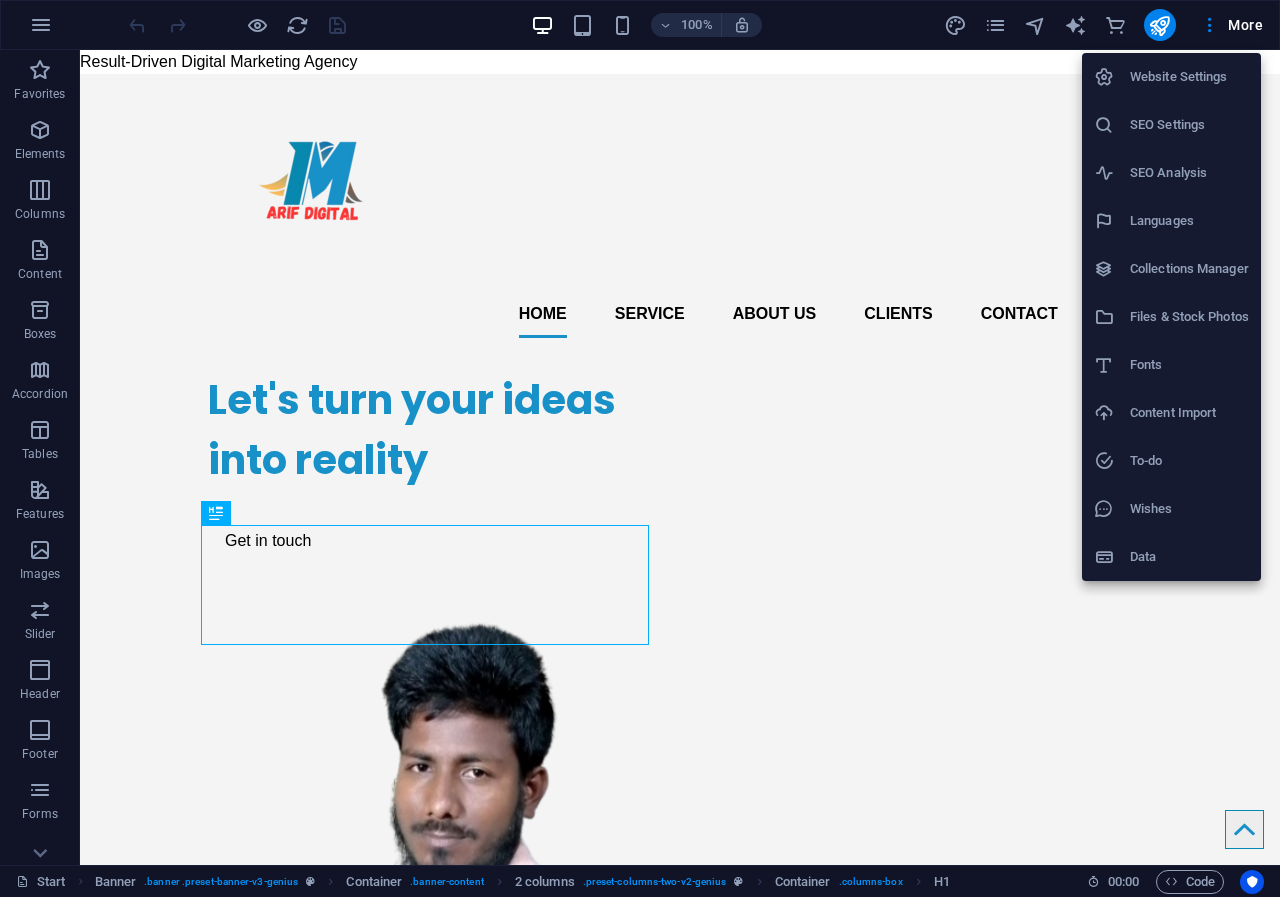 click on "Website Settings" at bounding box center [1189, 77] 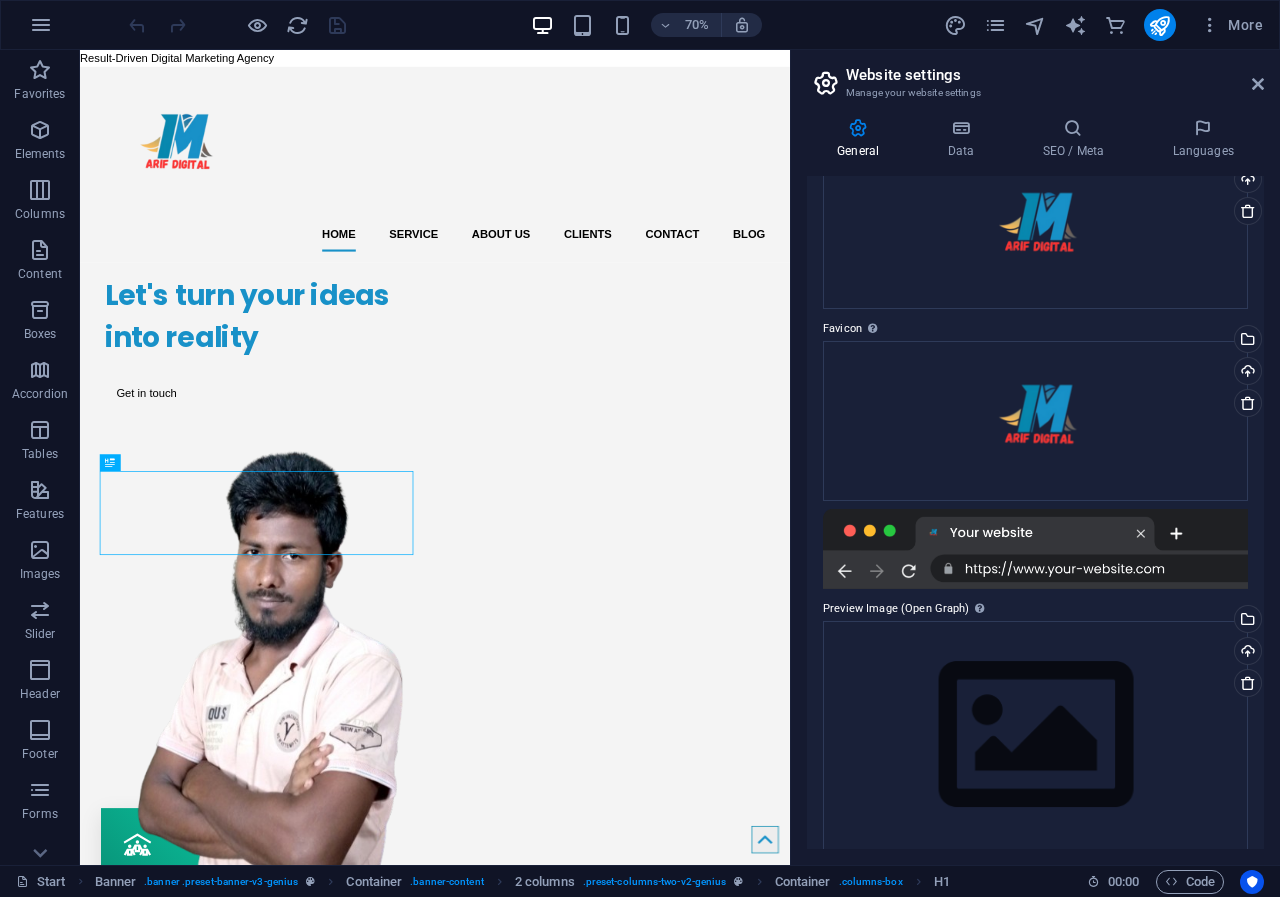 scroll, scrollTop: 140, scrollLeft: 0, axis: vertical 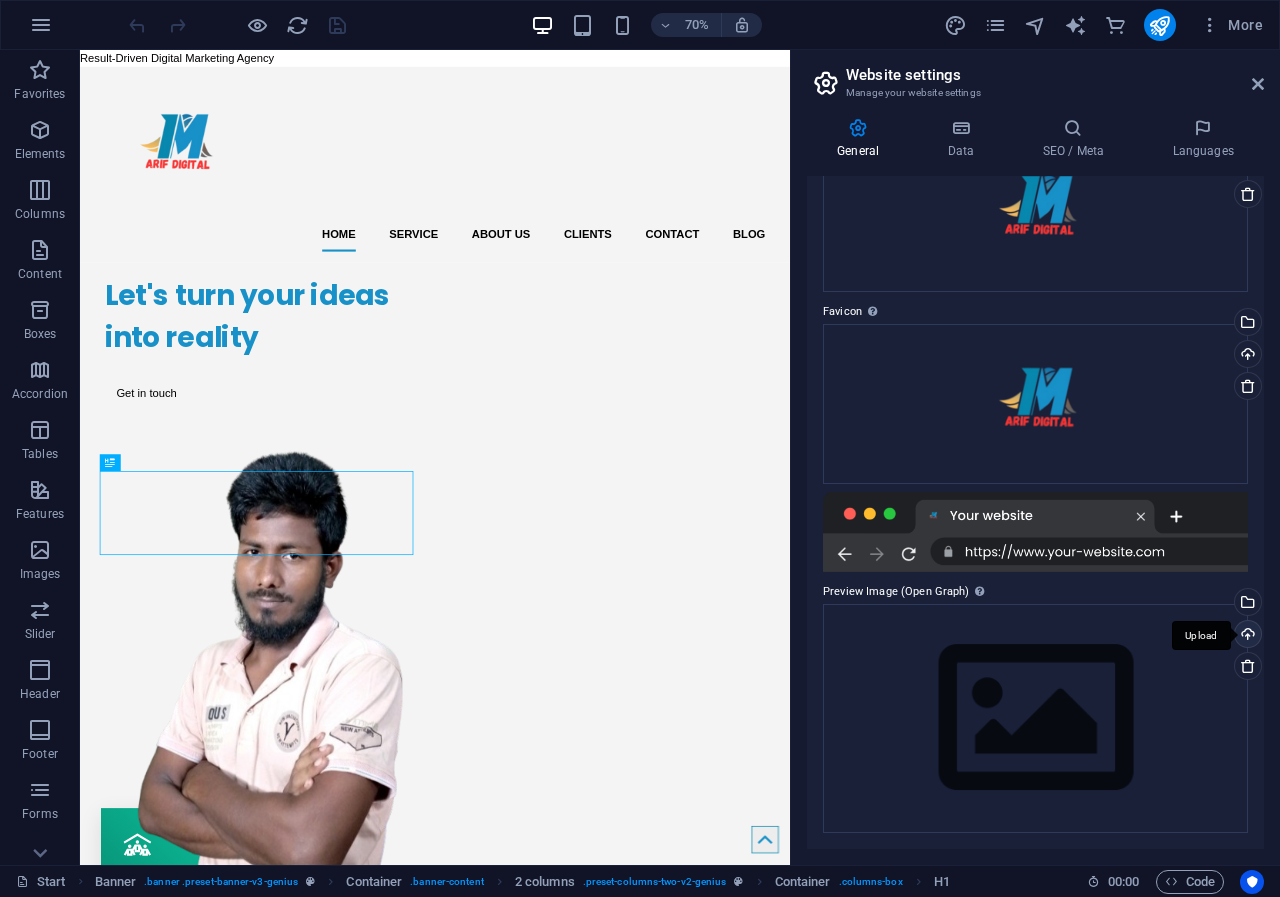 click on "Upload" at bounding box center [1246, 636] 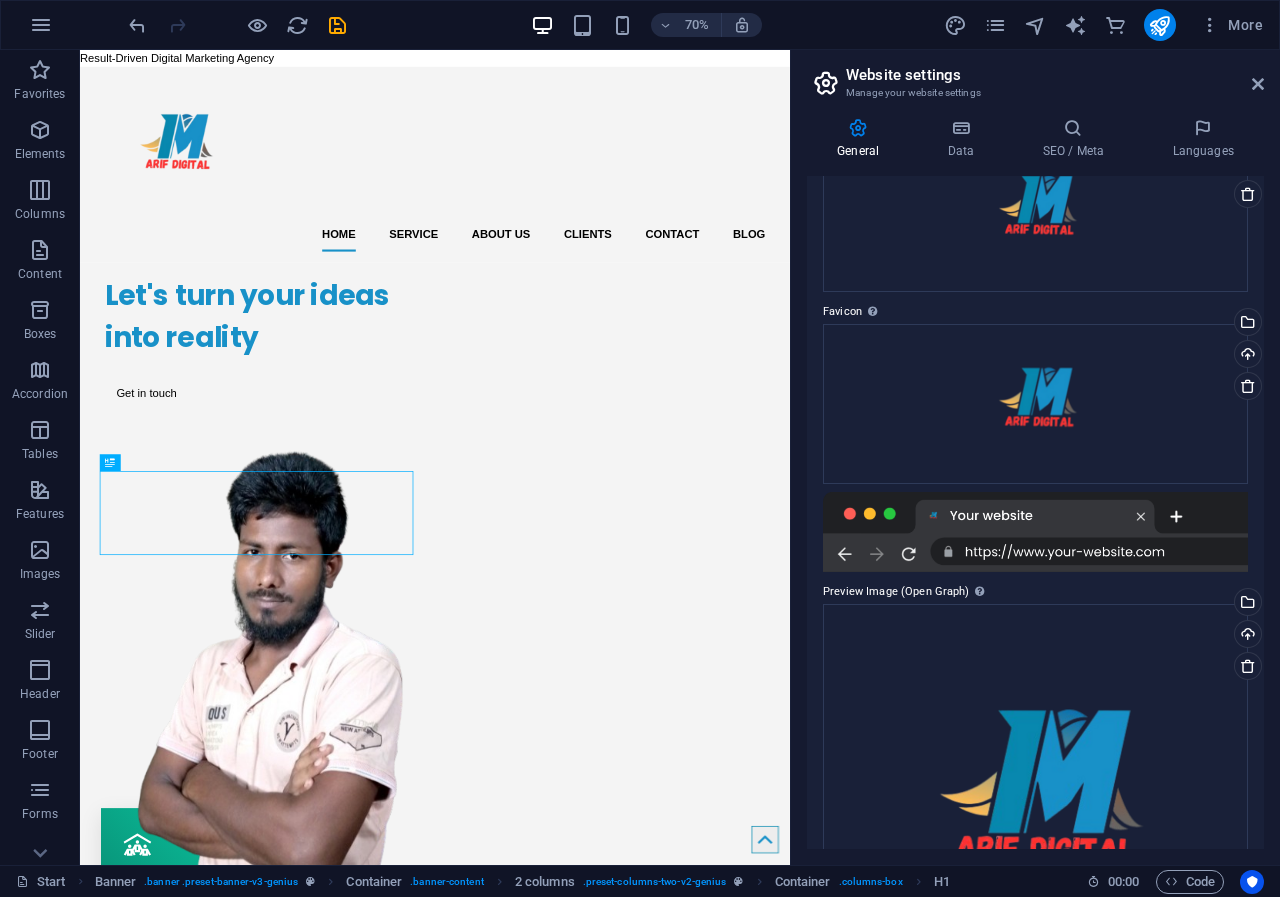 drag, startPoint x: 1259, startPoint y: 403, endPoint x: 1266, endPoint y: 535, distance: 132.18547 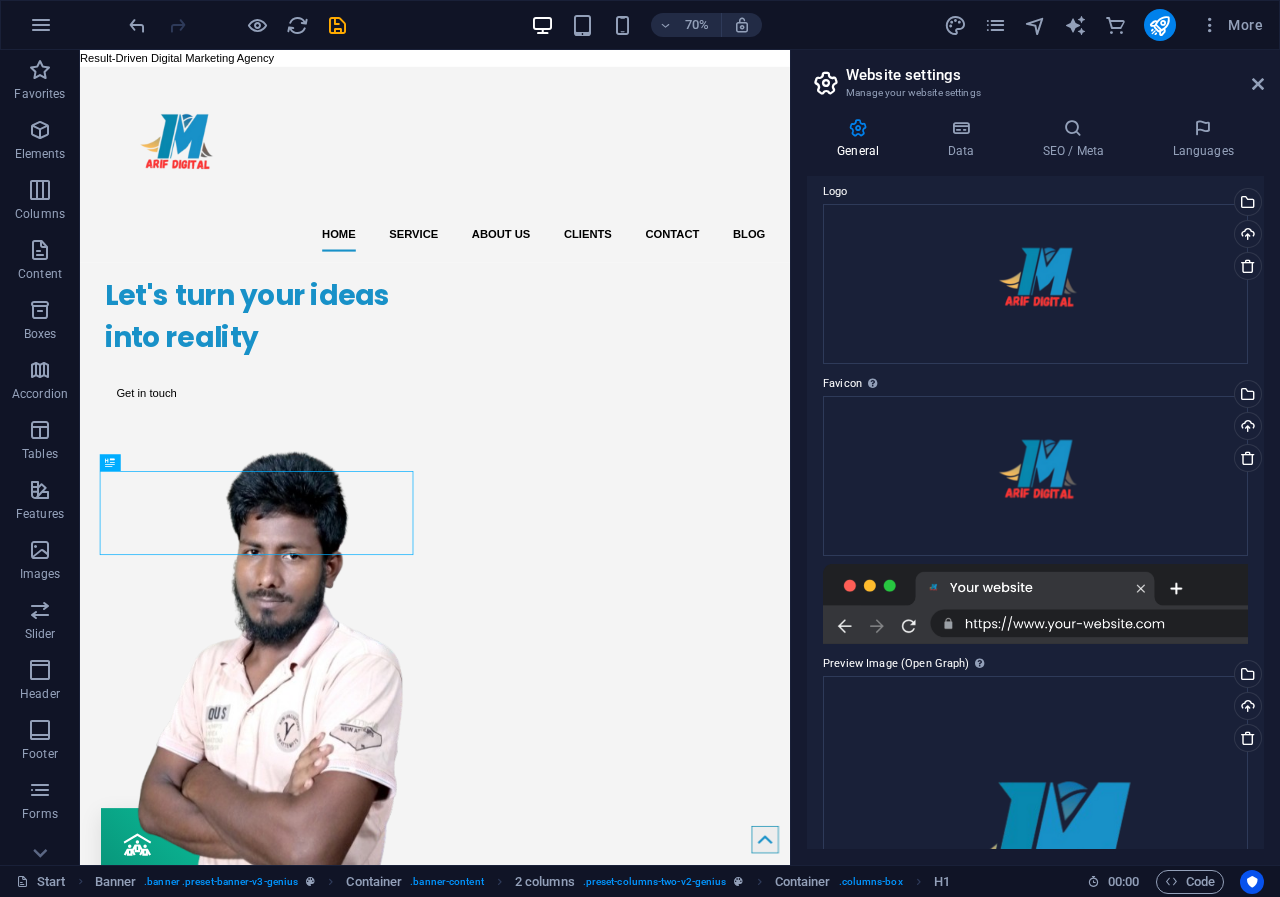scroll, scrollTop: 0, scrollLeft: 0, axis: both 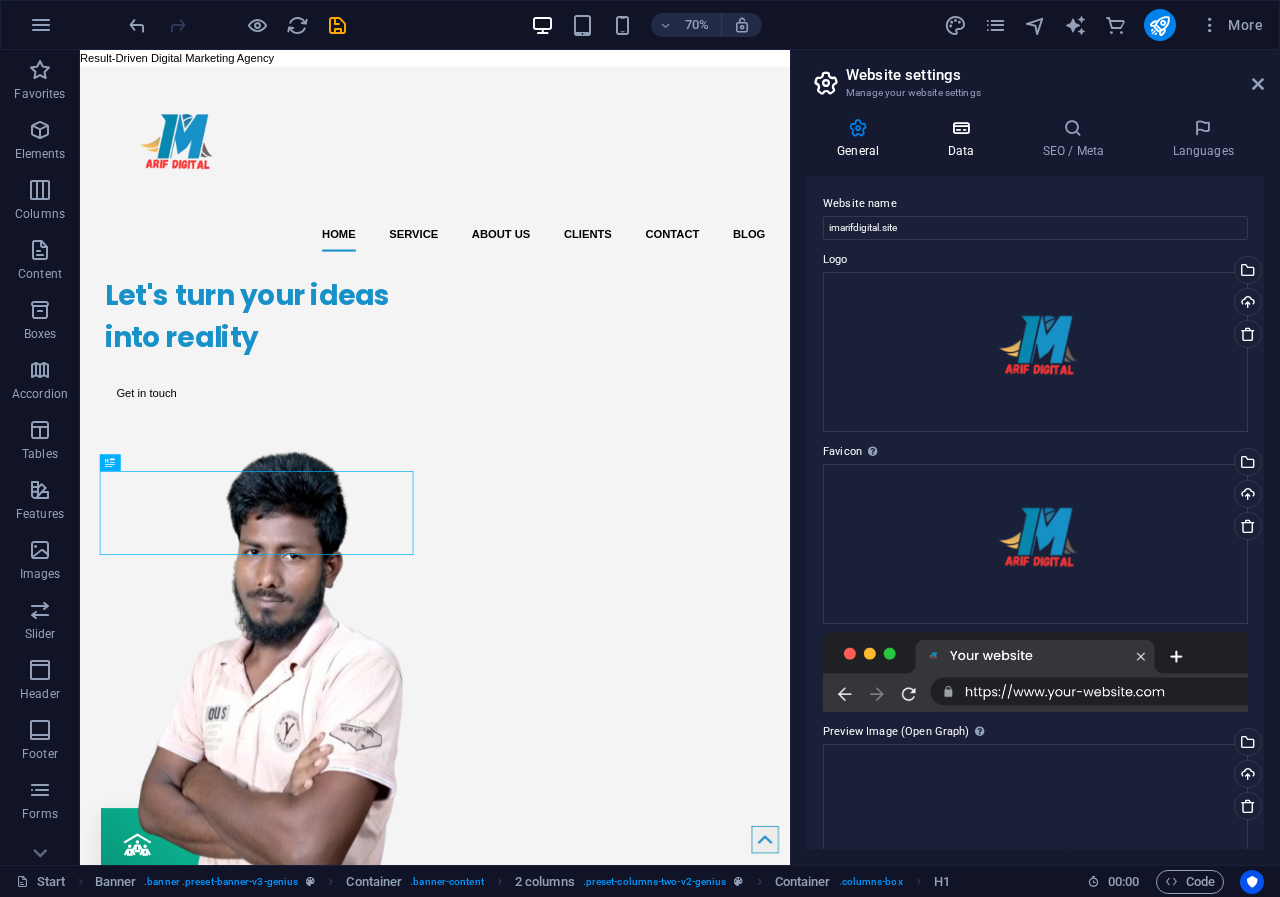 click at bounding box center (960, 128) 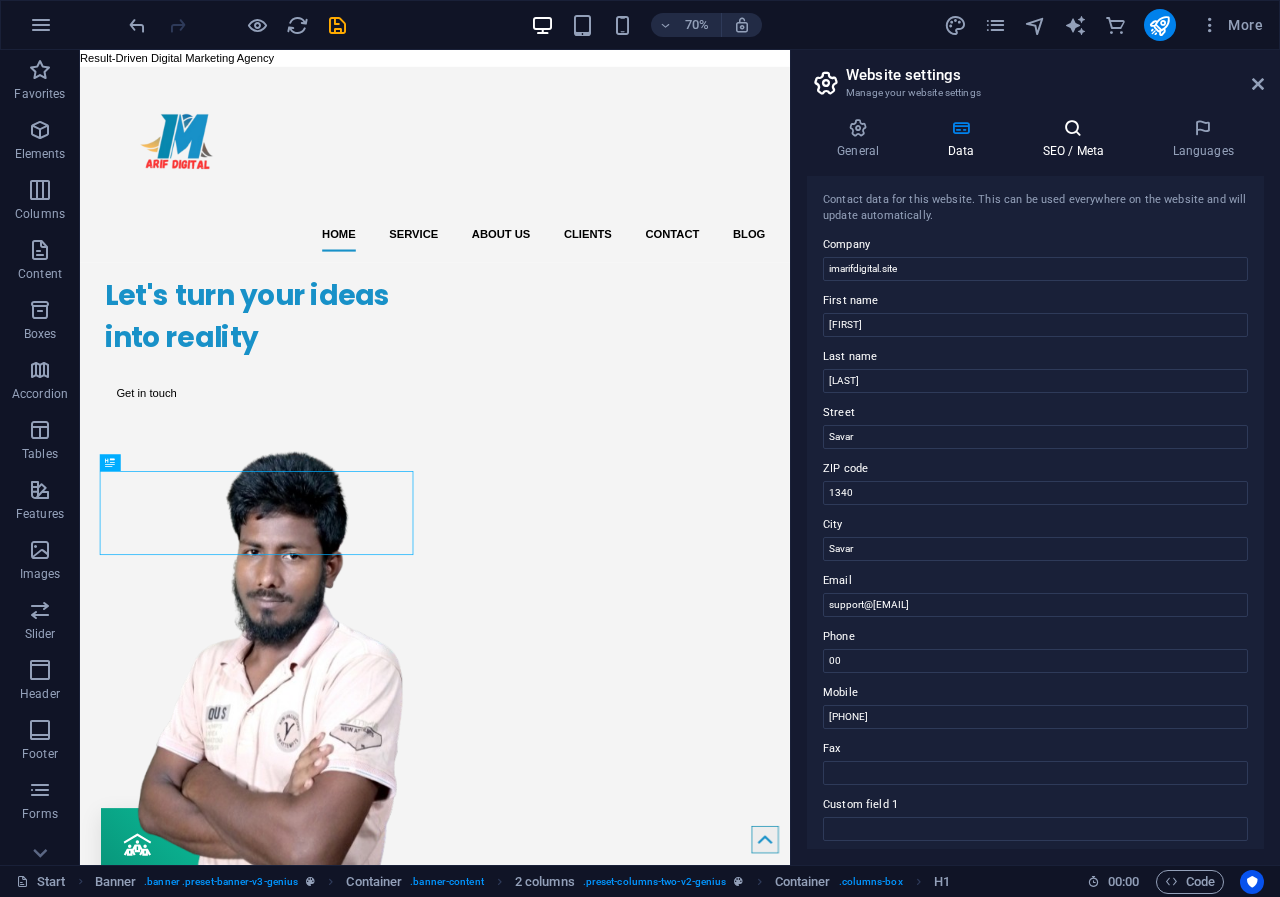click on "SEO / Meta" at bounding box center (1077, 139) 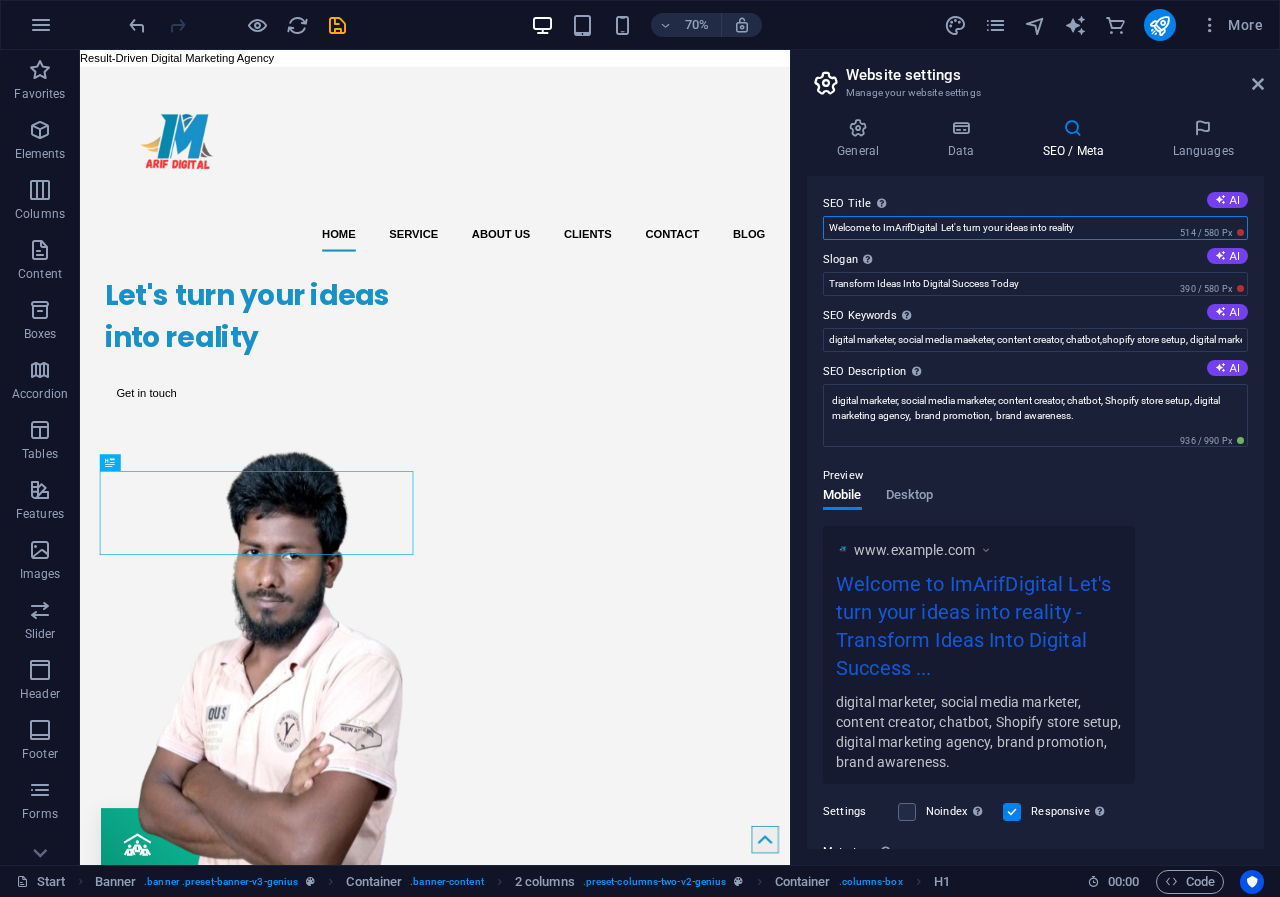 drag, startPoint x: 940, startPoint y: 228, endPoint x: 1109, endPoint y: 262, distance: 172.3862 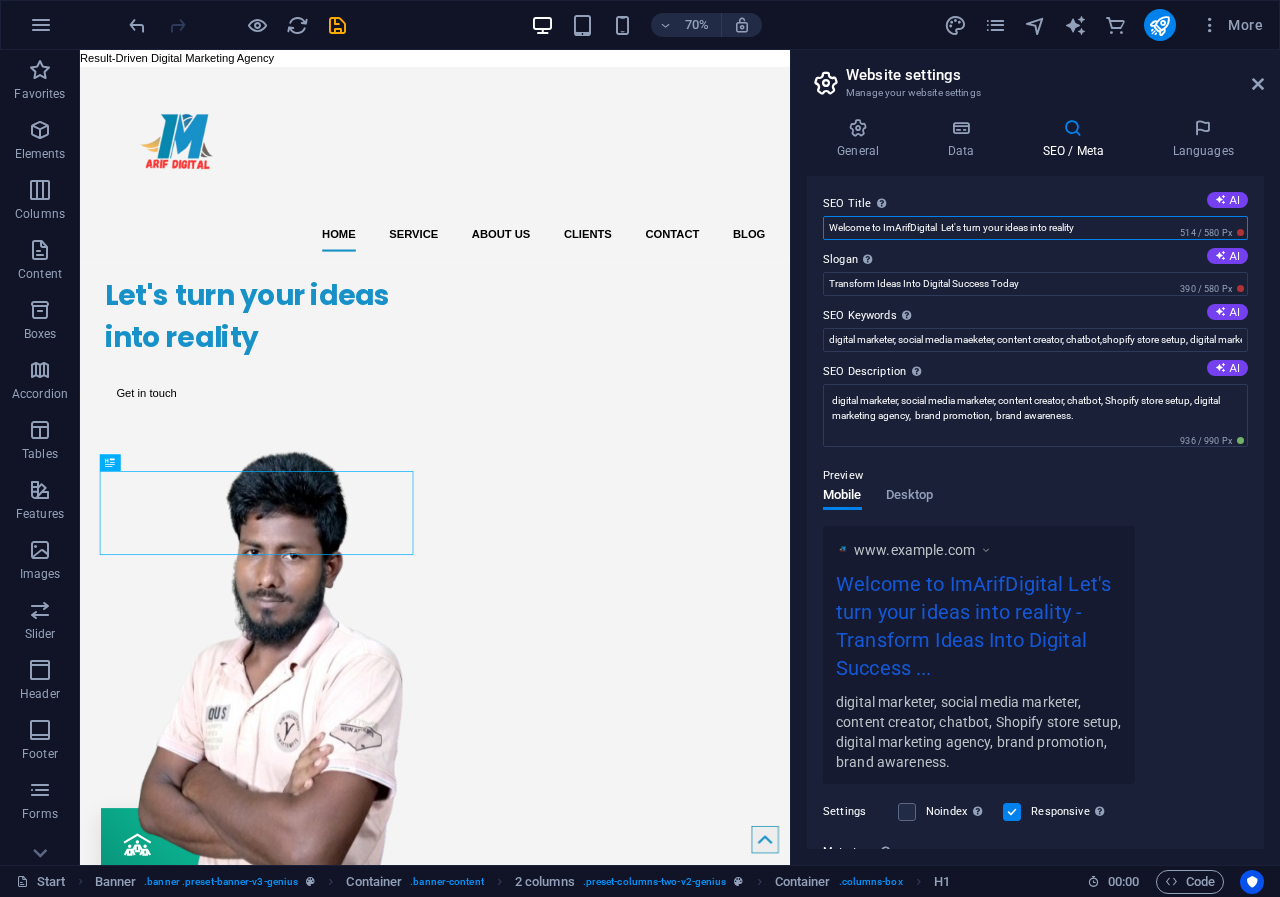 click on "SEO Title The title of your website - make it something that stands out in search engine results. AI Welcome to ImArifDigital Let's turn your ideas into reality 514 / 580 Px Slogan The slogan of your website. AI Transform Ideas Into Digital Success Today 390 / 580 Px SEO Keywords Comma-separated list of keywords representing your website. AI digital marketer, social media maeketer, content creator, chatbot, shopify store setup, digital marketing agency, brand promotion, brand awerness SEO Description Describe the contents of your website - this is crucial for search engines and SEO! AI digital marketer, social media marketer, content creator, chatbot, Shopify store setup, digital marketing agency, brand promotion, brand awareness. 936 / 990 Px Preview Mobile Desktop www.example.com Welcome to ImArifDigital Let's turn your ideas into reality - Transform Ideas Into Digital Success ... Settings Noindex Instruct search engines to exclude this website from search results. Responsive Meta tags" at bounding box center (1035, 512) 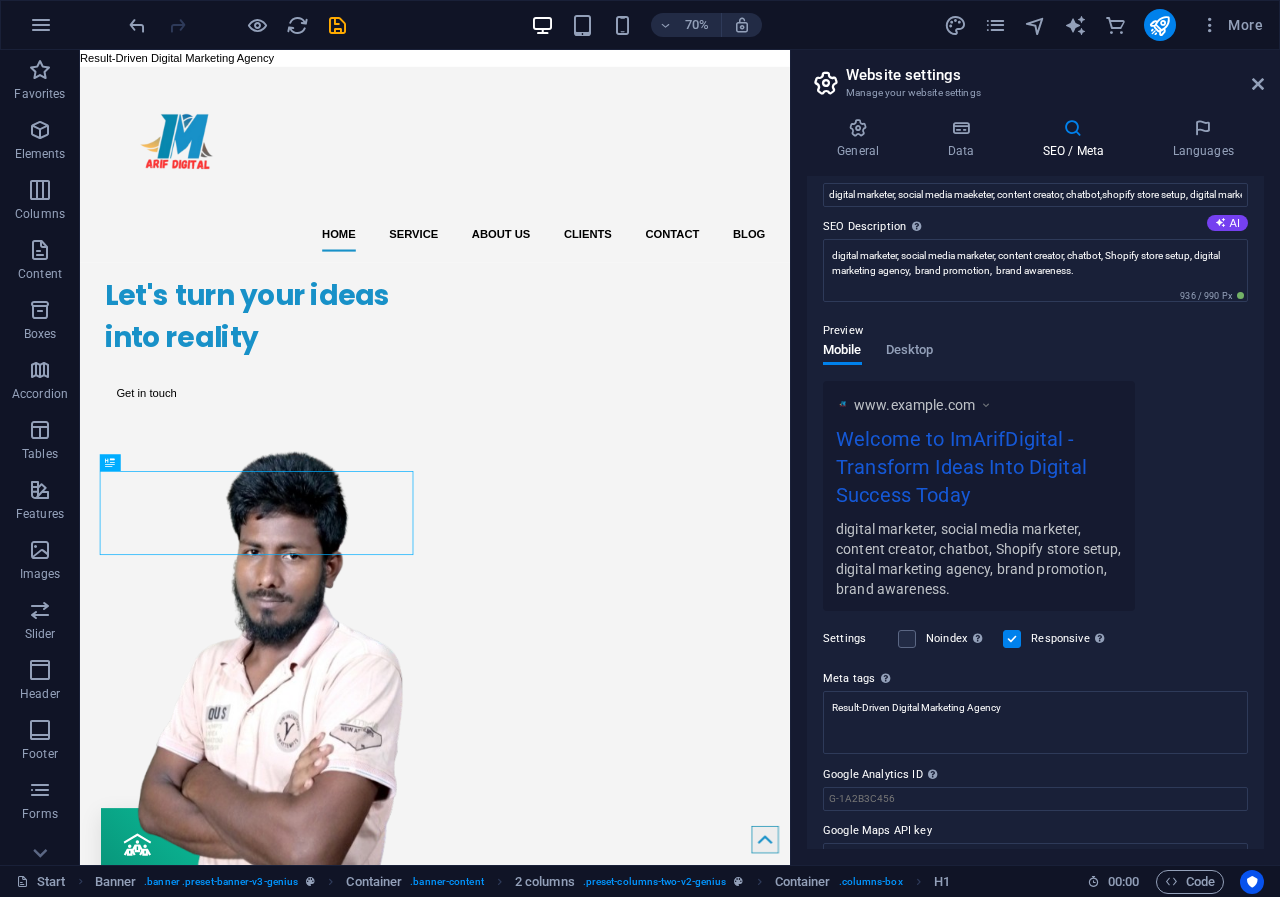 scroll, scrollTop: 179, scrollLeft: 0, axis: vertical 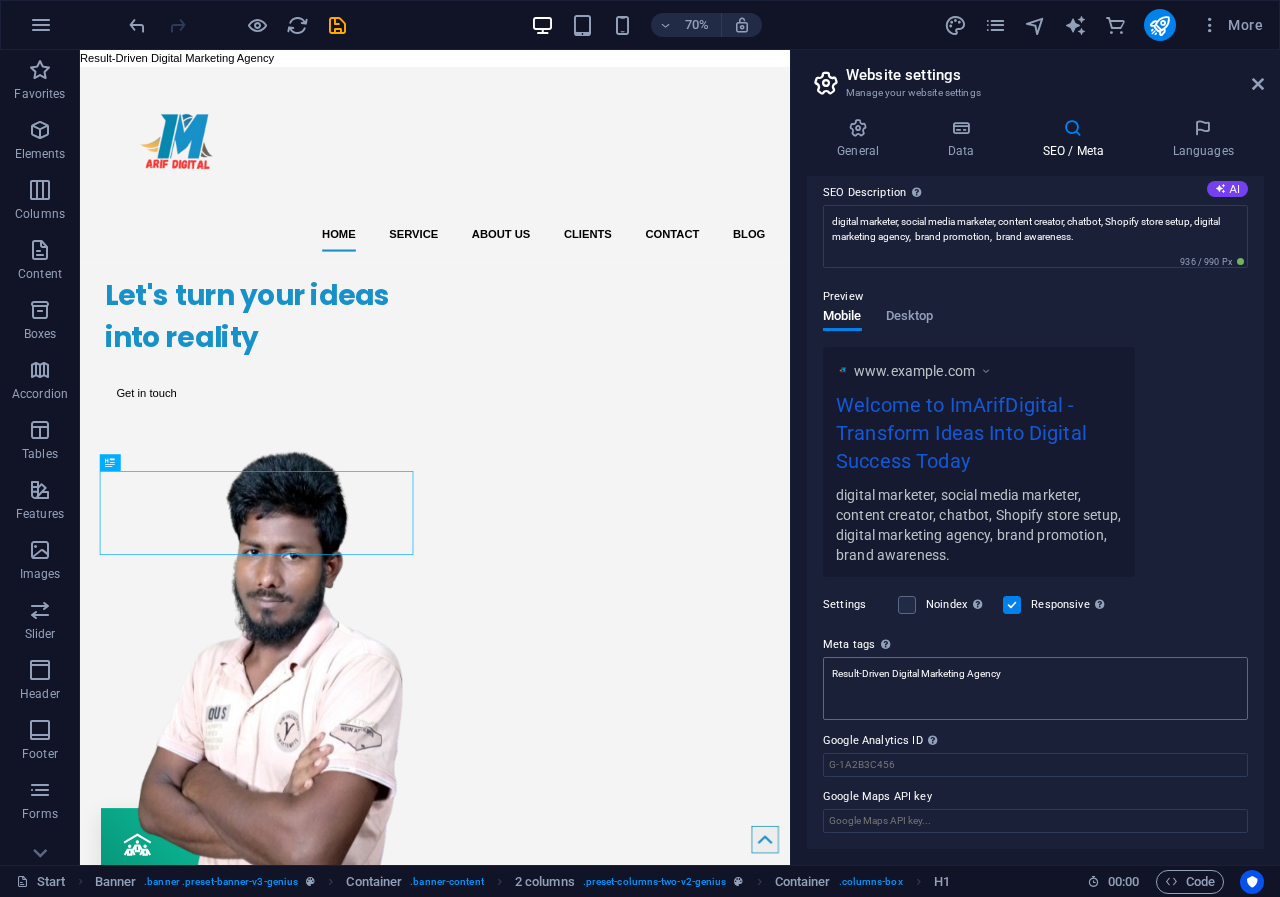 type on "Welcome to ImArifDigital" 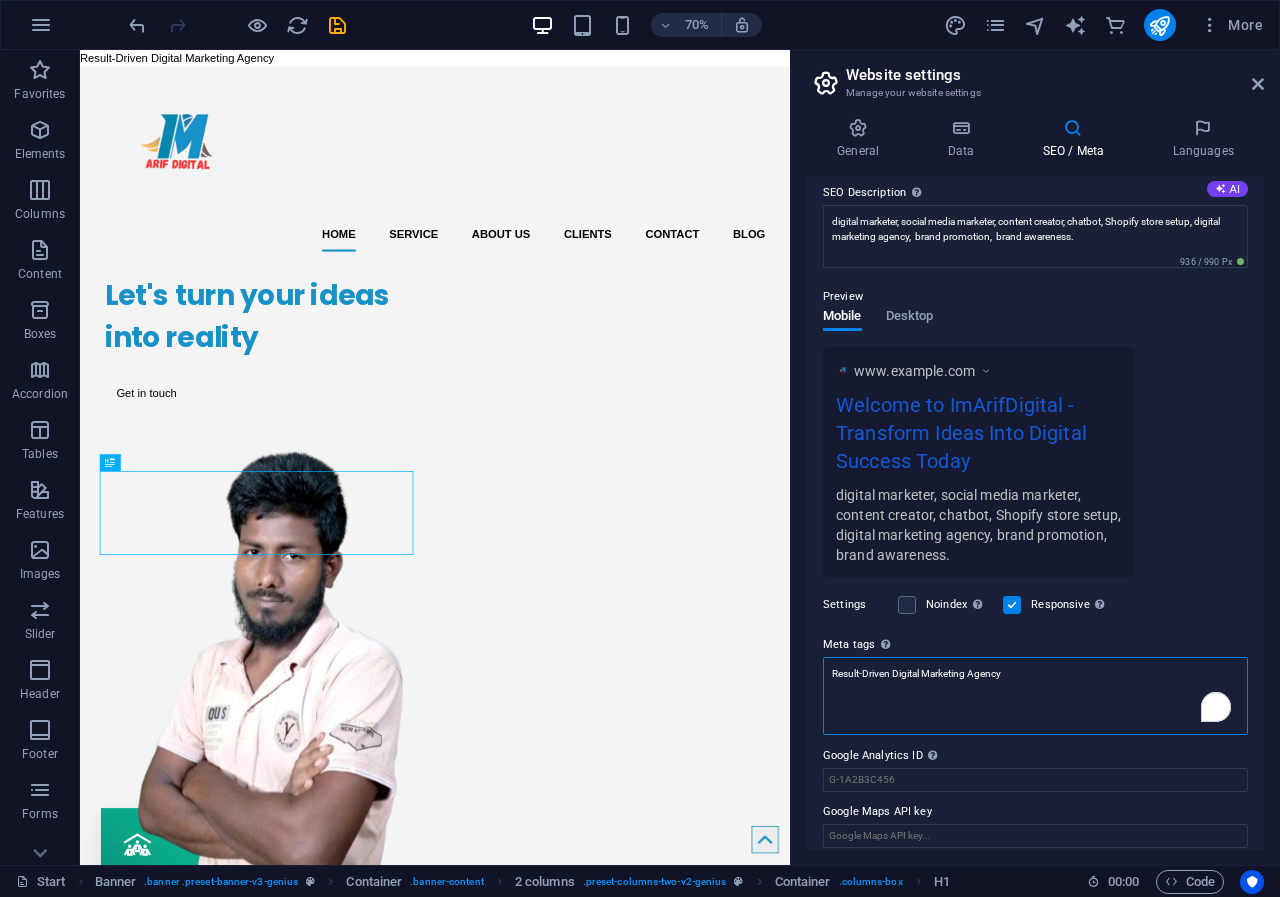 drag, startPoint x: 1034, startPoint y: 672, endPoint x: 821, endPoint y: 677, distance: 213.05867 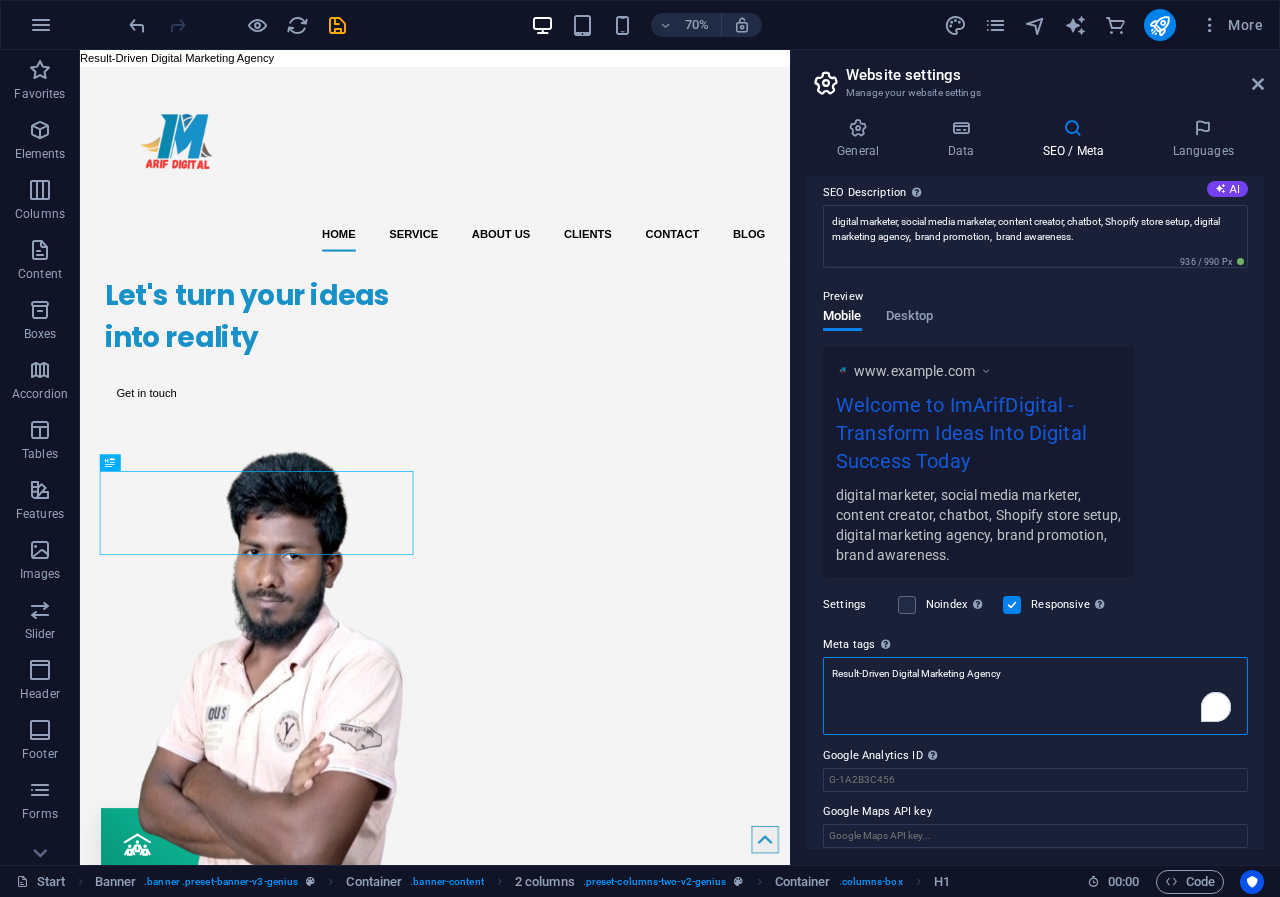 click on "SEO Title The title of your website - make it something that stands out in search engine results. AI Welcome to ImArifDigital 222 / 580 Px Slogan The slogan of your website. AI Transform Ideas Into Digital Success Today 390 / 580 Px SEO Keywords Comma-separated list of keywords representing your website. AI digital marketer, social media maeketer, content creator, chatbot, shopify store setup, digital marketing agency, brand promotion, brand awerness SEO Description Describe the contents of your website - this is crucial for search engines and SEO! AI digital marketer, social media marketer, content creator, chatbot, Shopify store setup, digital marketing agency, brand promotion, brand awareness. 936 / 990 Px Preview Mobile Desktop www.example.com Welcome to ImArifDigital - Transform Ideas Into Digital Success Today digital marketer, social media marketer, content creator, chatbot, Shopify store setup, digital marketing agency, brand promotion, brand awareness. Settings Noindex Responsive Meta tags" at bounding box center (1035, 512) 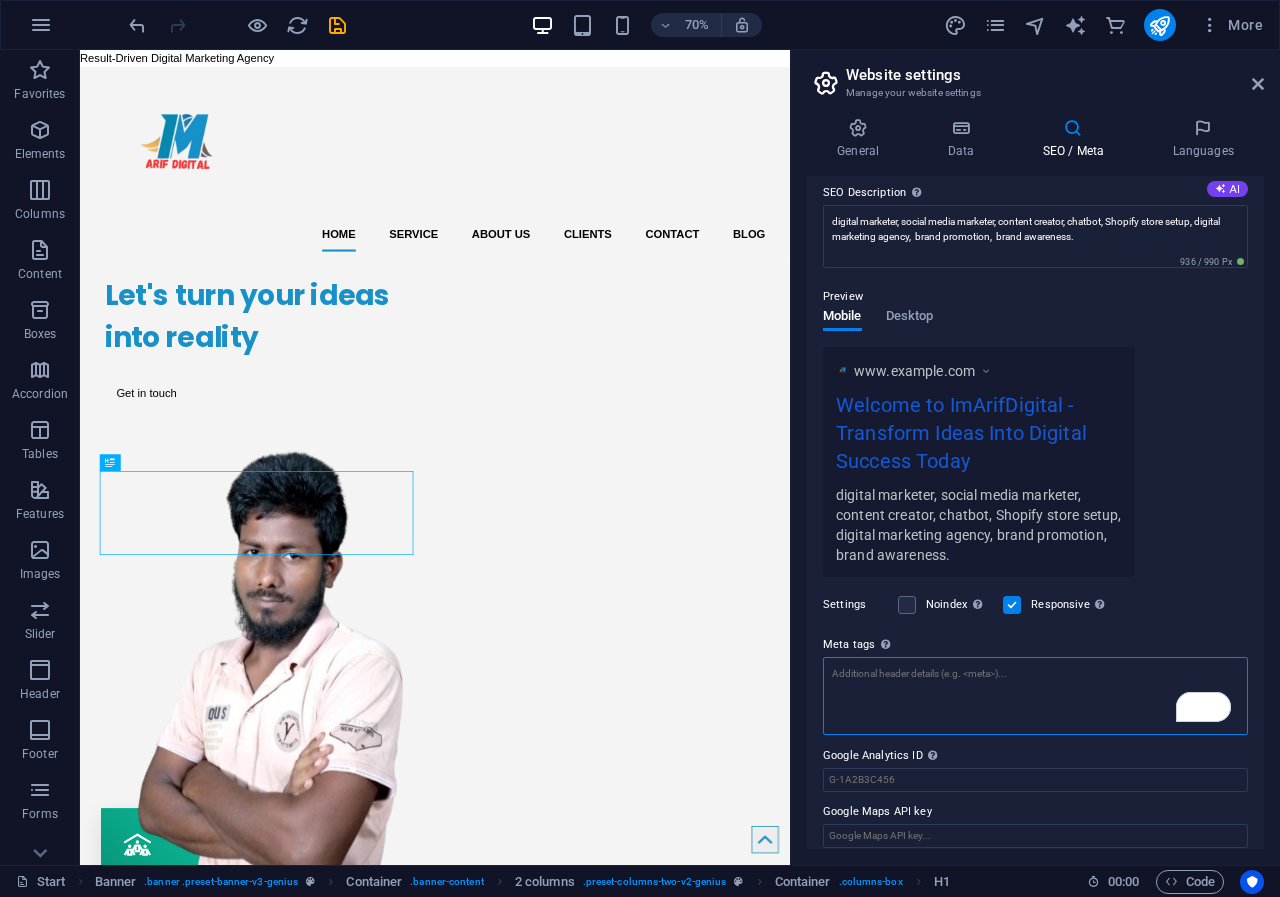 scroll, scrollTop: 179, scrollLeft: 0, axis: vertical 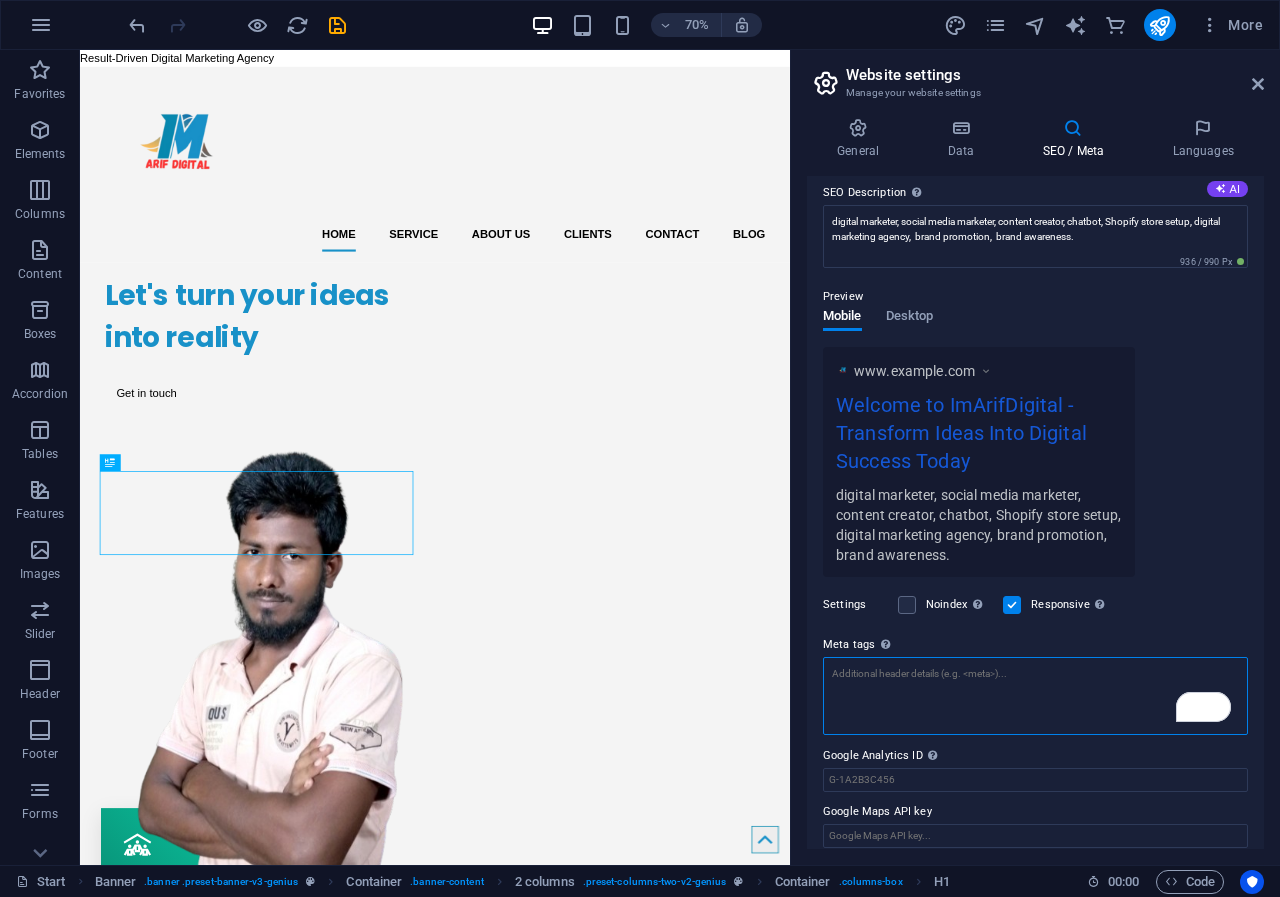 type 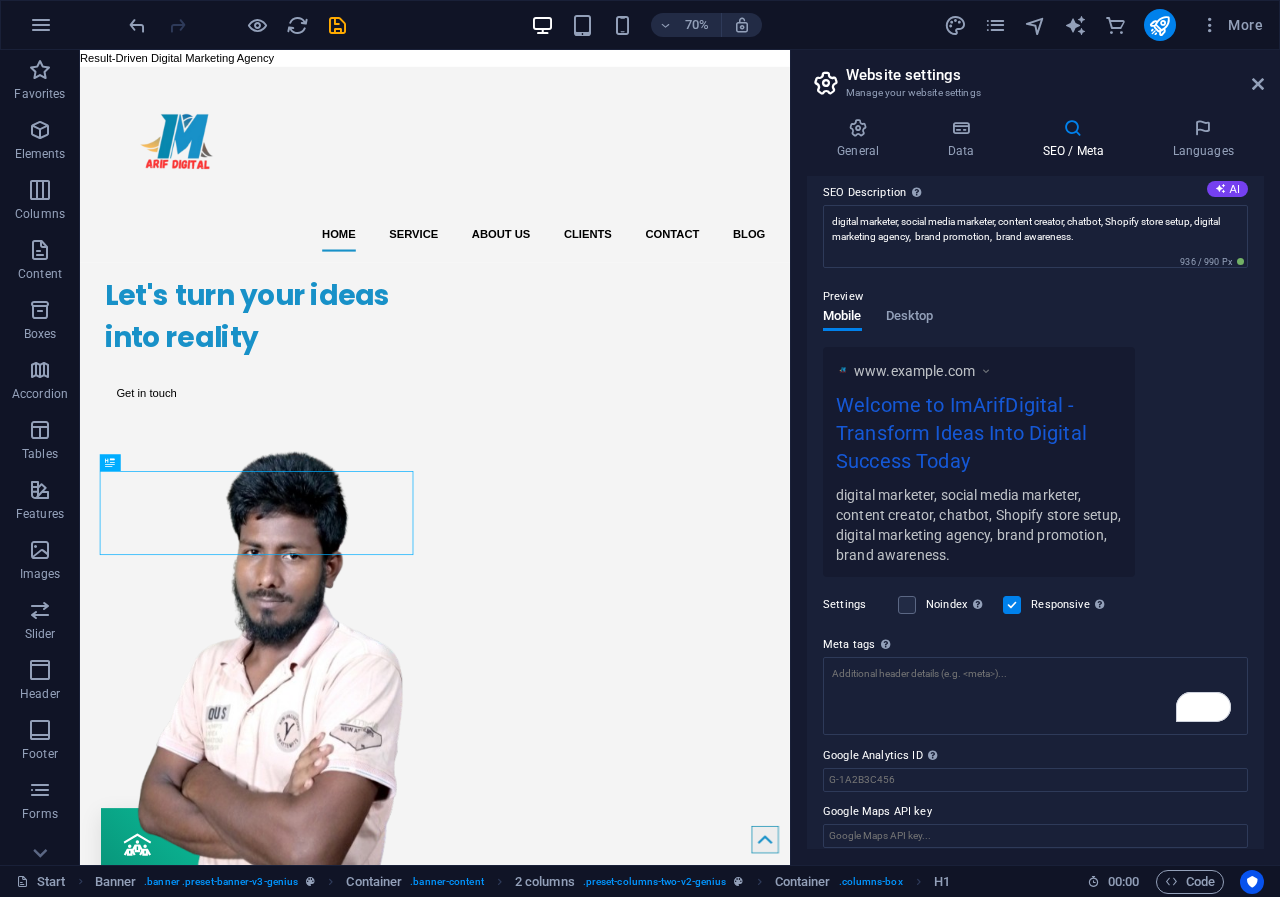 click on "www.example.com Welcome to ImArifDigital - Transform Ideas Into Digital Success Today digital marketer, social media marketer, content creator, chatbot, Shopify store setup, digital marketing agency, brand promotion, brand awareness." at bounding box center [1035, 462] 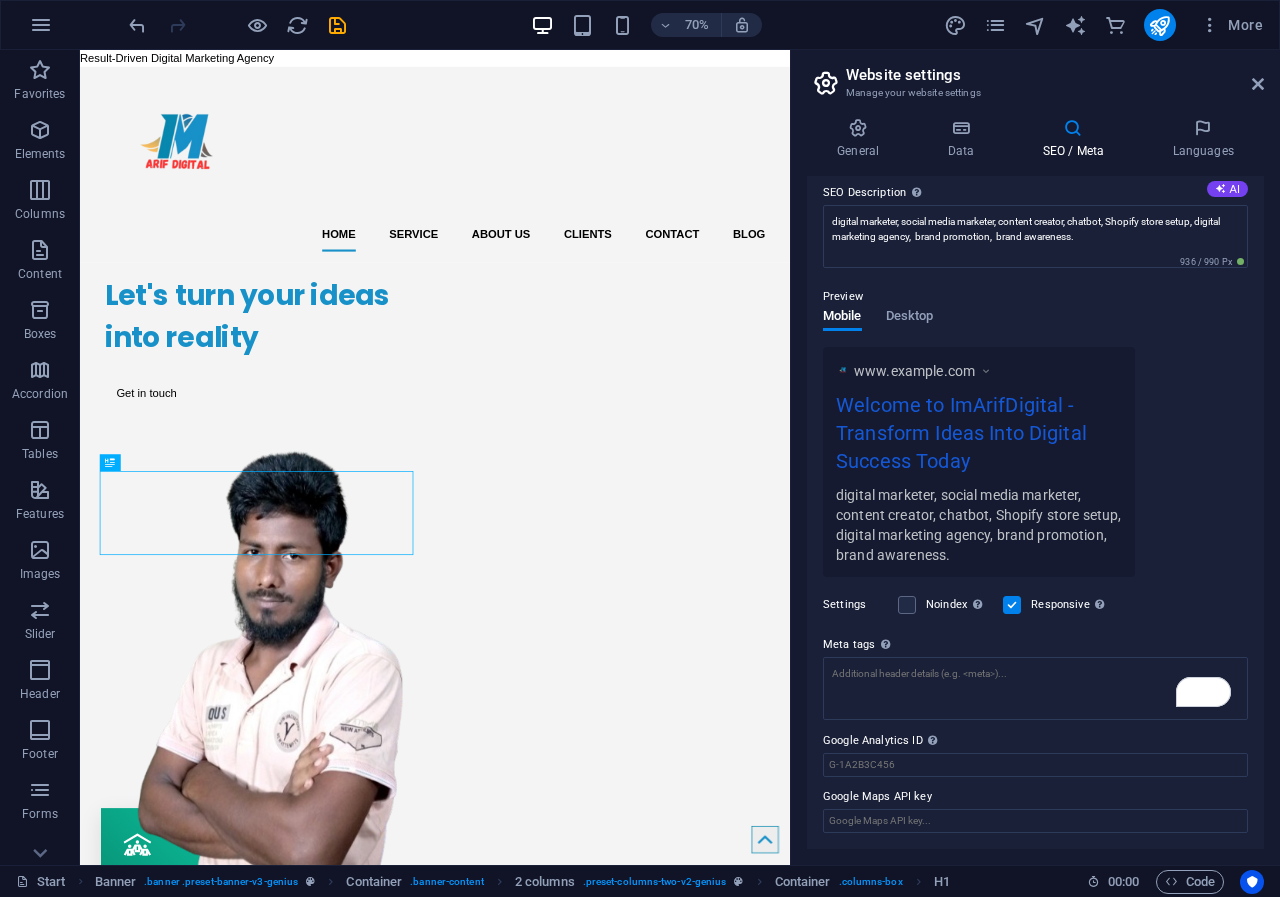scroll, scrollTop: 110, scrollLeft: 0, axis: vertical 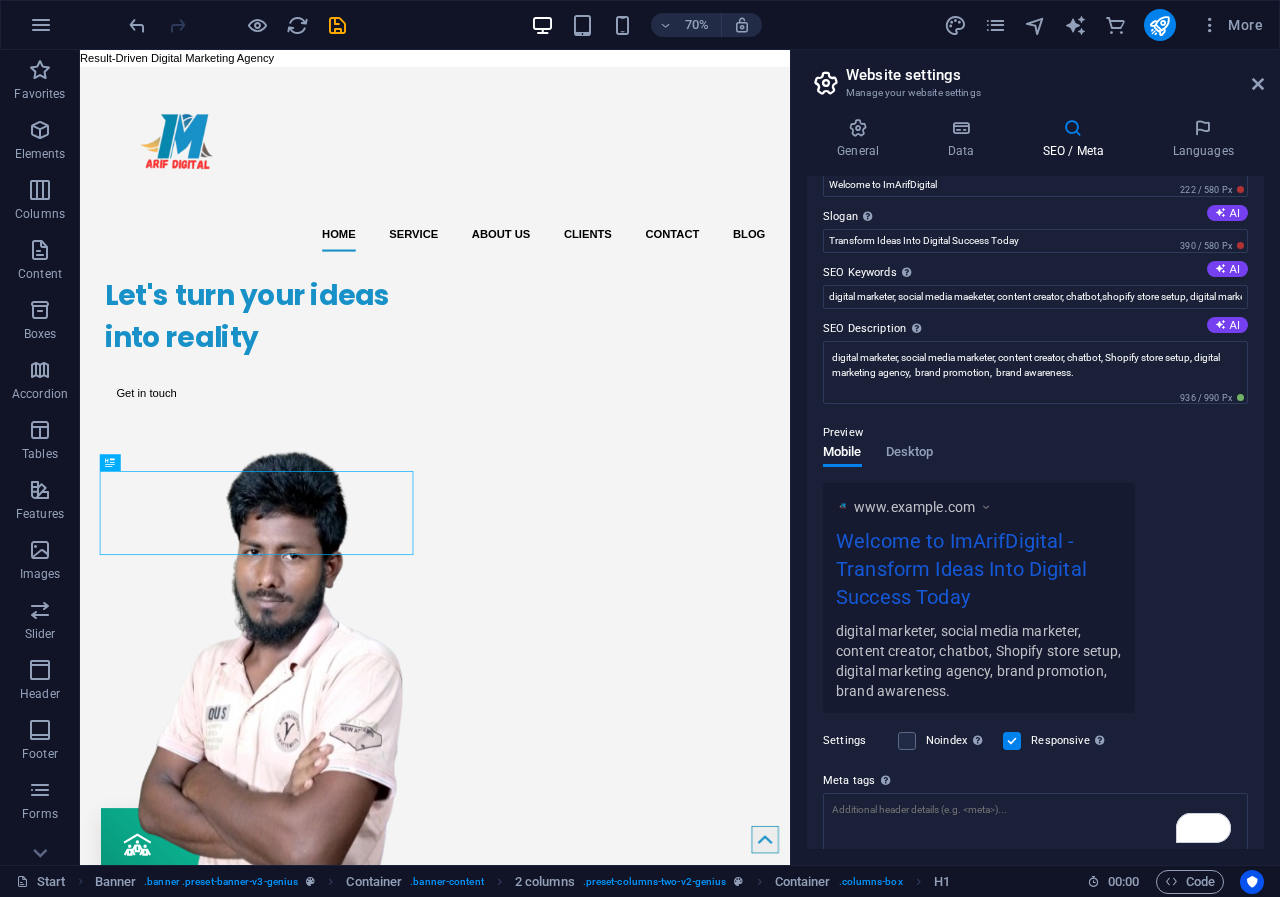 drag, startPoint x: 1259, startPoint y: 454, endPoint x: 1264, endPoint y: 387, distance: 67.18631 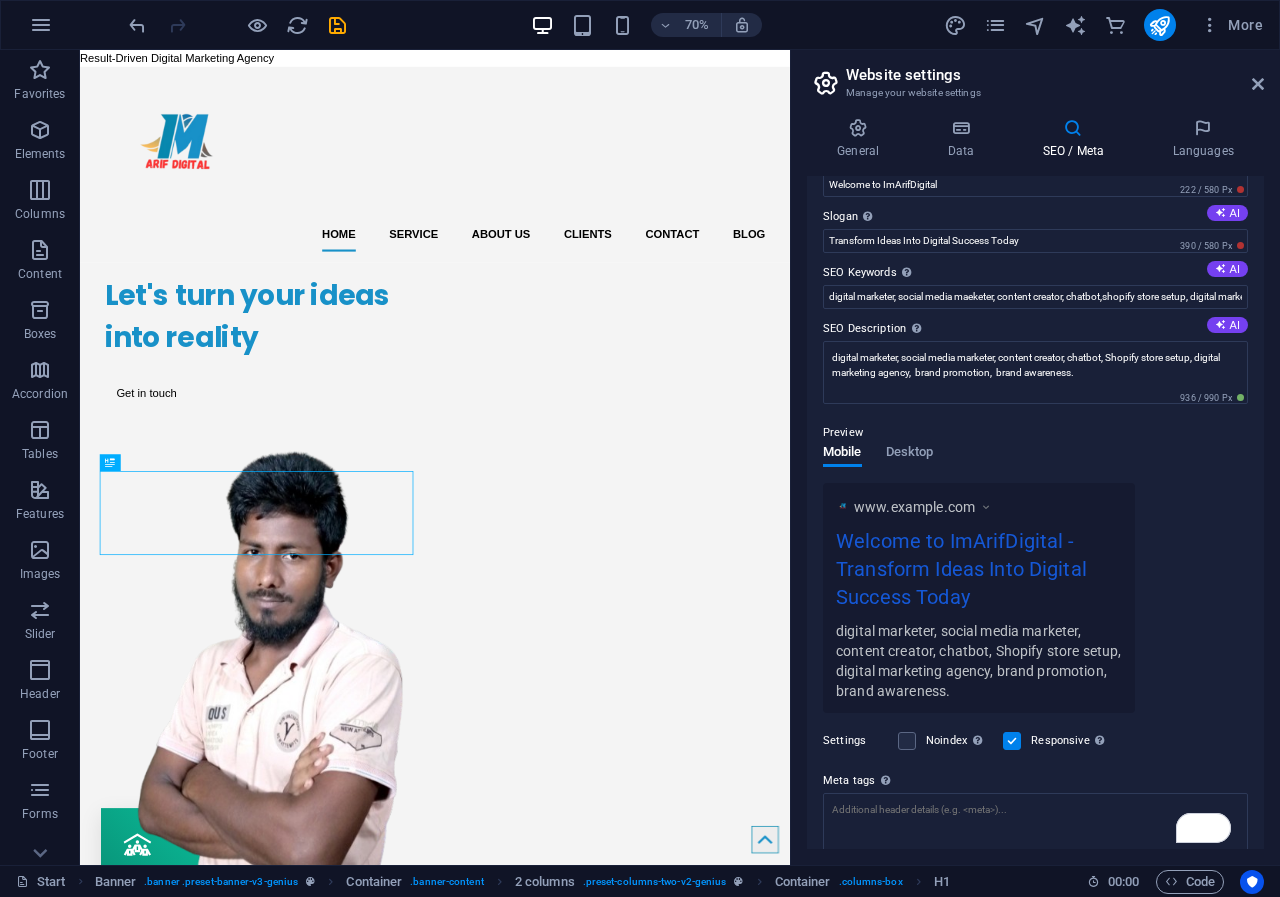 click on "General Data SEO / Meta Languages Website name imarifdigital.site Logo Drag files here, click to choose files or select files from Files or our free stock photos & videos Select files from the file manager, stock photos, or upload file(s) Upload Favicon Set the favicon of your website here. A favicon is a small icon shown in the browser tab next to your website title. It helps visitors identify your website. Drag files here, click to choose files or select files from Files or our free stock photos & videos Select files from the file manager, stock photos, or upload file(s) Upload Preview Image (Open Graph) This image will be shown when the website is shared on social networks Drag files here, click to choose files or select files from Files or our free stock photos & videos Select files from the file manager, stock photos, or upload file(s) Upload Contact data for this website. This can be used everywhere on the website and will update automatically. Company imarifdigital.site First name [FIRST] Last name" at bounding box center [1035, 483] 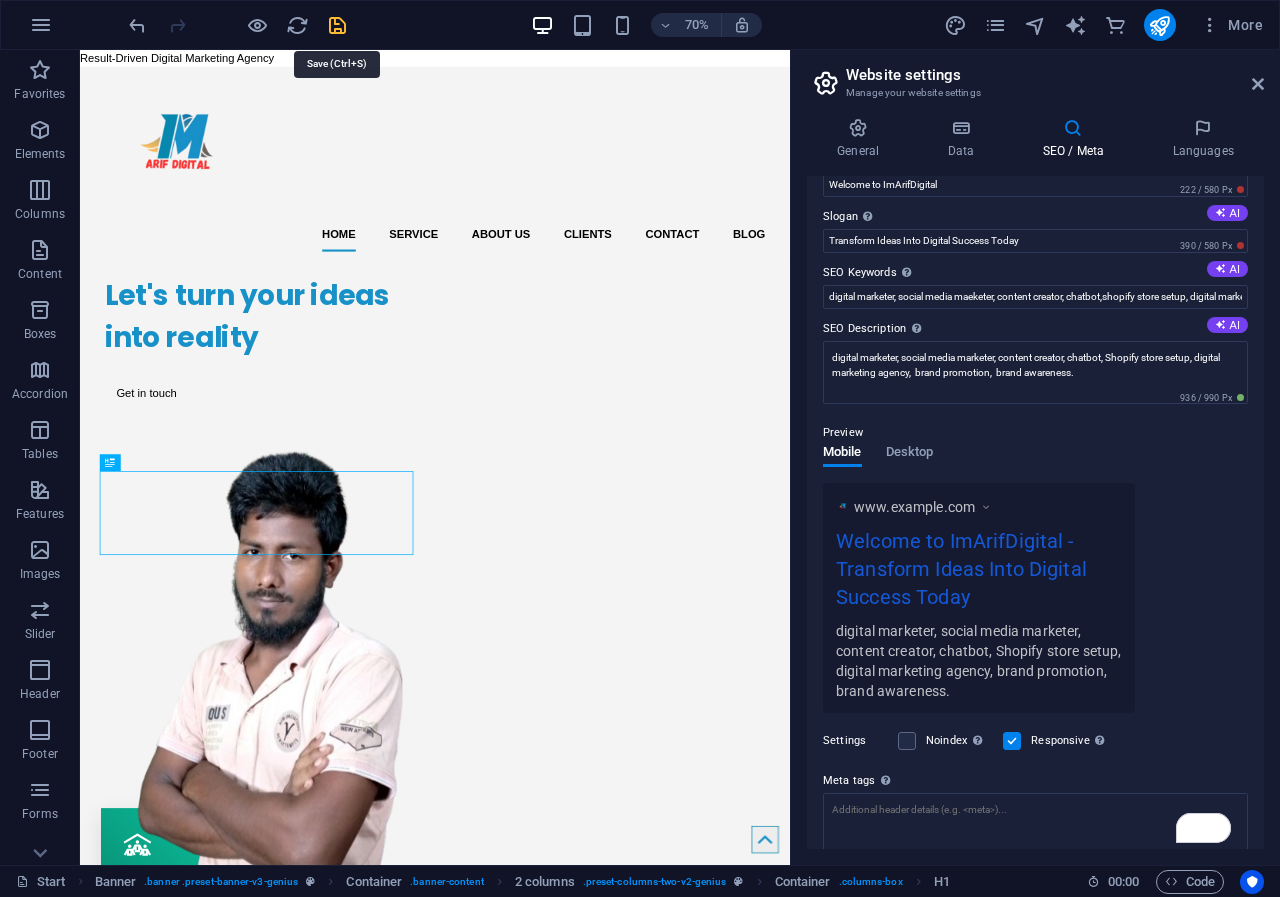 click at bounding box center [337, 25] 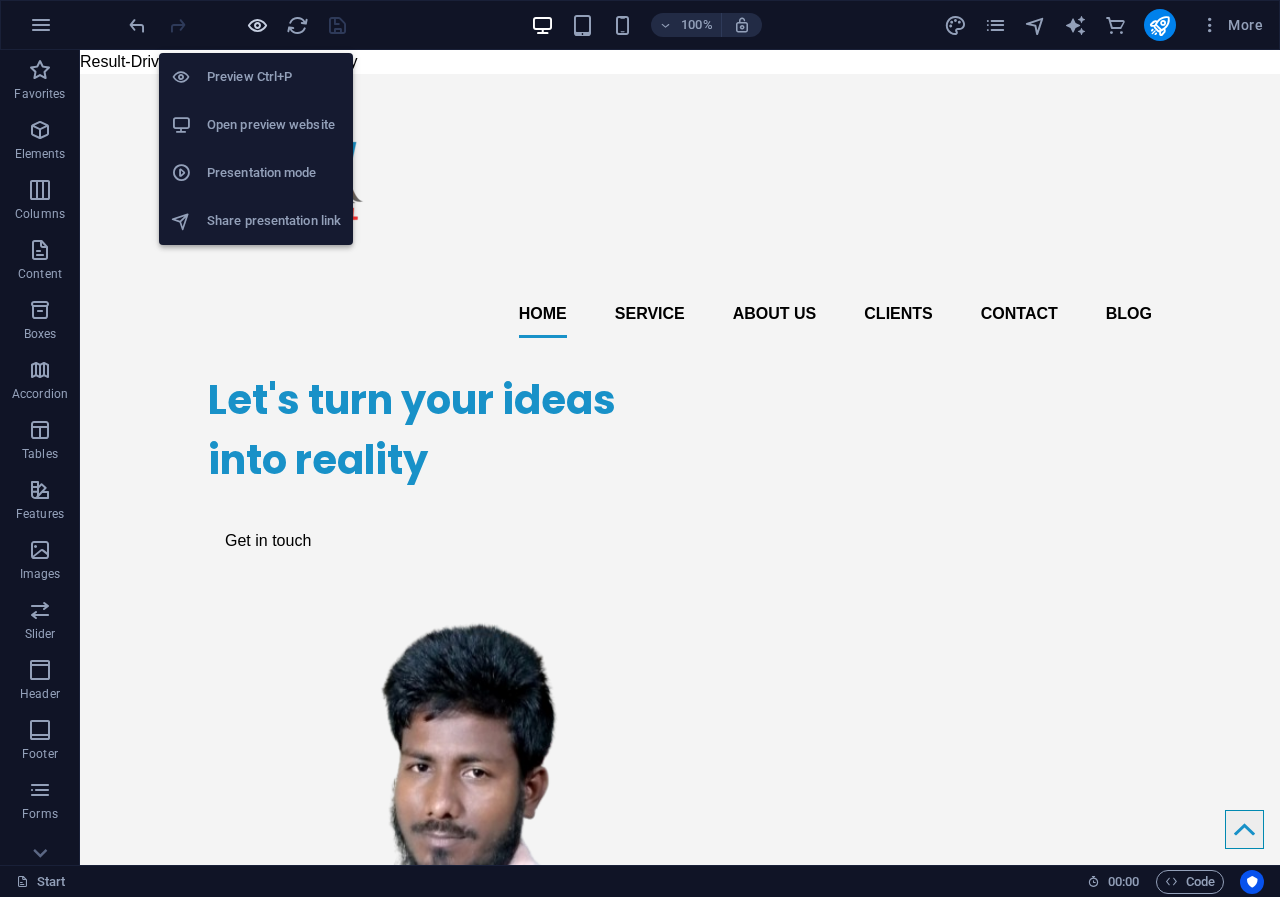 click at bounding box center (257, 25) 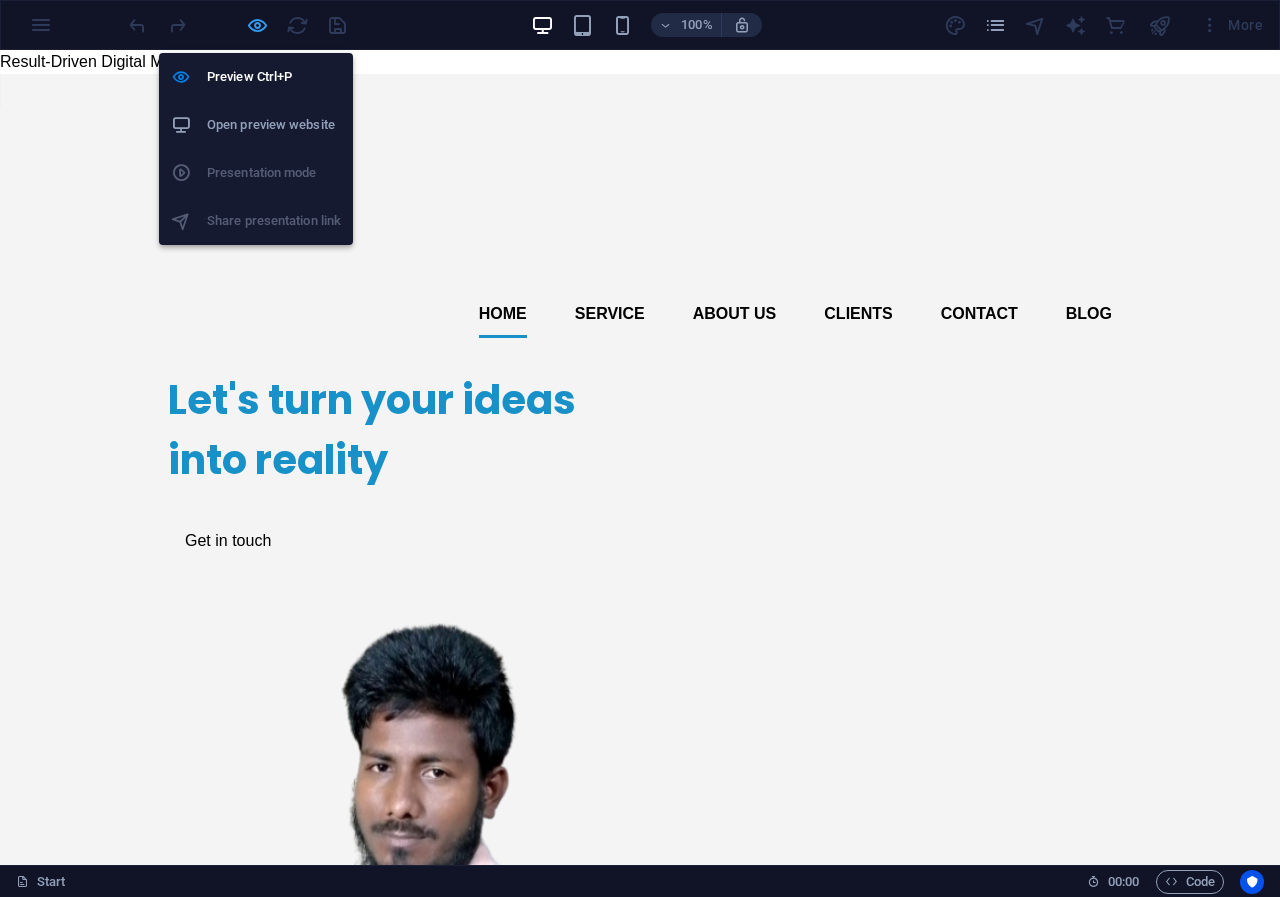 click at bounding box center [257, 25] 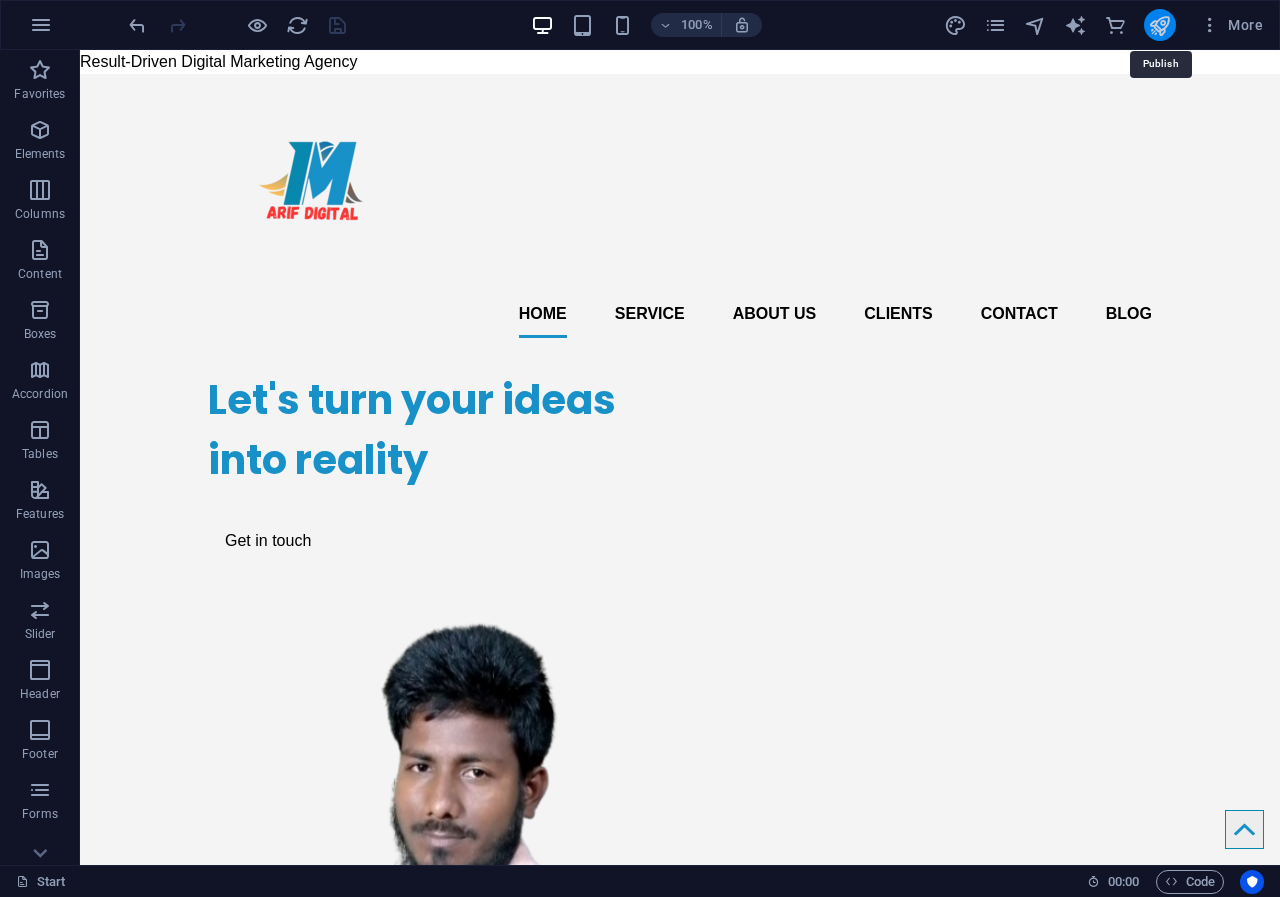 click at bounding box center (1159, 25) 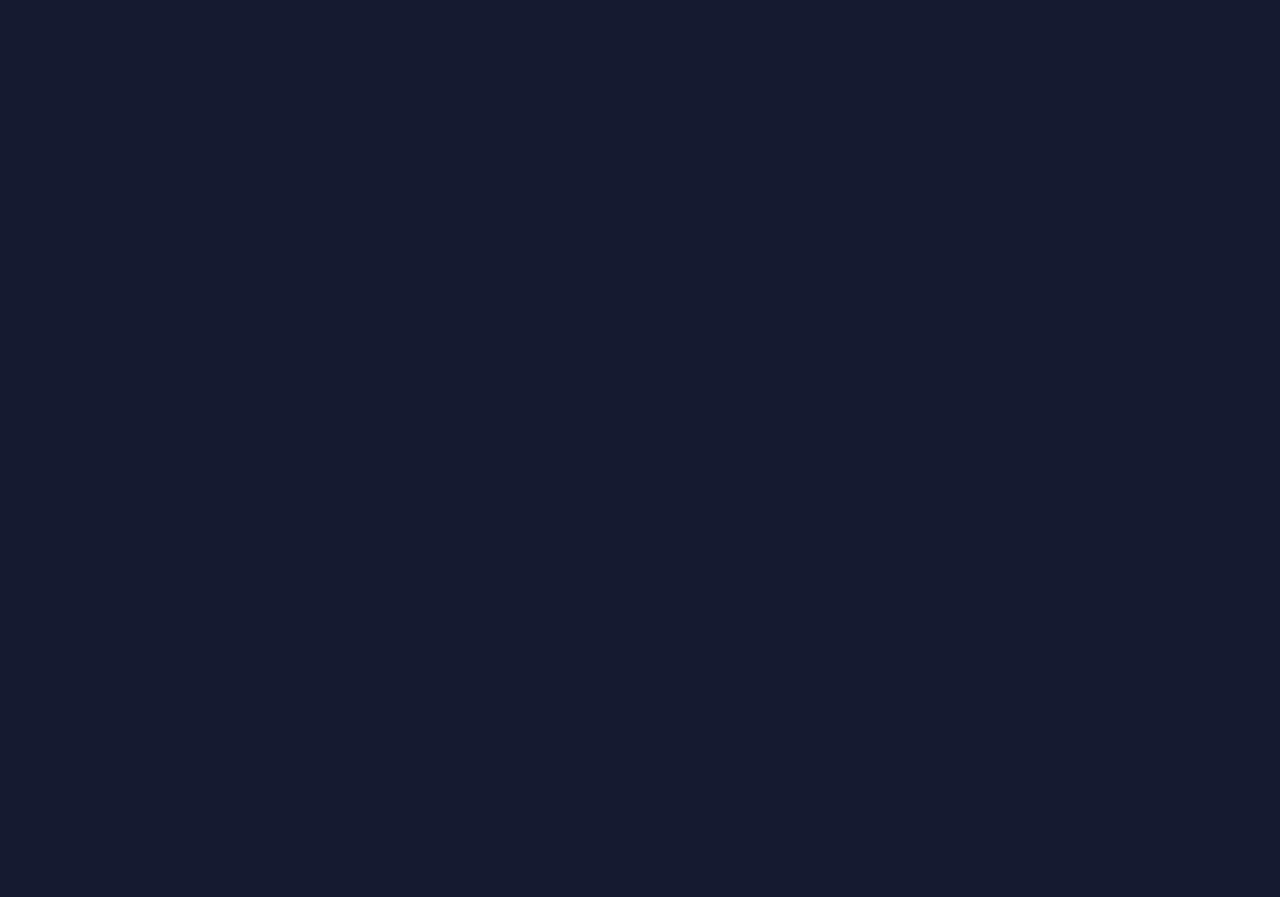 scroll, scrollTop: 0, scrollLeft: 0, axis: both 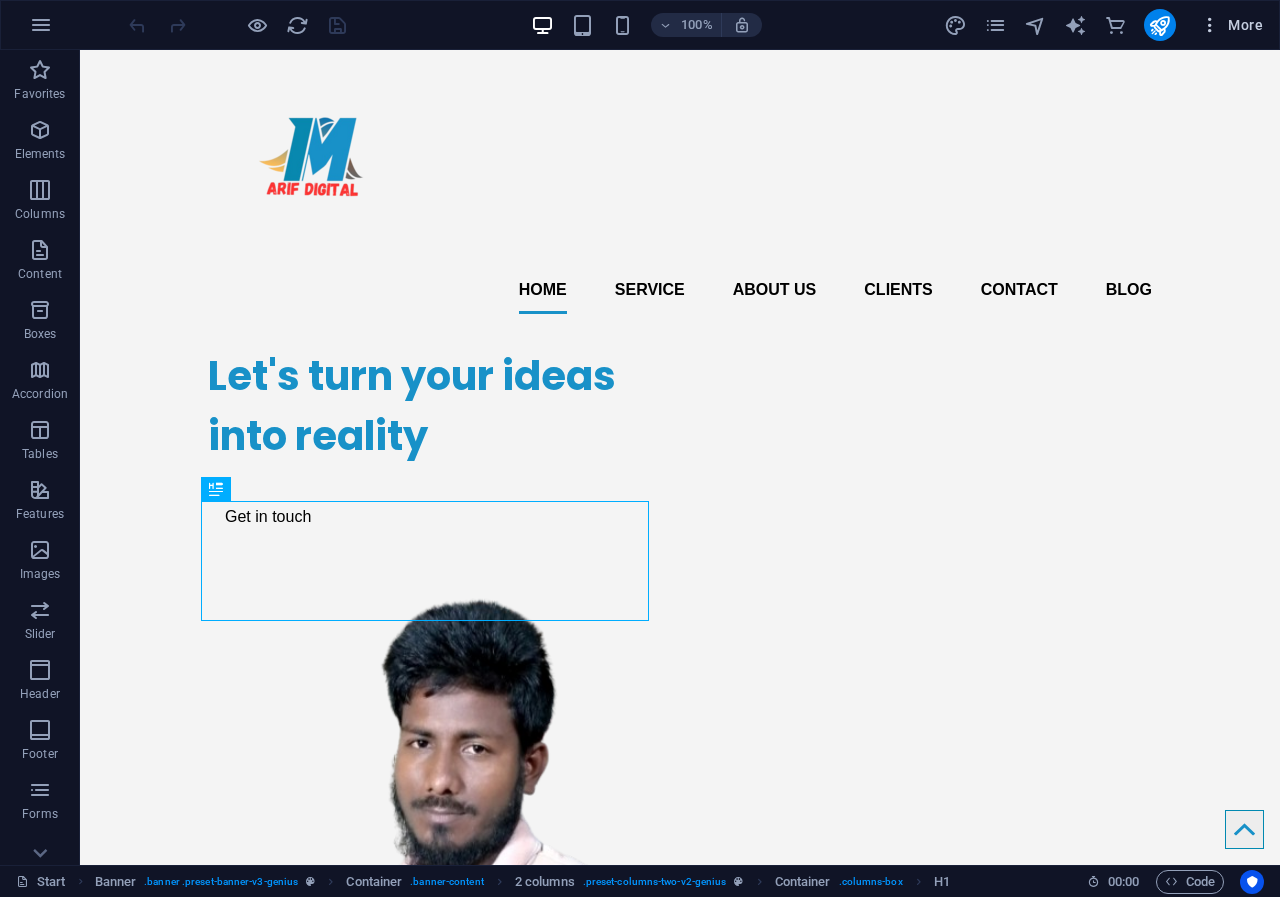 click at bounding box center (1210, 25) 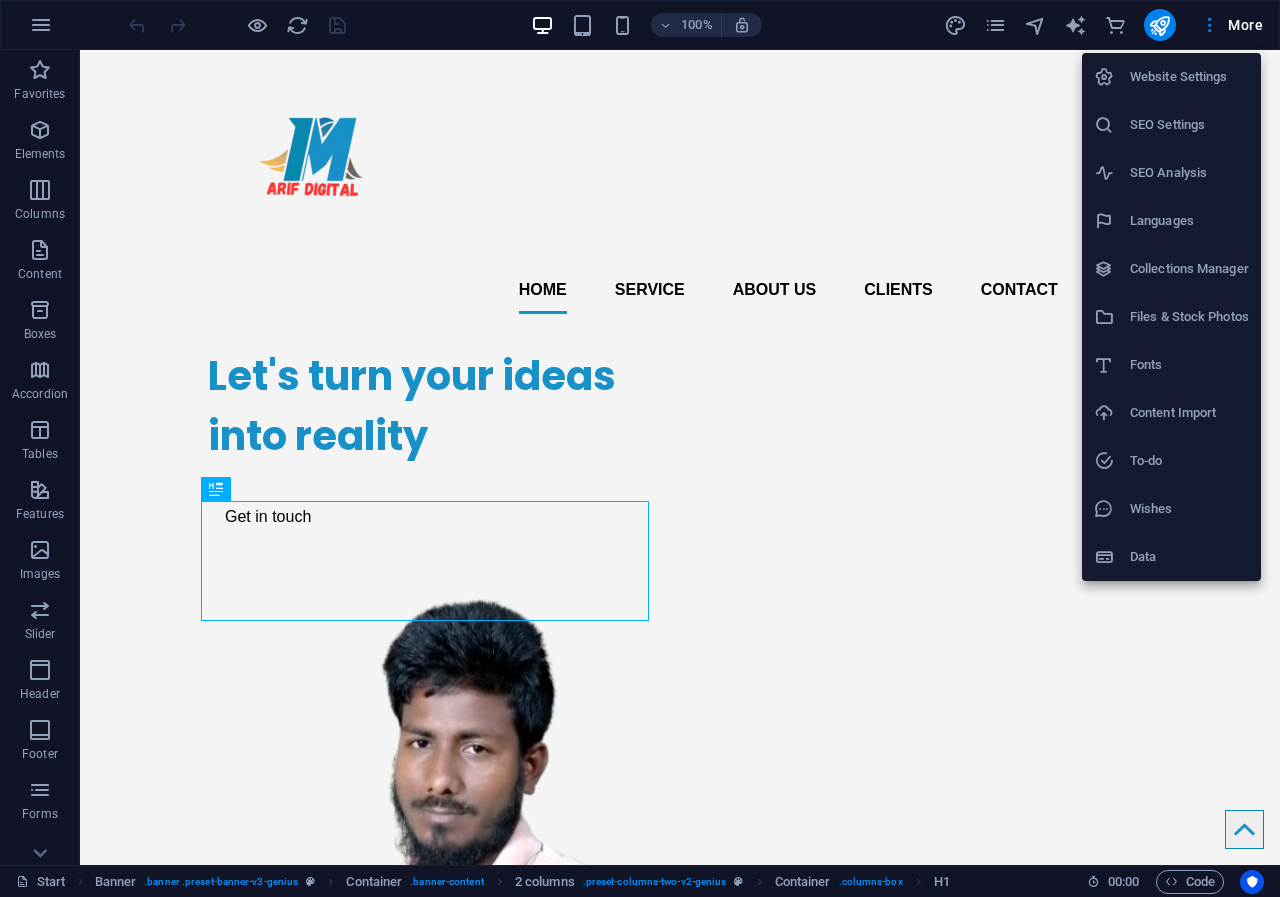 click on "Website Settings" at bounding box center (1189, 77) 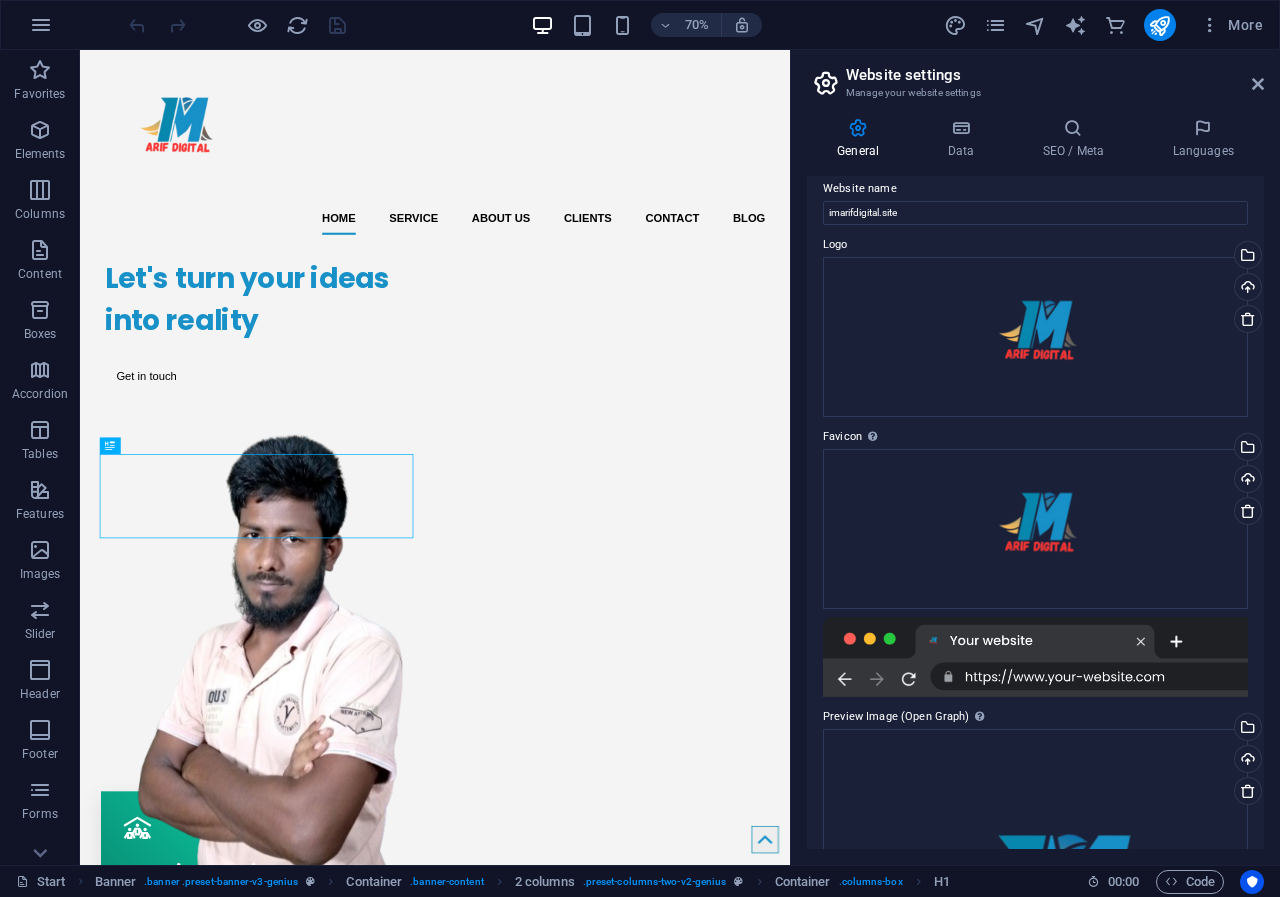scroll, scrollTop: 0, scrollLeft: 0, axis: both 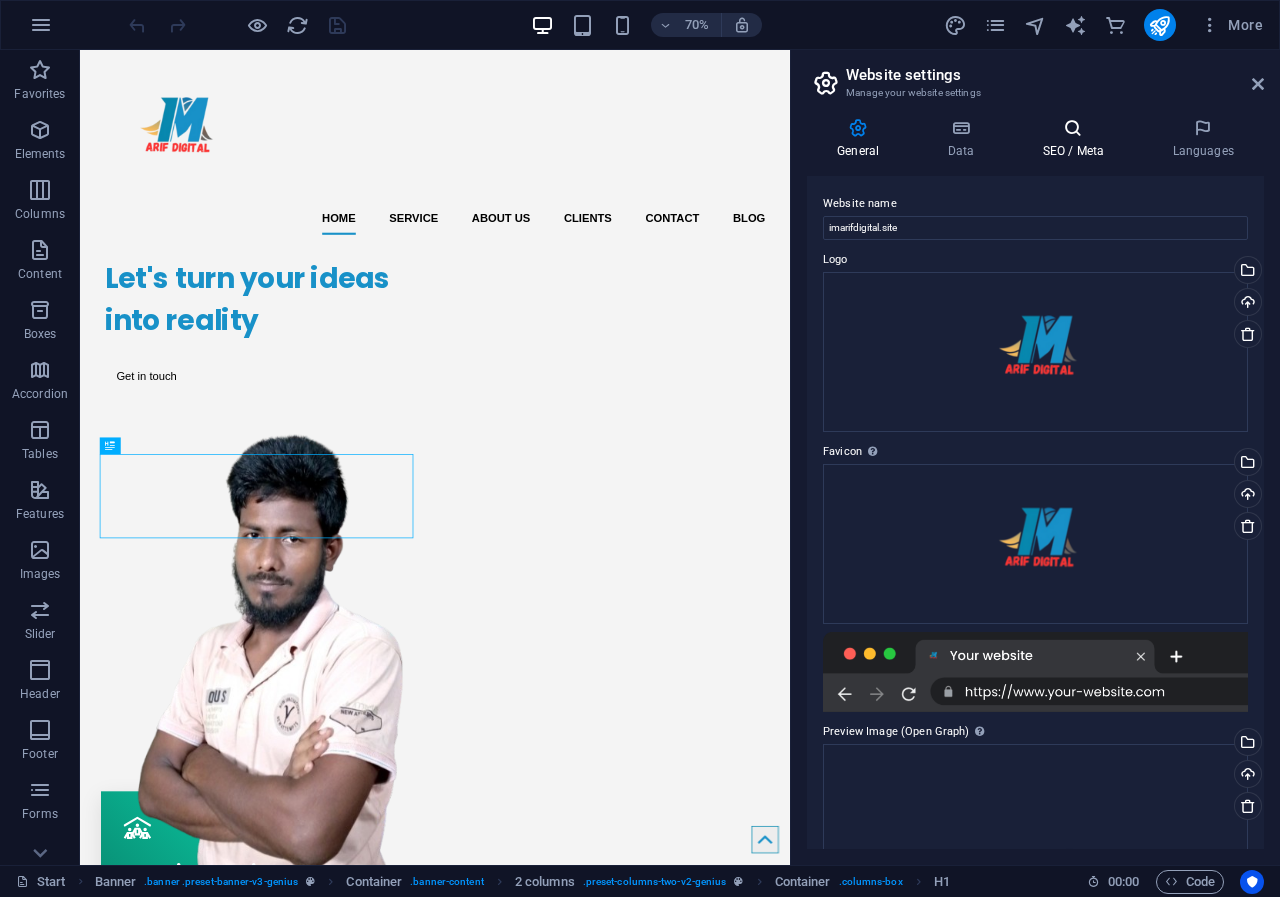 click at bounding box center [1073, 128] 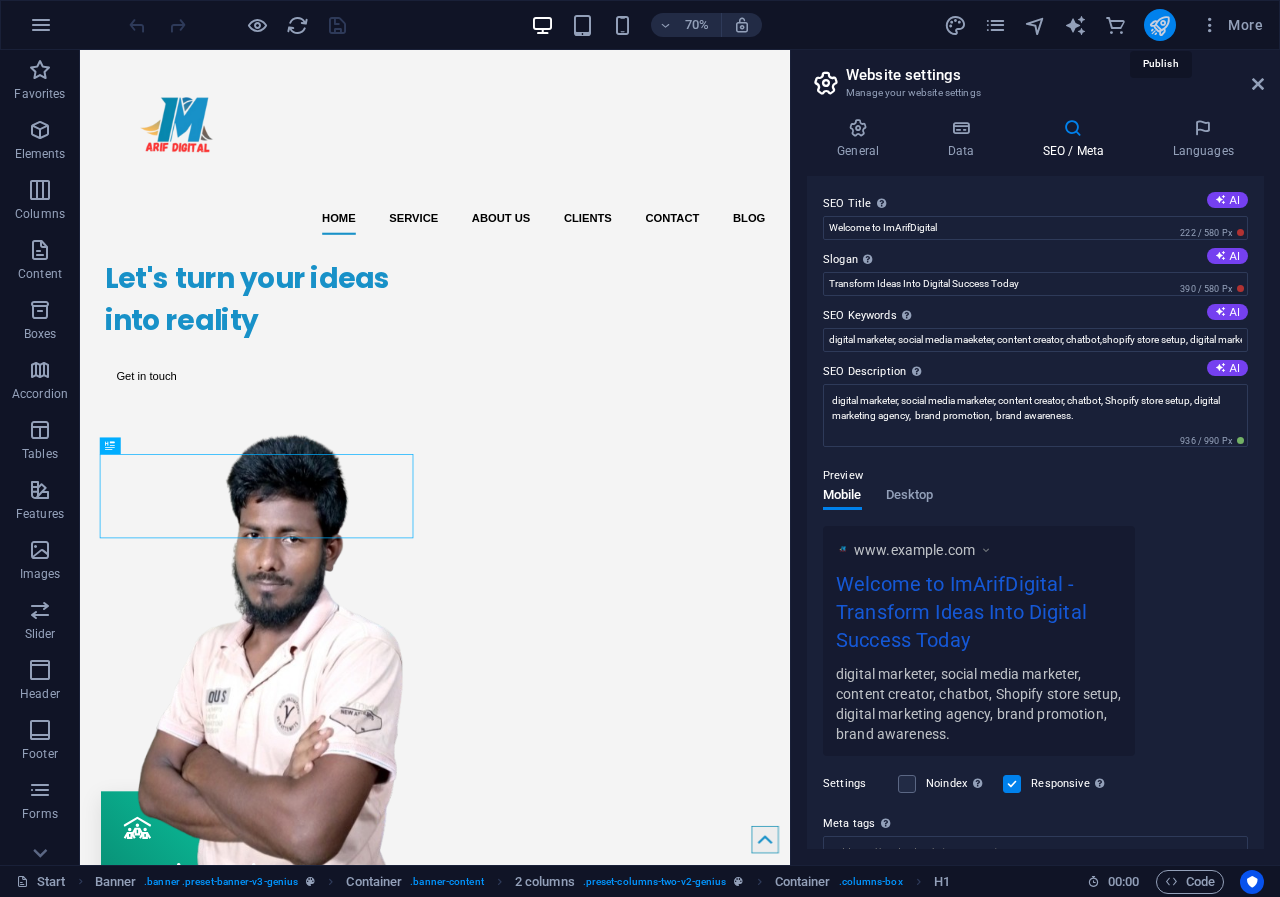 click at bounding box center [1159, 25] 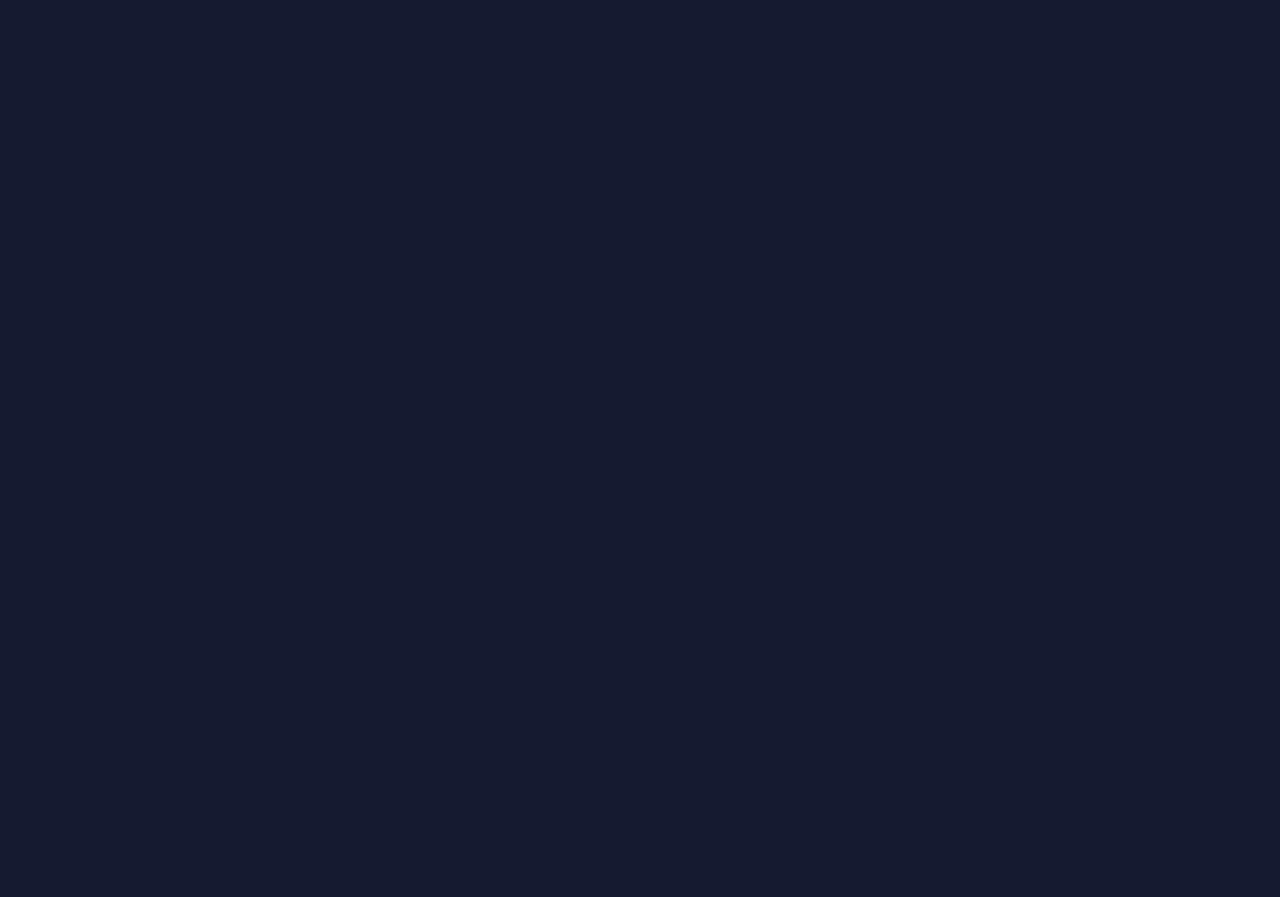 scroll, scrollTop: 0, scrollLeft: 0, axis: both 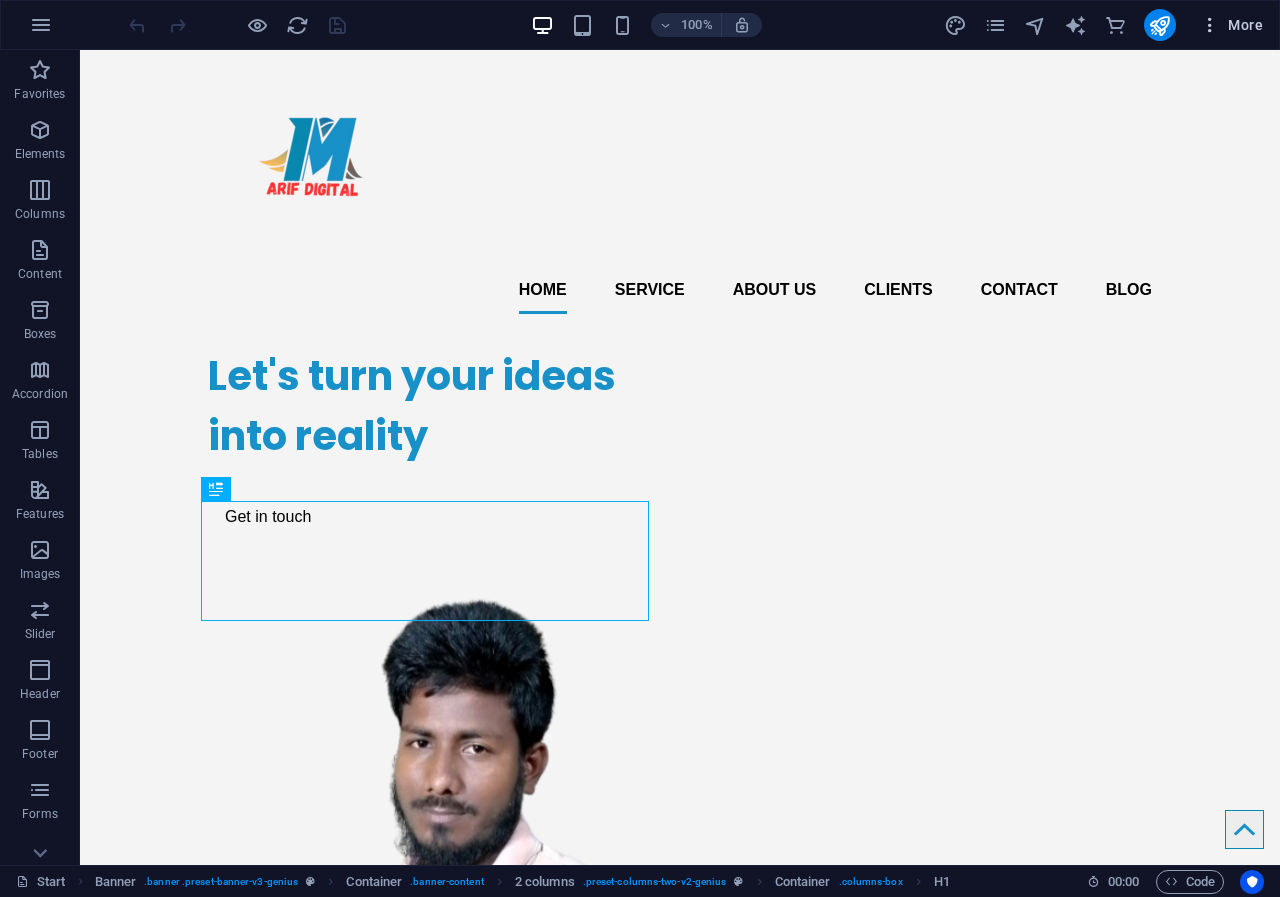 click at bounding box center [1210, 25] 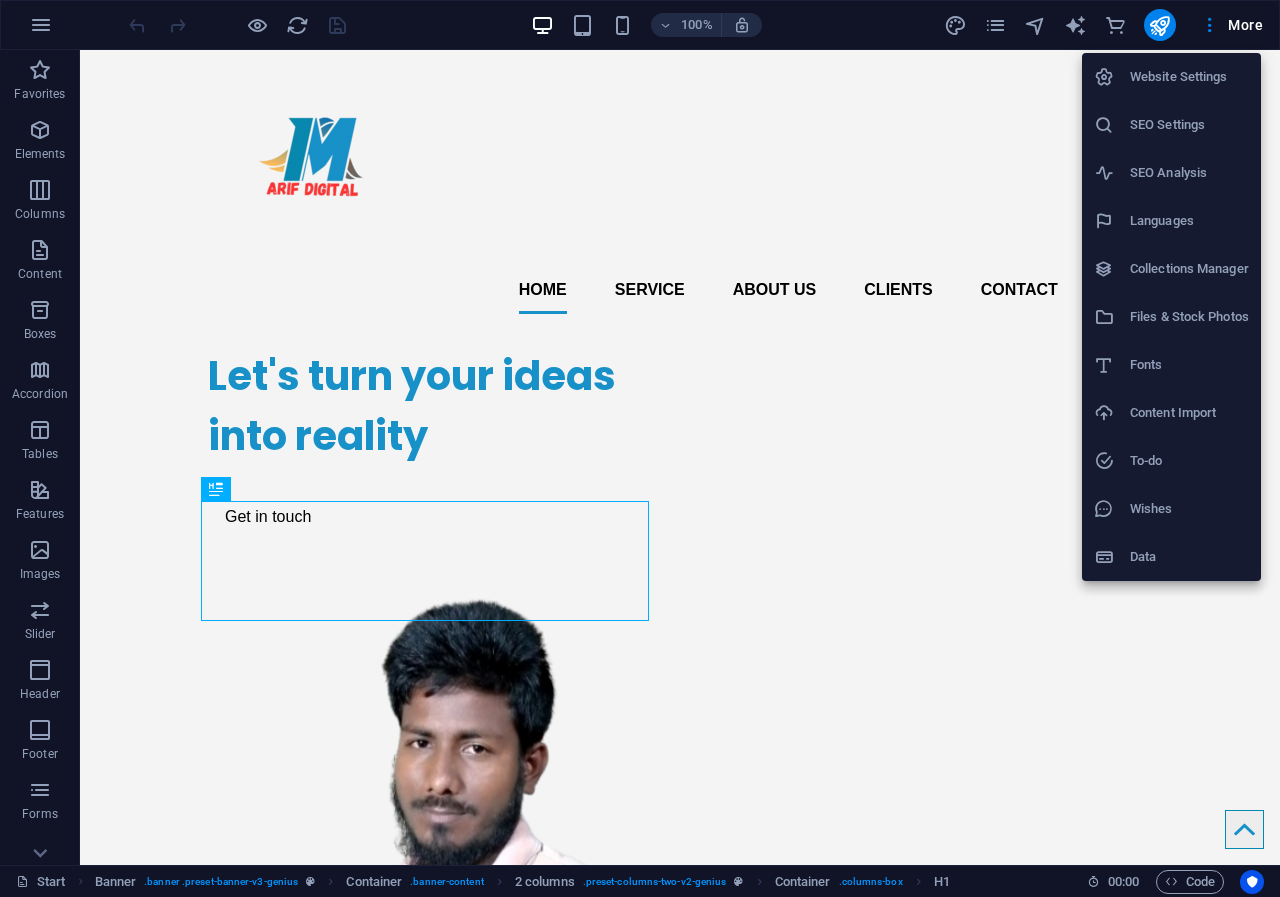 click on "Website Settings" at bounding box center [1189, 77] 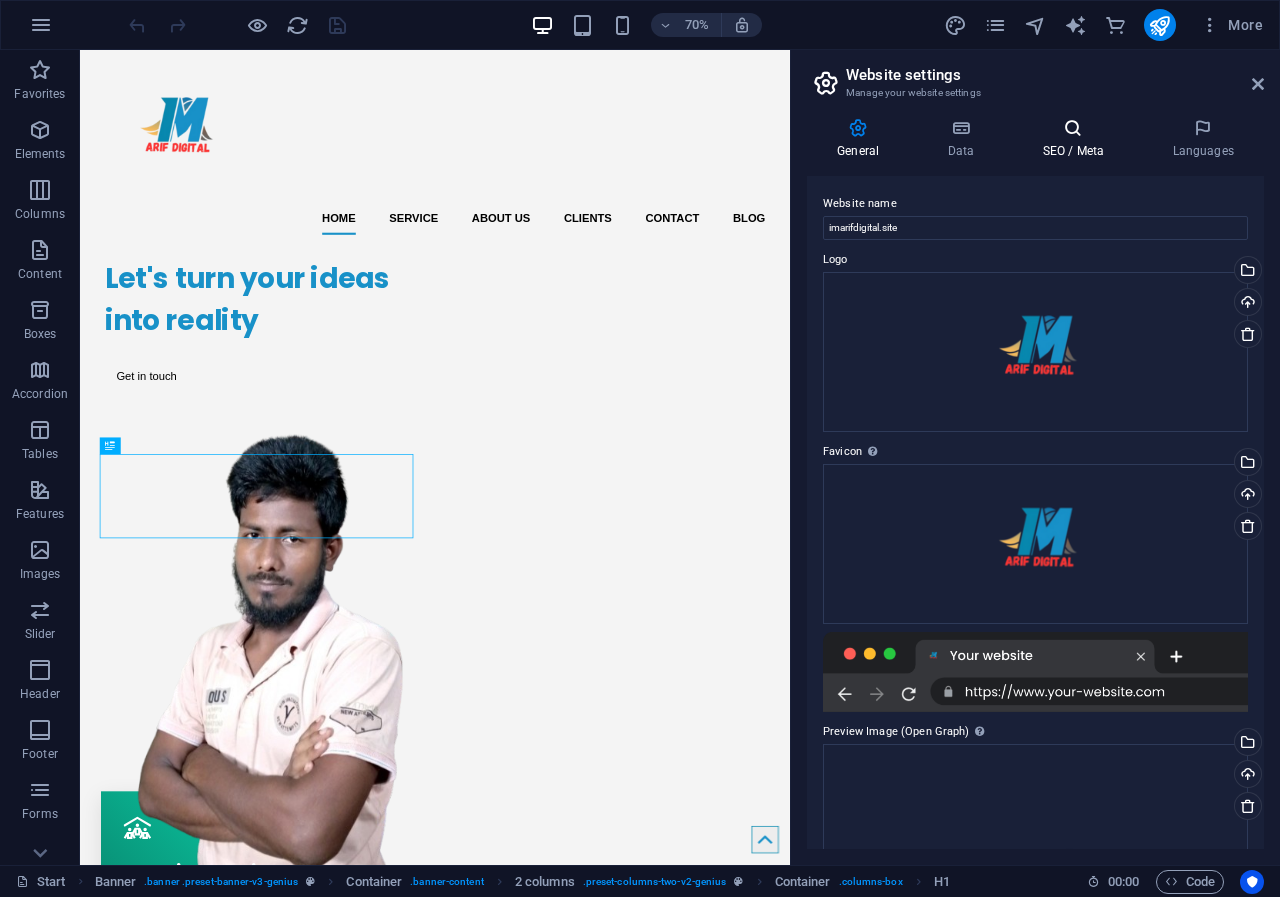 click at bounding box center [1073, 128] 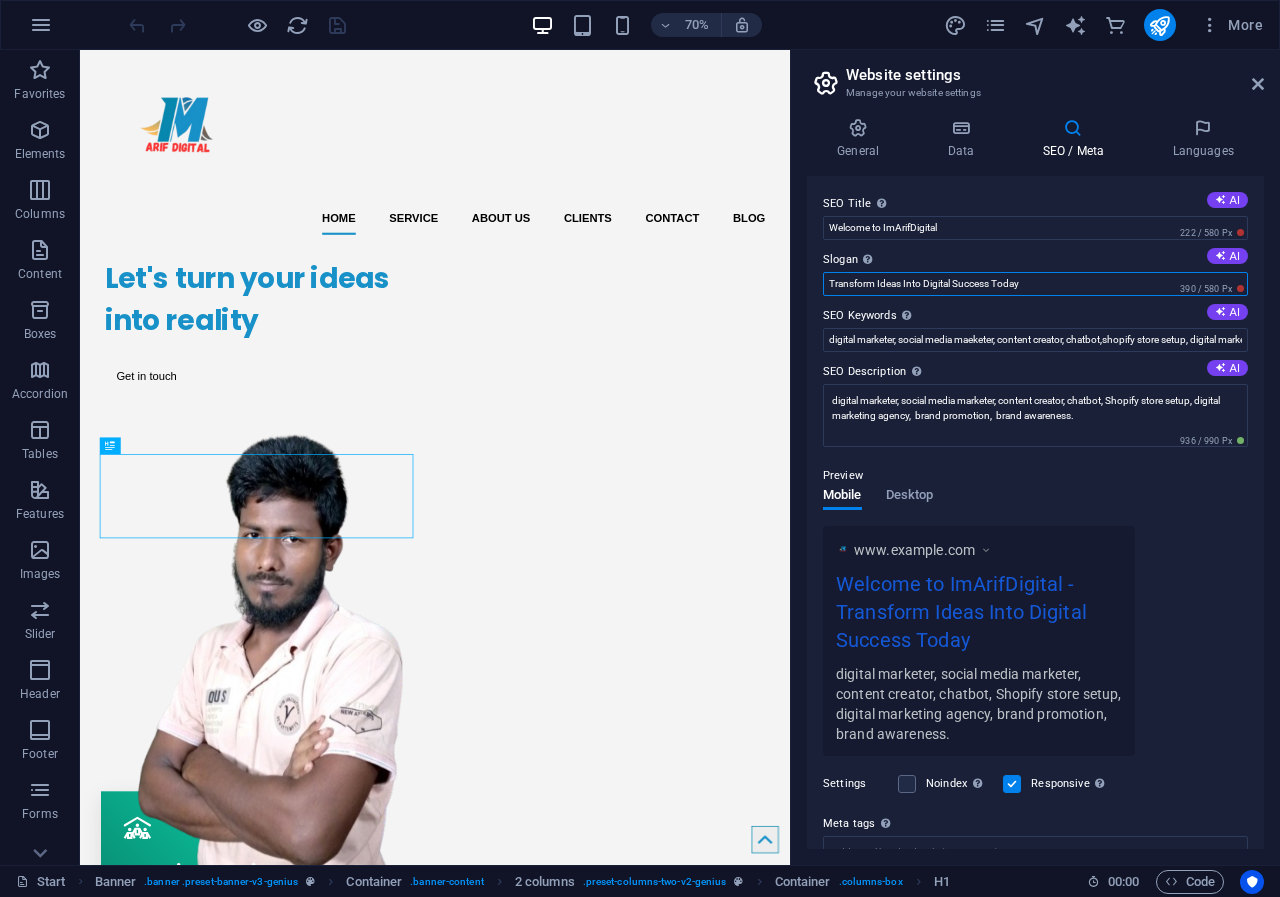 drag, startPoint x: 1080, startPoint y: 286, endPoint x: 806, endPoint y: 283, distance: 274.01642 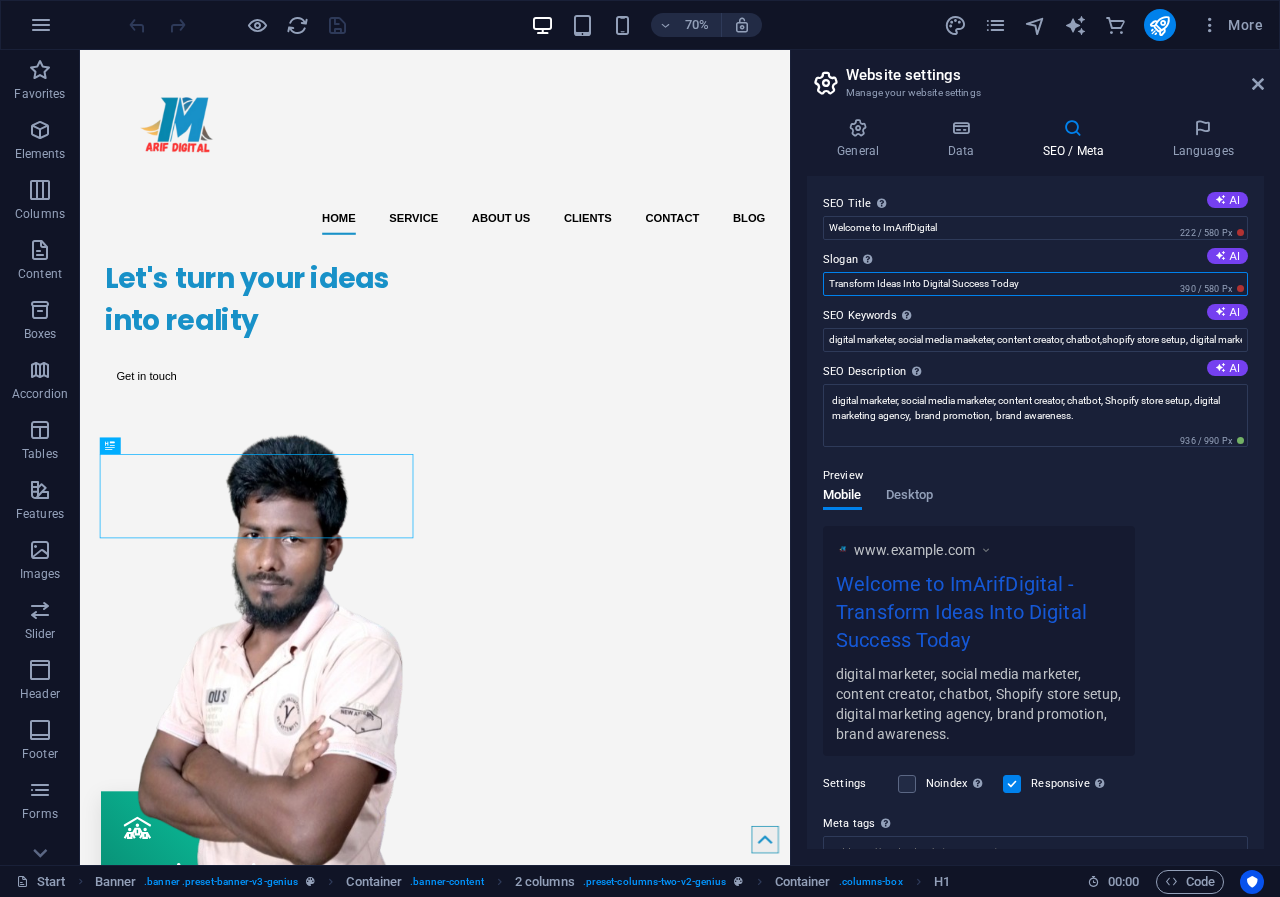 click on "General Data SEO / Meta Languages Website name imarifdigital.site Logo Drag files here, click to choose files or select files from Files or our free stock photos & videos Select files from the file manager, stock photos, or upload file(s) Upload Favicon Set the favicon of your website here. A favicon is a small icon shown in the browser tab next to your website title. It helps visitors identify your website. Drag files here, click to choose files or select files from Files or our free stock photos & videos Select files from the file manager, stock photos, or upload file(s) Upload Preview Image (Open Graph) This image will be shown when the website is shared on social networks Drag files here, click to choose files or select files from Files or our free stock photos & videos Select files from the file manager, stock photos, or upload file(s) Upload Contact data for this website. This can be used everywhere on the website and will update automatically. Company imarifdigital.site First name [FIRST] Last name [LAST]" at bounding box center (1035, 483) 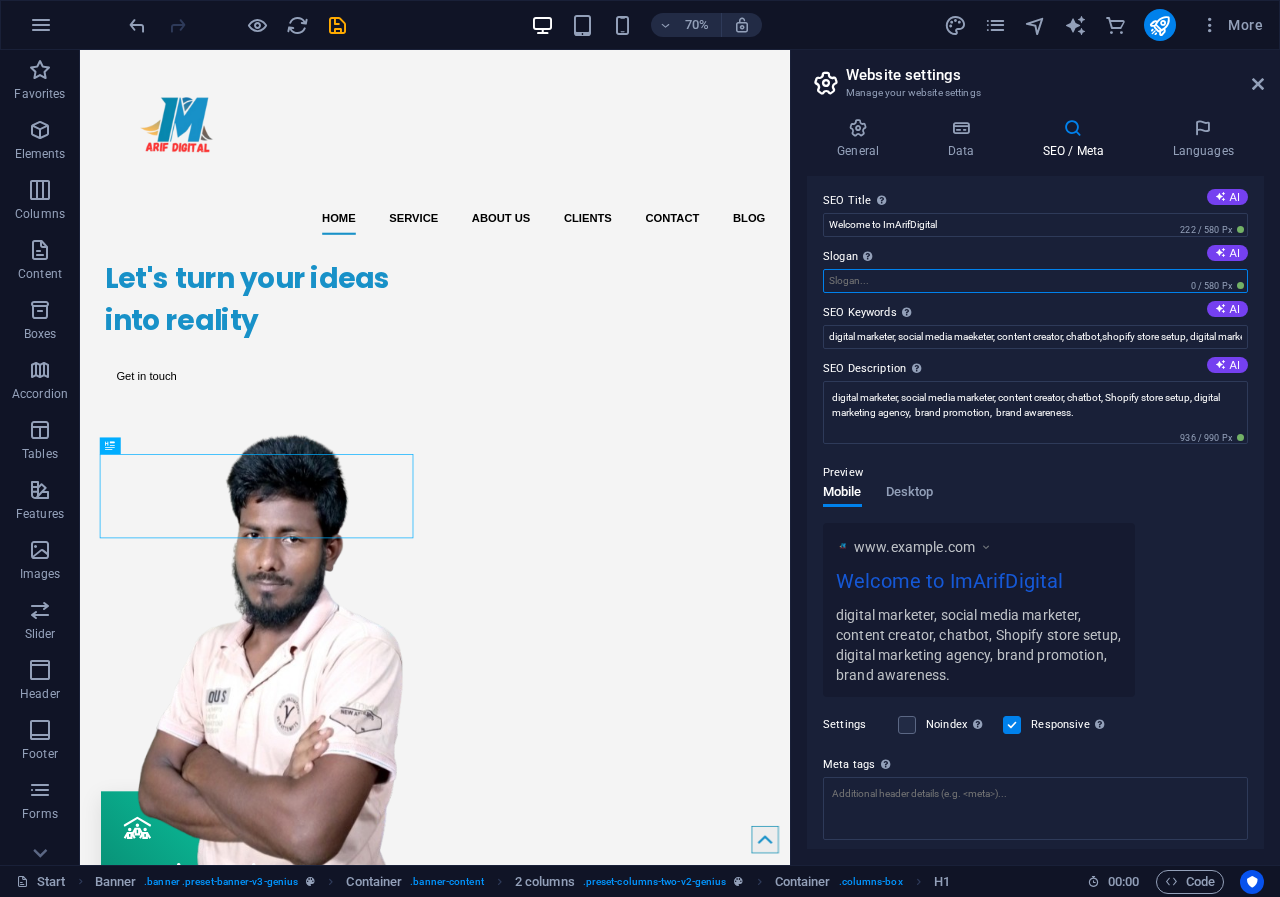 scroll, scrollTop: 0, scrollLeft: 0, axis: both 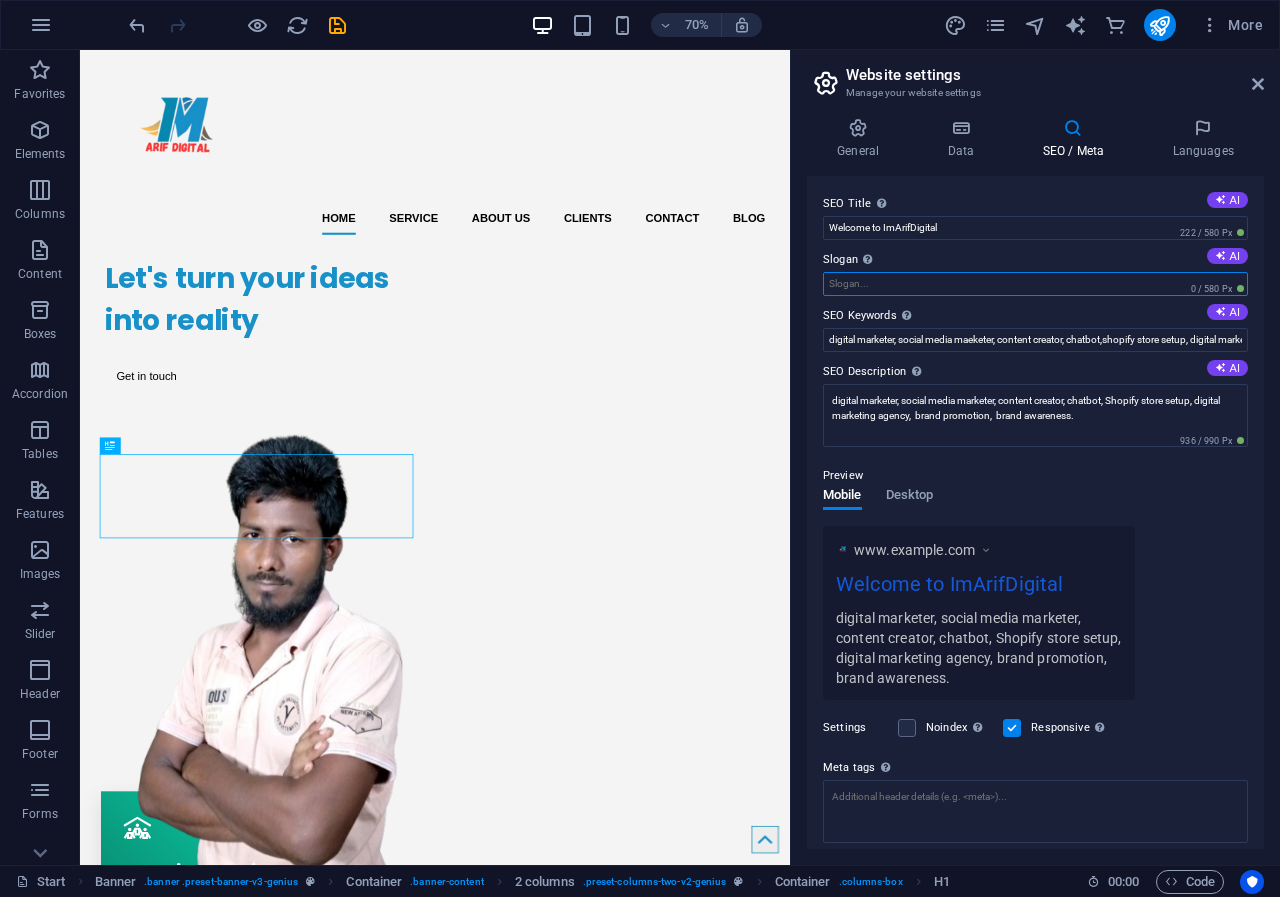 click on "Slogan The slogan of your website. AI" at bounding box center [1035, 284] 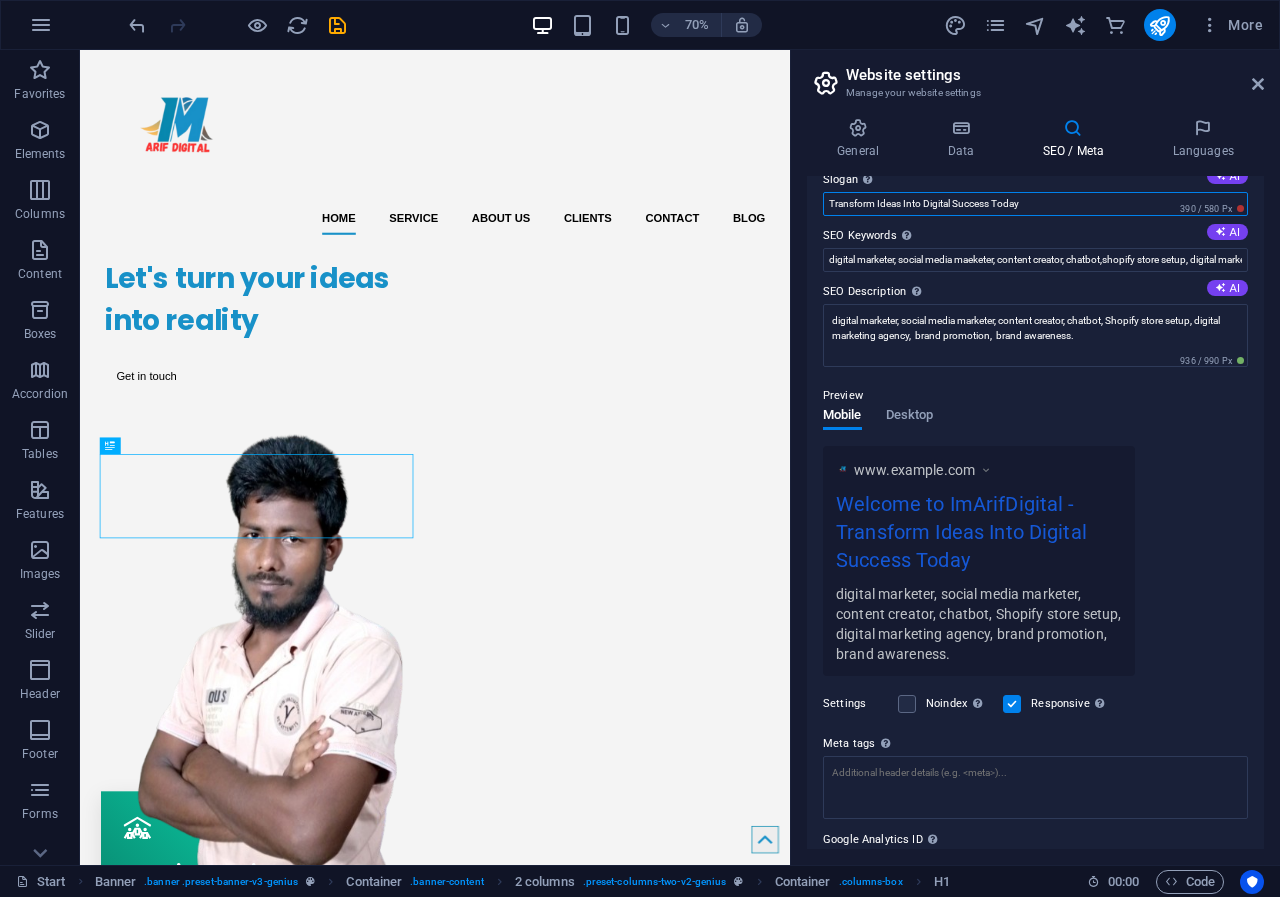 scroll, scrollTop: 179, scrollLeft: 0, axis: vertical 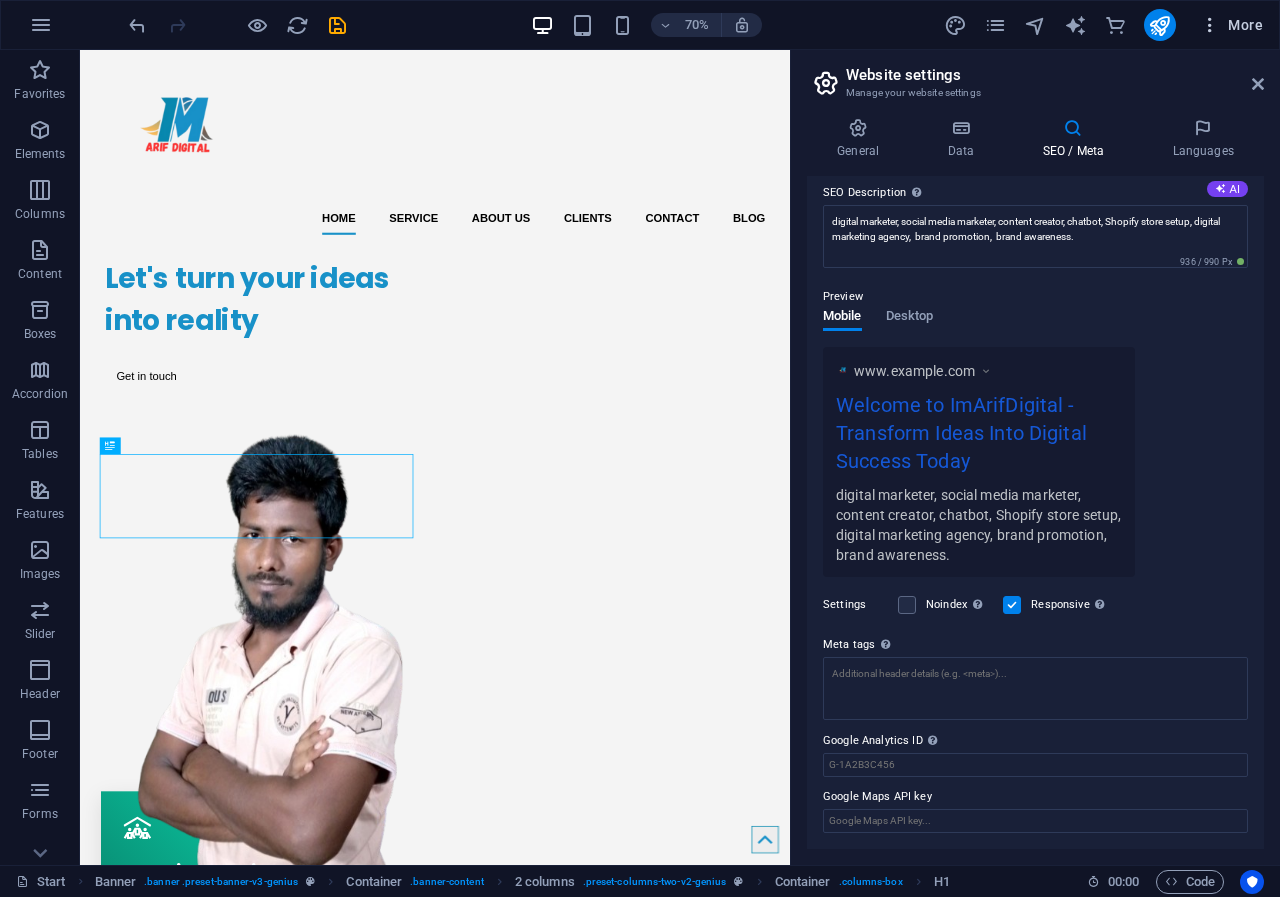 click at bounding box center [1210, 25] 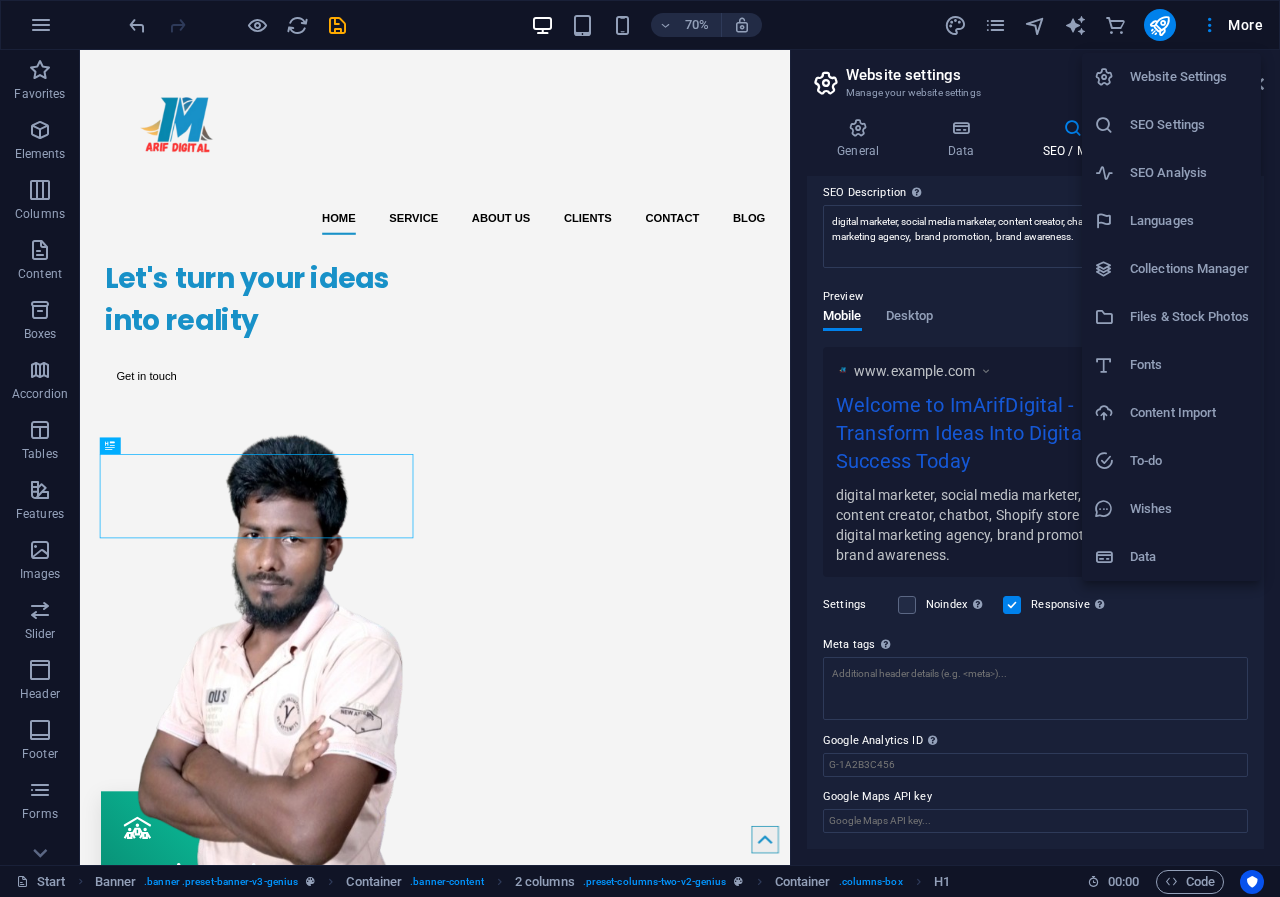 click on "SEO Analysis" at bounding box center (1189, 173) 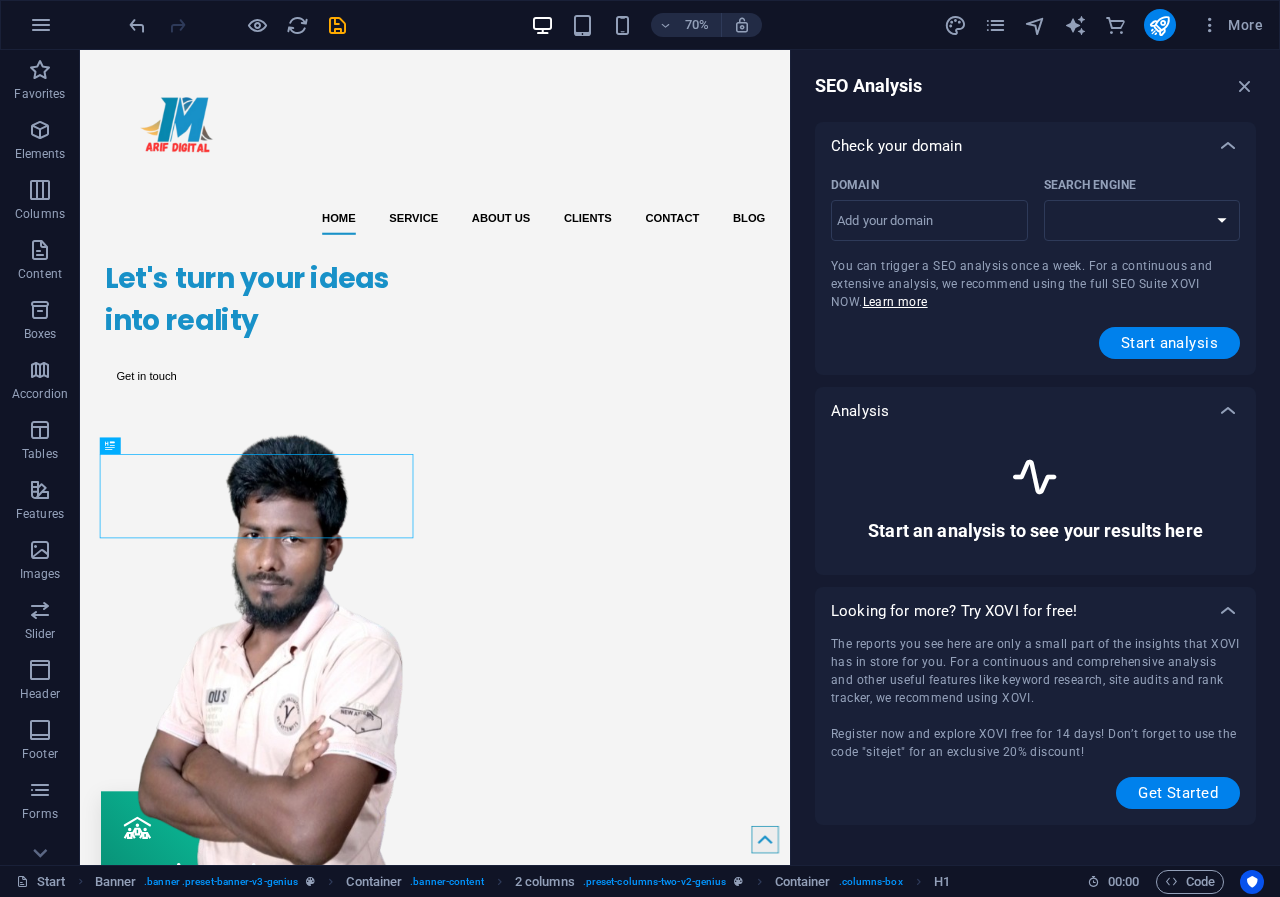 select on "google.com" 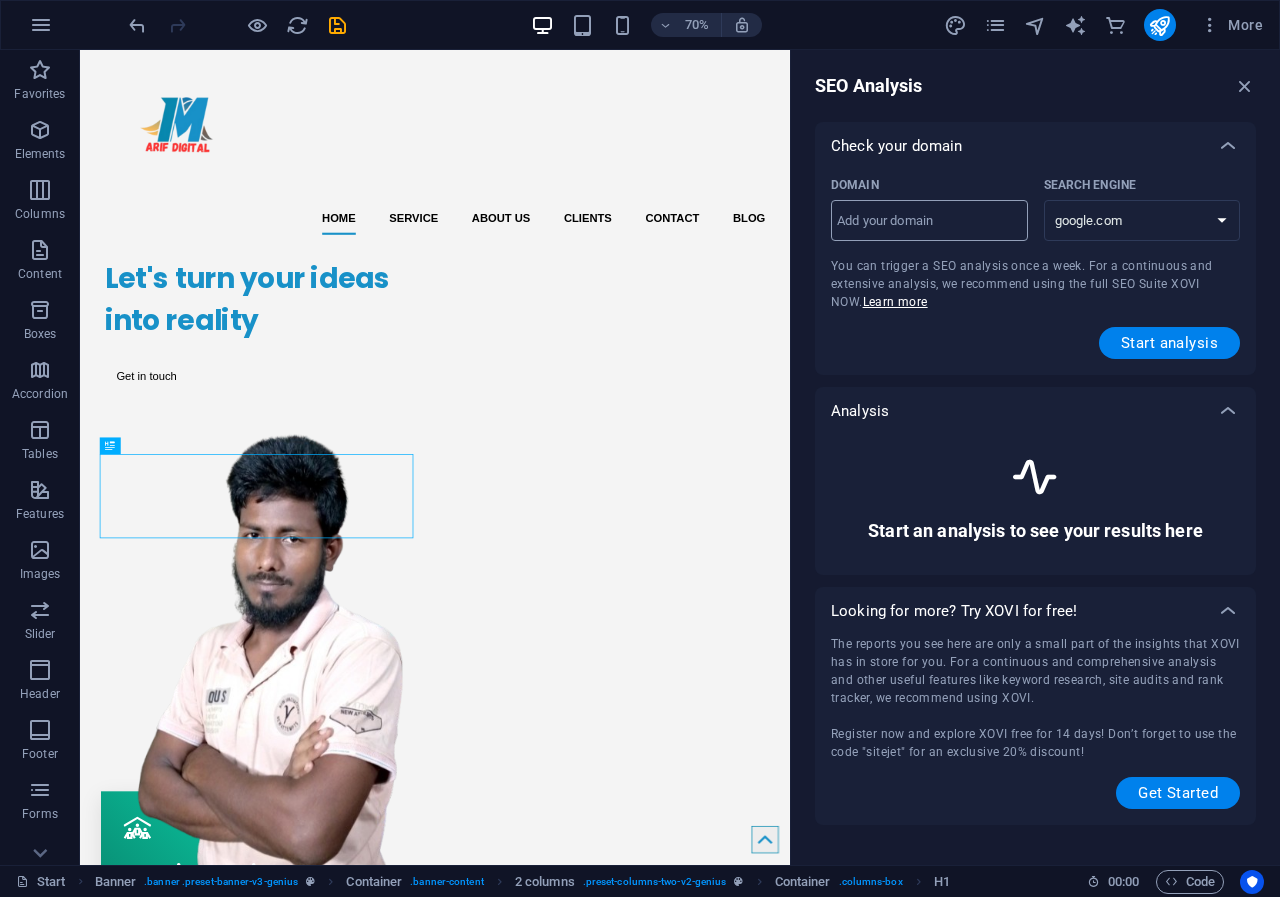 click on "Domain ​" at bounding box center [929, 221] 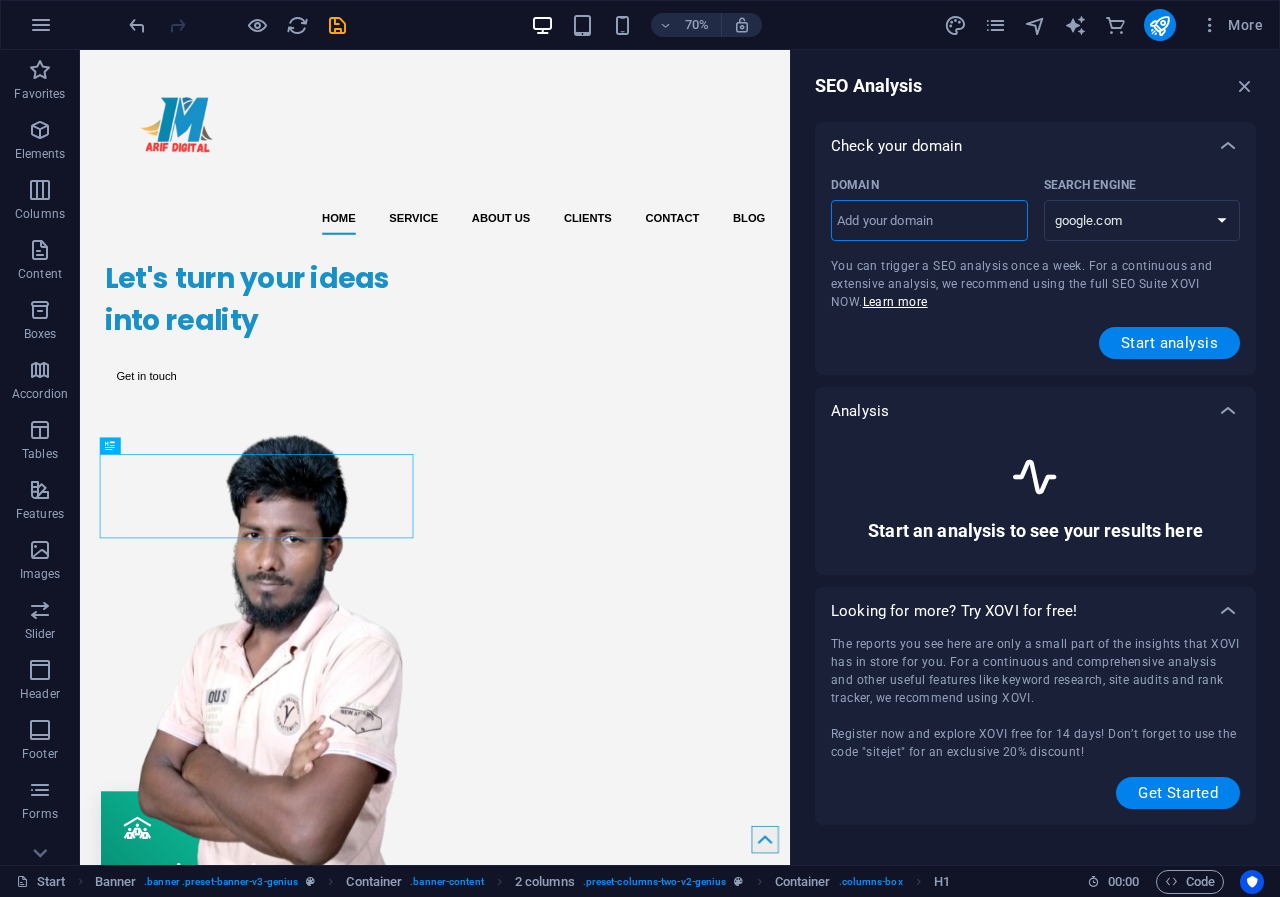 type on "imaridigital.site" 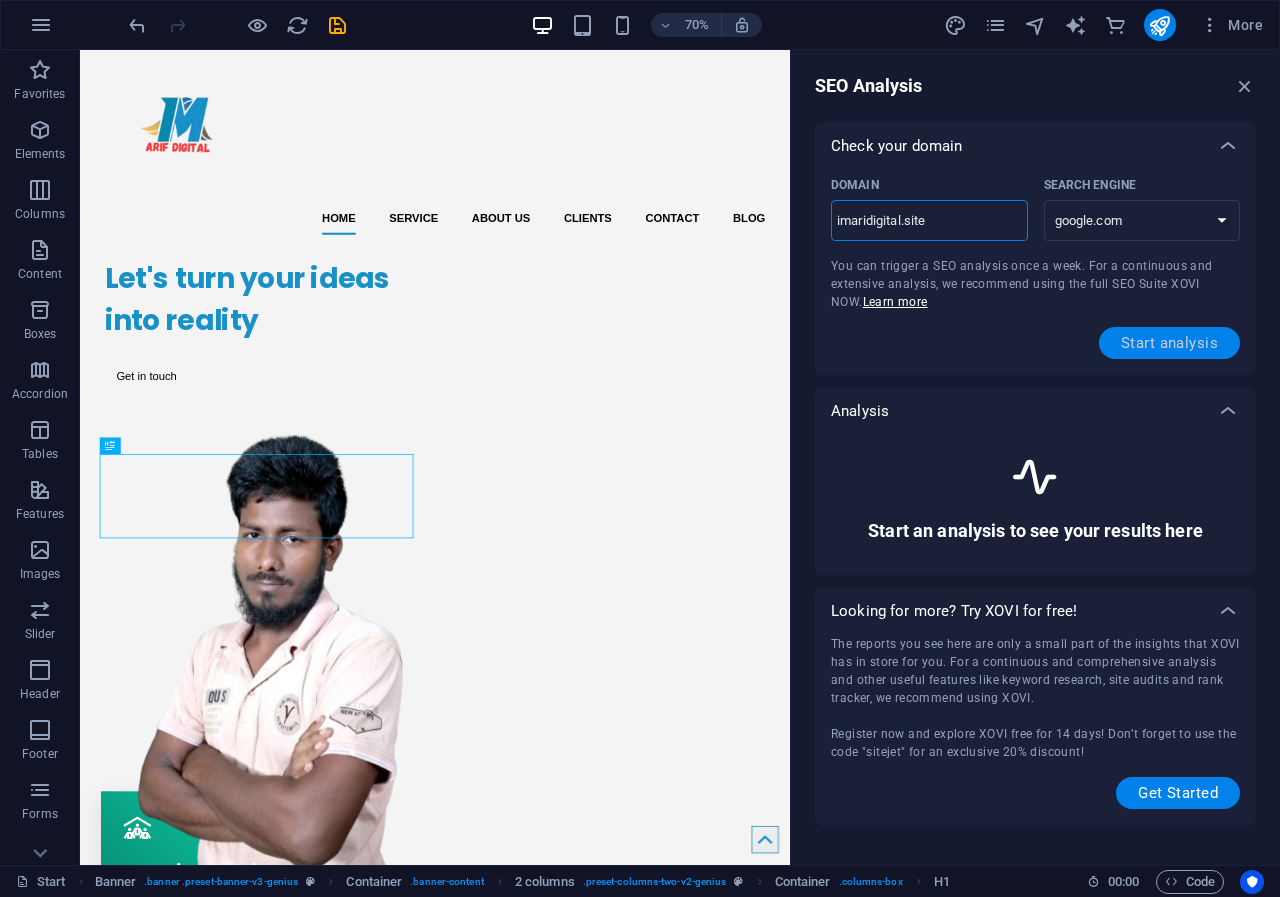 click on "Start analysis" at bounding box center [1169, 343] 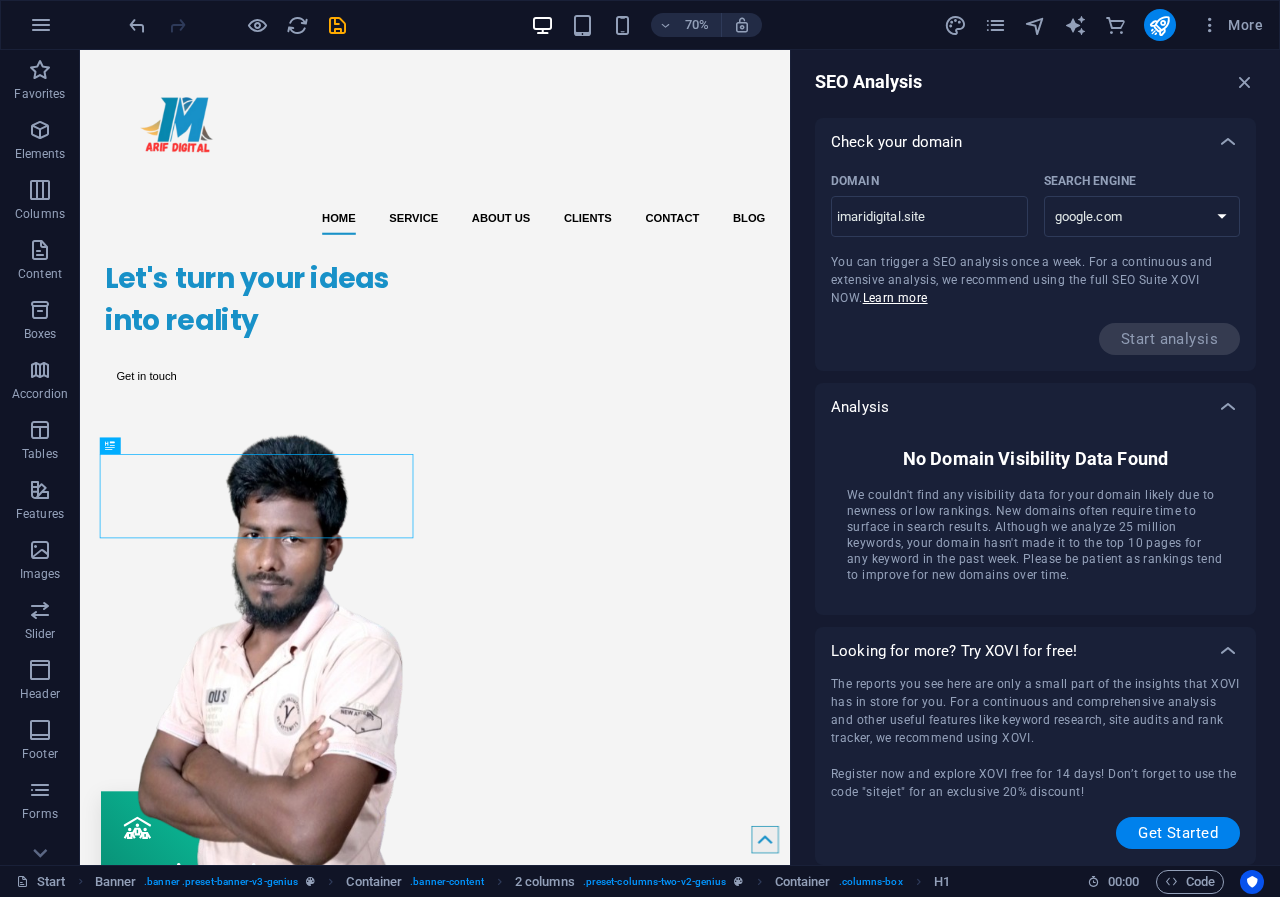 scroll, scrollTop: 4, scrollLeft: 0, axis: vertical 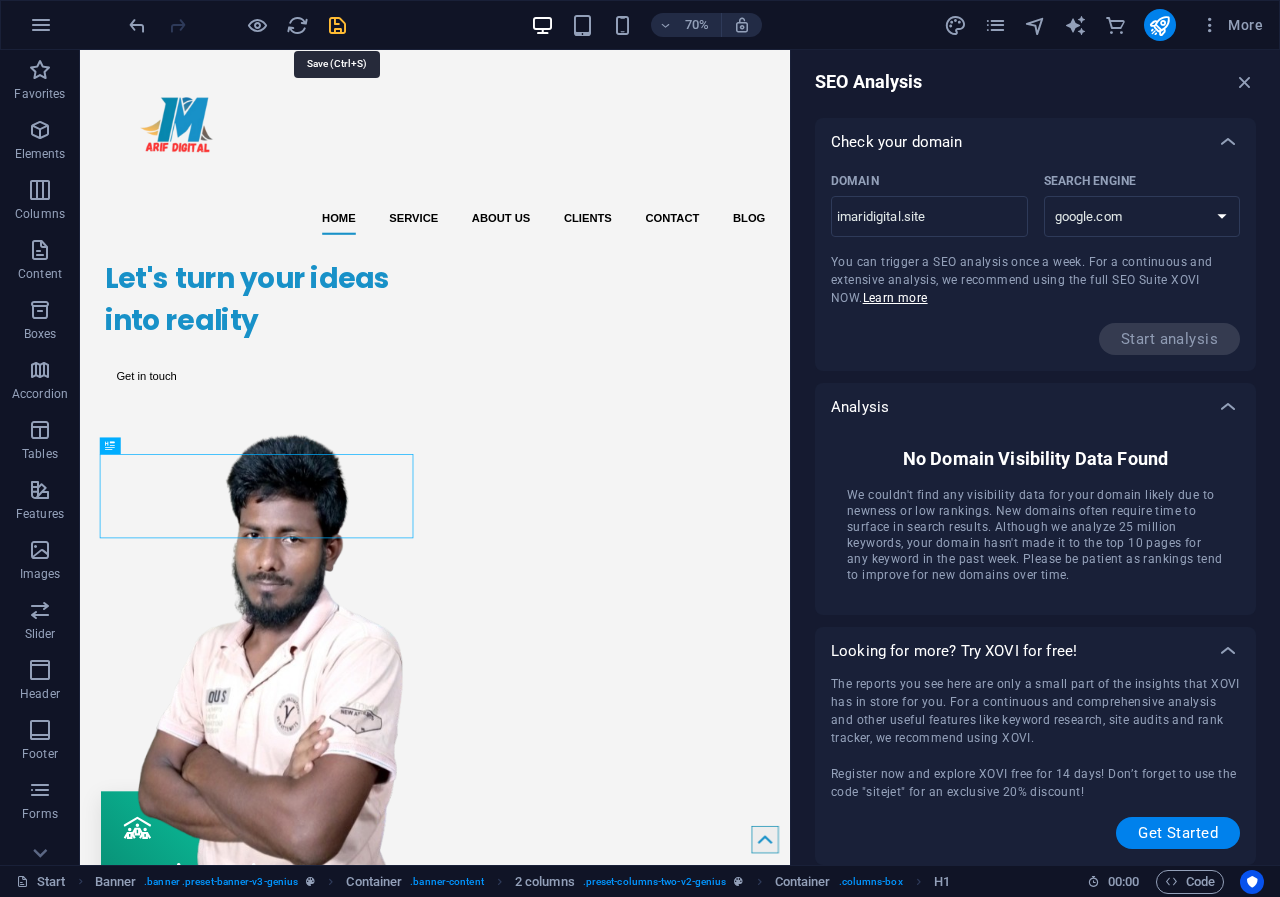 click at bounding box center [337, 25] 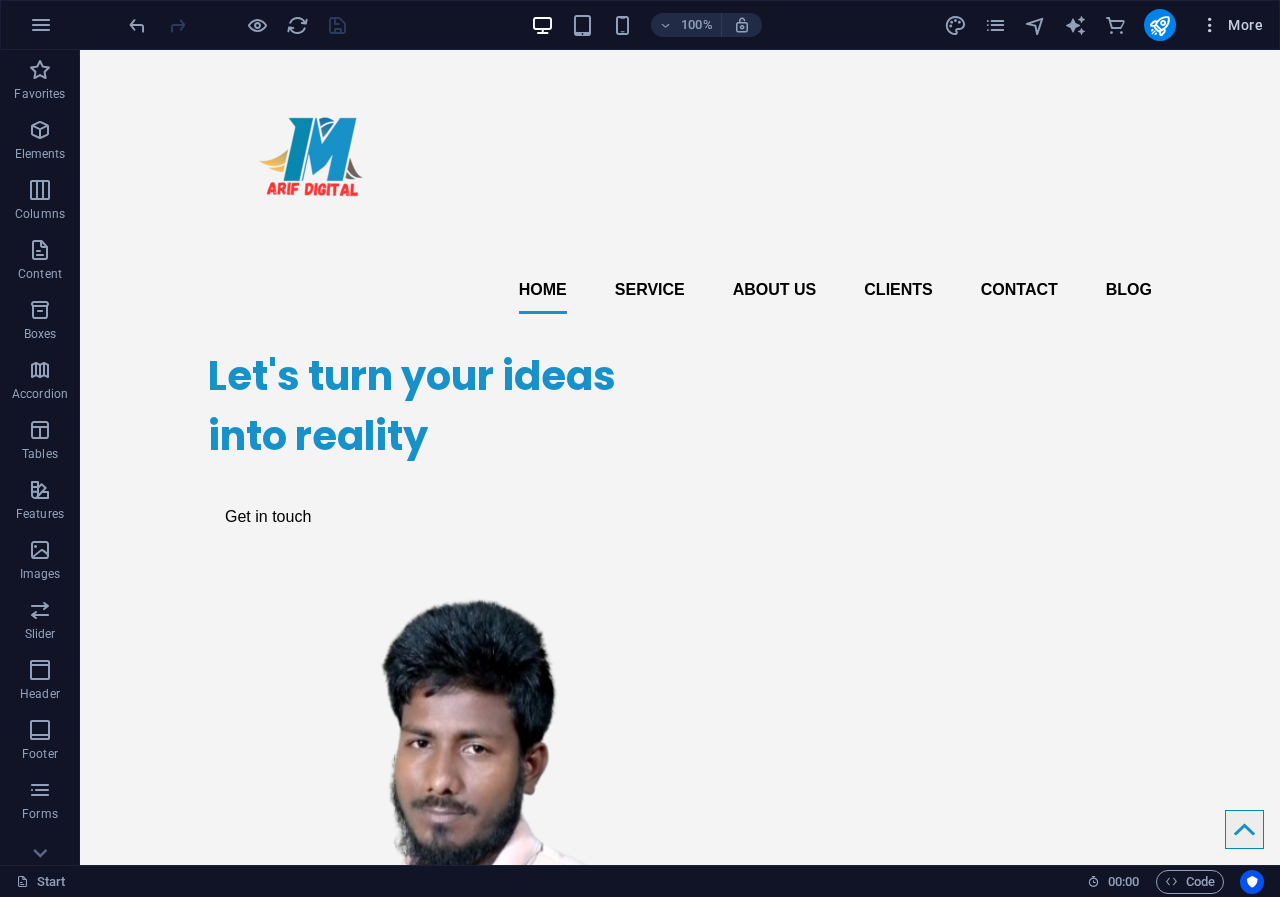 click at bounding box center (1210, 25) 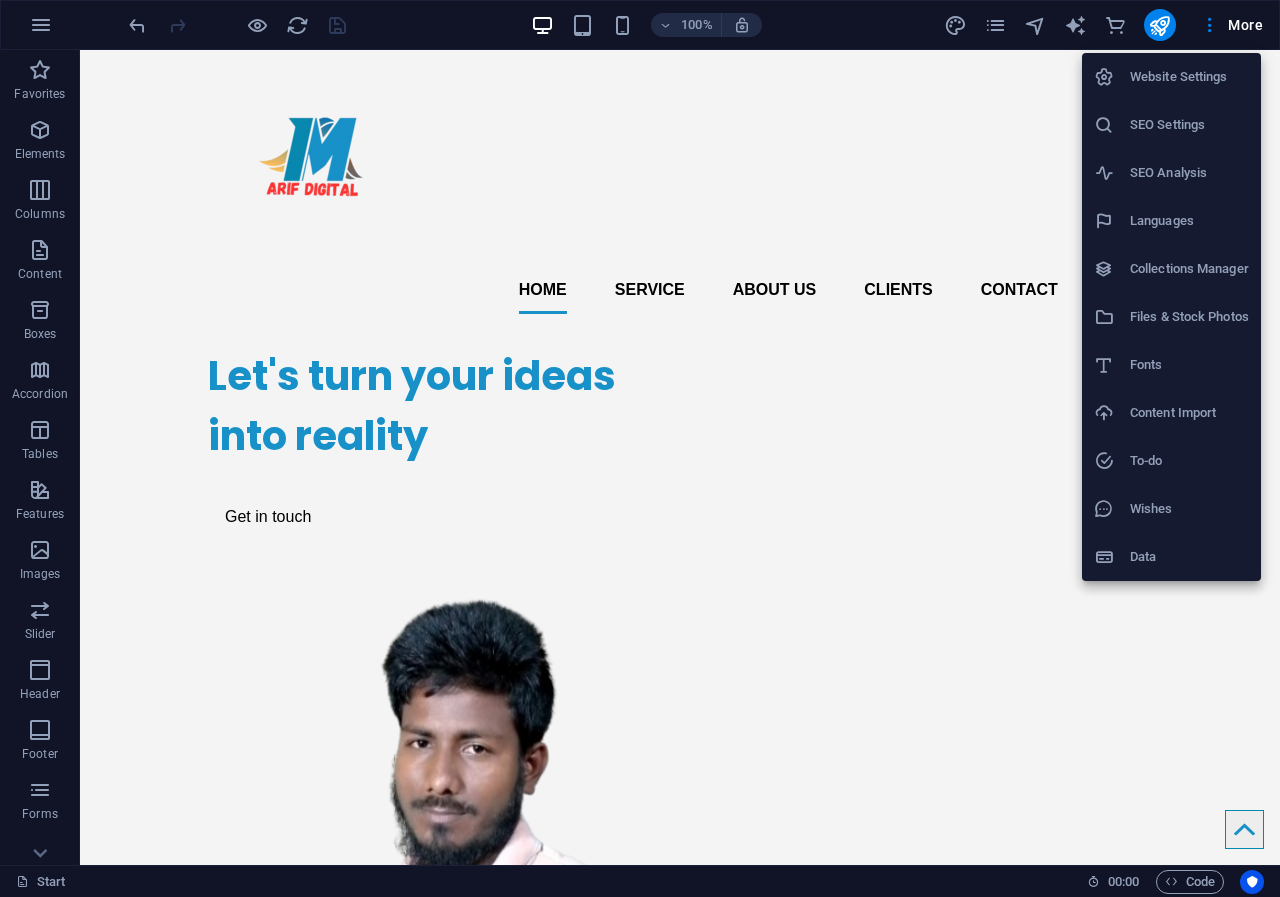 click on "SEO Analysis" at bounding box center [1189, 173] 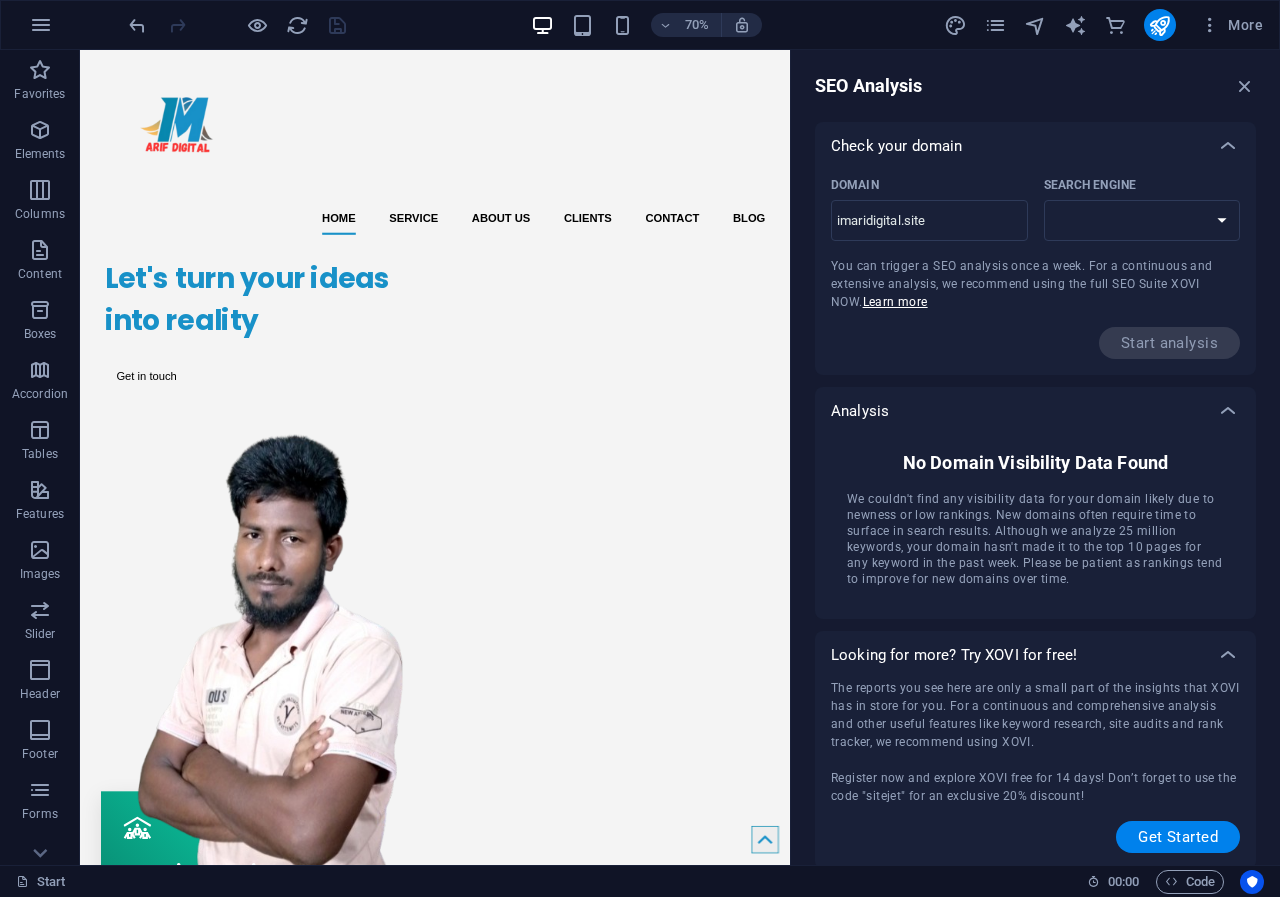 select on "google.com" 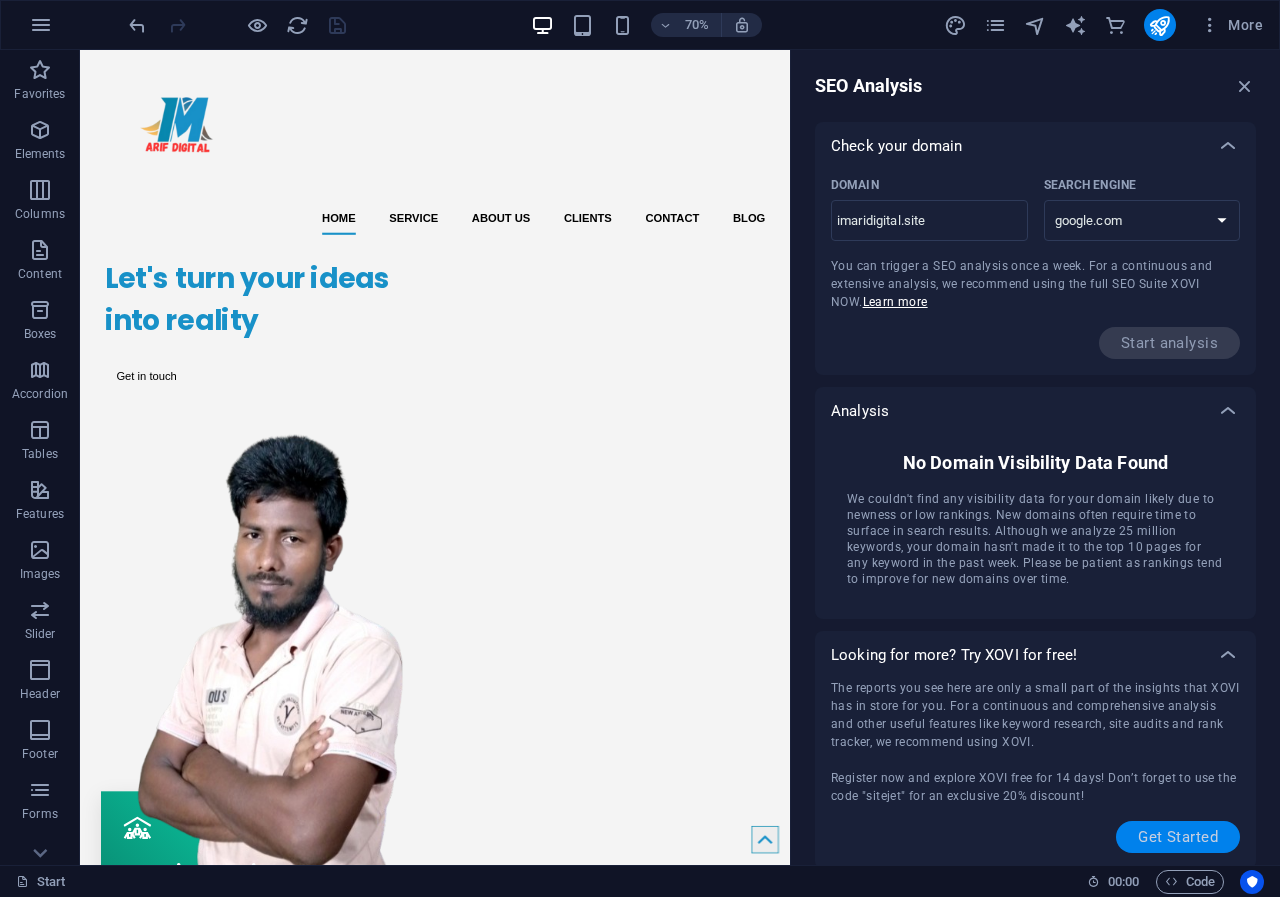 click on "Get Started" at bounding box center (1178, 837) 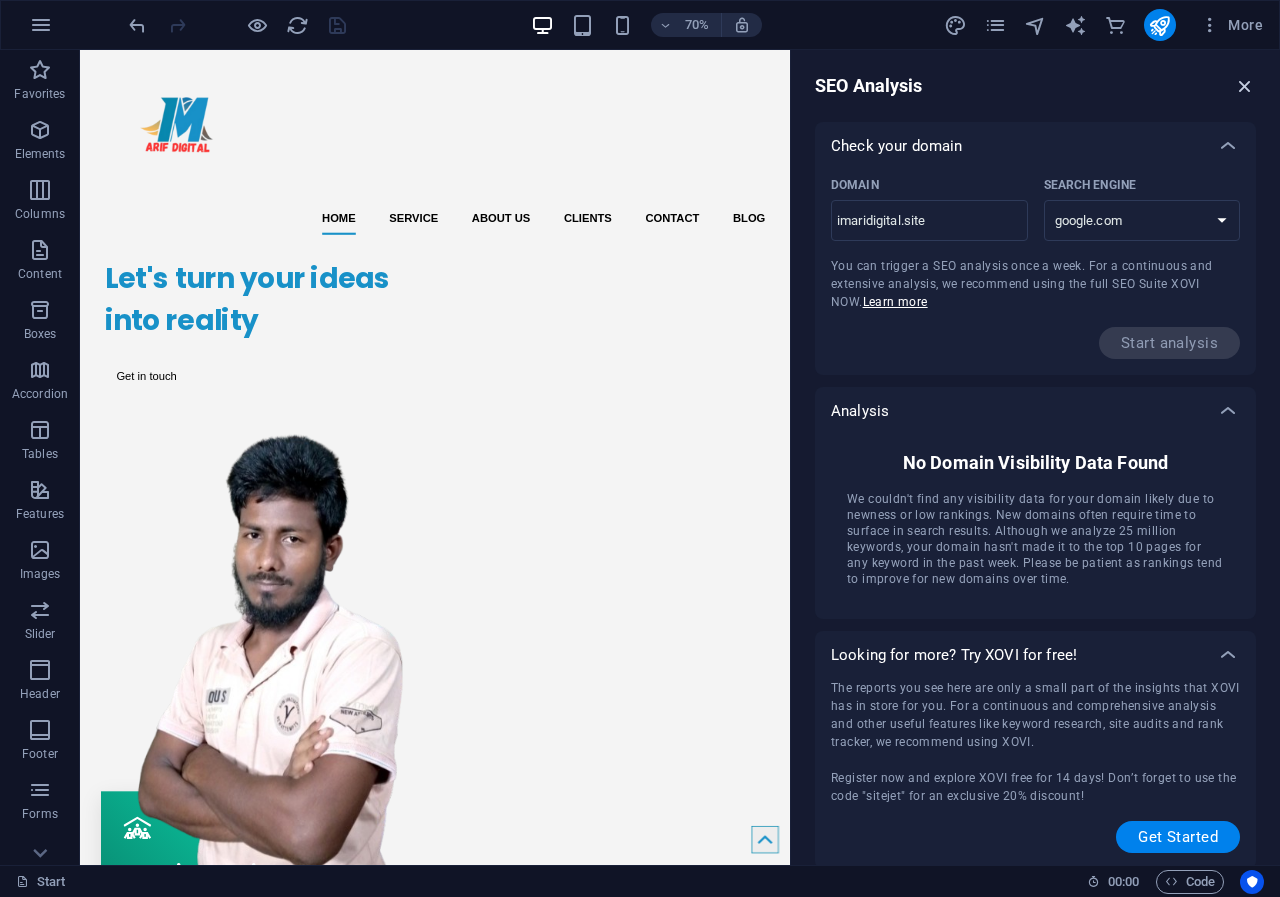 click at bounding box center (1245, 86) 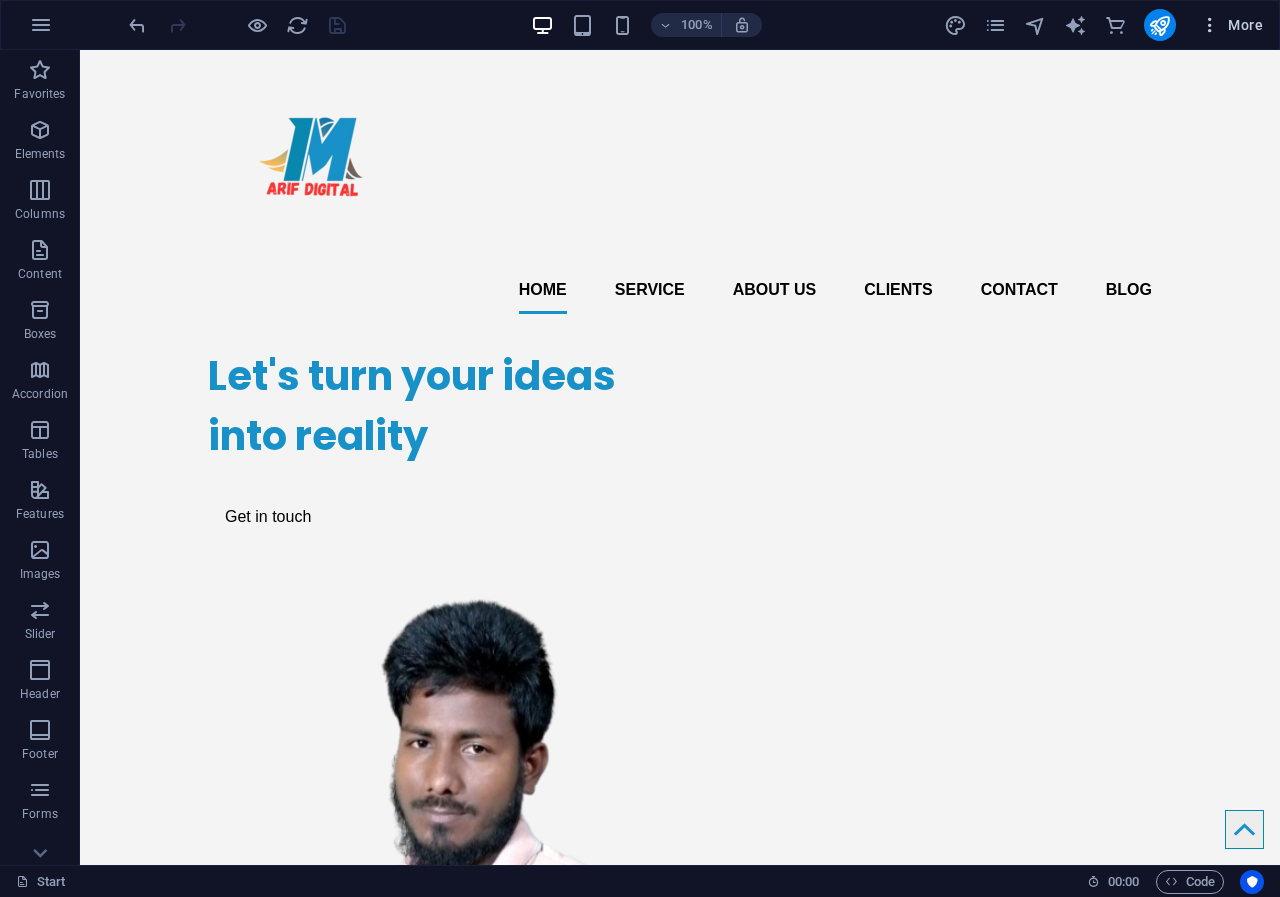 click at bounding box center (1210, 25) 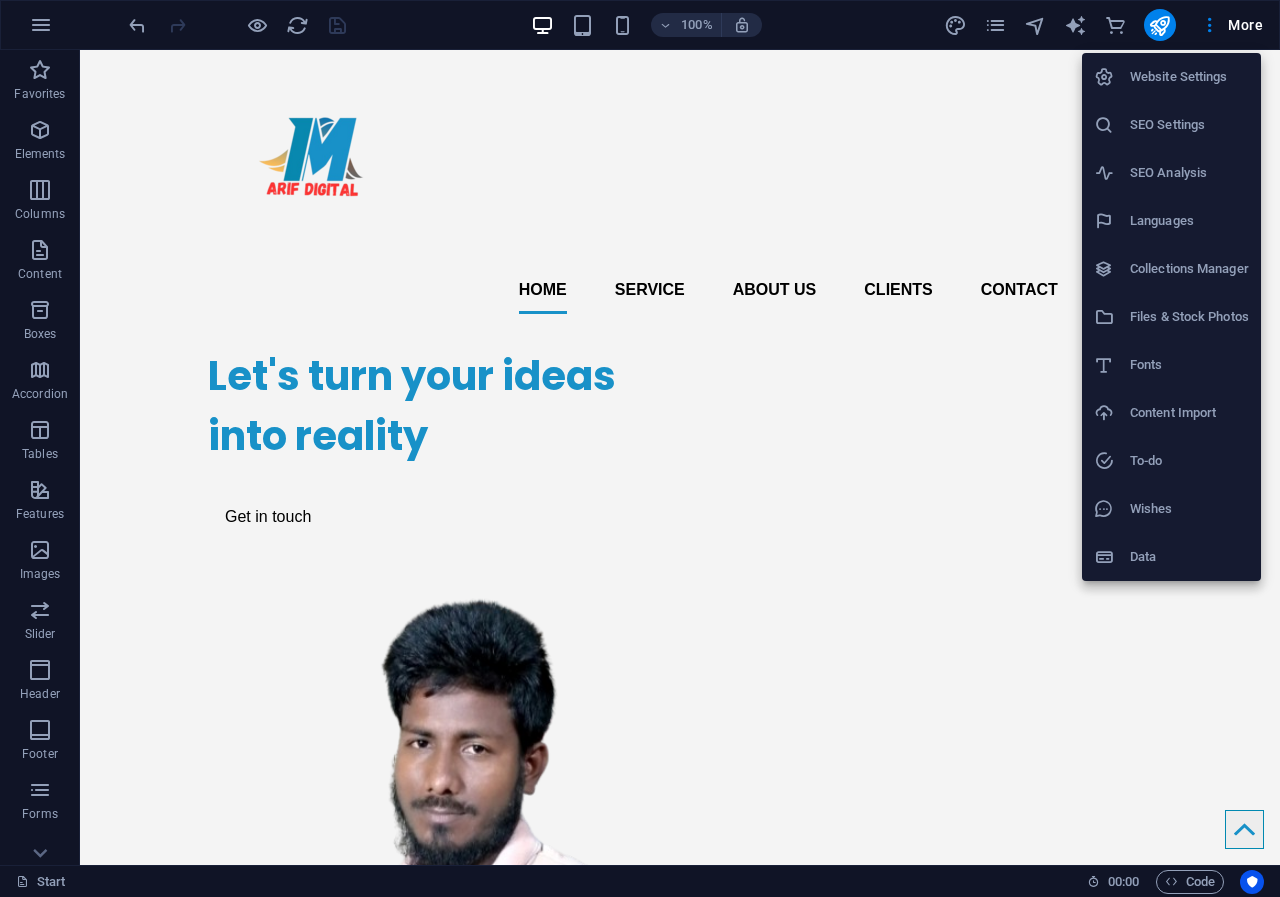 click on "Files & Stock Photos" at bounding box center (1189, 317) 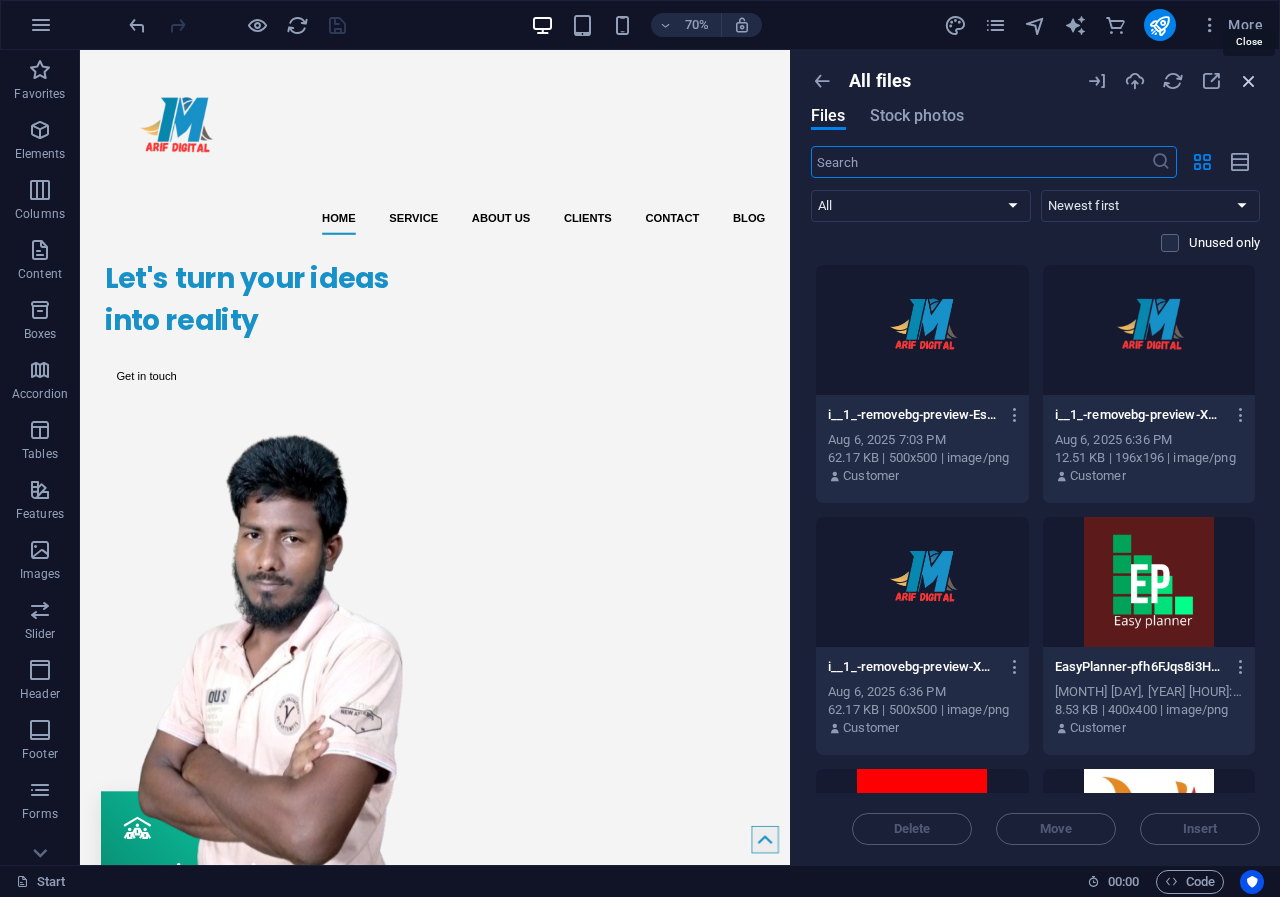 click at bounding box center (1249, 81) 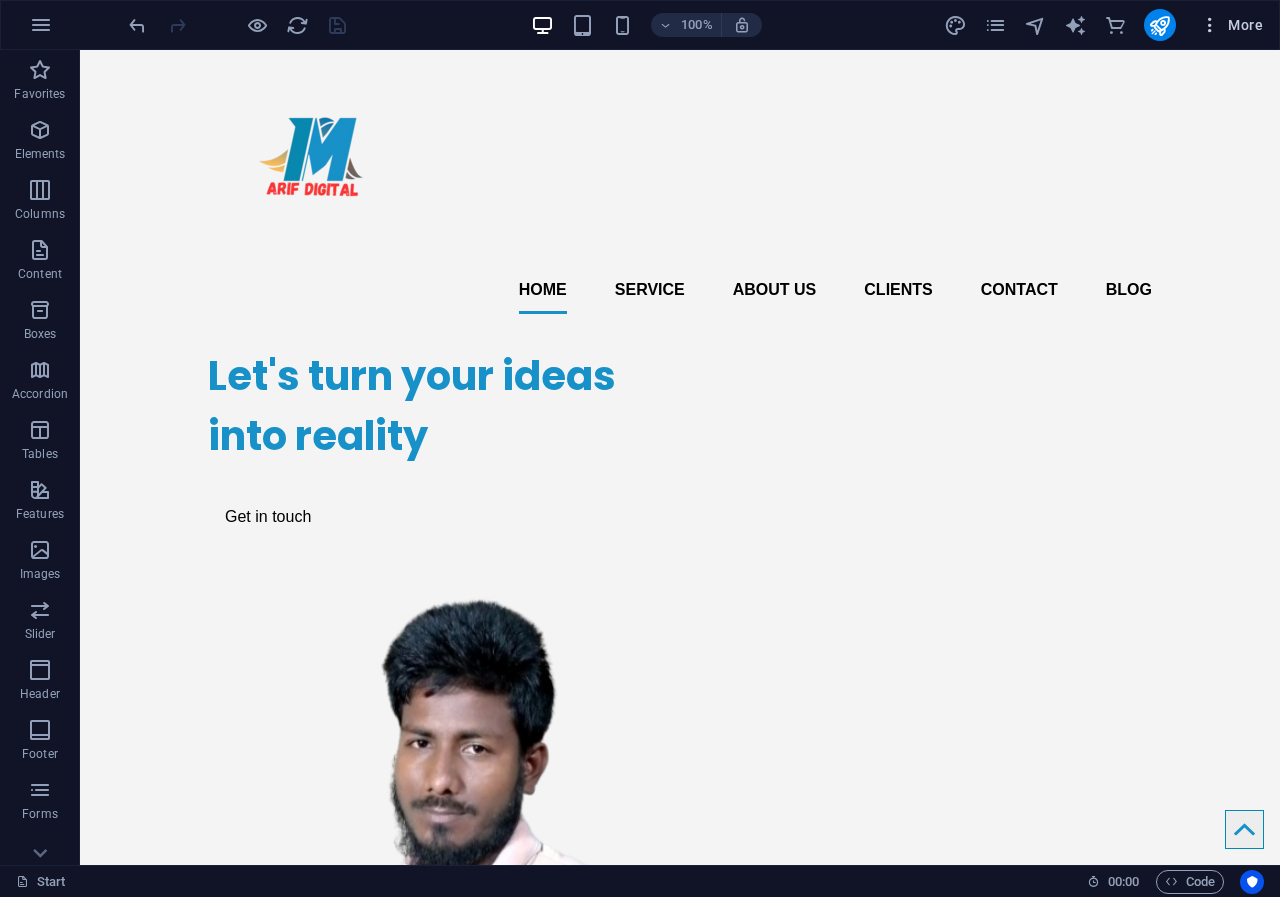 click at bounding box center [1210, 25] 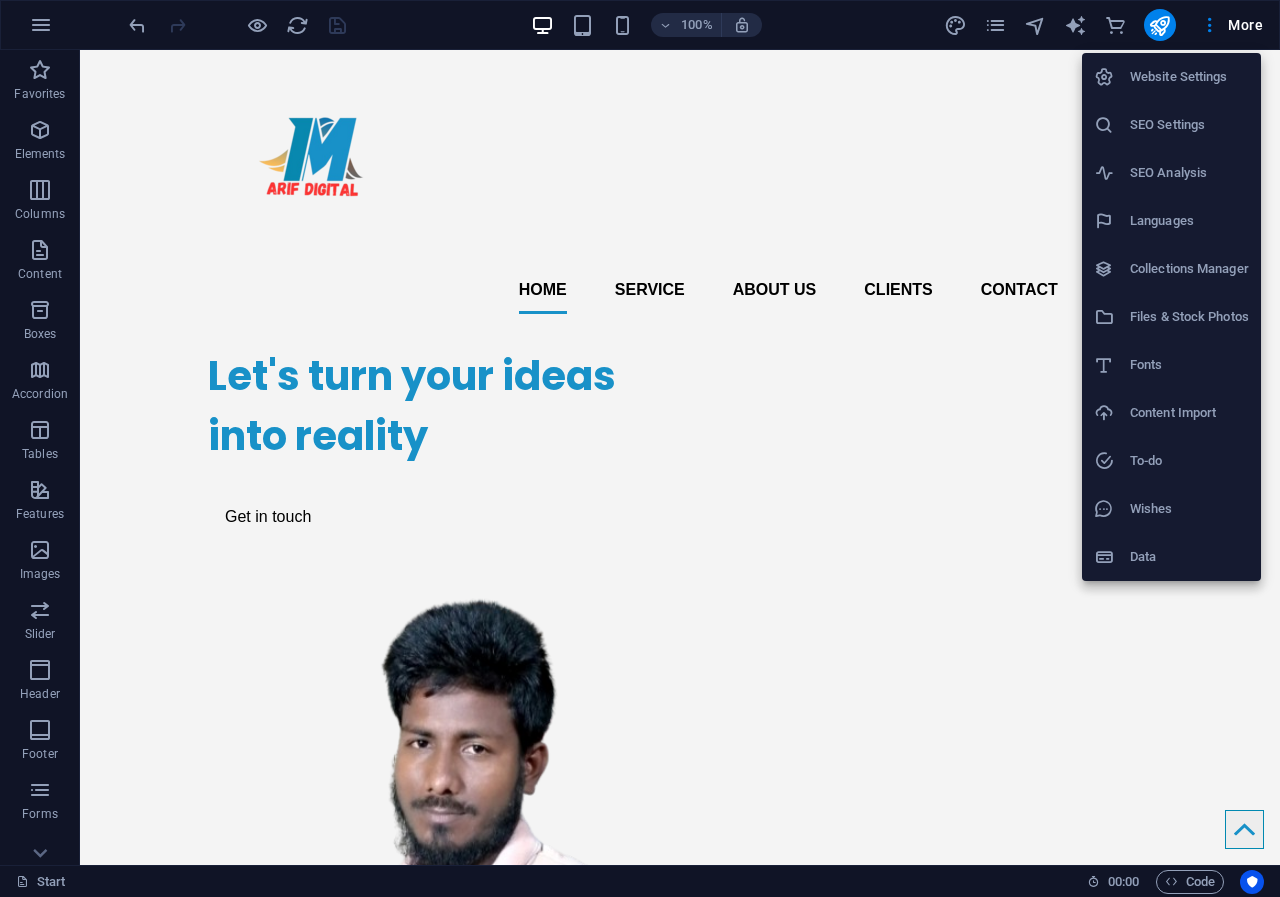 click on "Wishes" at bounding box center (1189, 509) 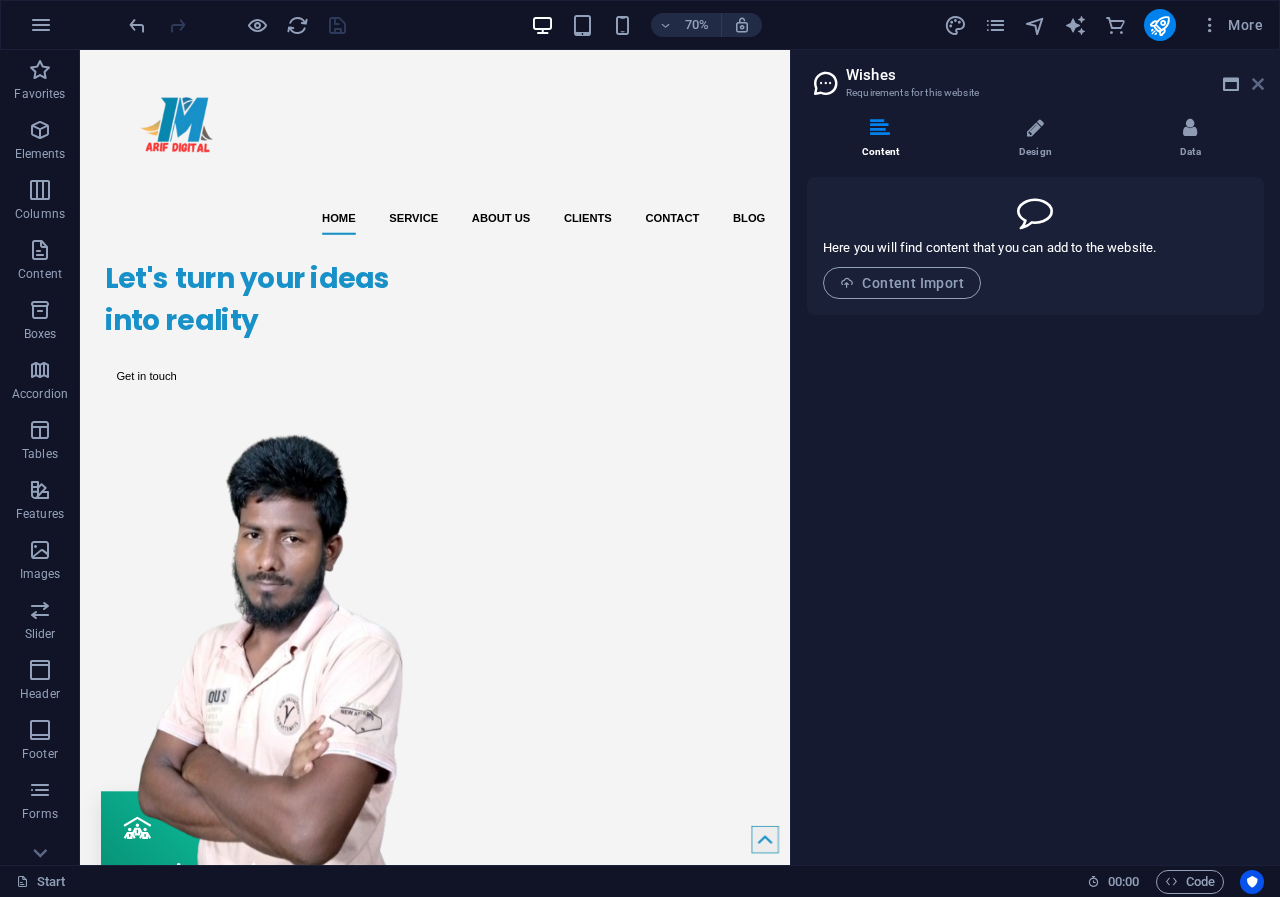 click at bounding box center (1258, 84) 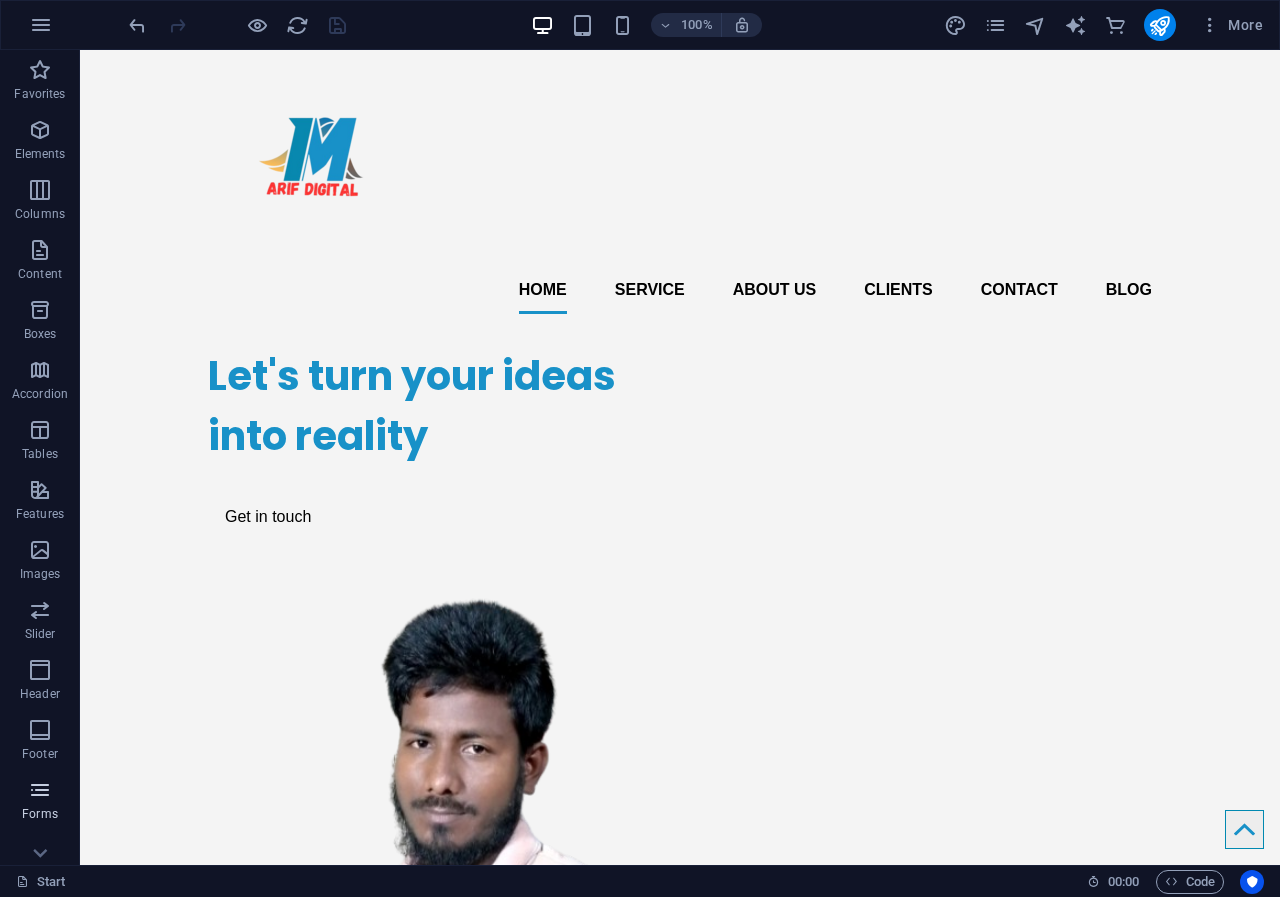 click at bounding box center (40, 790) 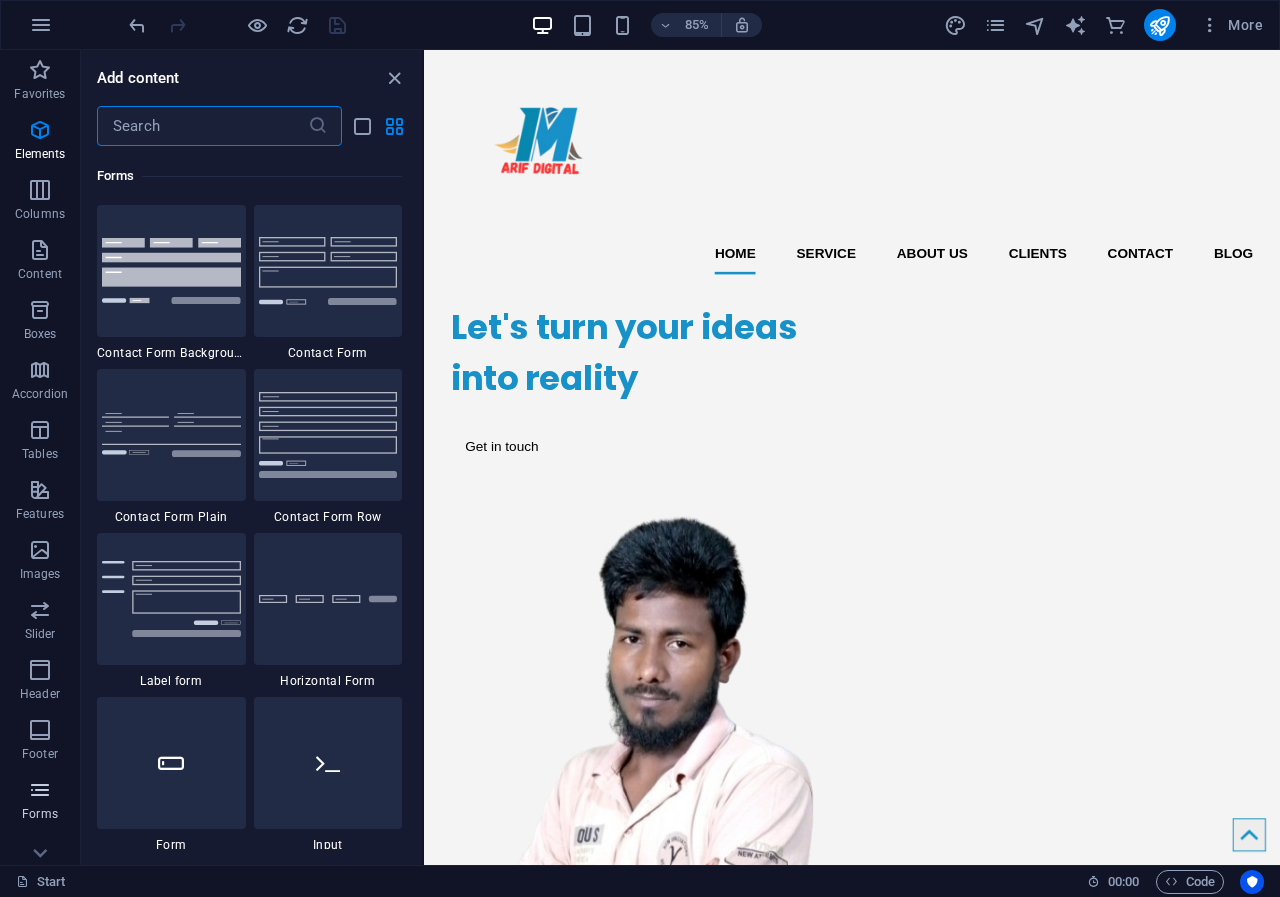 scroll, scrollTop: 14600, scrollLeft: 0, axis: vertical 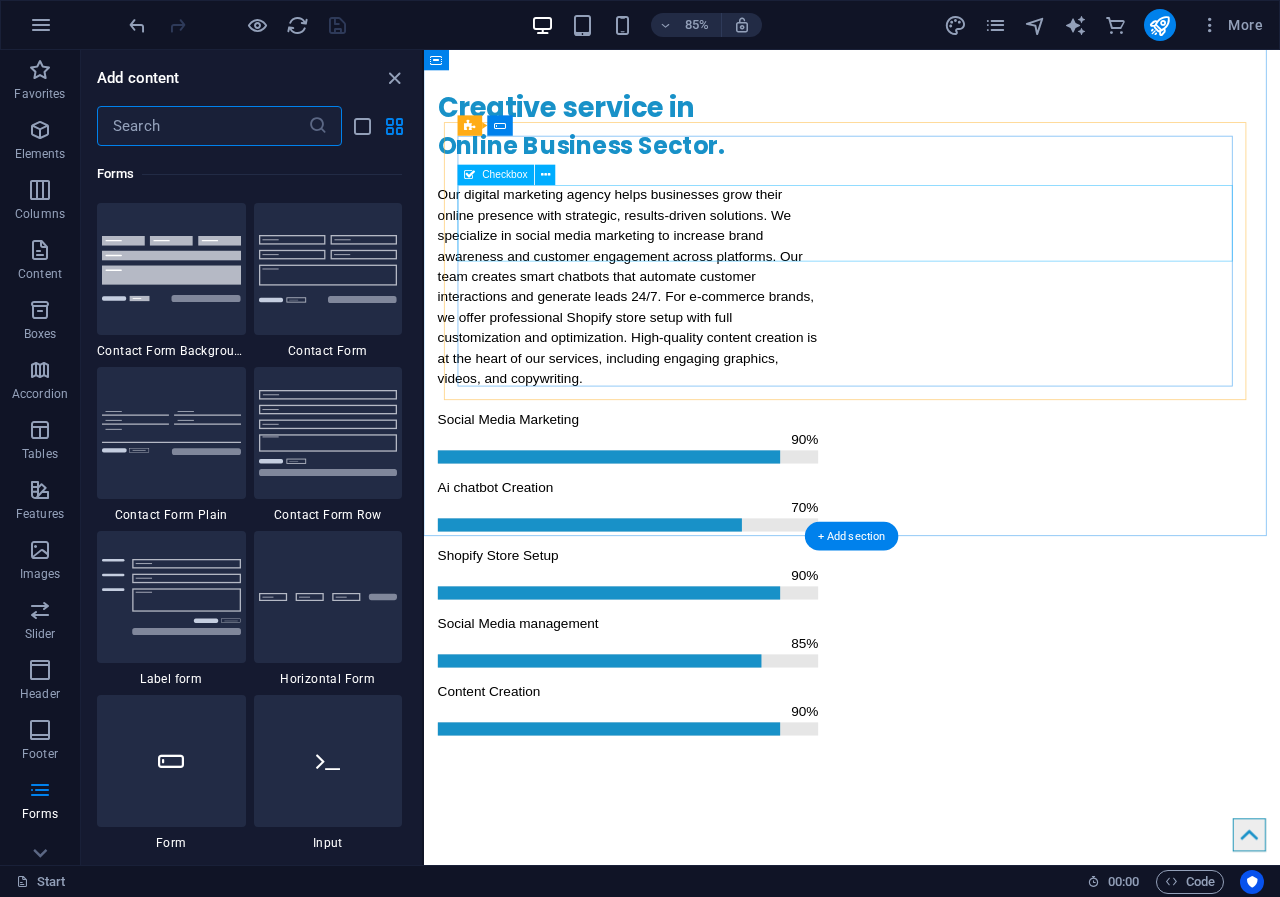click on "I have read and understand the privacy policy." at bounding box center [928, 2070] 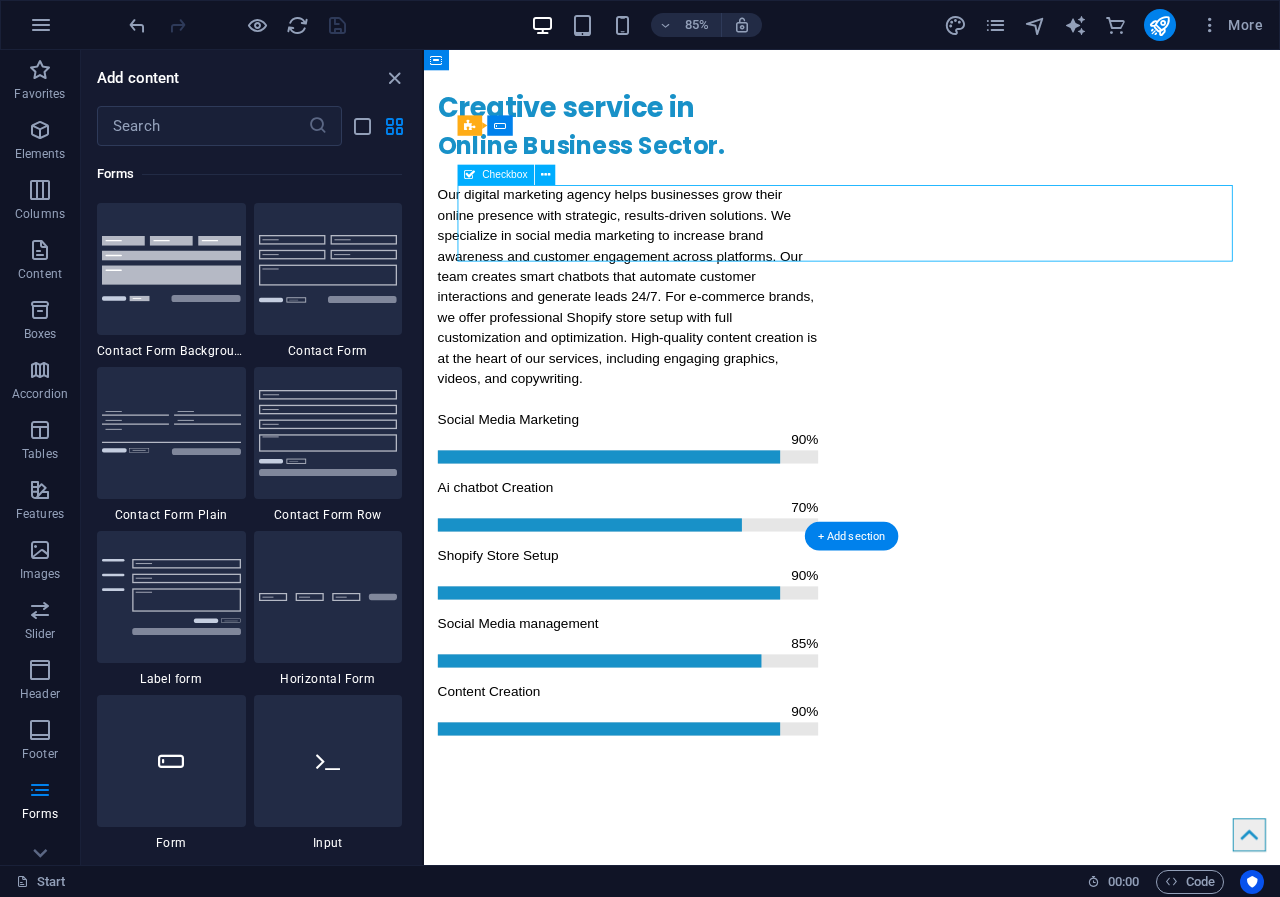 click on "I have read and understand the privacy policy." at bounding box center (928, 2070) 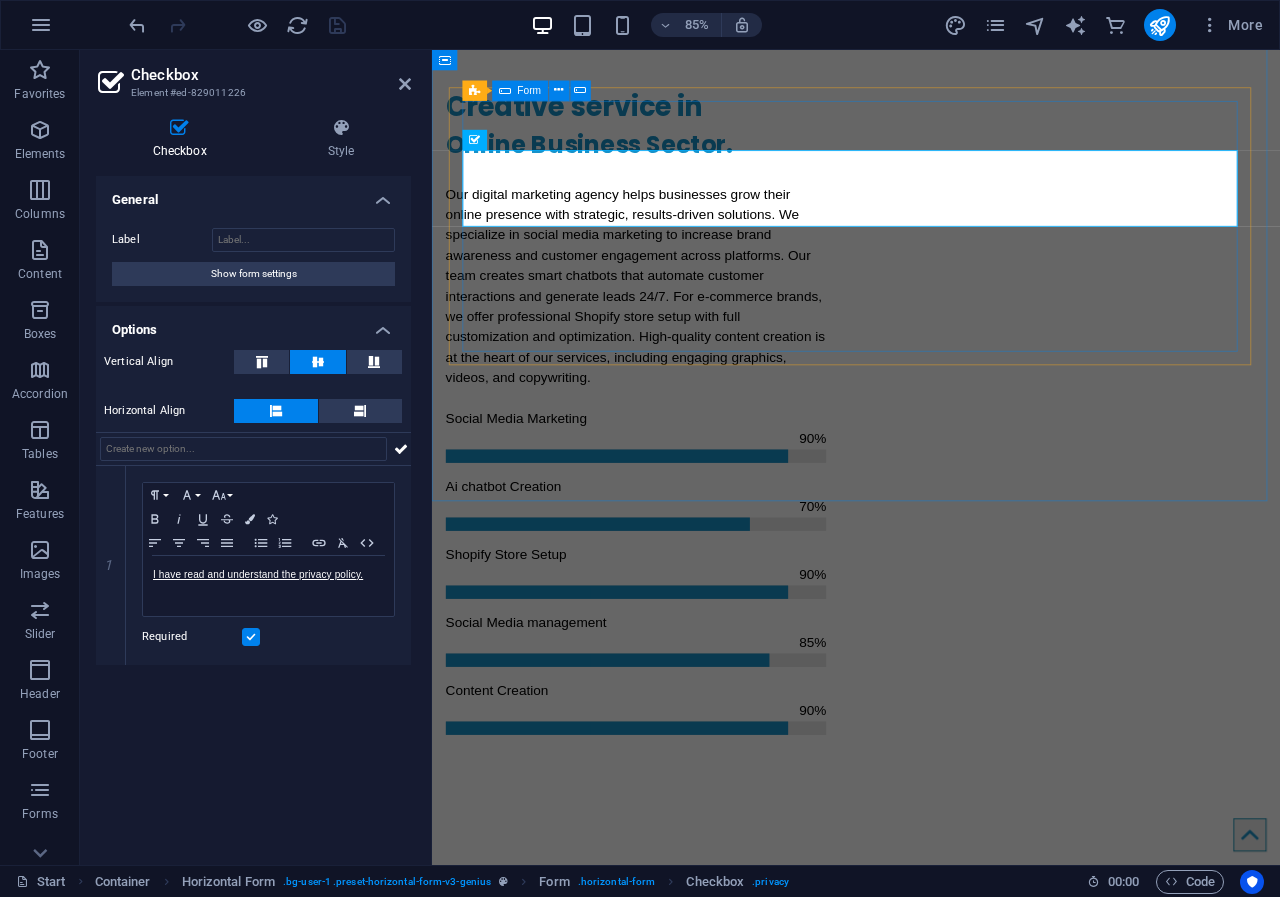 scroll, scrollTop: 2109, scrollLeft: 0, axis: vertical 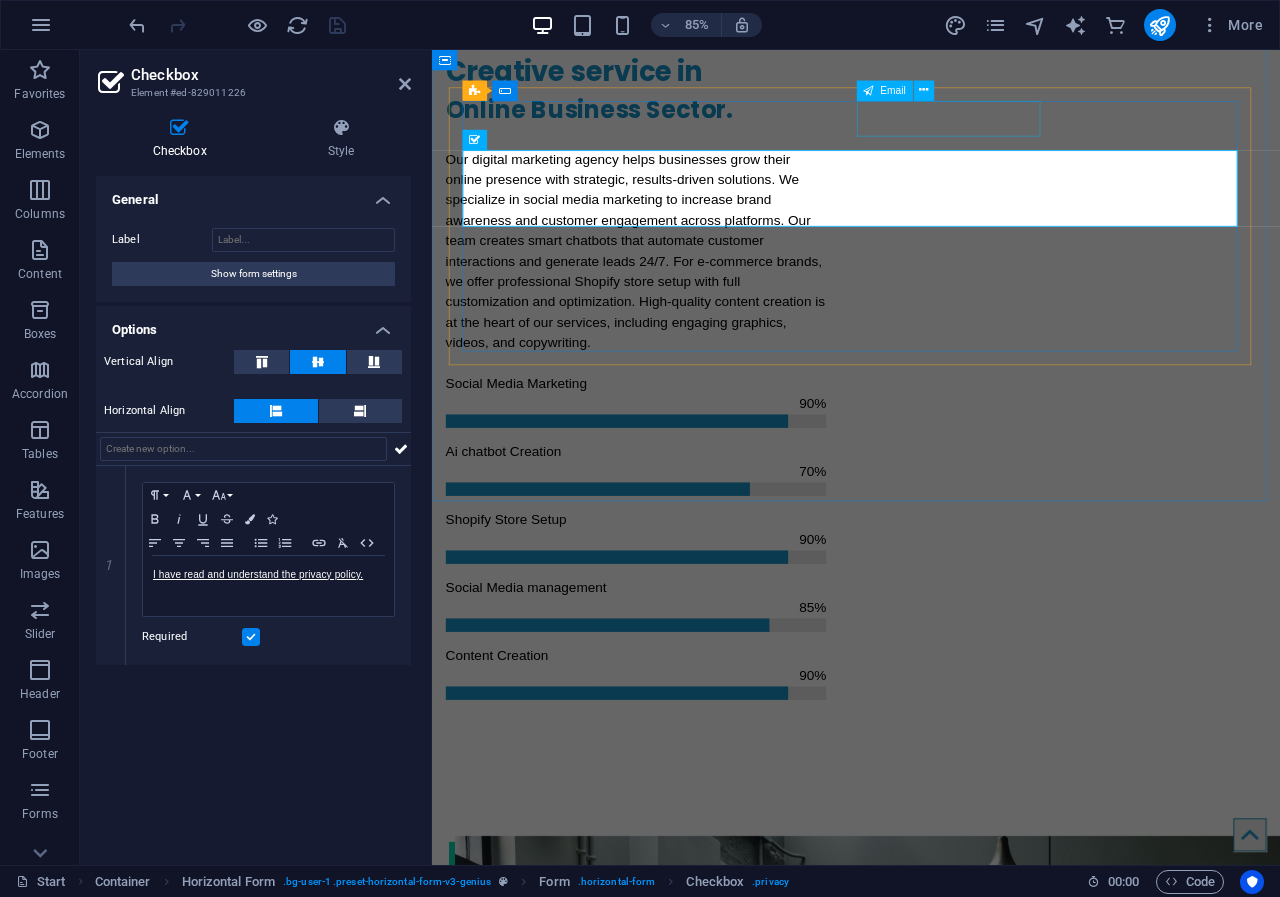 click at bounding box center [1240, 1886] 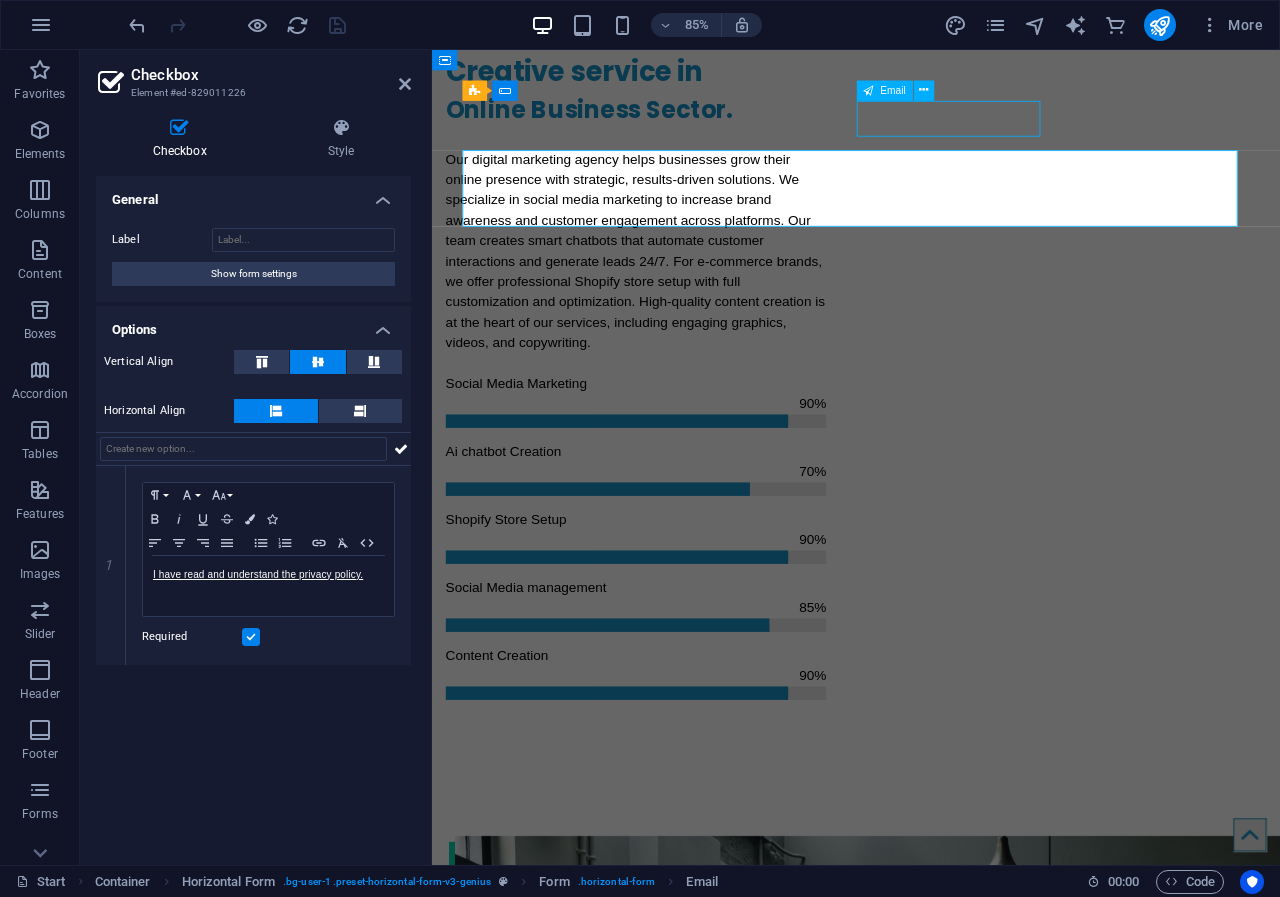 click at bounding box center [1240, 1886] 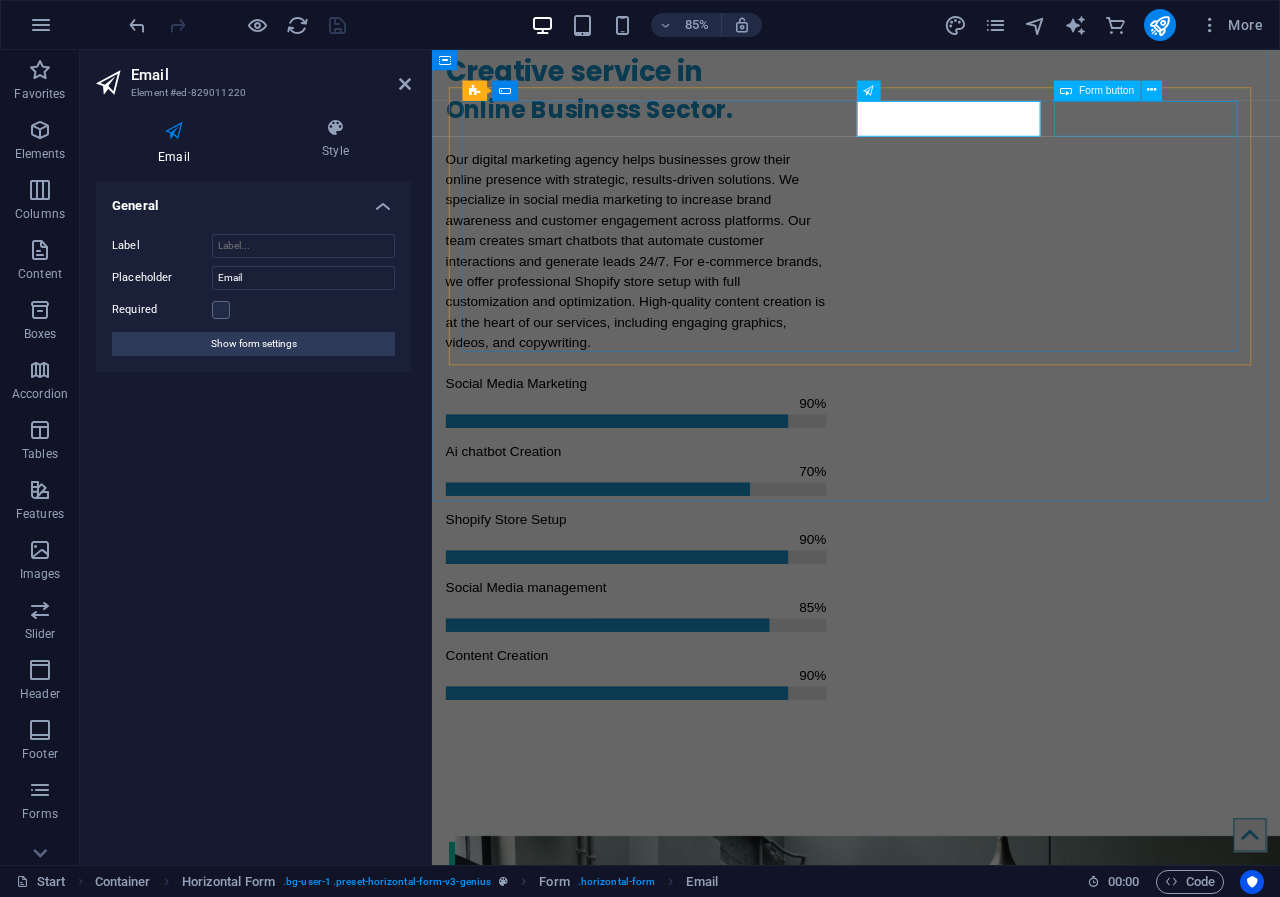 click on "Submit" at bounding box center (931, 1946) 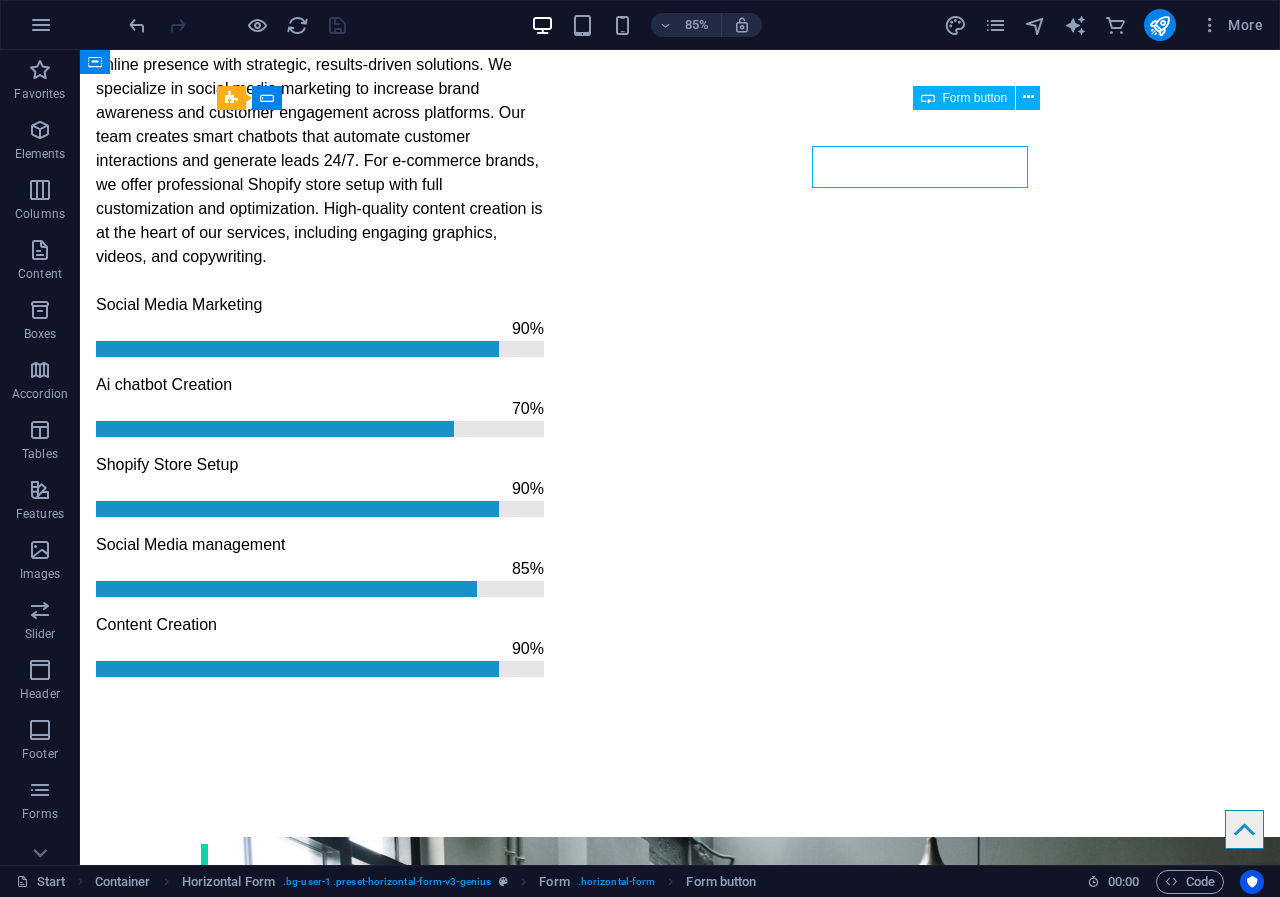 scroll, scrollTop: 2073, scrollLeft: 0, axis: vertical 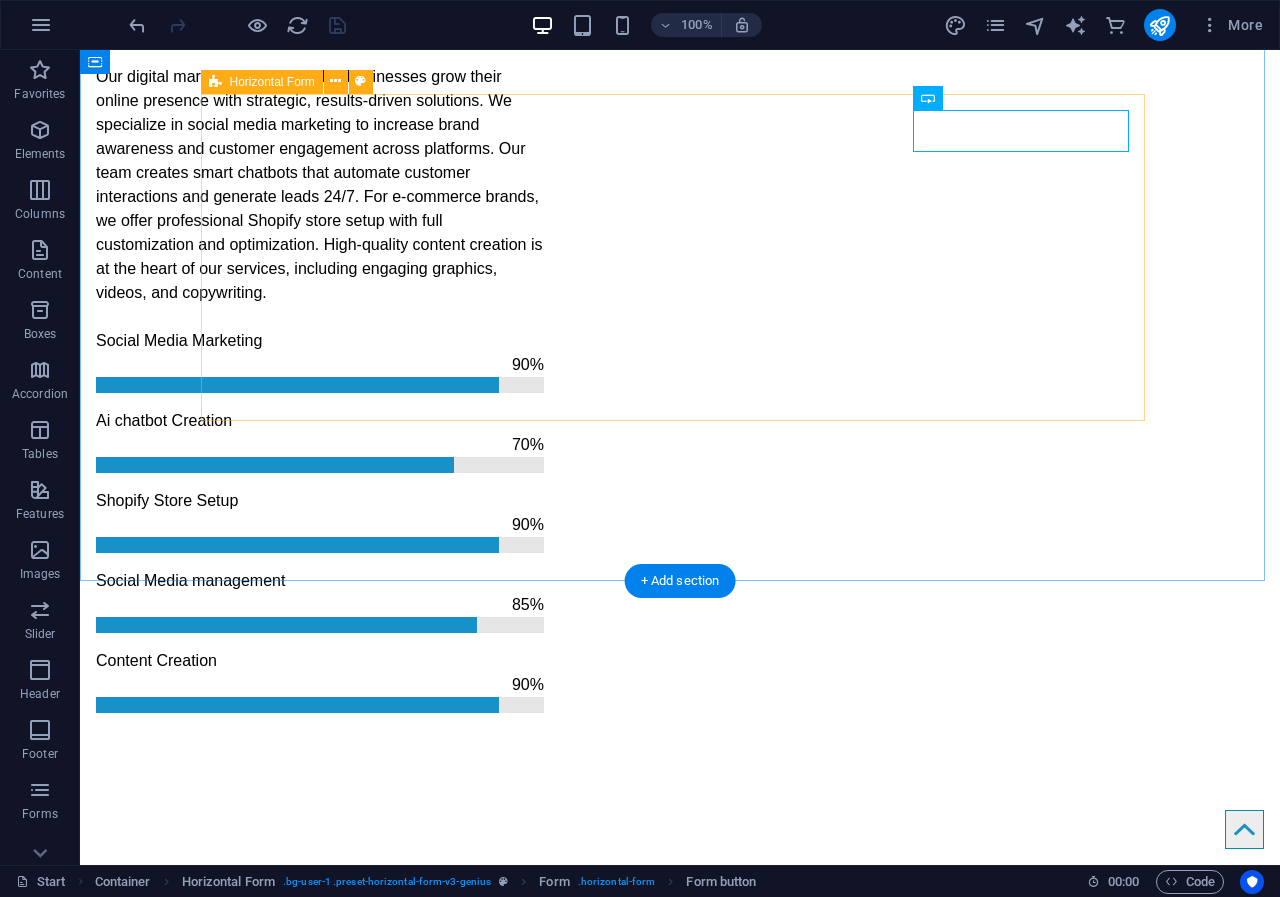 click on "Submit   I have read and understand the privacy policy. Unreadable? Load new" at bounding box center [680, 1963] 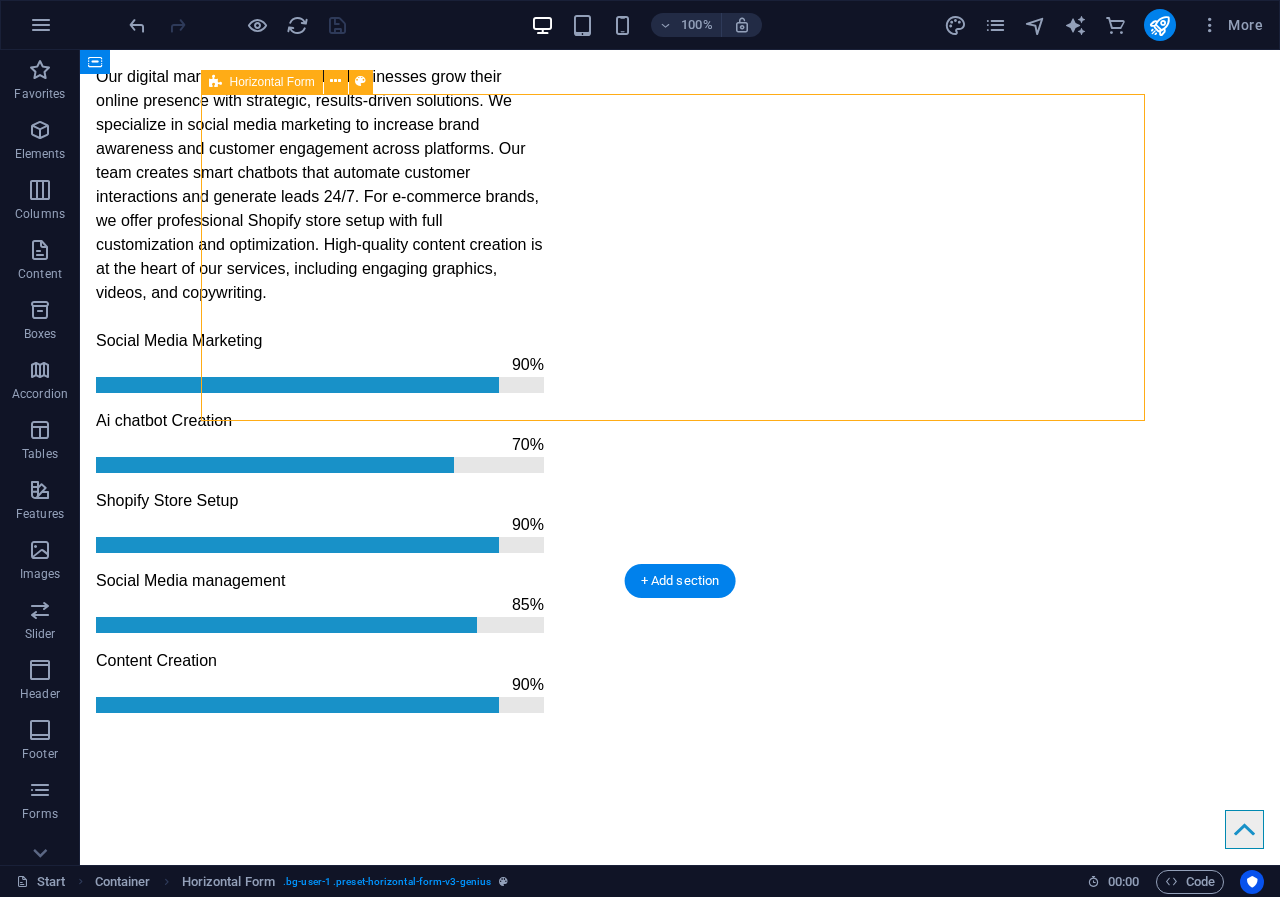 click on "Submit   I have read and understand the privacy policy. Unreadable? Load new" at bounding box center (680, 1963) 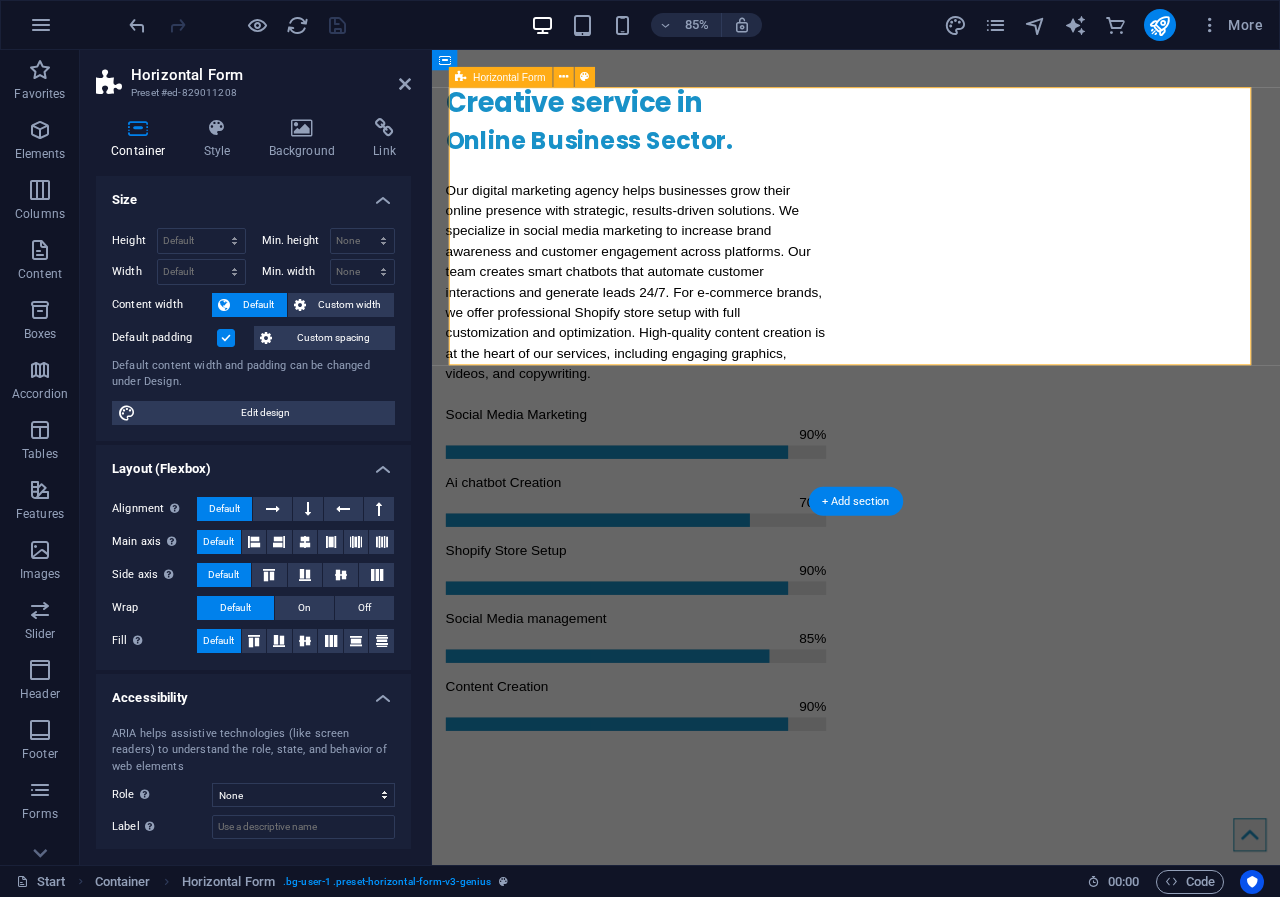 scroll, scrollTop: 2109, scrollLeft: 0, axis: vertical 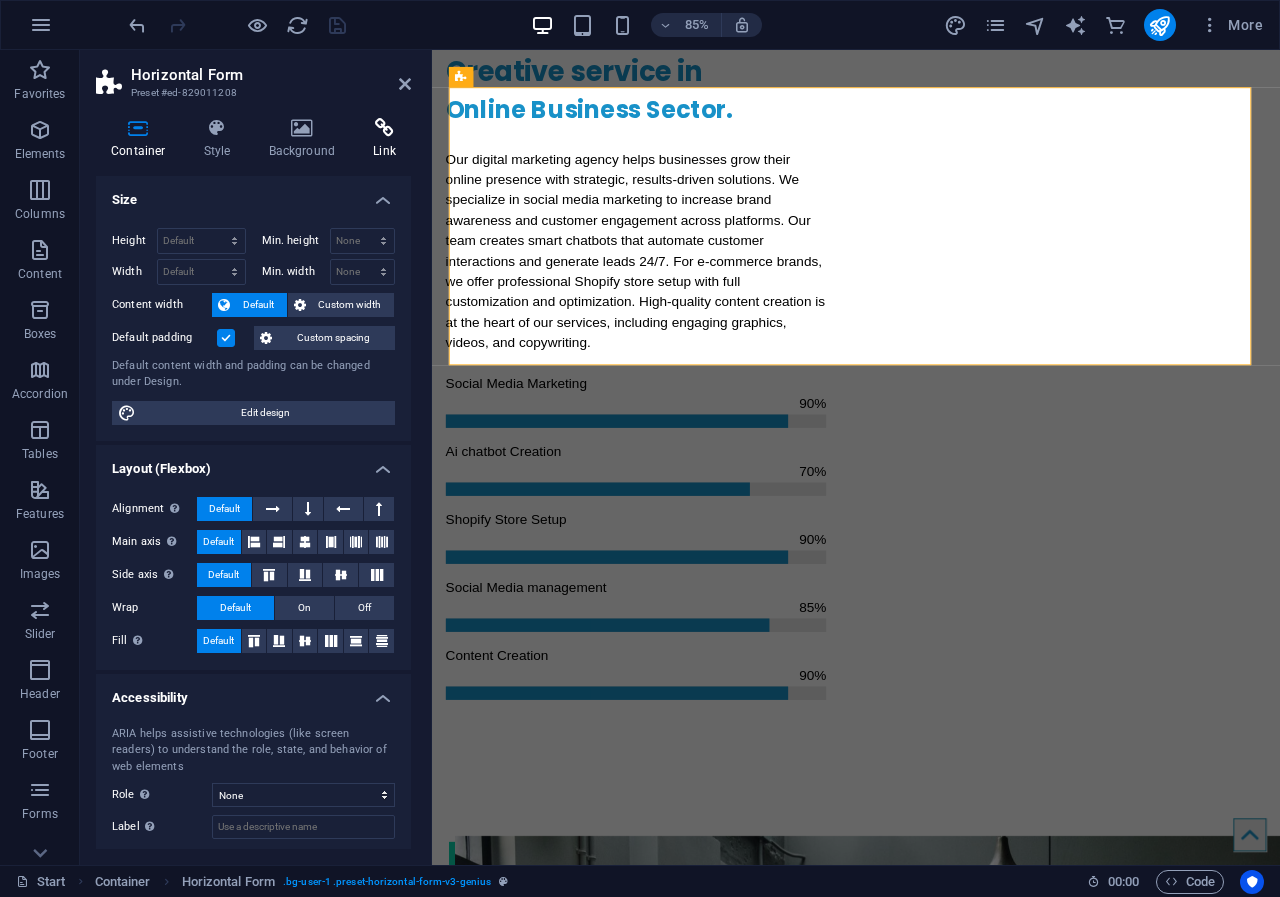click at bounding box center (384, 128) 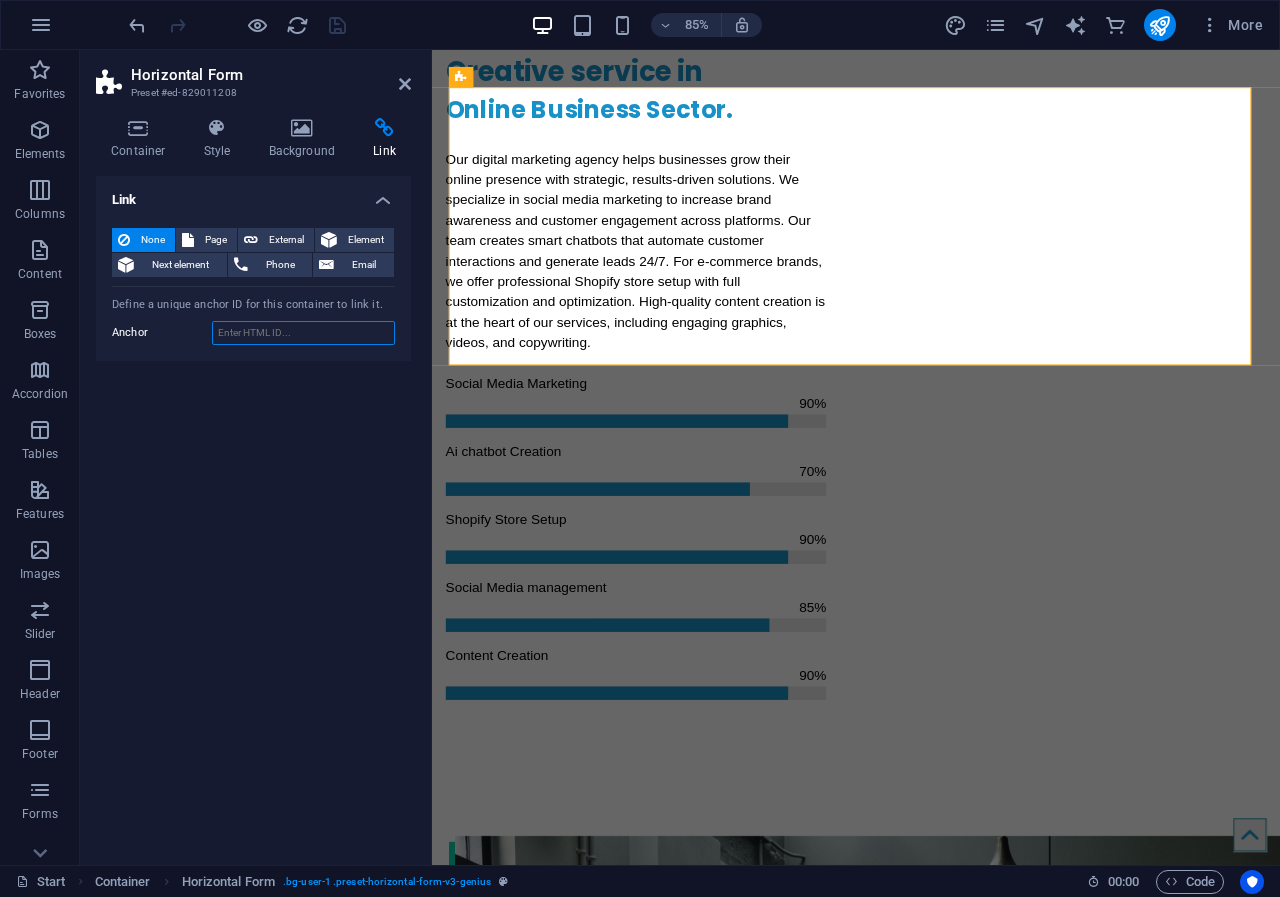 click on "Anchor" at bounding box center [303, 333] 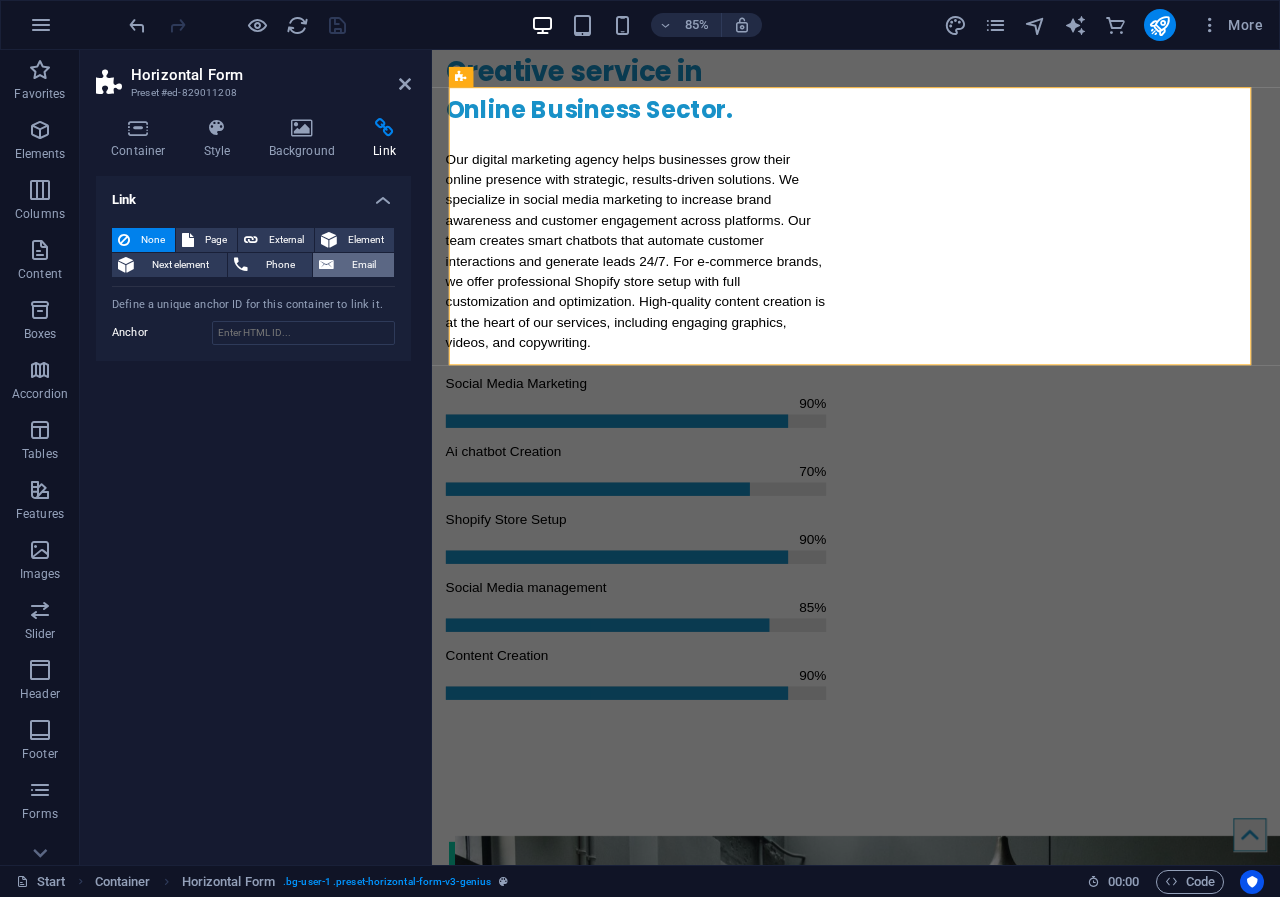 click on "Email" at bounding box center (364, 265) 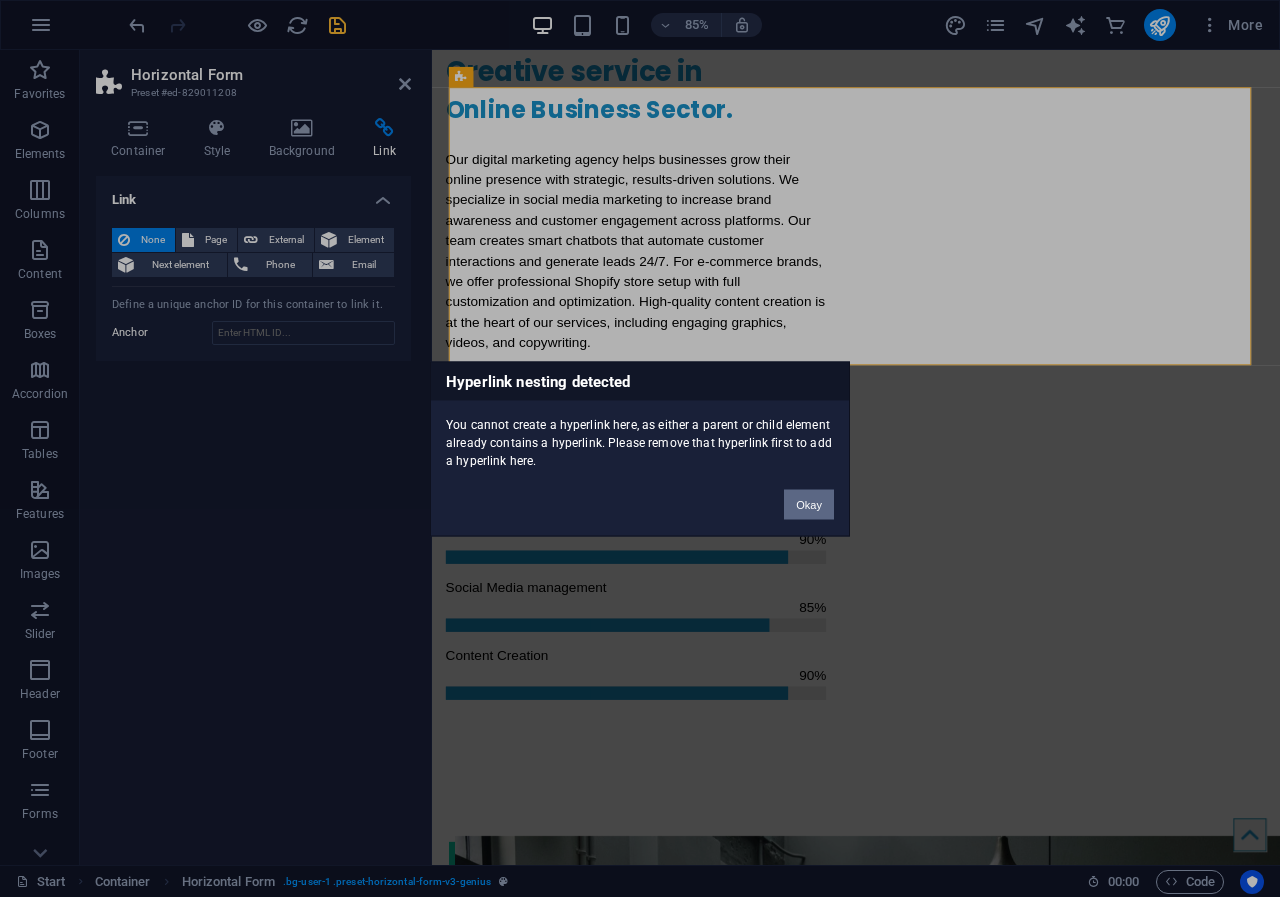 click on "Okay" at bounding box center [809, 504] 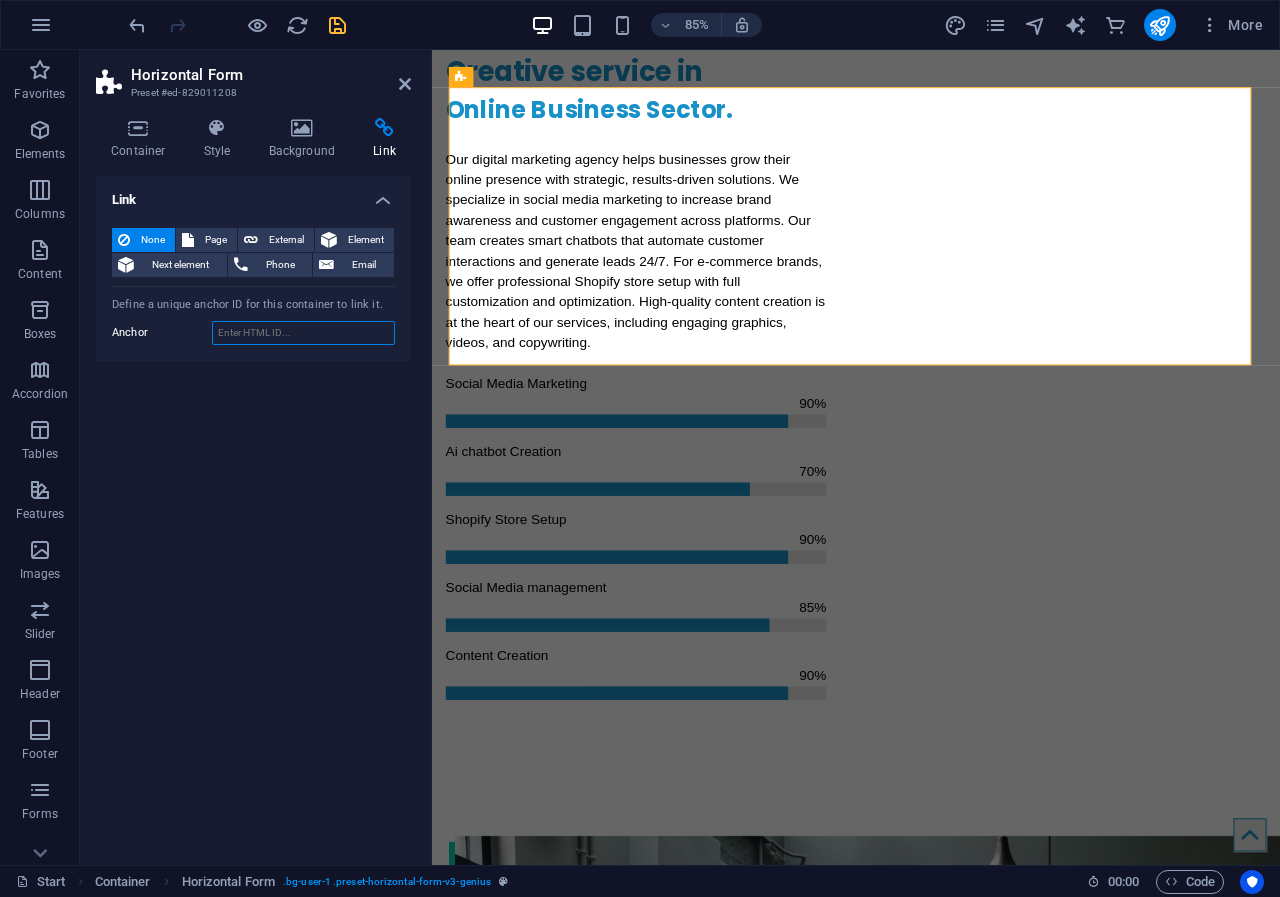 click on "Anchor" at bounding box center (303, 333) 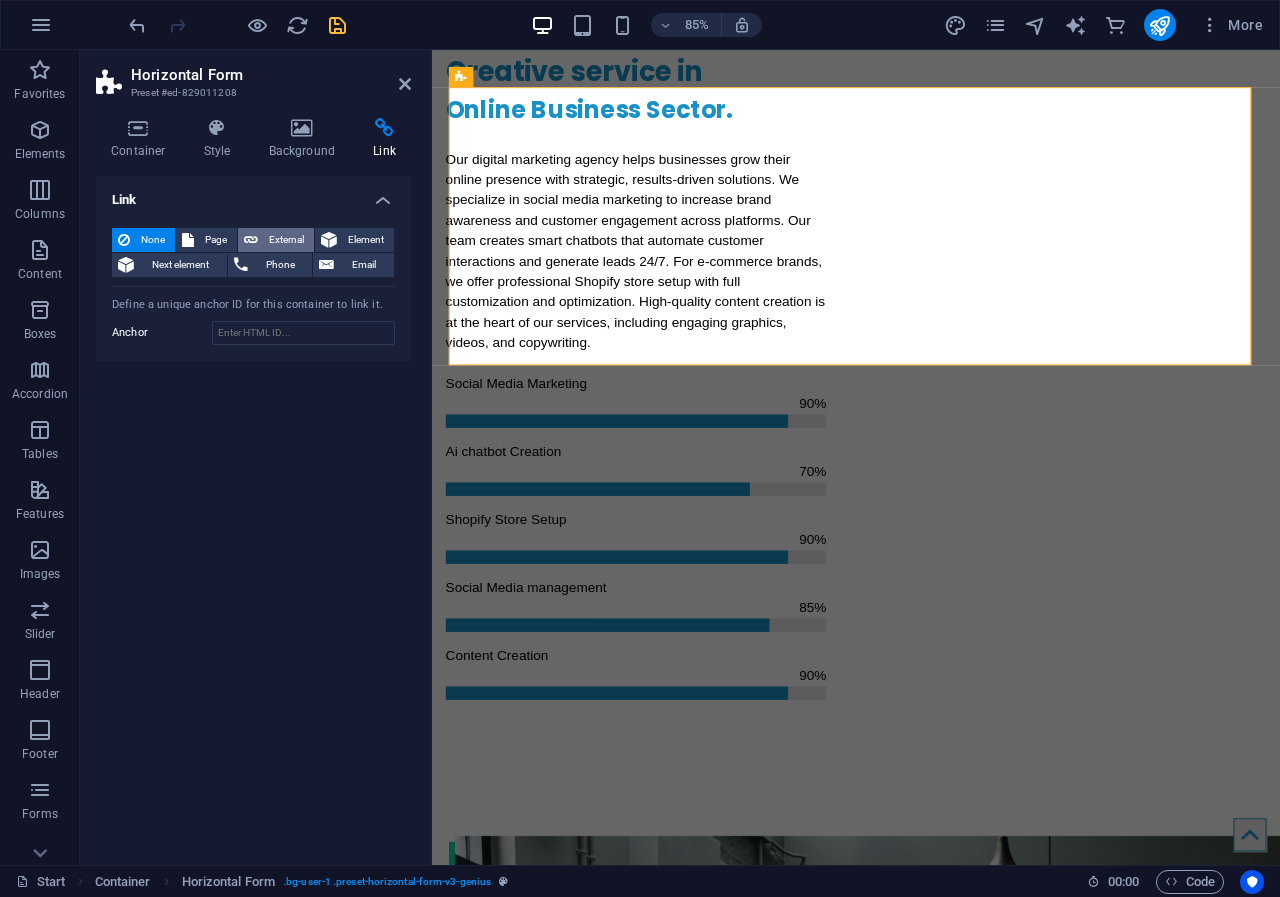 click on "External" at bounding box center [286, 240] 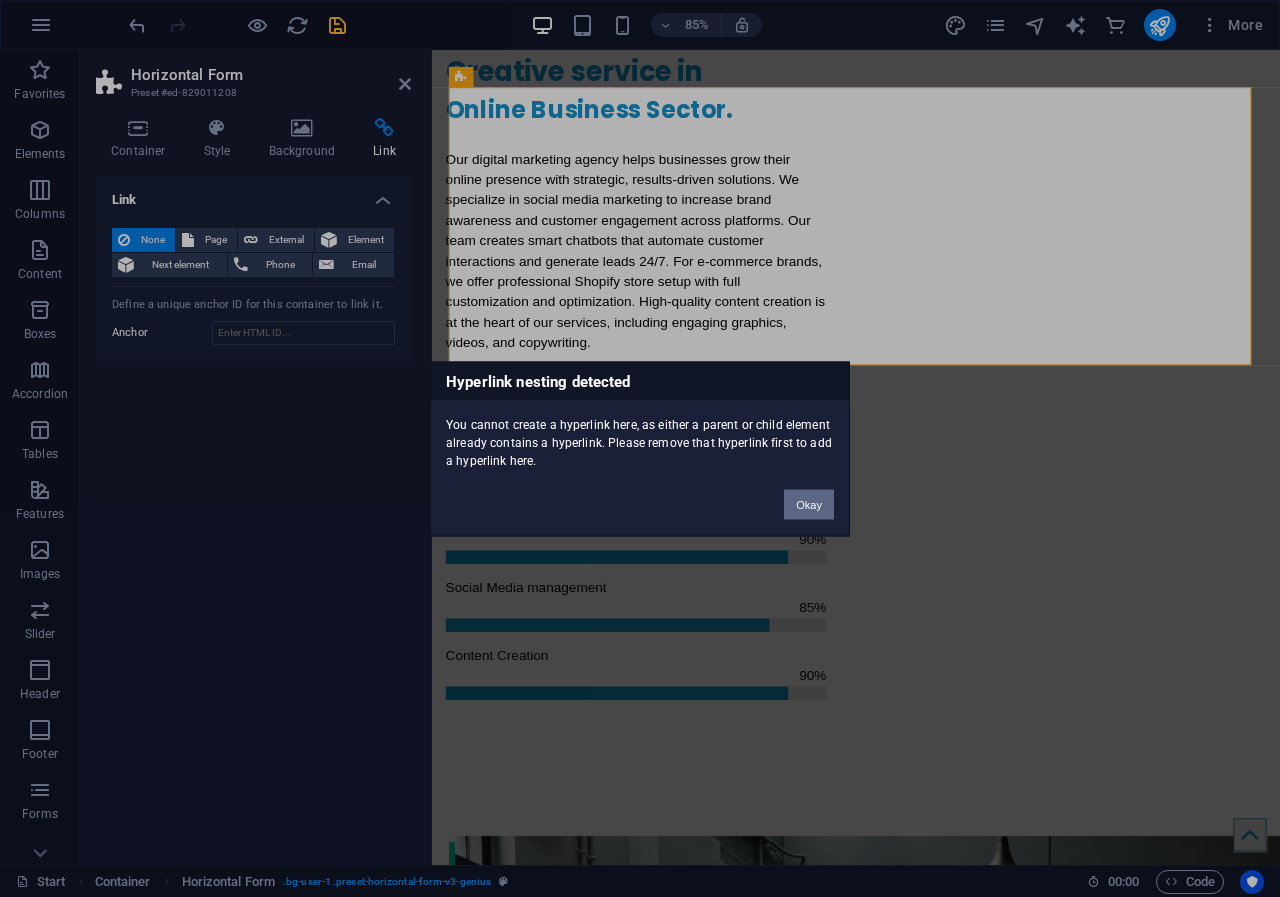 click on "Okay" at bounding box center [809, 504] 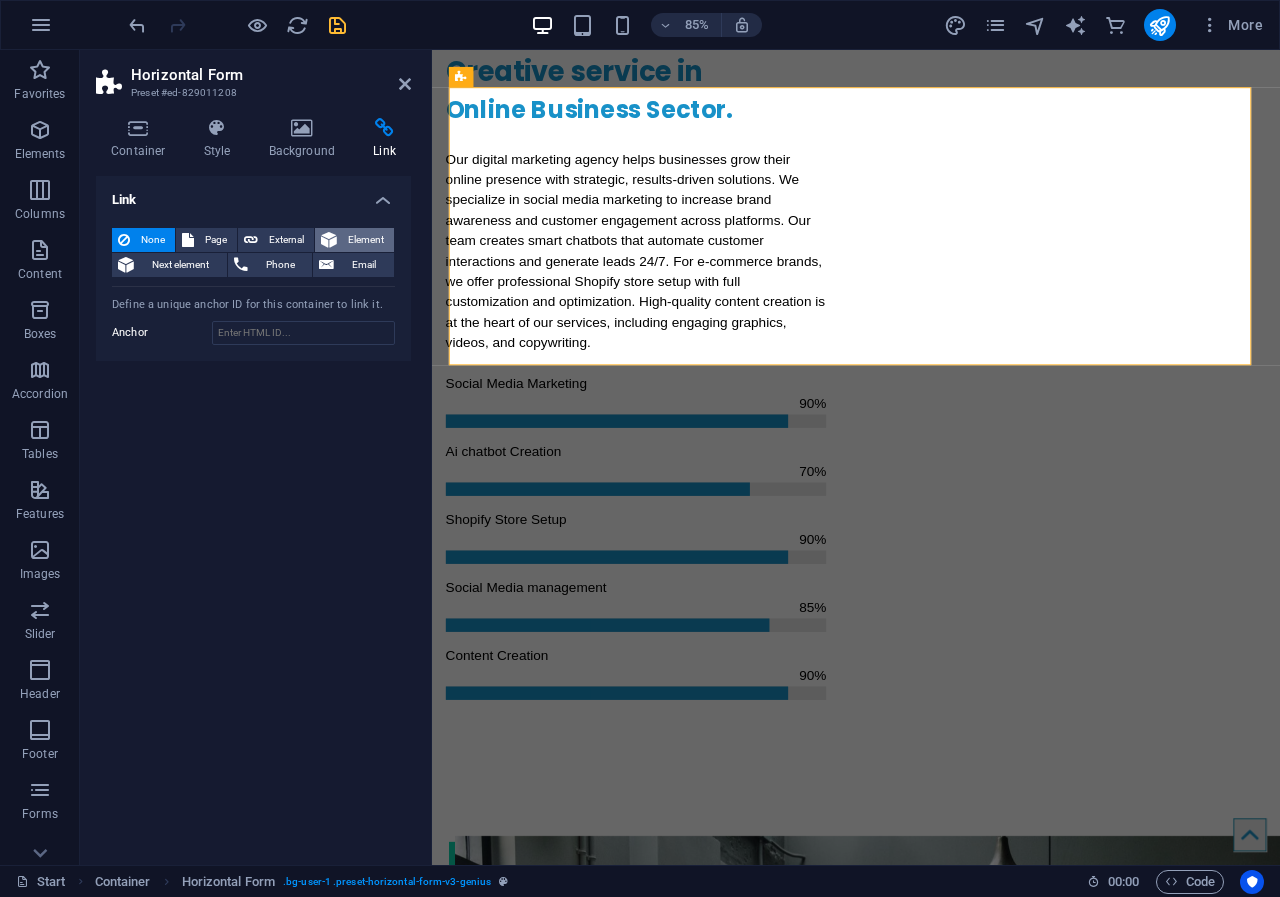 click on "Element" at bounding box center (365, 240) 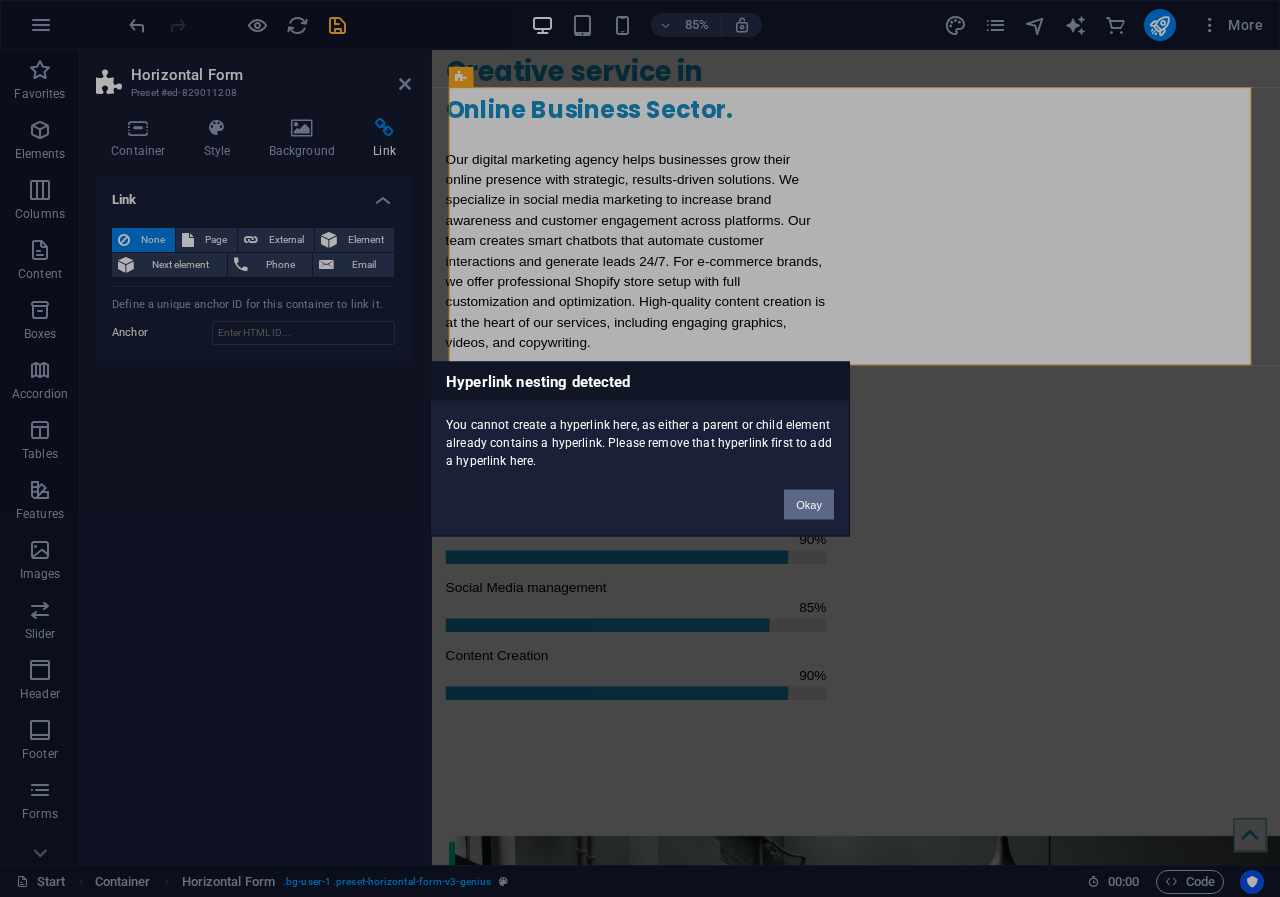 click on "Okay" at bounding box center (809, 504) 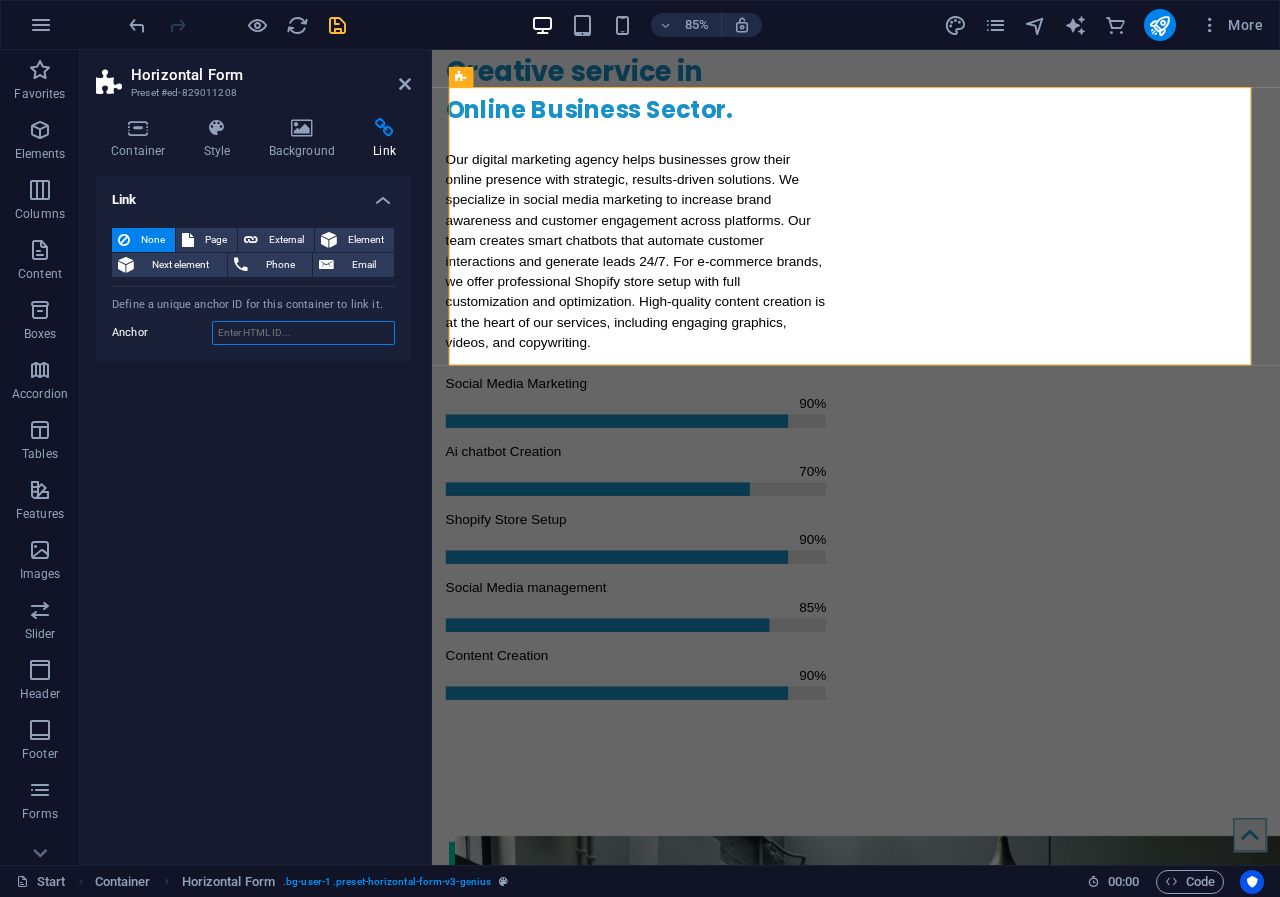click on "Anchor" at bounding box center (303, 333) 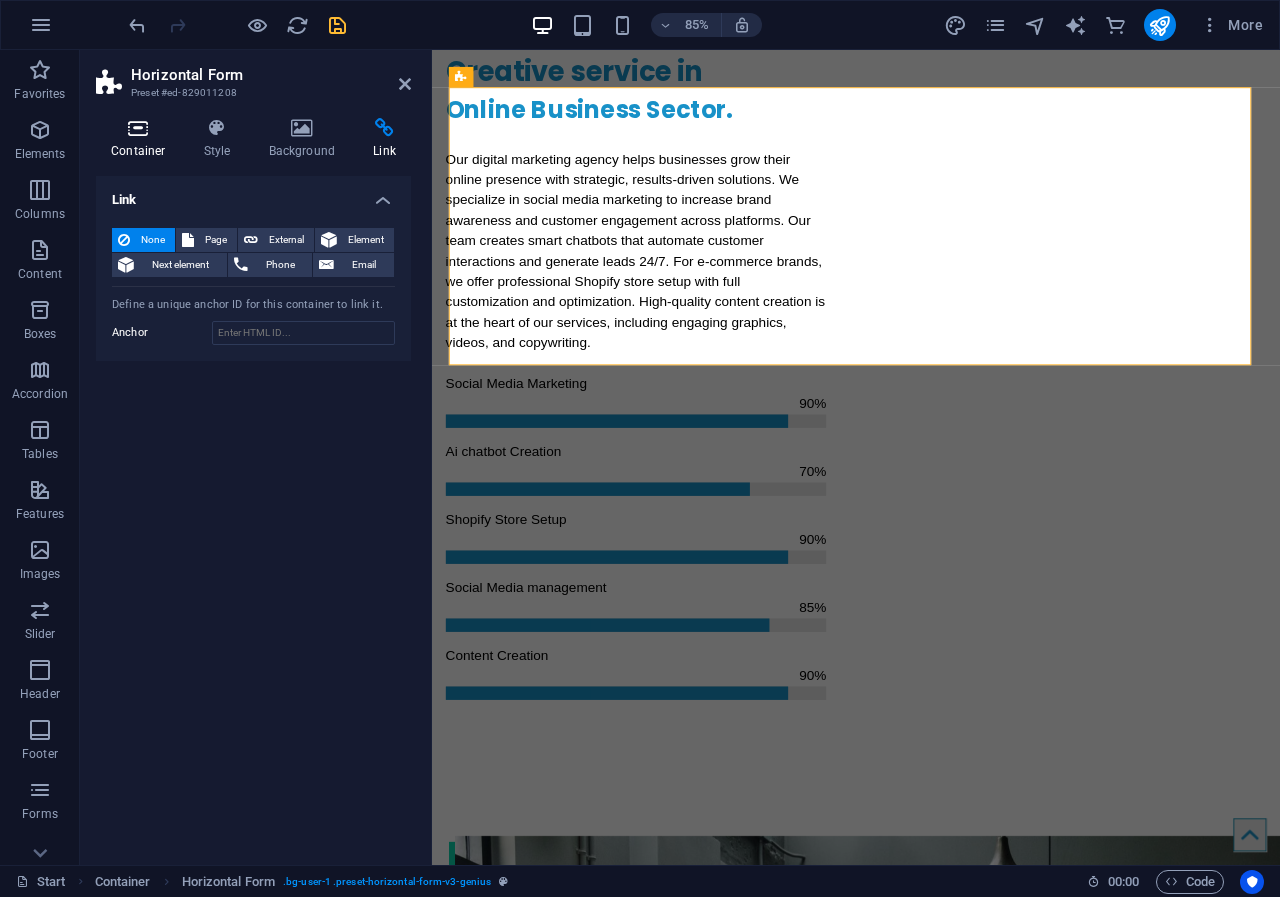 click at bounding box center (138, 128) 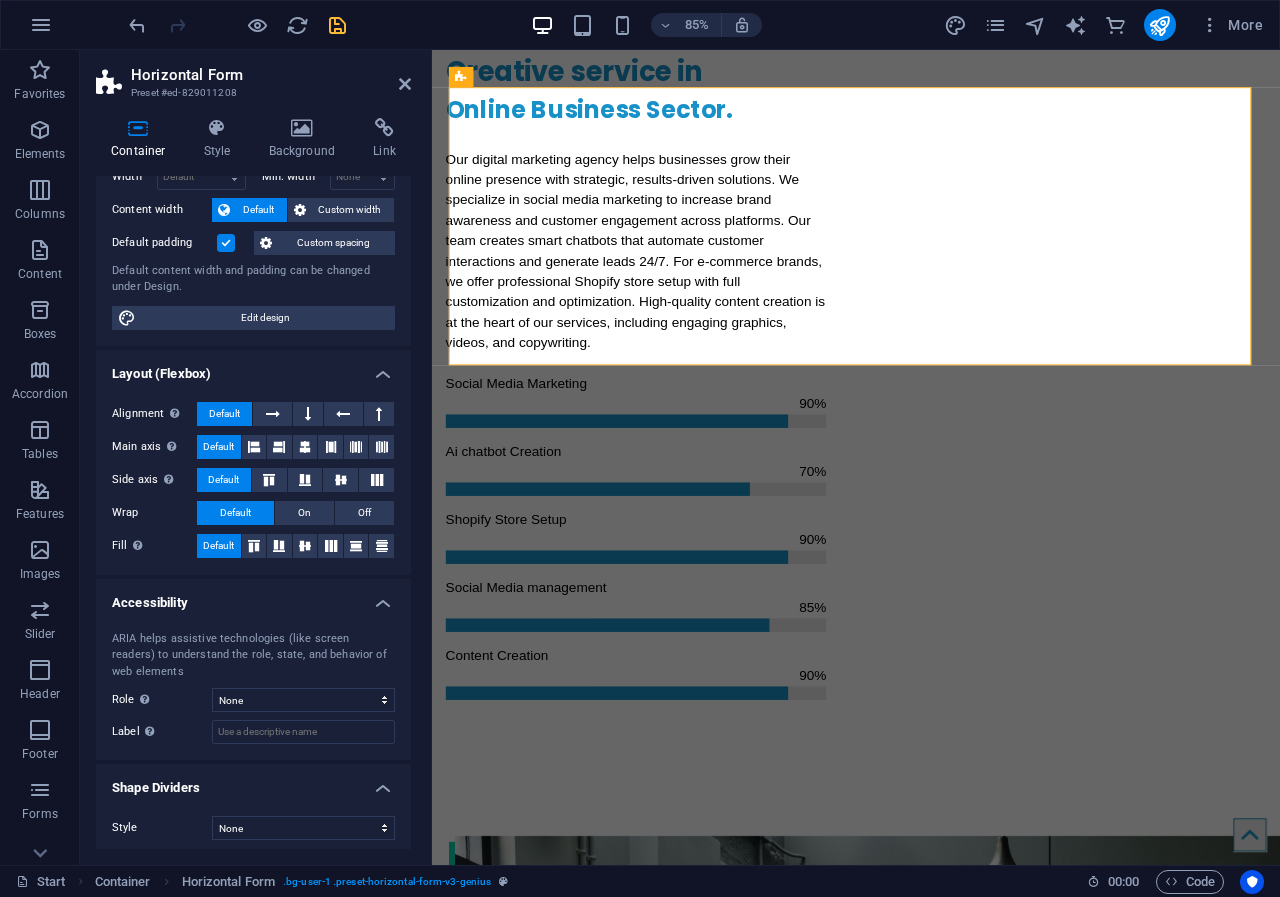 scroll, scrollTop: 102, scrollLeft: 0, axis: vertical 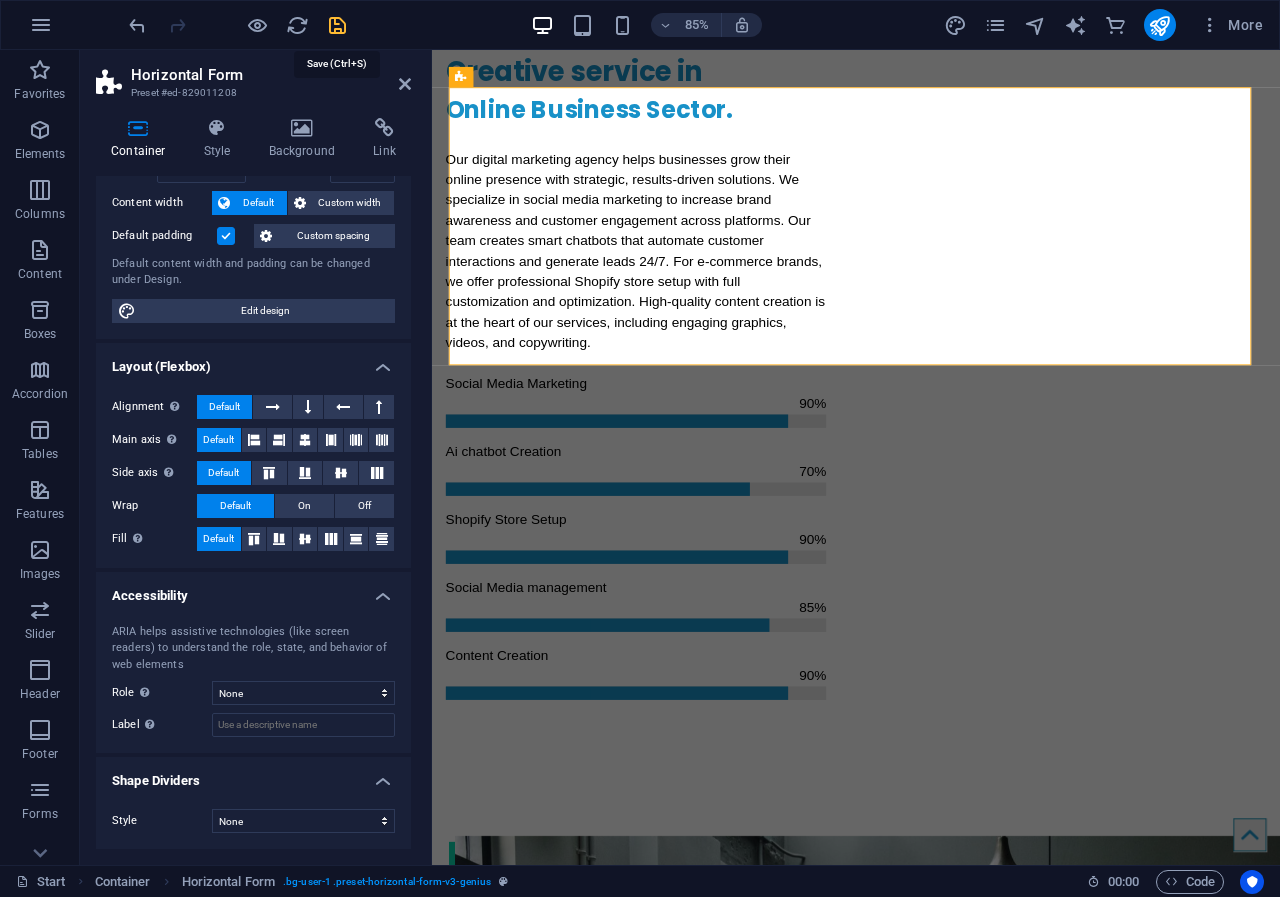 click at bounding box center [337, 25] 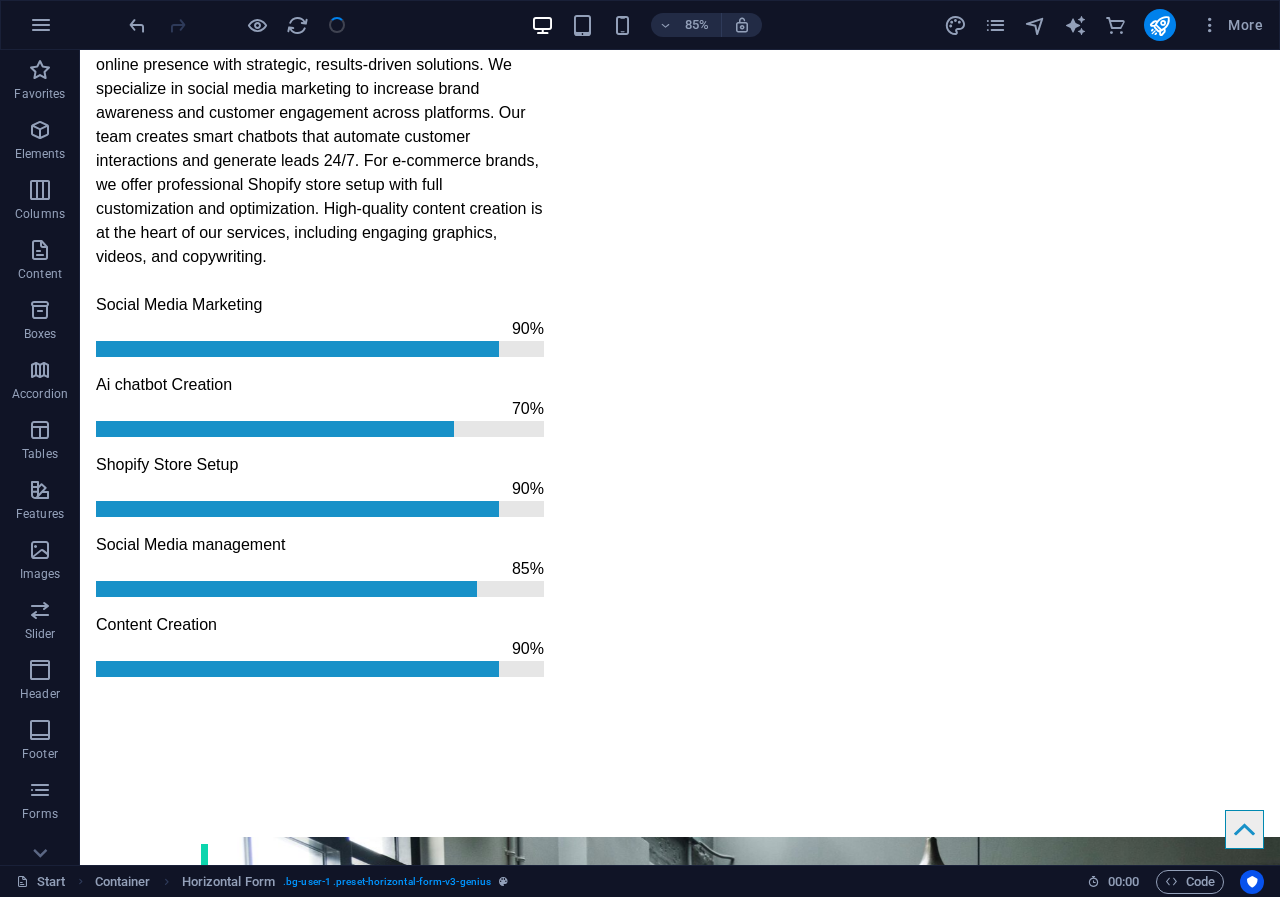 scroll, scrollTop: 2073, scrollLeft: 0, axis: vertical 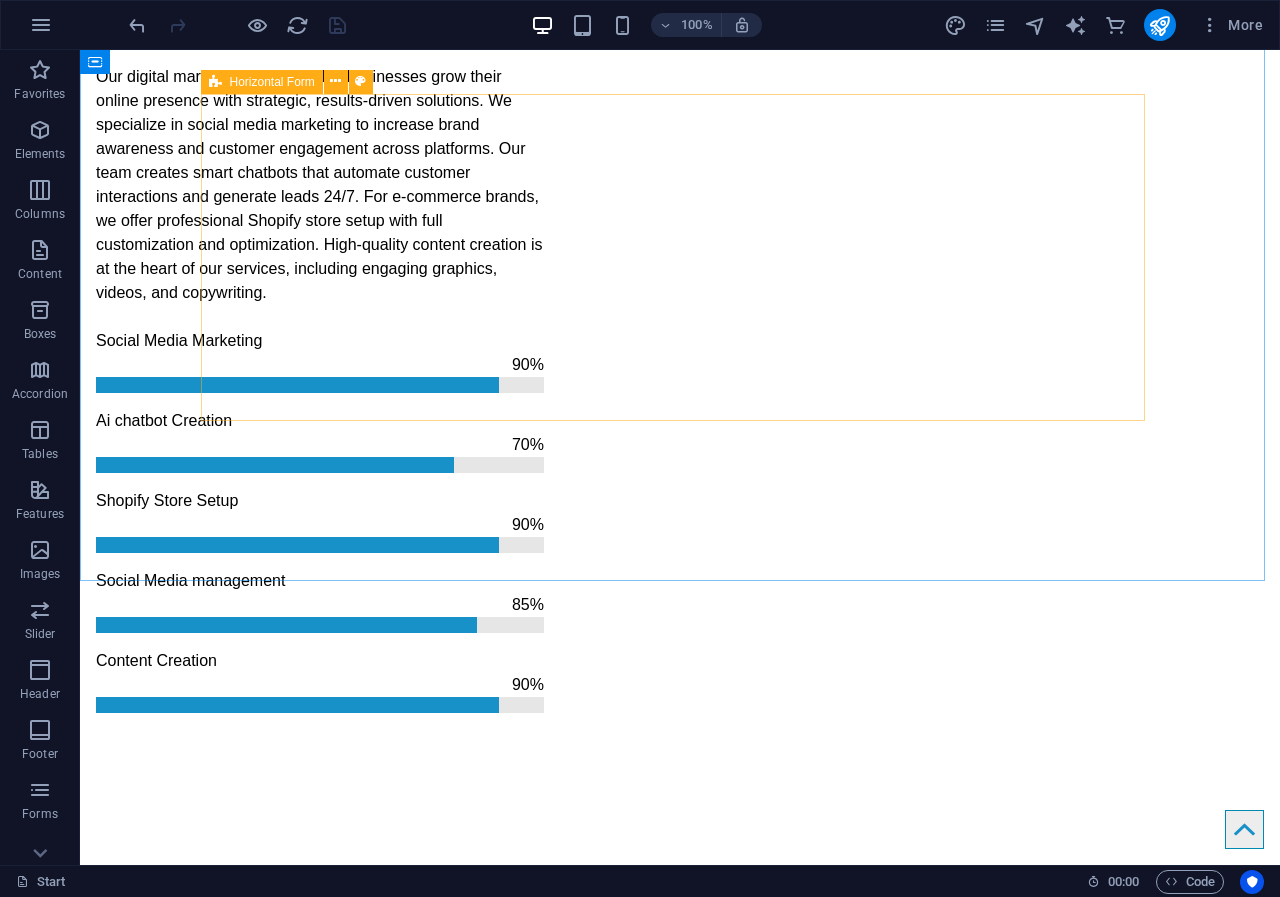 click on "Horizontal Form" at bounding box center [272, 82] 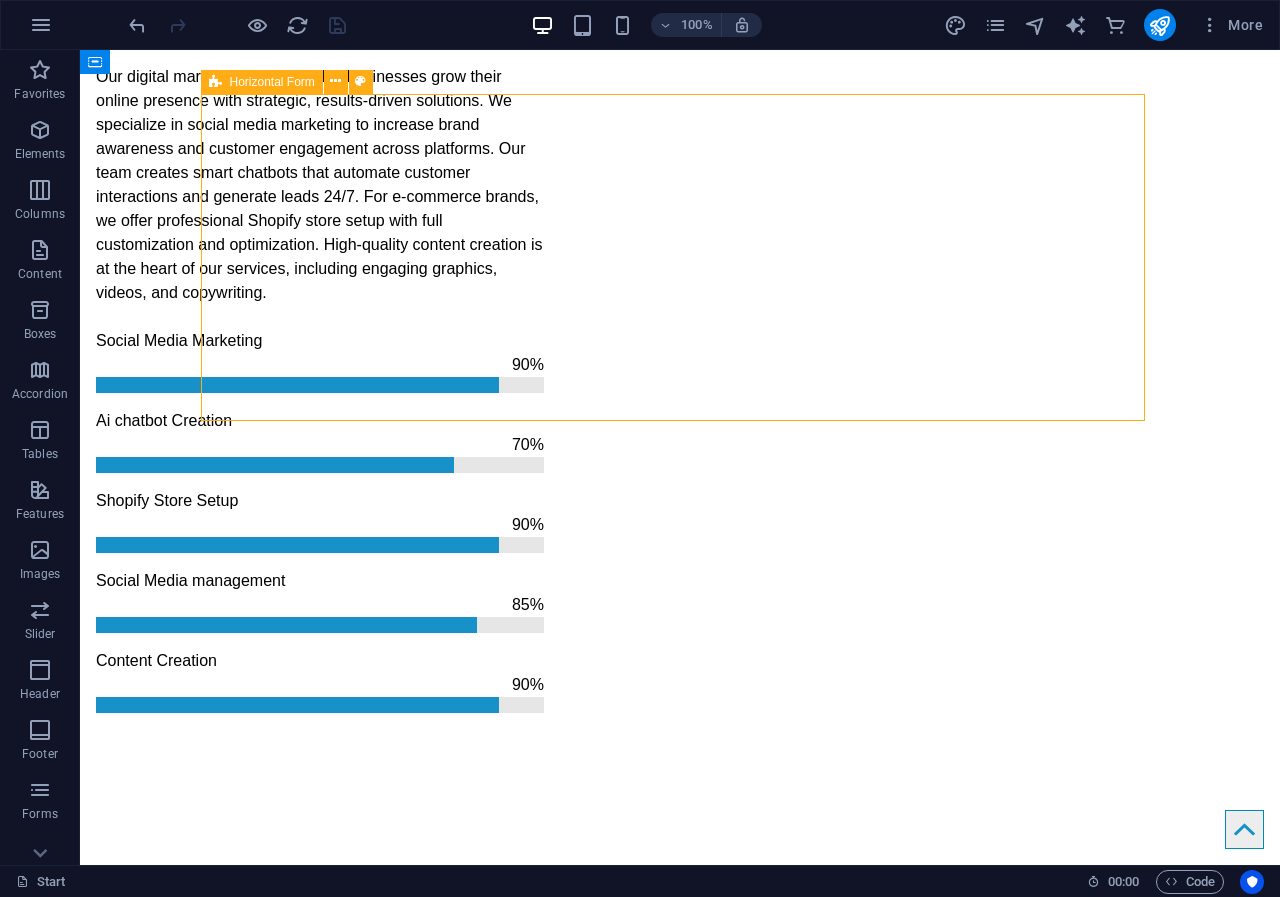 click on "Horizontal Form" at bounding box center [272, 82] 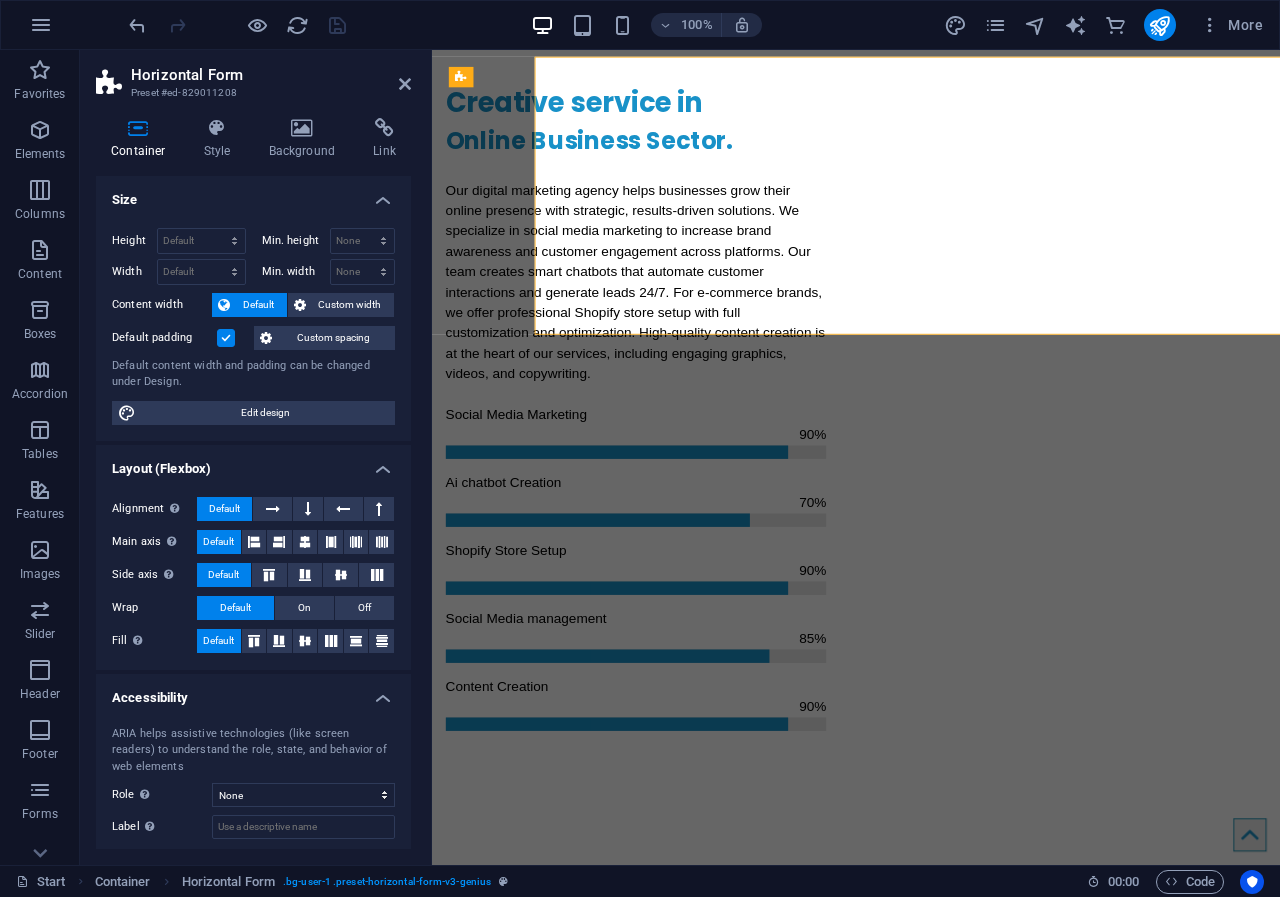 scroll, scrollTop: 2109, scrollLeft: 0, axis: vertical 